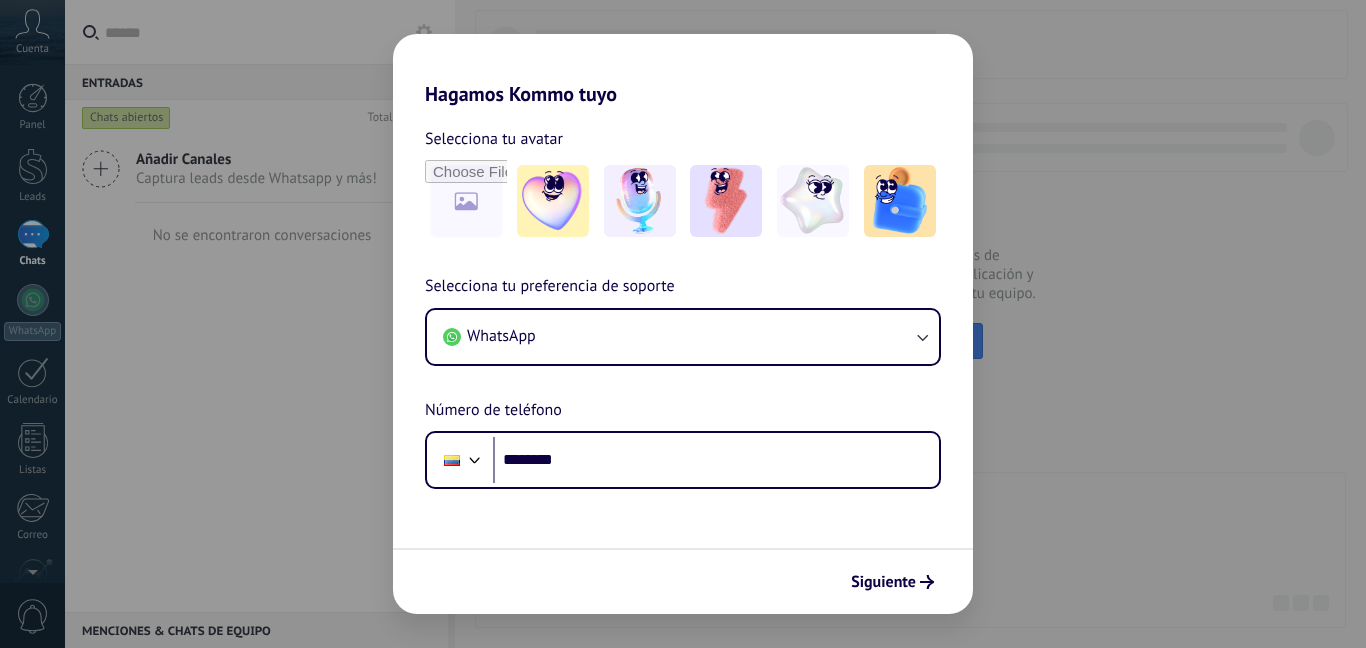 scroll, scrollTop: 0, scrollLeft: 0, axis: both 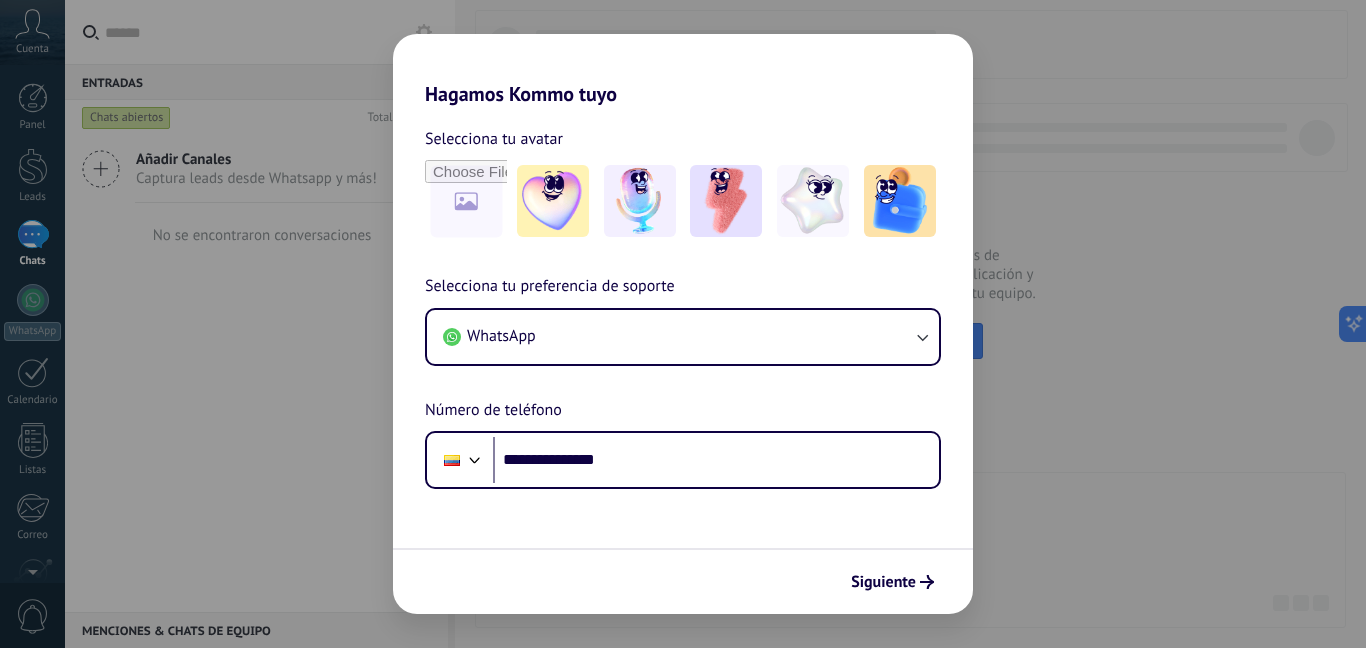 type on "**********" 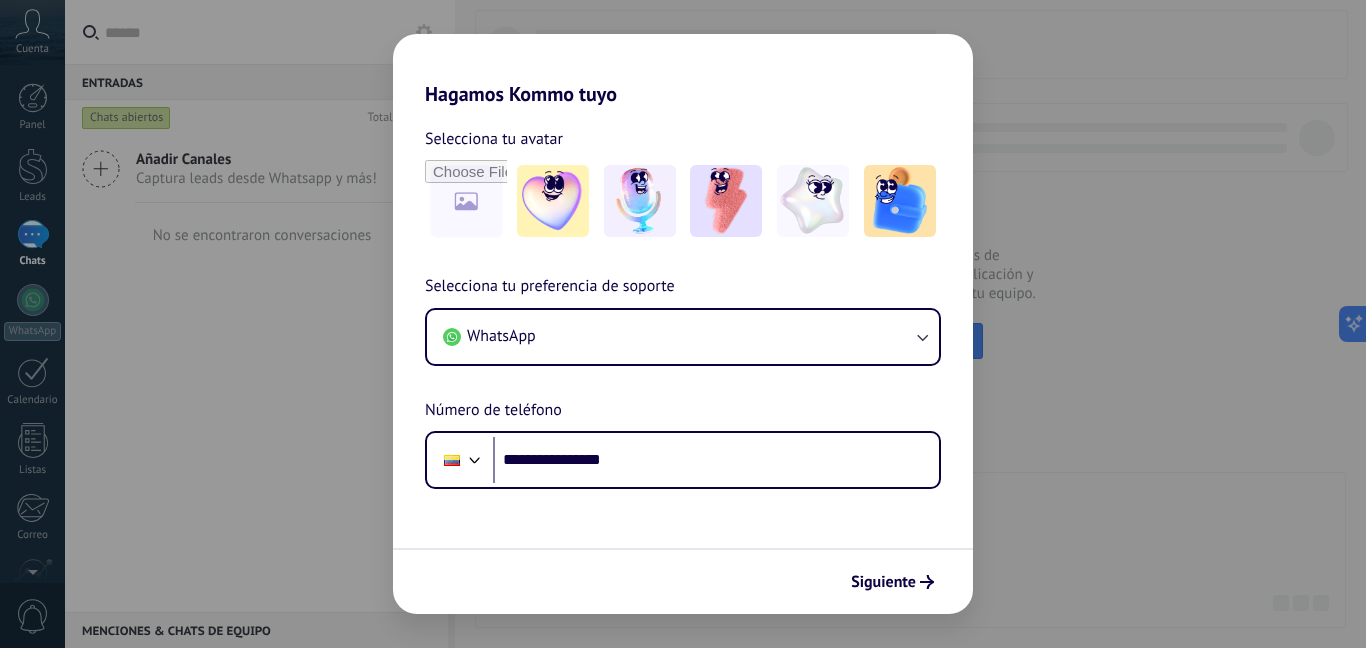 scroll, scrollTop: 0, scrollLeft: 0, axis: both 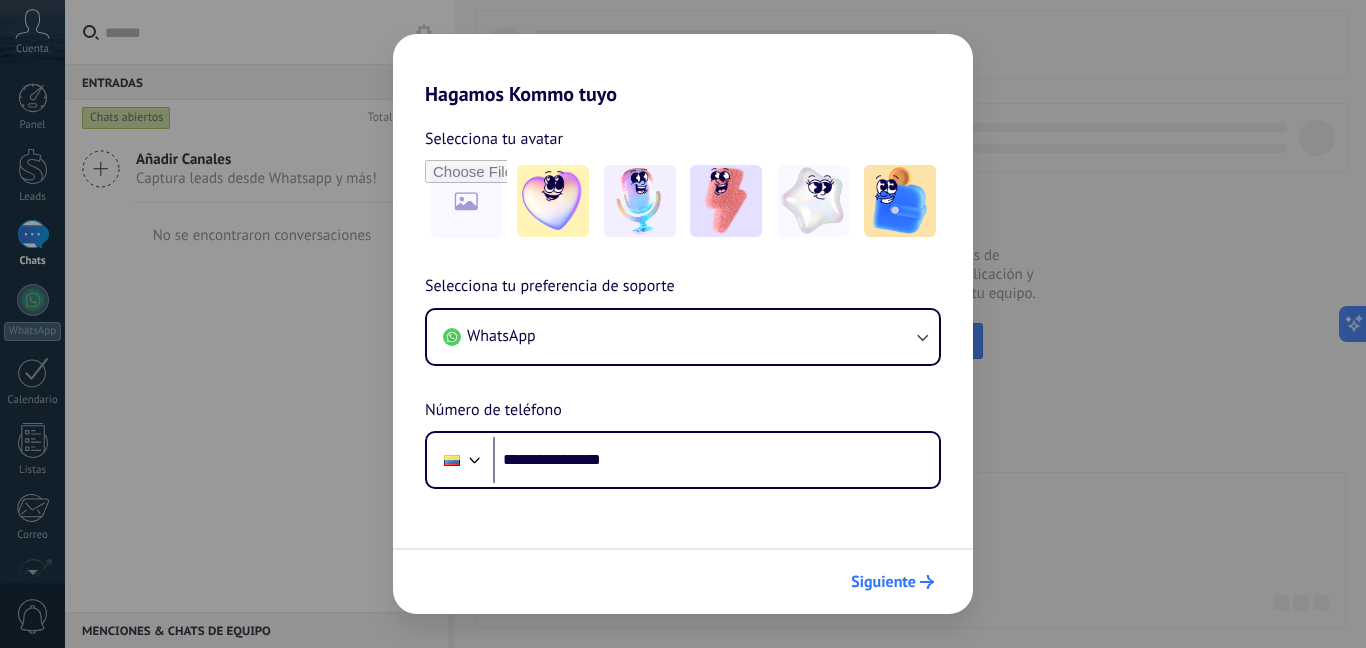 click on "Siguiente" at bounding box center [883, 582] 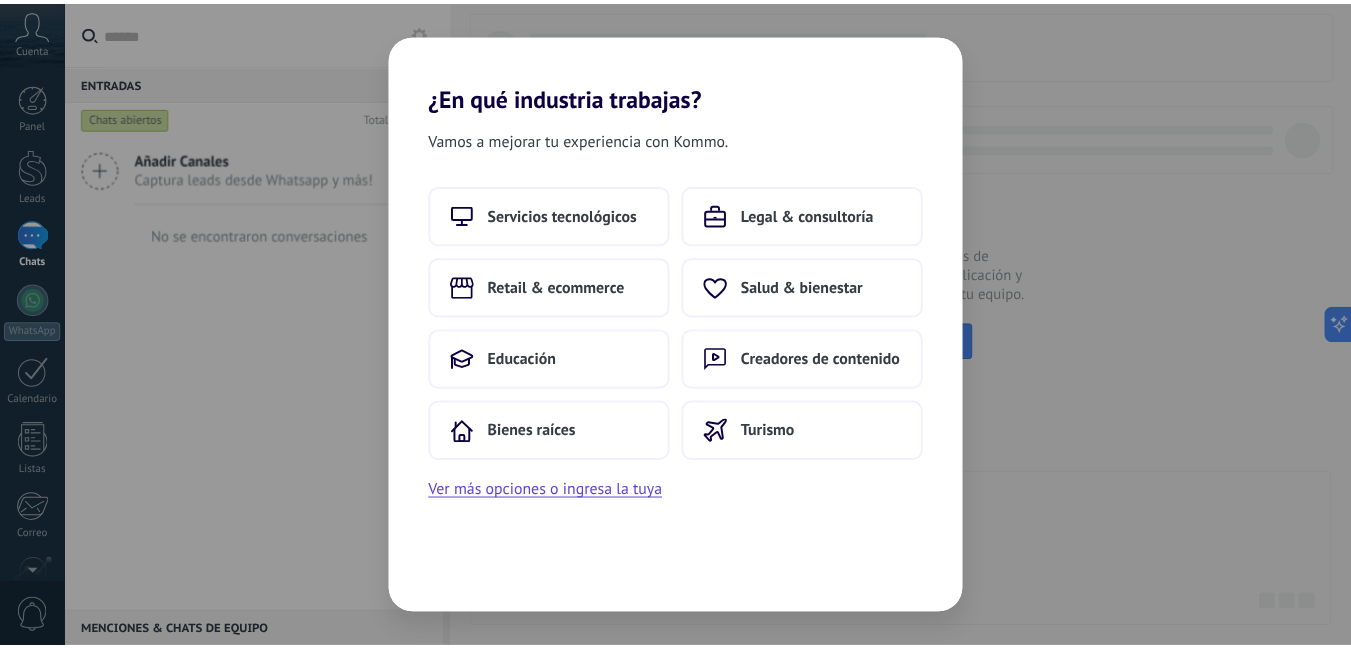 scroll, scrollTop: 0, scrollLeft: 0, axis: both 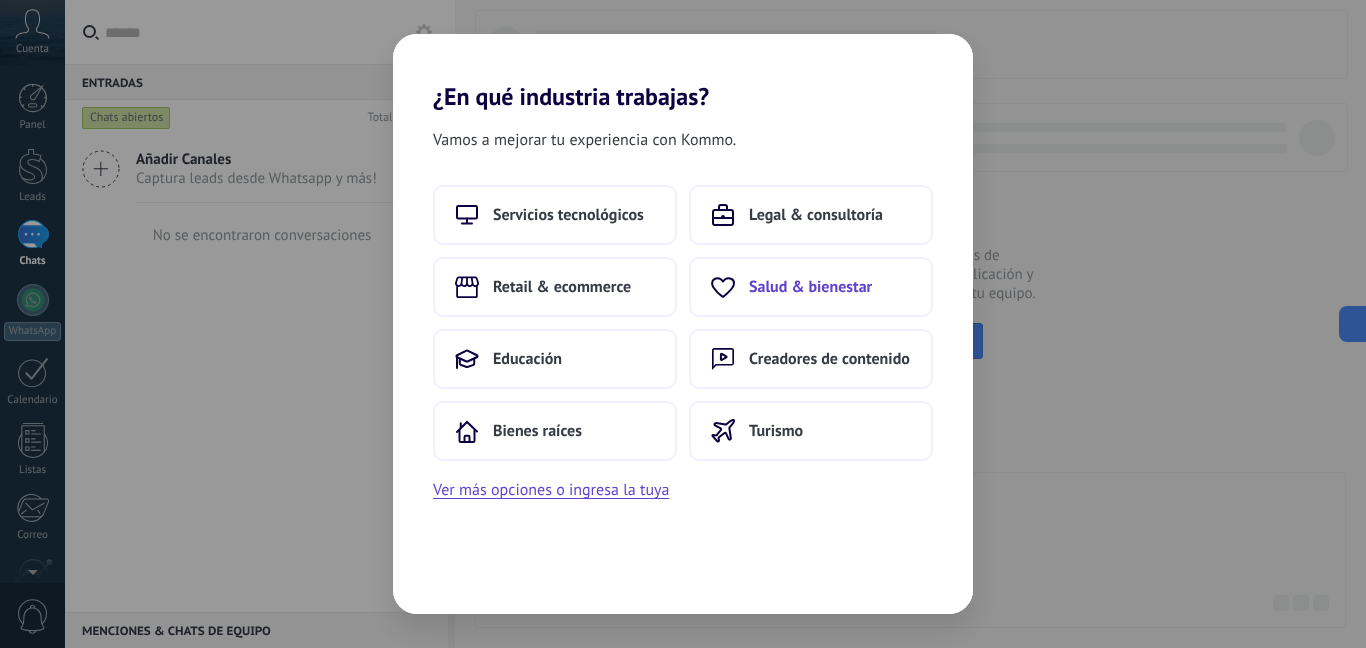 click on "Salud & bienestar" at bounding box center (811, 287) 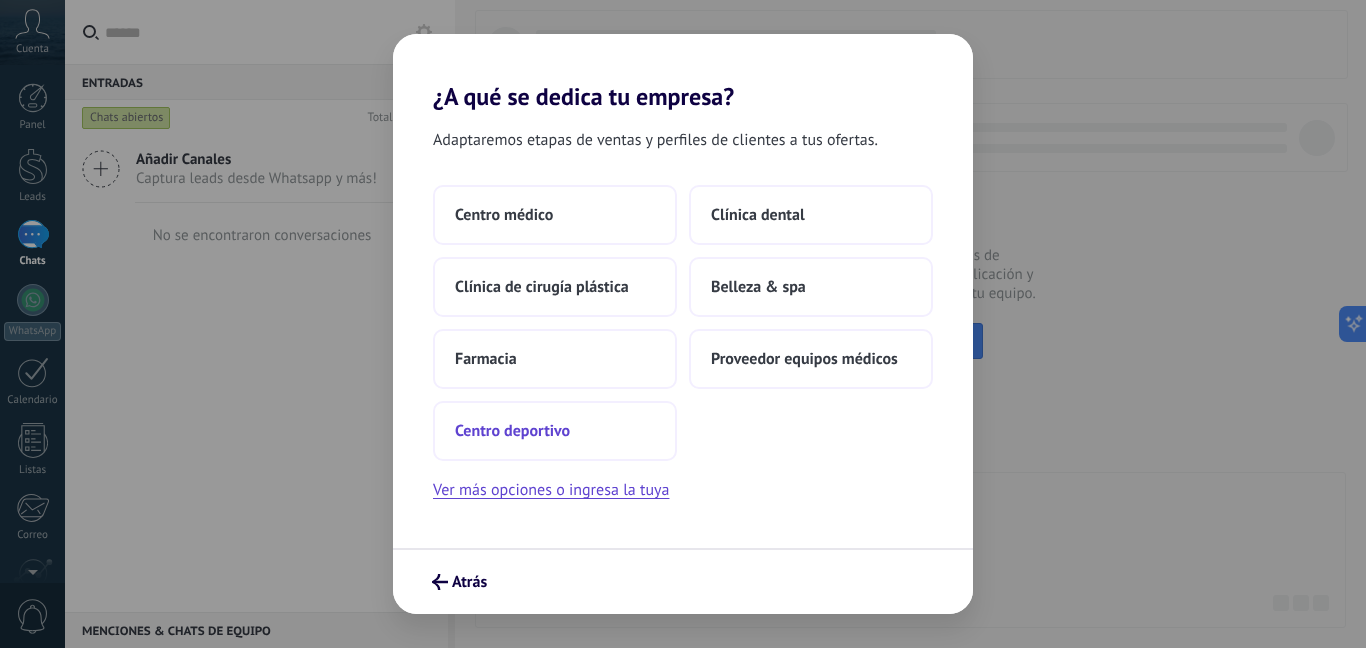 click on "Centro deportivo" at bounding box center [555, 431] 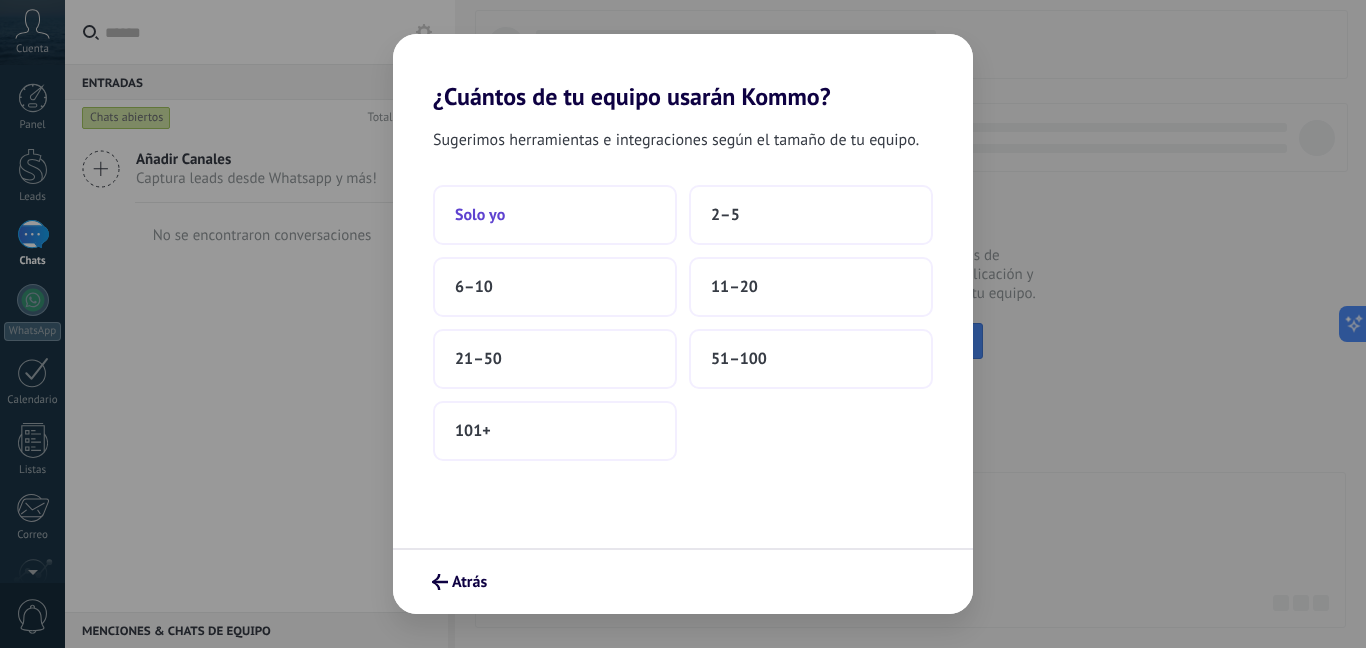 click on "Solo yo" at bounding box center [555, 215] 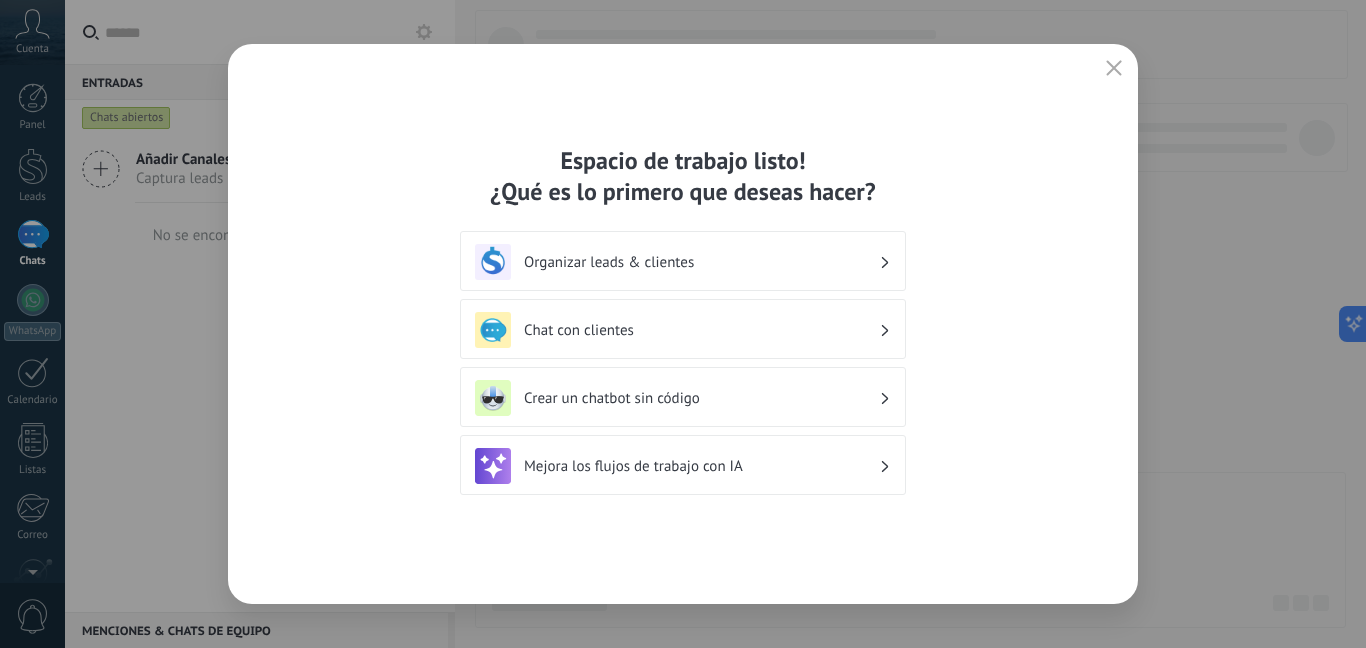 click on "Organizar leads & clientes" at bounding box center (683, 261) 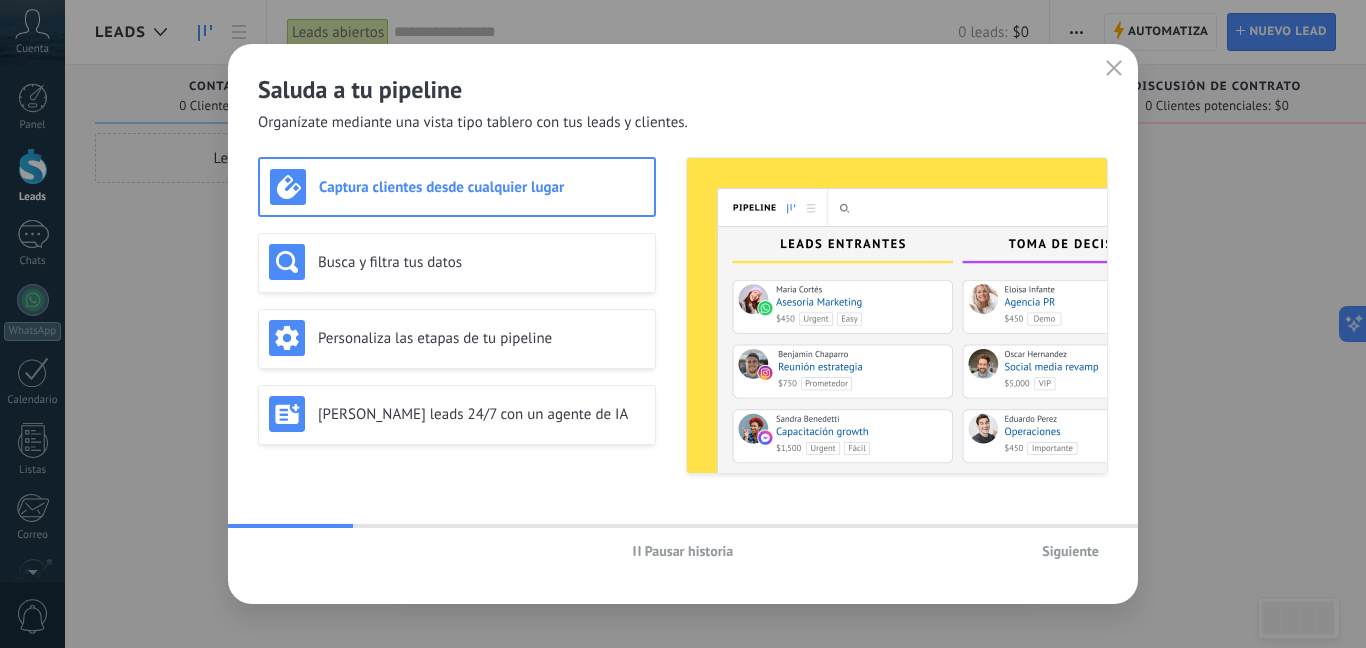 click on "Siguiente" at bounding box center (1070, 551) 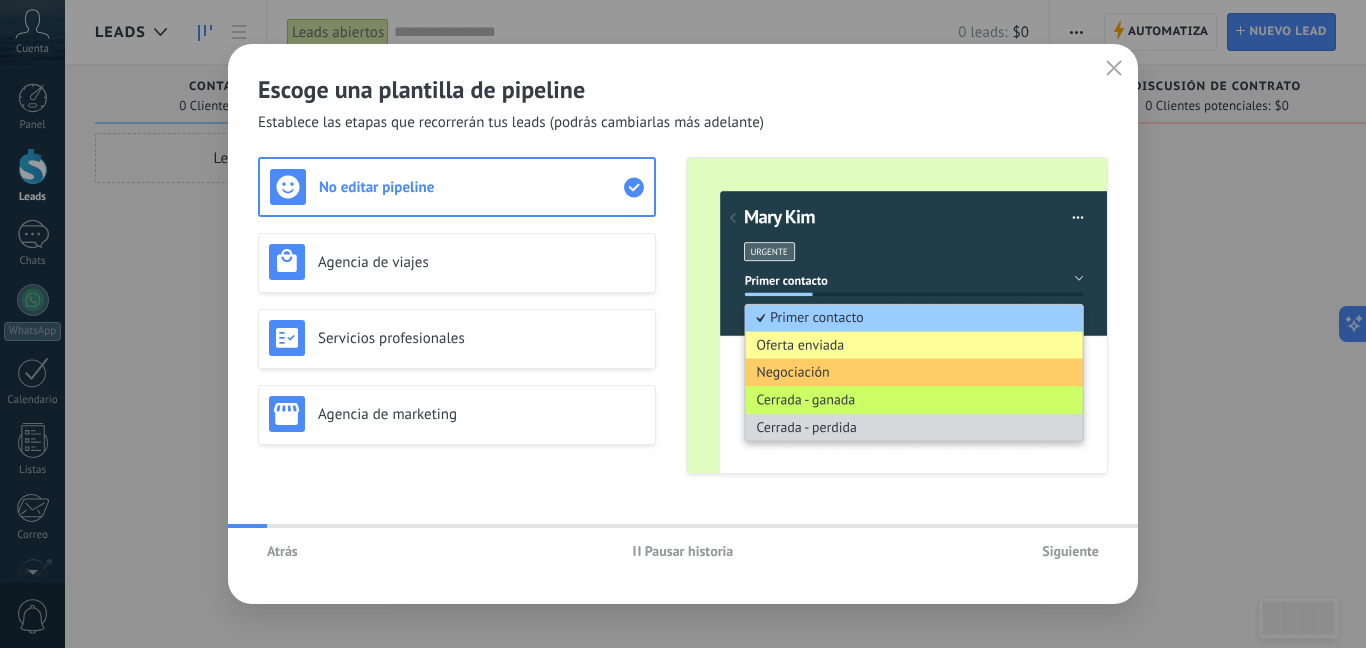 click on "Siguiente" at bounding box center [1070, 551] 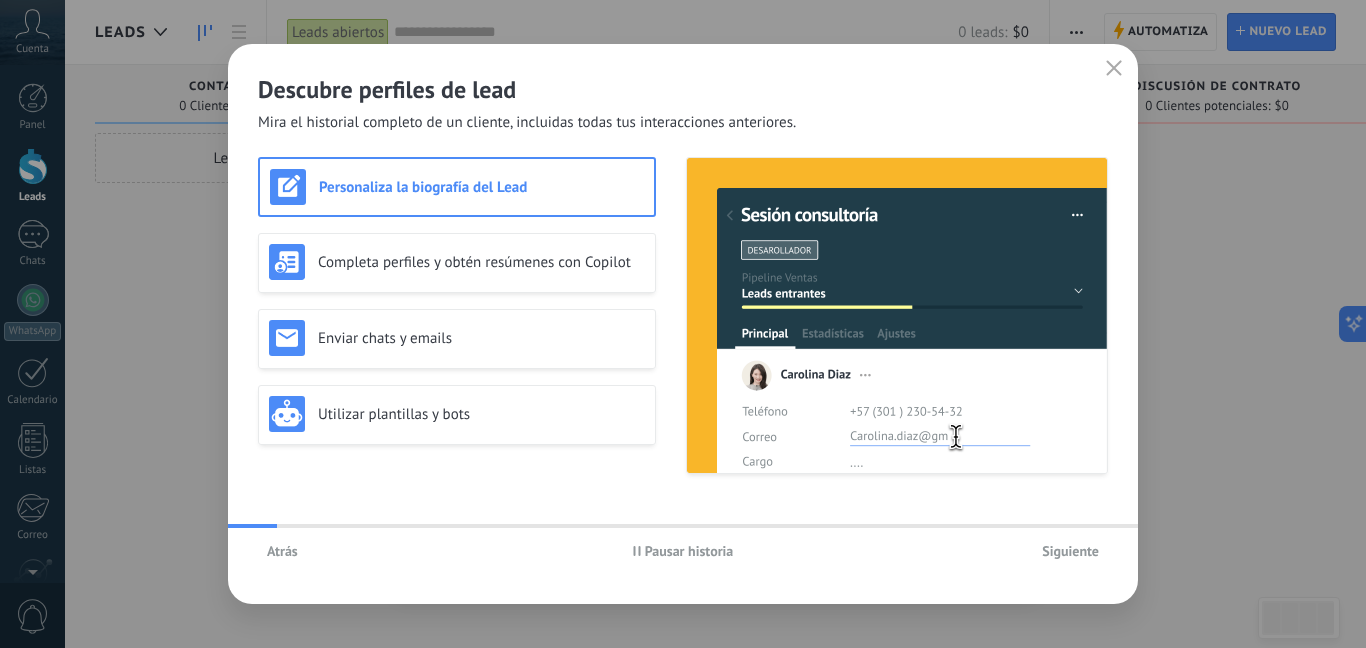 click on "Siguiente" at bounding box center [1070, 551] 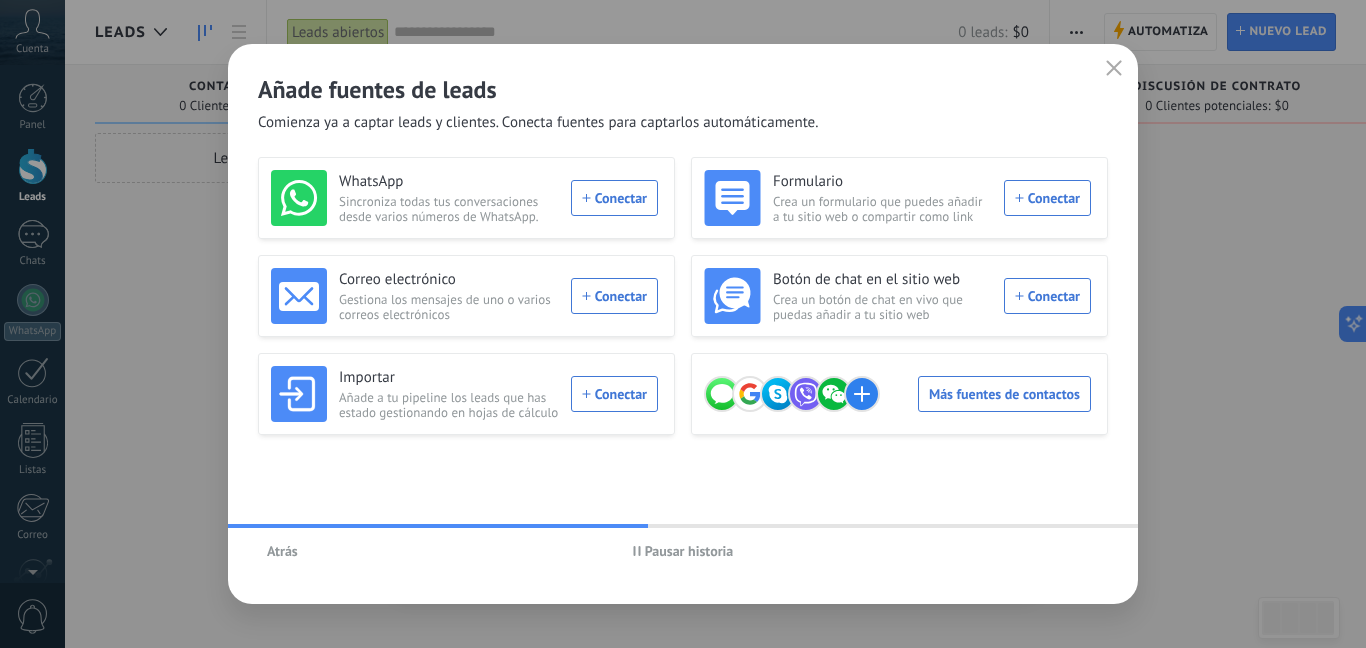 click 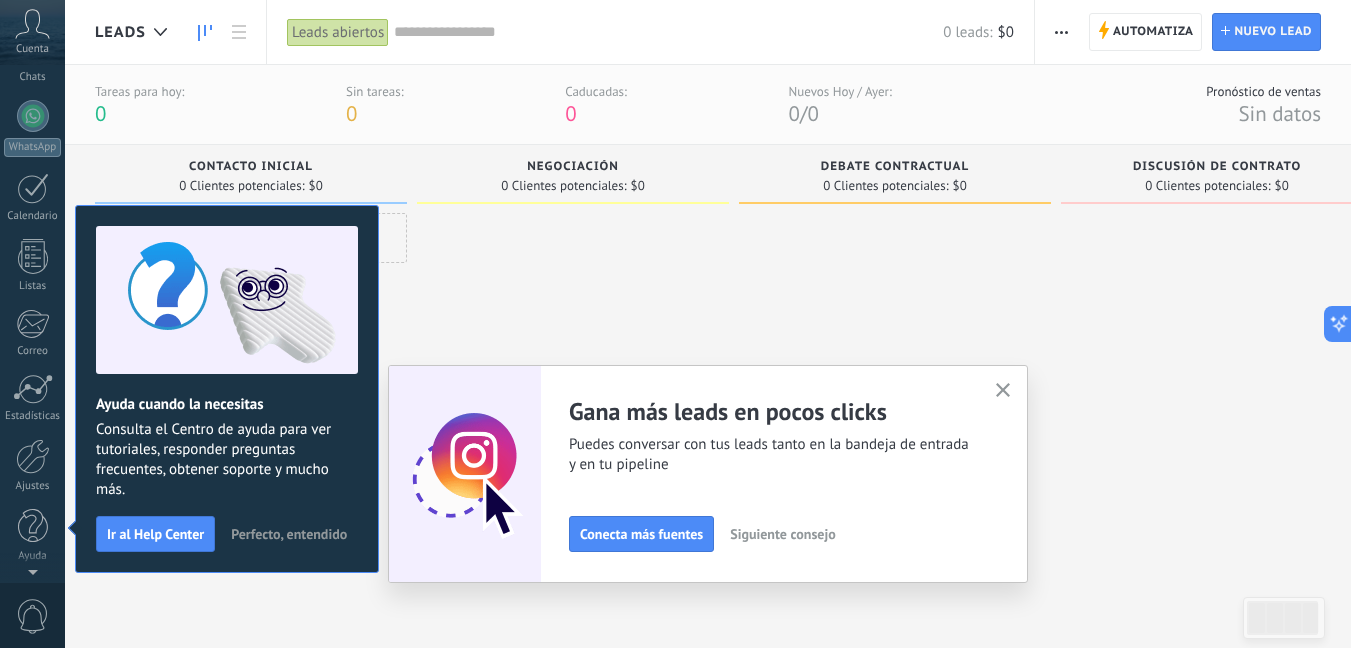 scroll, scrollTop: 0, scrollLeft: 0, axis: both 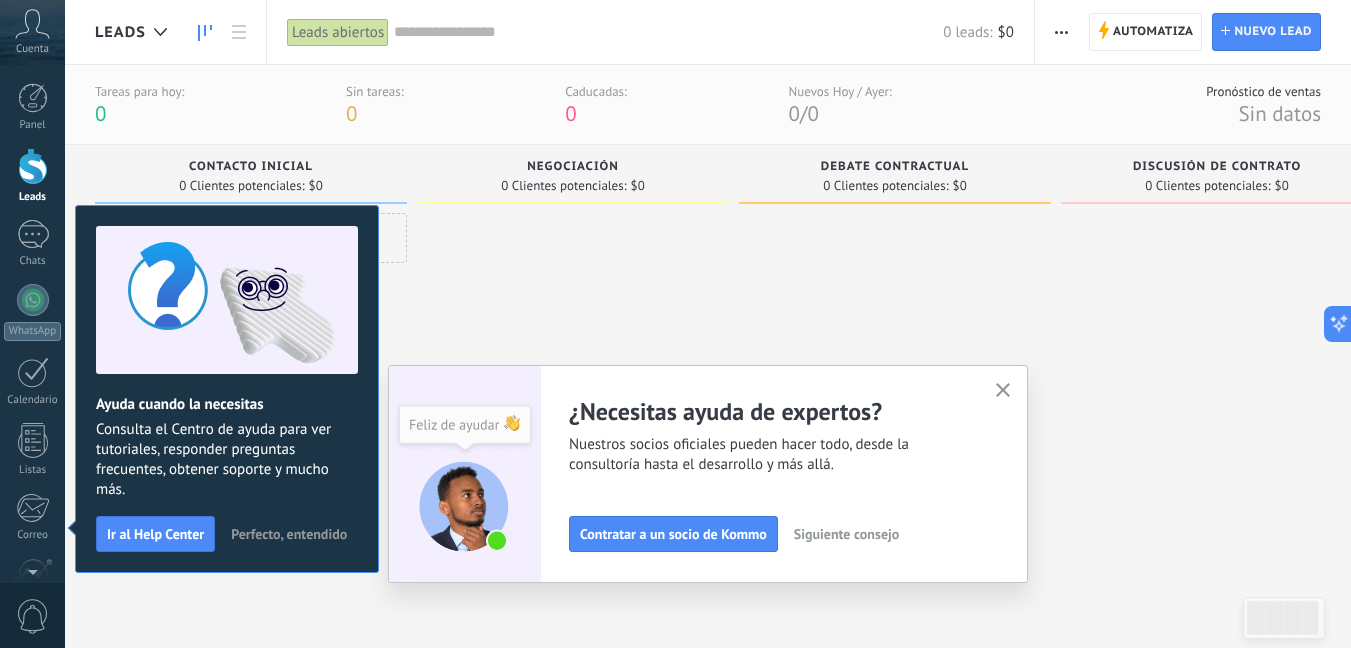 click 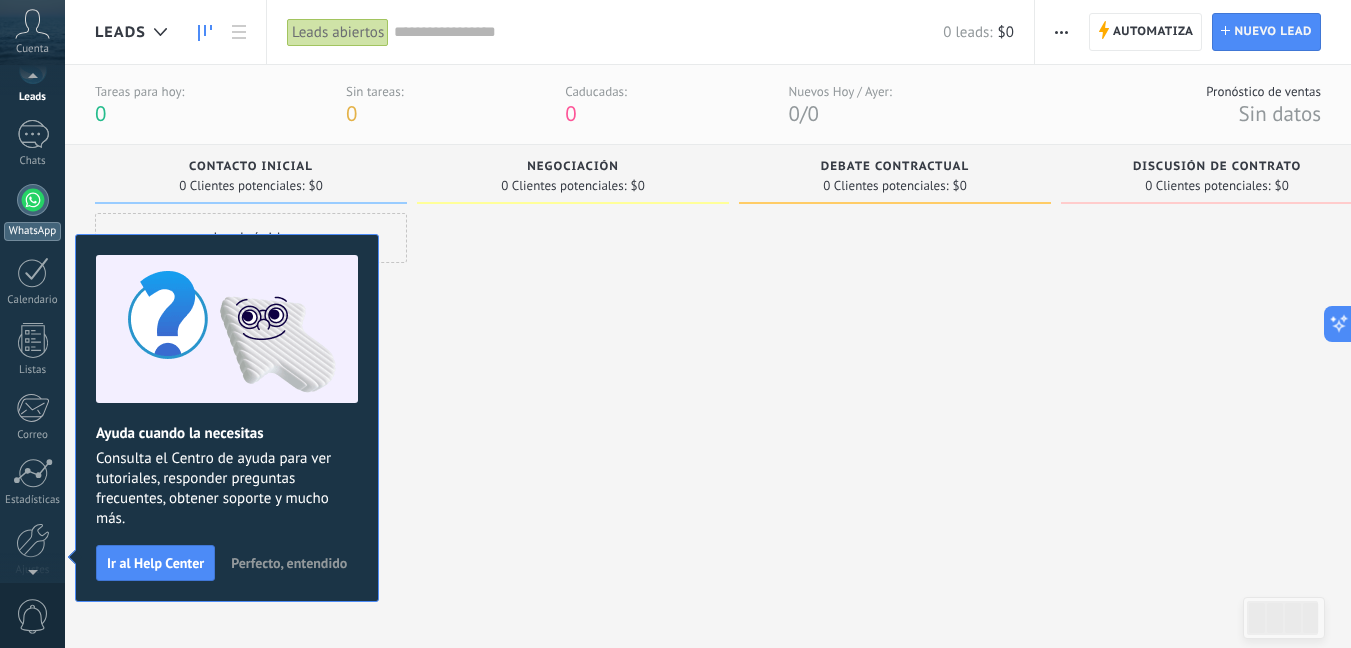 scroll, scrollTop: 184, scrollLeft: 0, axis: vertical 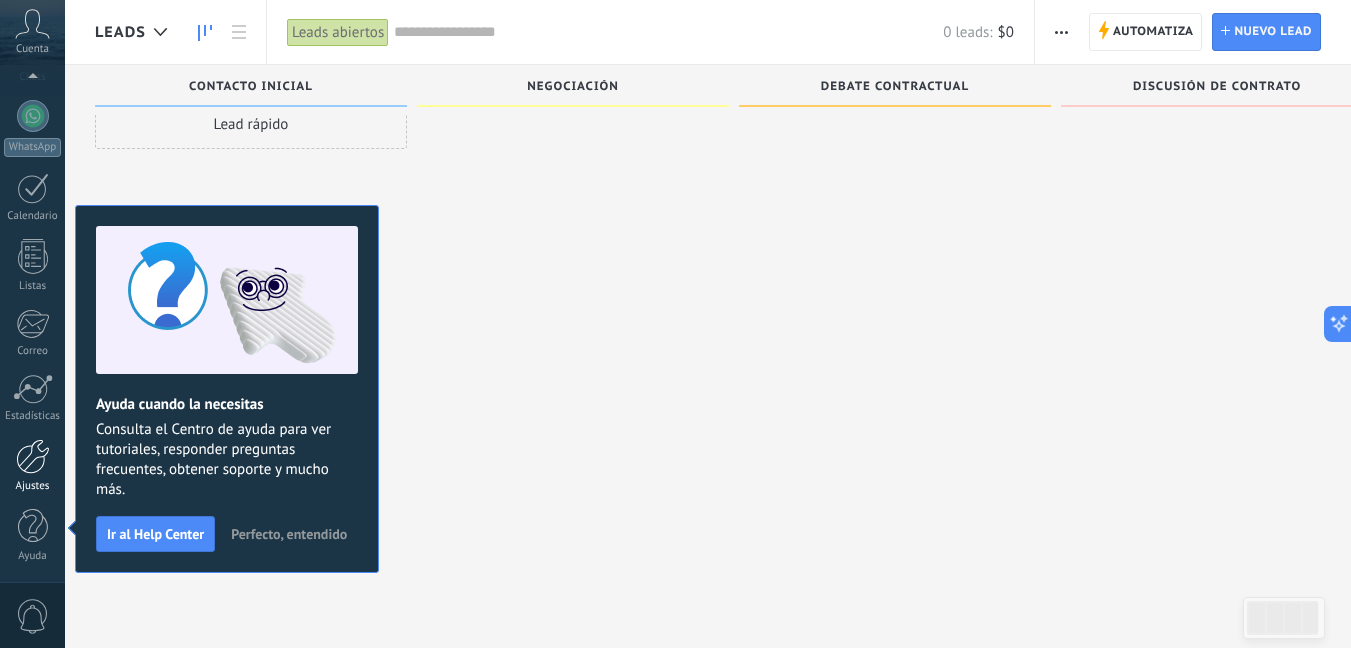 click at bounding box center [33, 456] 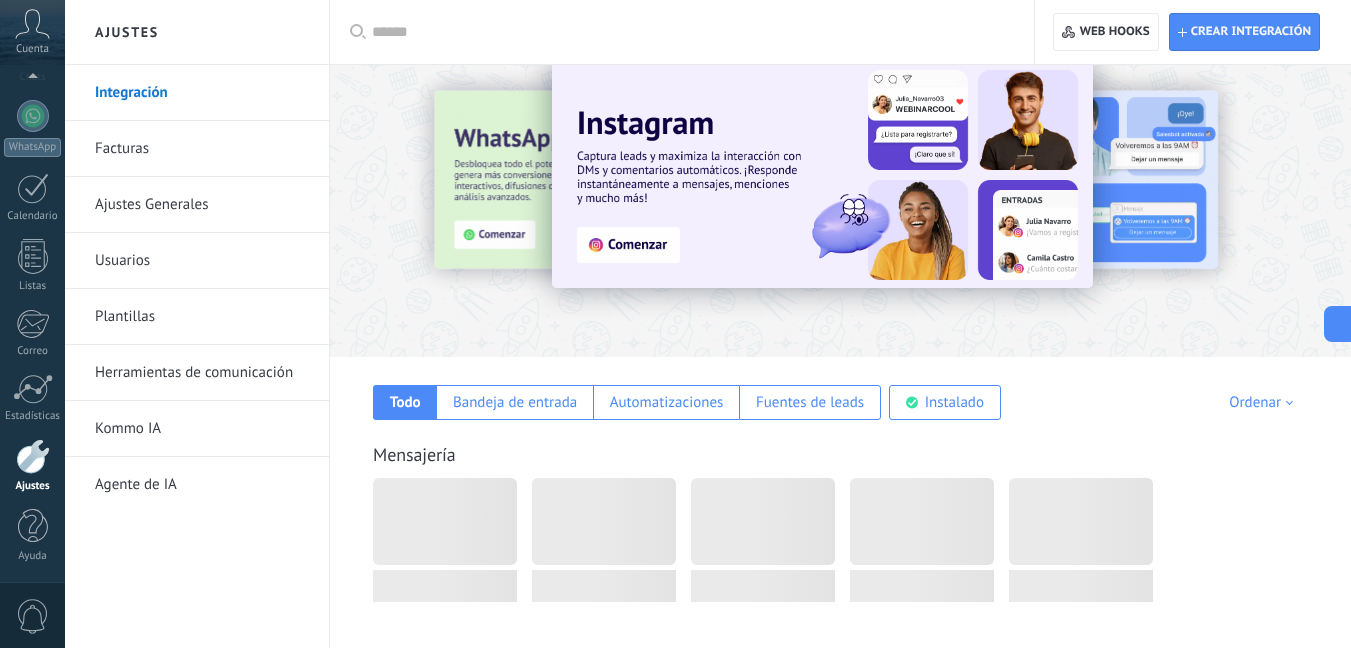 scroll, scrollTop: 0, scrollLeft: 0, axis: both 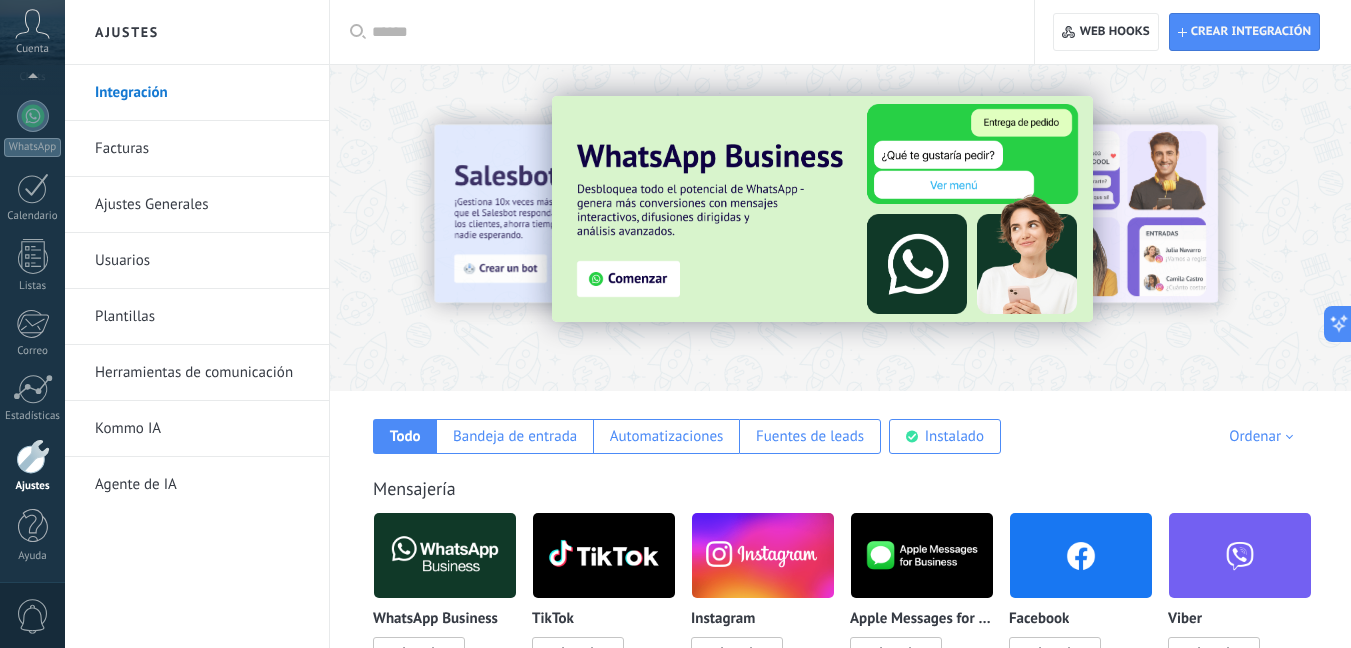click on "Herramientas de comunicación" at bounding box center (202, 373) 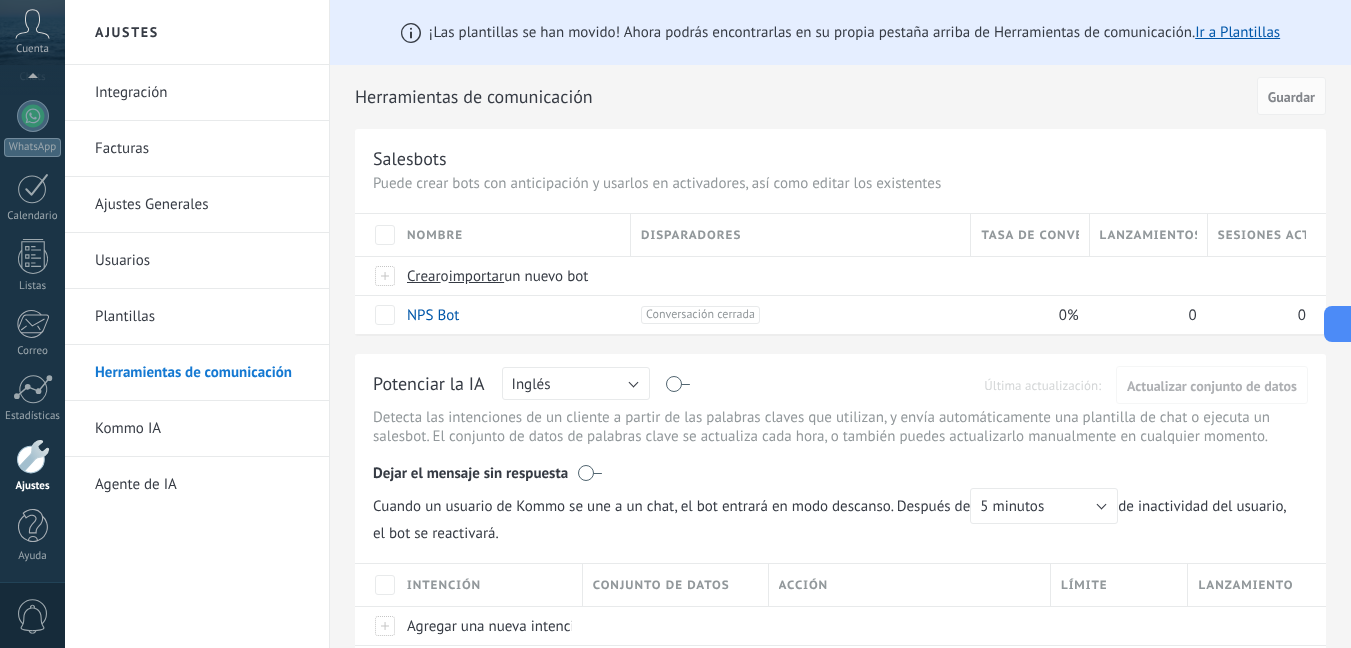 click on "Kommo IA" at bounding box center [202, 429] 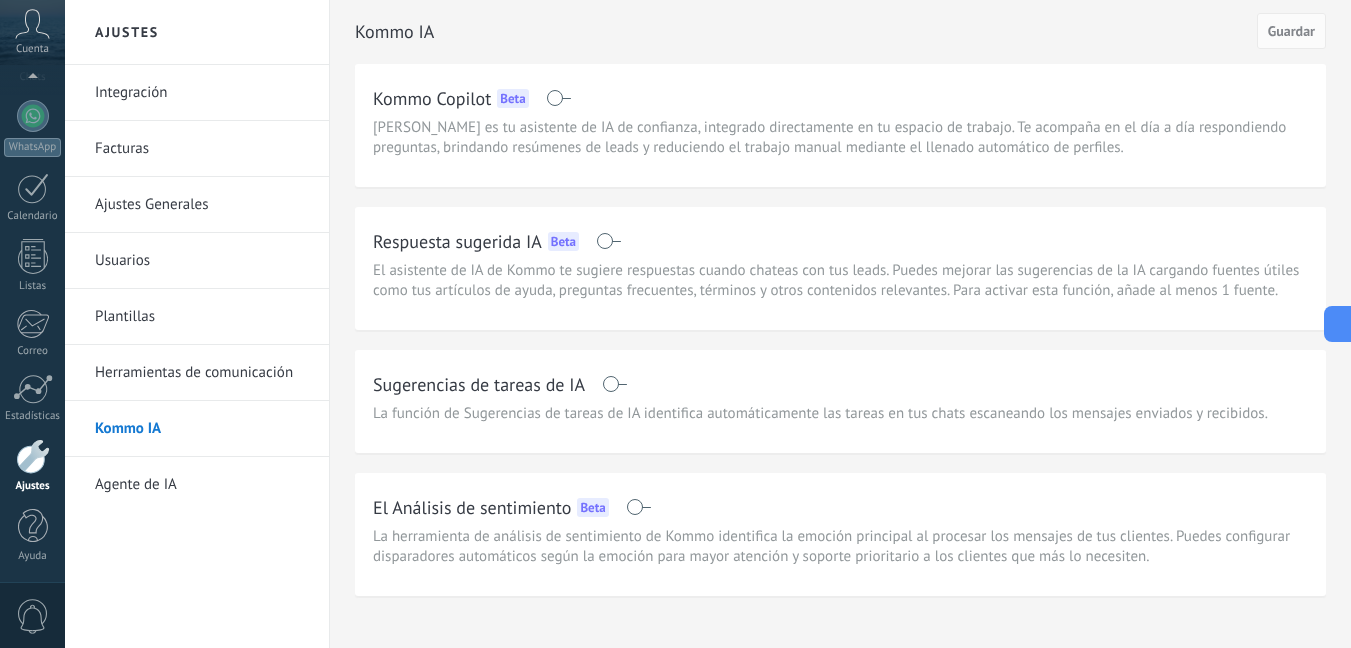 click on "Agente de IA" at bounding box center [202, 485] 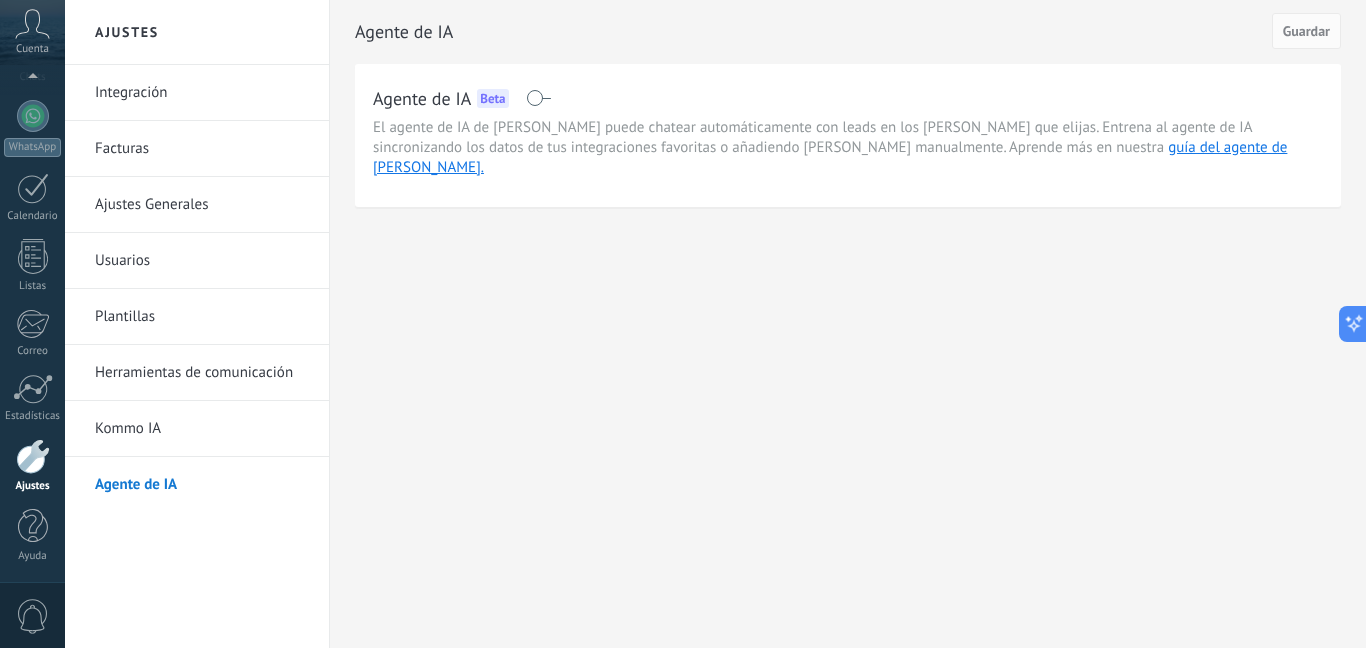 click on "Plantillas" at bounding box center [202, 317] 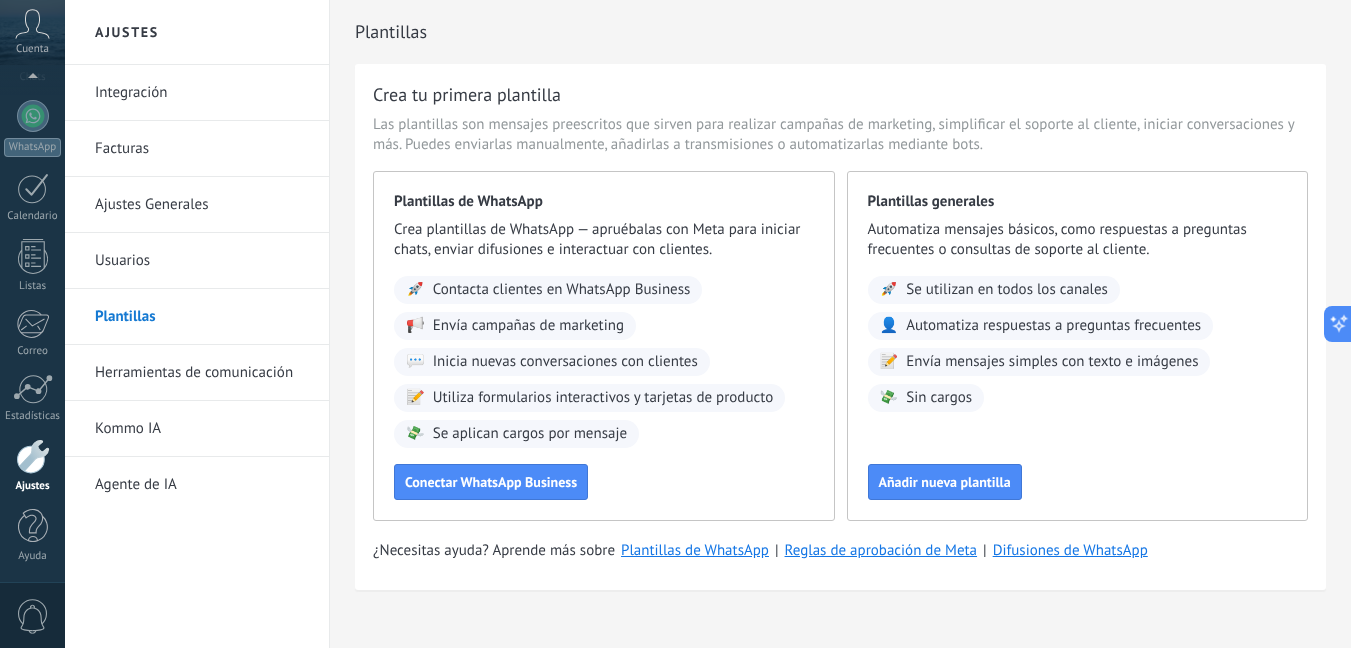 click on "Ajustes Generales" at bounding box center [202, 205] 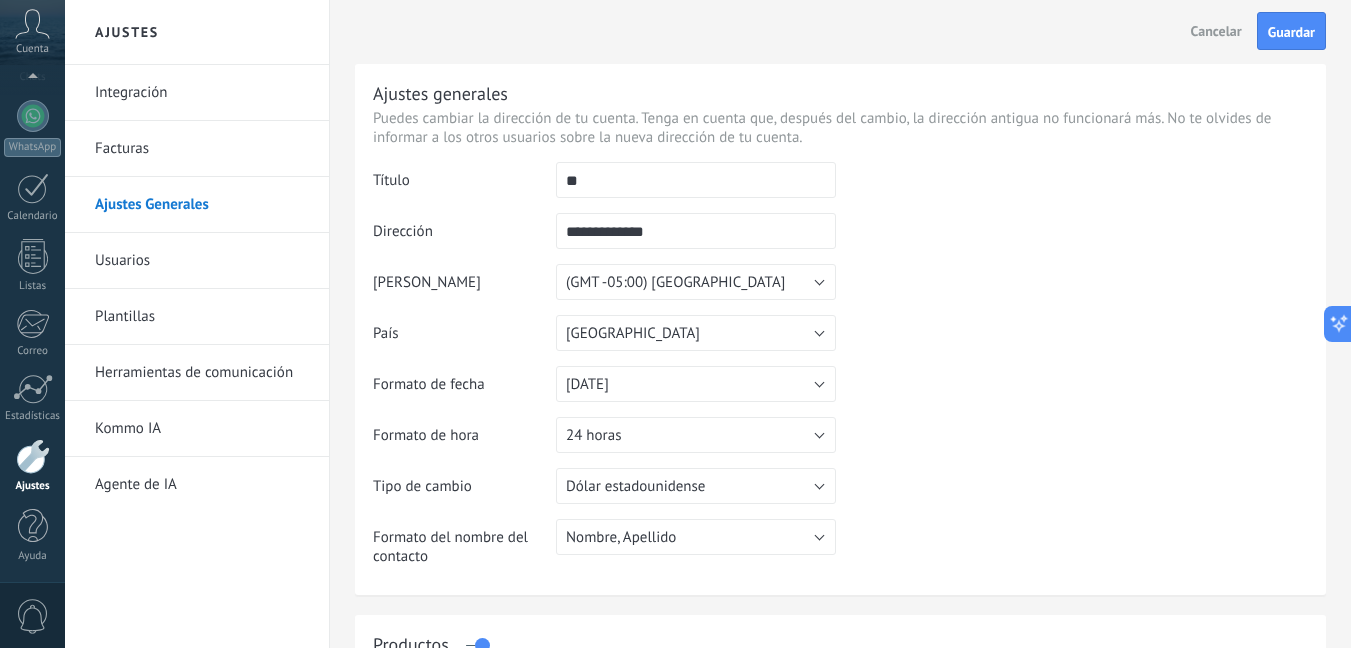 type on "*" 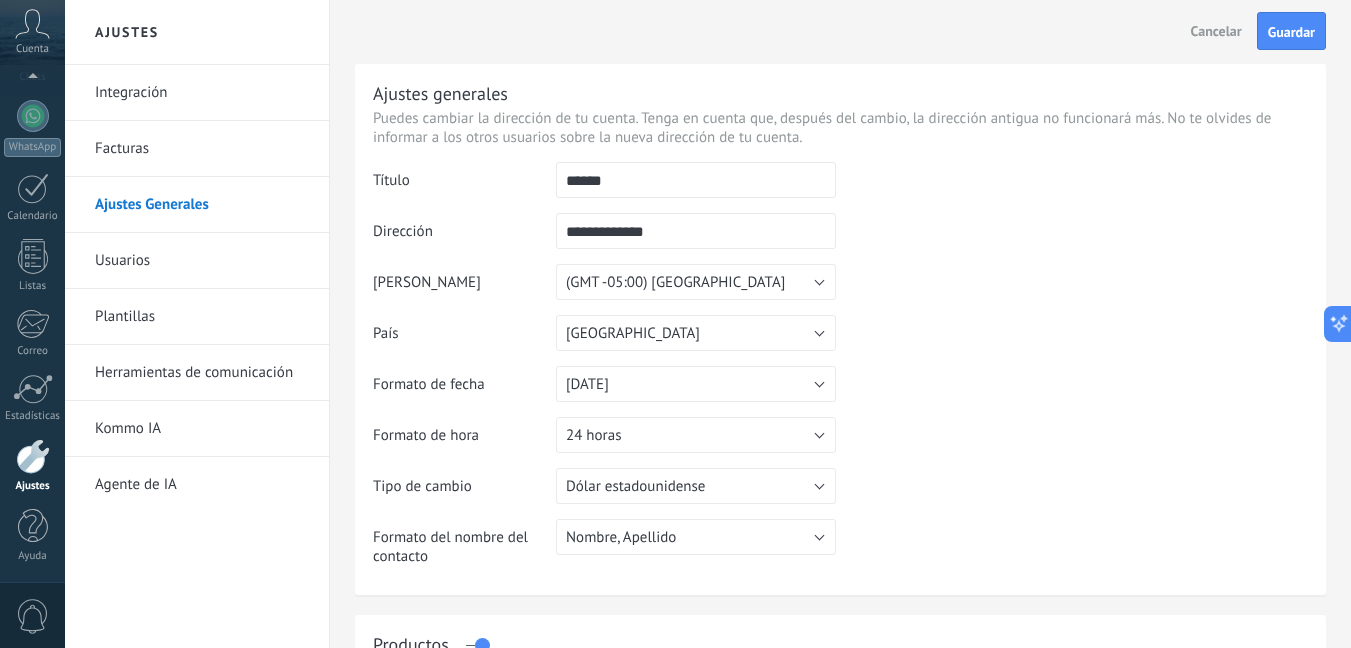 type on "******" 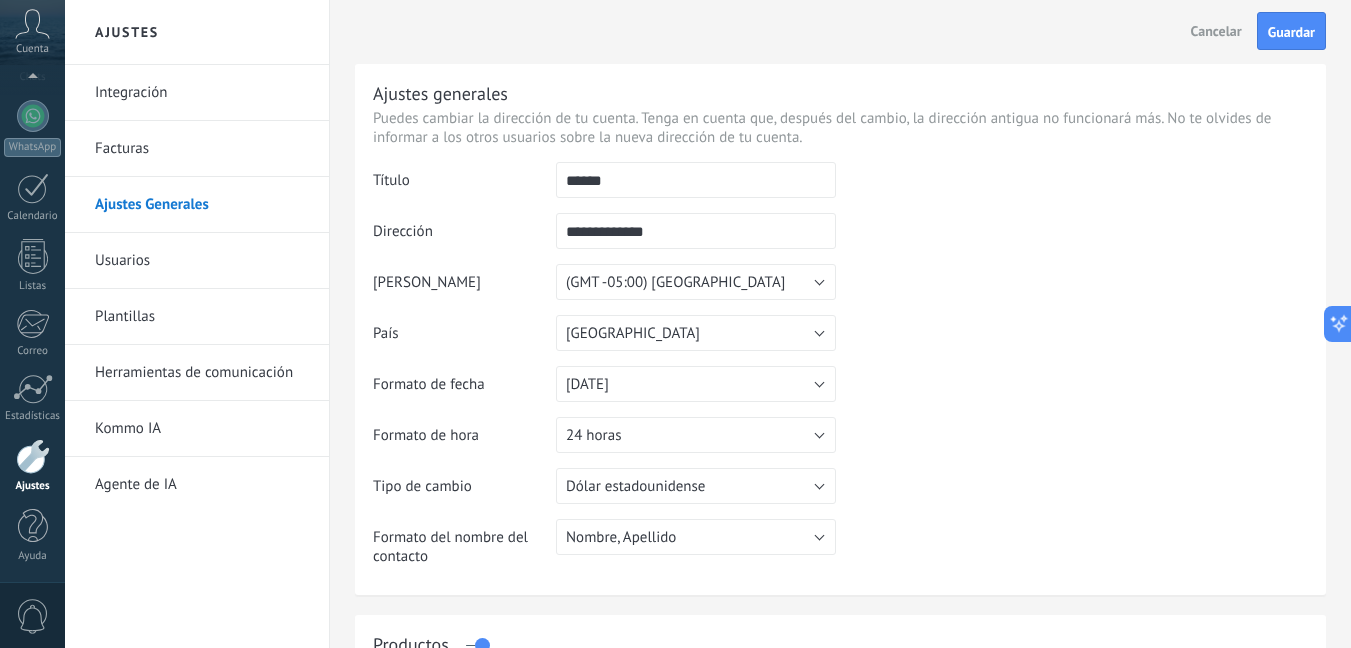 type on "*" 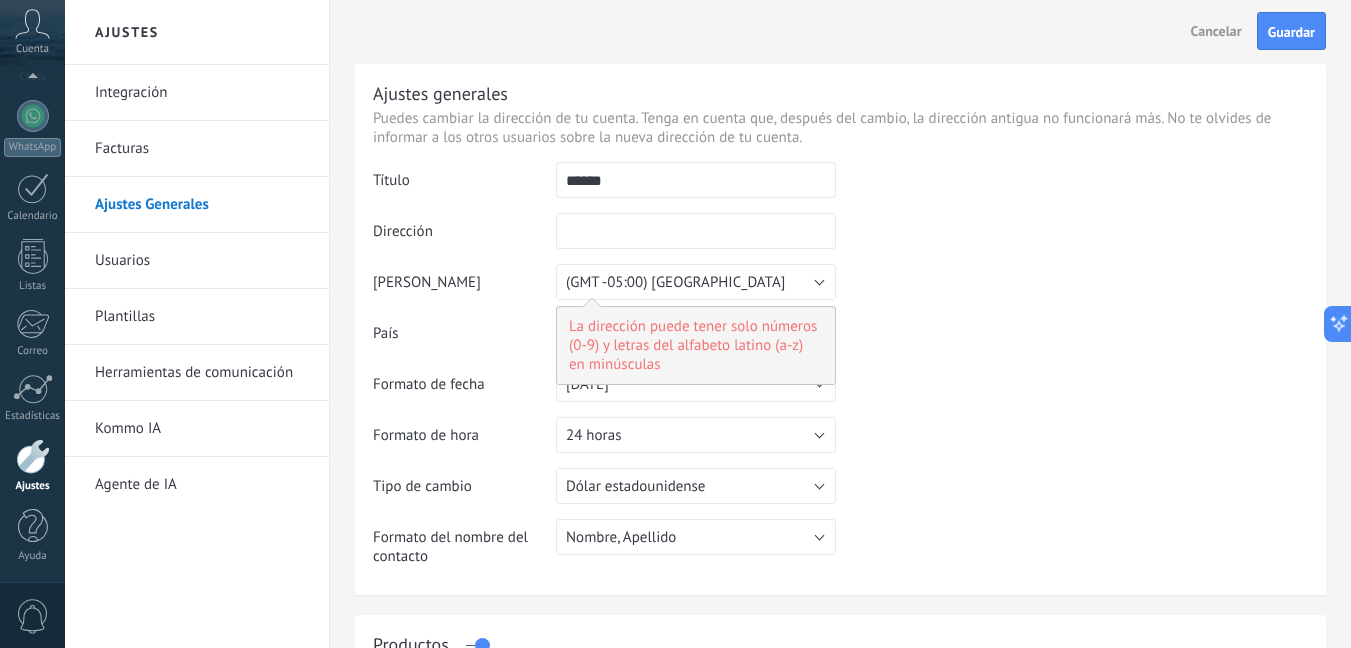 type on "*" 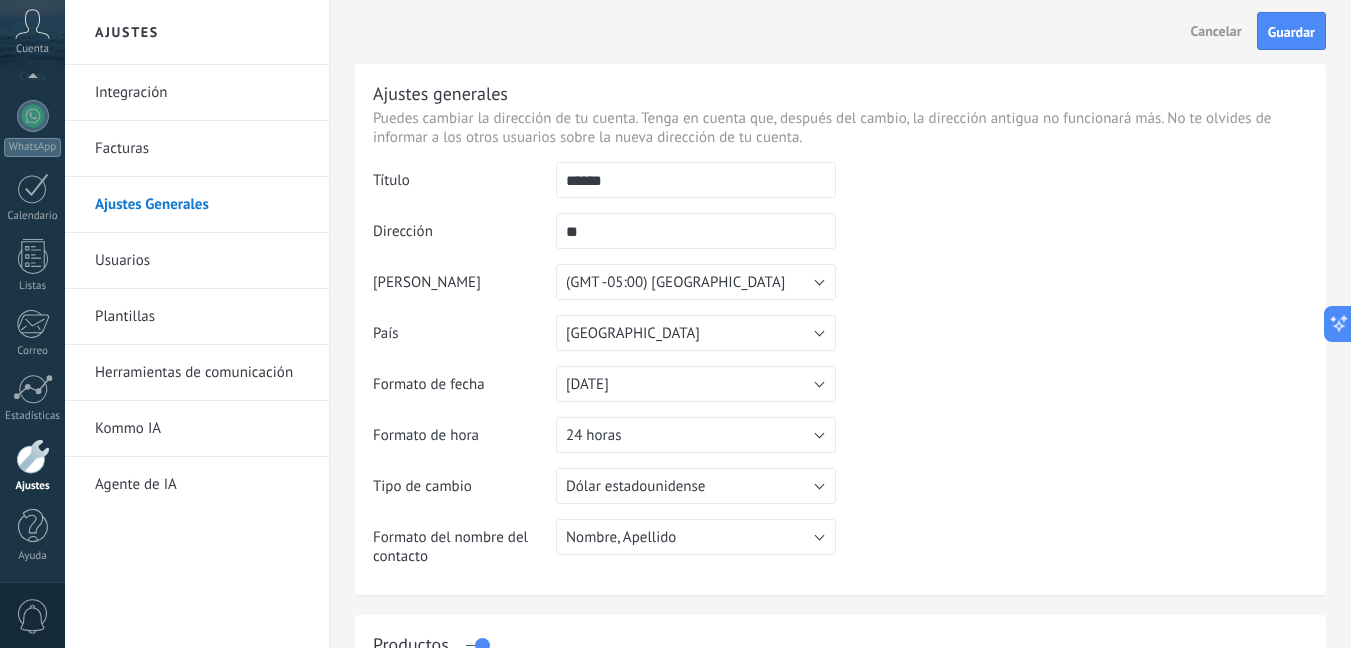 type on "*" 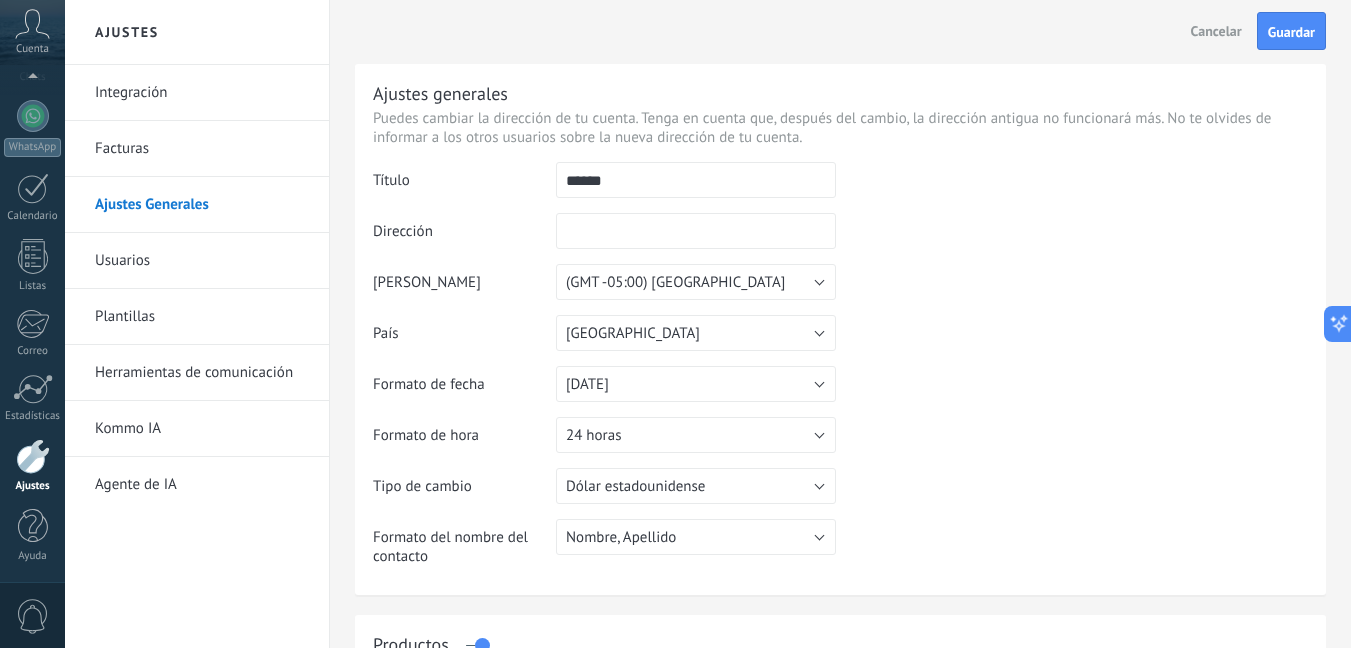type on "*" 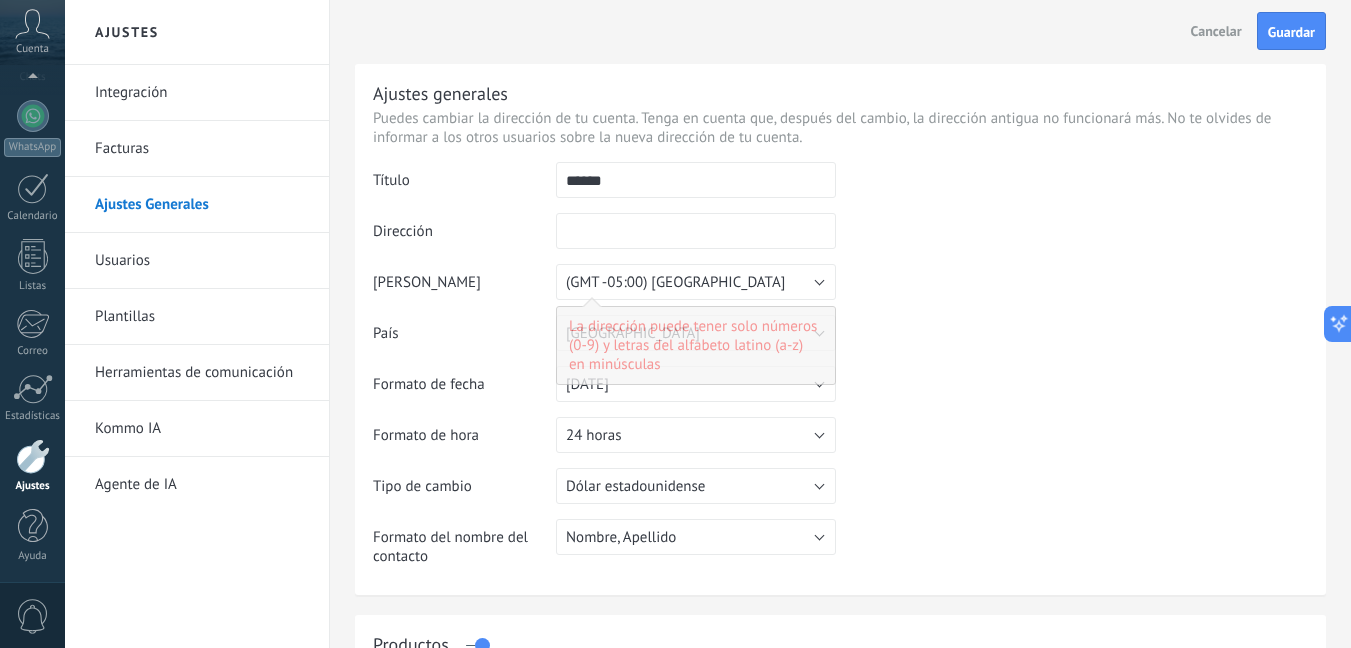 type on "*" 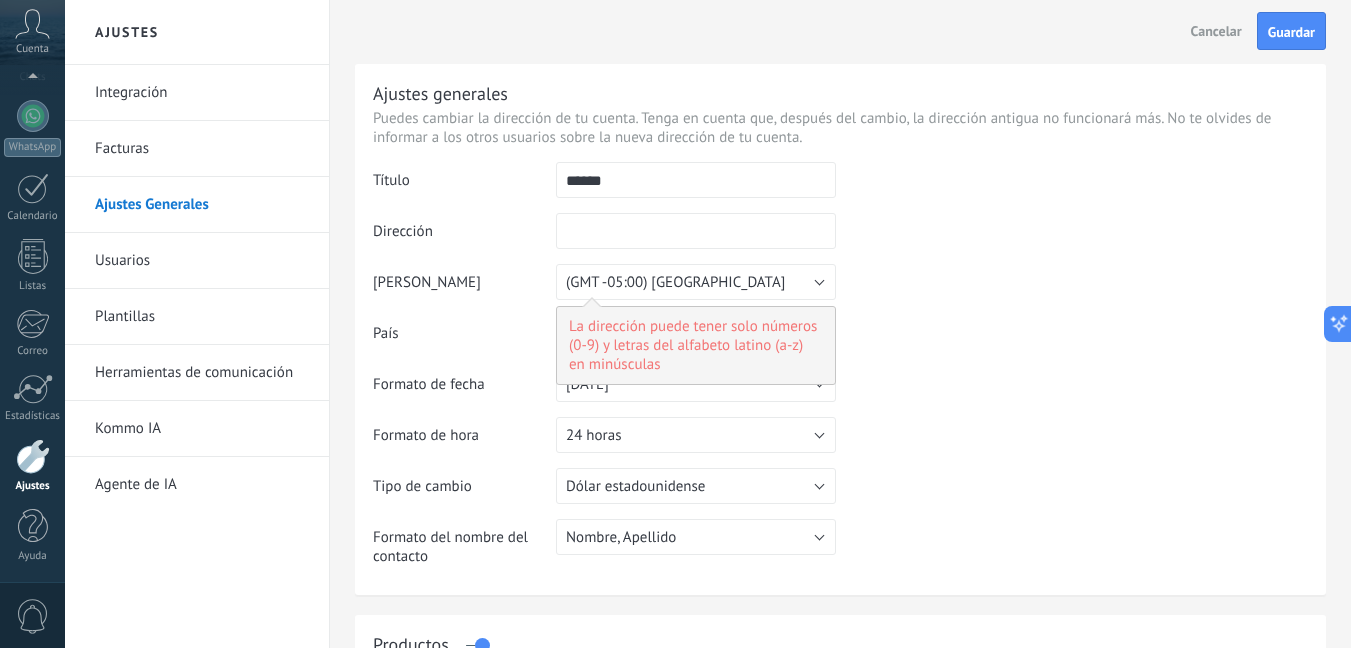 type on "*" 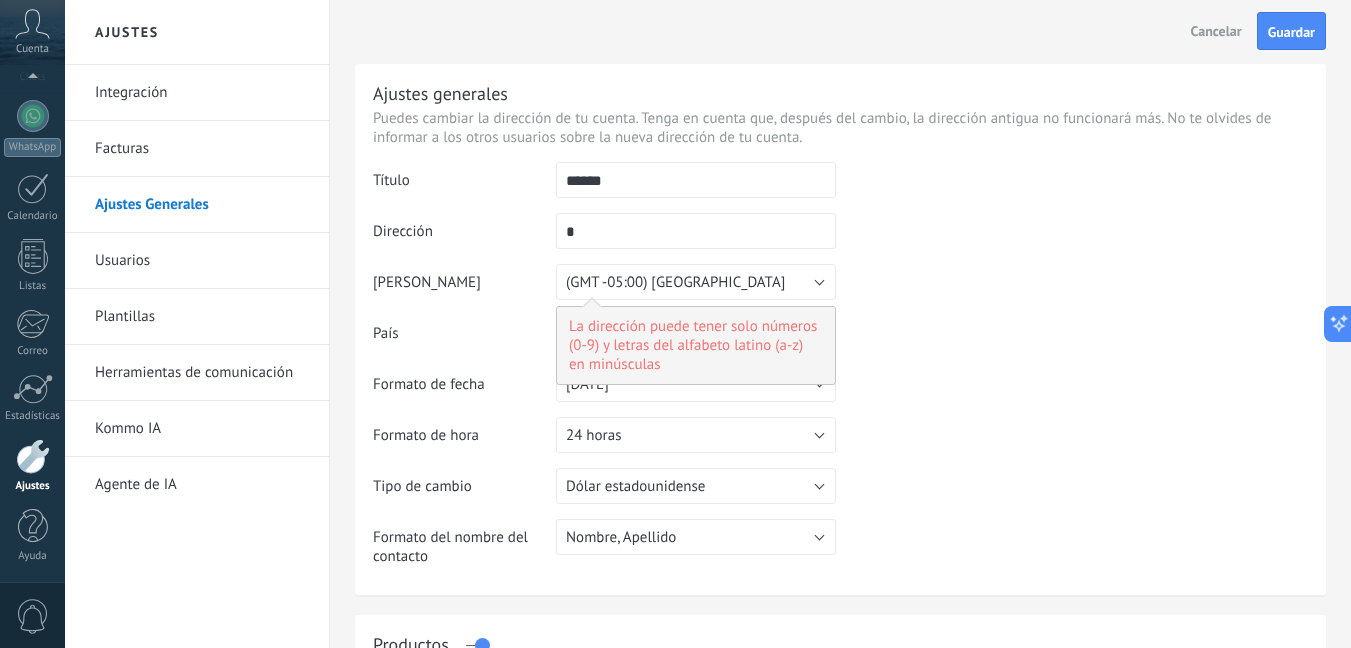 type on "**" 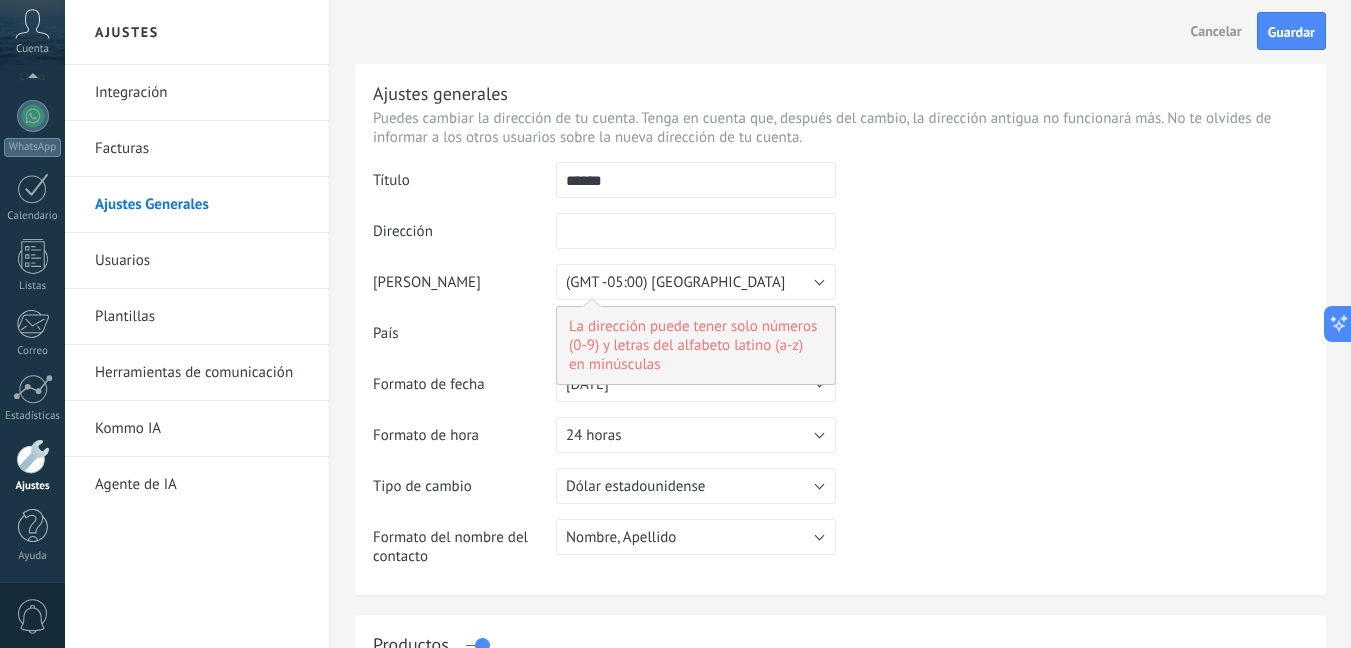 type on "*" 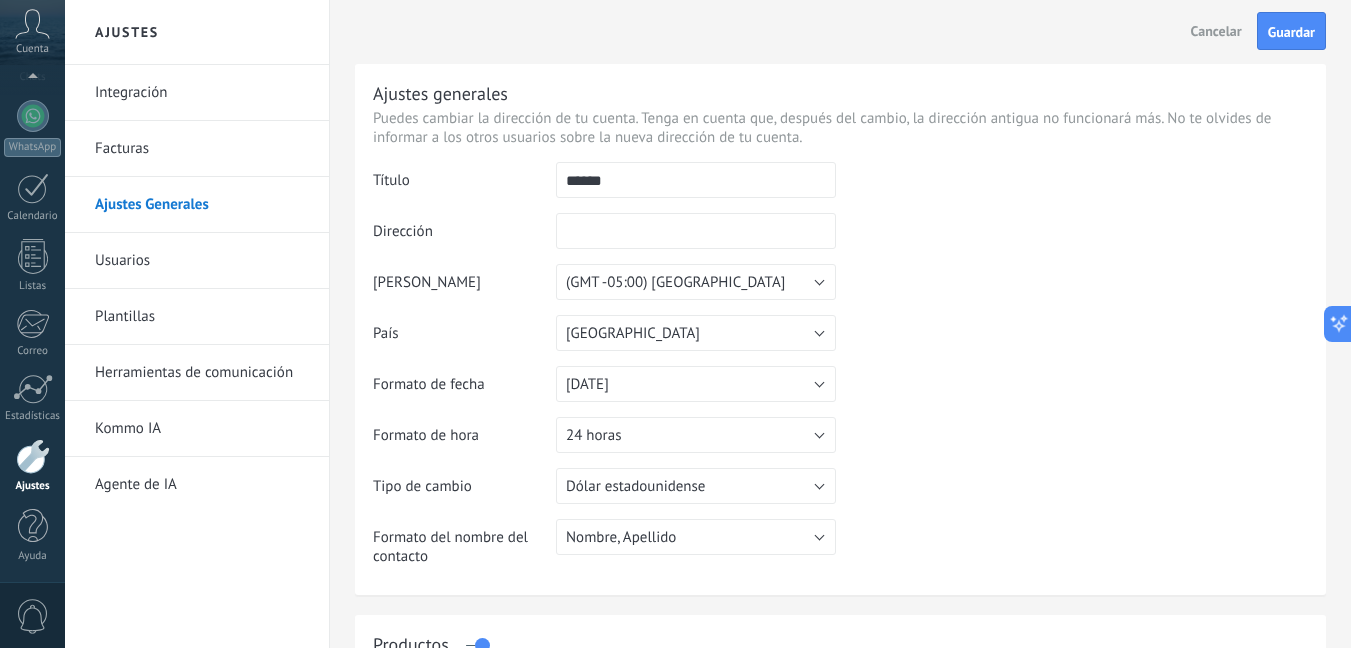 type 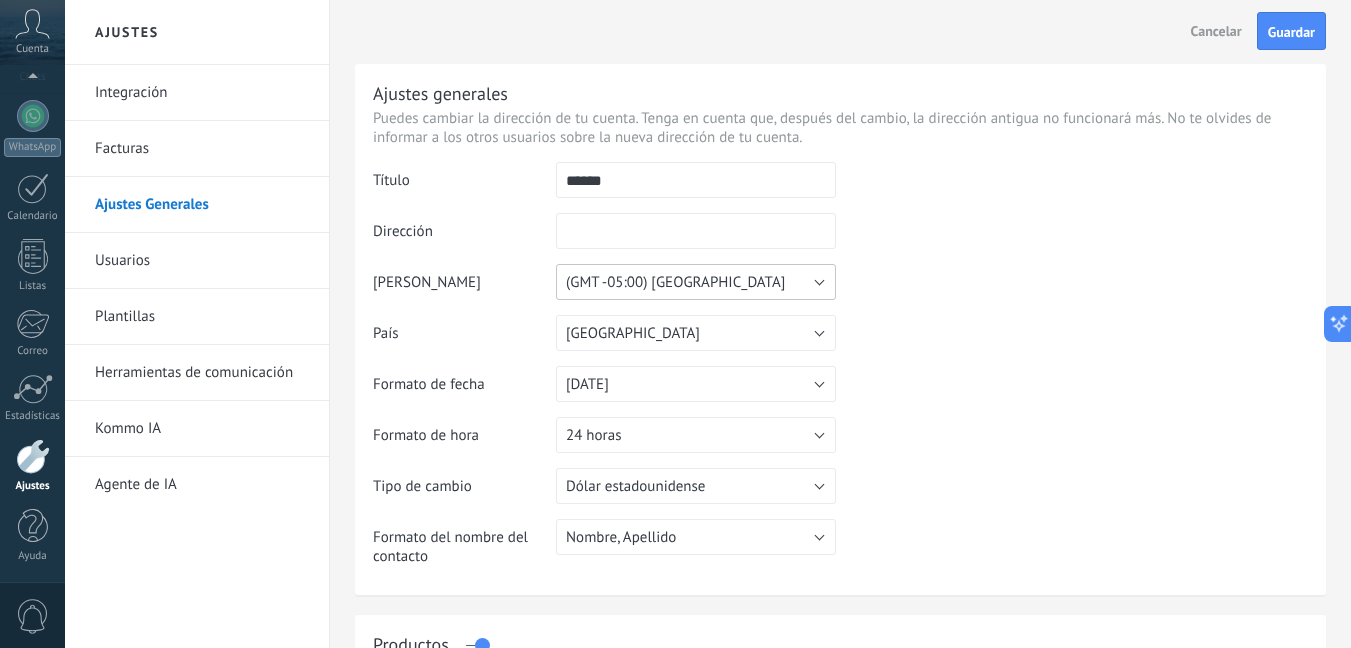 type 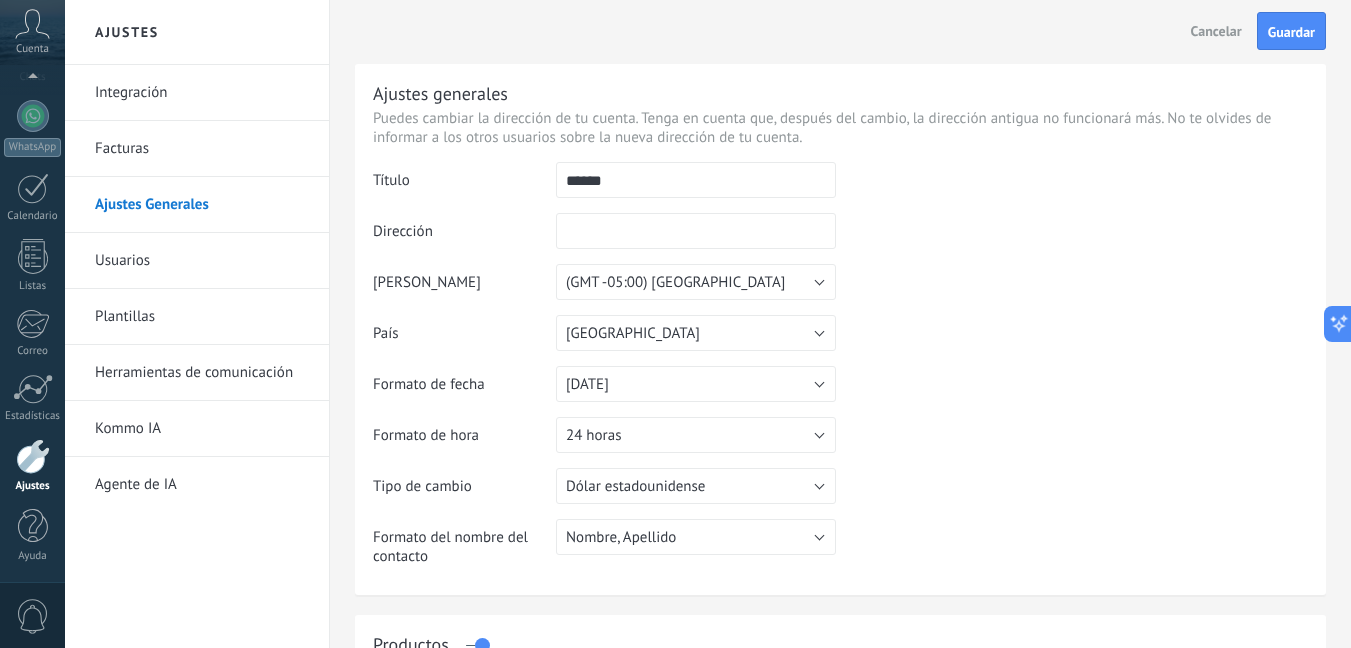 click at bounding box center (696, 231) 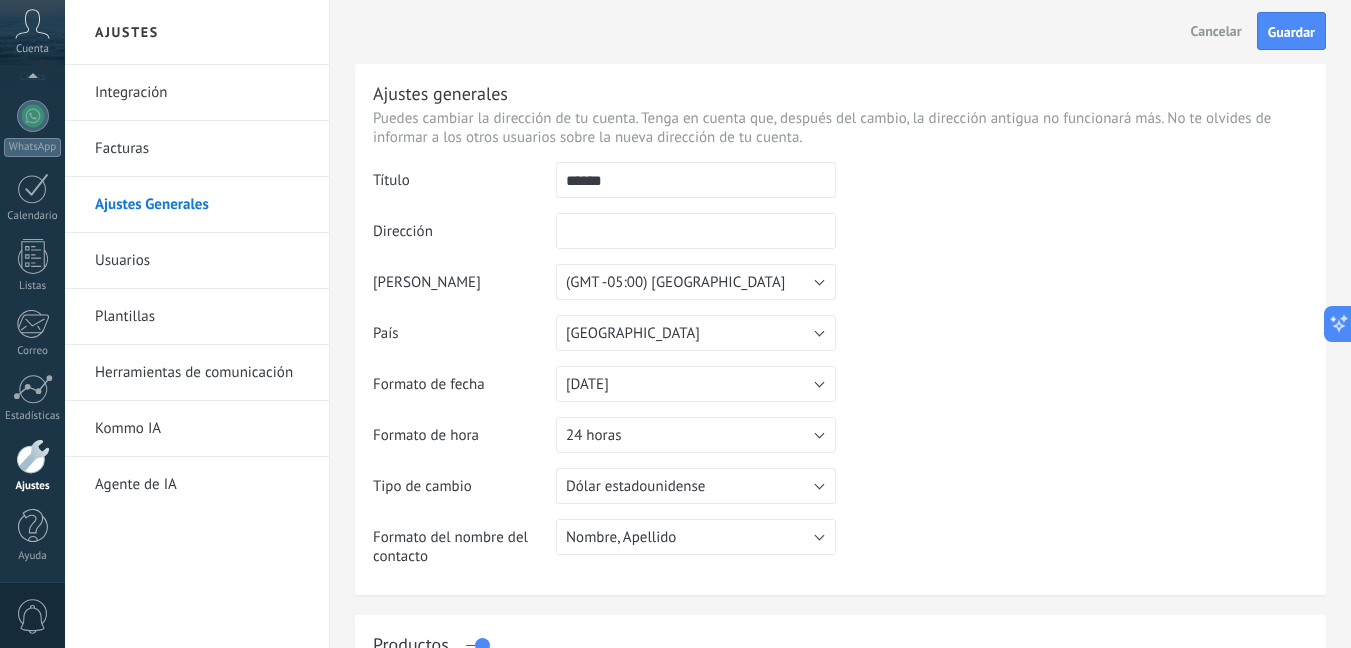 type on "*" 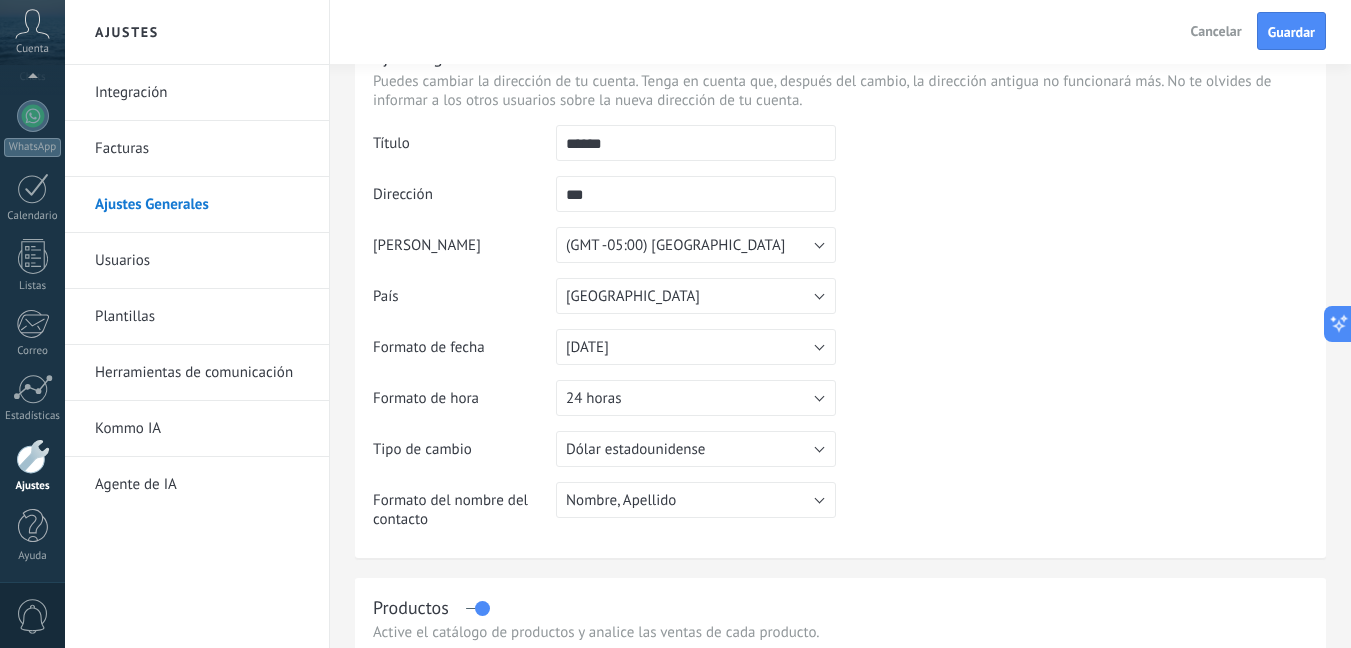 scroll, scrollTop: 100, scrollLeft: 0, axis: vertical 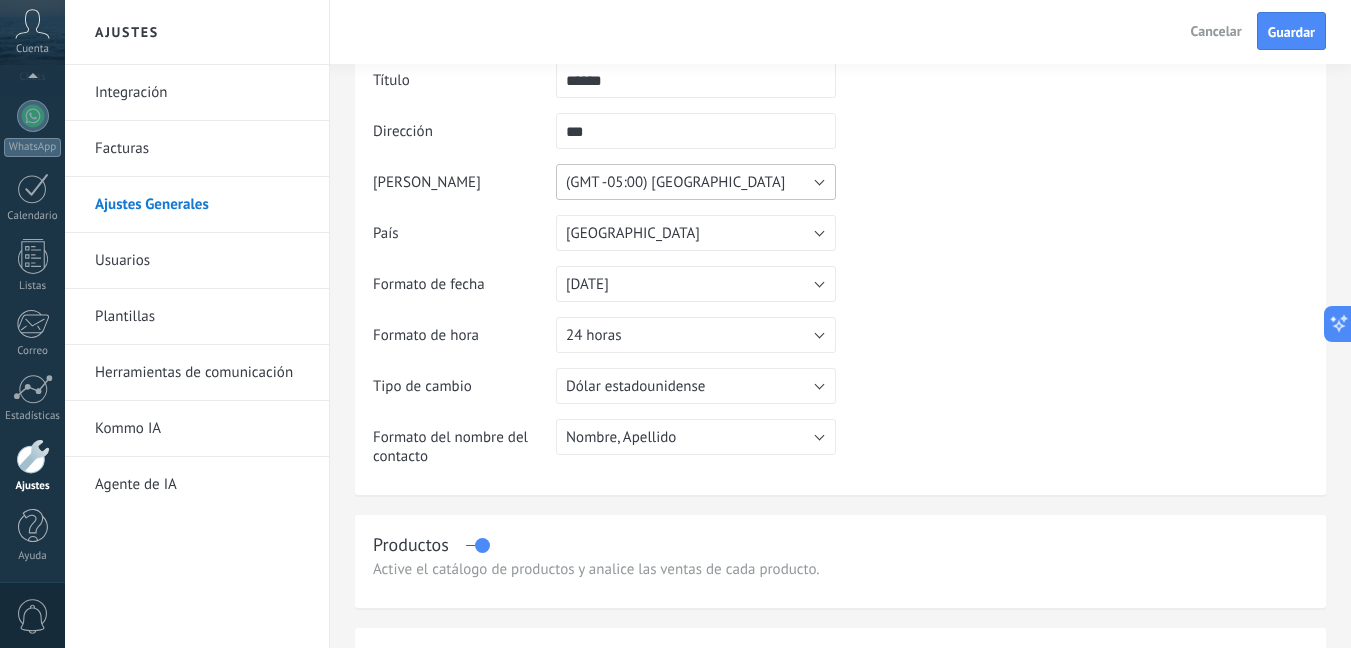 click on "(GMT -05:00) Guayaquil" at bounding box center [696, 182] 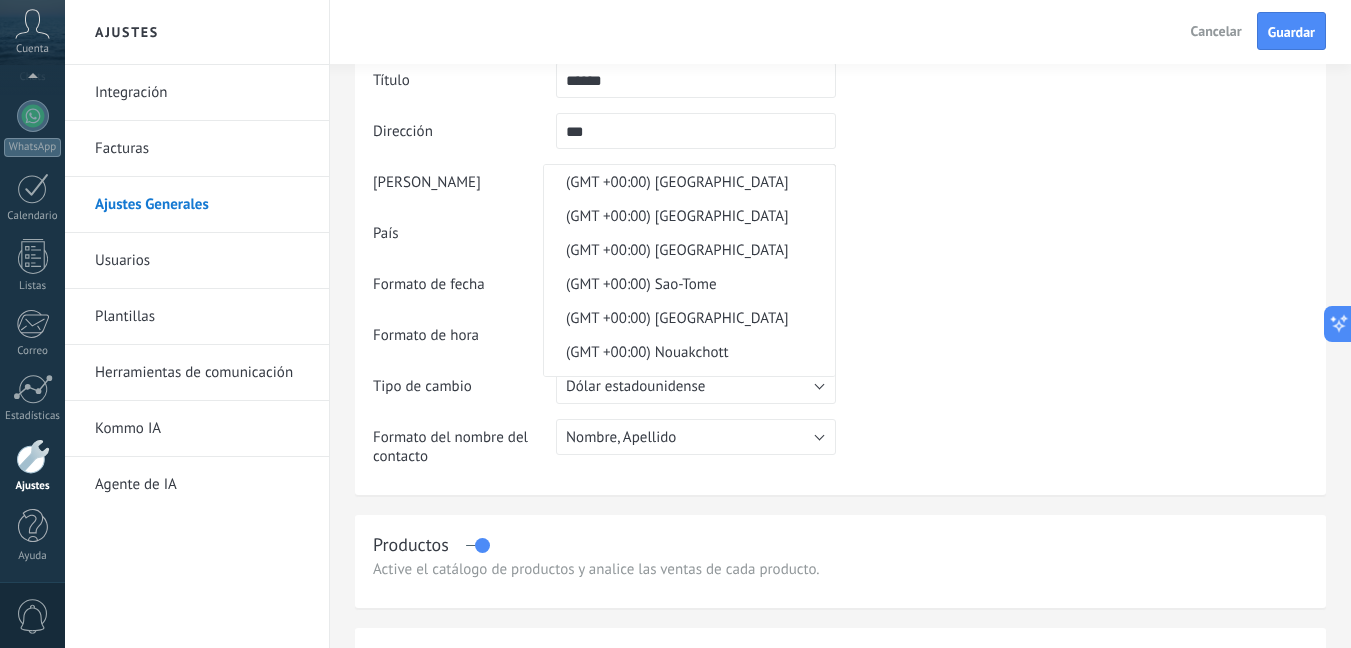 scroll, scrollTop: 12358, scrollLeft: 0, axis: vertical 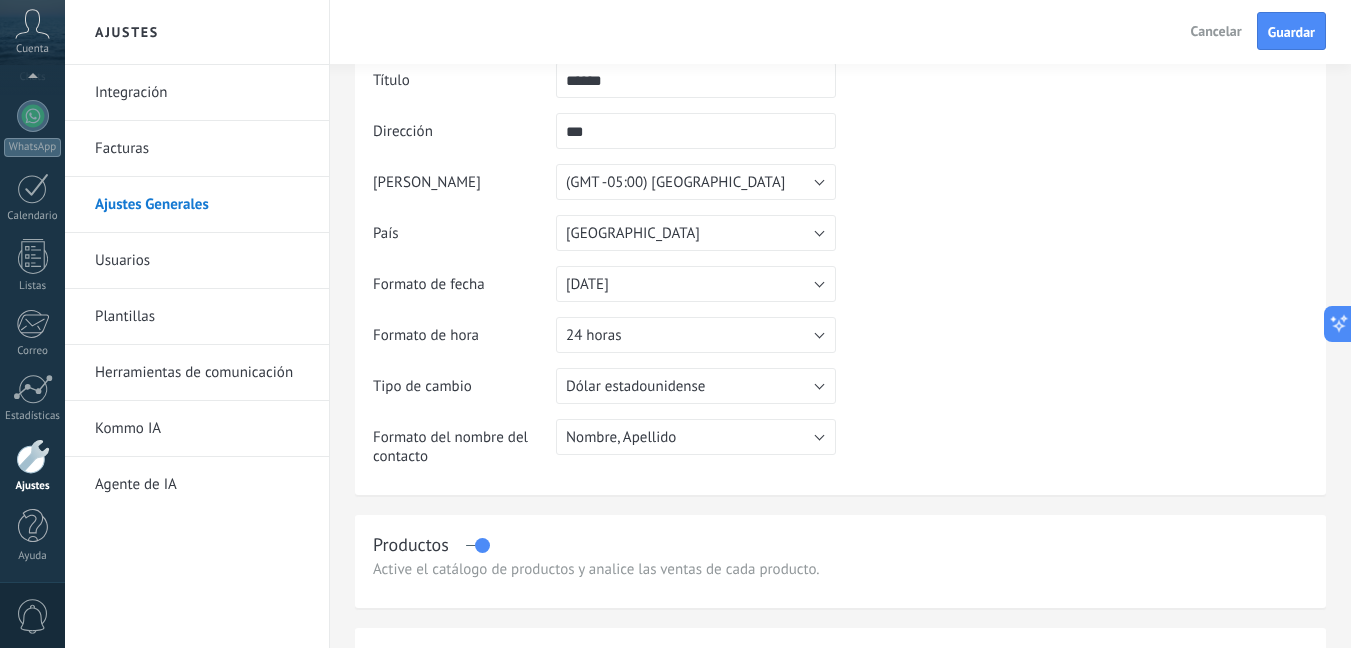 click at bounding box center (1072, 164) 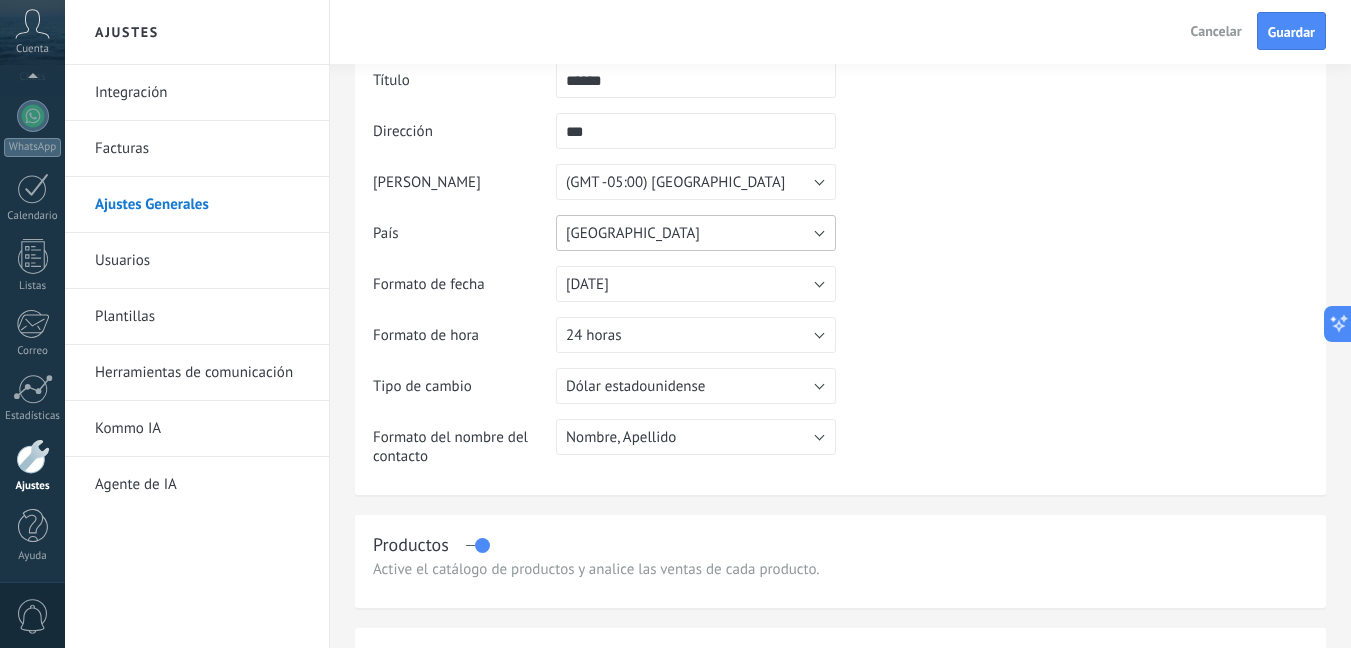 click on "Ecuador" at bounding box center (696, 233) 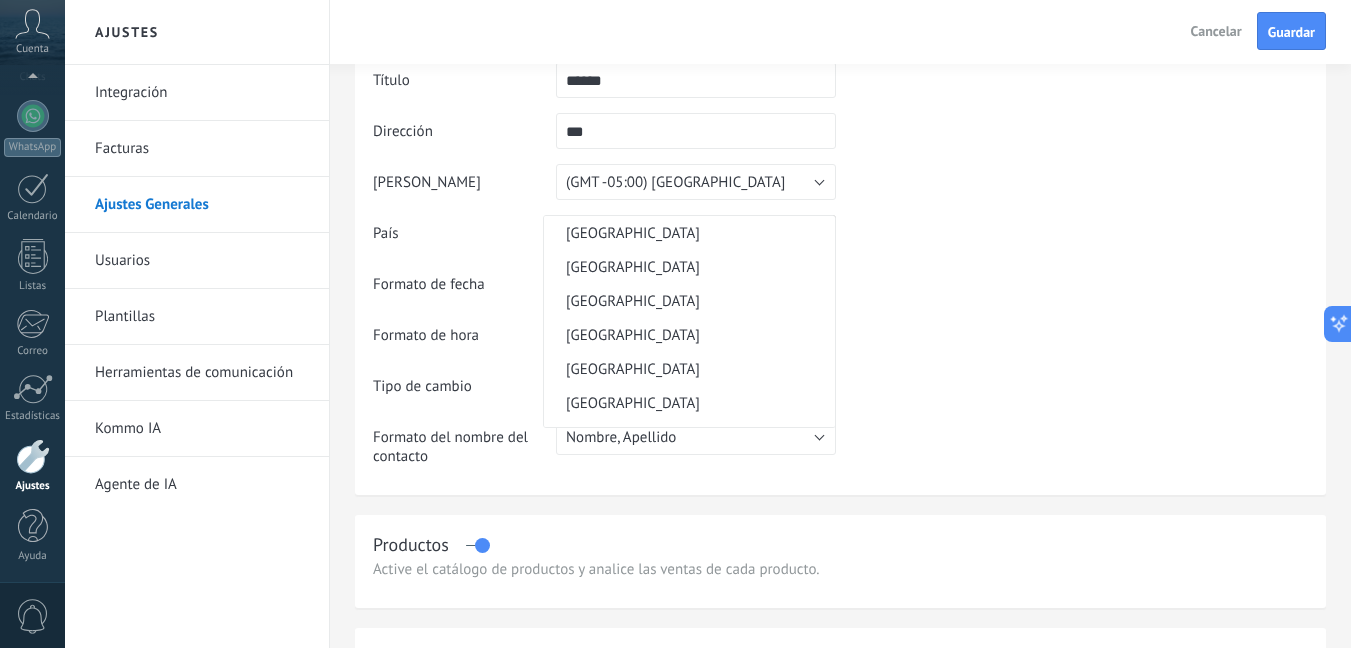 scroll, scrollTop: 1716, scrollLeft: 0, axis: vertical 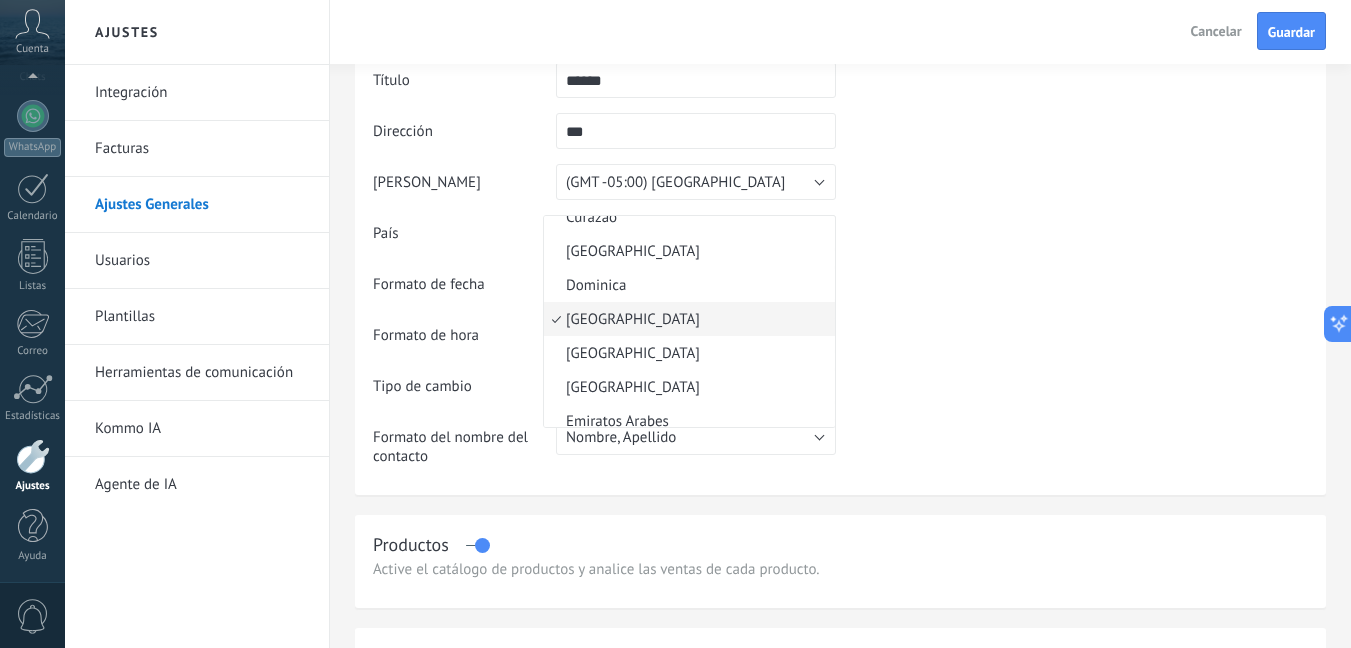 click on "Título ****** Dirección *** La dirección puede tener solo números (0-9) y letras del alfabeto latino (a-z) en minúsculas Huso horario (GMT +00:00) Abidjan (GMT +00:00) Conakry (GMT +00:00) Danmarkshavn (GMT +00:00) Sao-Tome (GMT +00:00) Ouagadougou (GMT +00:00) Nouakchott (GMT +00:00) Monrovia (GMT +00:00) Lome (GMT +00:00) St Helena (GMT +00:00) Freetown (GMT +00:00) Reykjavik (GMT +00:00) Dakar (GMT +00:00) UTC (GMT +00:00) Bissau (GMT +00:00) Azores (GMT +00:00) Bamako (GMT +00:00) Accra (GMT +00:00) Banjul (GMT +01:00) Isle of Man (GMT +01:00) Malabo (GMT +01:00) Dublin (GMT +01:00) London (GMT +01:00) Guernsey (GMT +01:00) Bangui (GMT +01:00) Casablanca (GMT +01:00) Ndjamena (GMT +01:00) Niamey (GMT +01:00) Porto-Novo (GMT +01:00) Algiers (GMT +01:00) Jersey (GMT +01:00) Tunis (GMT +01:00) Faroe (GMT +01:00) Luanda (GMT +01:00) Libreville (GMT +01:00) El Aaiun (GMT +01:00) Lagos (GMT +01:00) Canary (GMT +01:00) Kinshasa (GMT +01:00) Madeira (GMT +01:00) Brazzaville (GMT +01:00) Lisbon País Albania" at bounding box center (840, 271) 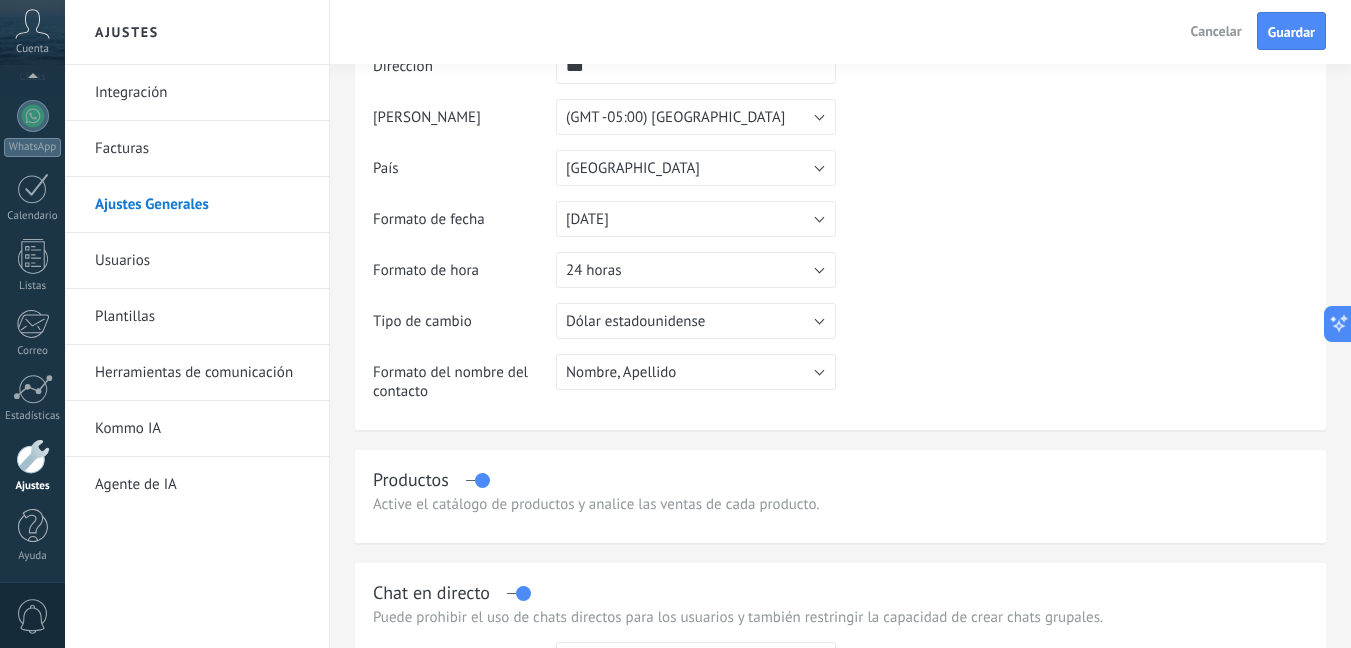 scroll, scrollTop: 200, scrollLeft: 0, axis: vertical 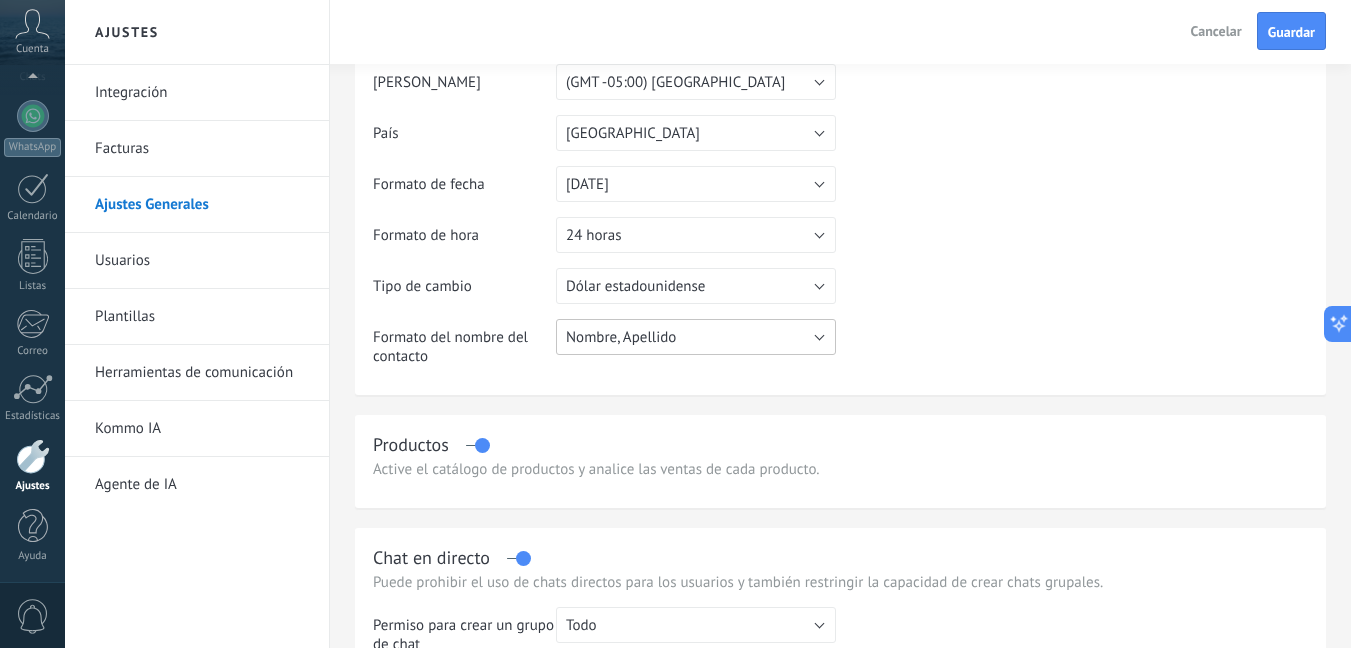 click on "Nombre, Apellido" at bounding box center (696, 337) 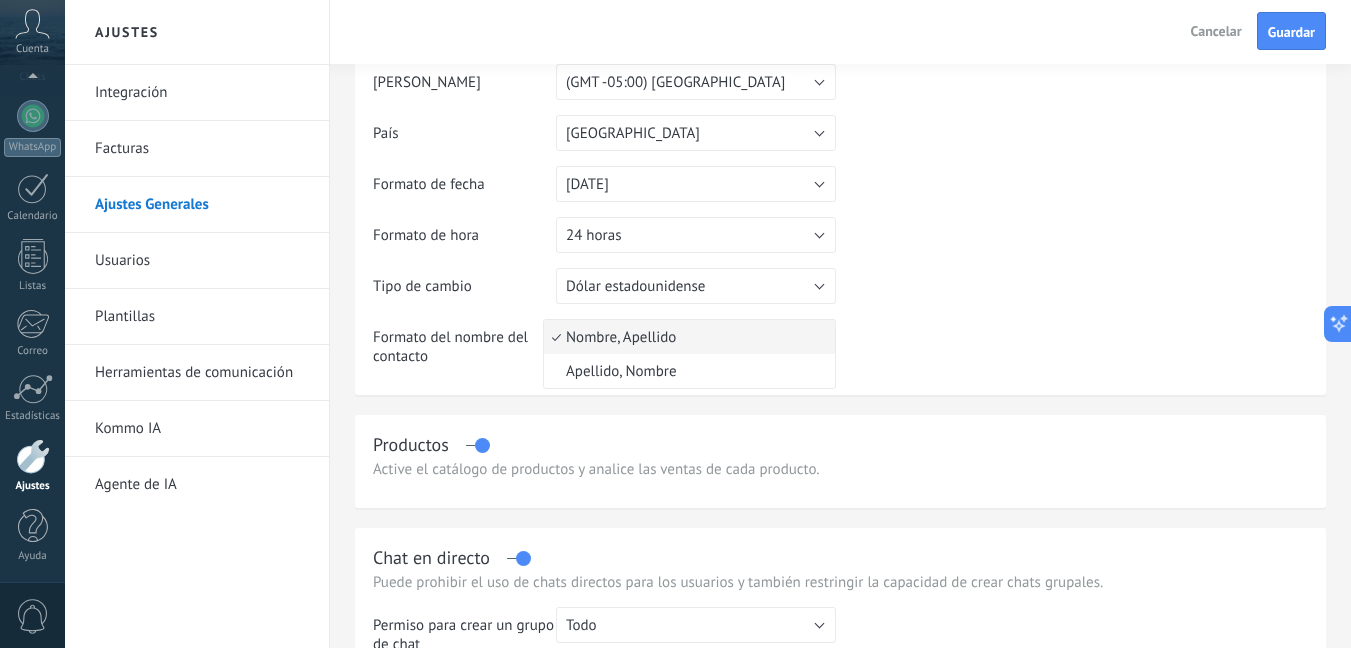 click on "Nombre, Apellido" at bounding box center [689, 337] 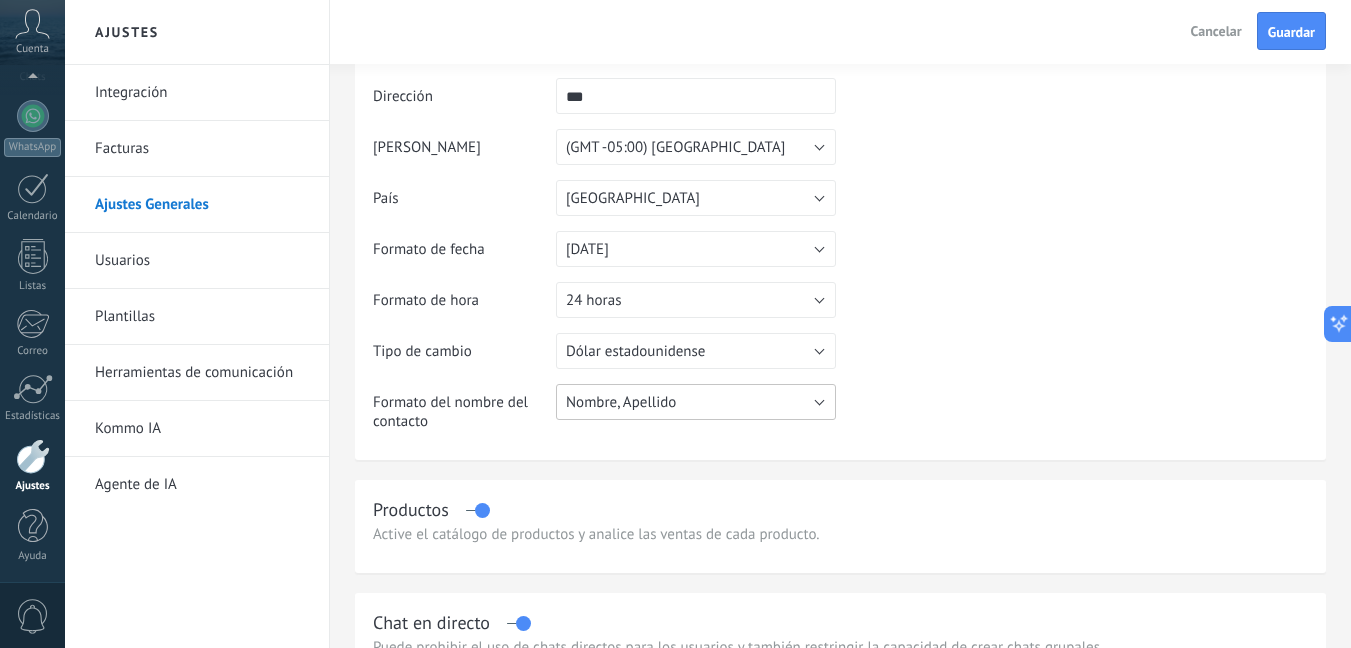 scroll, scrollTop: 0, scrollLeft: 0, axis: both 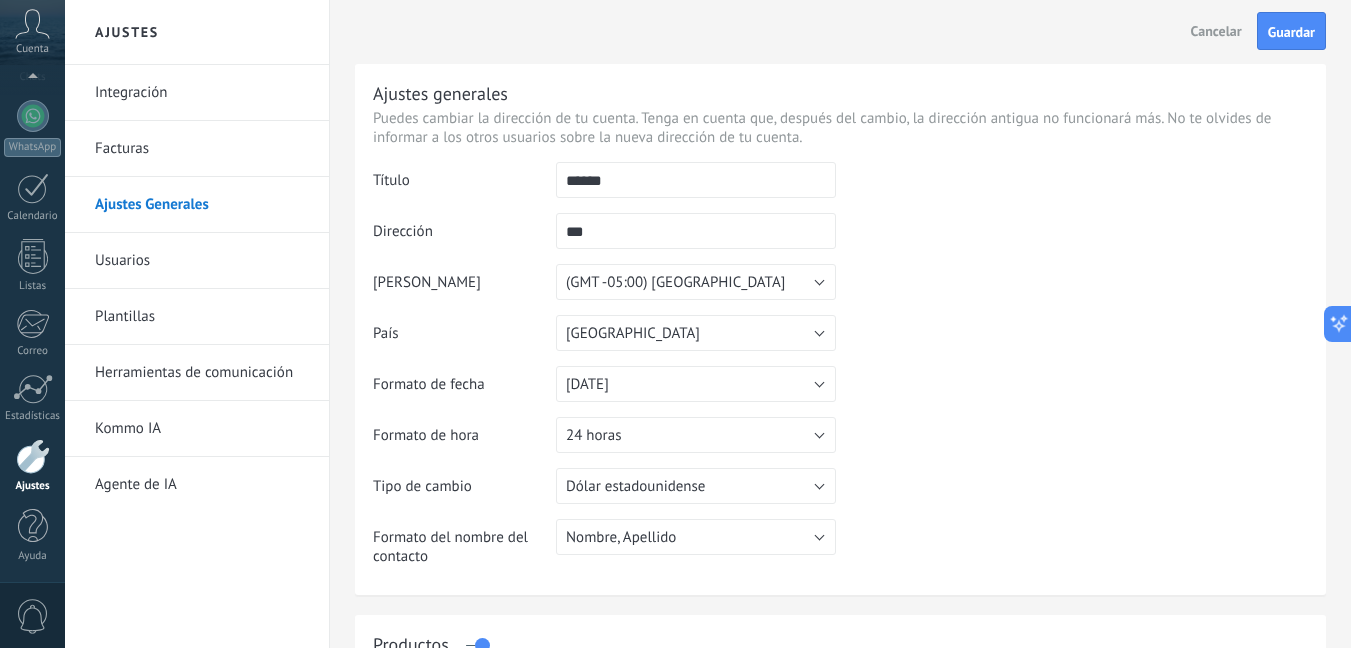 click on "***" at bounding box center (696, 231) 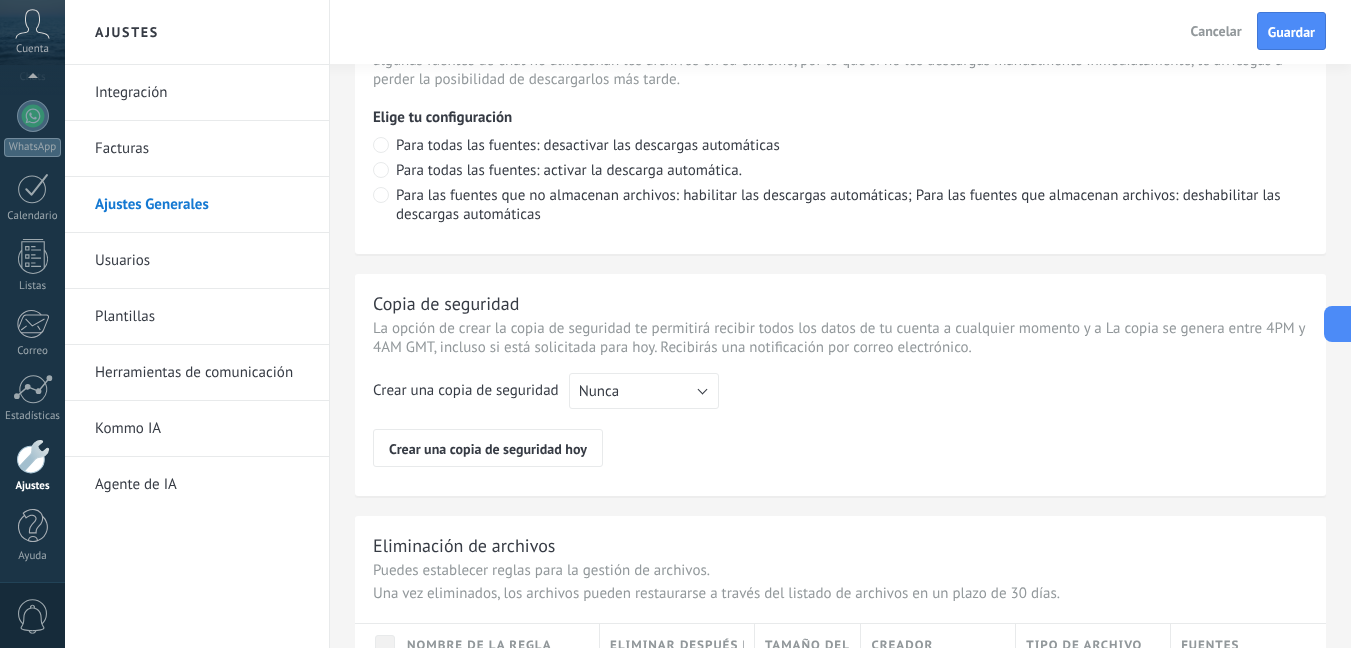scroll, scrollTop: 1593, scrollLeft: 0, axis: vertical 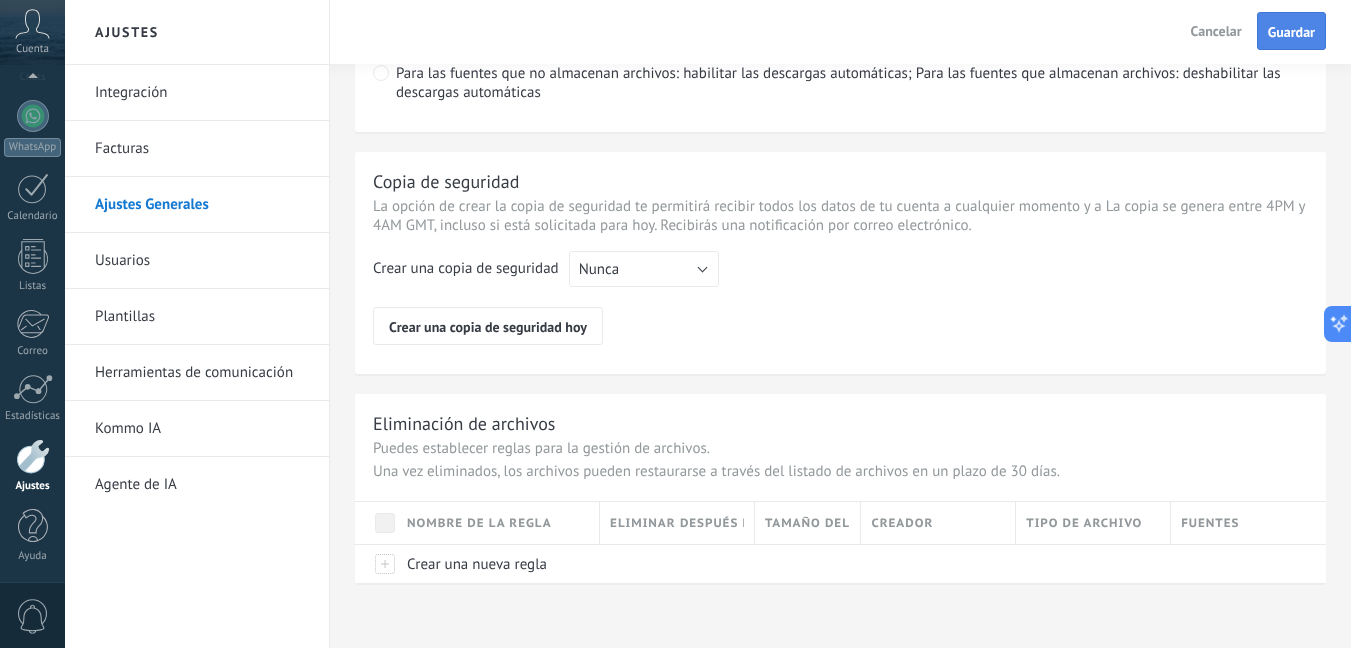 click on "Guardar" at bounding box center (1291, 32) 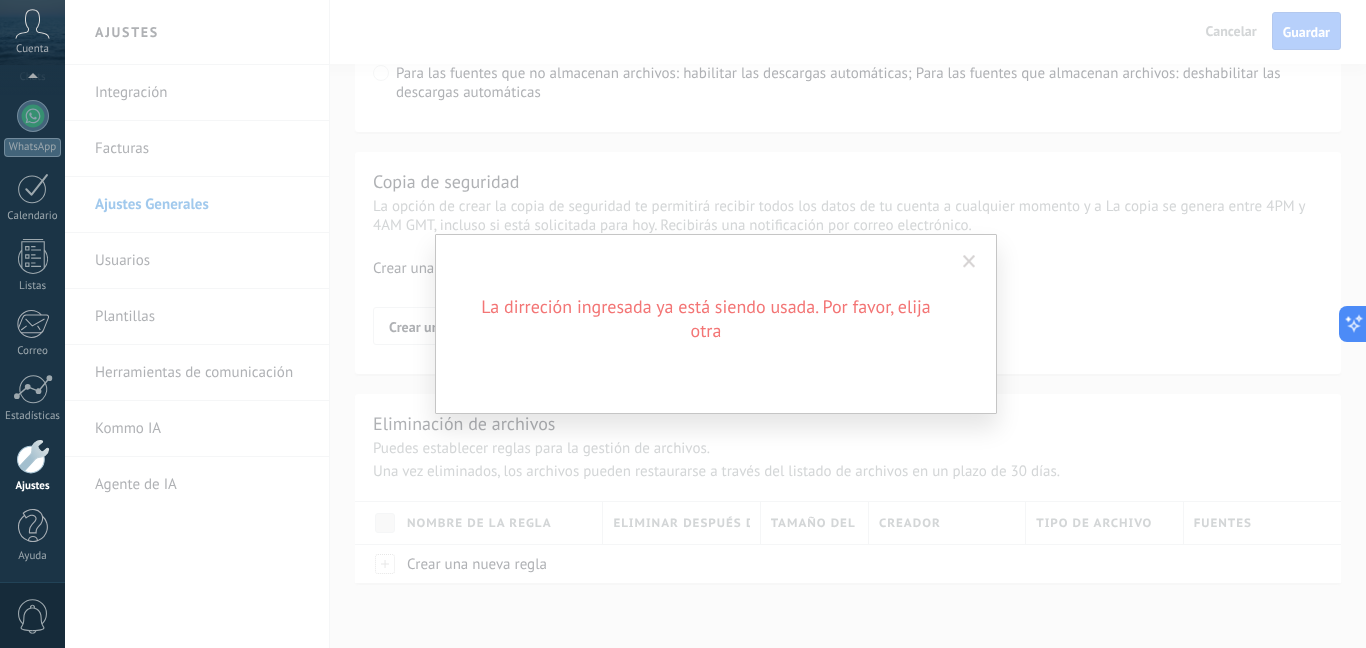 click at bounding box center (969, 262) 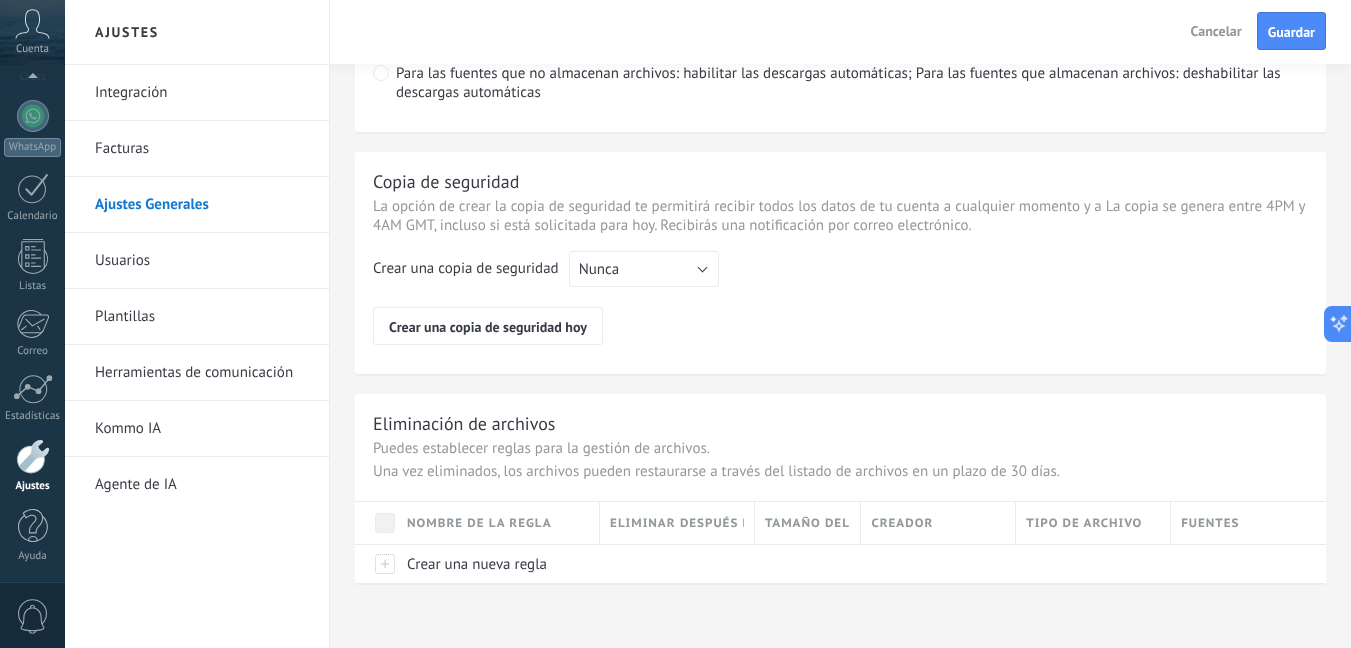 click on "Crear una copia de seguridad hoy" at bounding box center [838, 326] 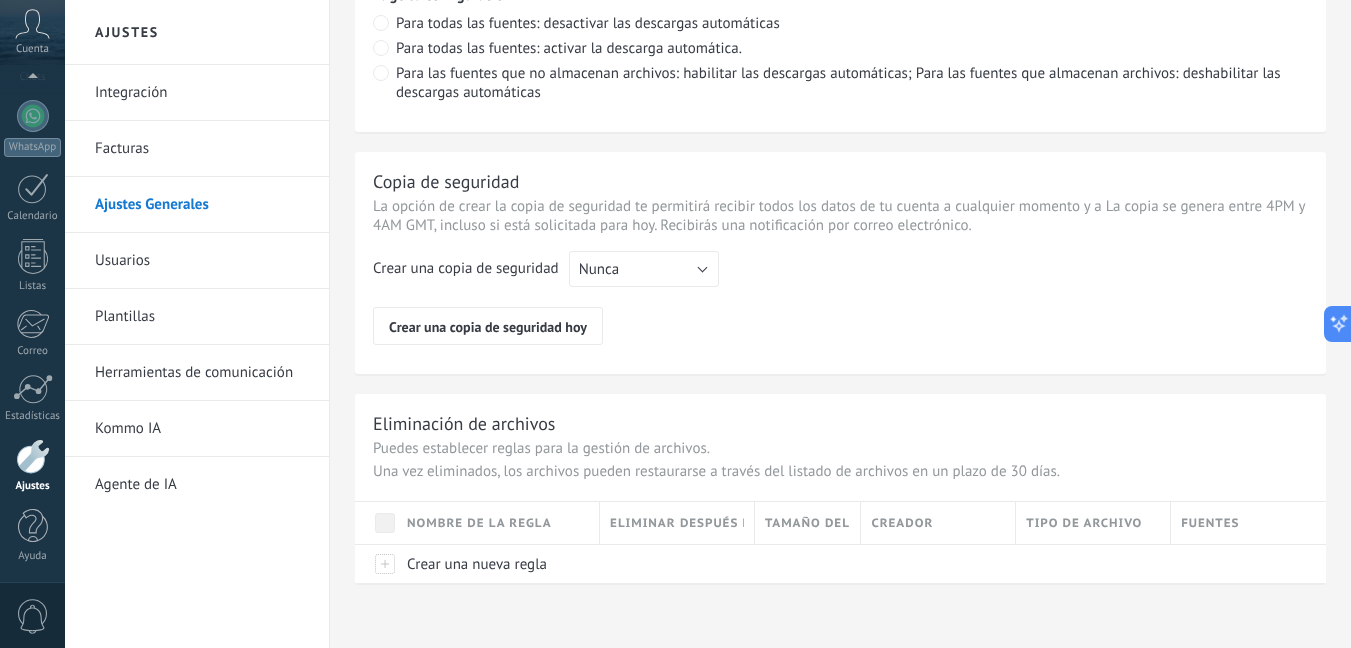 scroll, scrollTop: 0, scrollLeft: 0, axis: both 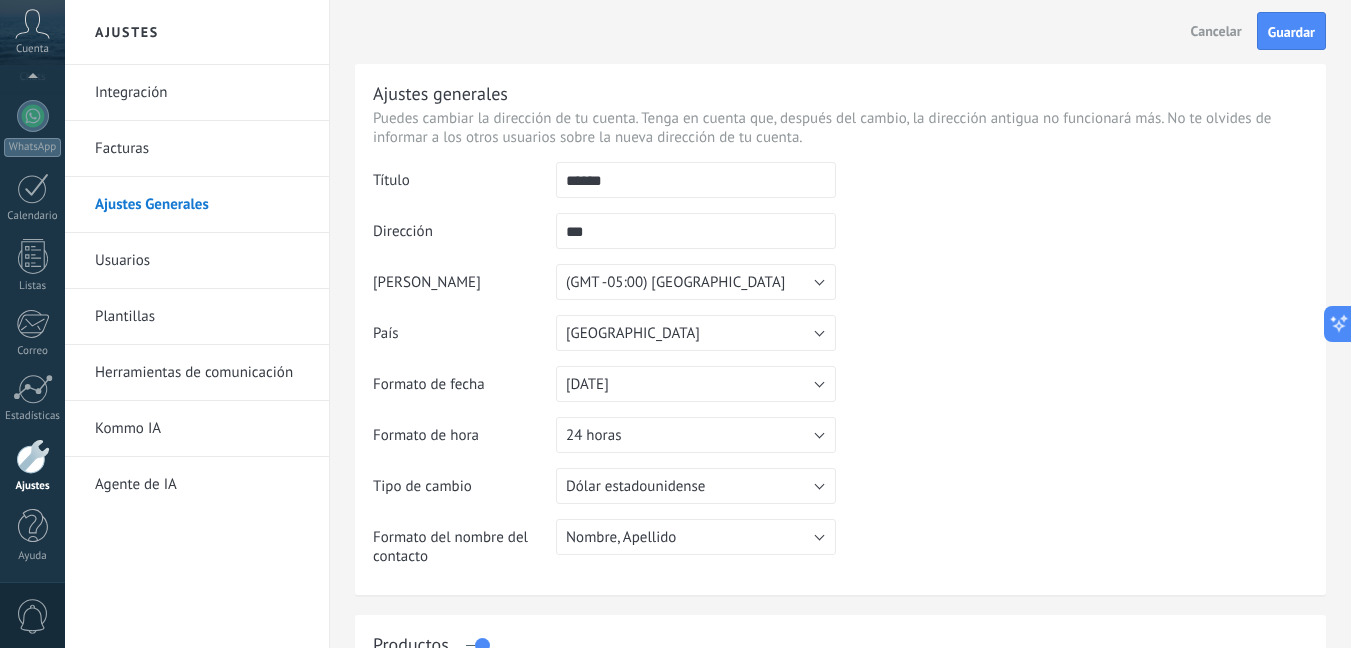 click on "***" at bounding box center [696, 231] 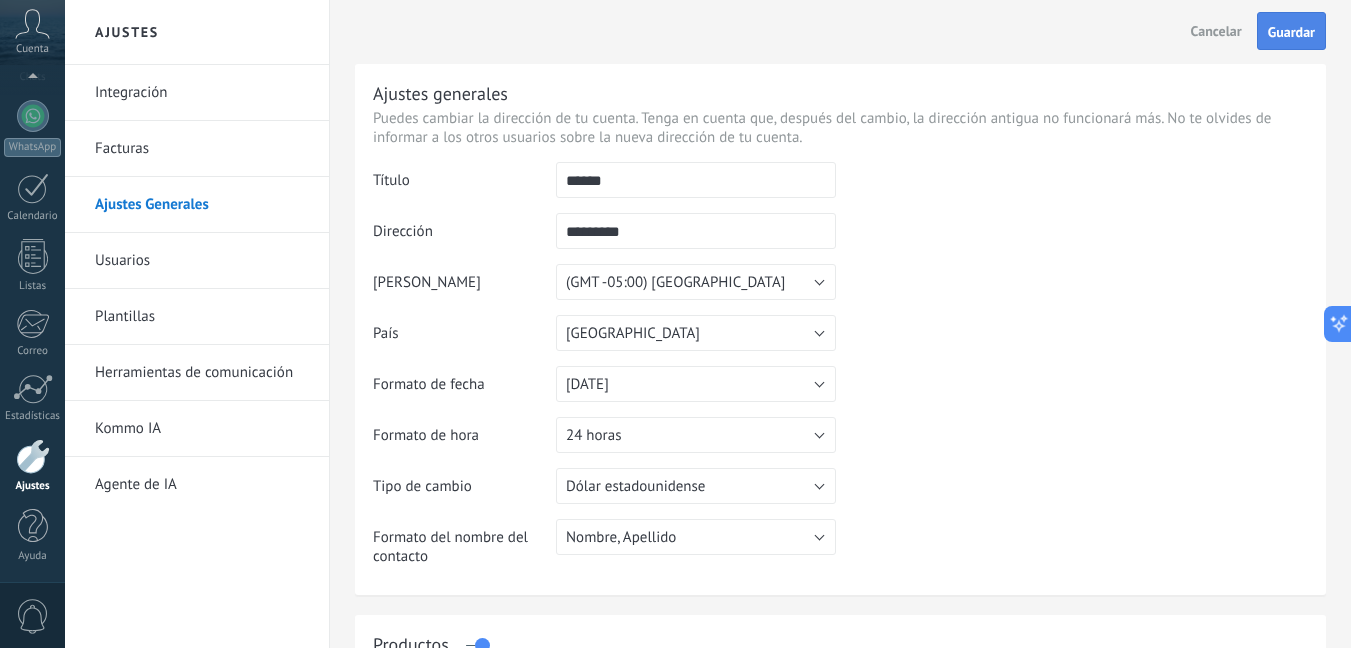 click on "Guardar" at bounding box center (1291, 31) 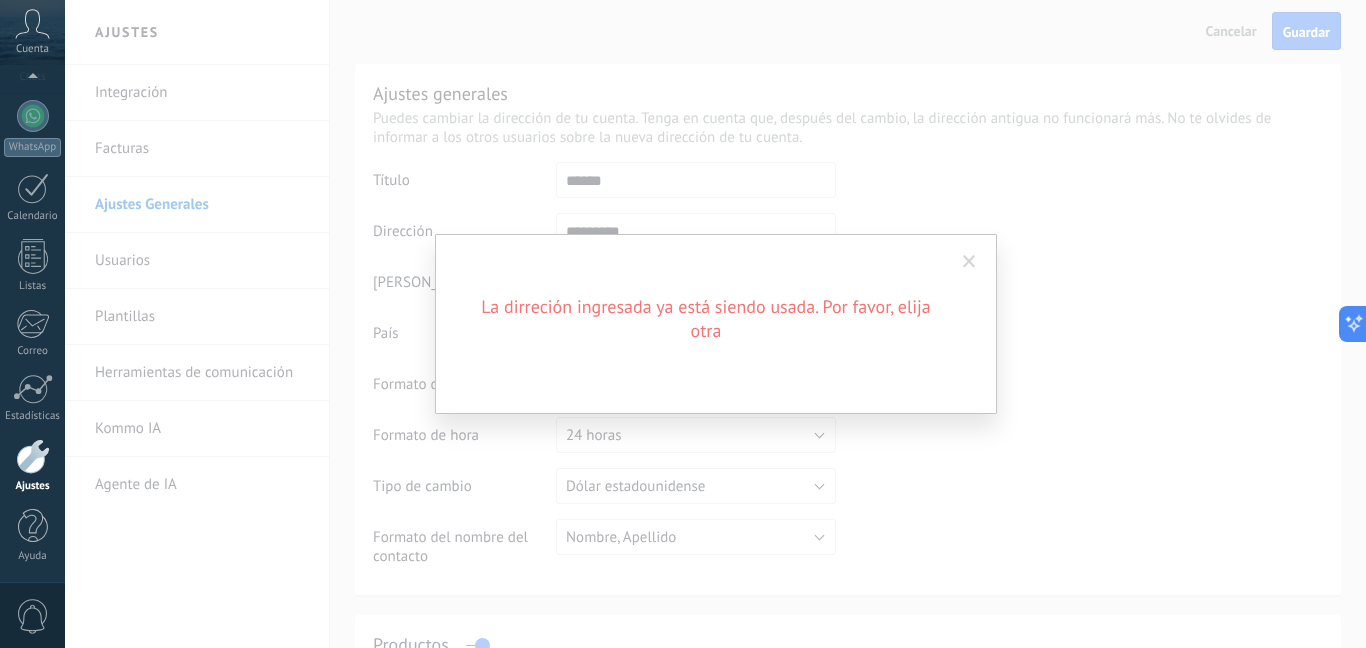 click at bounding box center (969, 262) 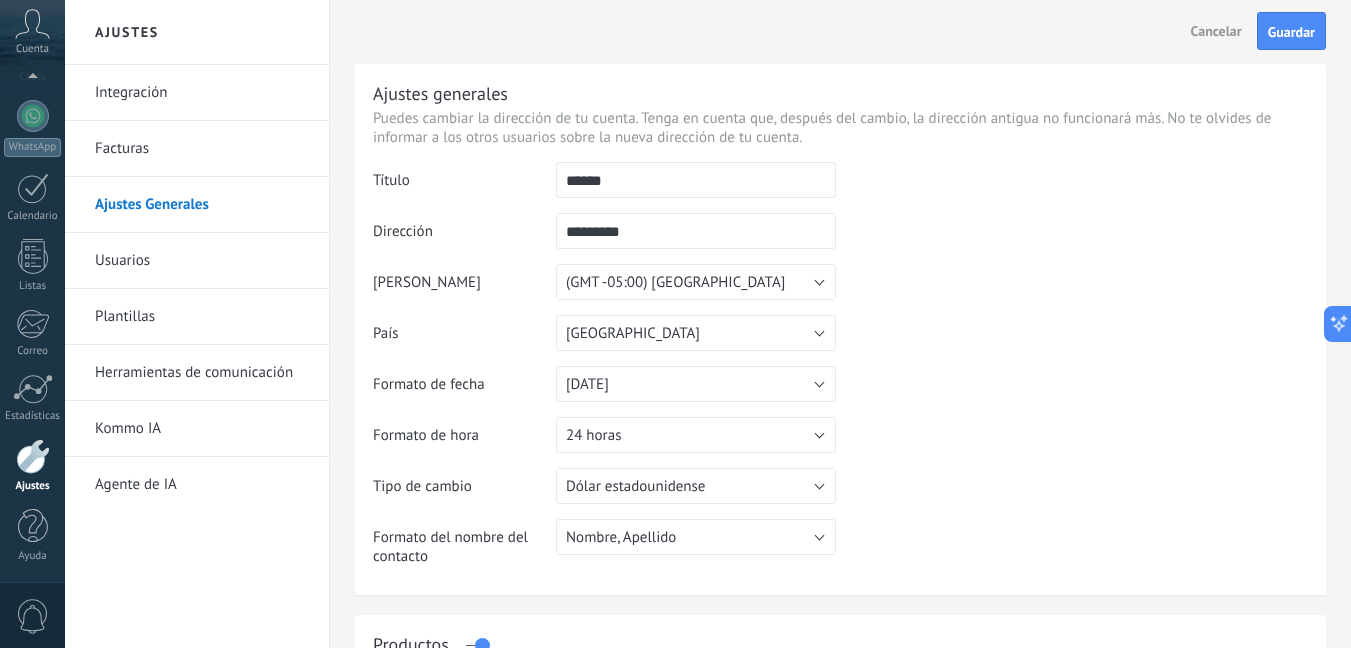 drag, startPoint x: 700, startPoint y: 241, endPoint x: 482, endPoint y: 212, distance: 219.92044 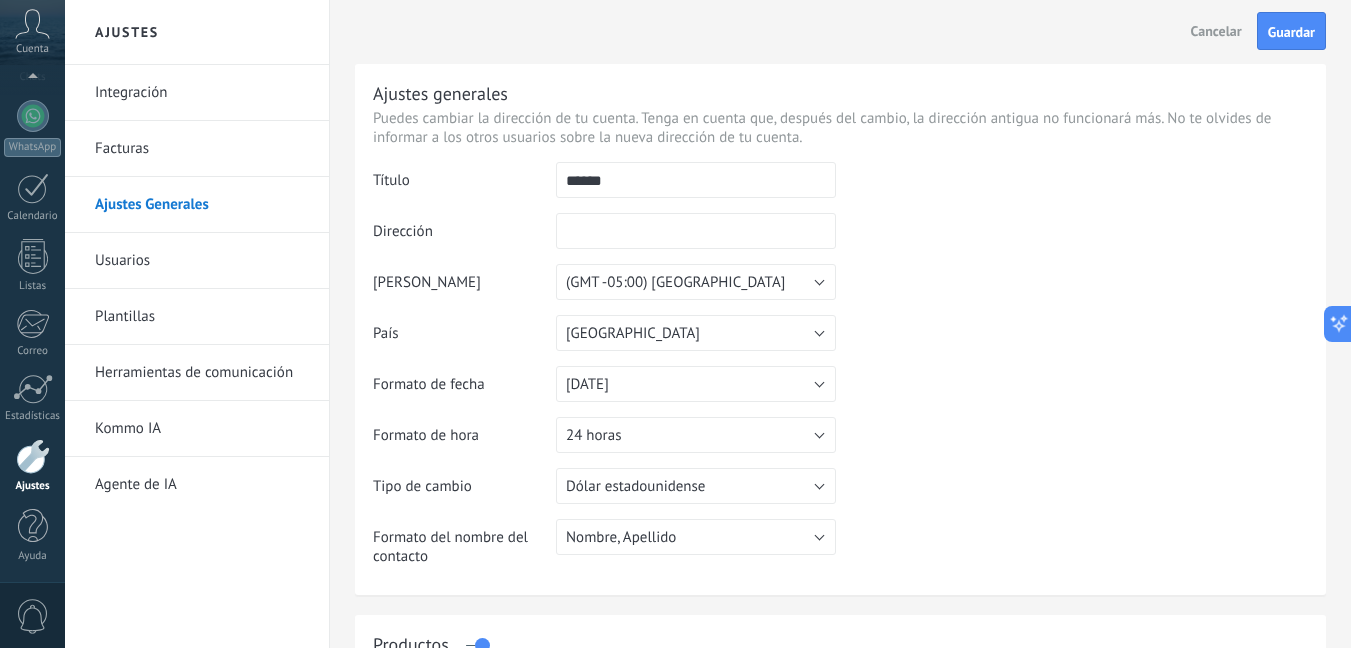 click on "******" at bounding box center [696, 180] 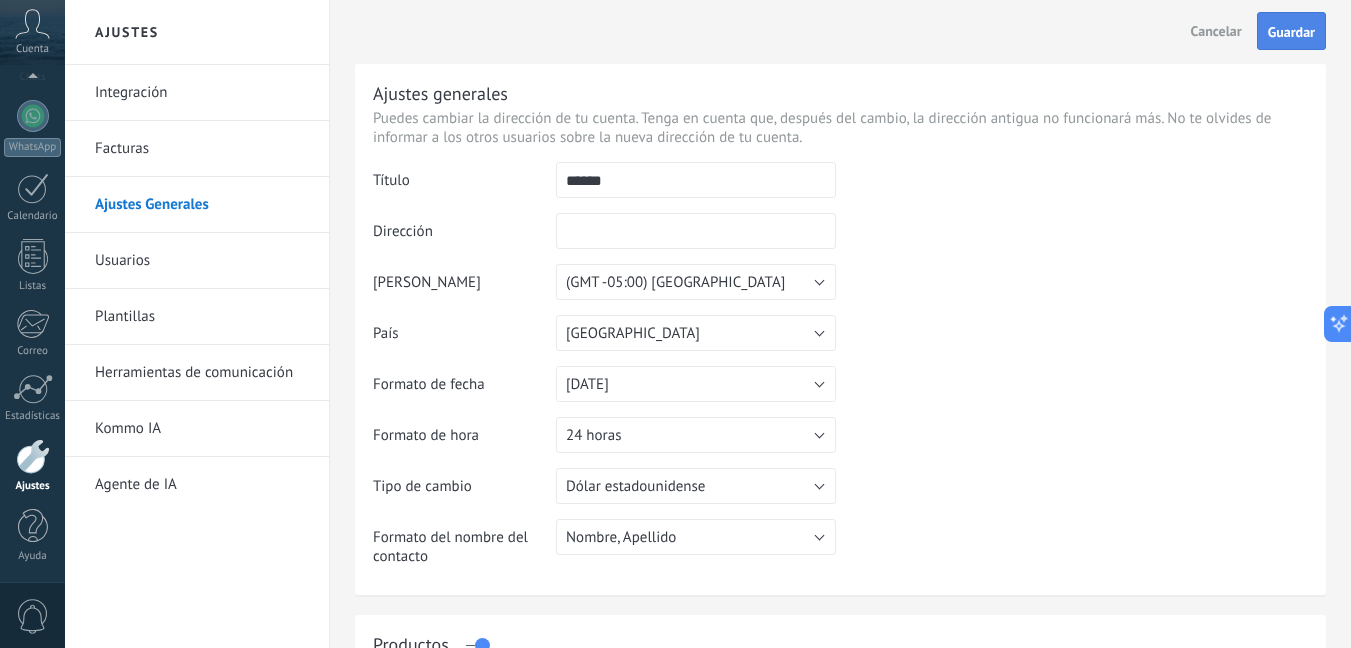 click on "Guardar" at bounding box center [1291, 32] 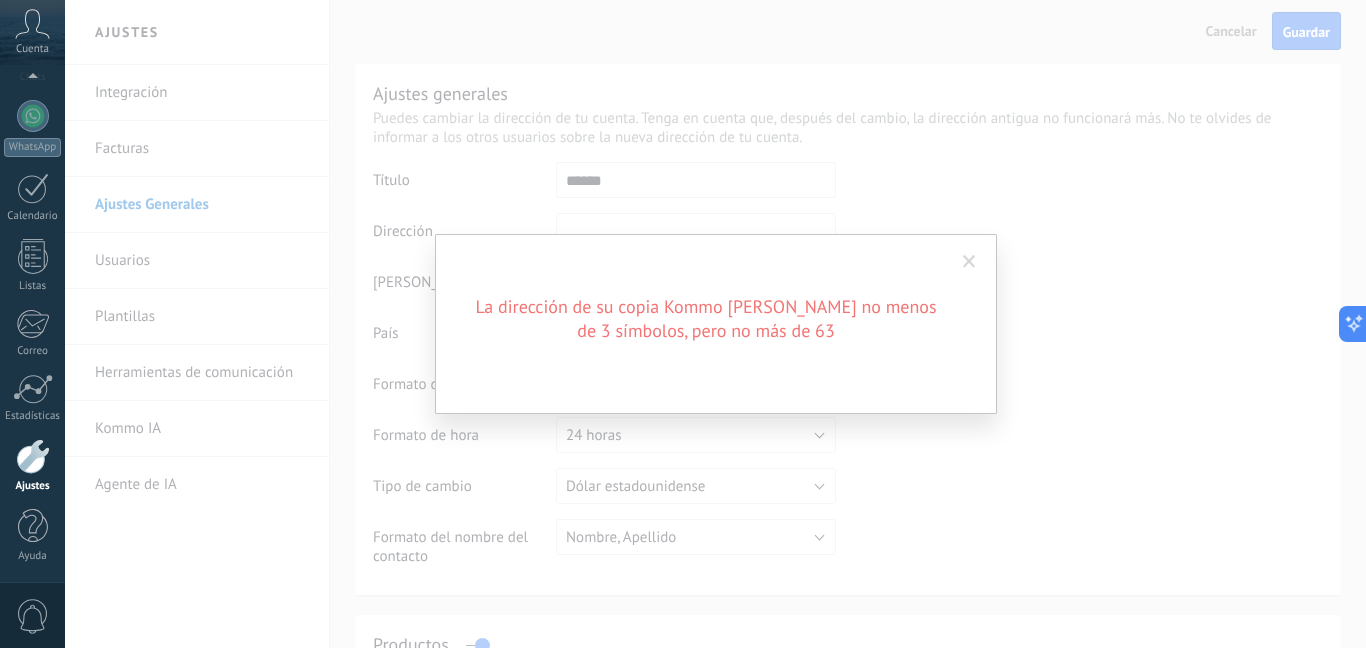 drag, startPoint x: 963, startPoint y: 263, endPoint x: 923, endPoint y: 246, distance: 43.462627 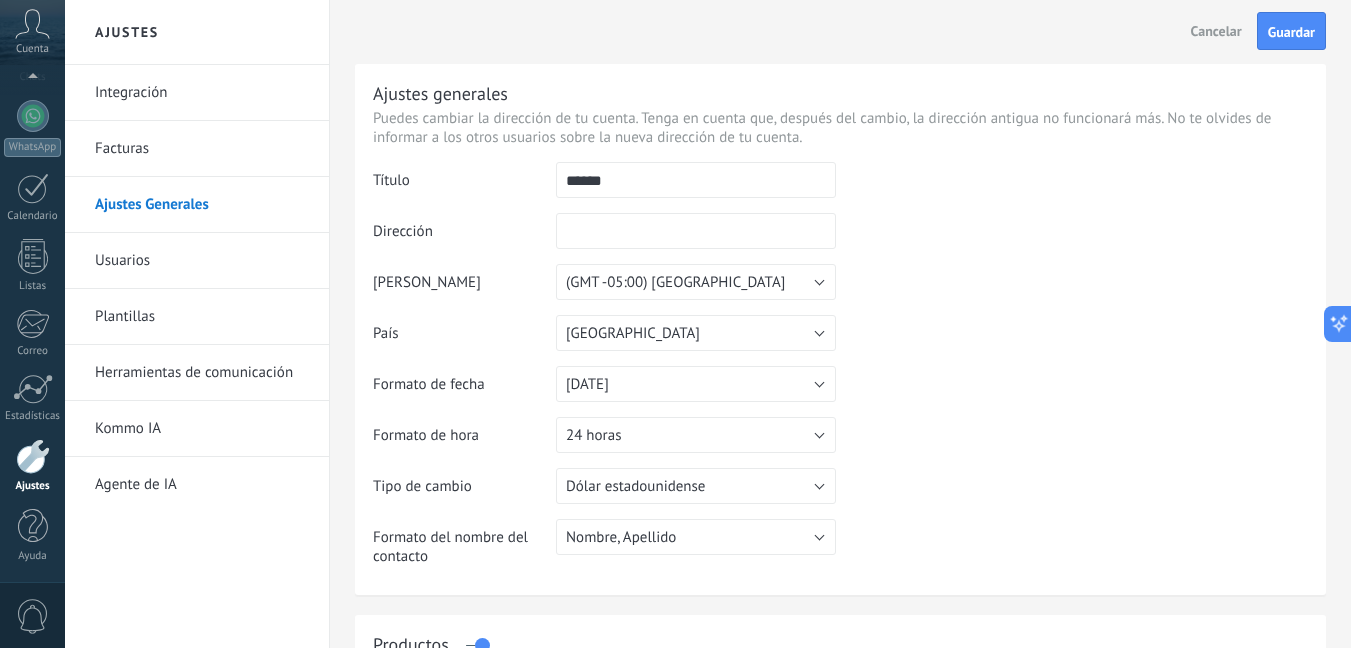 click at bounding box center (696, 231) 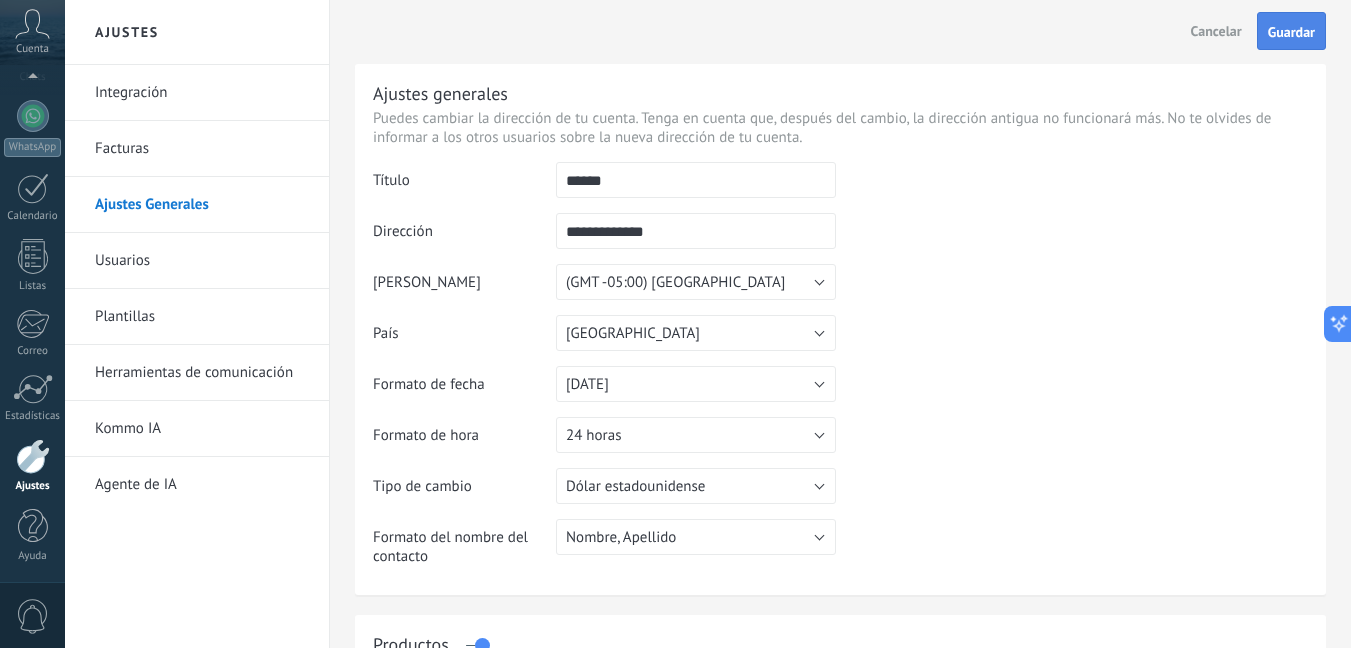 type on "**********" 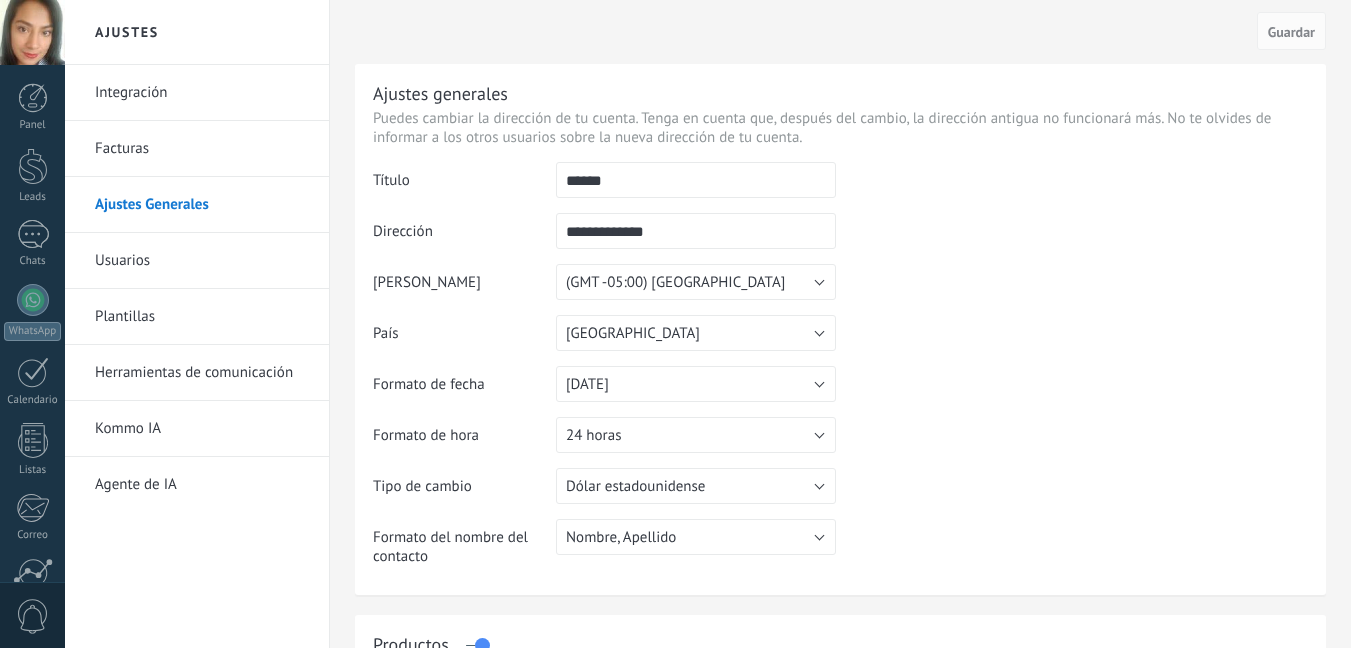scroll, scrollTop: 0, scrollLeft: 0, axis: both 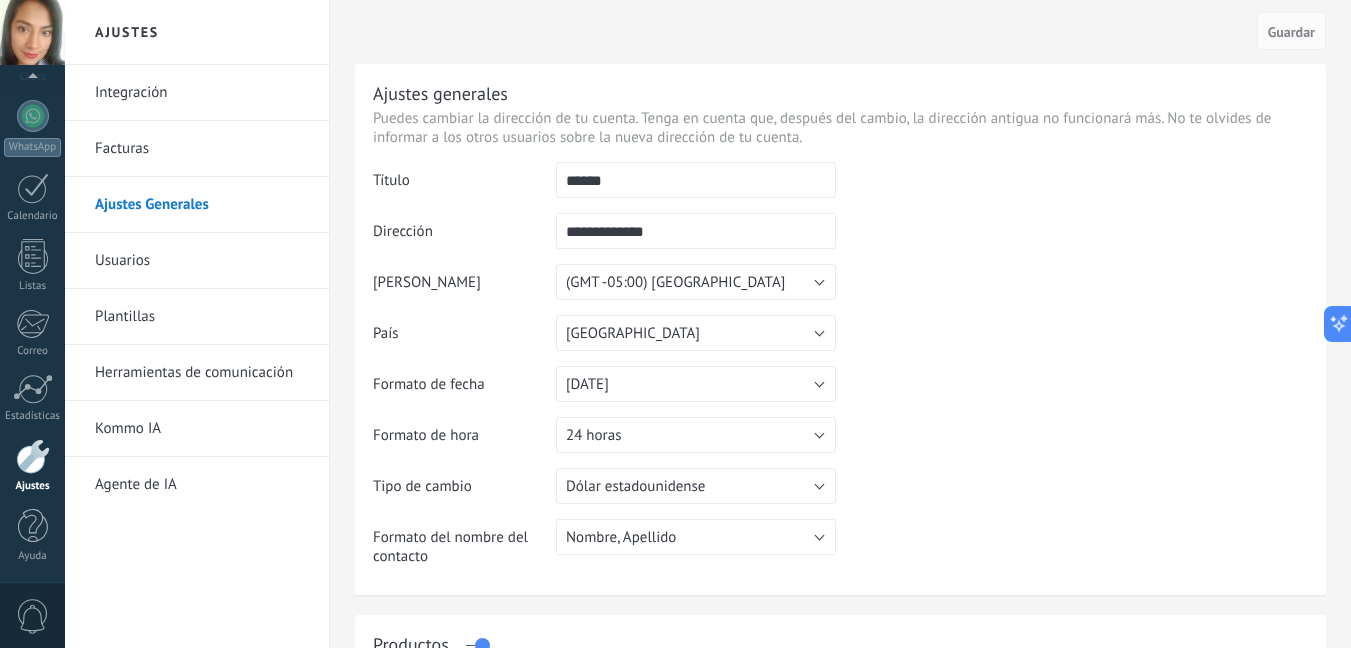 click on "Facturas" at bounding box center (202, 149) 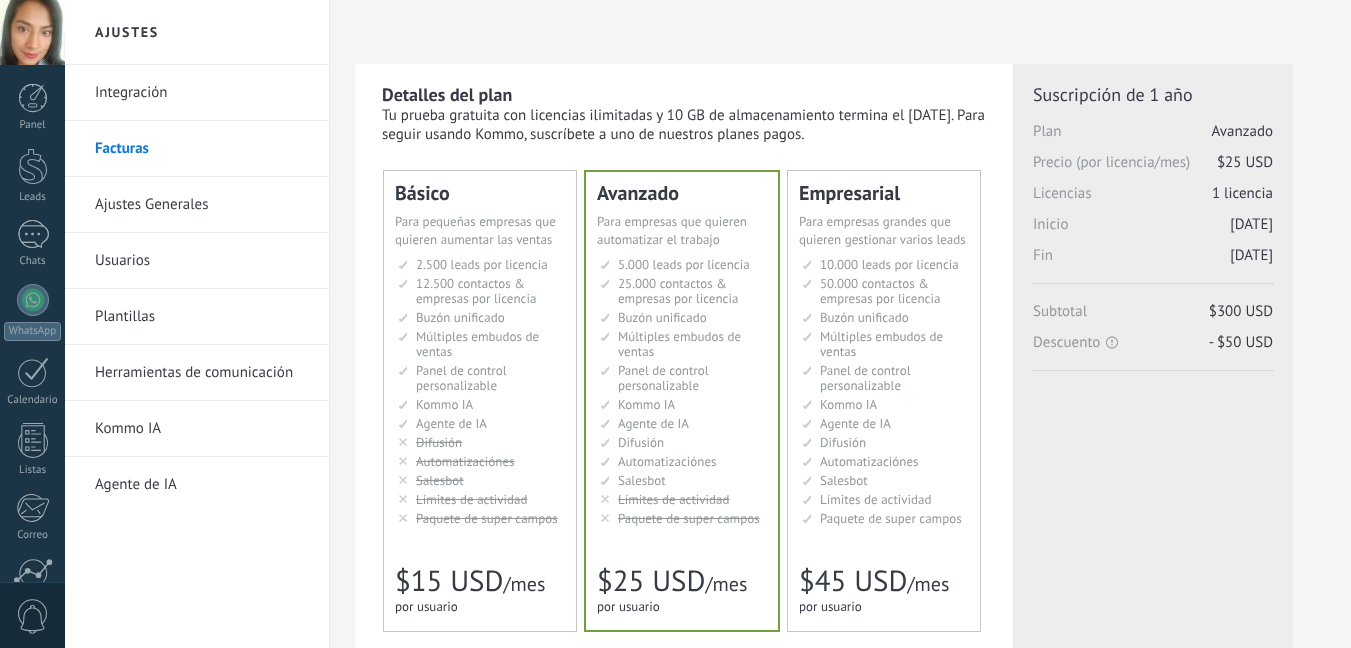 scroll, scrollTop: 0, scrollLeft: 0, axis: both 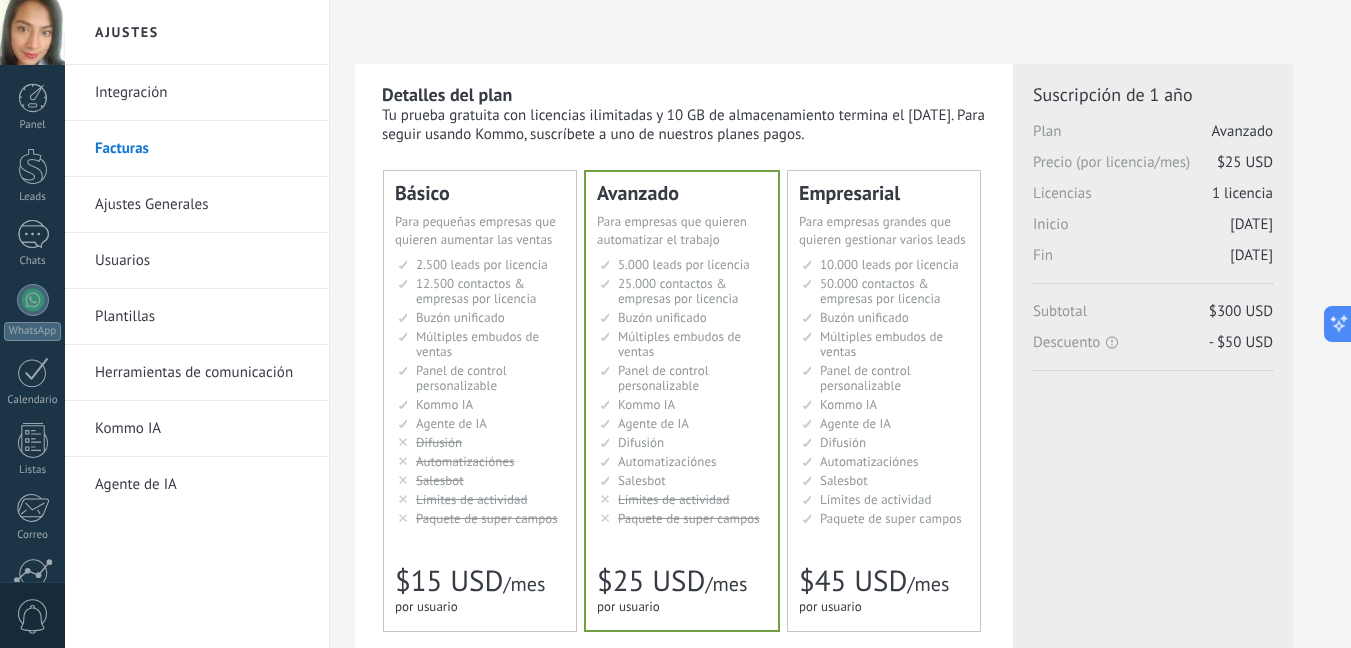 click on "Integración" at bounding box center (202, 93) 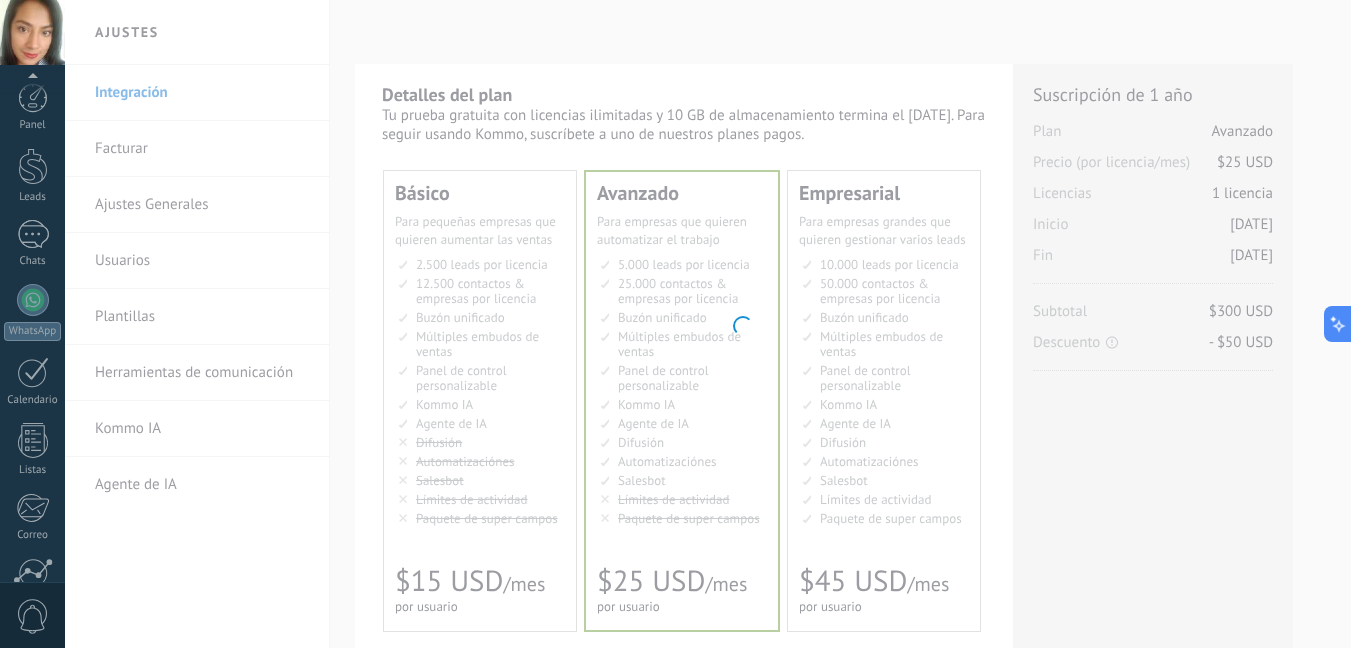 scroll, scrollTop: 184, scrollLeft: 0, axis: vertical 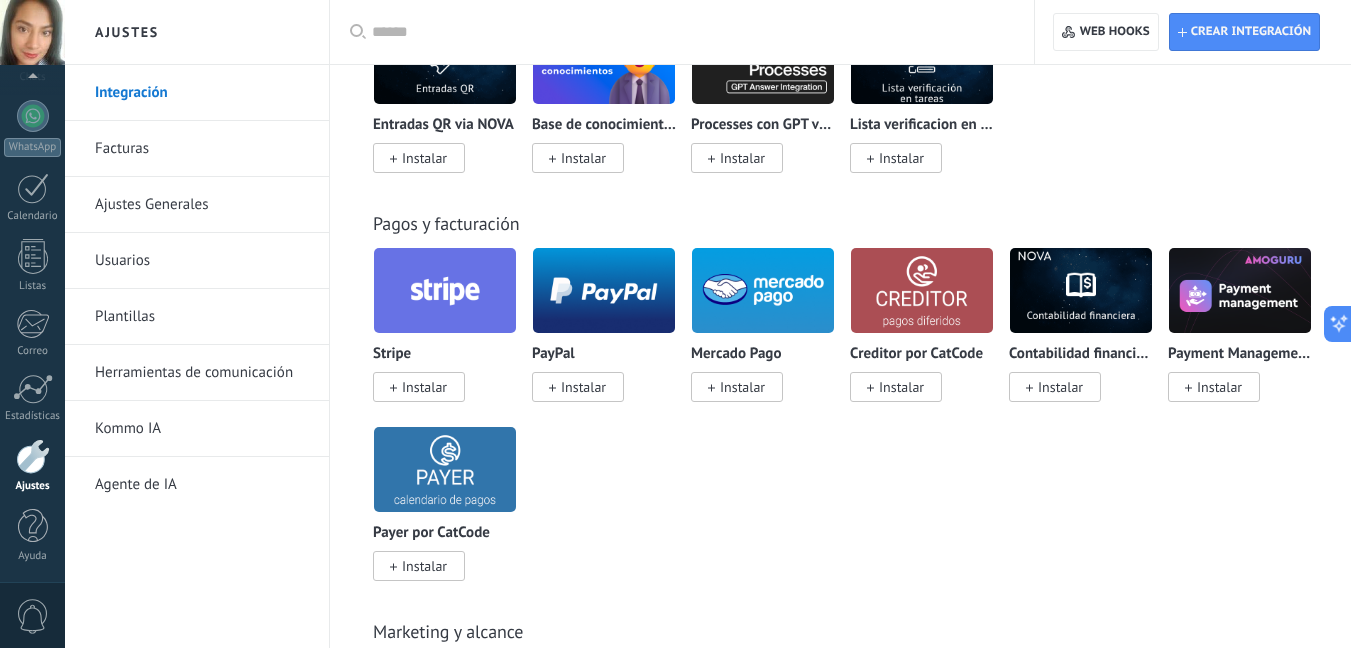 click at bounding box center [689, 32] 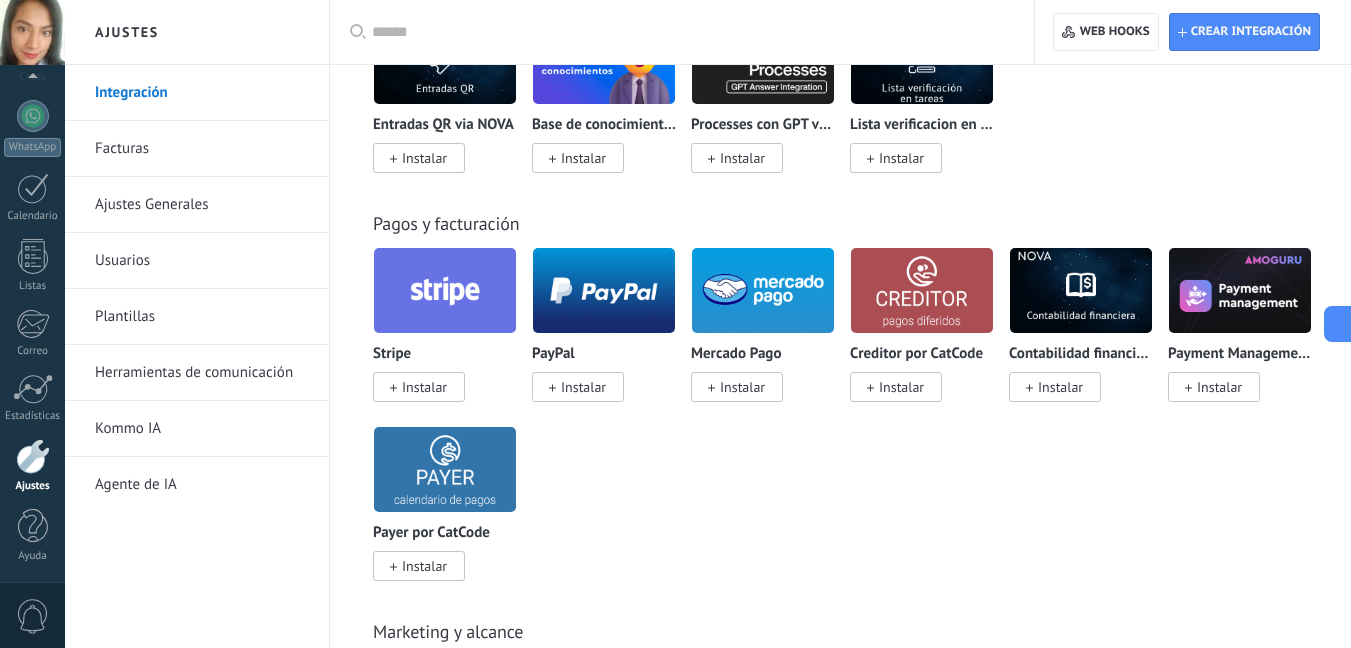 click at bounding box center [689, 32] 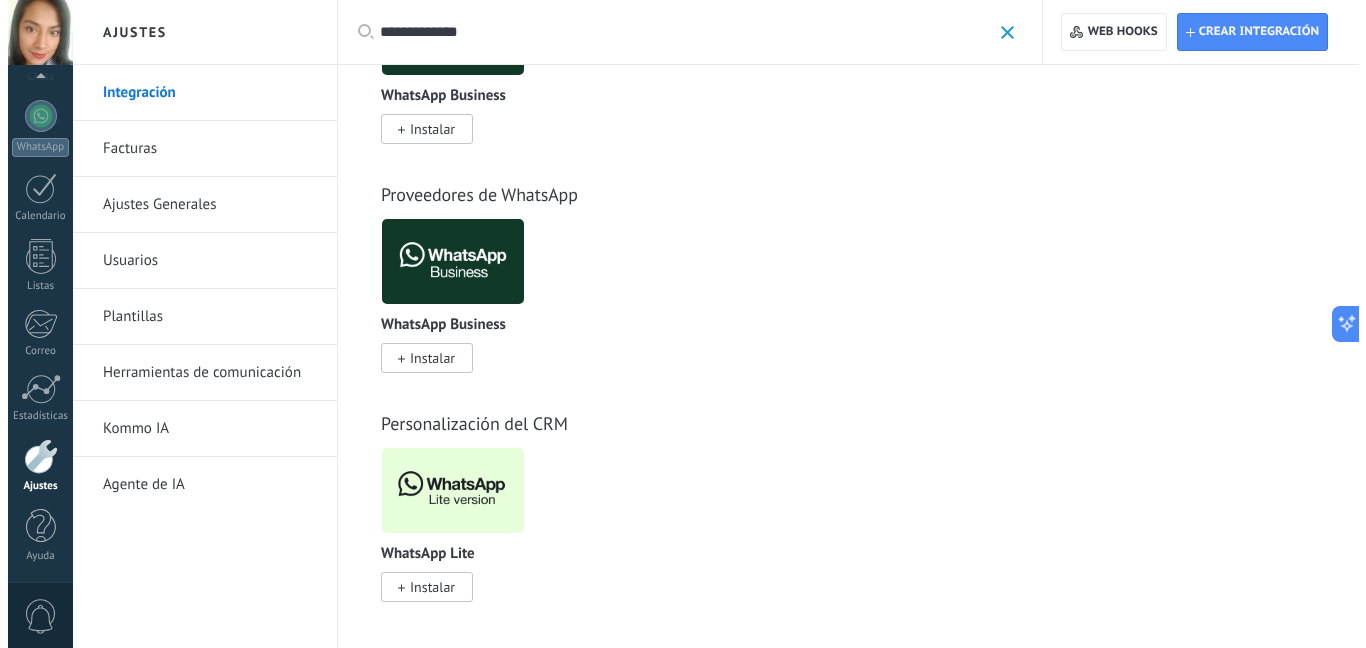 scroll, scrollTop: 154, scrollLeft: 0, axis: vertical 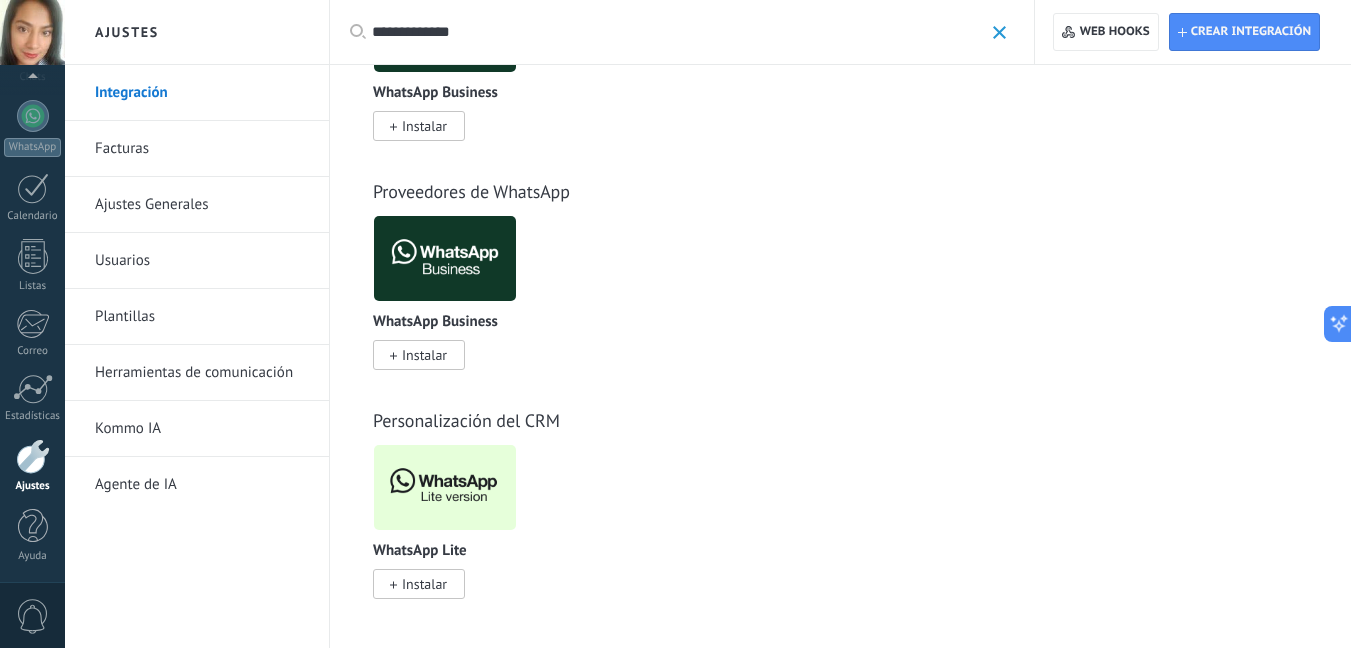 click on "Instalar" at bounding box center [424, 584] 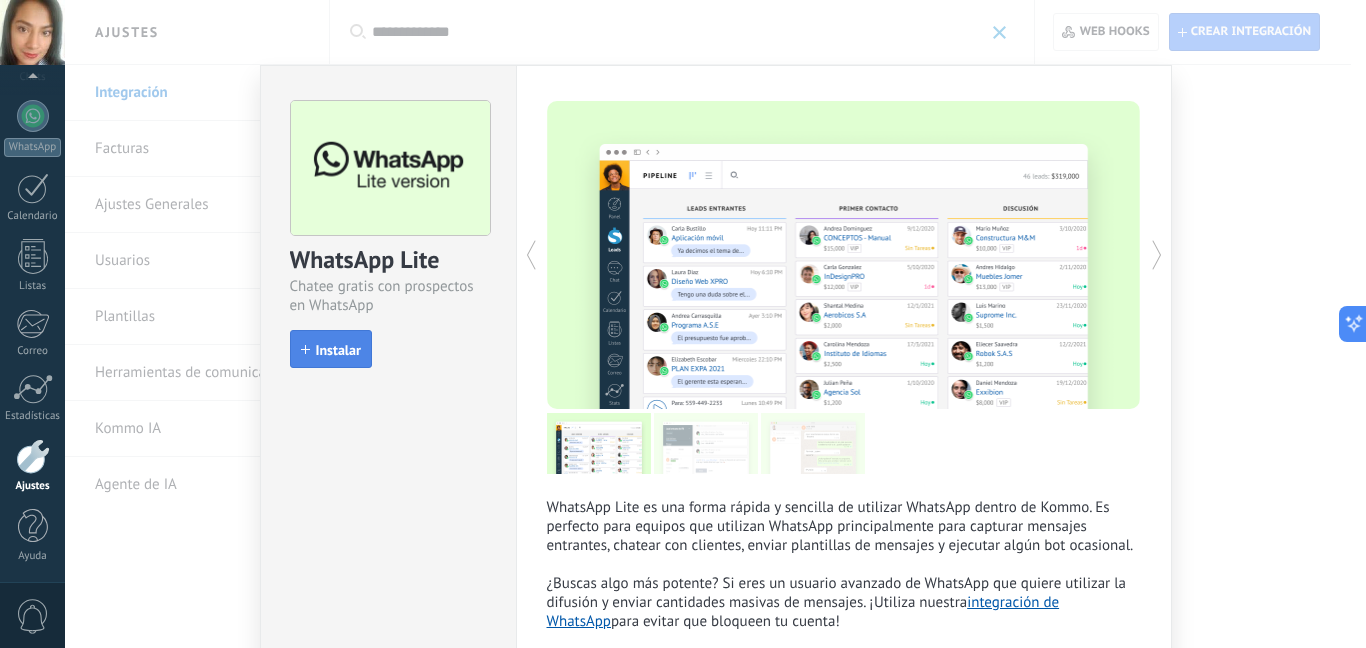 click on "Instalar" at bounding box center [338, 350] 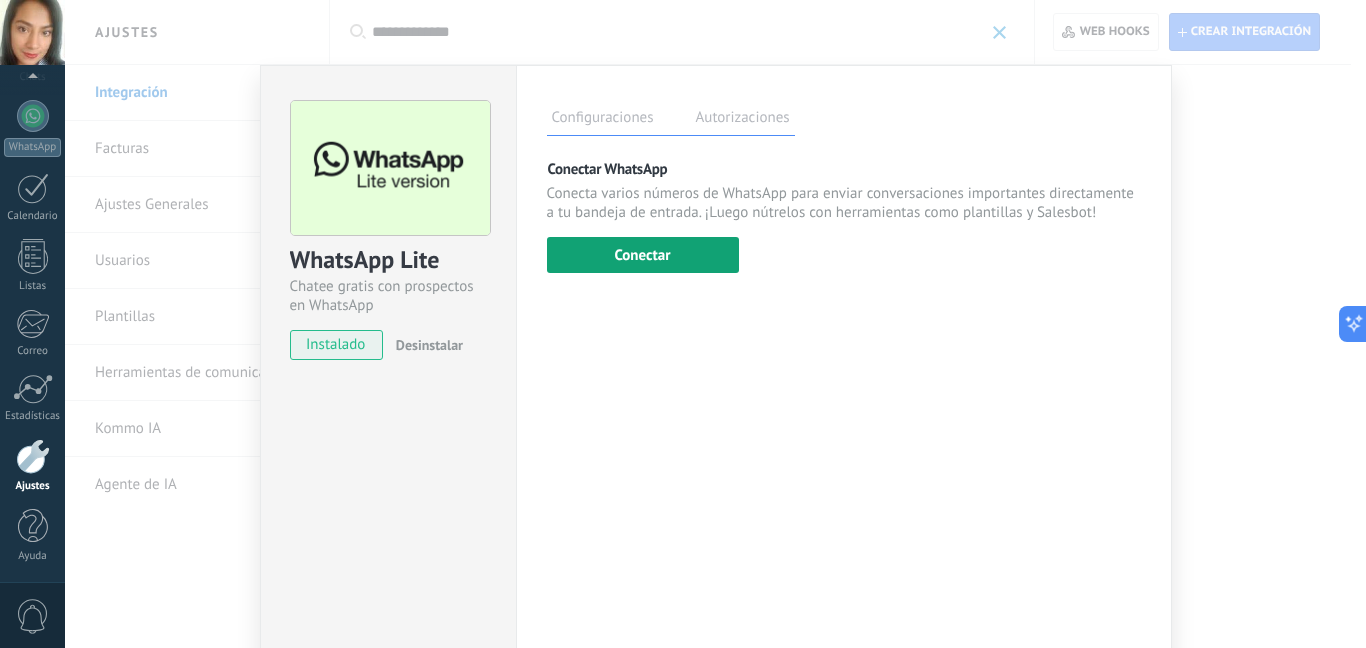 click on "Conectar" at bounding box center (643, 255) 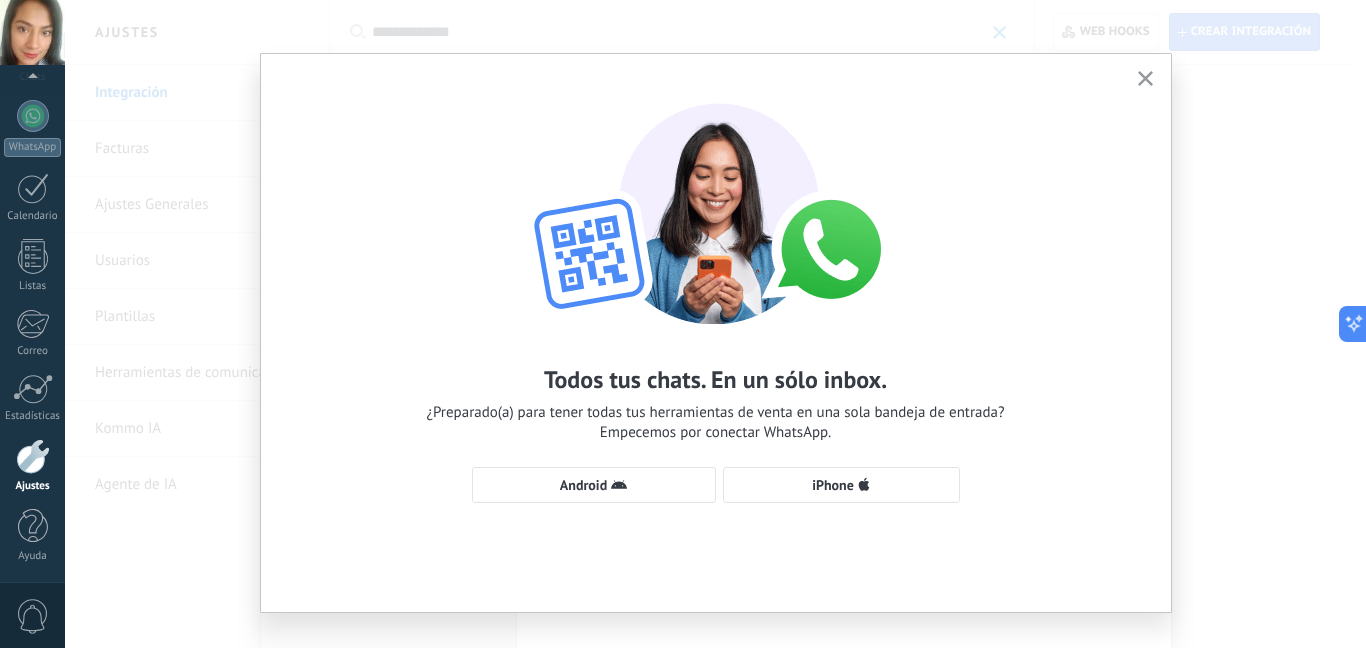 scroll, scrollTop: 0, scrollLeft: 0, axis: both 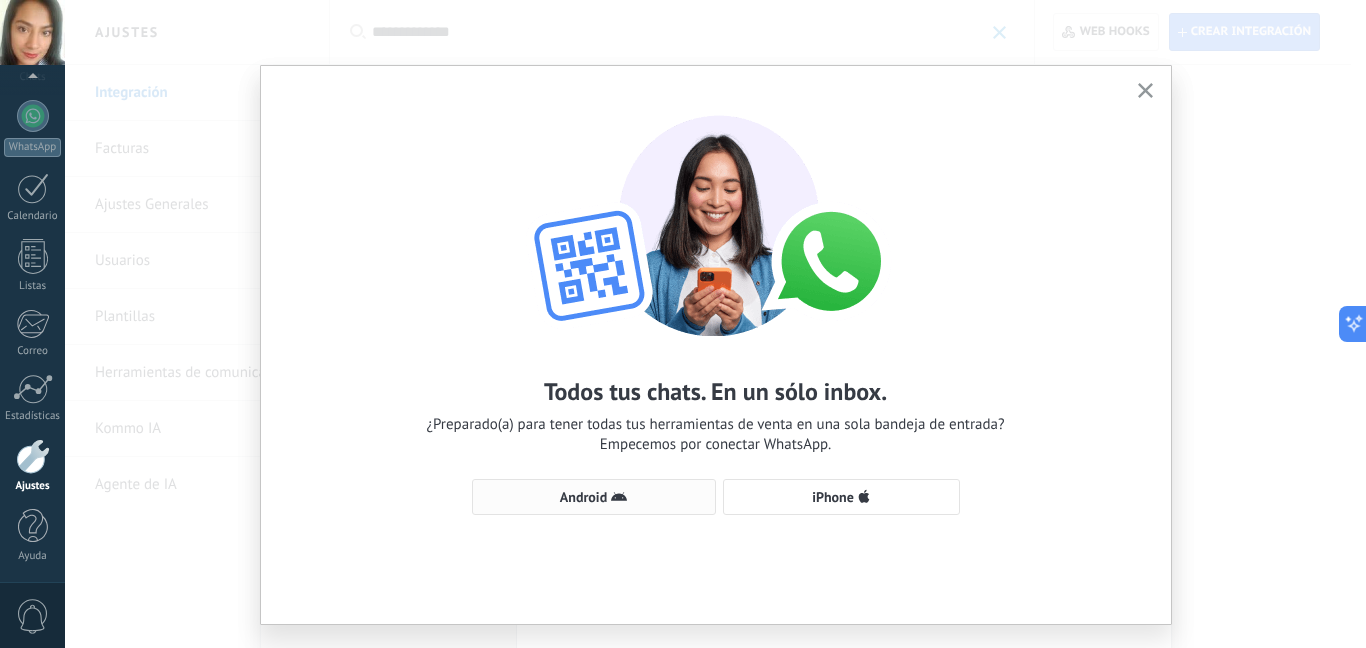 click 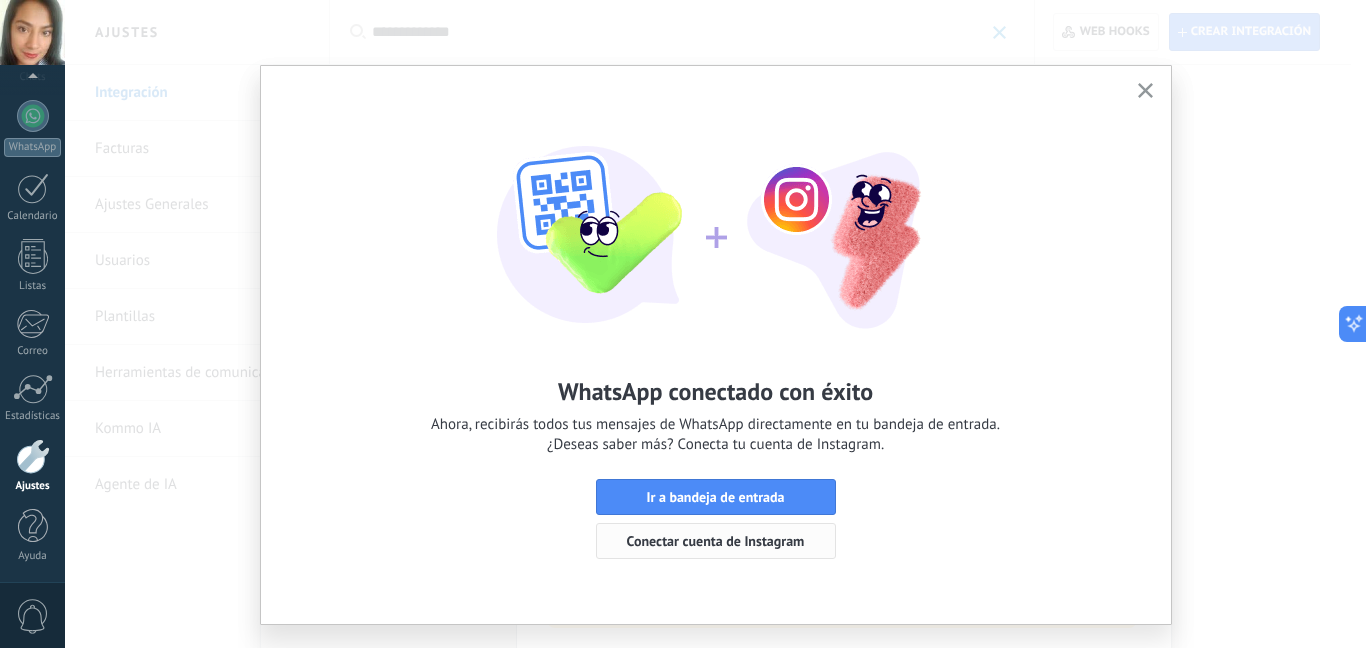 scroll, scrollTop: 42, scrollLeft: 0, axis: vertical 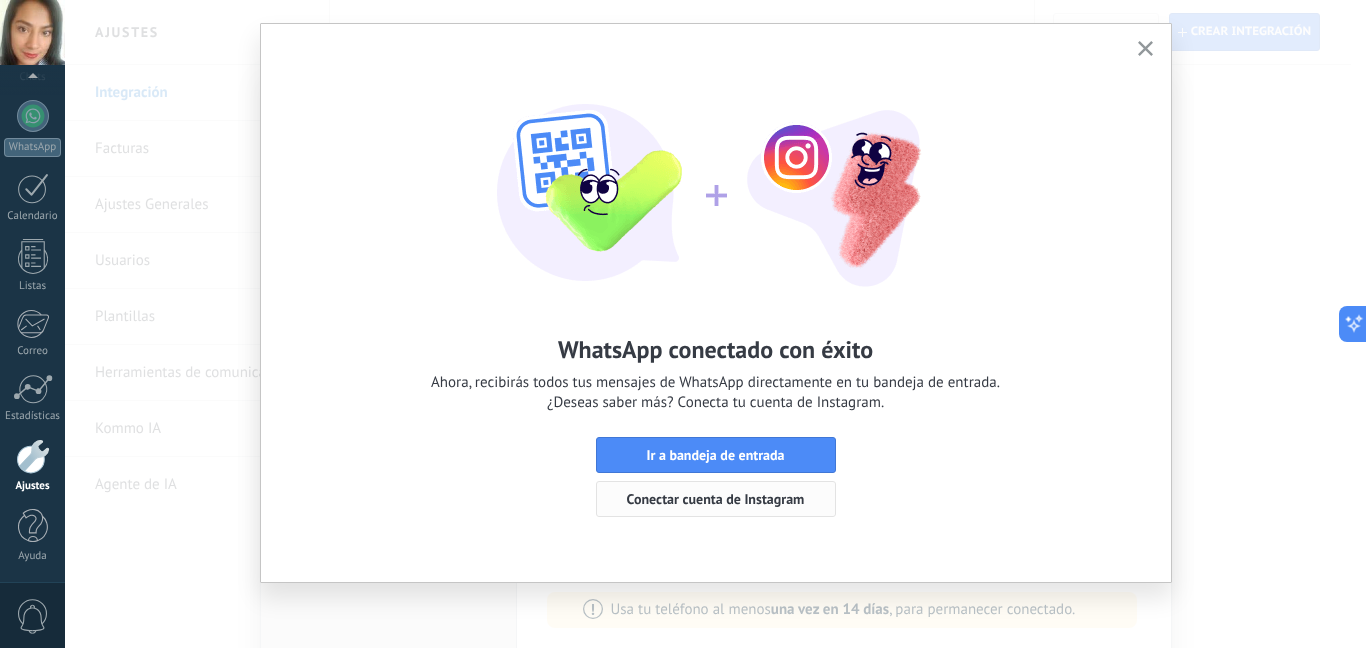 click on "Conectar cuenta de Instagram" at bounding box center (716, 499) 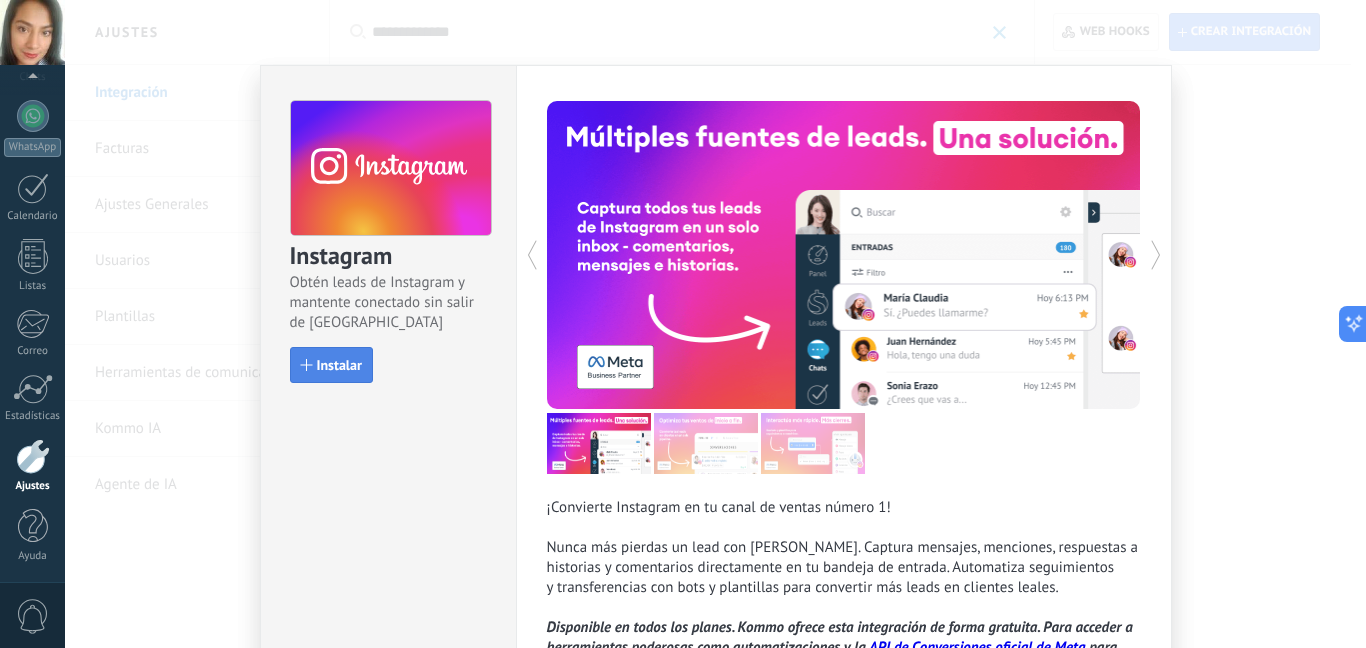 click on "Instalar" at bounding box center [339, 365] 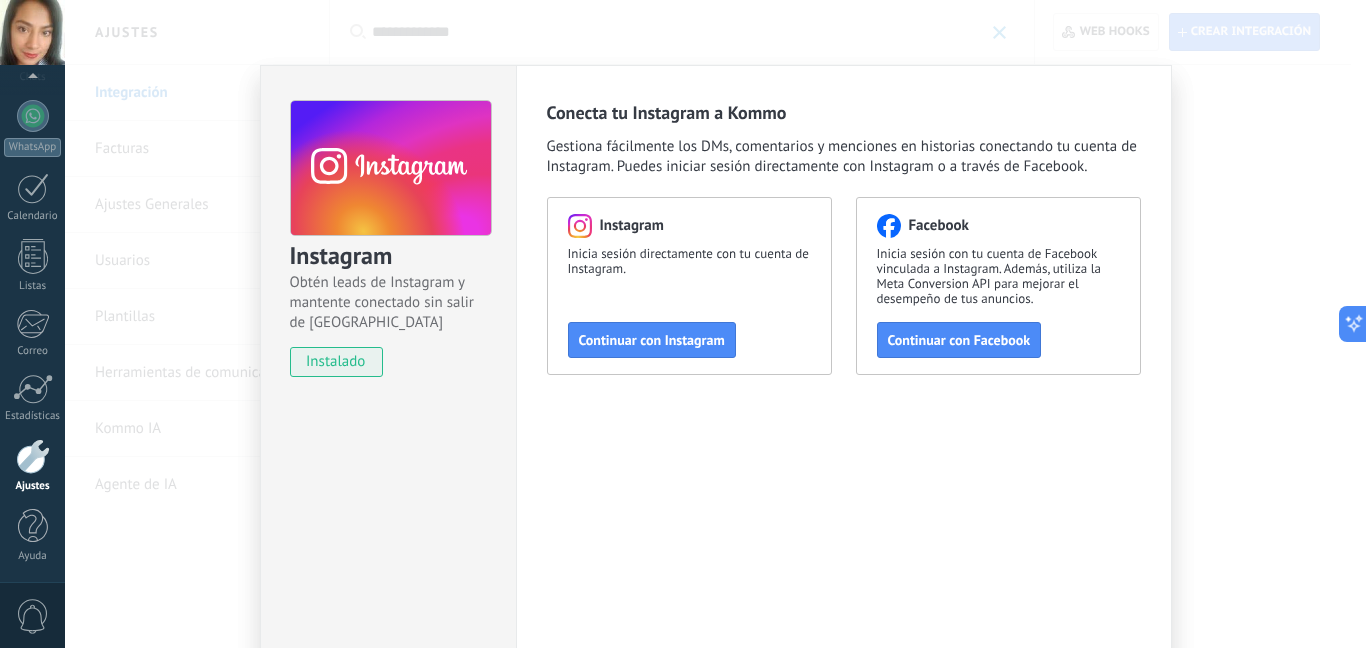 drag, startPoint x: 687, startPoint y: 344, endPoint x: 716, endPoint y: 473, distance: 132.21951 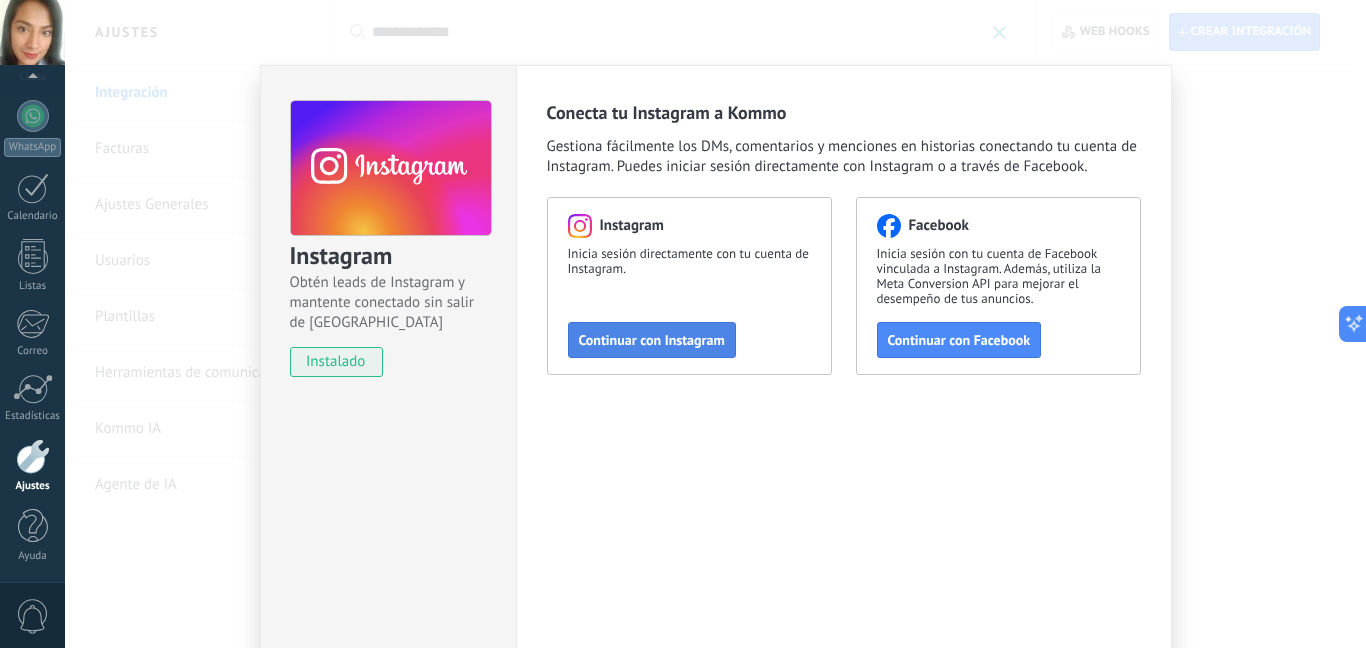 click on "Continuar con Instagram" at bounding box center [652, 340] 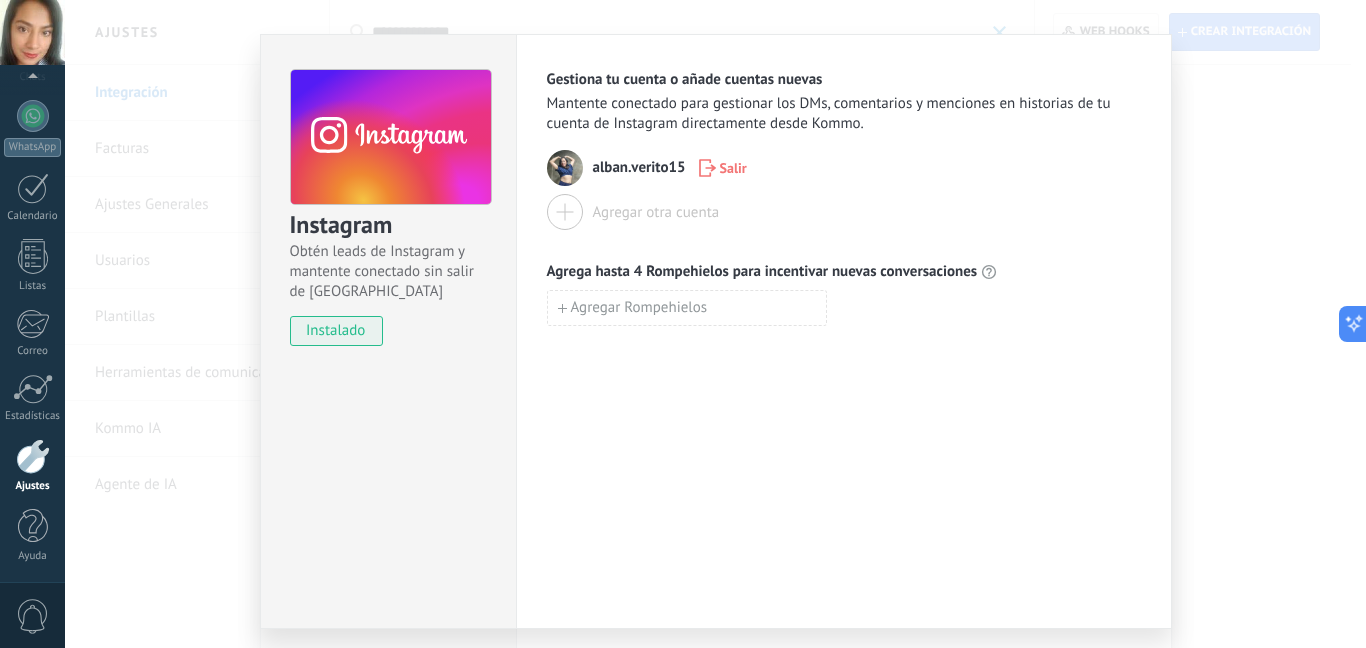 scroll, scrollTop: 0, scrollLeft: 0, axis: both 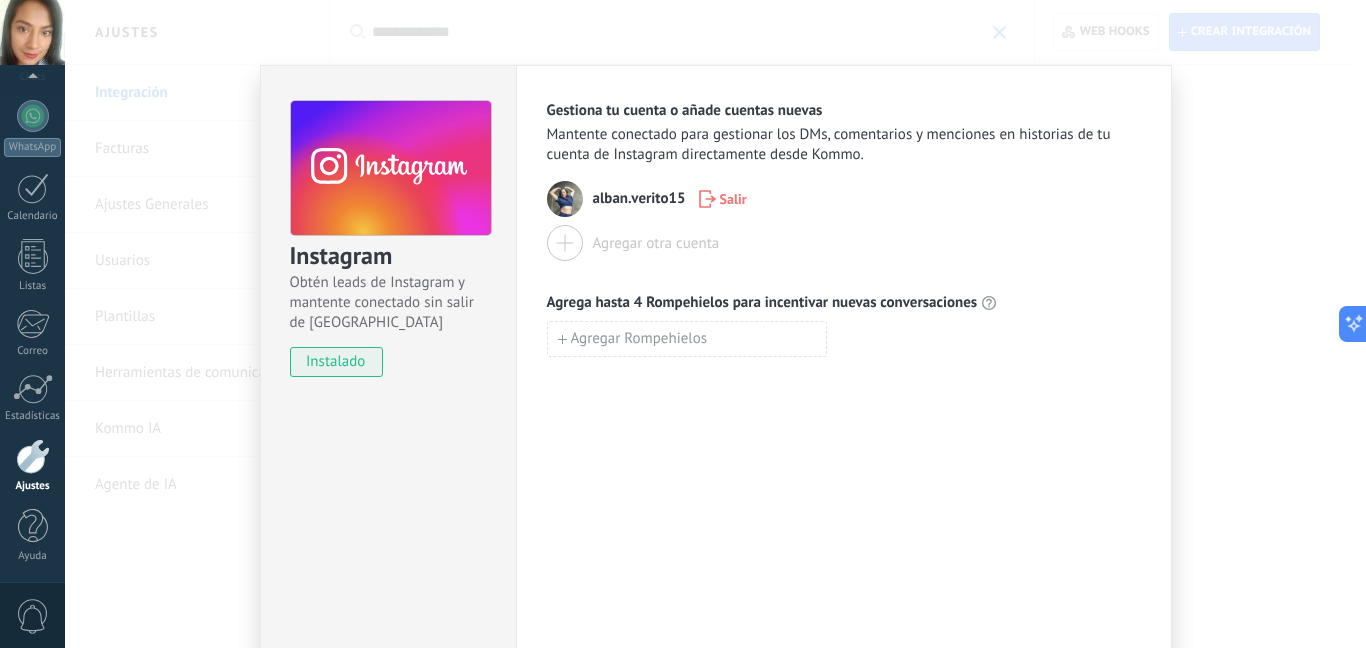 click on "alban.verito15" at bounding box center [639, 199] 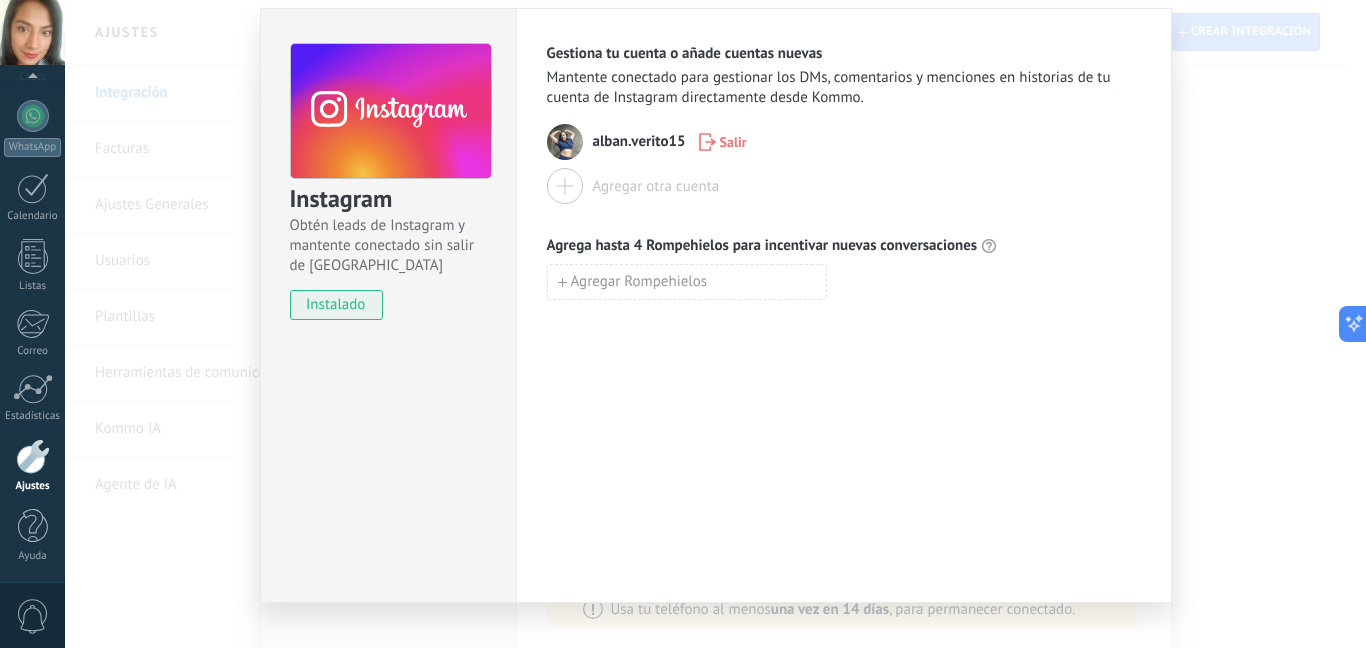 scroll, scrollTop: 87, scrollLeft: 0, axis: vertical 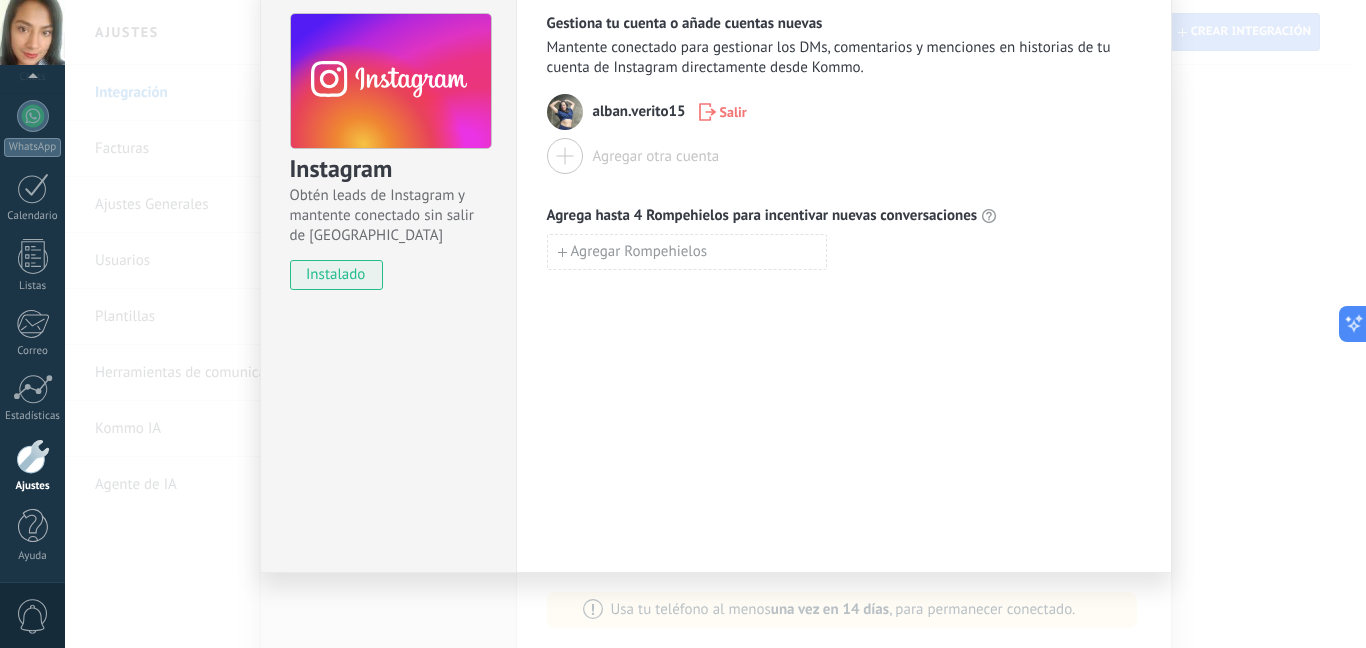 click at bounding box center (565, 112) 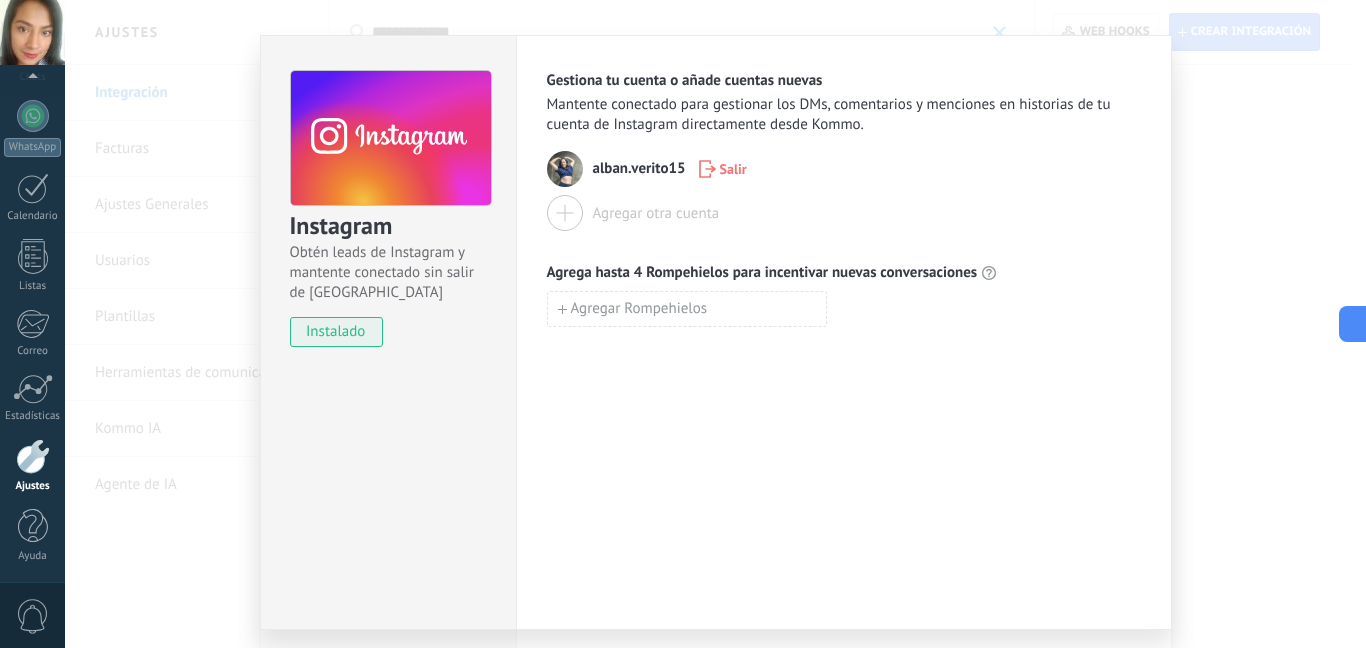 scroll, scrollTop: 0, scrollLeft: 0, axis: both 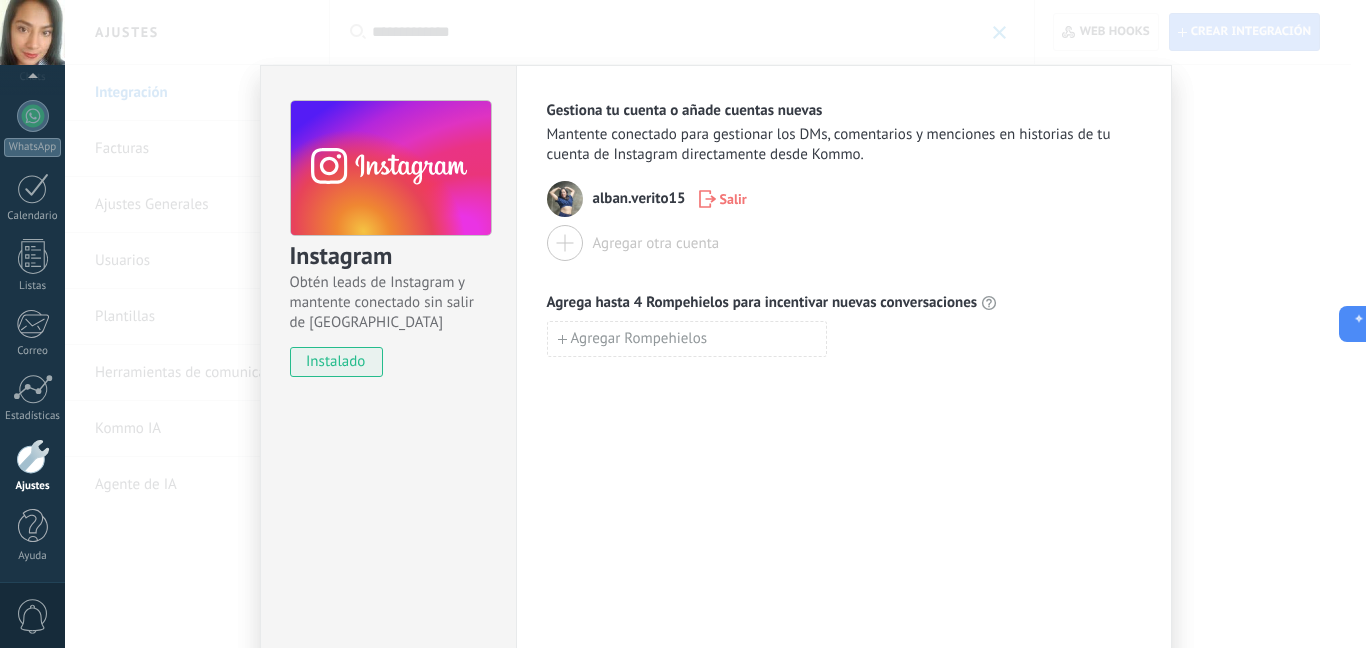 drag, startPoint x: 1348, startPoint y: 321, endPoint x: 1329, endPoint y: 336, distance: 24.207438 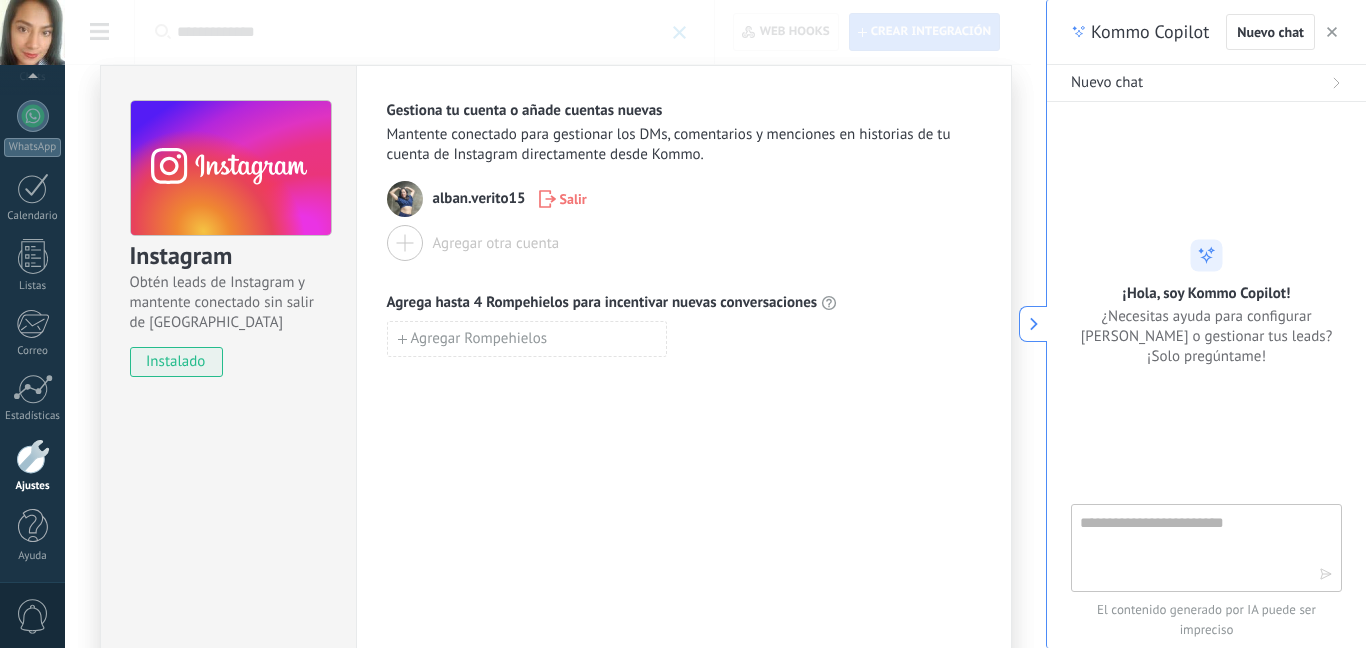 click at bounding box center [1033, 324] 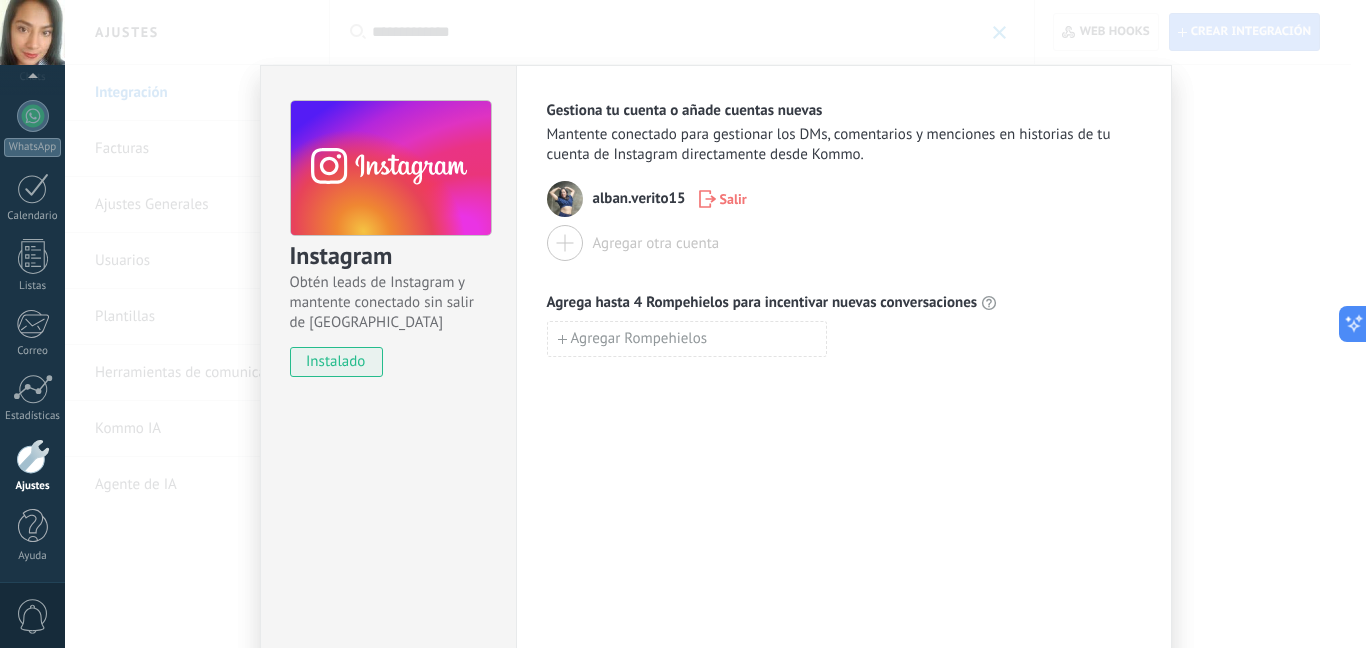 click on "instalado" at bounding box center (336, 362) 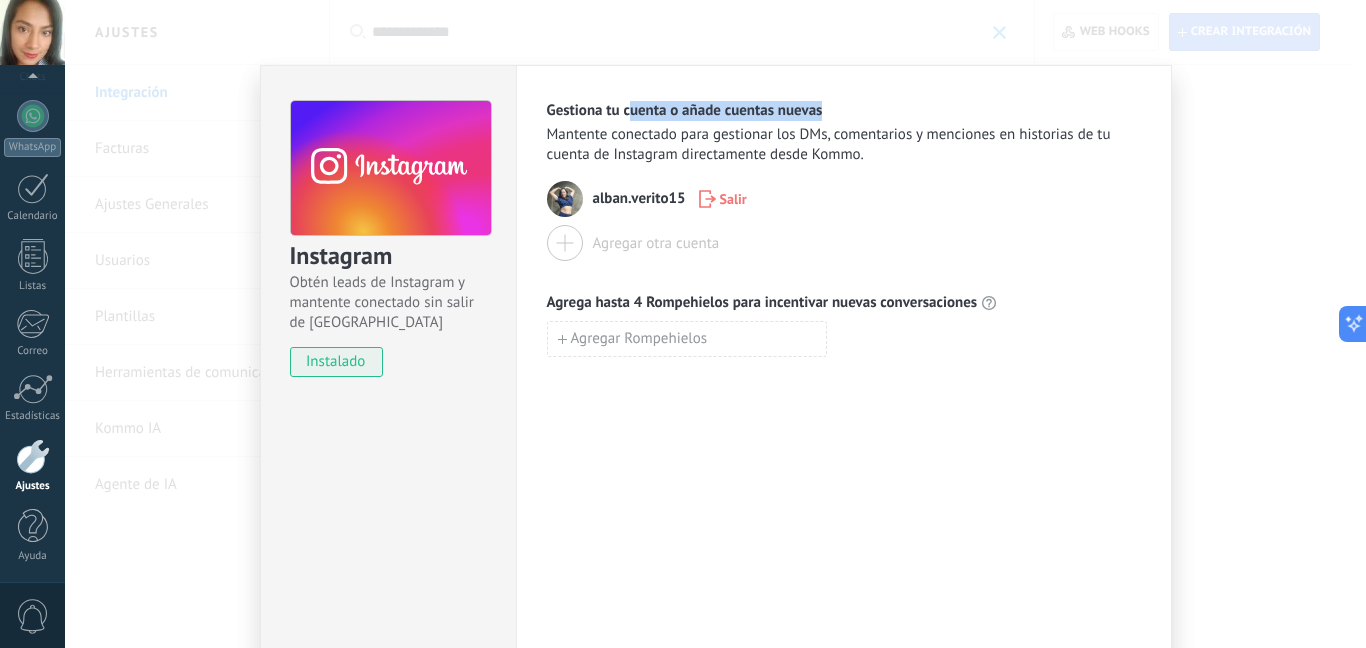 click on "Gestiona tu cuenta o añade cuentas nuevas Mantente conectado para gestionar los DMs, comentarios y menciones en historias de tu cuenta de Instagram directamente desde Kommo." at bounding box center (844, 133) 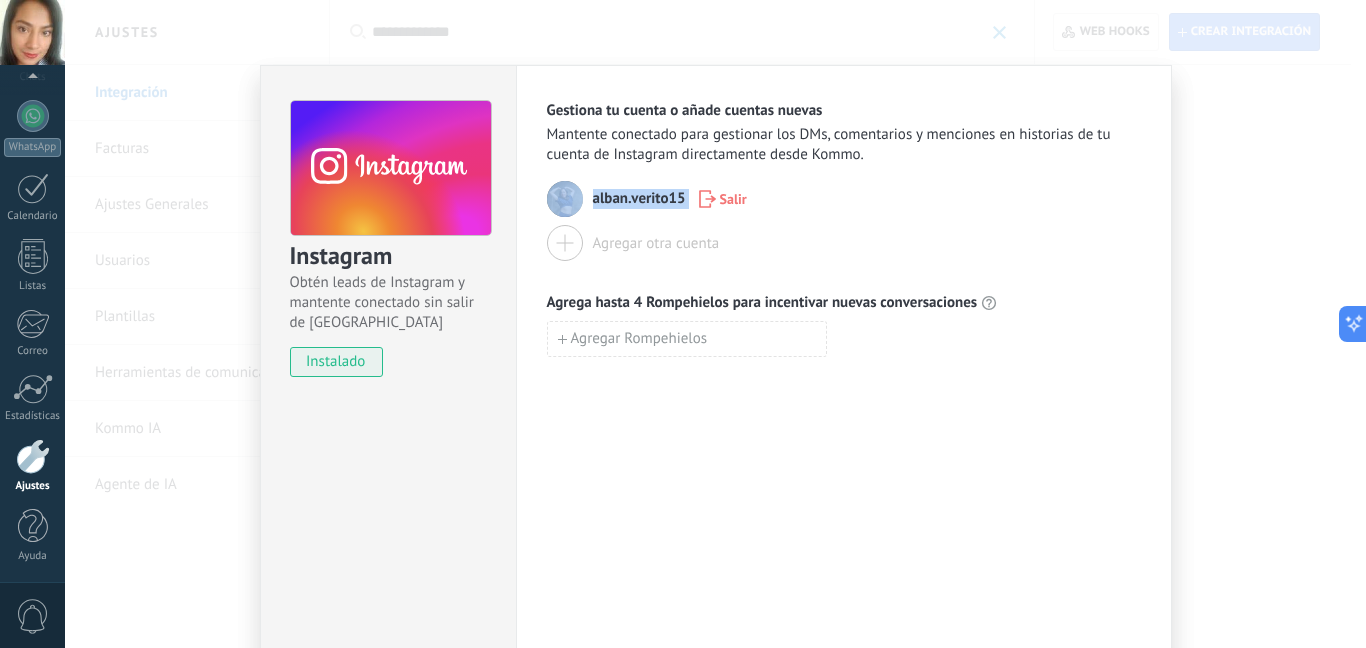 drag, startPoint x: 686, startPoint y: 172, endPoint x: 697, endPoint y: 199, distance: 29.15476 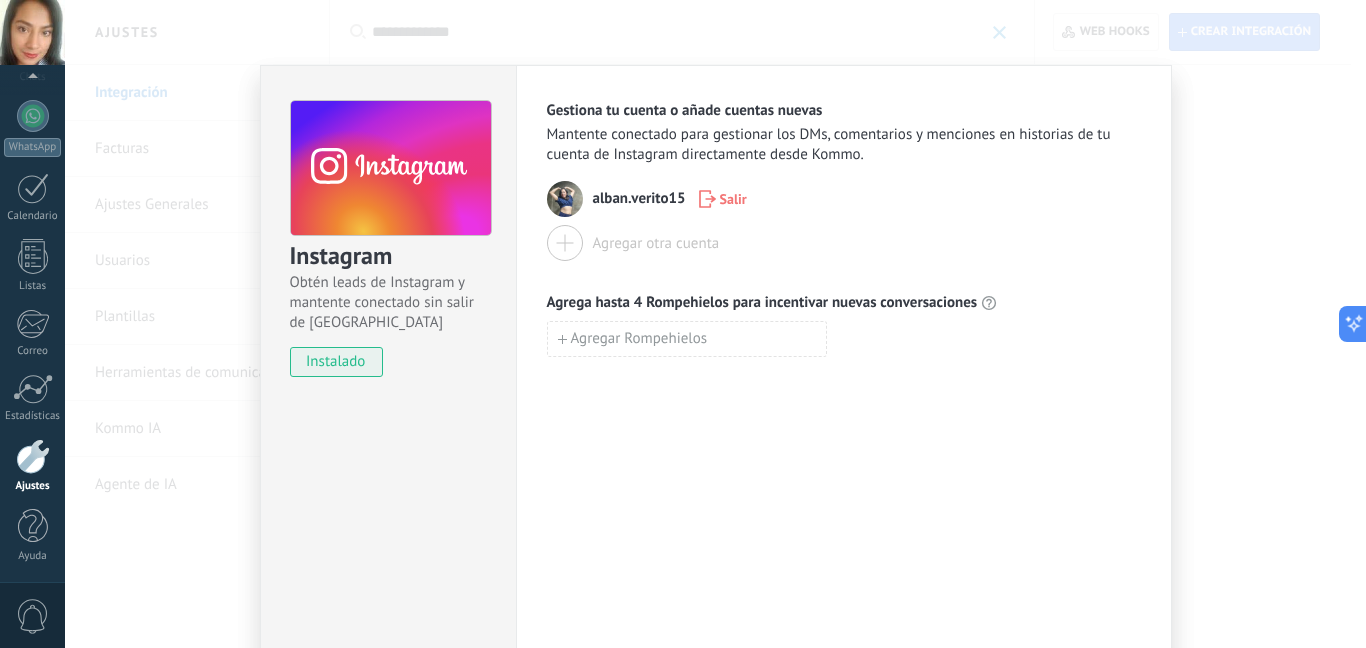 click on "alban.verito15" at bounding box center [639, 199] 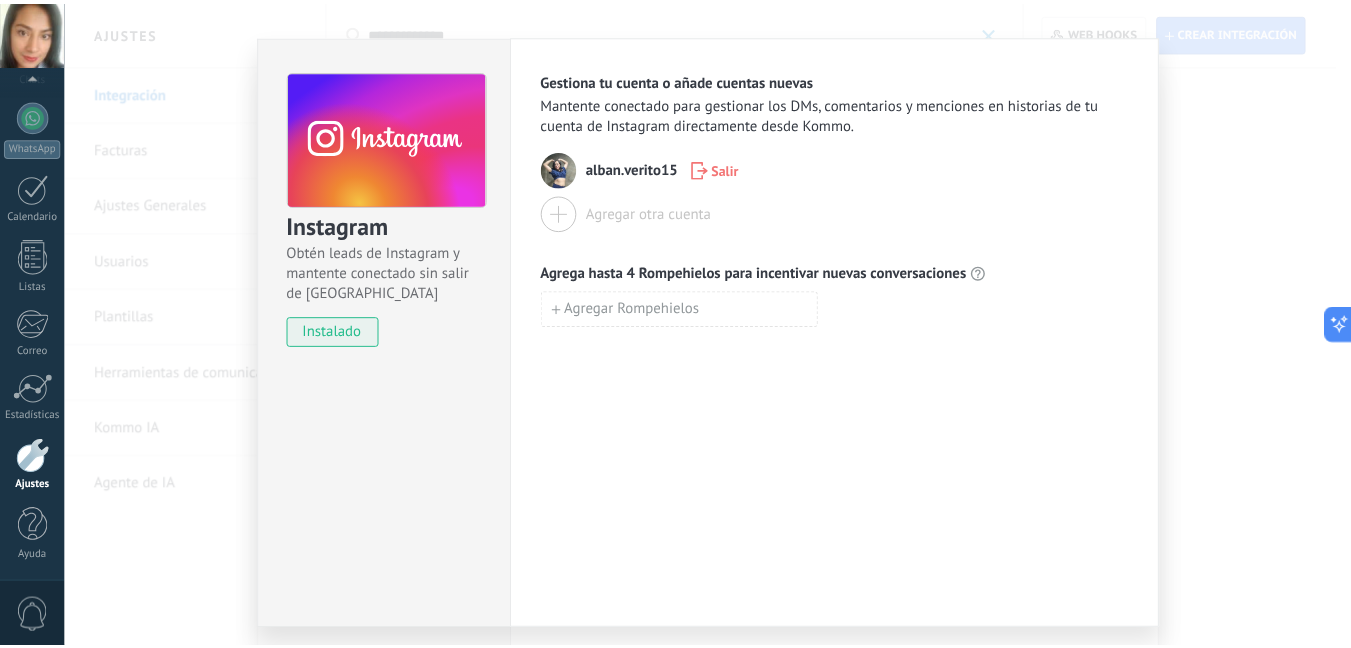 scroll, scrollTop: 0, scrollLeft: 0, axis: both 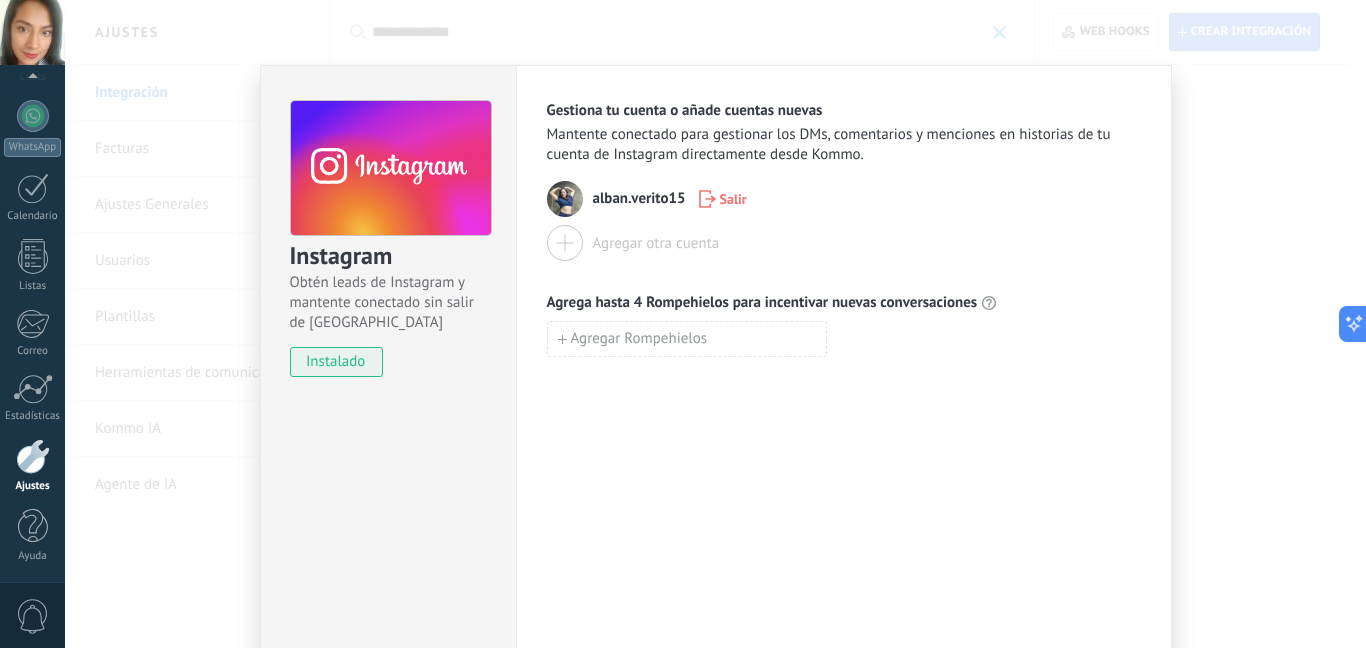 click on "Instagram Obtén leads de Instagram y mantente conectado sin salir de Kommo instalado Gestiona tu cuenta o añade cuentas nuevas Mantente conectado para gestionar los DMs, comentarios y menciones en historias de tu cuenta de Instagram directamente desde Kommo. alban.verito15 Salir Agregar otra cuenta Agrega hasta 4 Rompehielos para incentivar nuevas conversaciones Agregar Rompehielos" at bounding box center [715, 324] 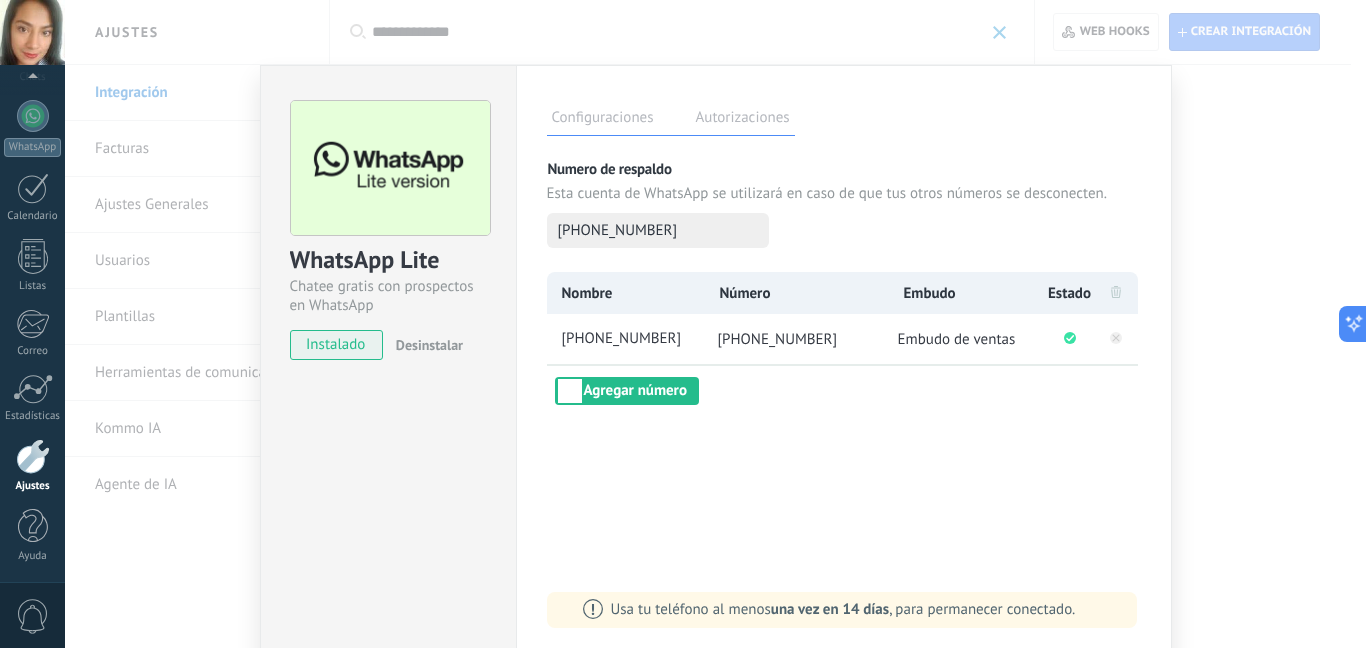 click on "WhatsApp Lite Chatee gratis con prospectos en WhatsApp instalado Desinstalar Configuraciones Autorizaciones Esta pestaña registra a los usuarios que han concedido acceso a las integración a esta cuenta. Si deseas remover la posibilidad que un usuario pueda enviar solicitudes a la cuenta en nombre de esta integración, puedes revocar el acceso. Si el acceso a todos los usuarios es revocado, la integración dejará de funcionar. Esta aplicacion está instalada, pero nadie le ha dado acceso aun. Más de 2 mil millones de personas utilizan activamente WhatsApp para conectarse con amigos, familiares y empresas. Esta integración agrega el chat más popular a tu arsenal de comunicación: captura automáticamente leads desde los mensajes entrantes, comparte el acceso al chat con todo tu equipo y potencia todo con las herramientas integradas de Kommo, como el botón de compromiso y Salesbot. más _:  Guardar Numero de respaldo Esta cuenta de WhatsApp se utilizará en caso de que tus otros números se desconecten." at bounding box center [715, 324] 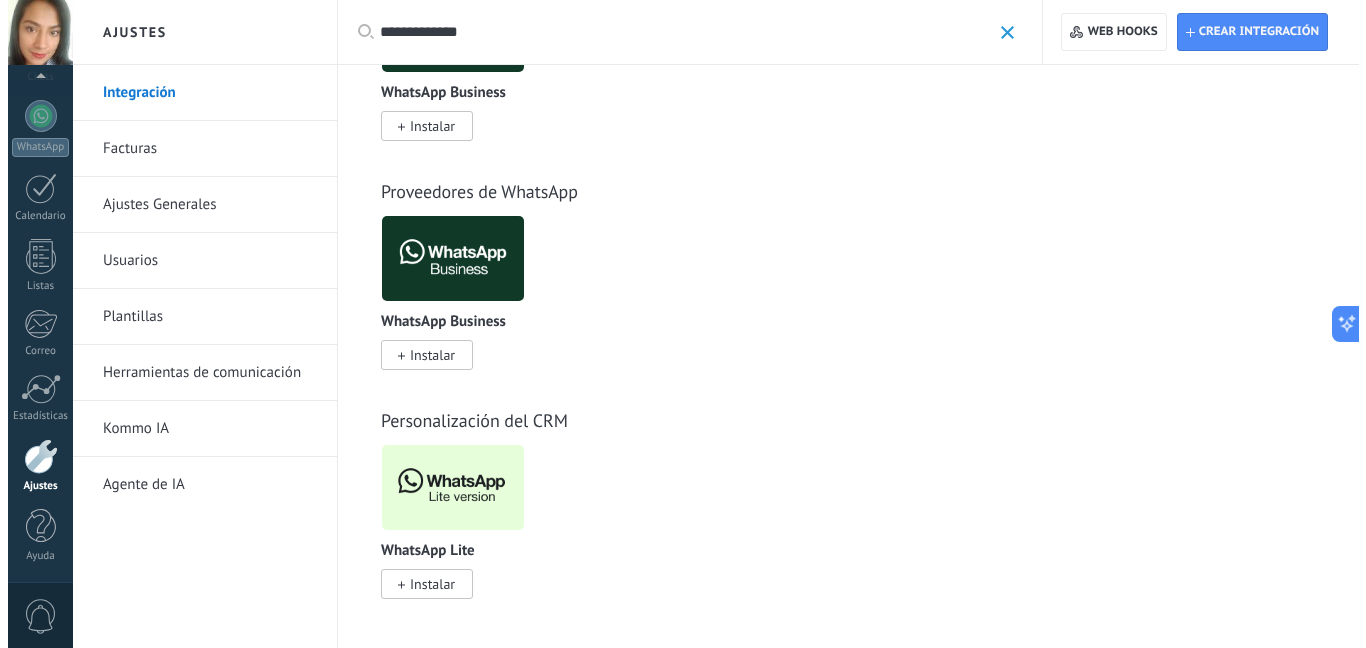 scroll, scrollTop: 0, scrollLeft: 0, axis: both 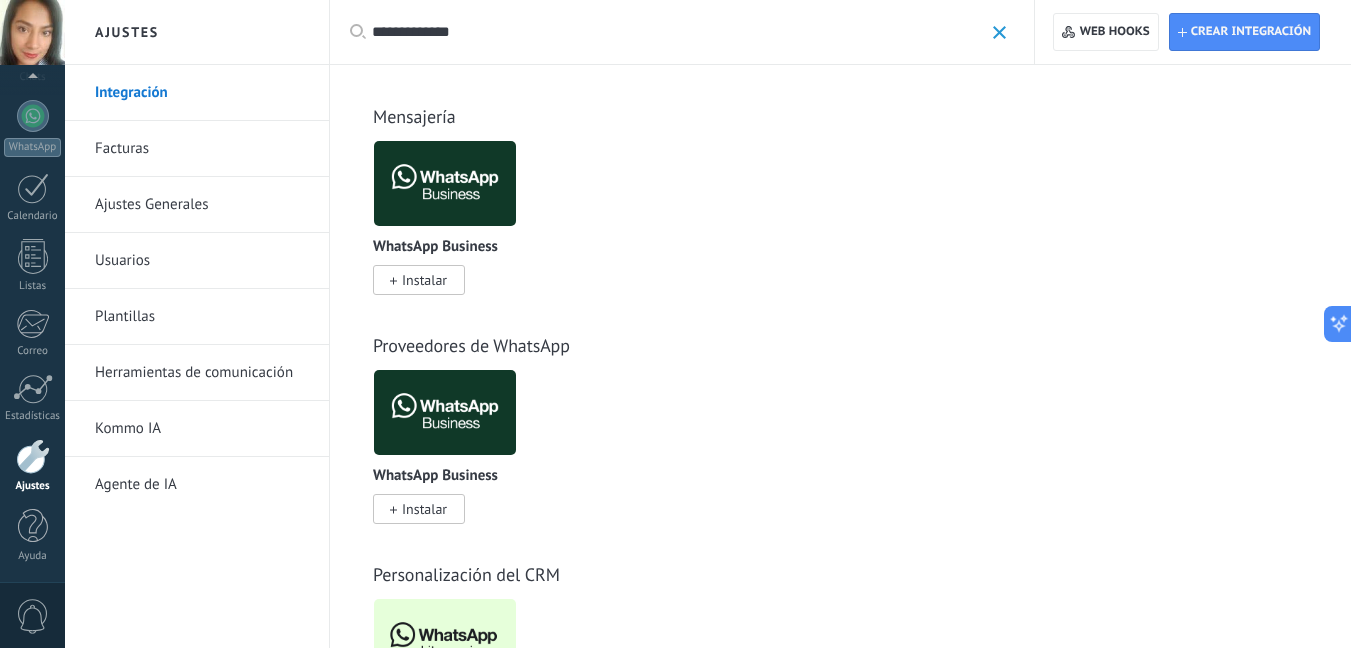 click on "**********" at bounding box center [677, 32] 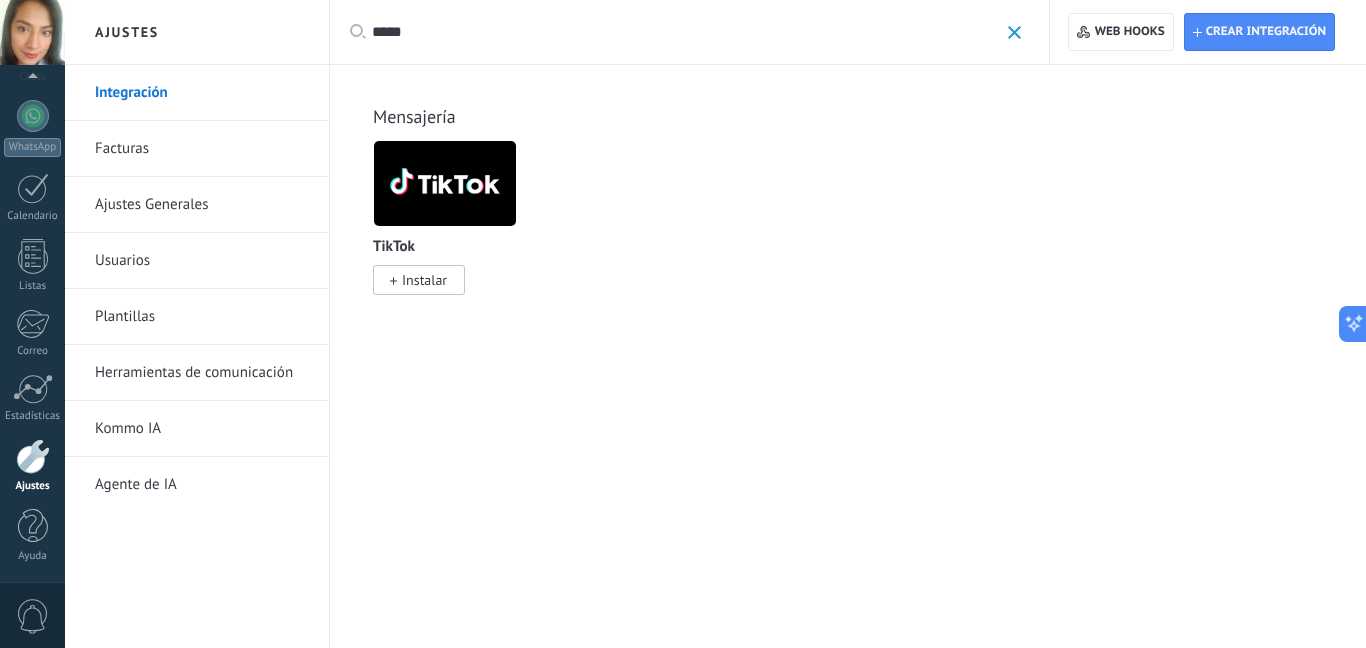 type on "*****" 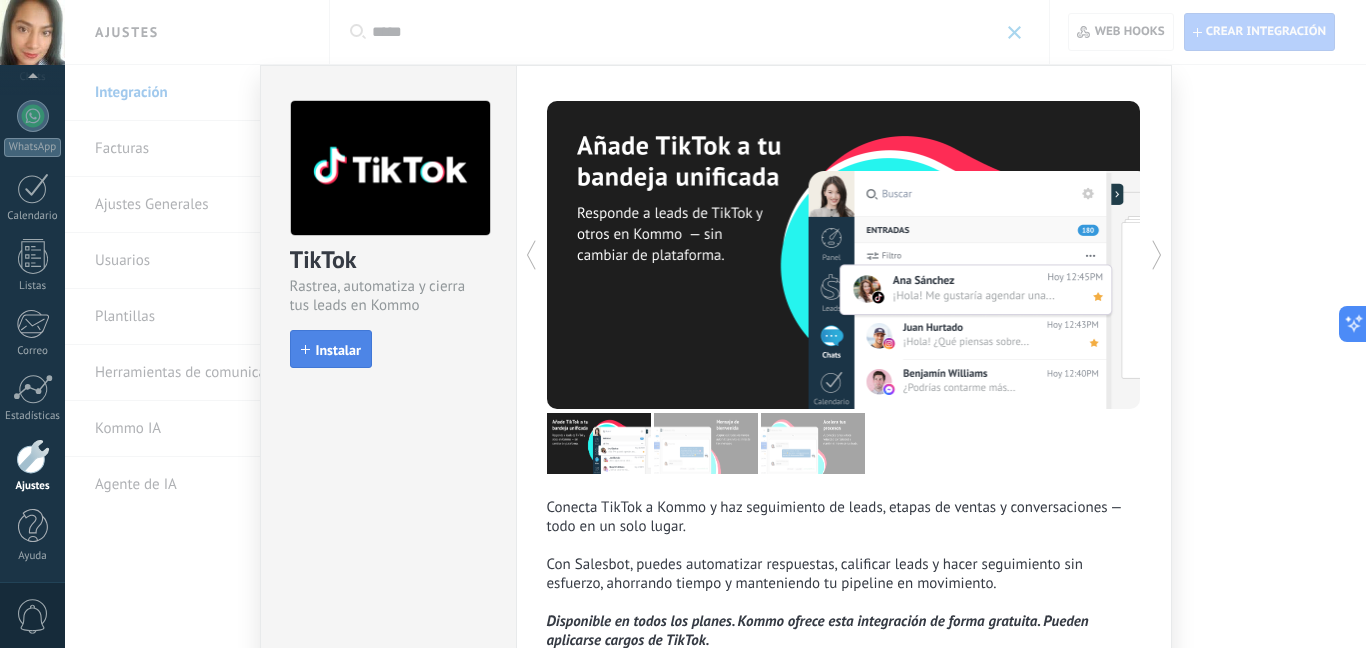 click on "Instalar" at bounding box center [338, 350] 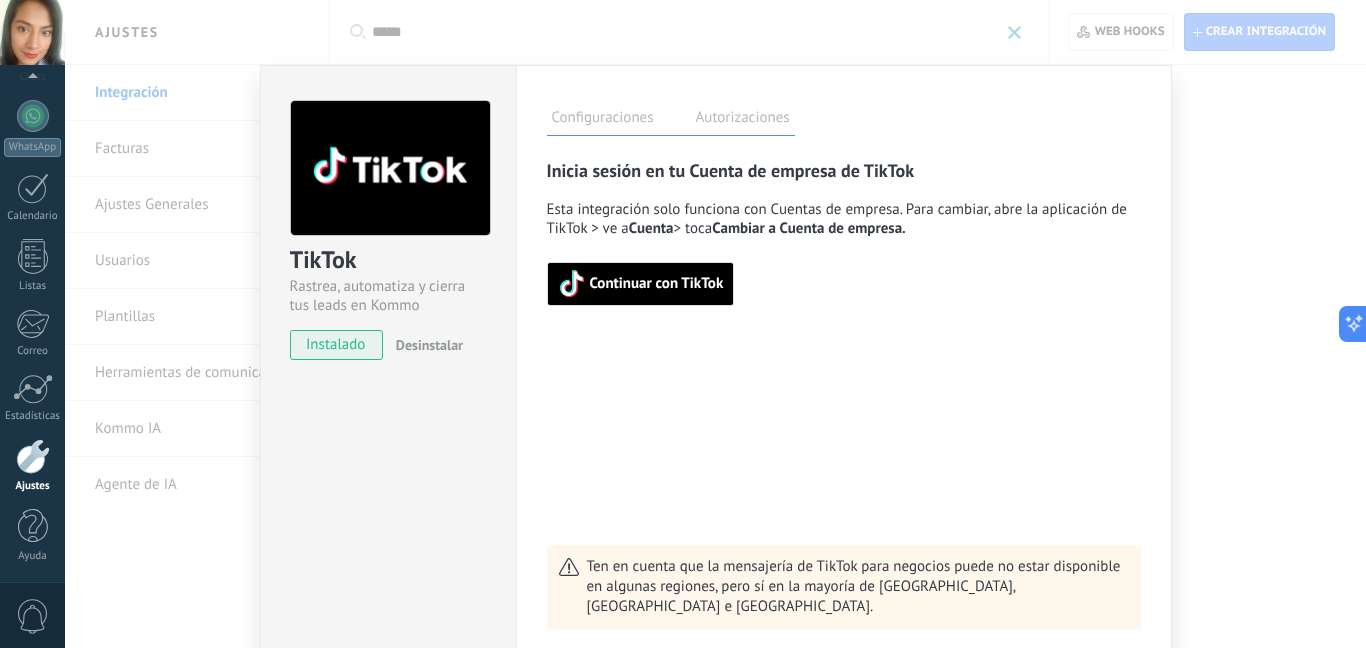 click on "Continuar con TikTok" at bounding box center (657, 284) 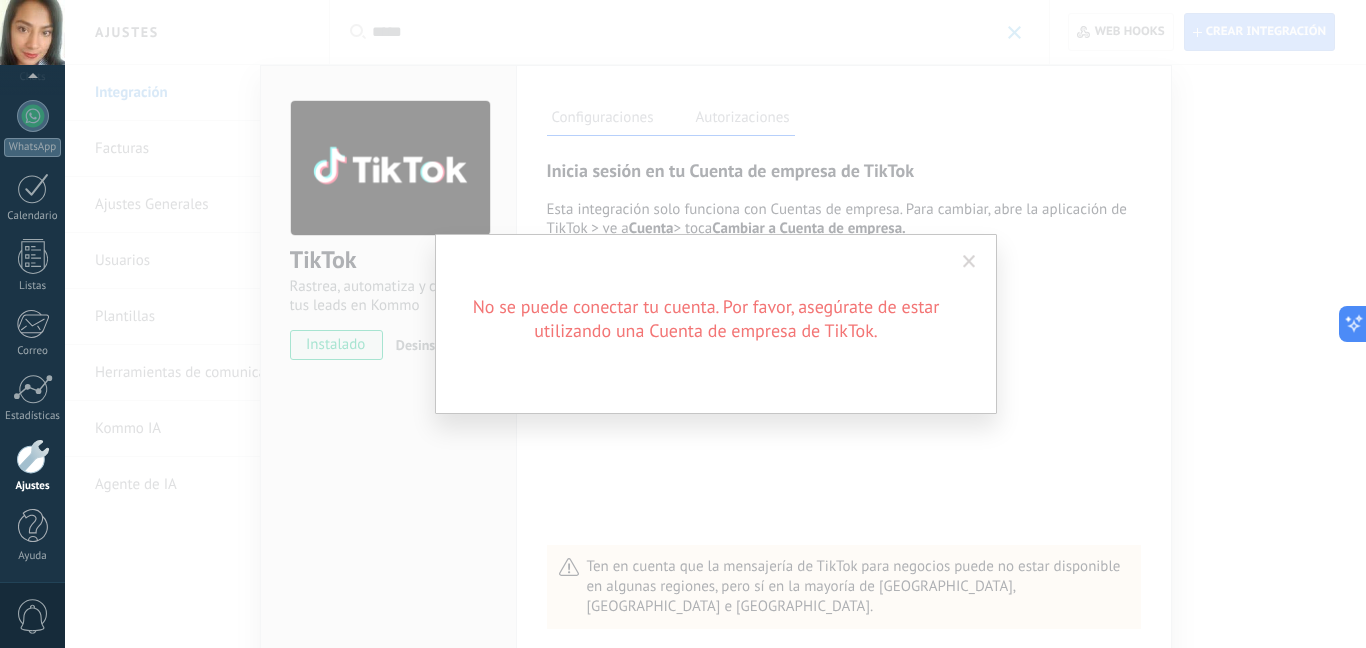 click on "No se puede conectar tu cuenta. Por favor, asegúrate de estar utilizando una Cuenta de empresa de TikTok." at bounding box center [706, 319] 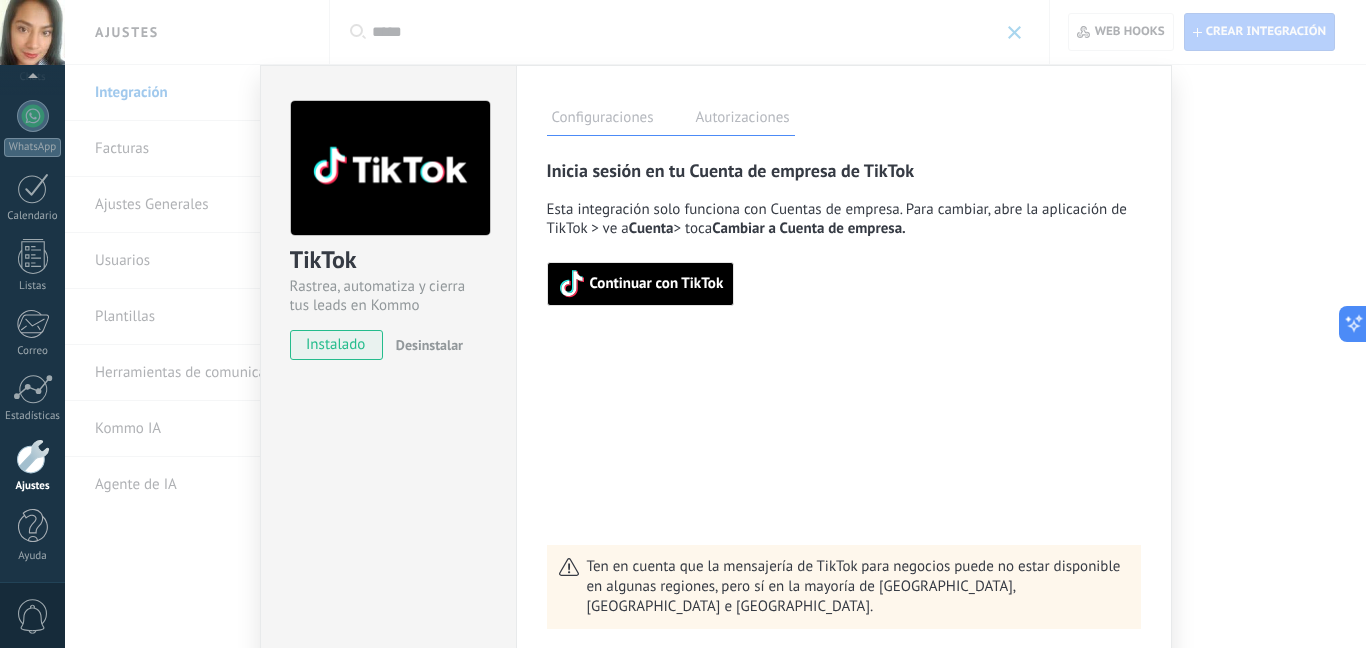 click on "Continuar con TikTok" at bounding box center [657, 284] 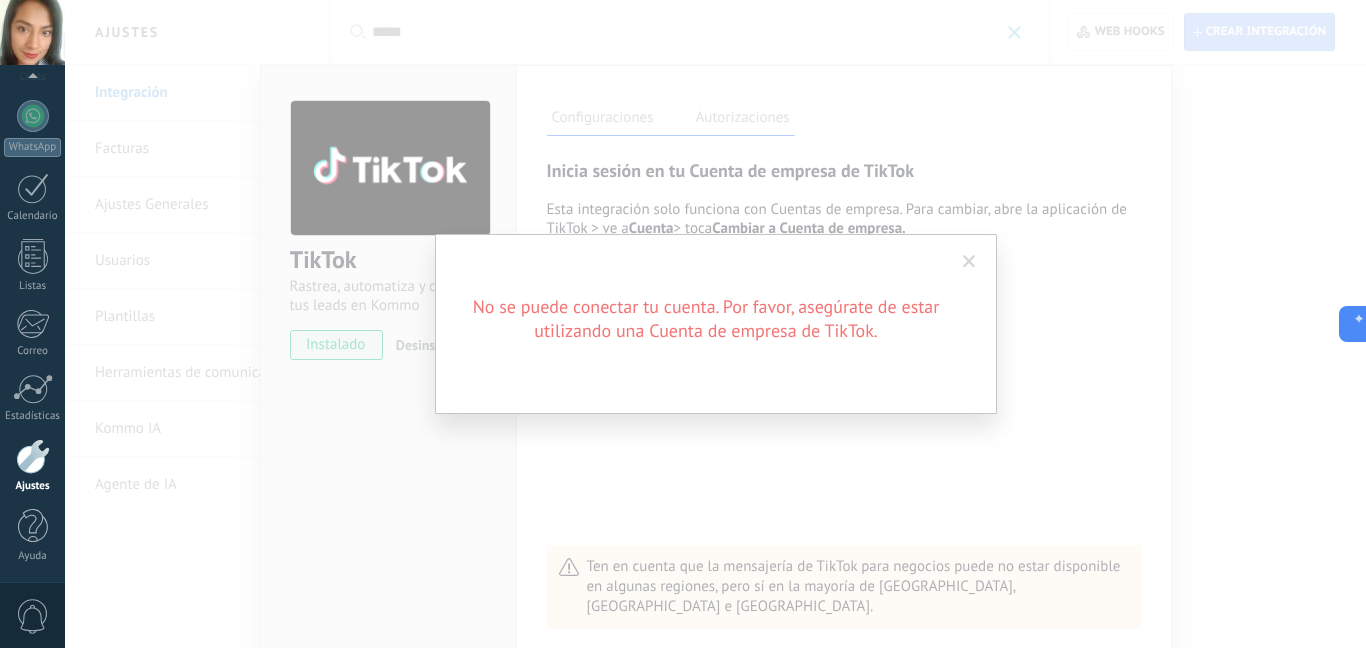 click at bounding box center [969, 262] 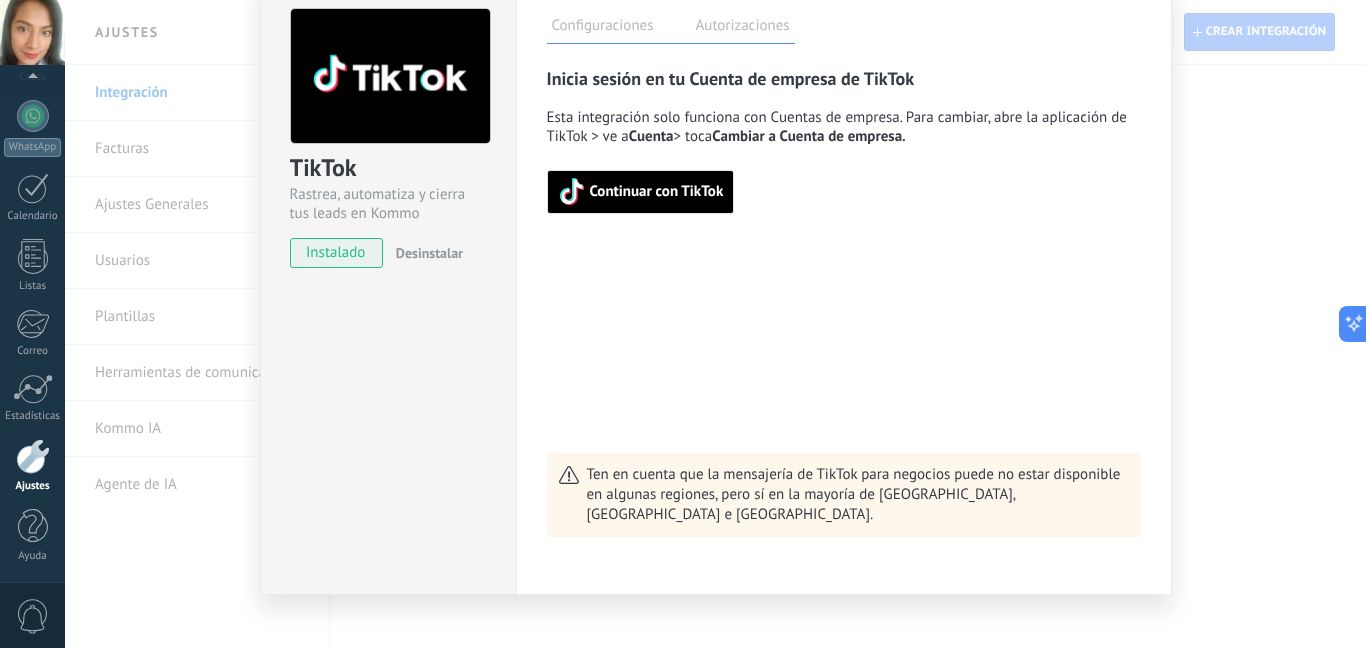 scroll, scrollTop: 114, scrollLeft: 0, axis: vertical 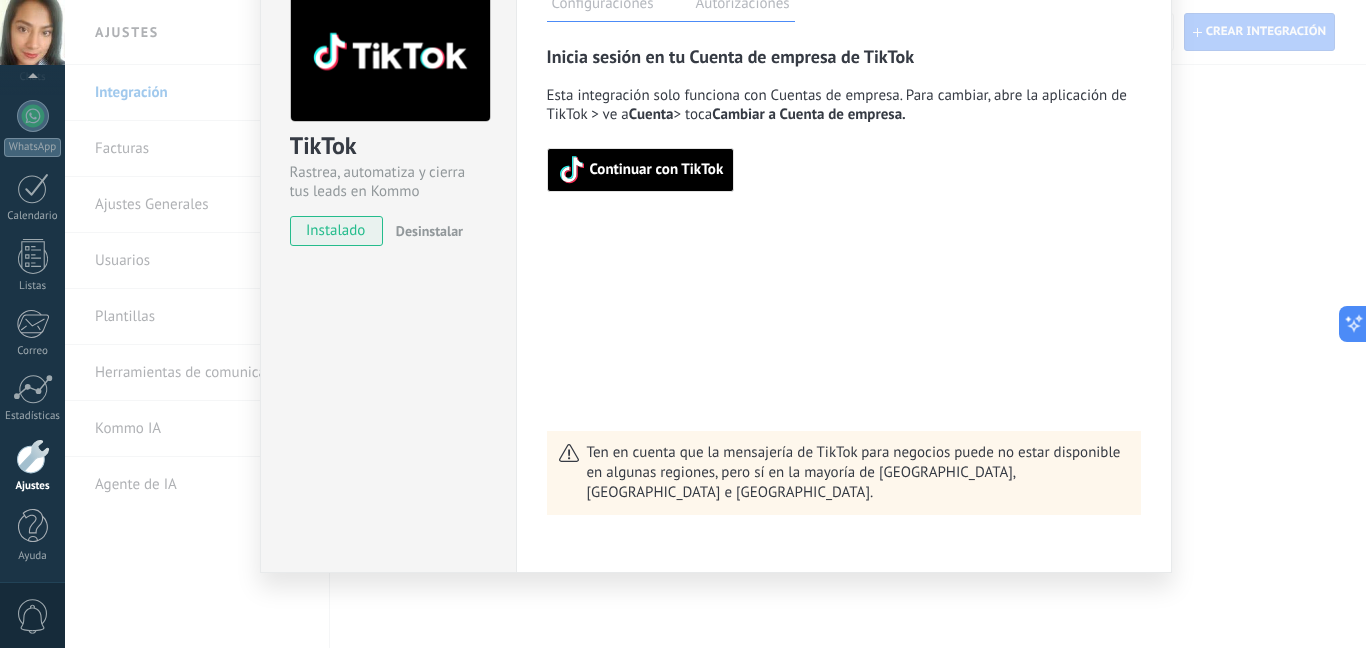 click on "TikTok Rastrea, automatiza y cierra tus leads en Kommo instalado Desinstalar Configuraciones Autorizaciones Esta pestaña registra a los usuarios que han concedido acceso a las integración a esta cuenta. Si deseas remover la posibilidad que un usuario pueda enviar solicitudes a la cuenta en nombre de esta integración, puedes revocar el acceso. Si el acceso a todos los usuarios es revocado, la integración dejará de funcionar. Esta aplicacion está instalada, pero nadie le ha dado acceso aun. Rastrea, automatiza y cierra tus leads en Kommo más Guardar Inicia sesión en tu Cuenta de empresa de TikTok Esta integración solo funciona con Cuentas de empresa. Para cambiar, abre la aplicación de  TikTok > ve a  Cuenta  > toca  Cambiar a Cuenta de empresa. Continuar con TikTok Ten en cuenta que la mensajería de TikTok para negocios puede no estar disponible en algunas regiones, pero sí en la mayoría de América Latina, Turquía e Indonesia." at bounding box center [715, 324] 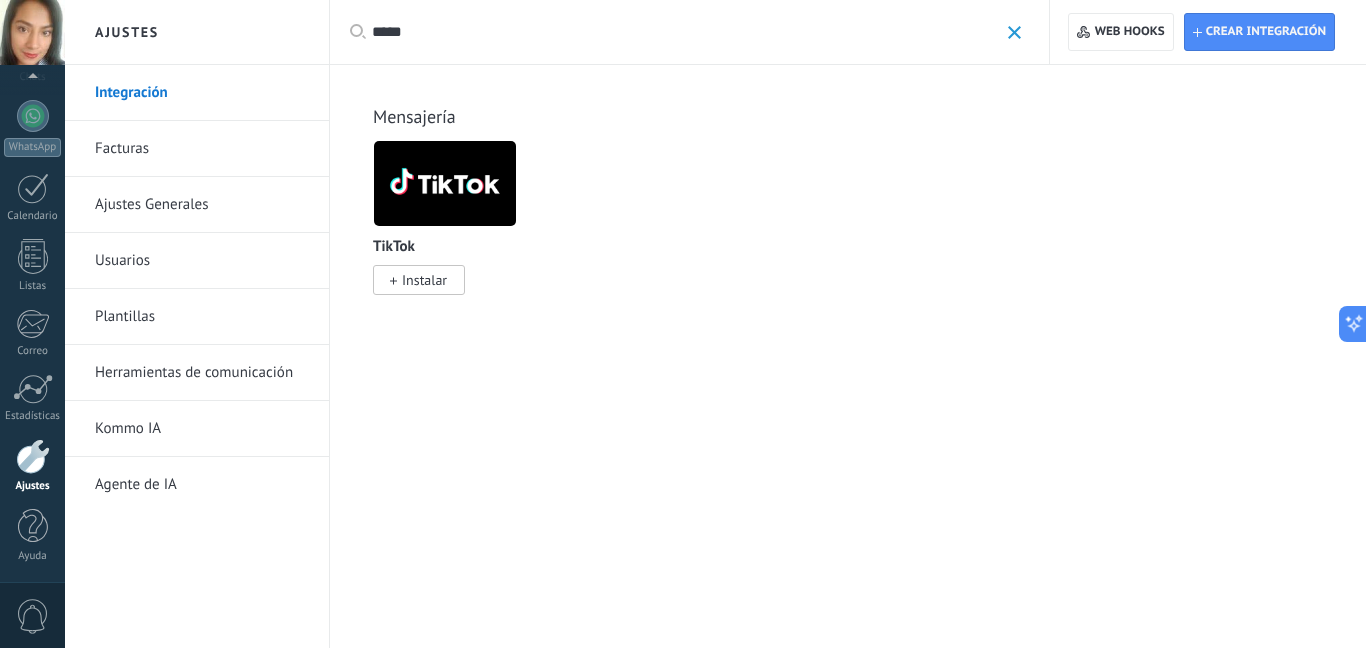 scroll, scrollTop: 0, scrollLeft: 0, axis: both 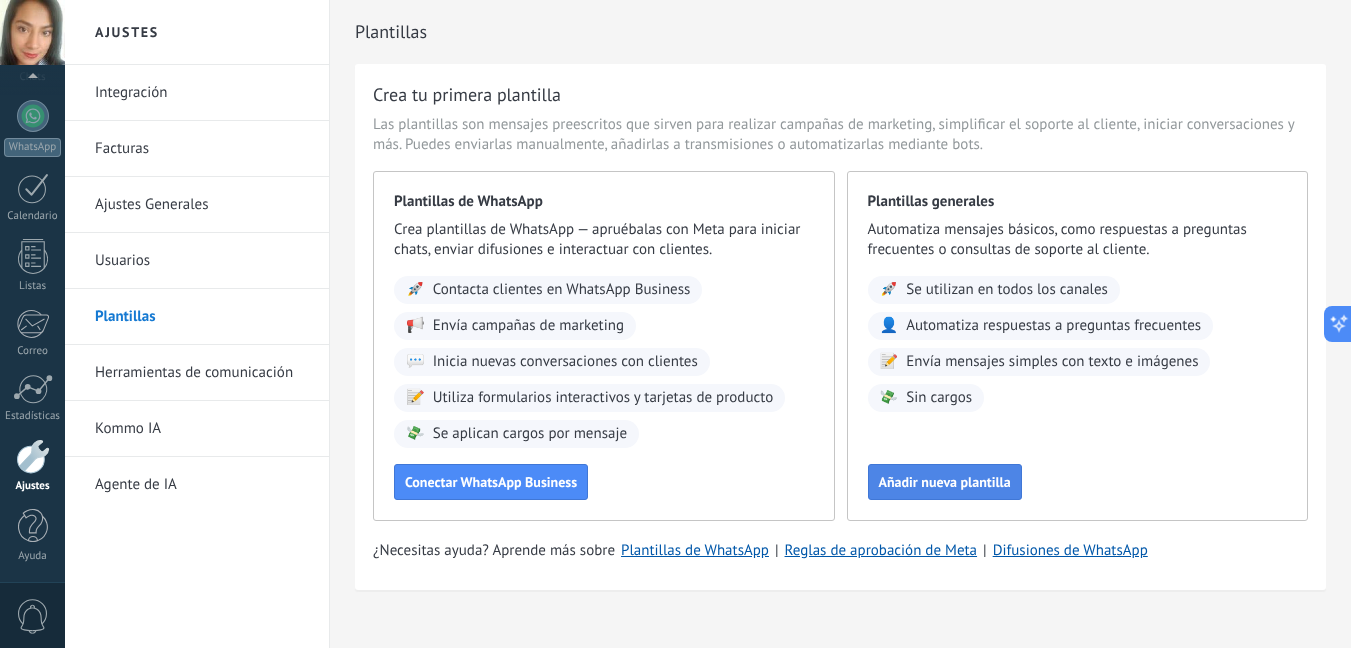 click on "Añadir nueva plantilla" at bounding box center [945, 482] 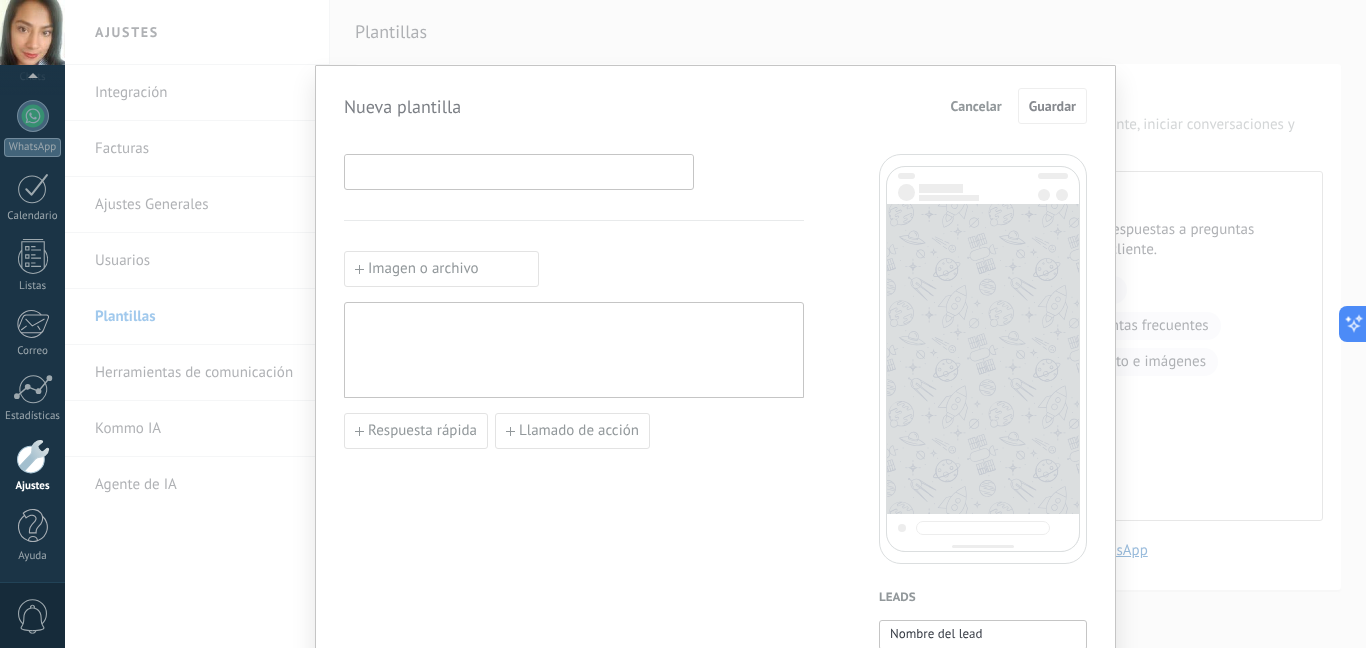 click at bounding box center (519, 171) 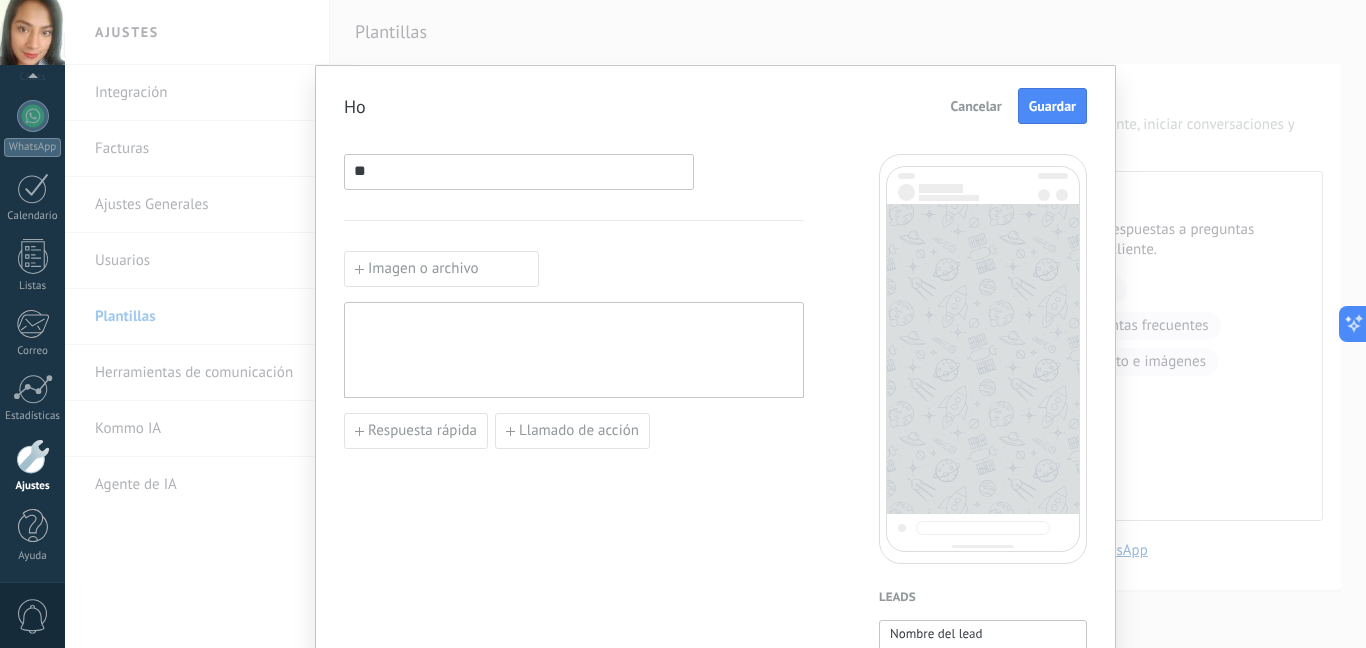 type on "*" 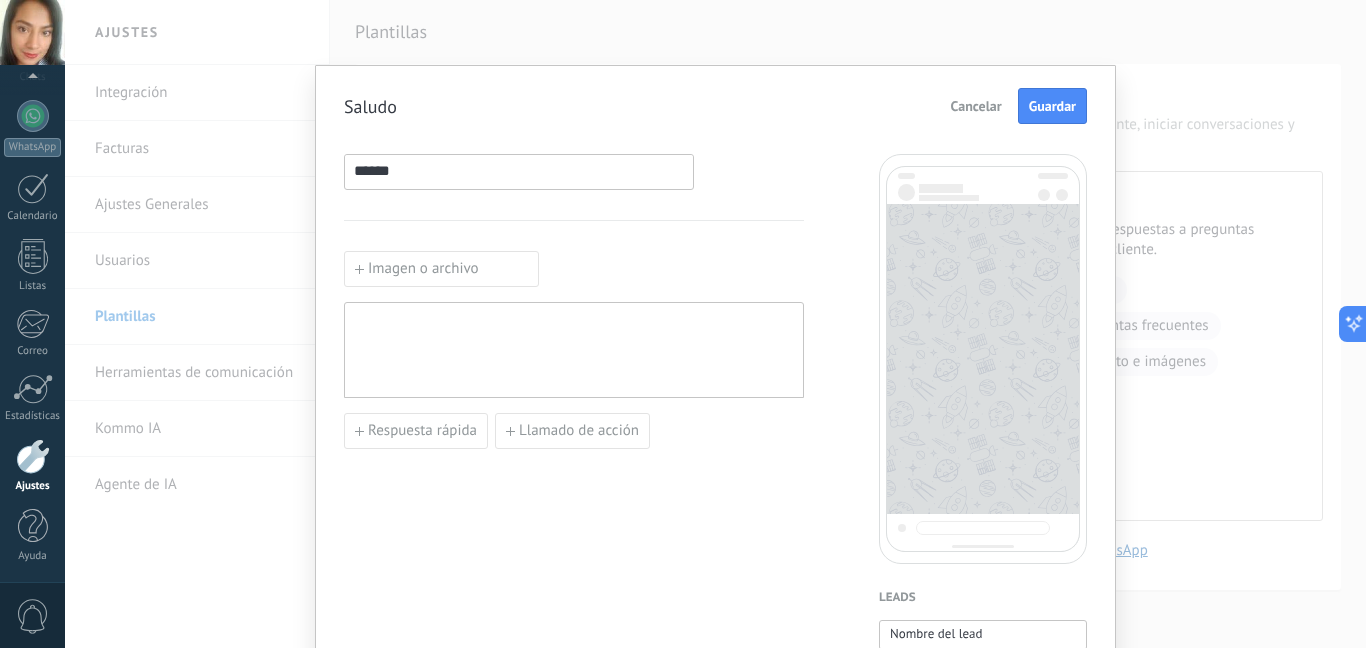 type on "******" 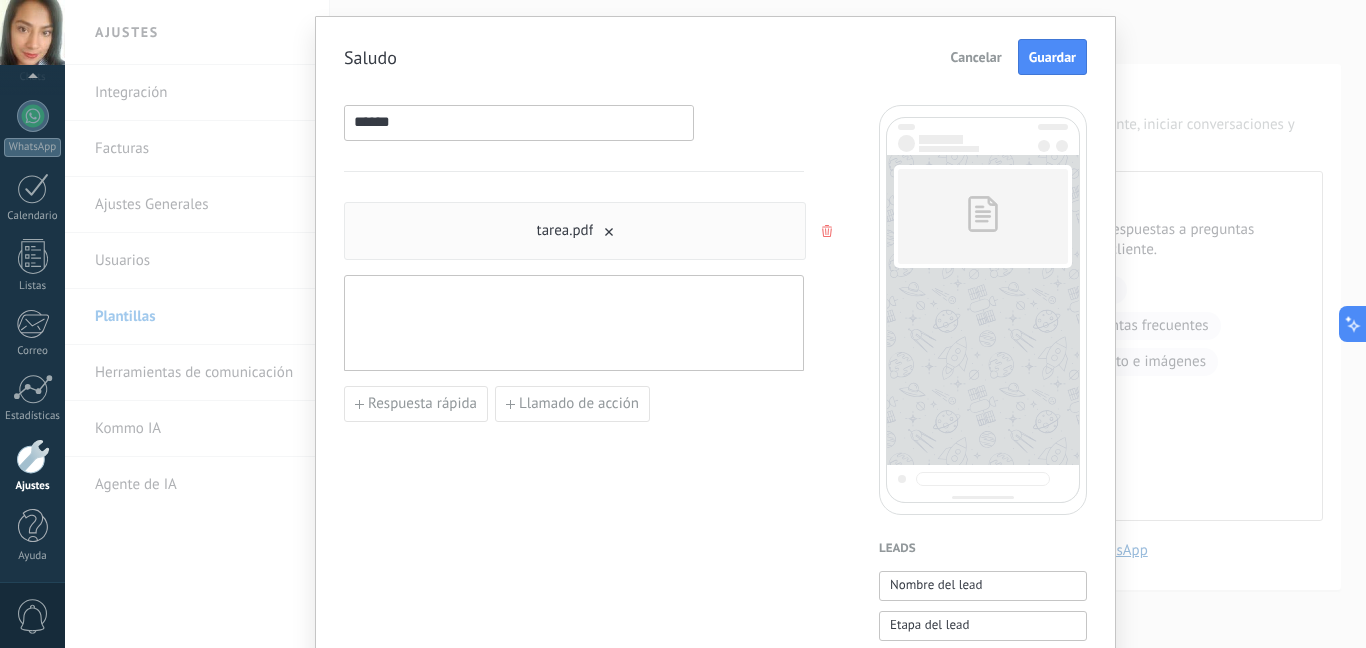scroll, scrollTop: 0, scrollLeft: 0, axis: both 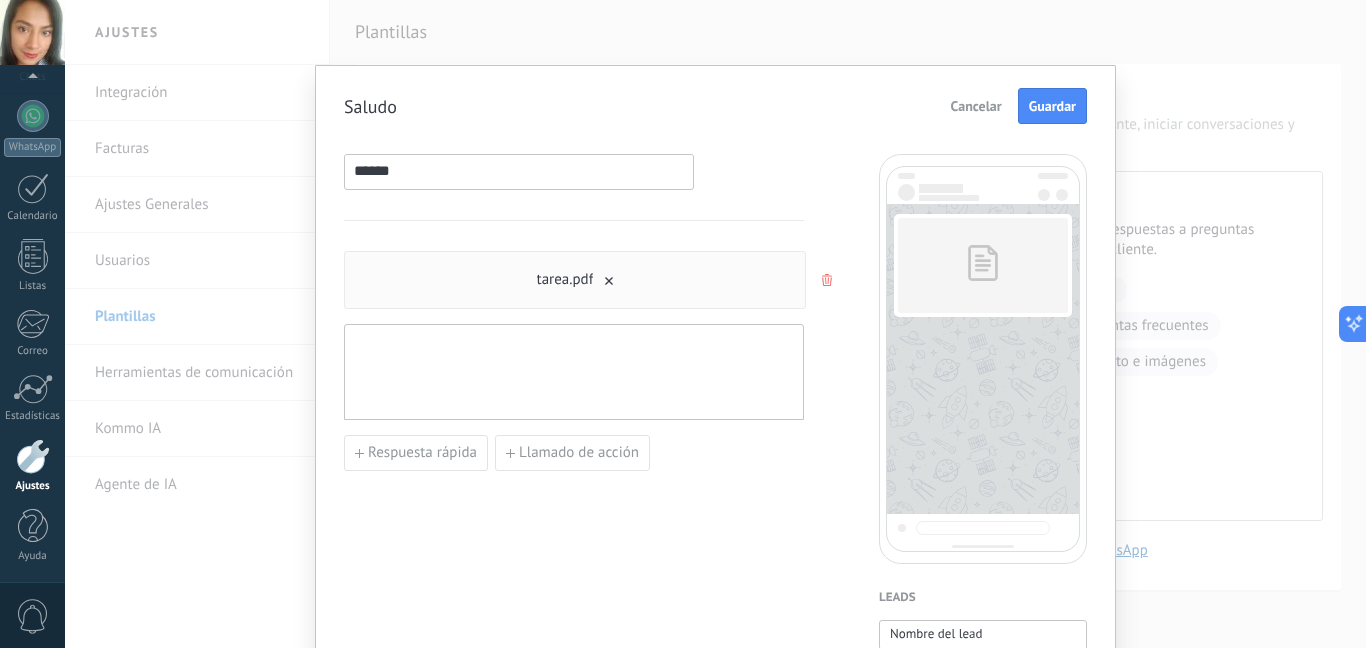 click 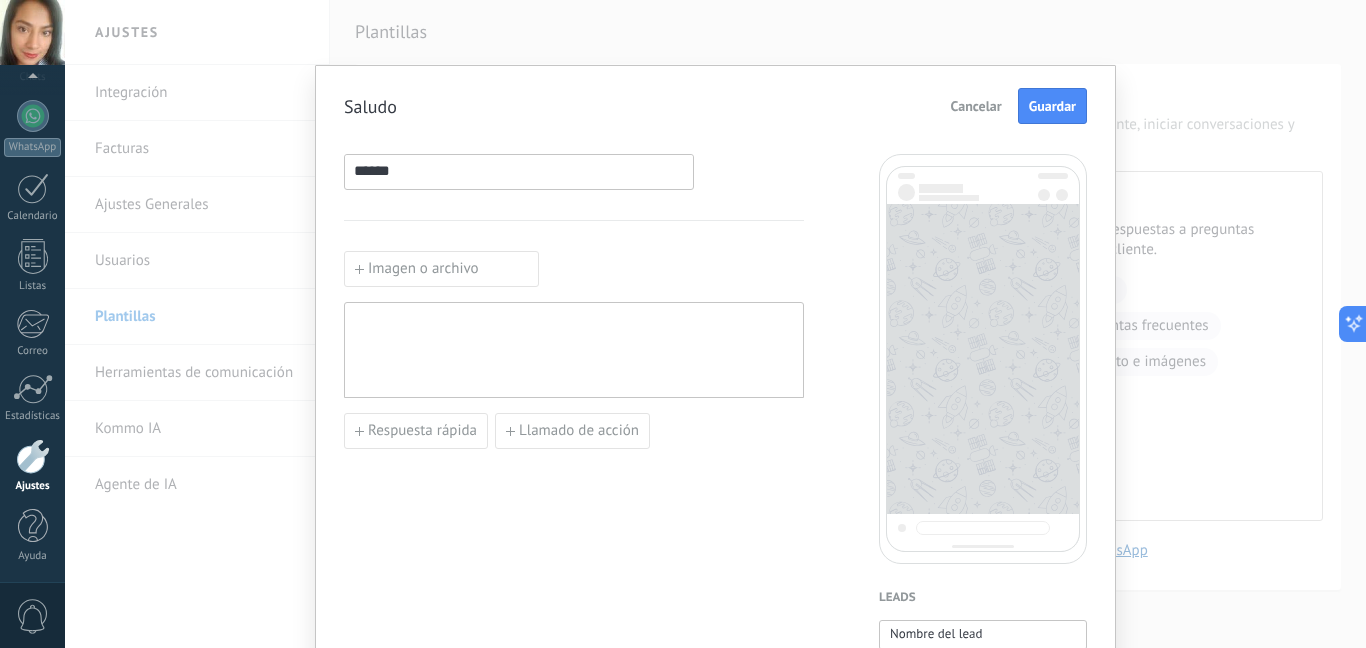 click at bounding box center (574, 350) 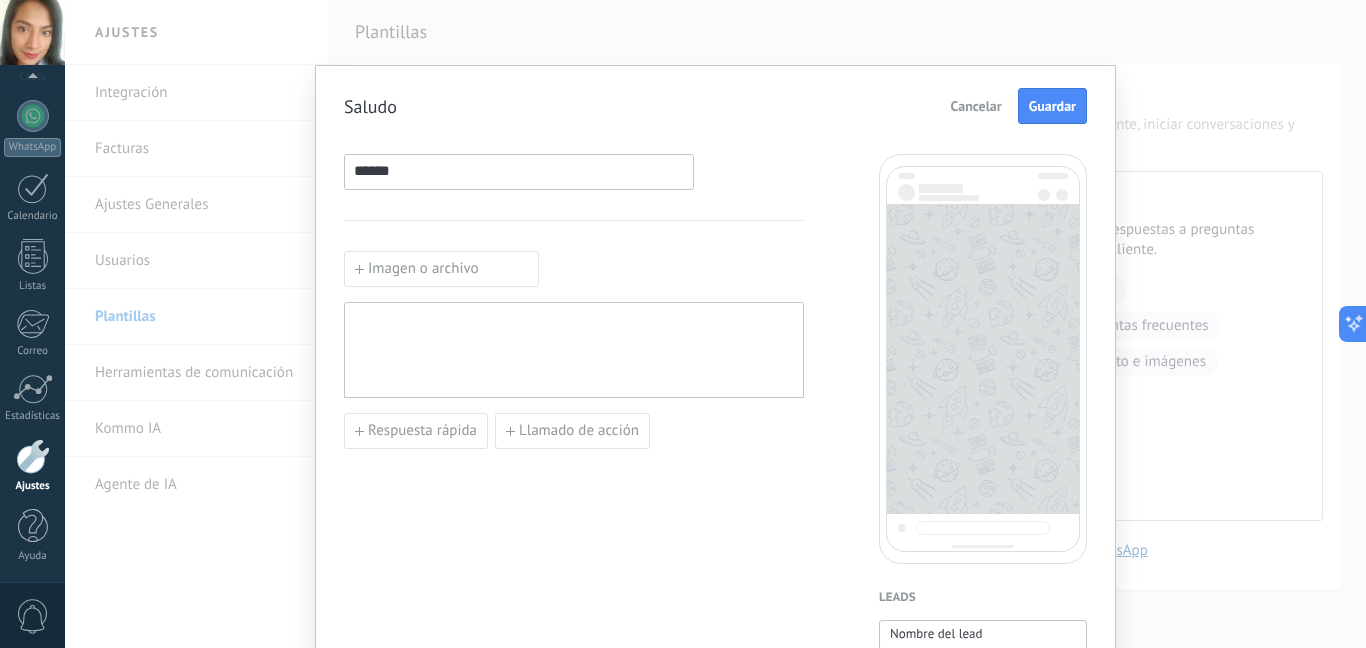 type 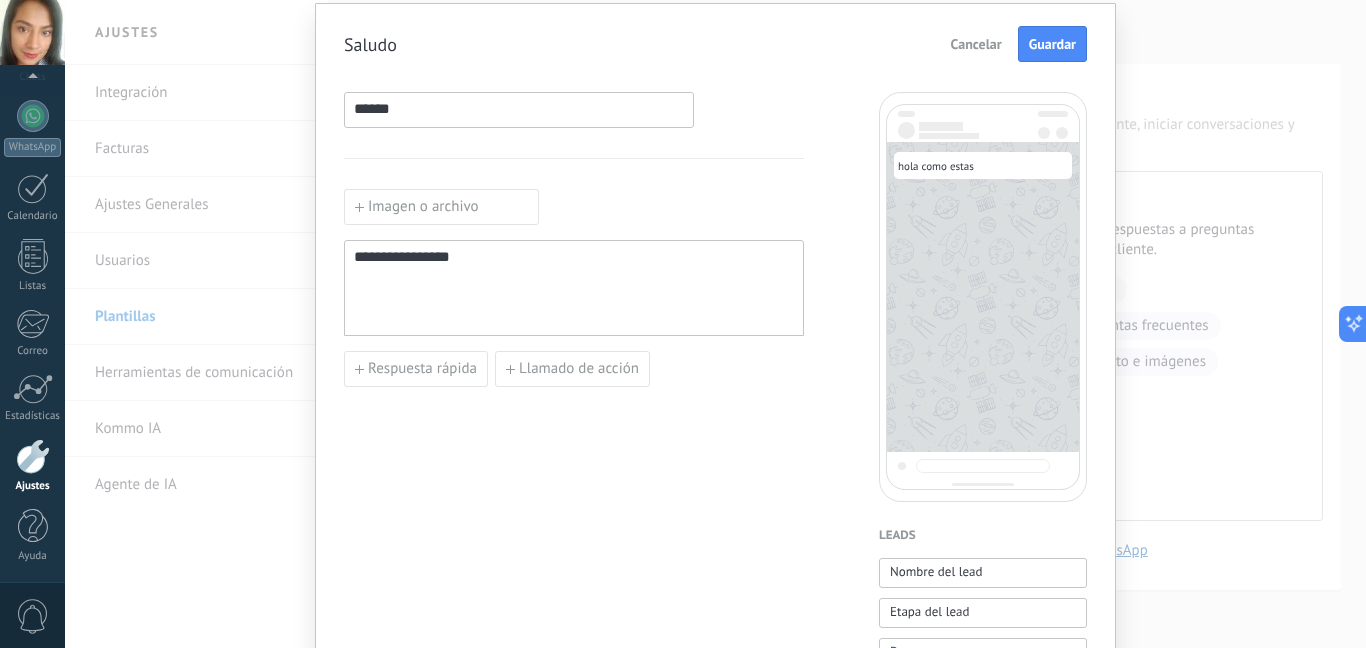 scroll, scrollTop: 0, scrollLeft: 0, axis: both 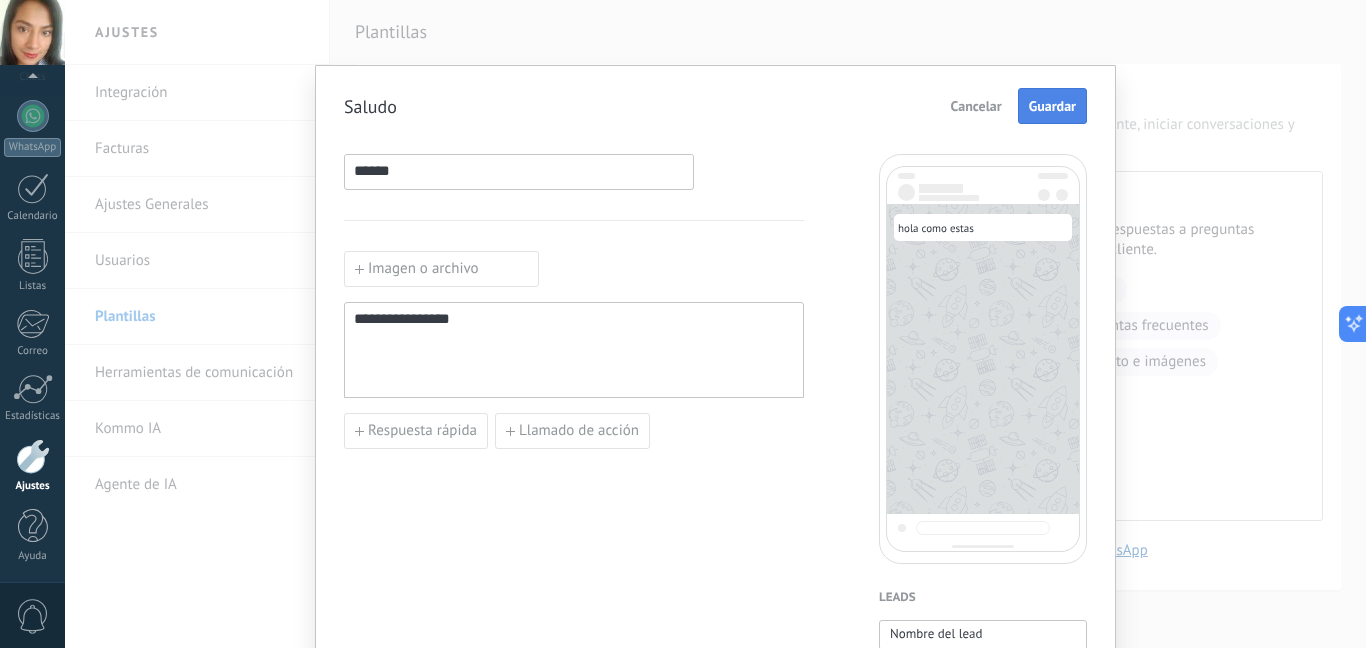 click on "Guardar" at bounding box center (1052, 106) 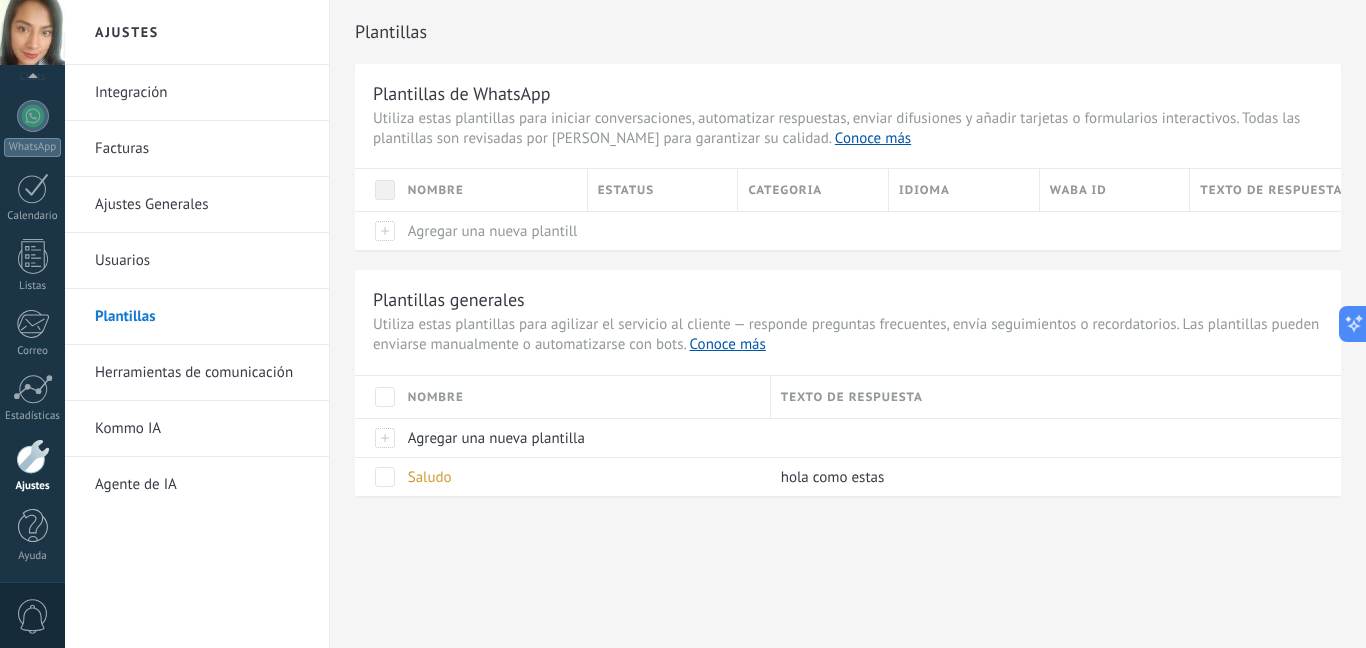 click on "Plantillas" at bounding box center (202, 317) 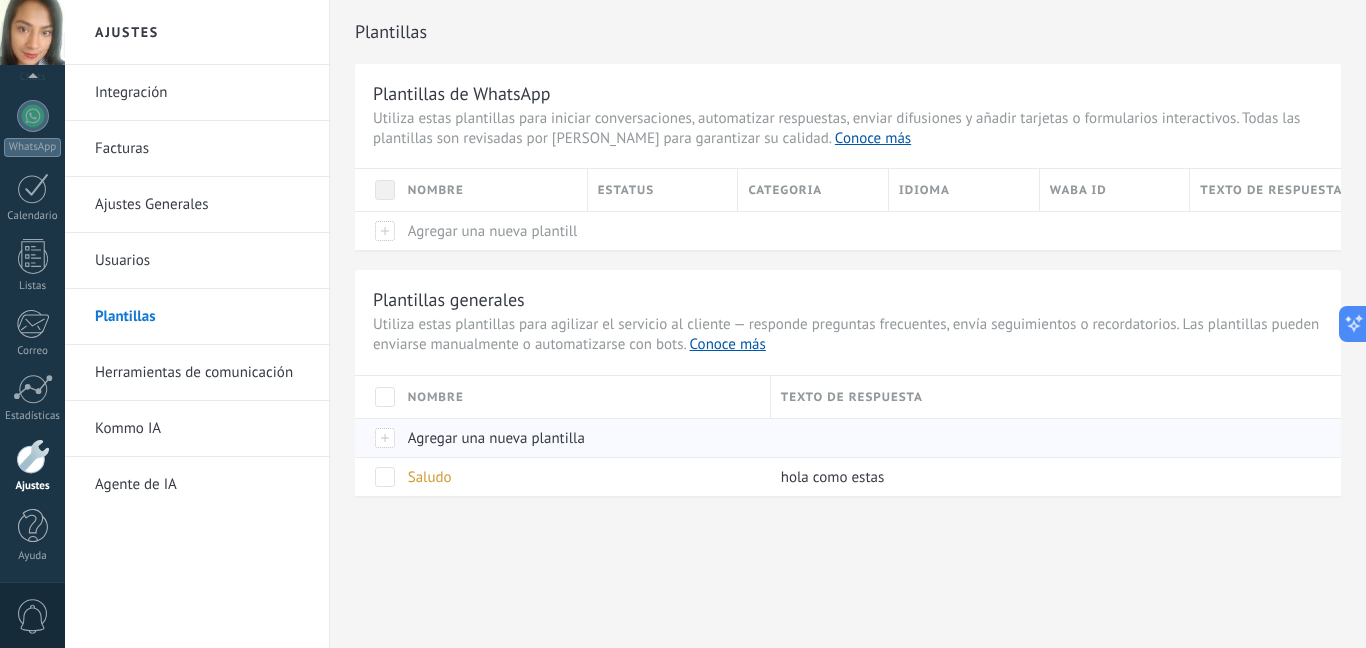 click on "Agregar una nueva plantilla" at bounding box center [496, 438] 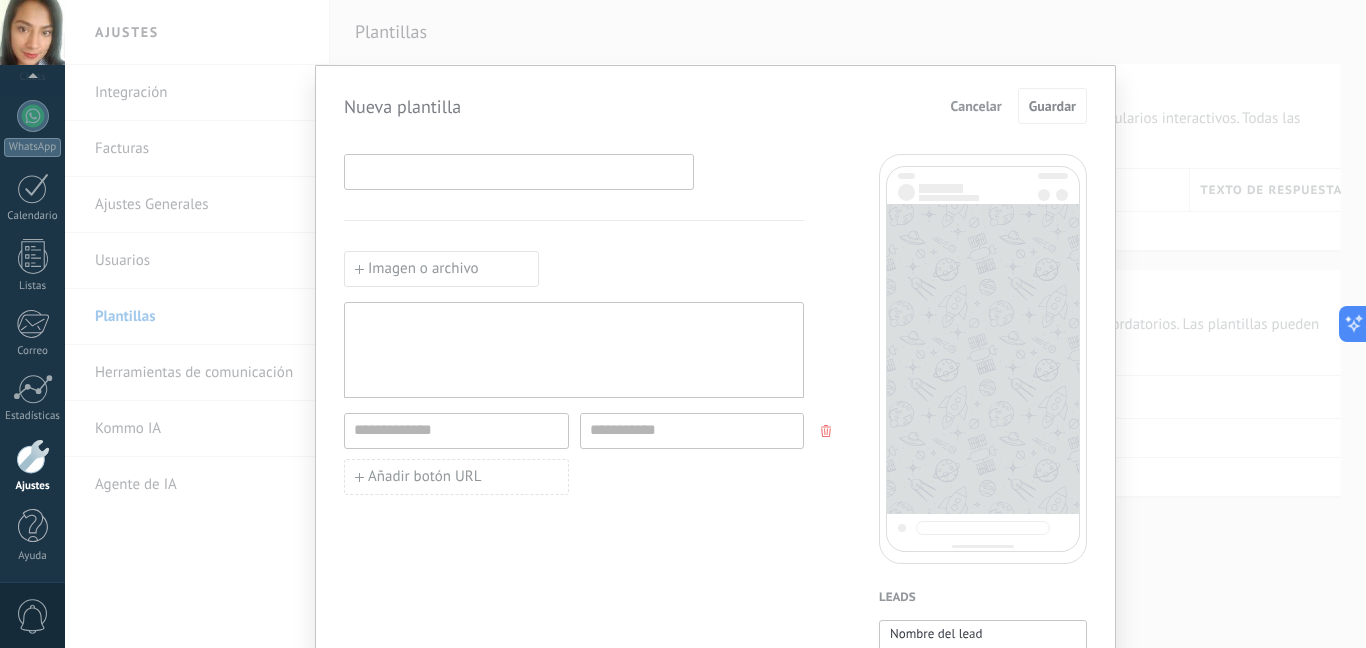 click at bounding box center [519, 171] 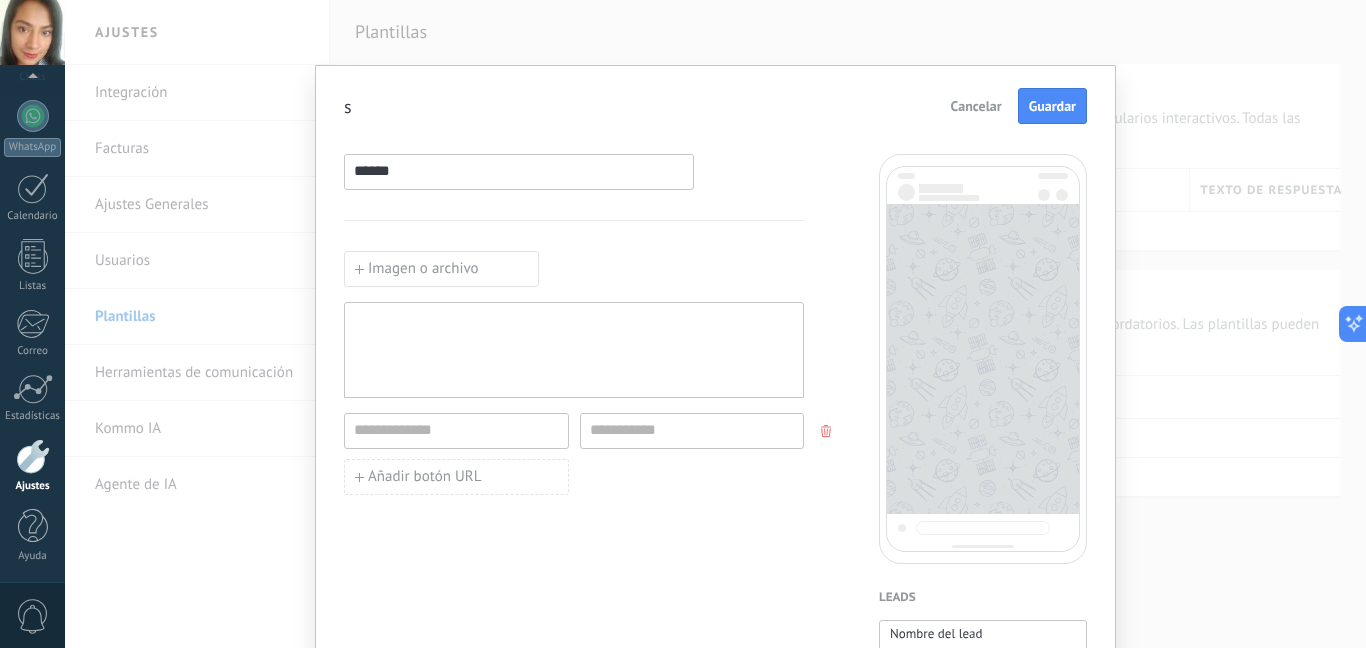 click on "******" at bounding box center [519, 171] 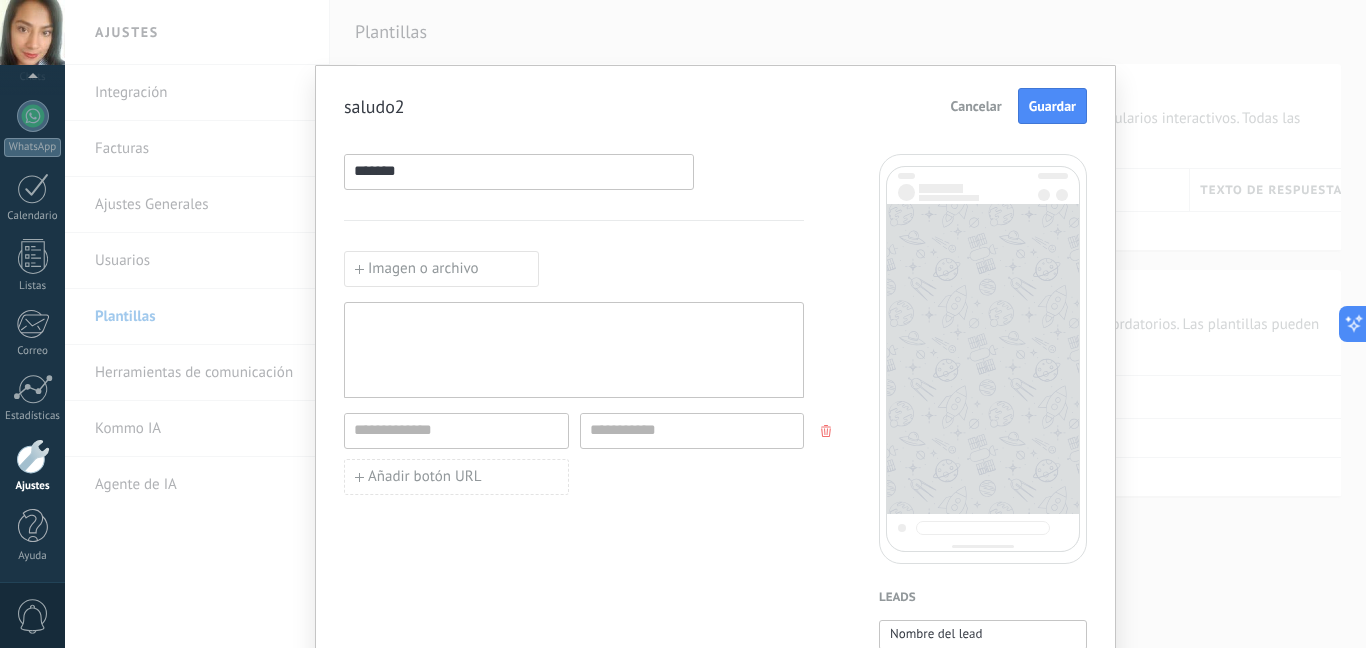 type on "*******" 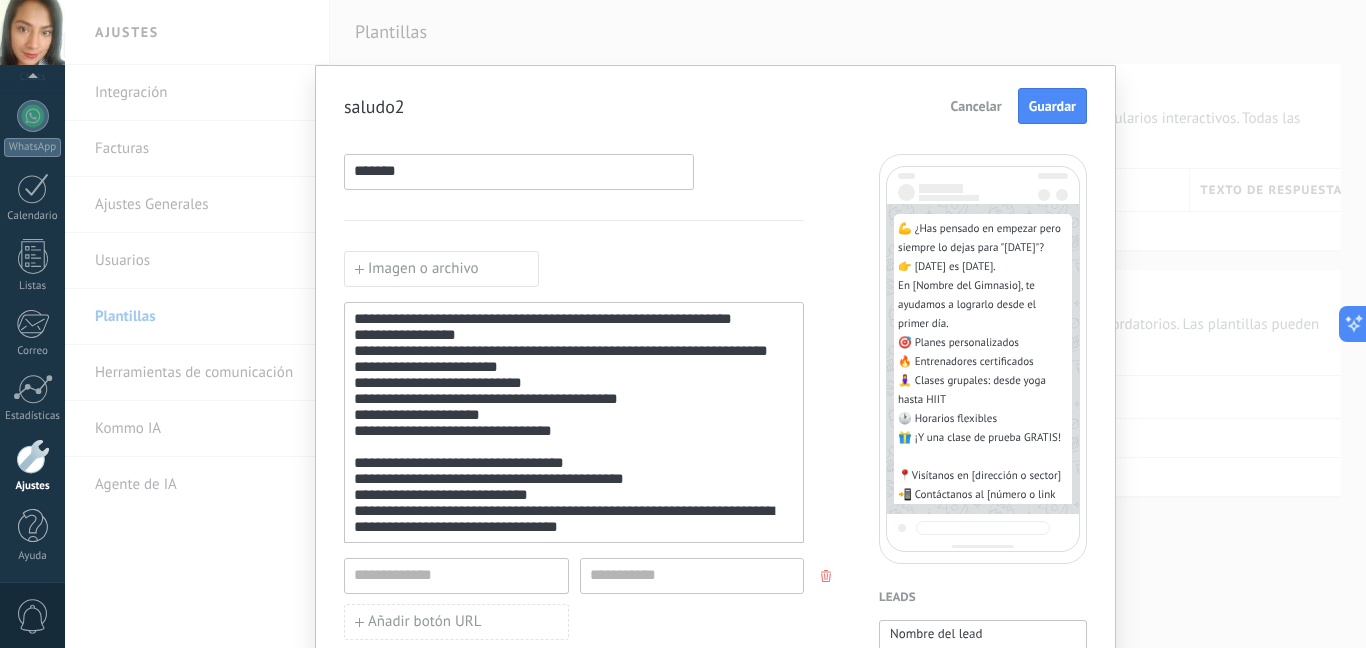 type 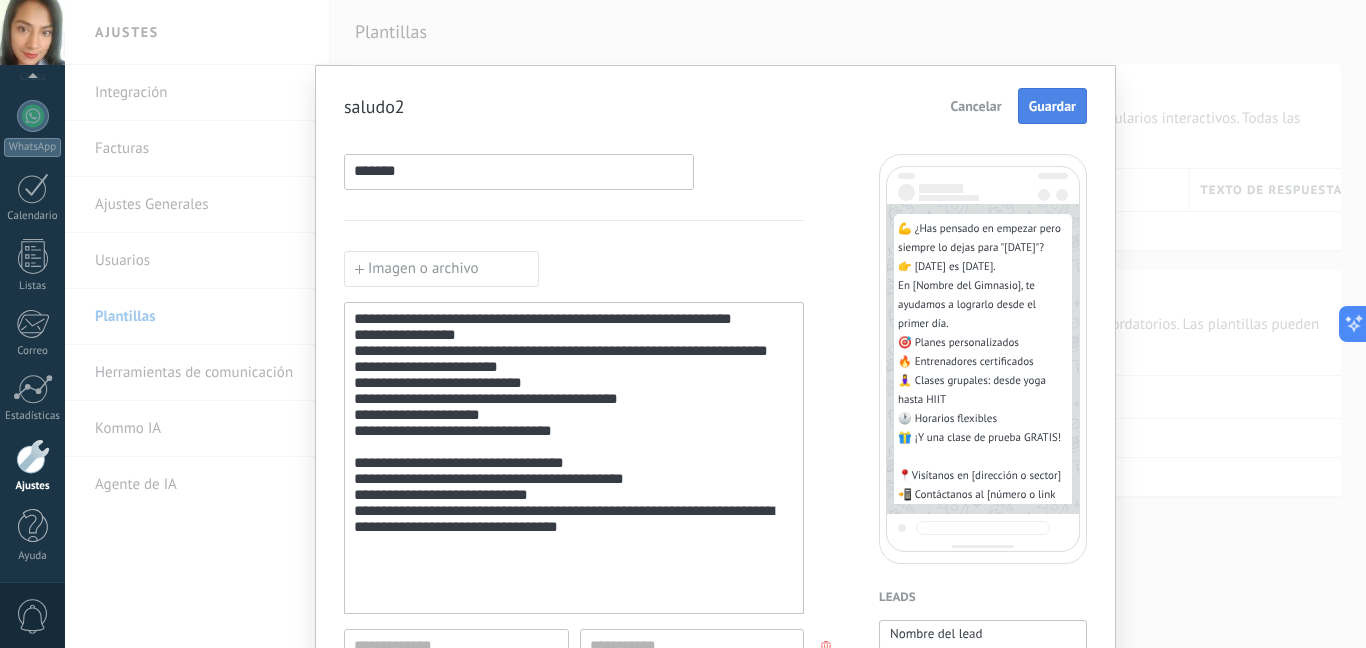 click on "Guardar" at bounding box center (1052, 106) 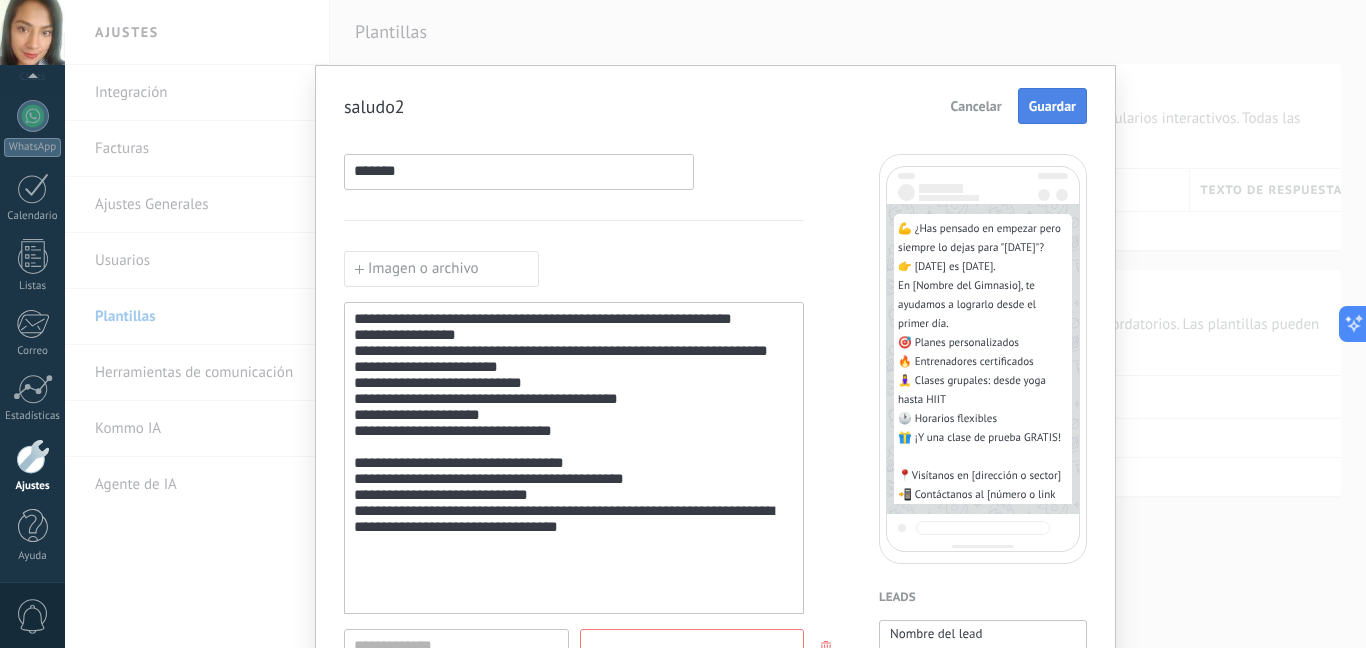 scroll, scrollTop: 14, scrollLeft: 0, axis: vertical 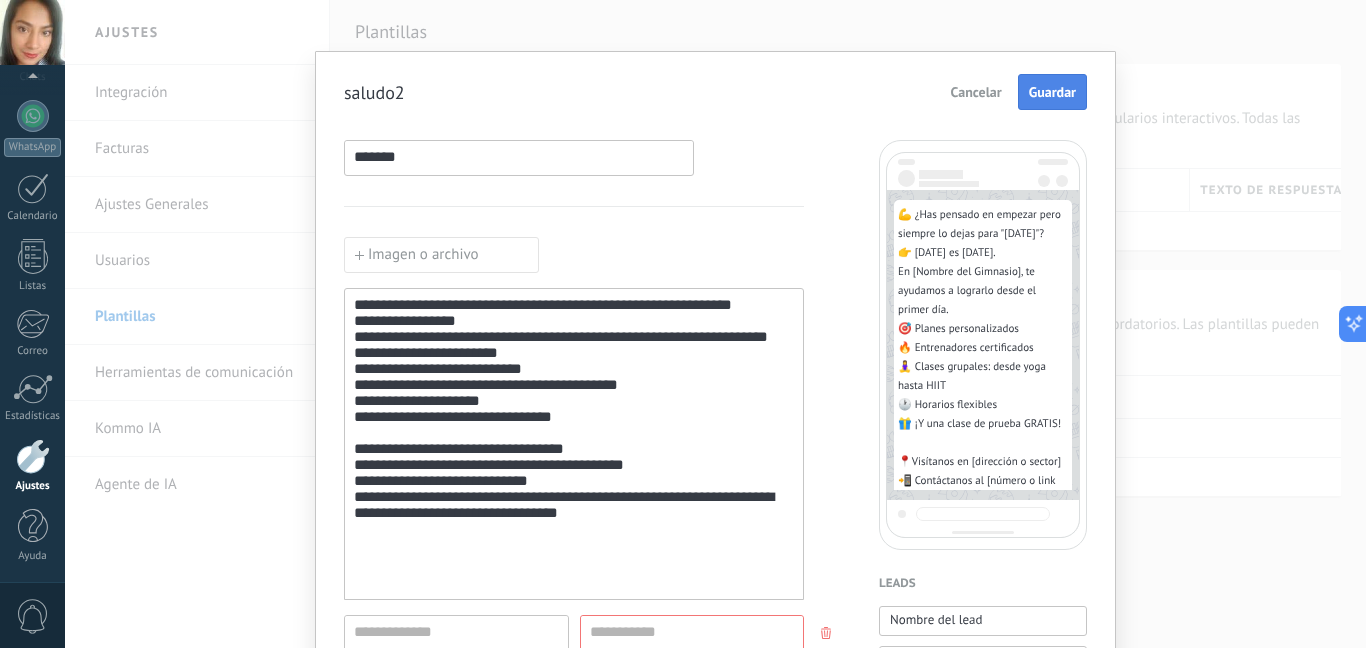 click on "Guardar" at bounding box center (1052, 92) 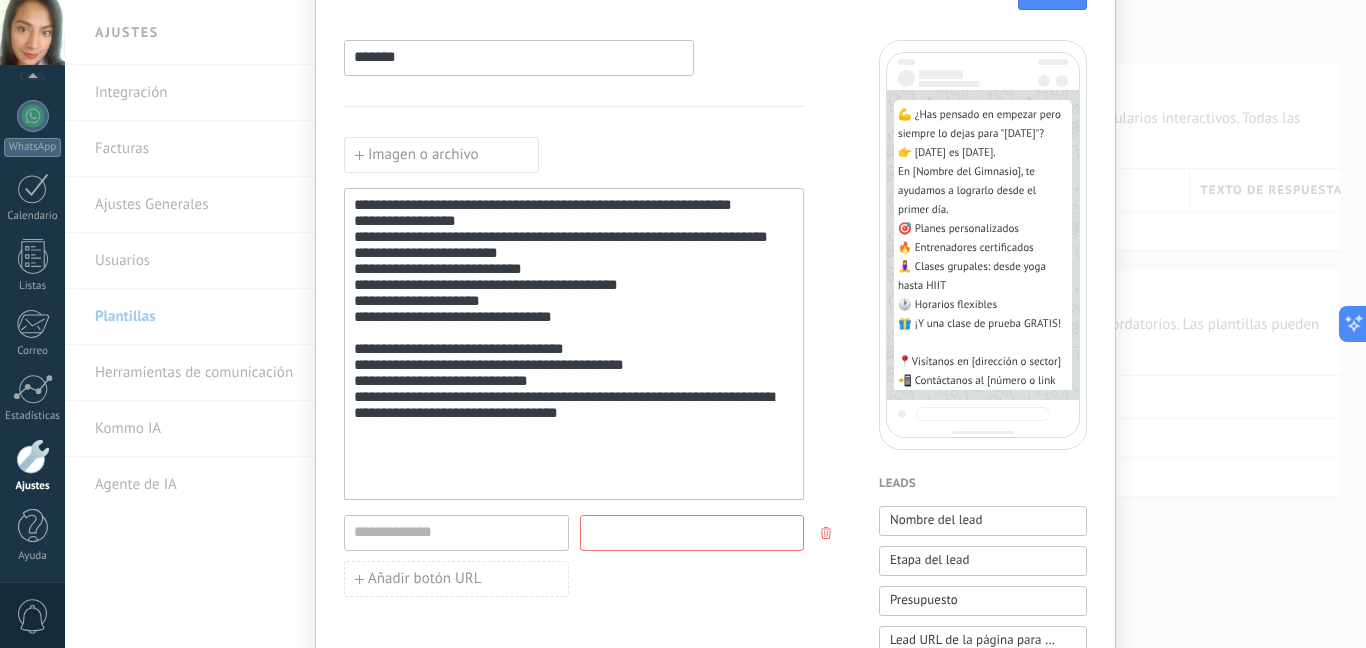 scroll, scrollTop: 200, scrollLeft: 0, axis: vertical 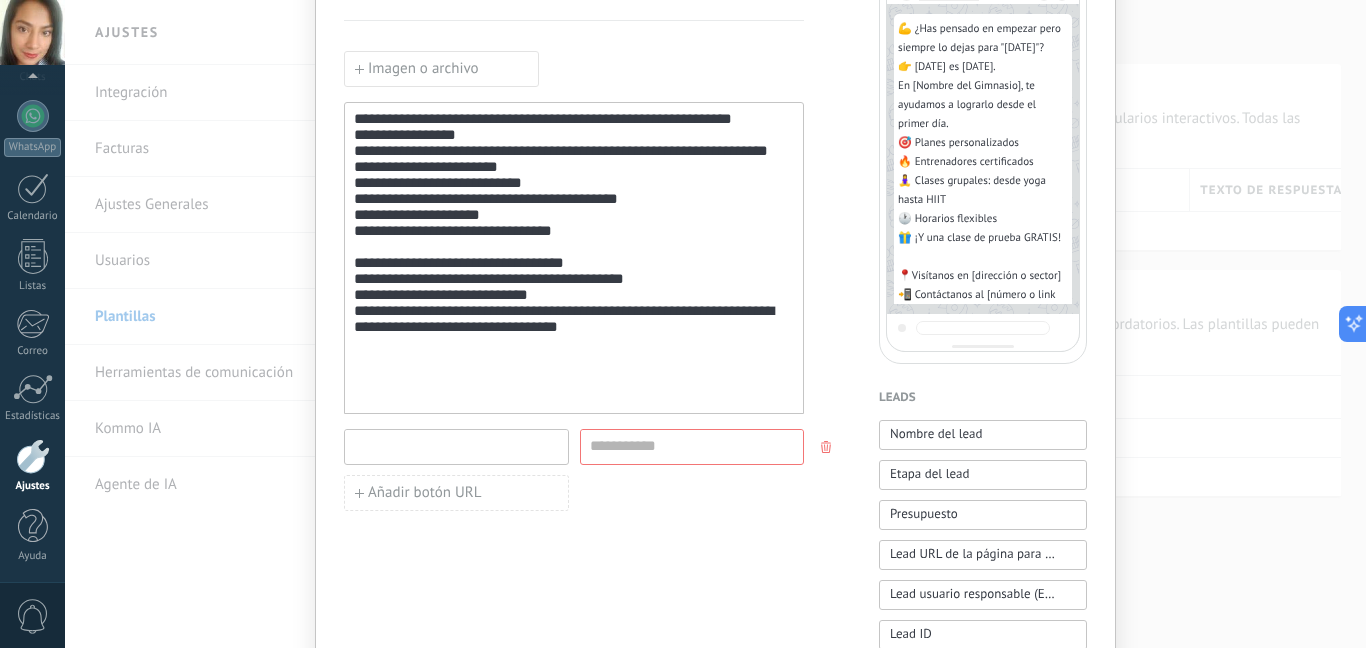 click at bounding box center (456, 446) 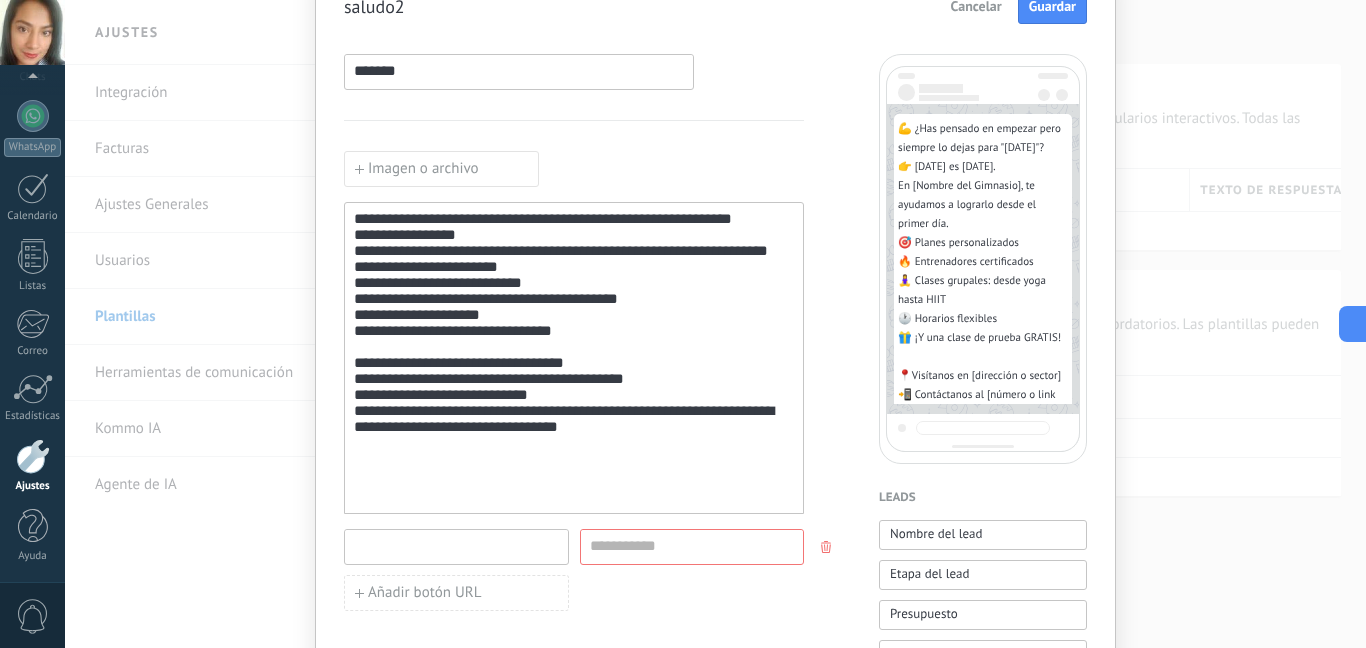 scroll, scrollTop: 0, scrollLeft: 0, axis: both 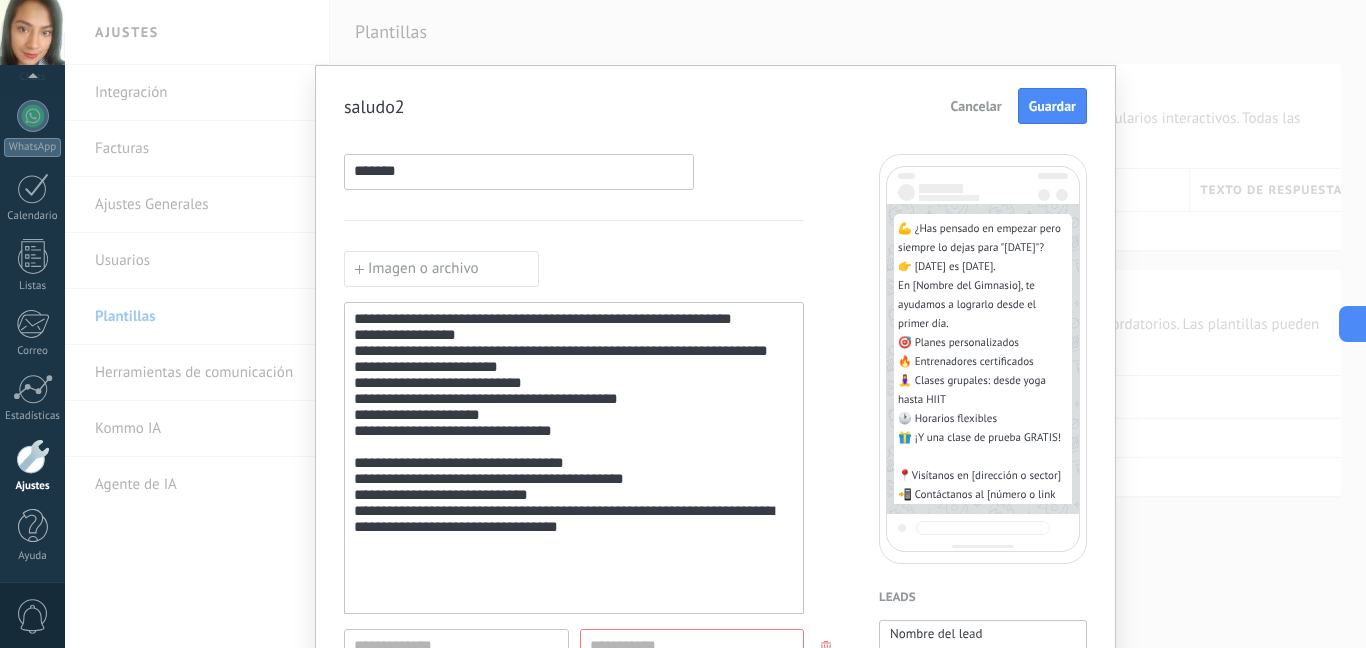 click on "**********" at bounding box center (715, 324) 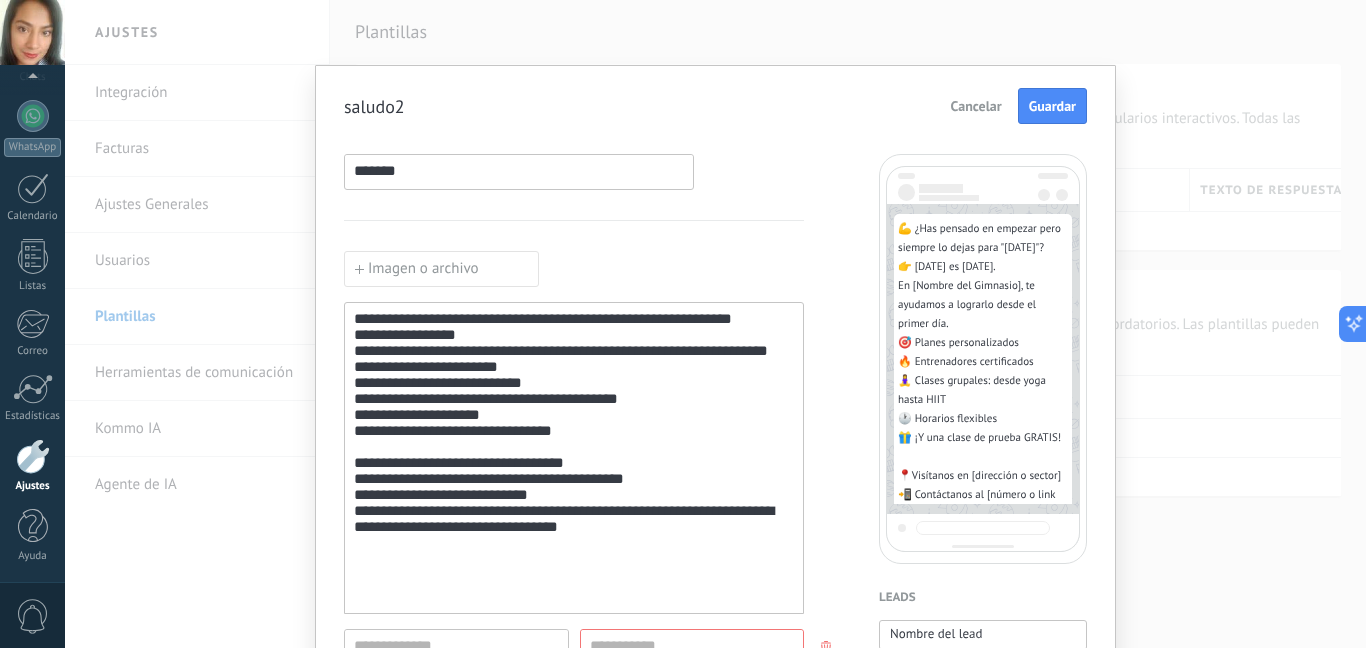 click on "Imagen o archivo" at bounding box center [441, 269] 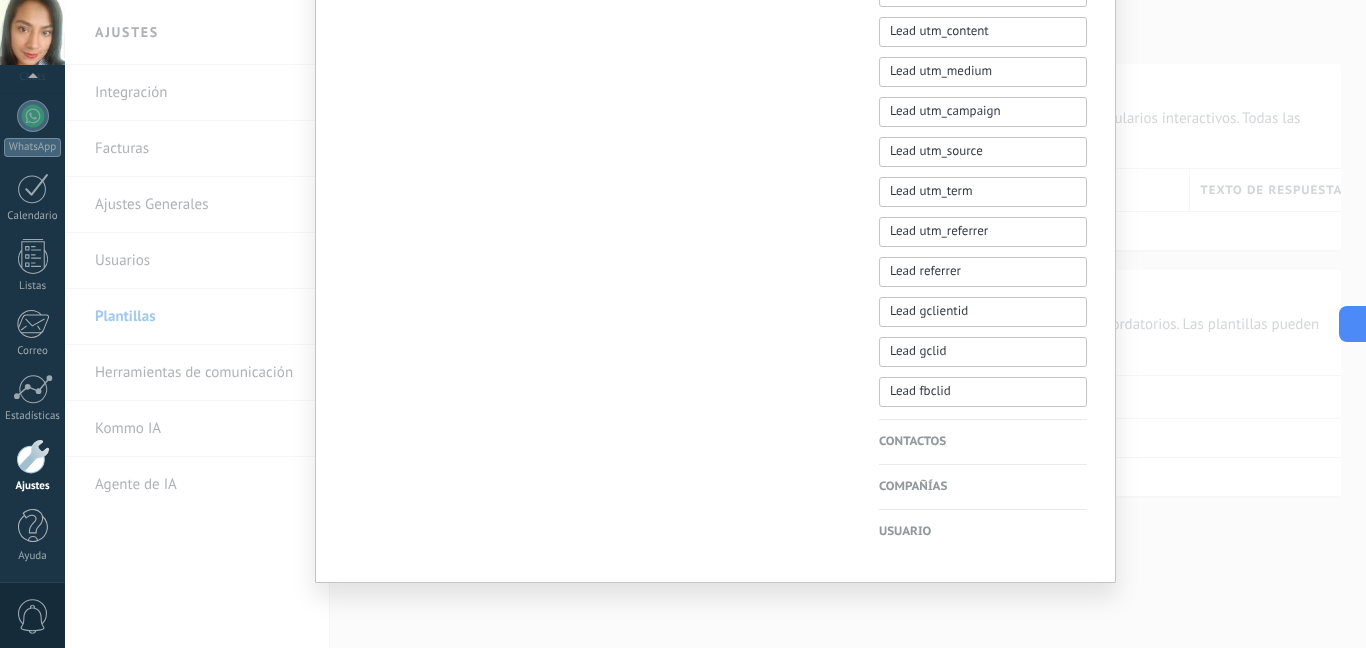 scroll, scrollTop: 0, scrollLeft: 0, axis: both 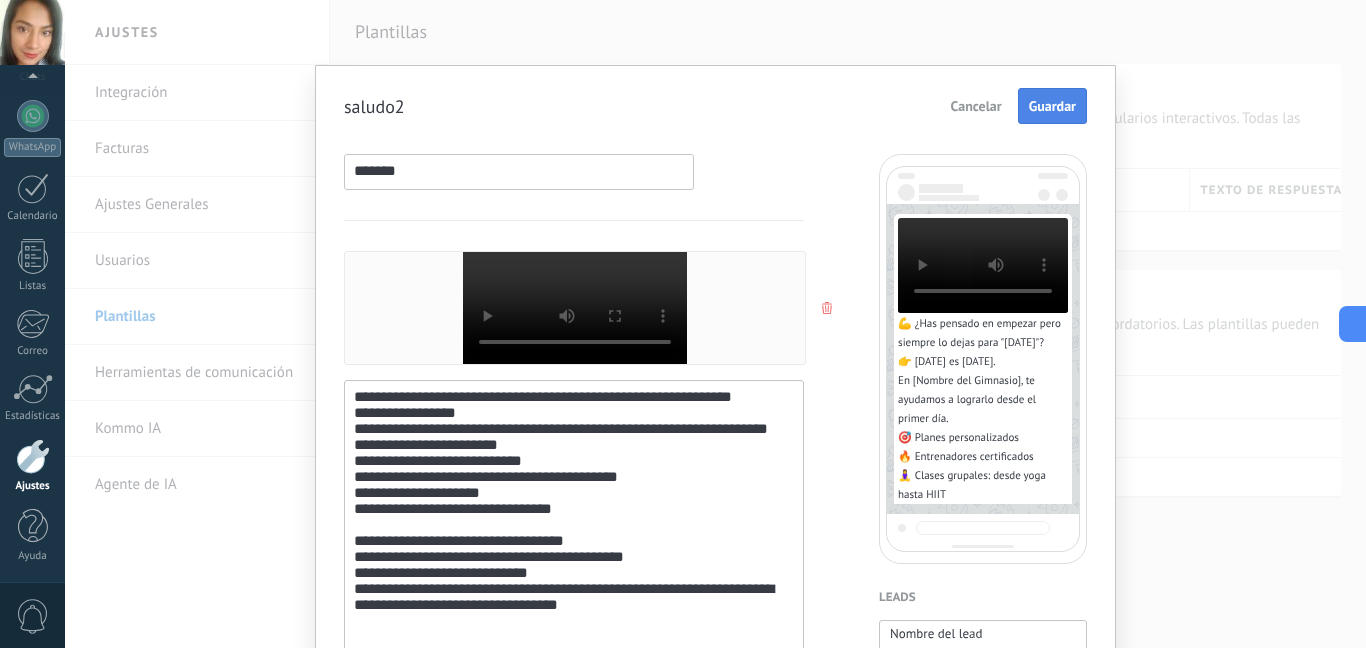click on "Guardar" at bounding box center [1052, 106] 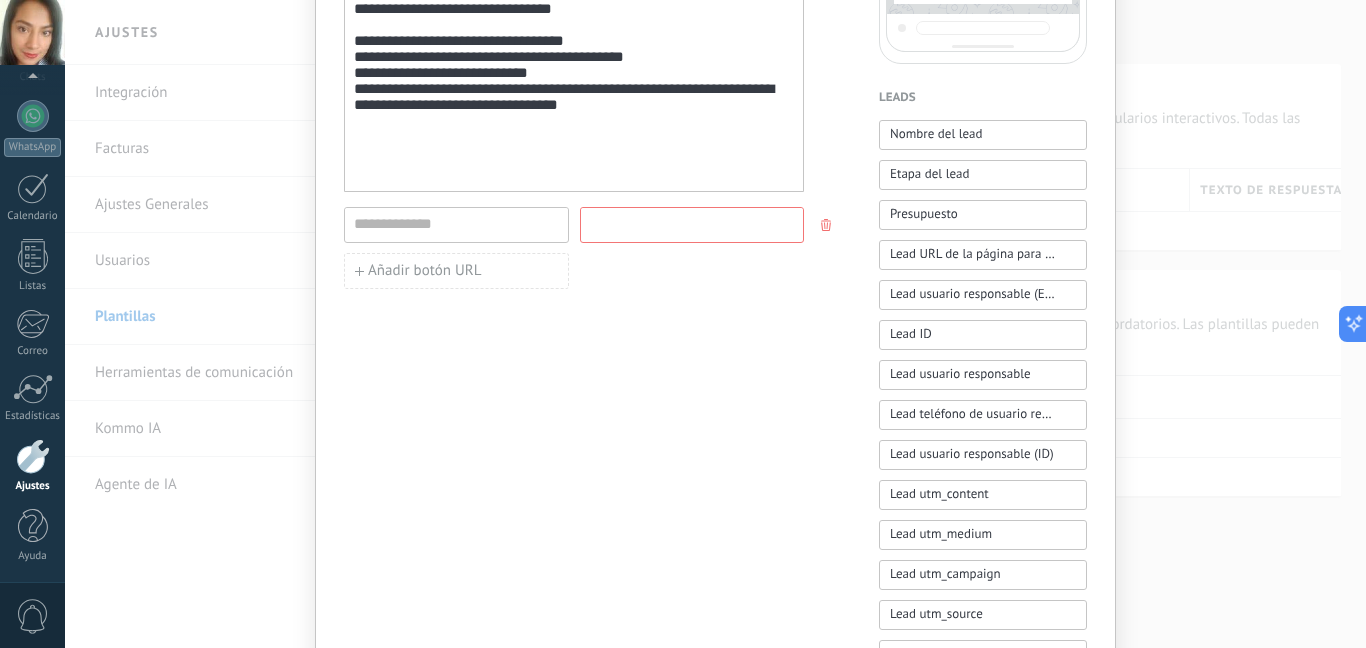 scroll, scrollTop: 200, scrollLeft: 0, axis: vertical 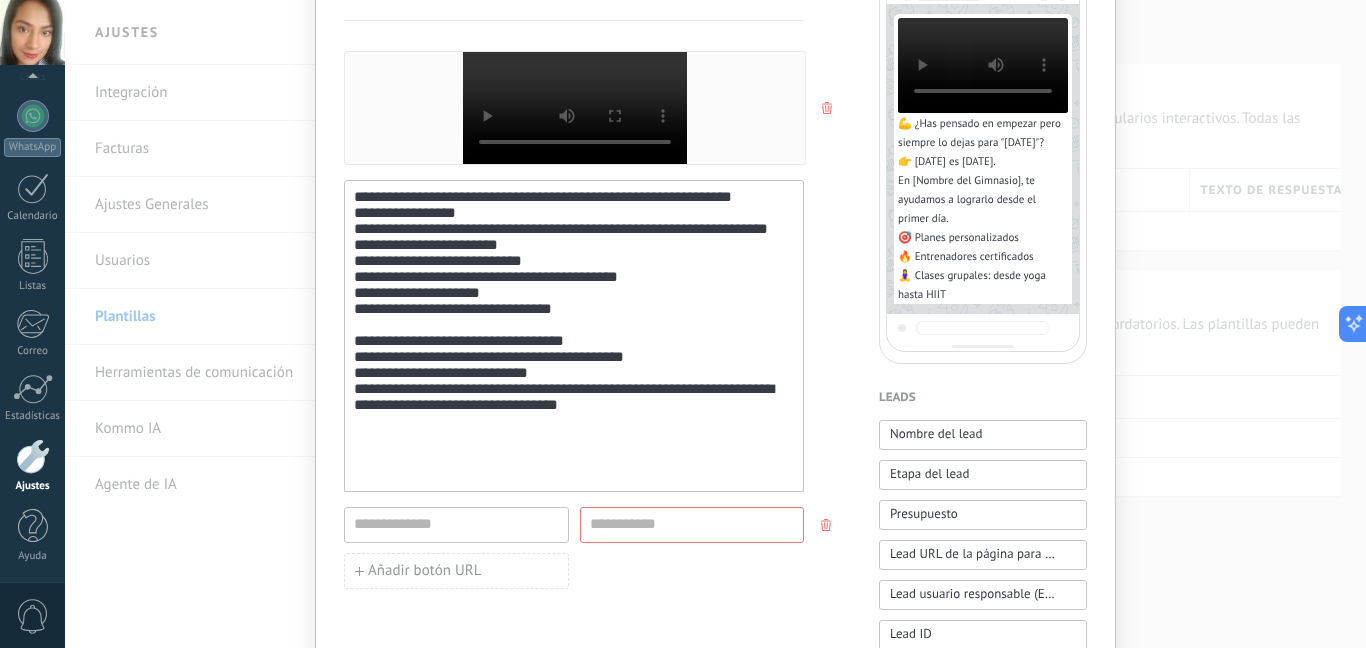 click 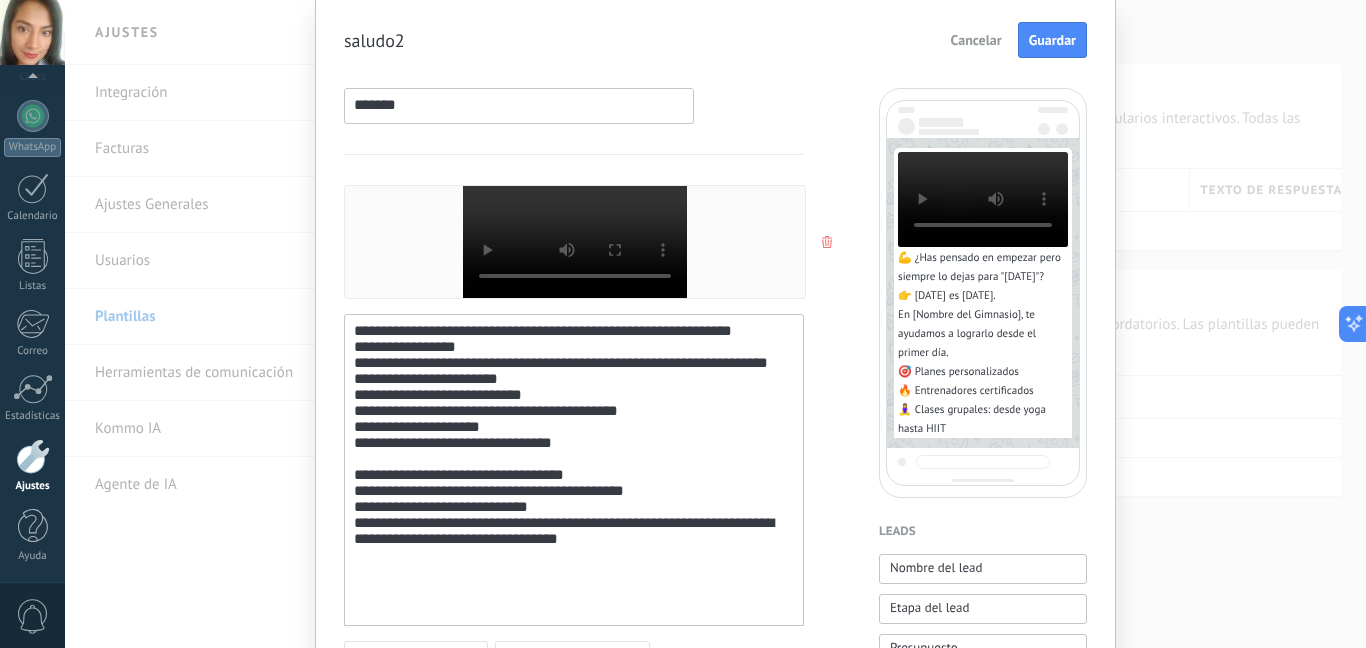scroll, scrollTop: 0, scrollLeft: 0, axis: both 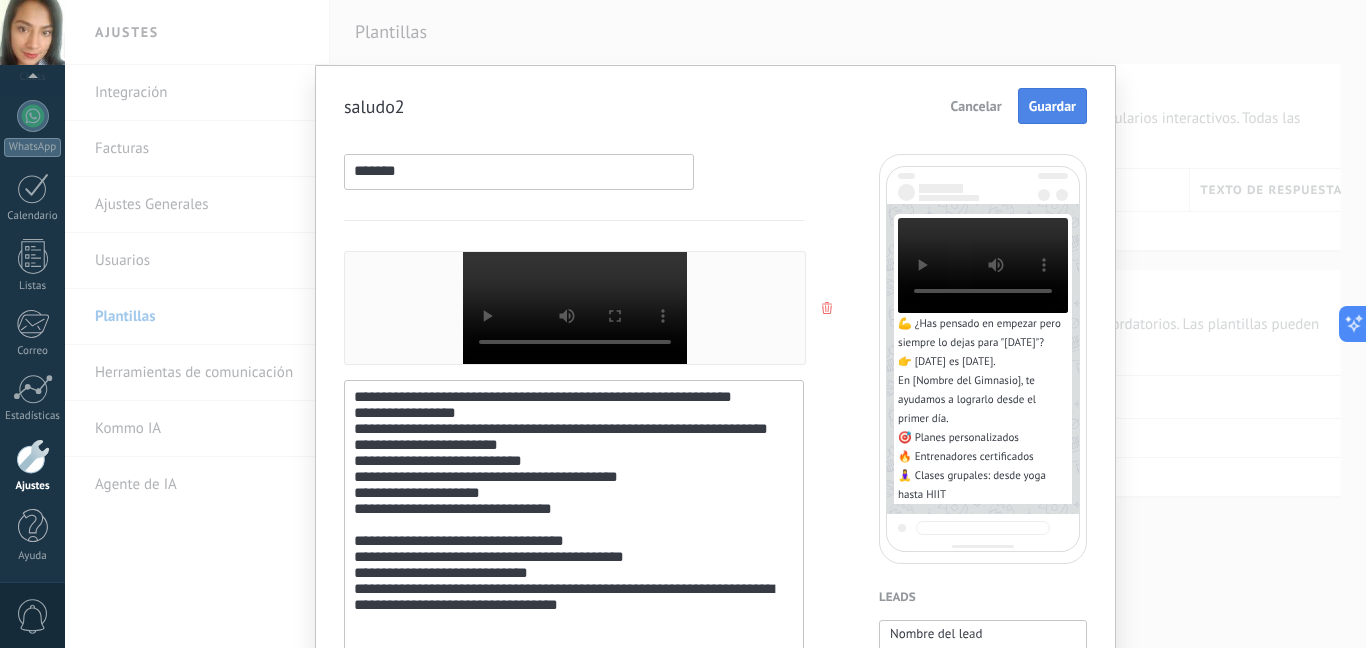 click on "Guardar" at bounding box center (1052, 106) 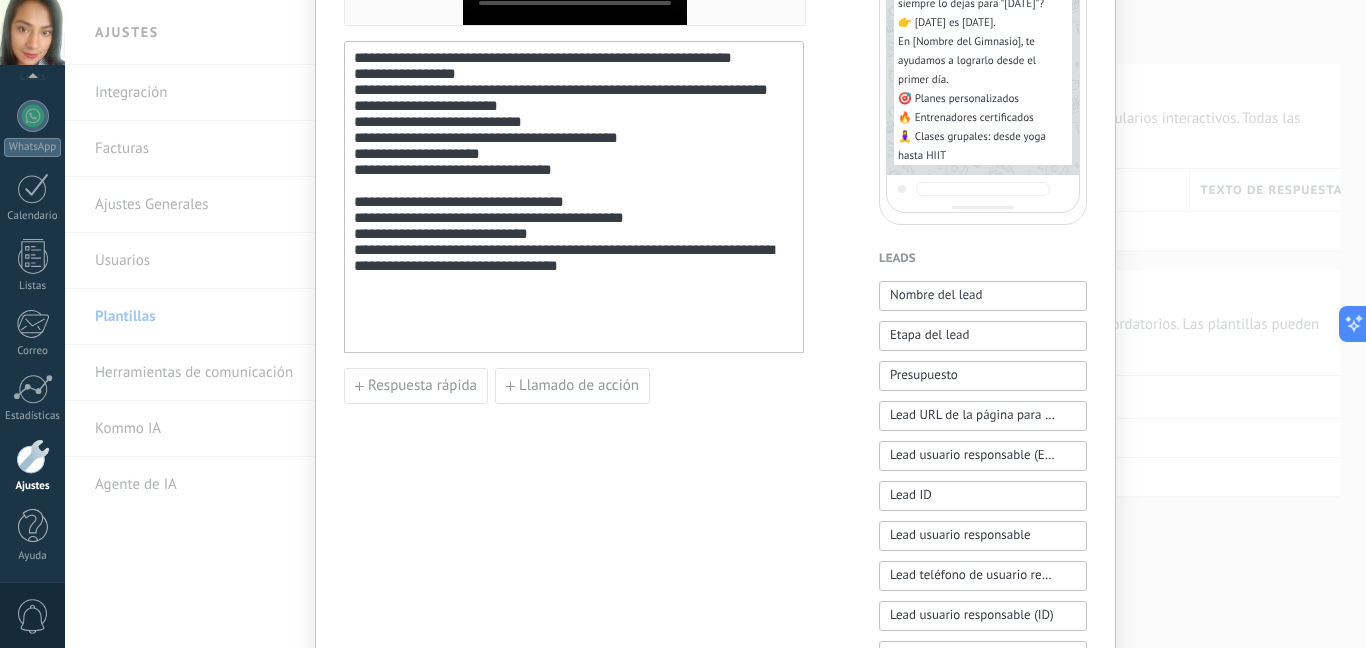 scroll, scrollTop: 0, scrollLeft: 0, axis: both 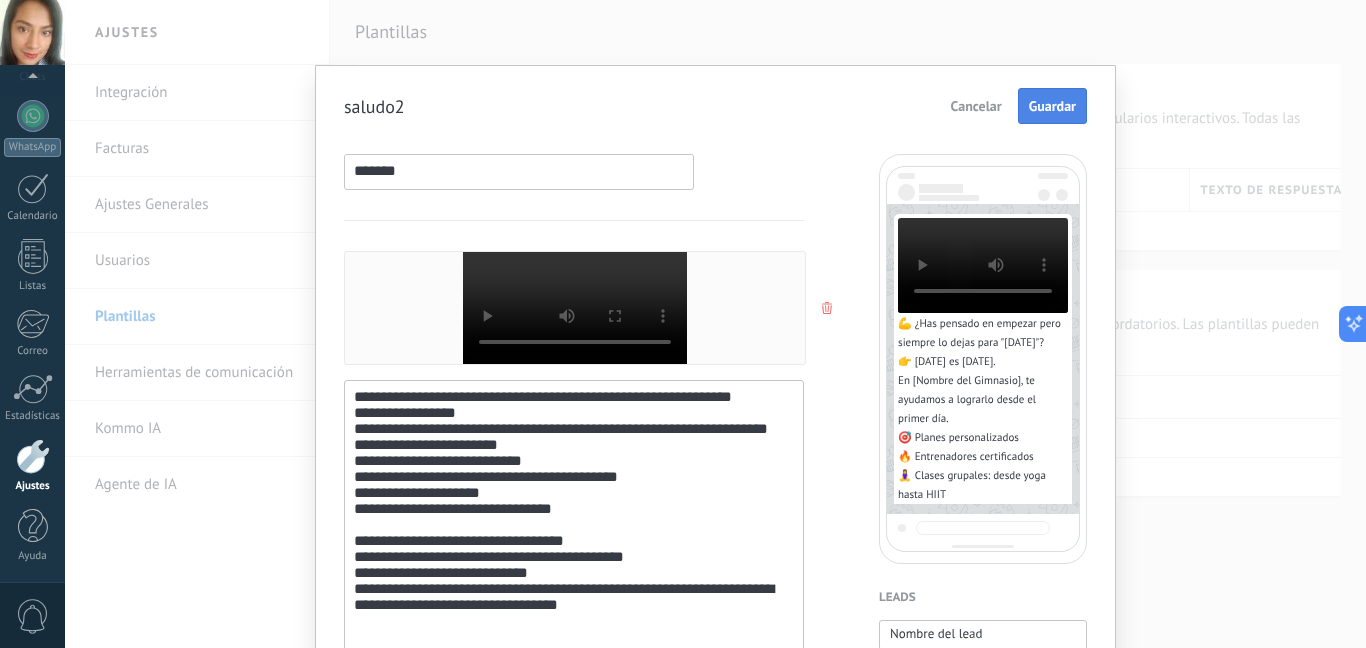 click on "Guardar" at bounding box center [1052, 106] 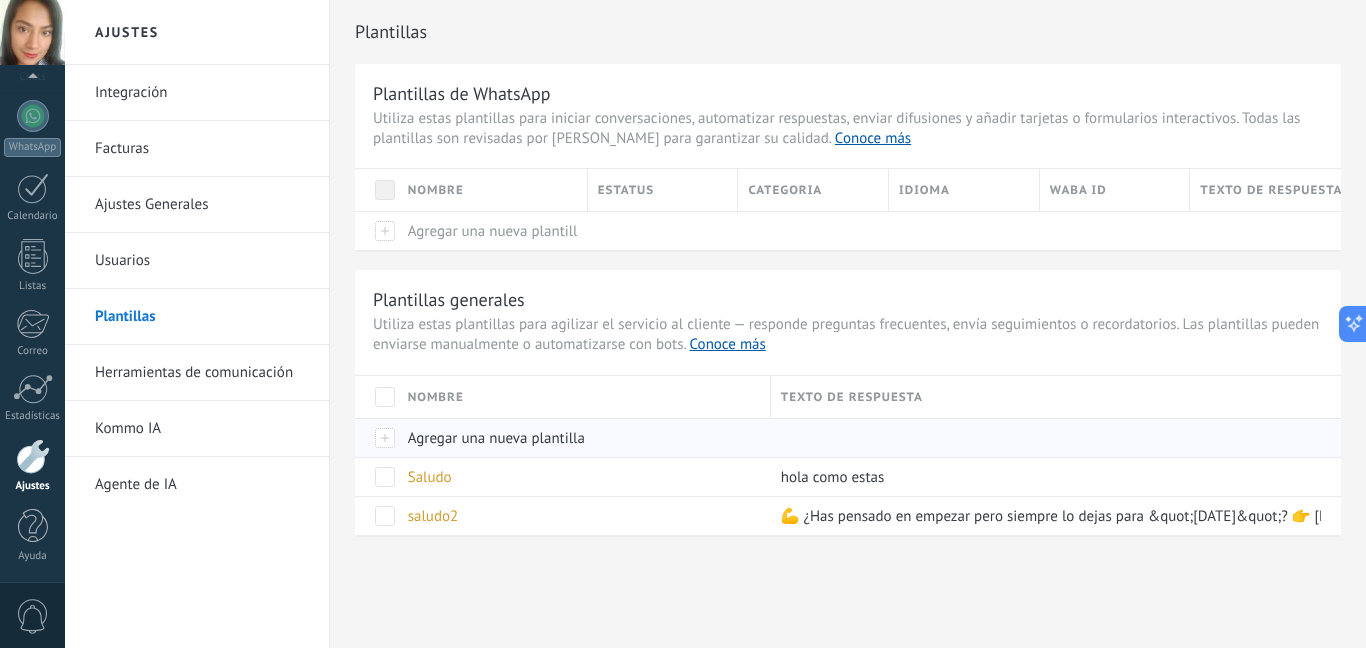 click on "Agregar una nueva plantilla" at bounding box center [496, 438] 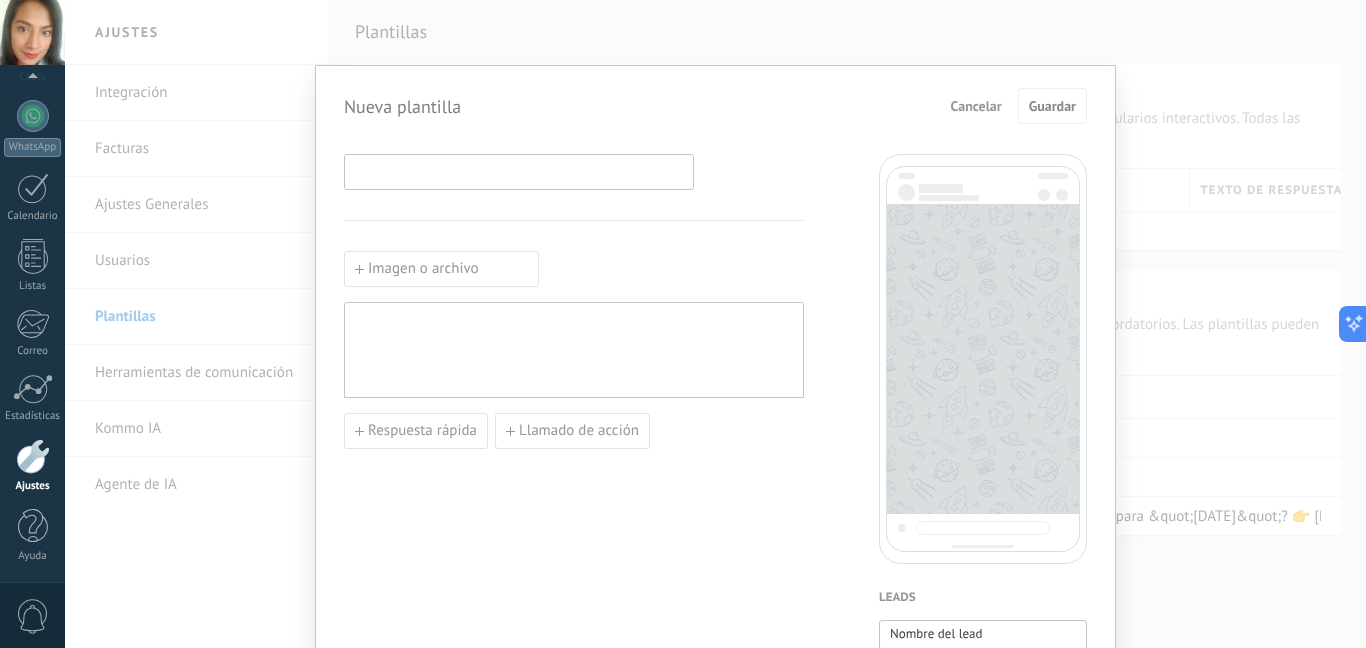 click at bounding box center [519, 171] 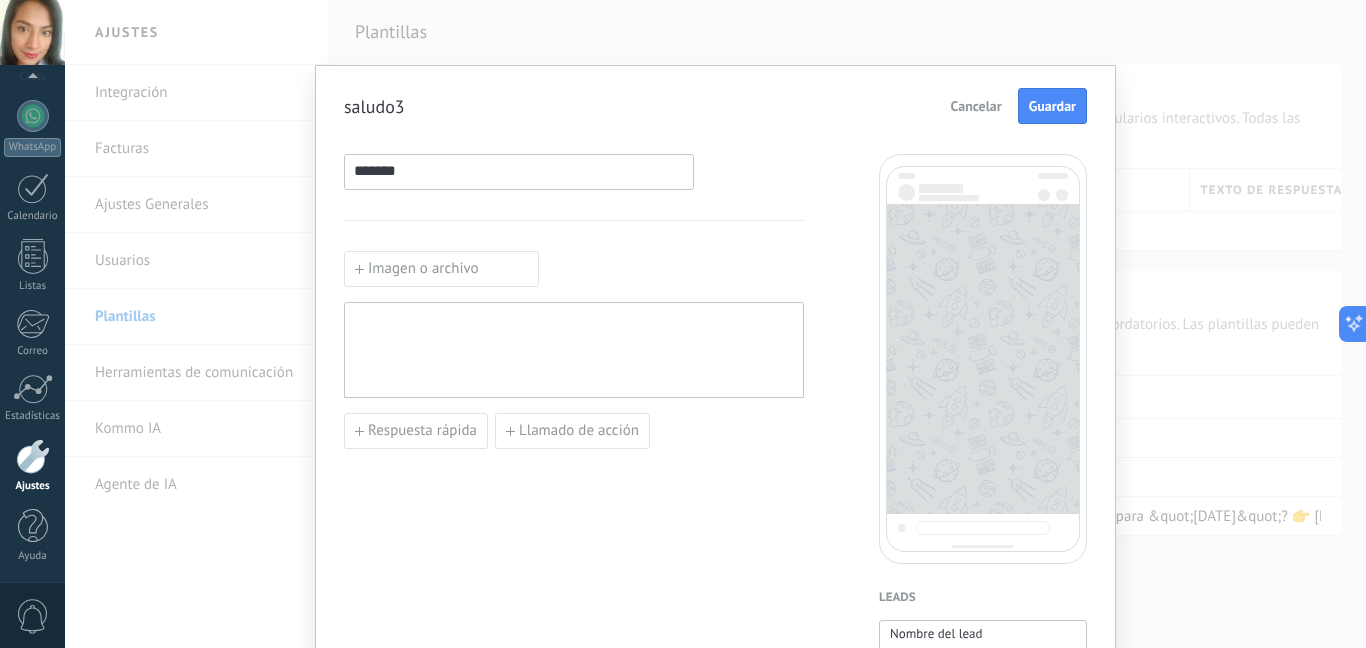 type on "*******" 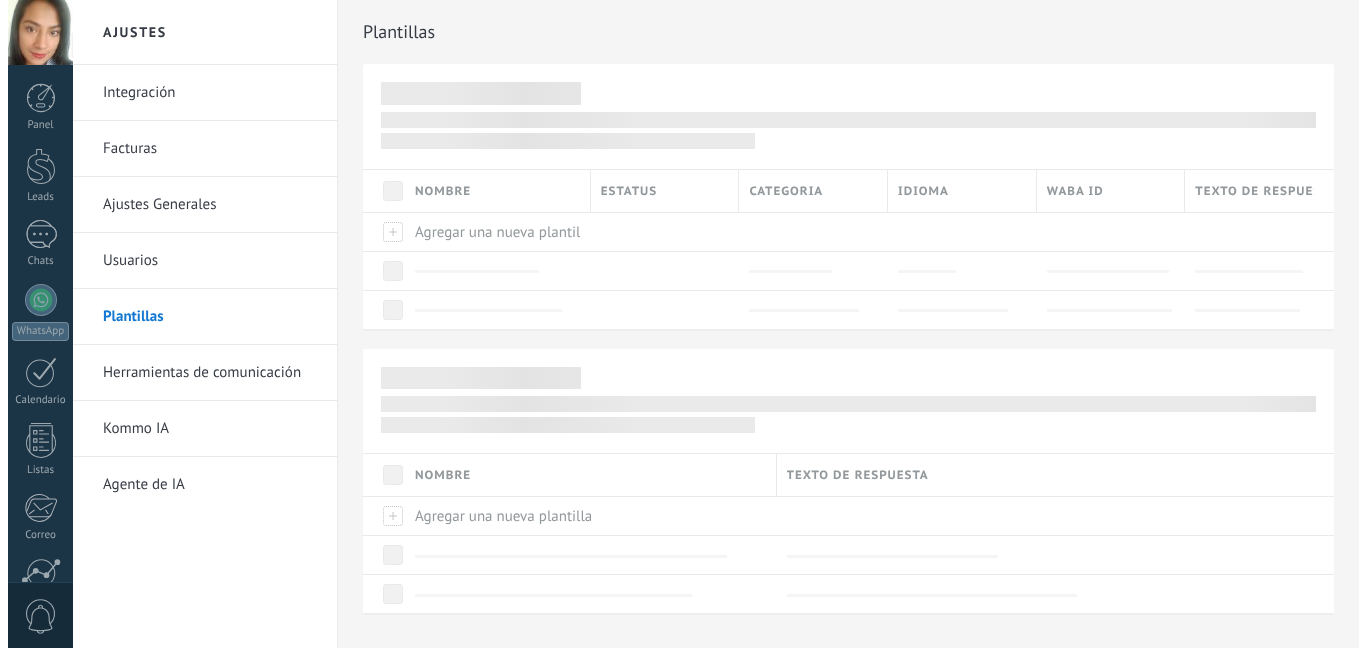 scroll, scrollTop: 0, scrollLeft: 0, axis: both 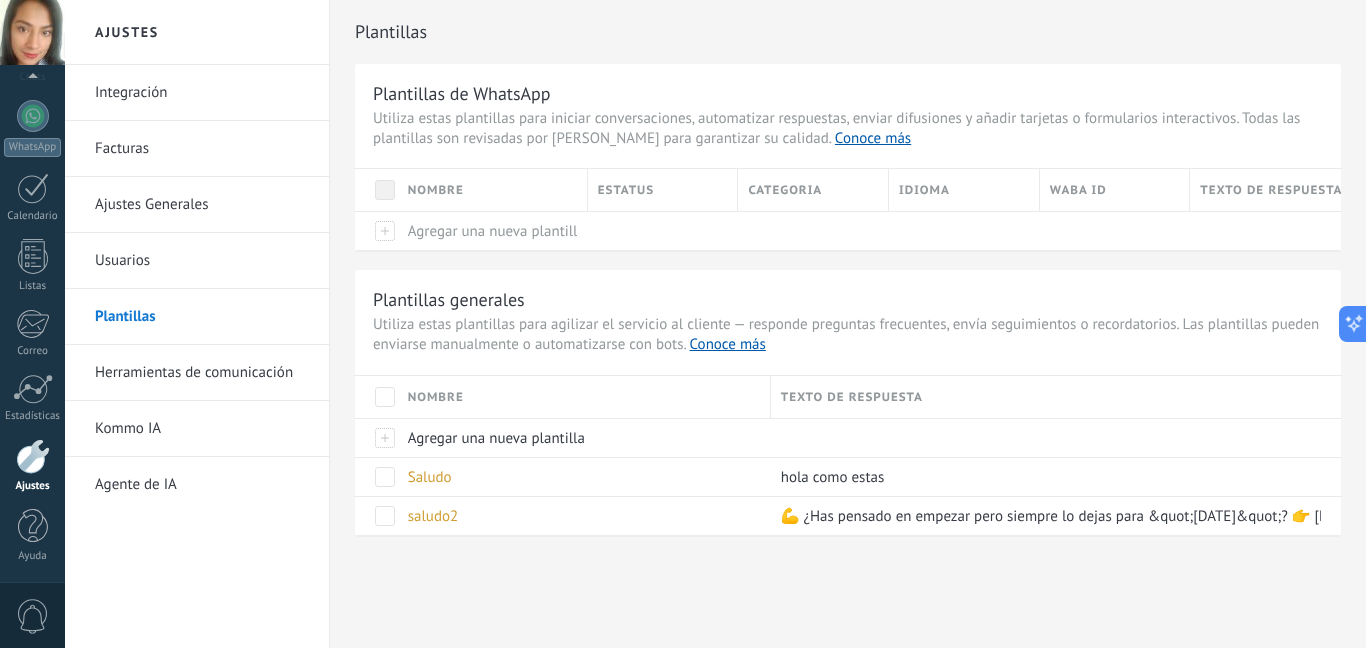 click on "Herramientas de comunicación" at bounding box center [202, 373] 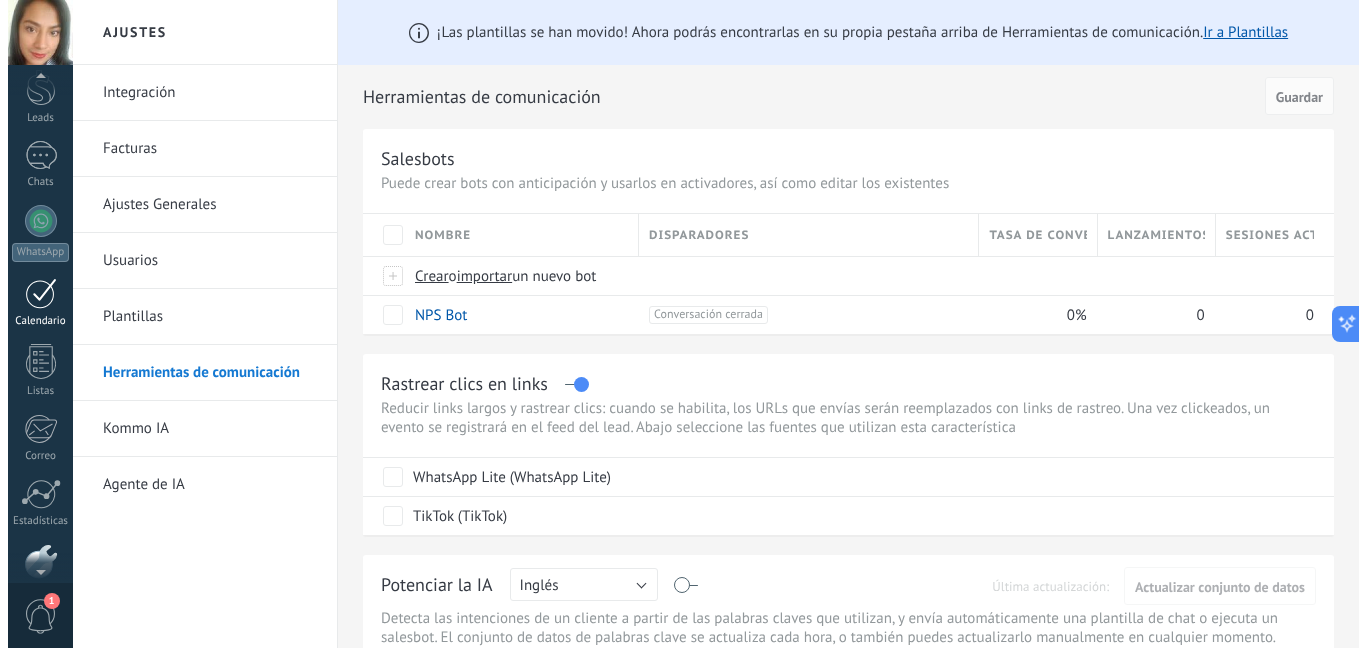 scroll, scrollTop: 0, scrollLeft: 0, axis: both 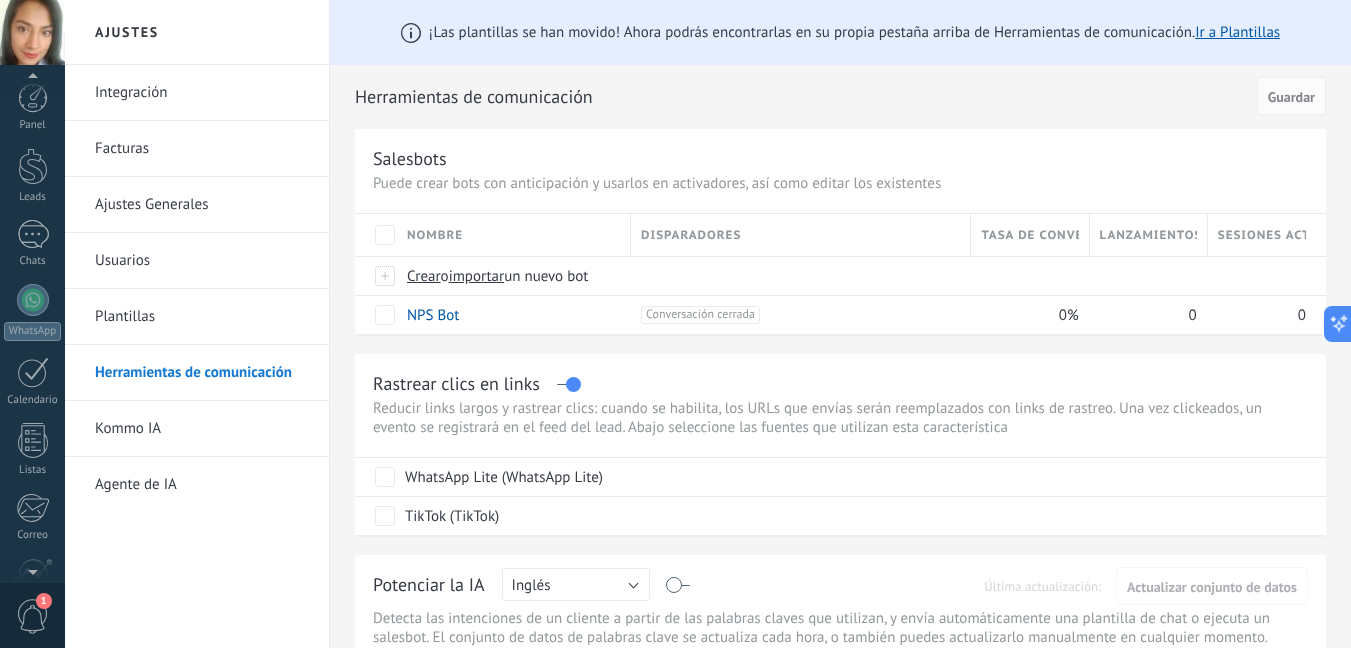 click at bounding box center (33, 166) 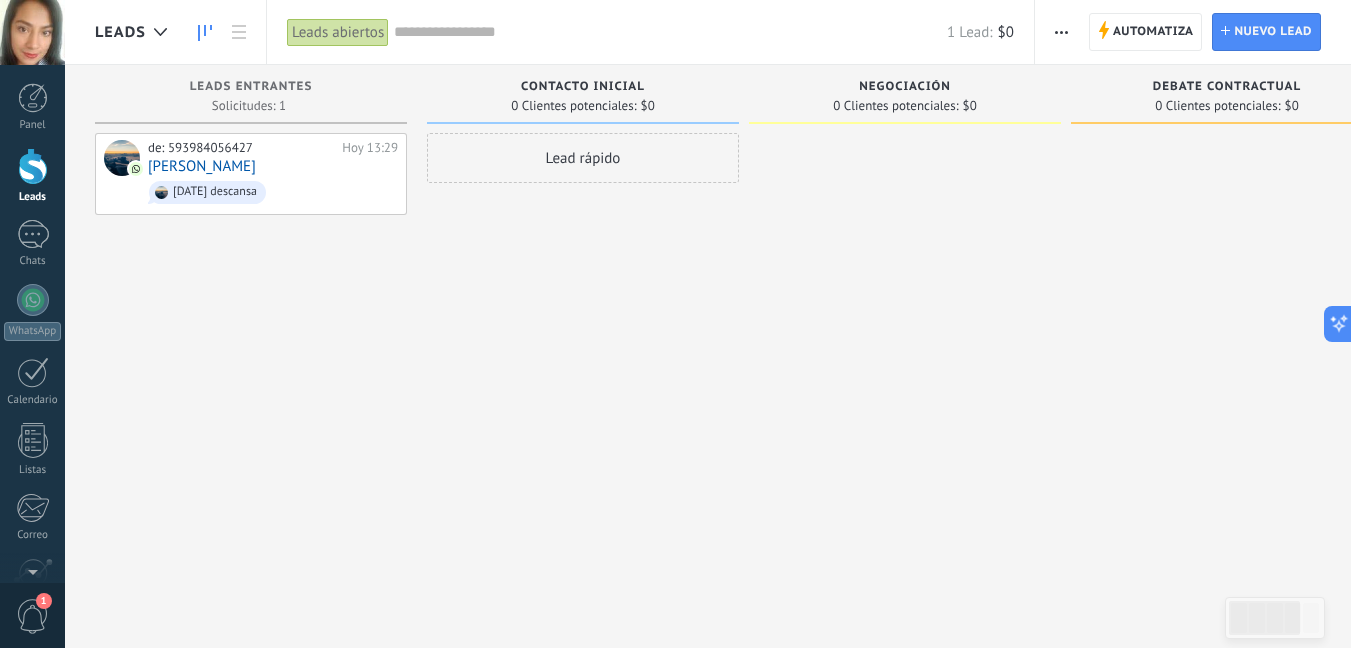 click 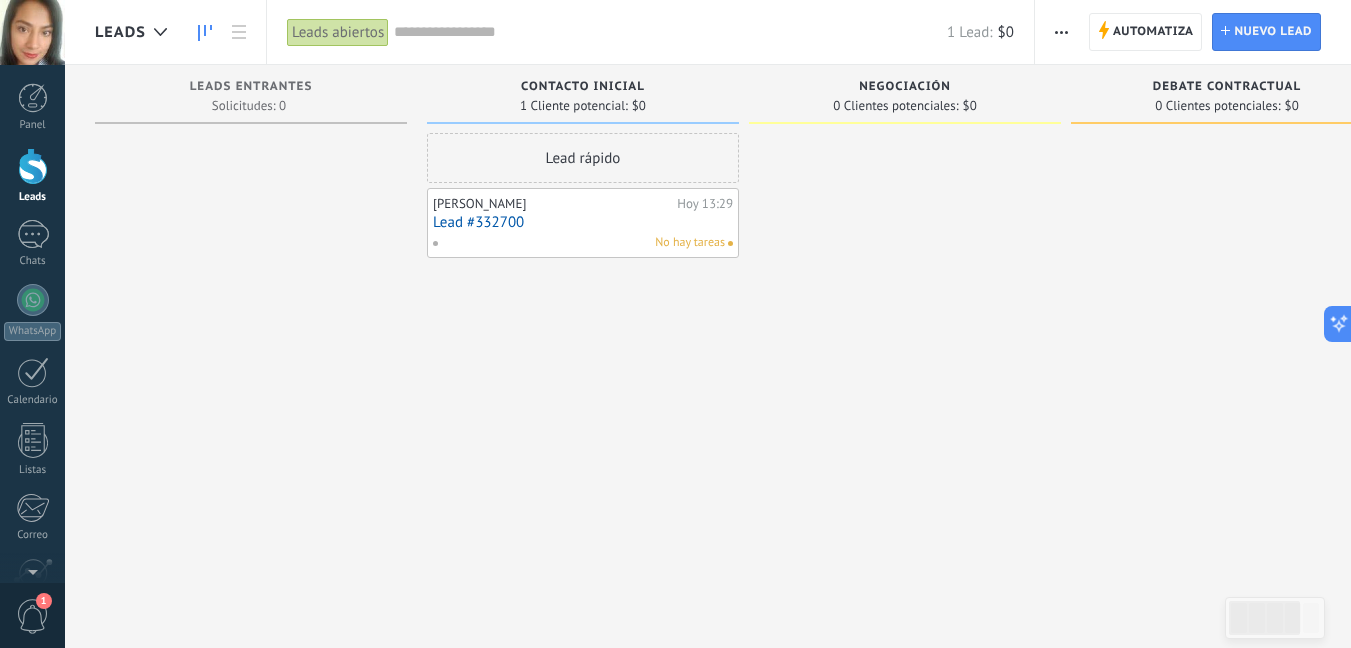click on "Leads" at bounding box center [32, 176] 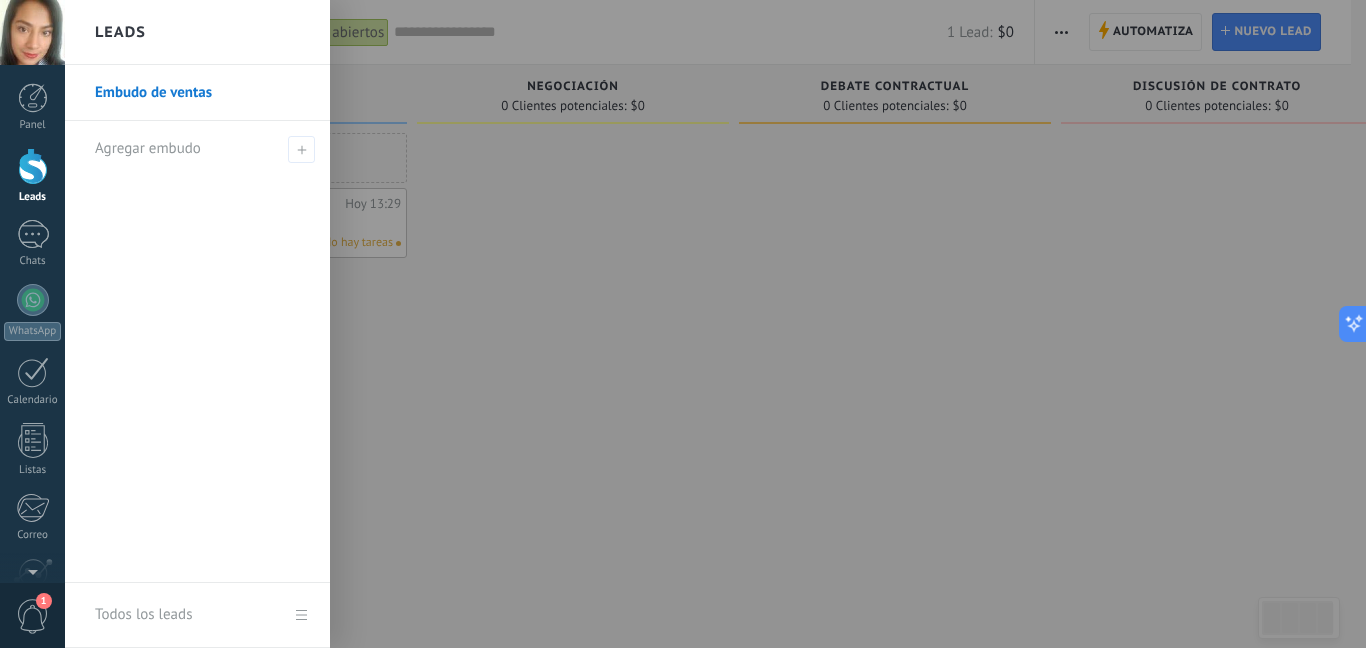 click on "Embudo de ventas" at bounding box center [202, 93] 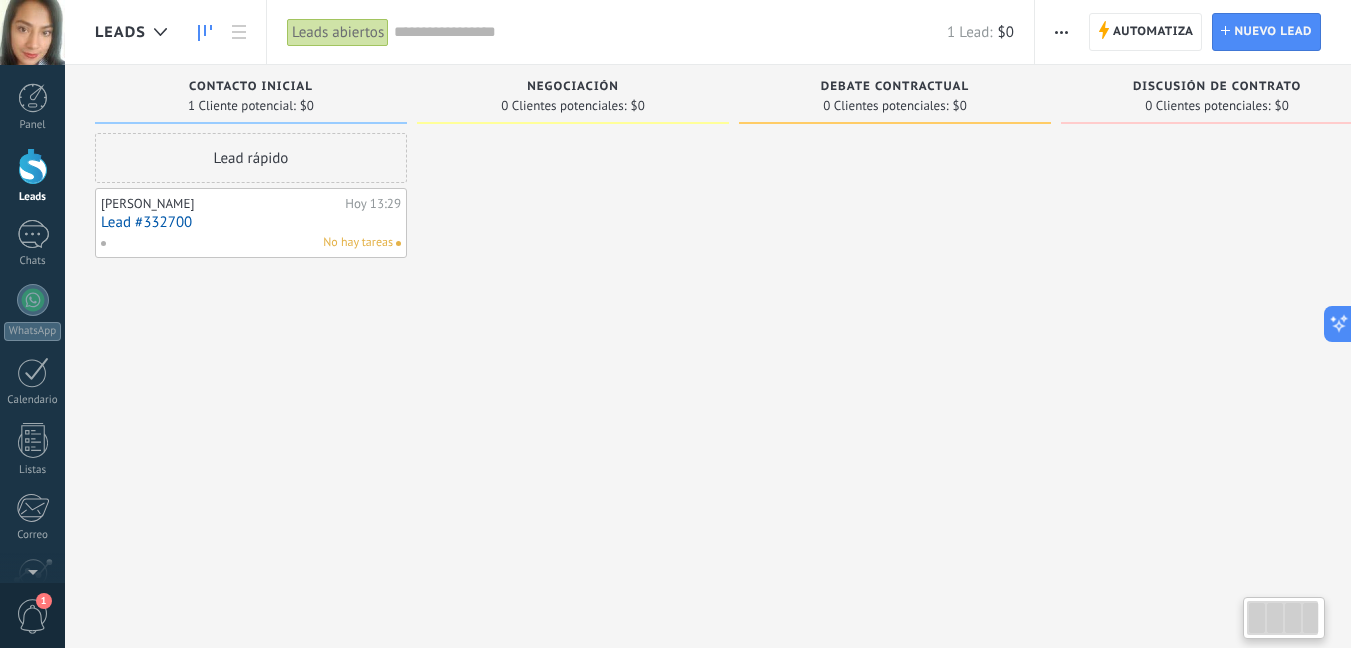 click at bounding box center [33, 166] 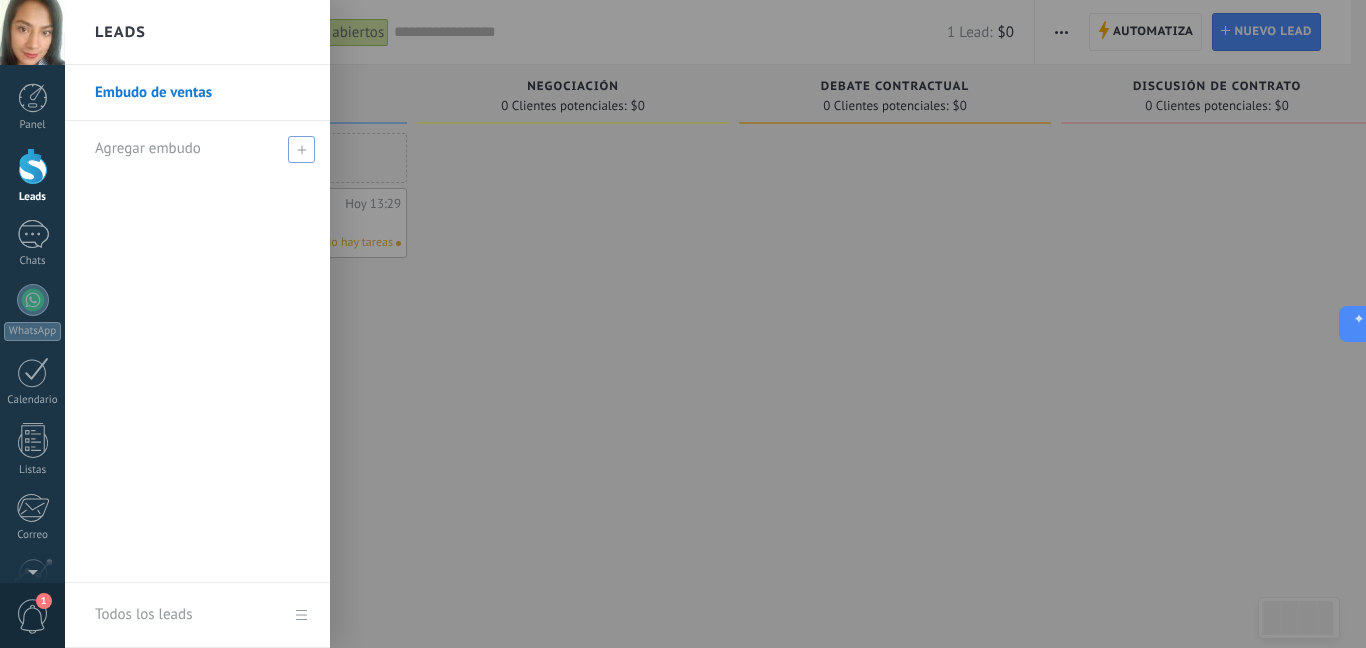 click at bounding box center (301, 149) 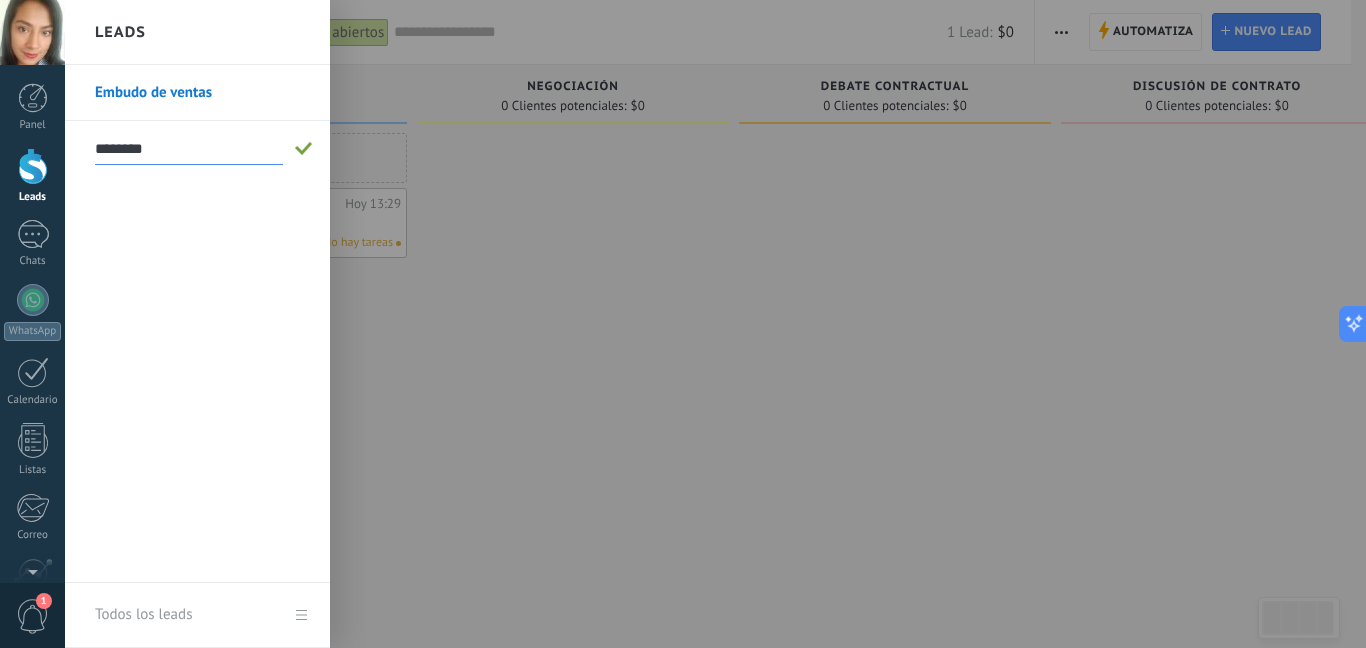 type on "********" 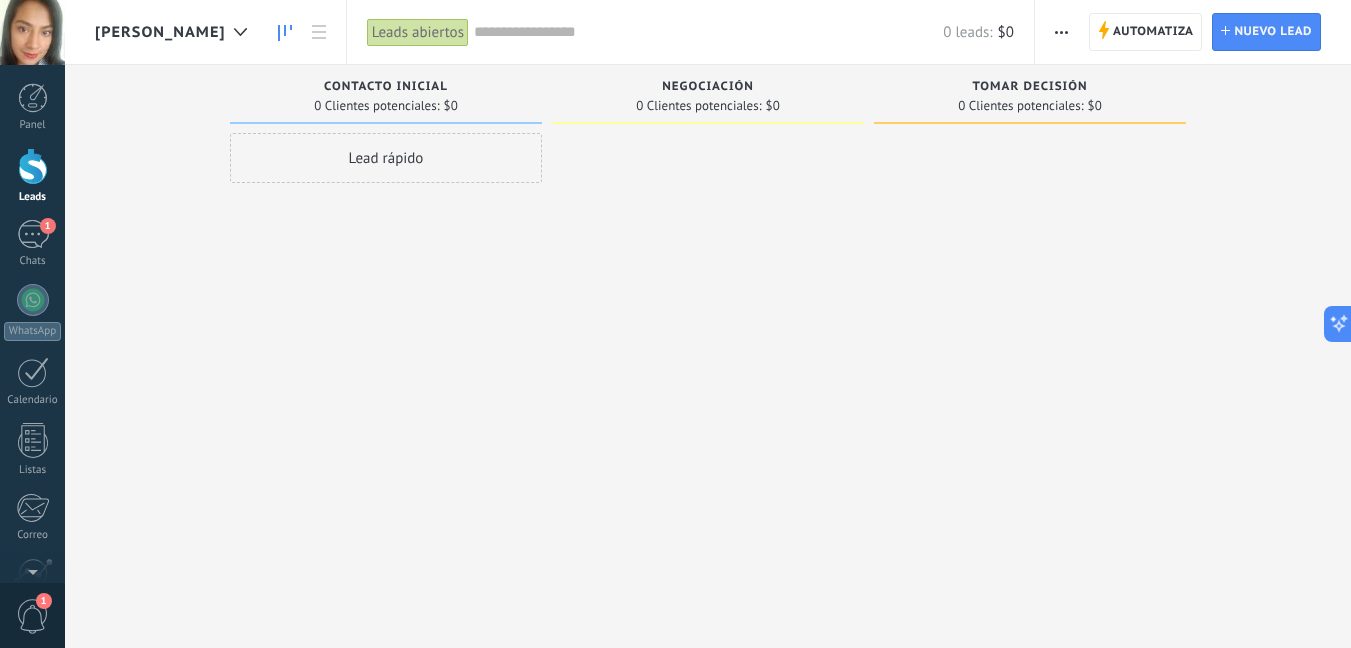 click at bounding box center [1061, 32] 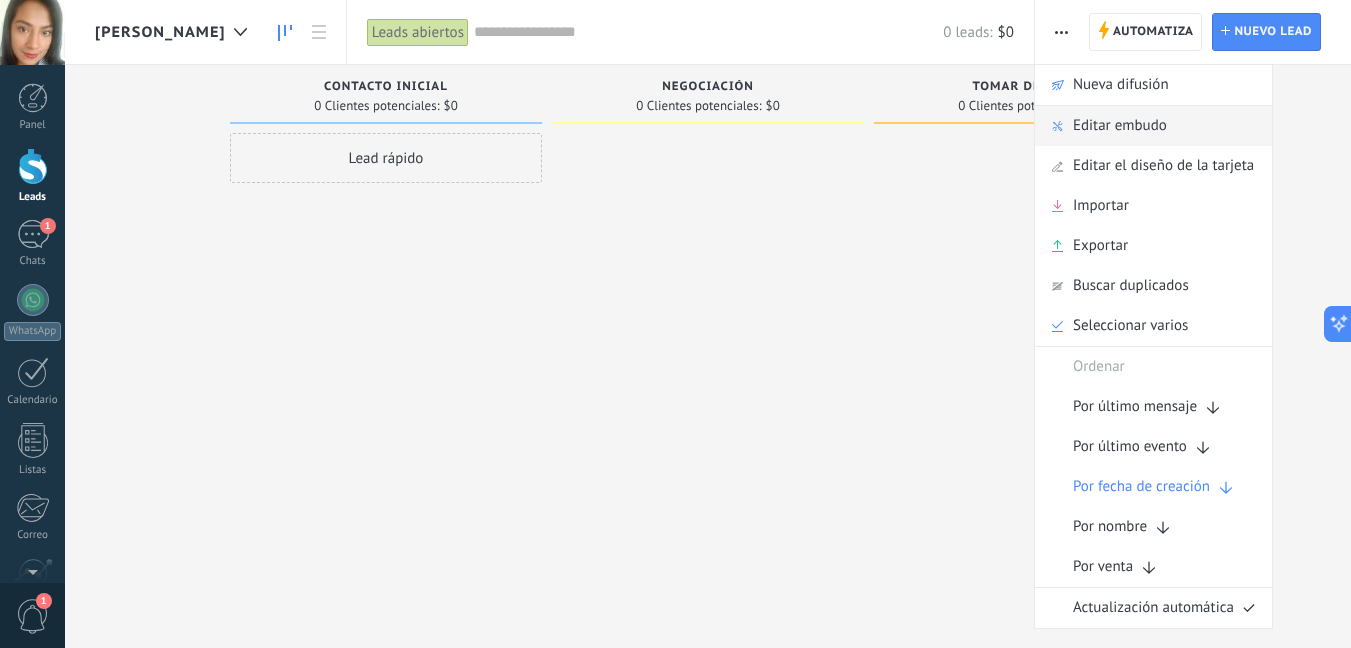 click on "Editar embudo" at bounding box center (1120, 126) 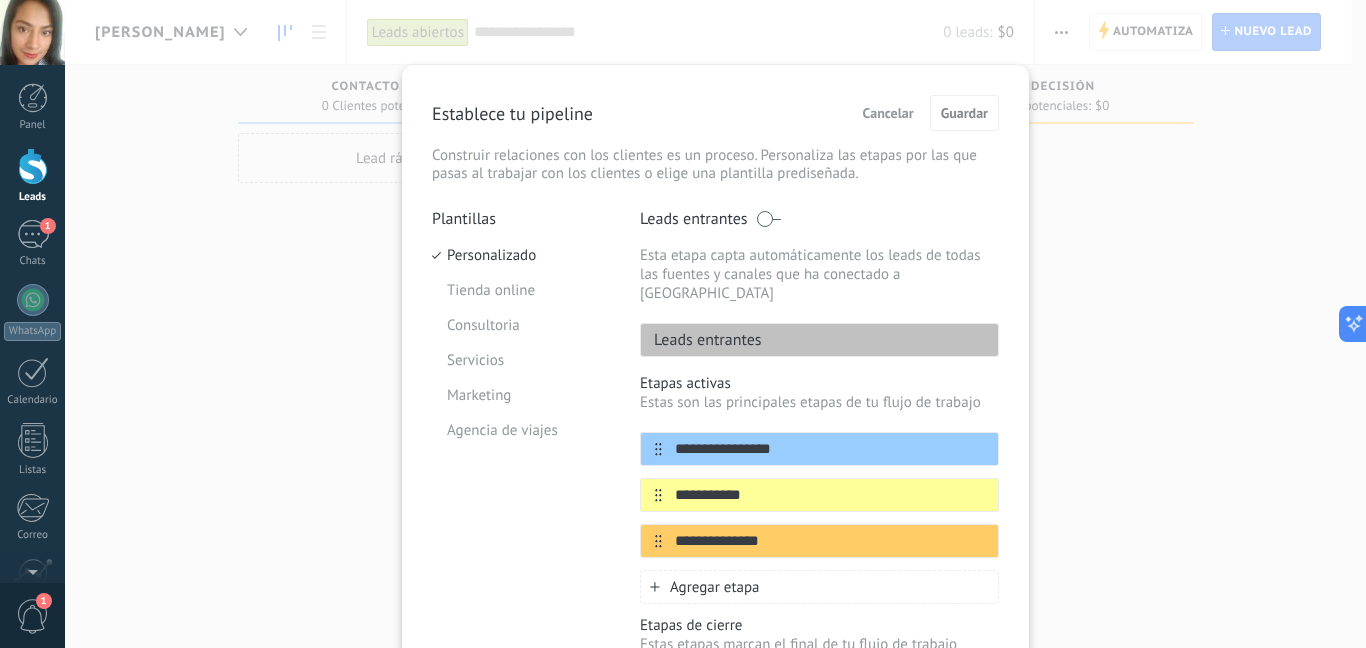 scroll, scrollTop: 190, scrollLeft: 0, axis: vertical 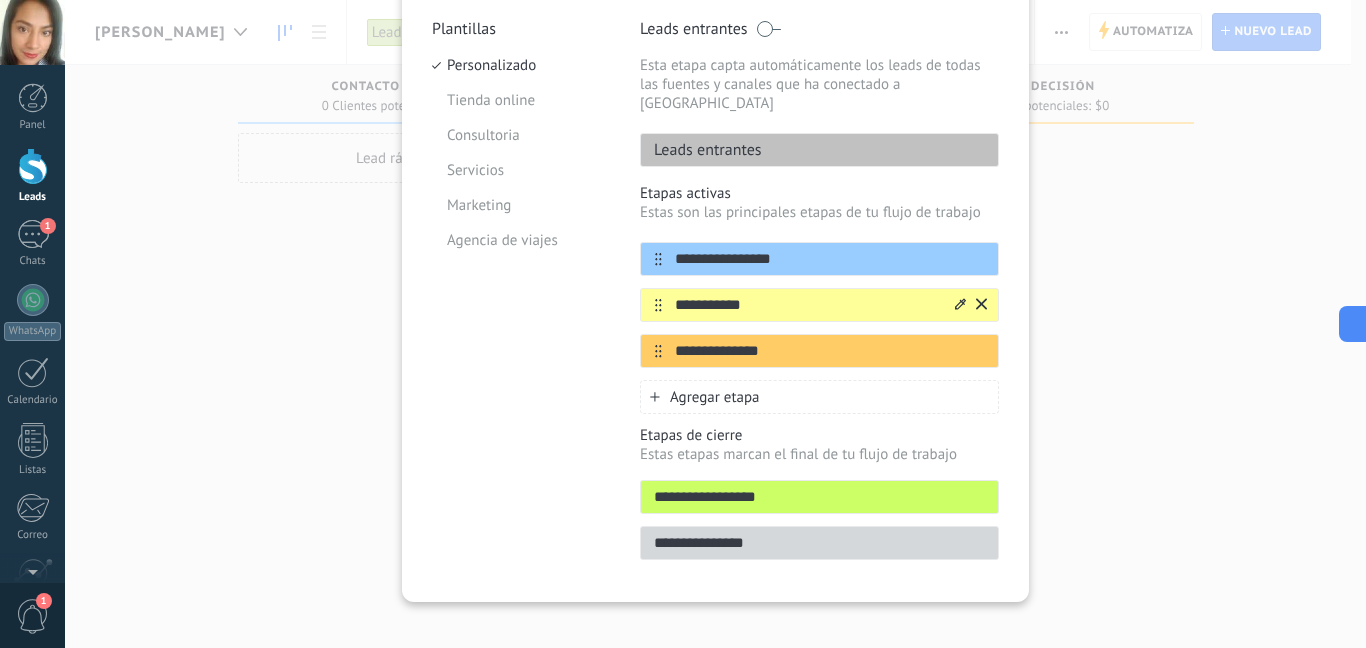 drag, startPoint x: 766, startPoint y: 289, endPoint x: 658, endPoint y: 288, distance: 108.00463 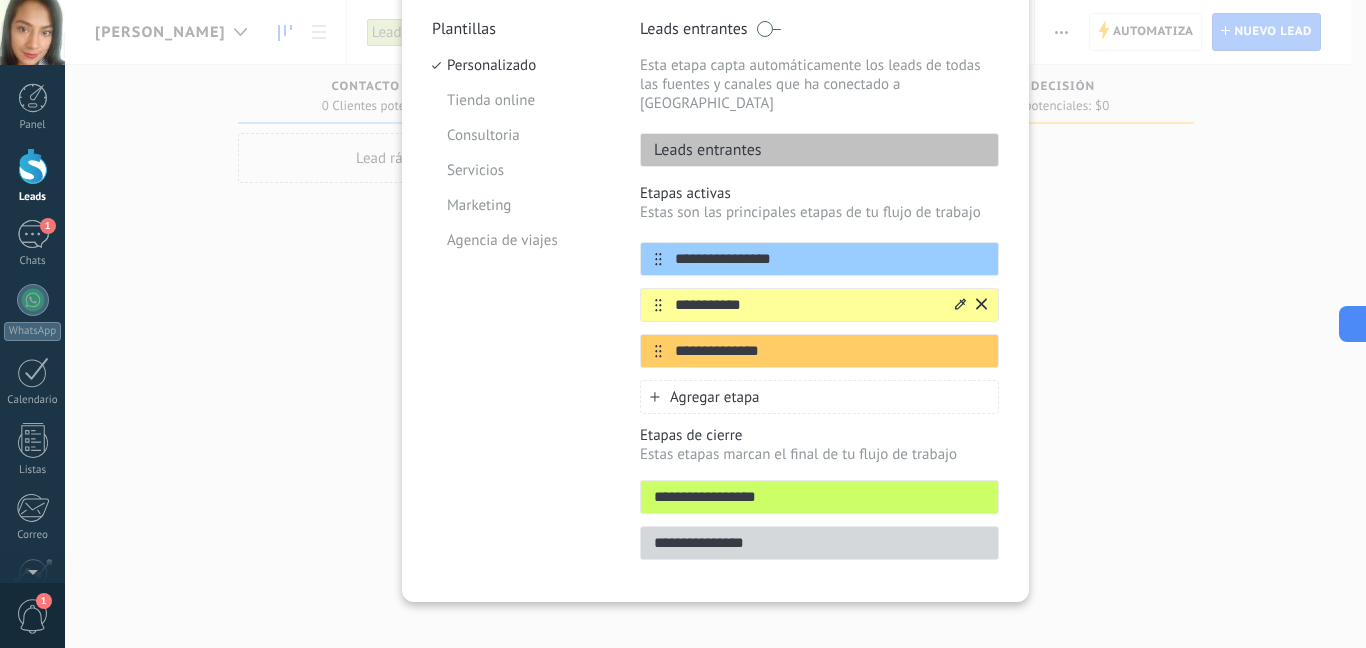 click on "**********" at bounding box center (807, 305) 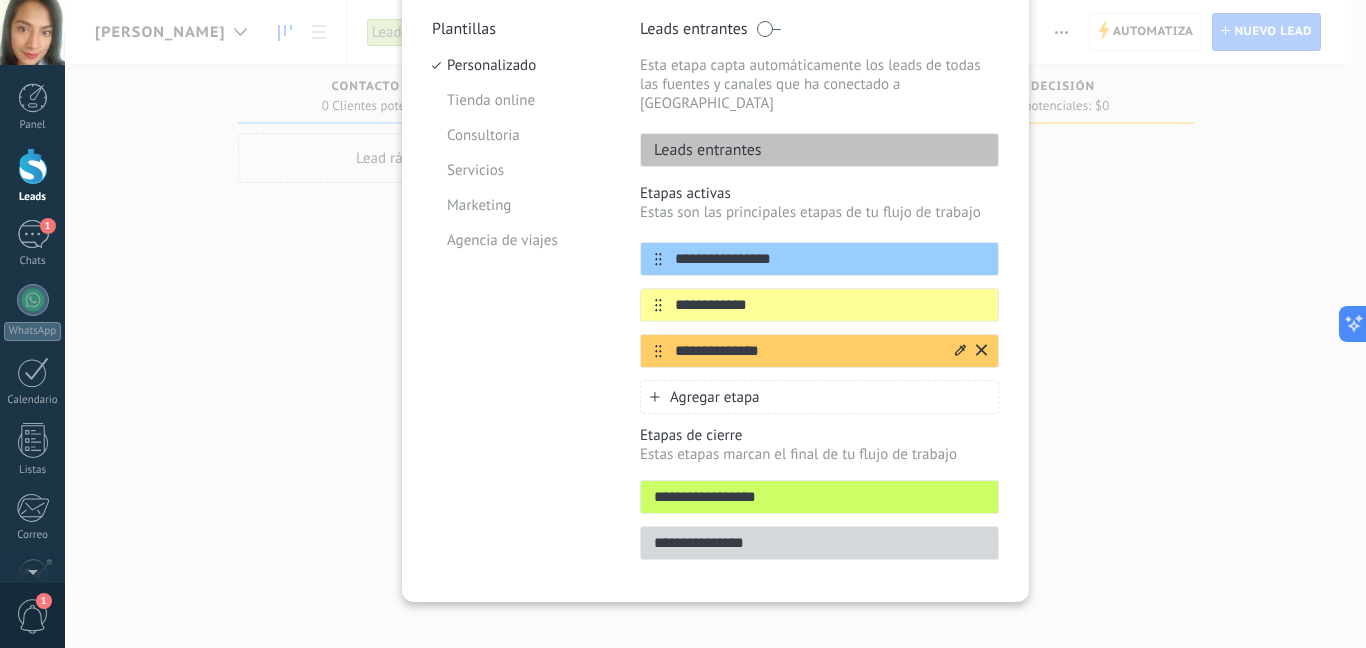 type on "**********" 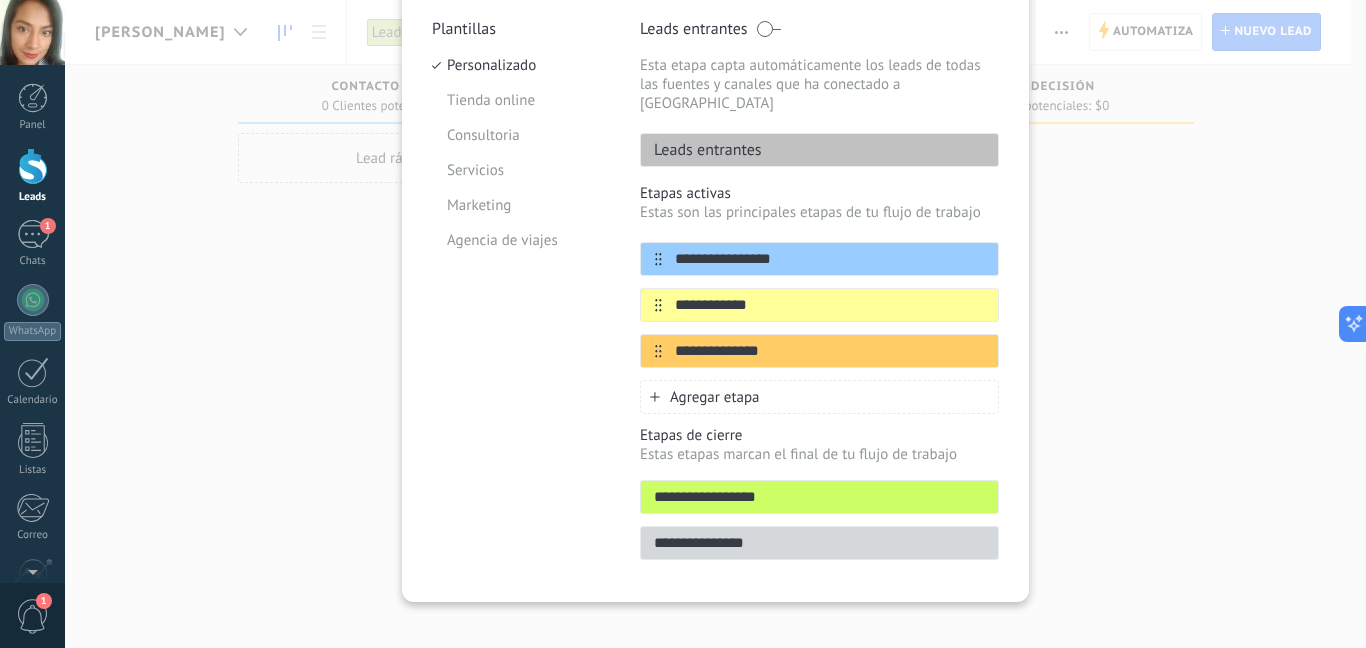 drag, startPoint x: 818, startPoint y: 340, endPoint x: 634, endPoint y: 335, distance: 184.06792 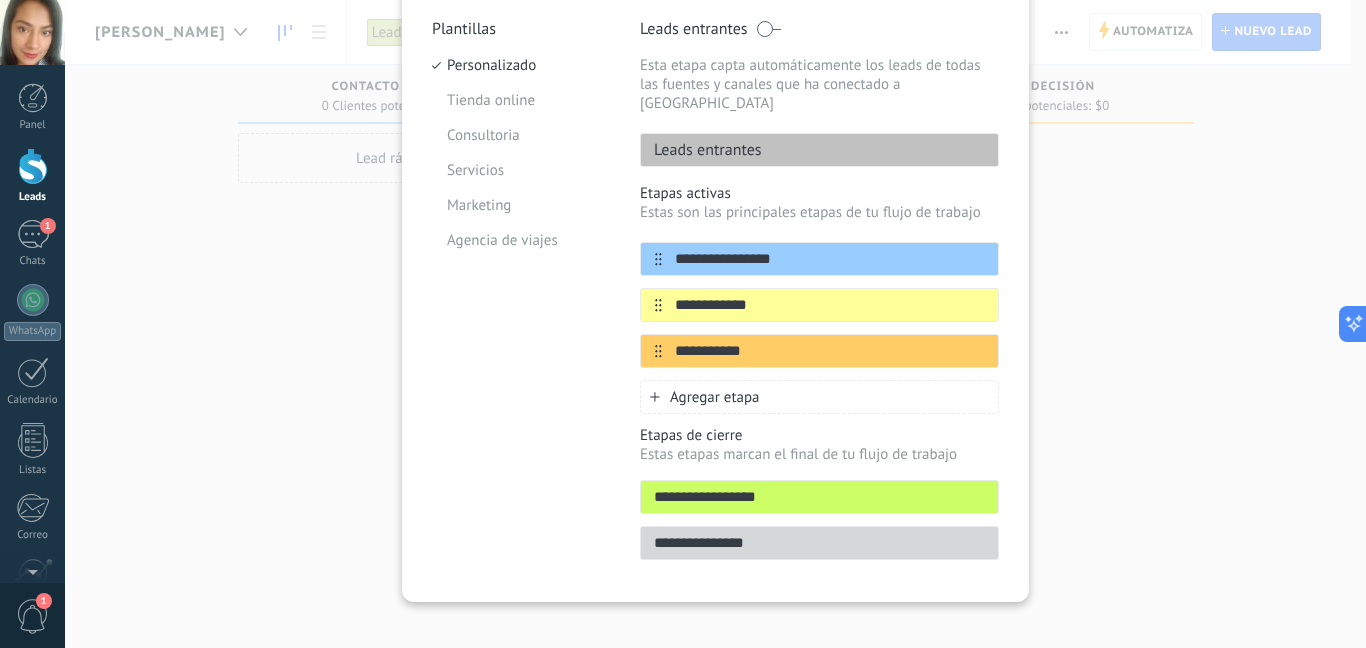 type on "**********" 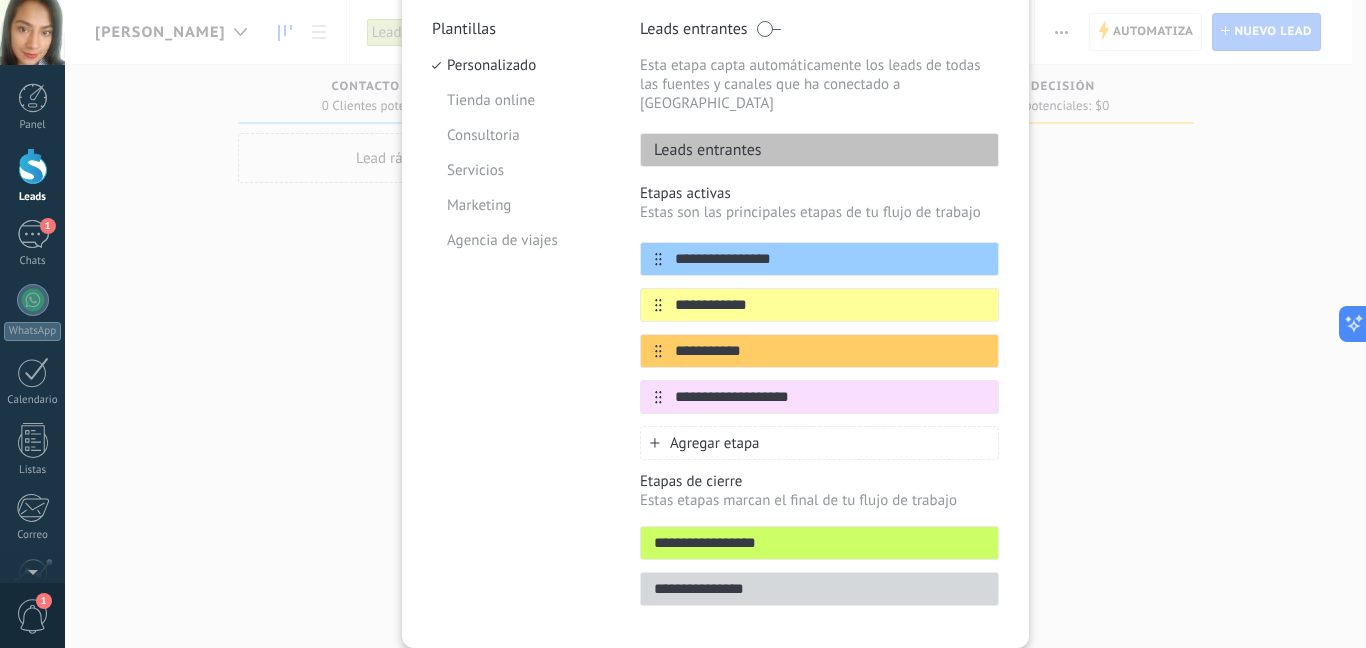 type on "**********" 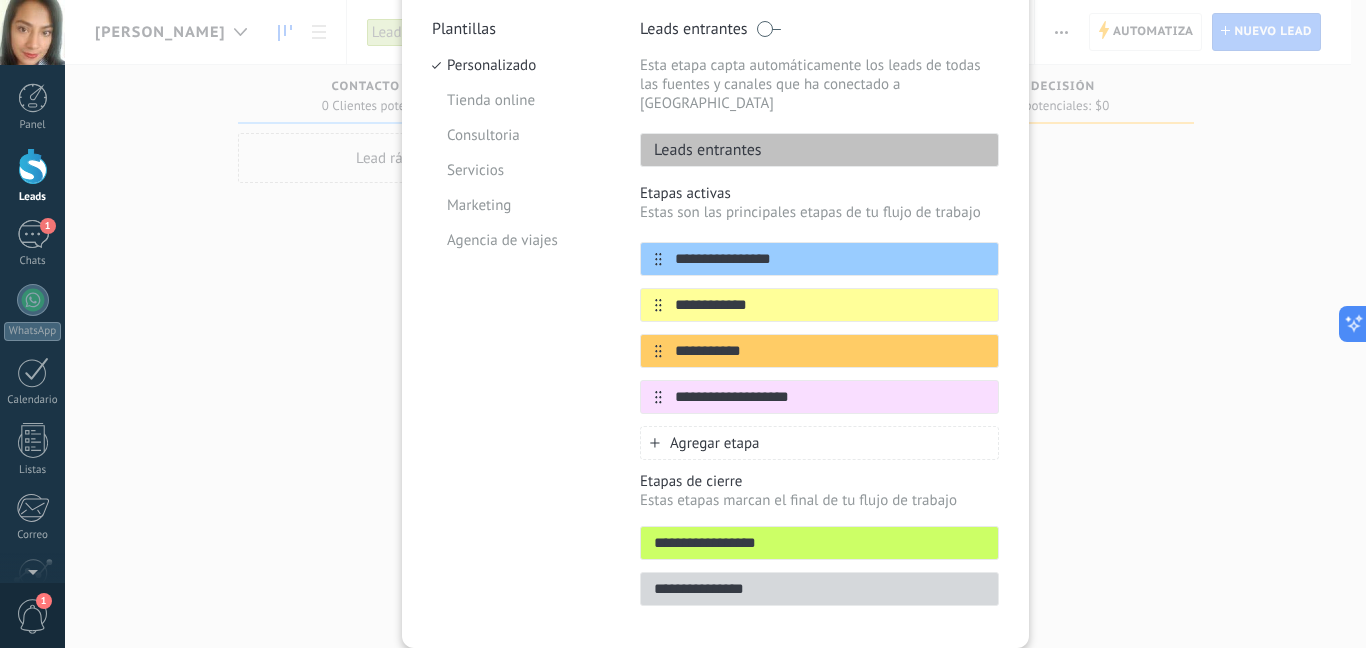 click on "**********" at bounding box center [819, 543] 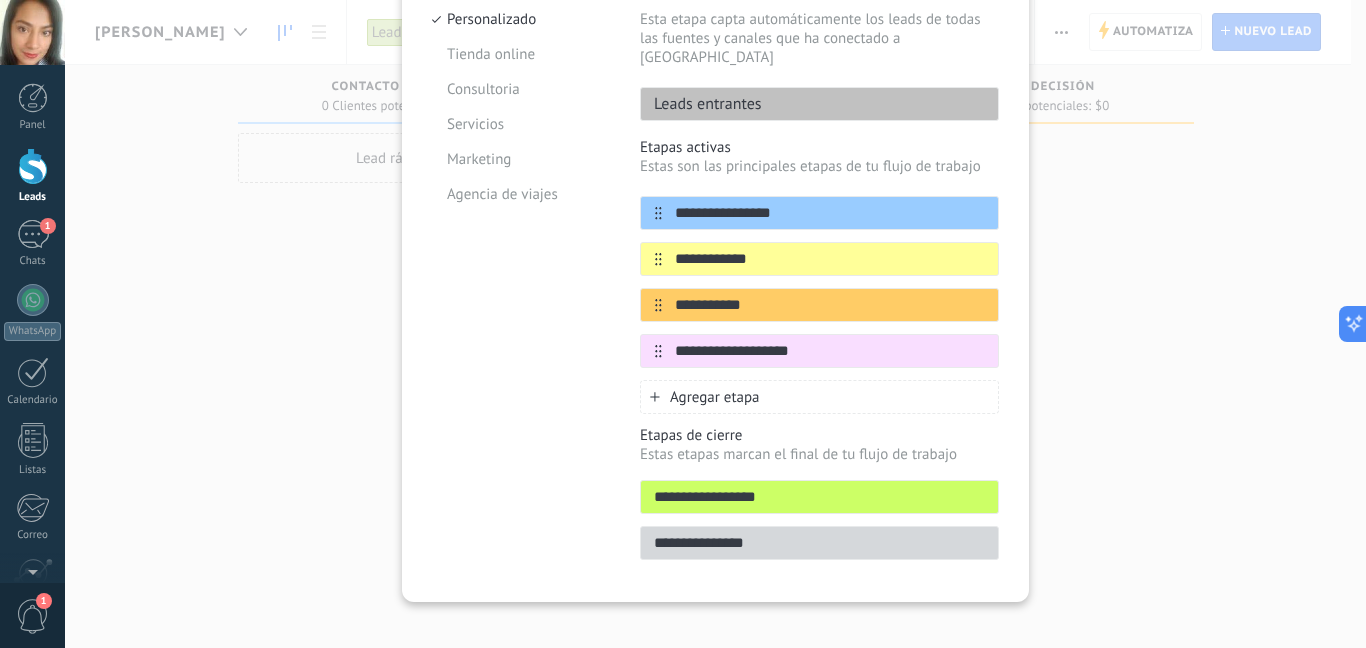 scroll, scrollTop: 0, scrollLeft: 0, axis: both 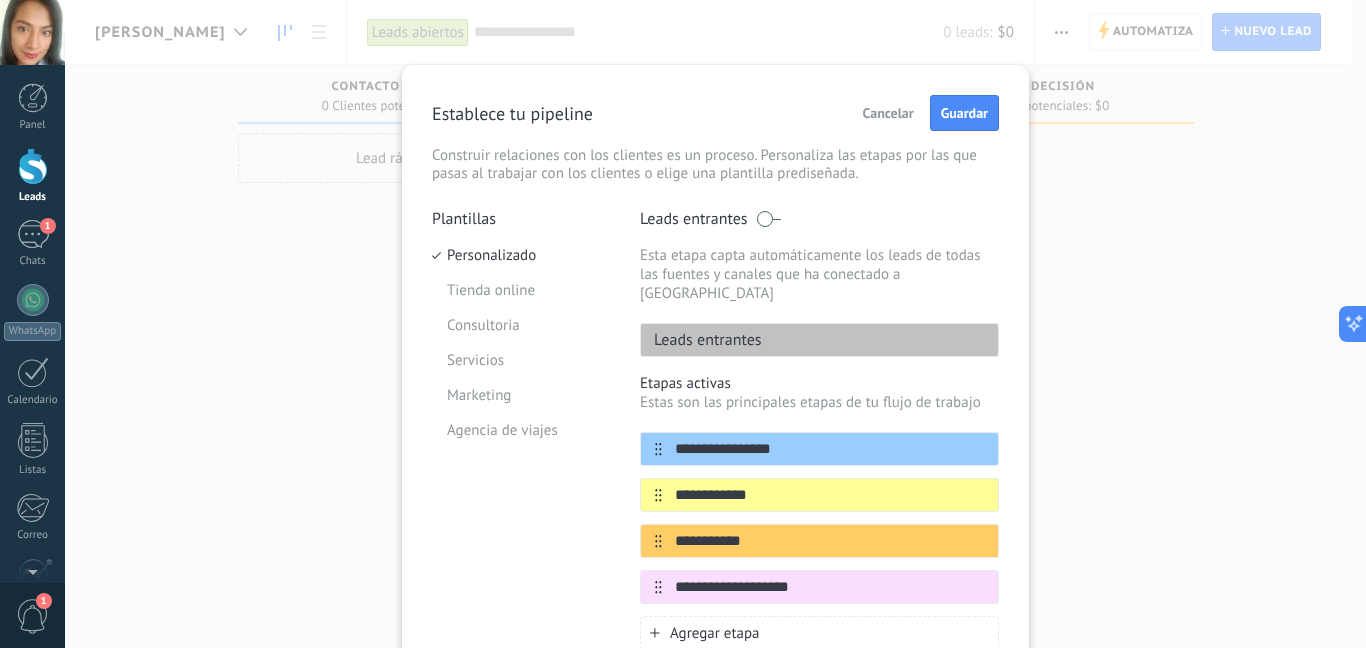 click on "Guardar" at bounding box center (964, 113) 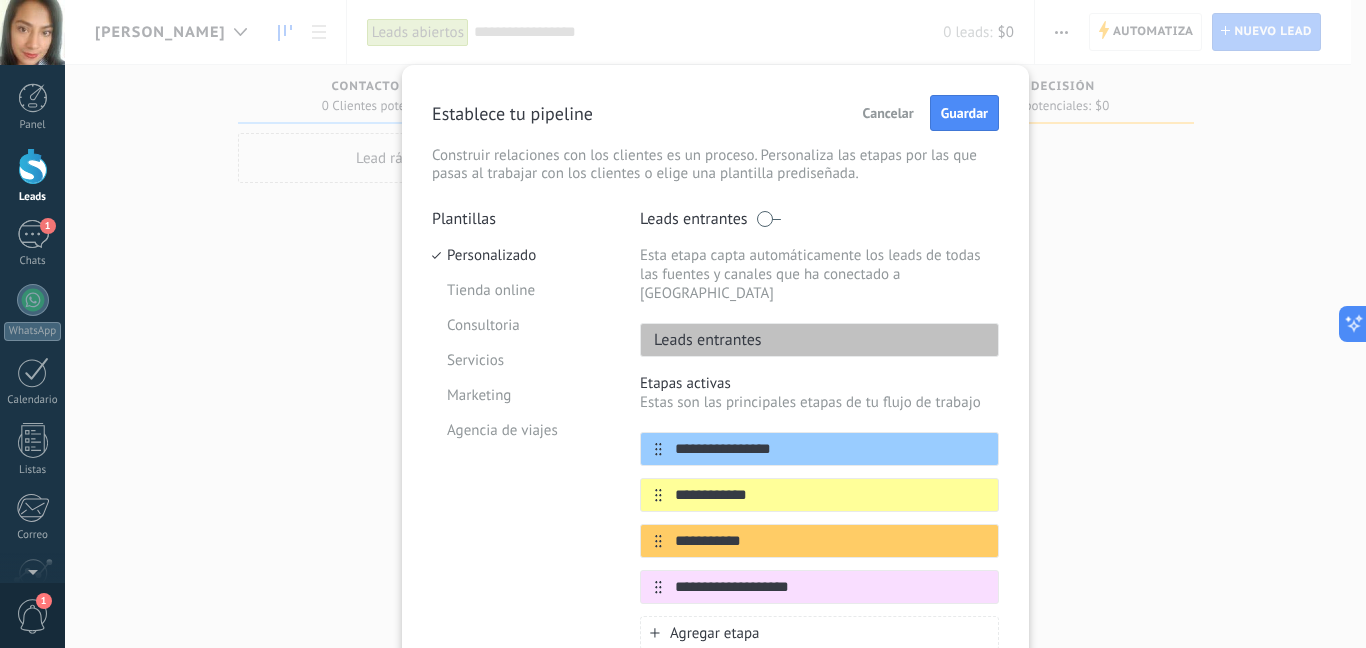 click on "Cancelar Guardar" at bounding box center (926, 113) 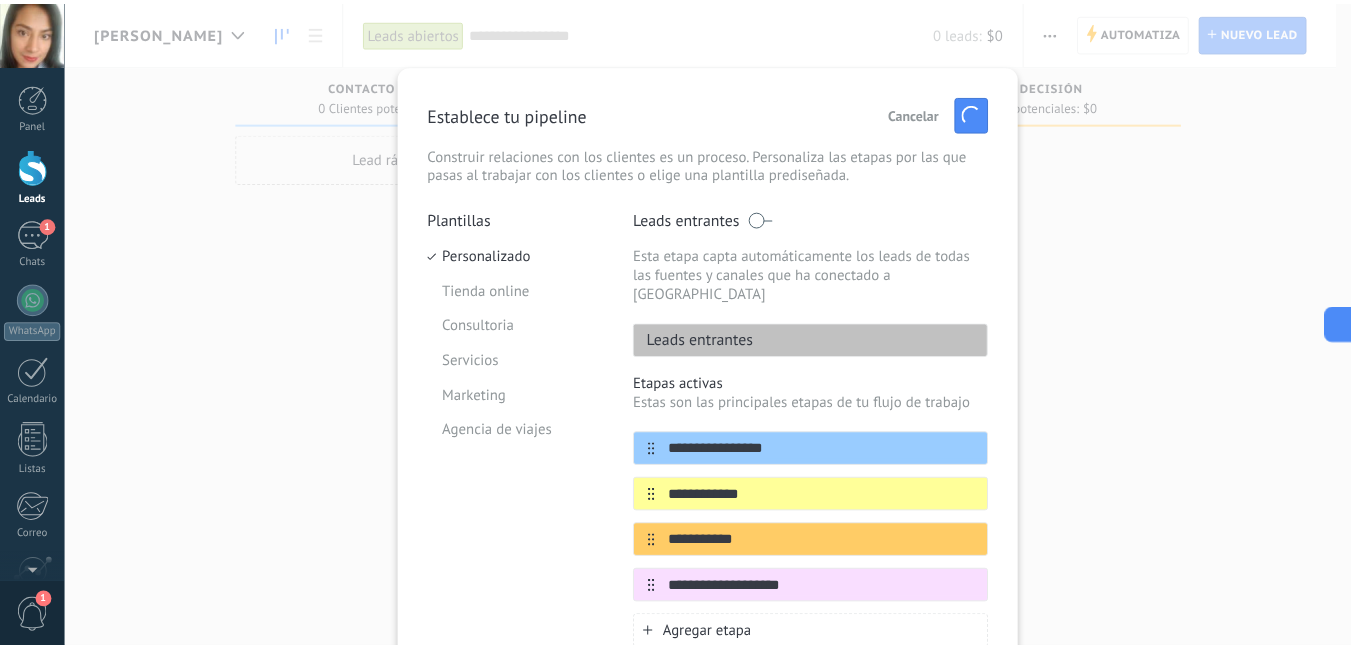 scroll, scrollTop: 236, scrollLeft: 0, axis: vertical 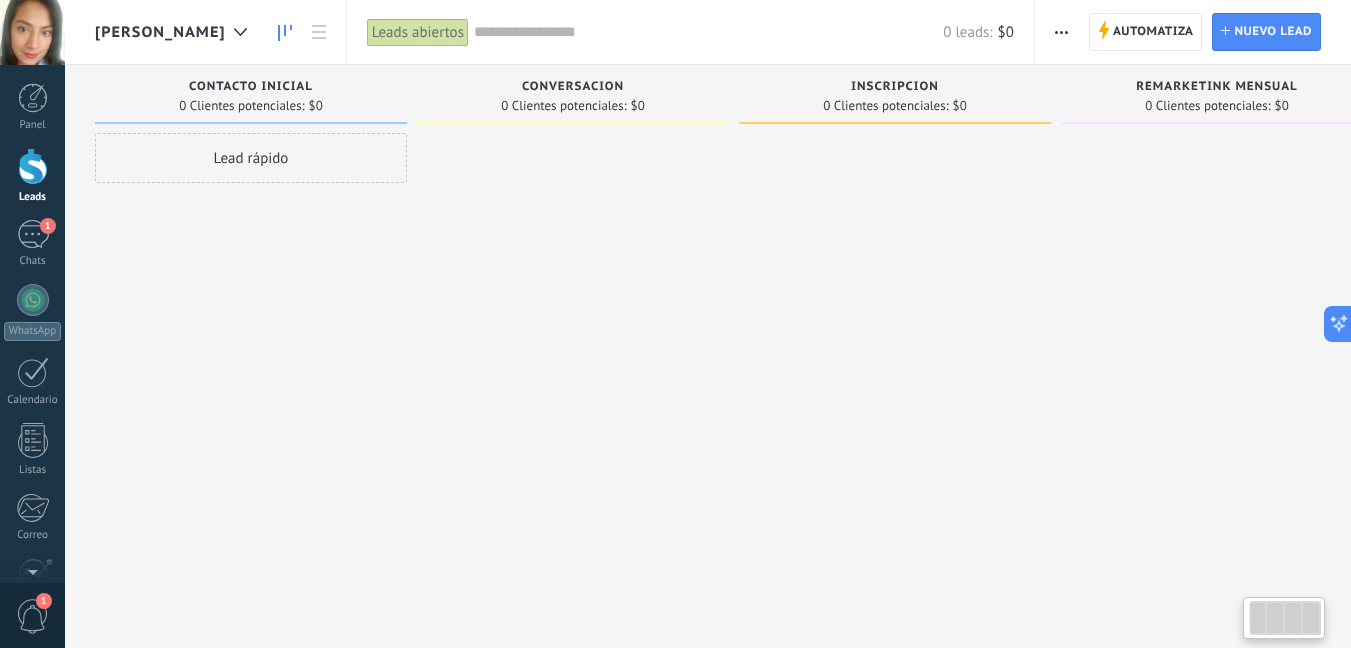 drag, startPoint x: 1076, startPoint y: 242, endPoint x: 575, endPoint y: 114, distance: 517.09283 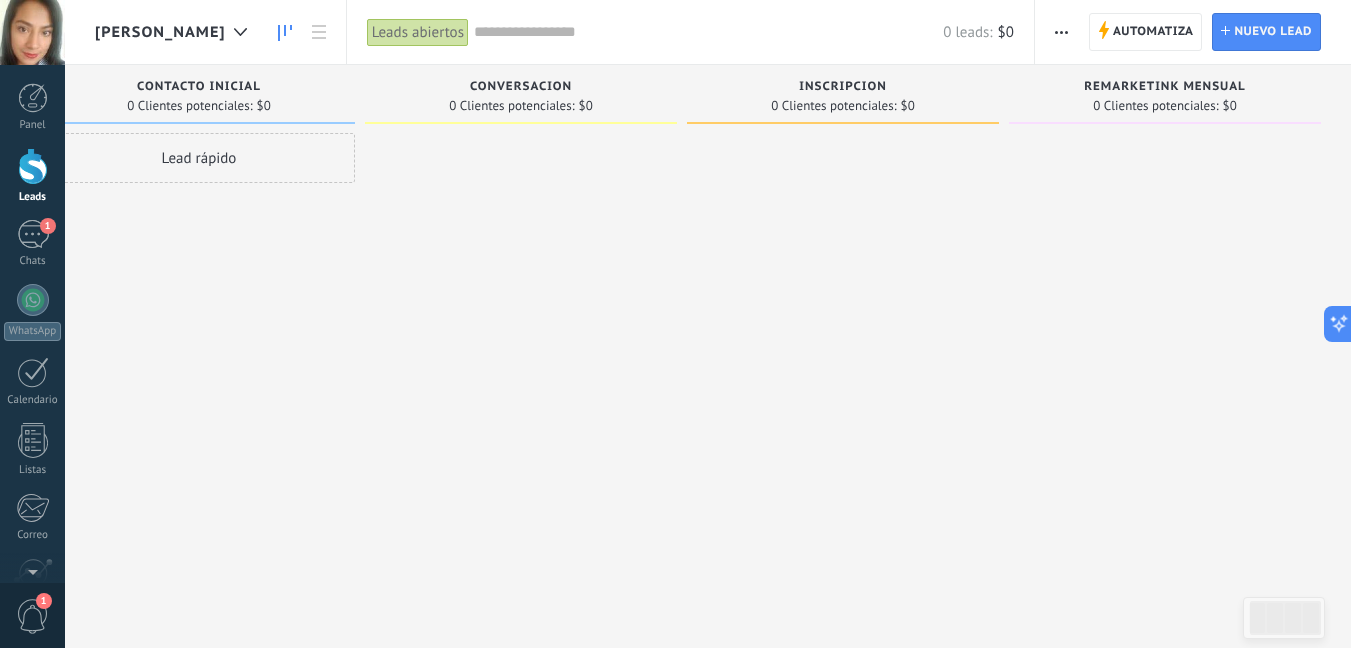 drag, startPoint x: 545, startPoint y: 178, endPoint x: 305, endPoint y: 61, distance: 267 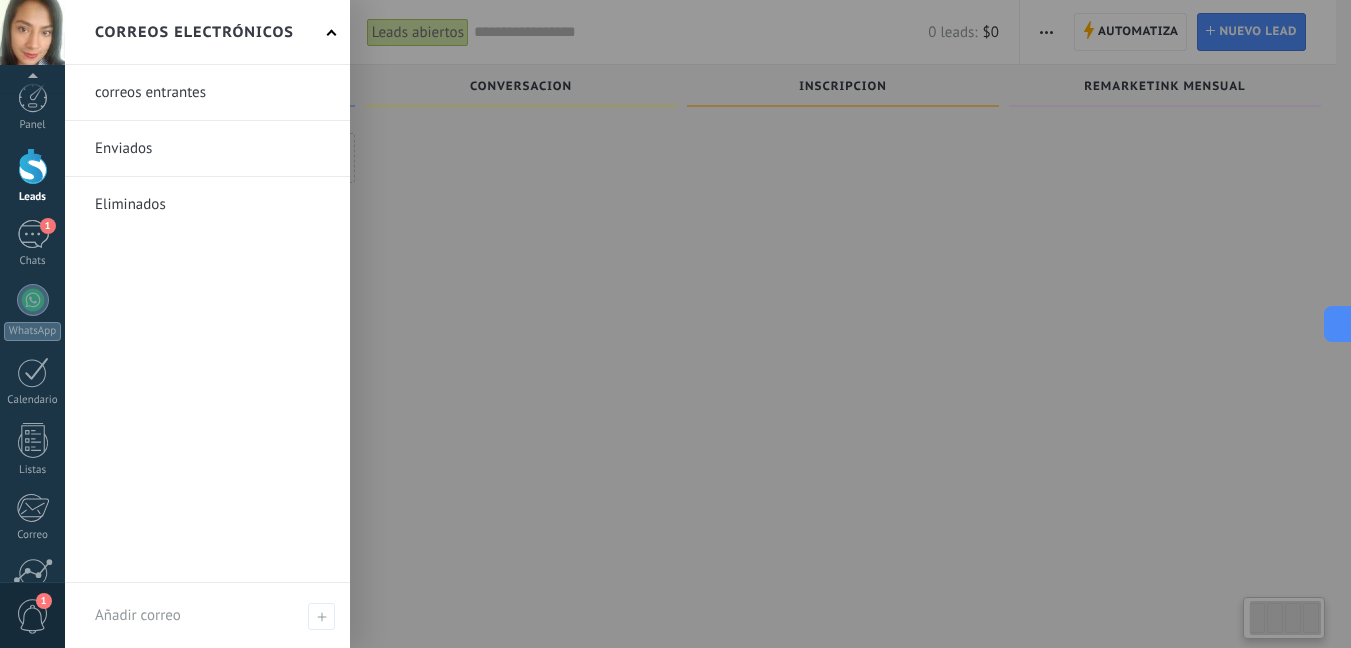 click at bounding box center (33, 640) 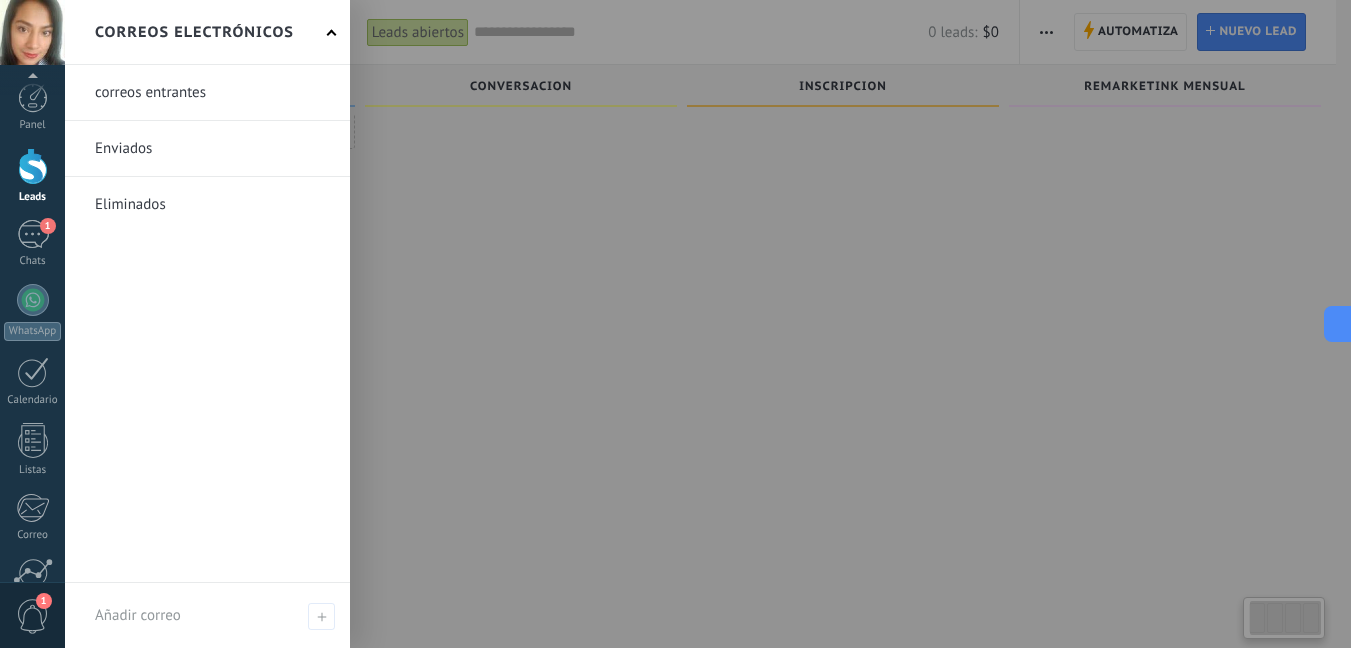 scroll, scrollTop: 184, scrollLeft: 0, axis: vertical 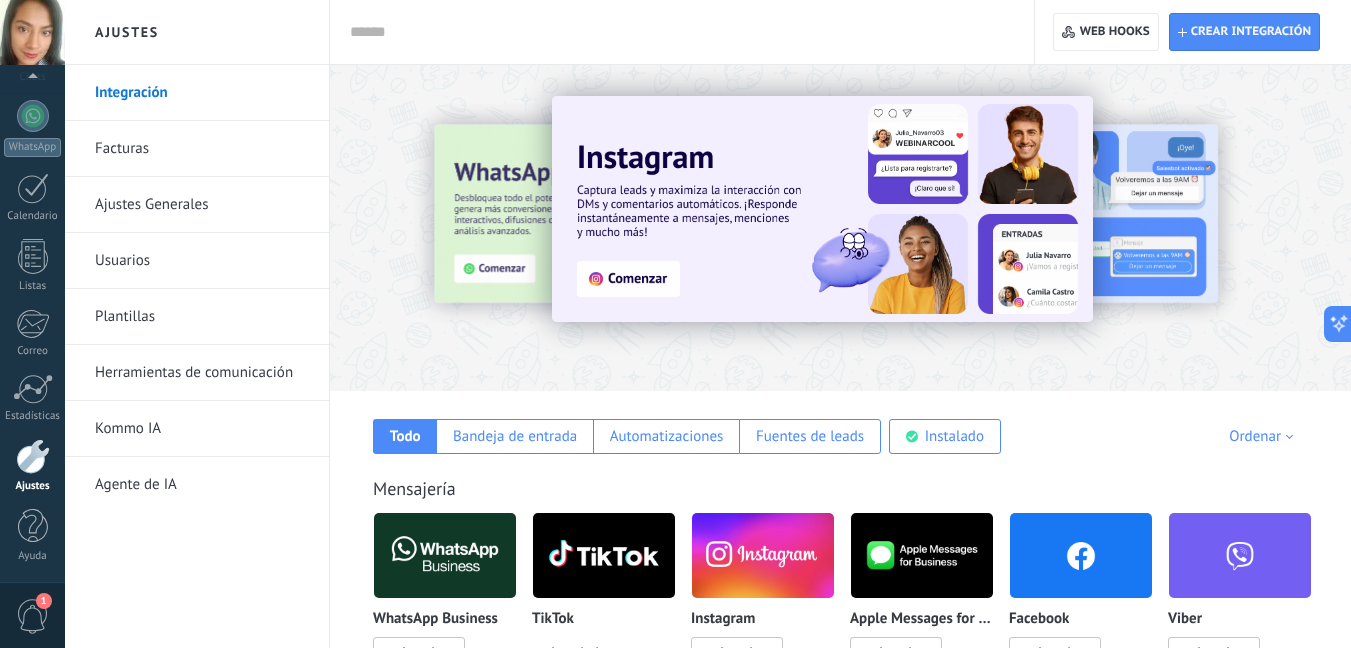 click on "Herramientas de comunicación" at bounding box center (202, 373) 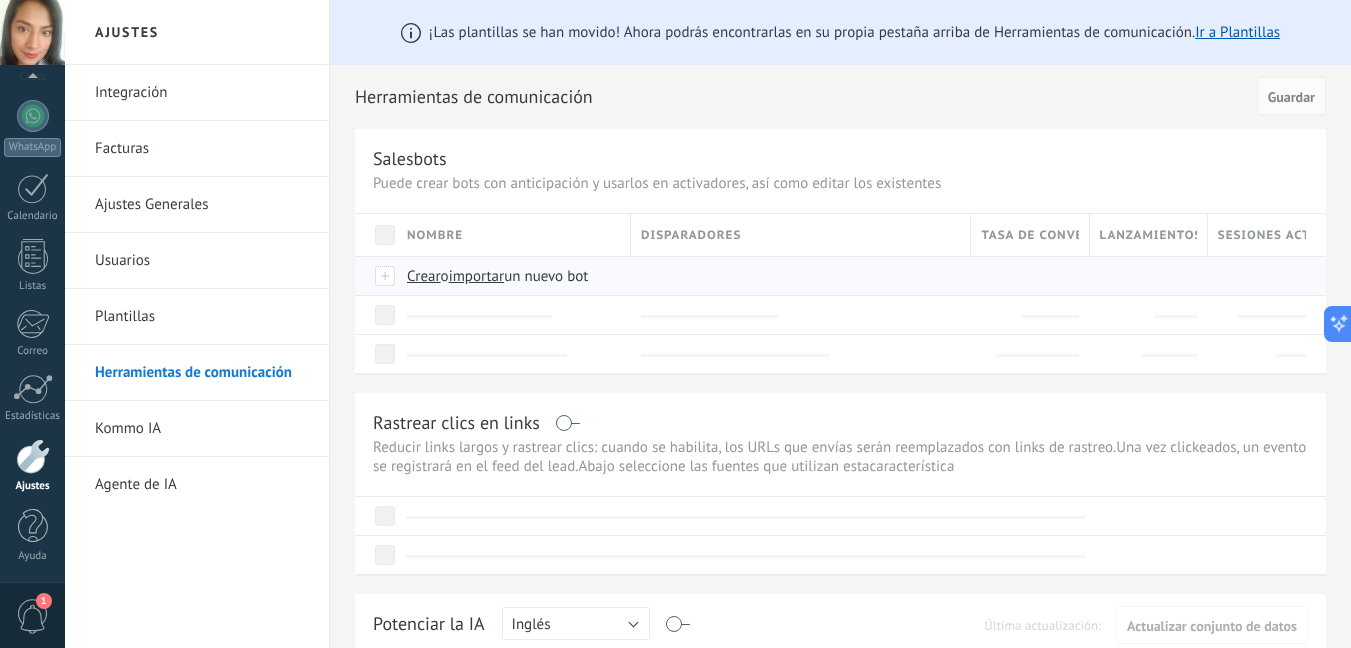 click on "Crear" at bounding box center (424, 276) 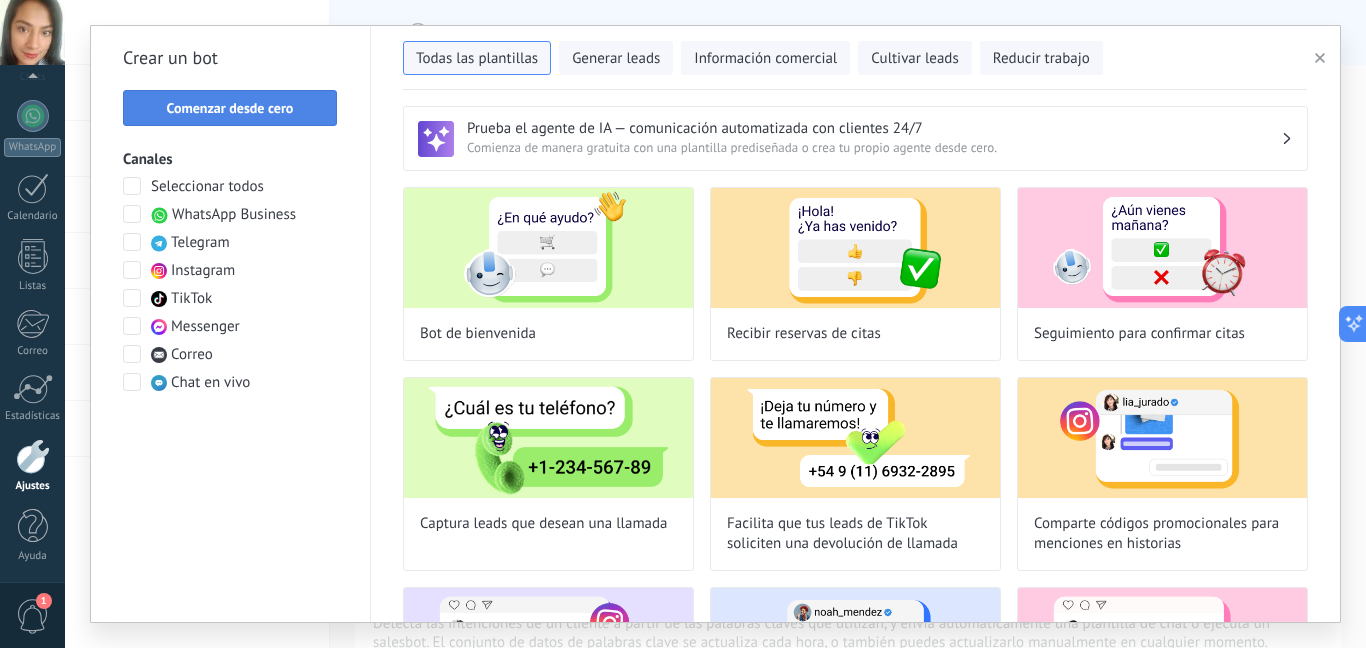 click on "Comenzar desde cero" at bounding box center (230, 108) 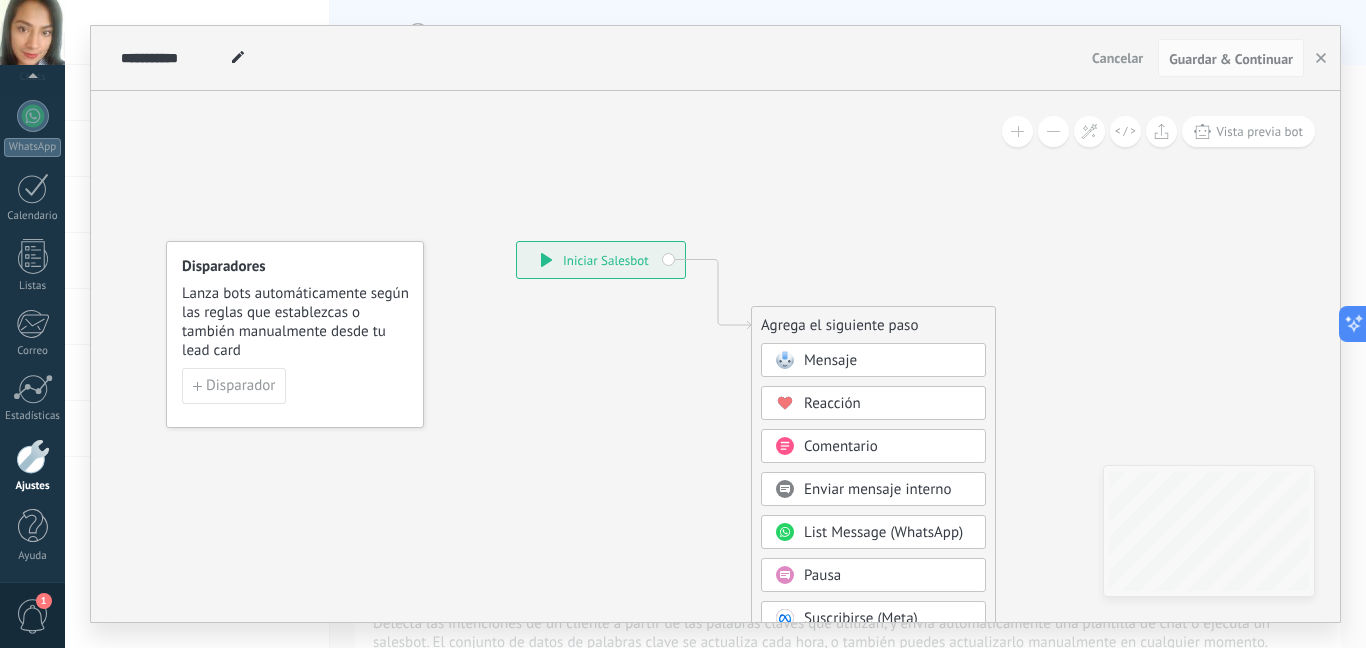 click 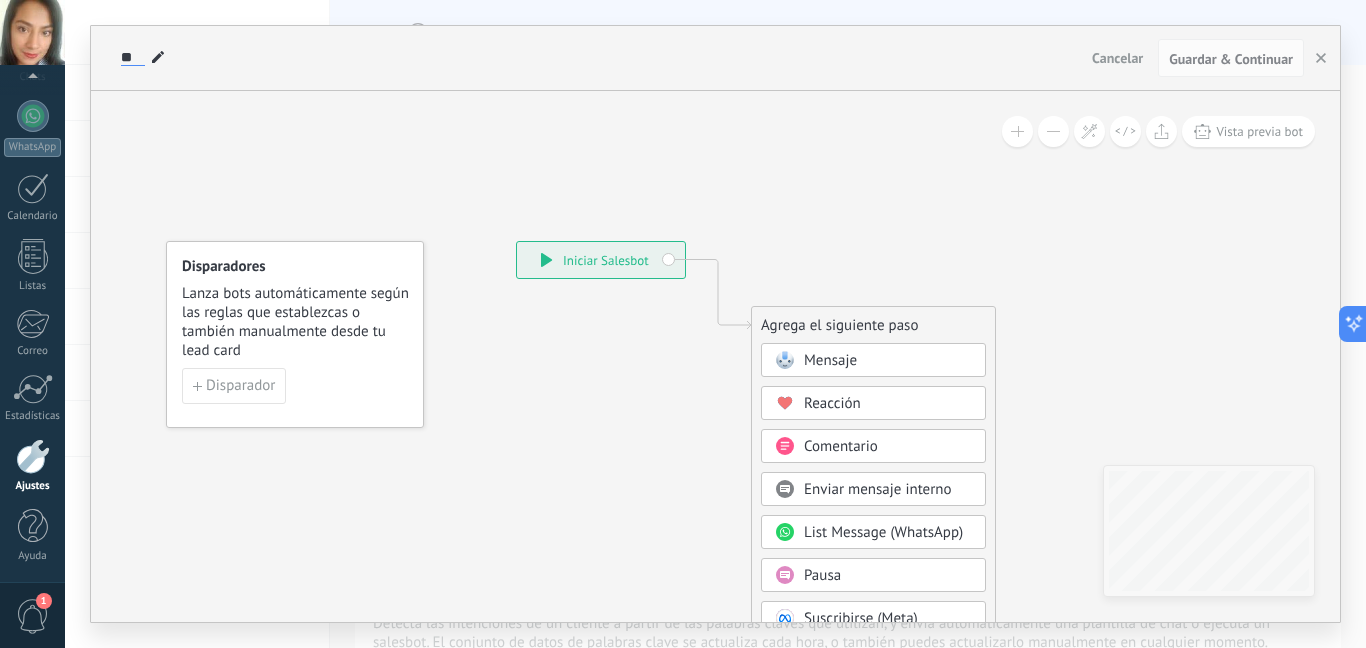 type on "*" 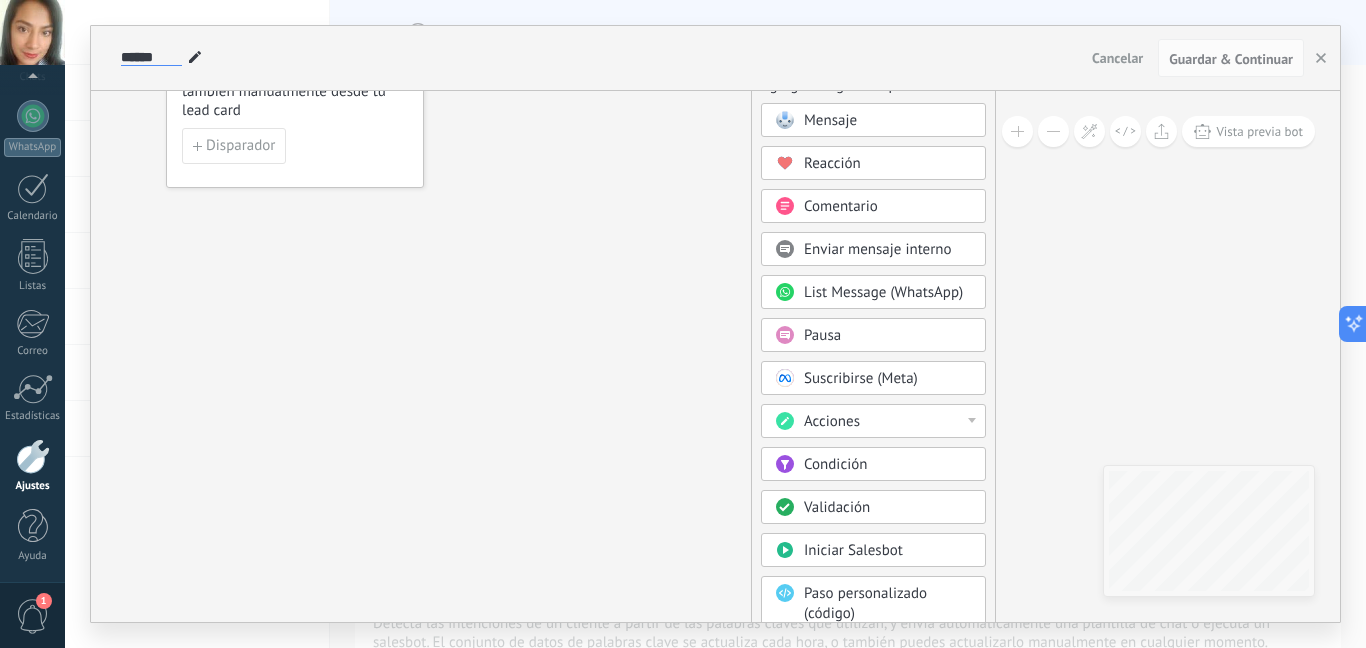 type on "******" 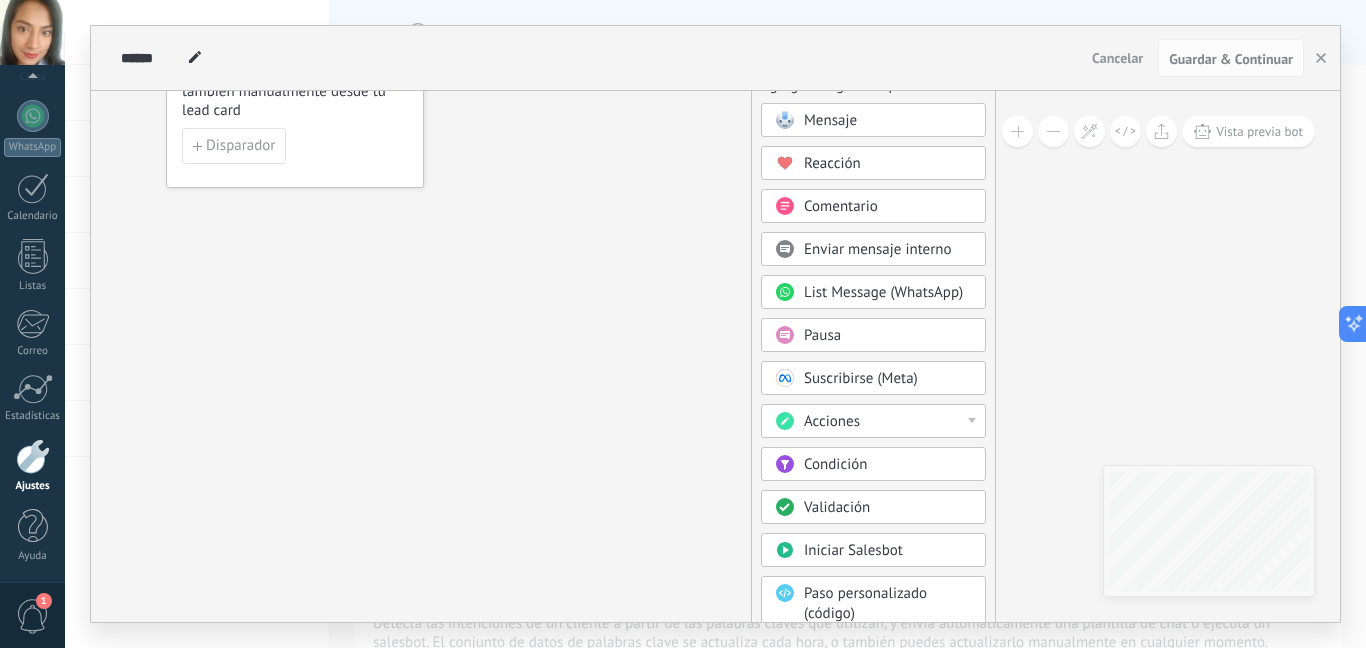 click on "Mensaje" at bounding box center [830, 120] 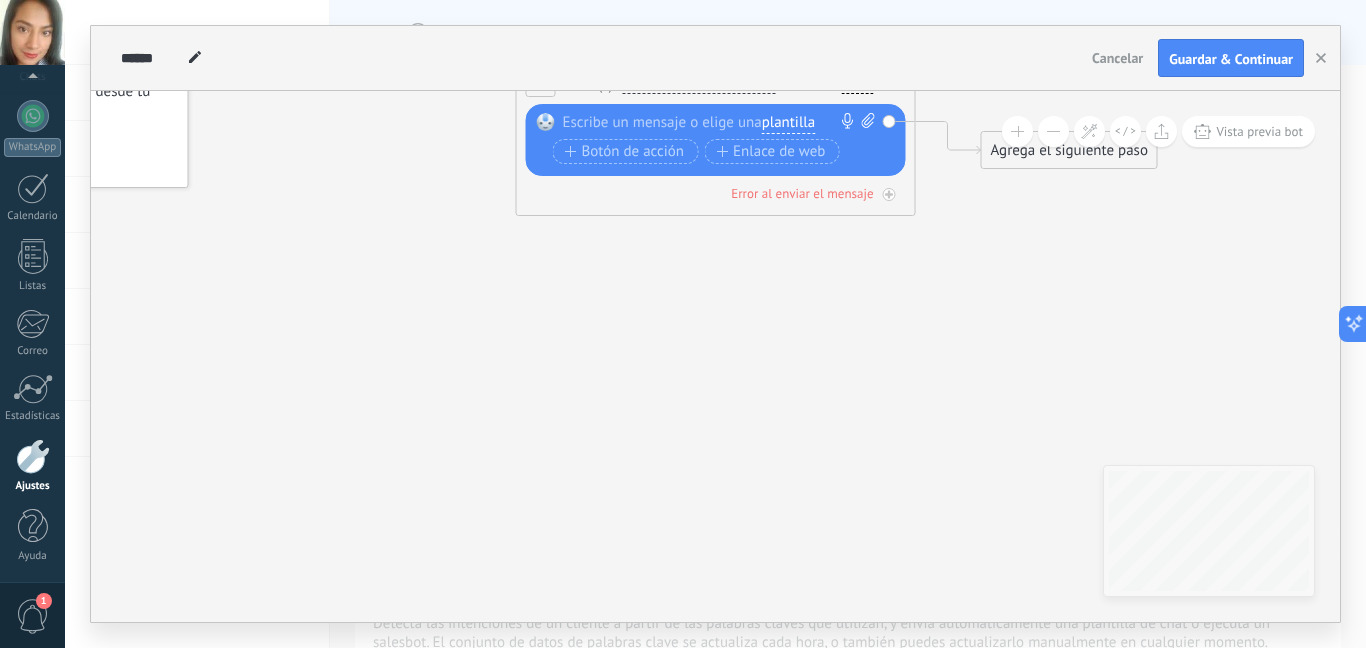 click on "plantilla" at bounding box center (788, 123) 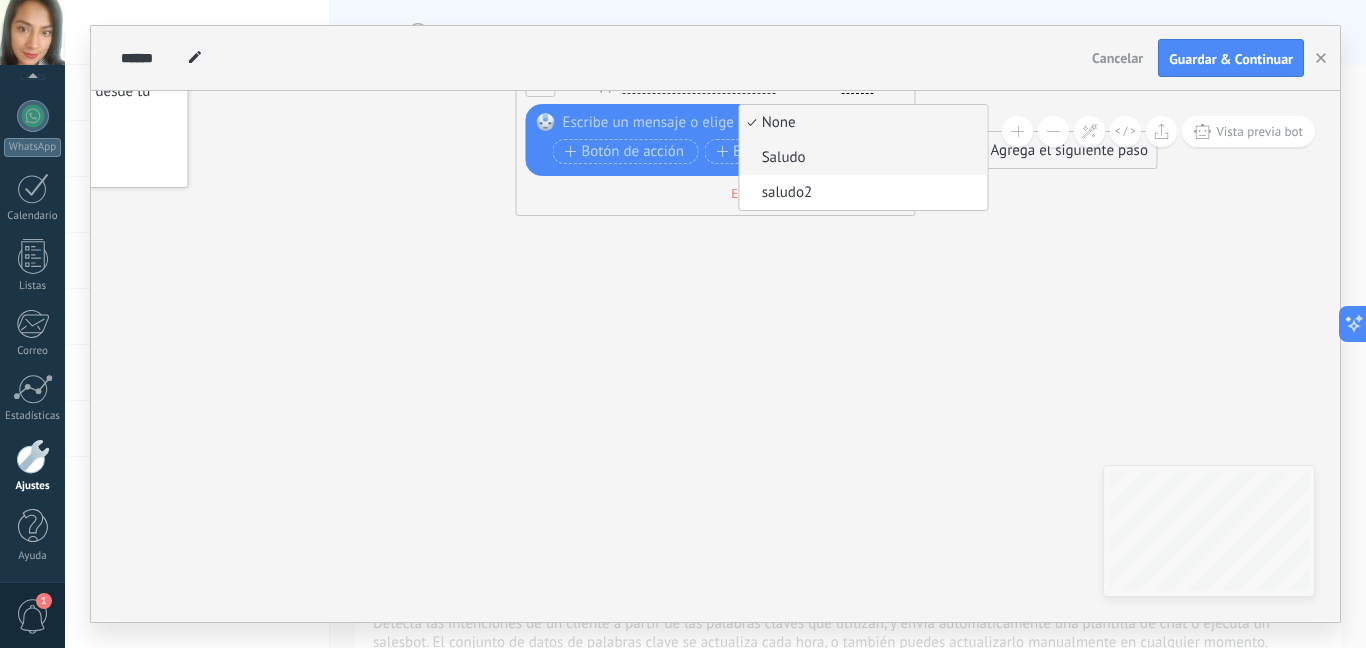 click on "Saludo" at bounding box center [861, 158] 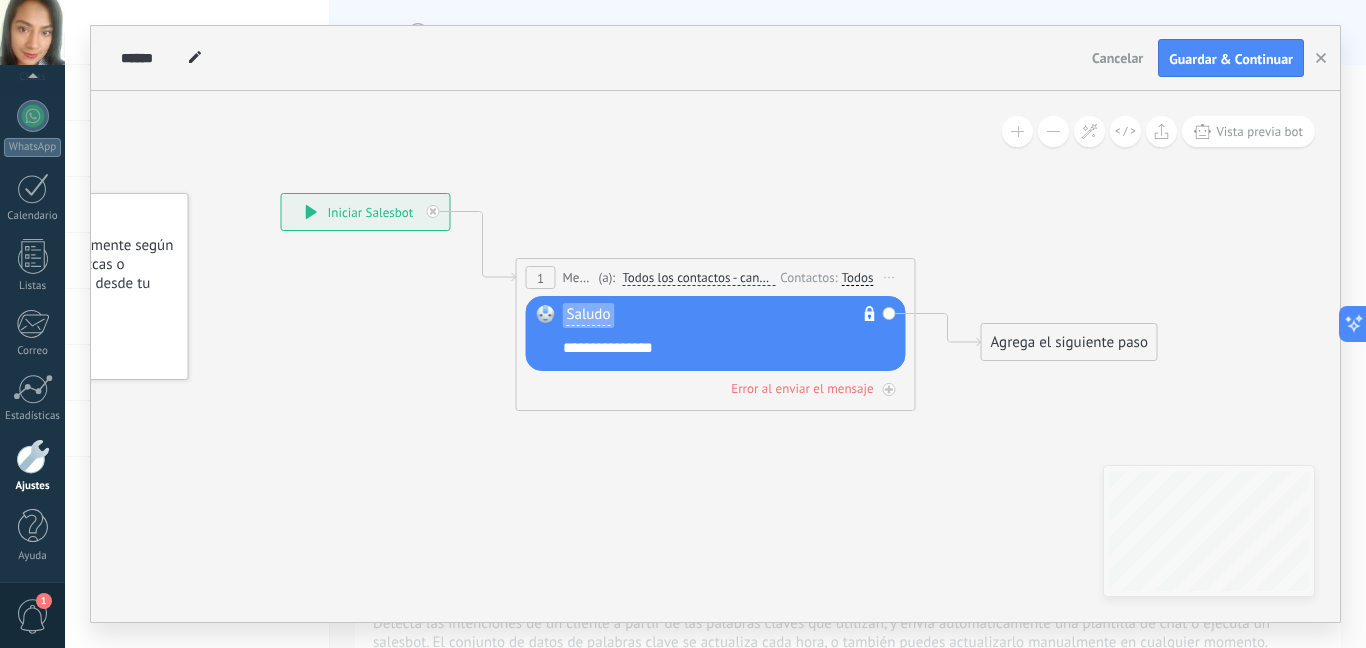 click on "Agrega el siguiente paso" at bounding box center (1069, 342) 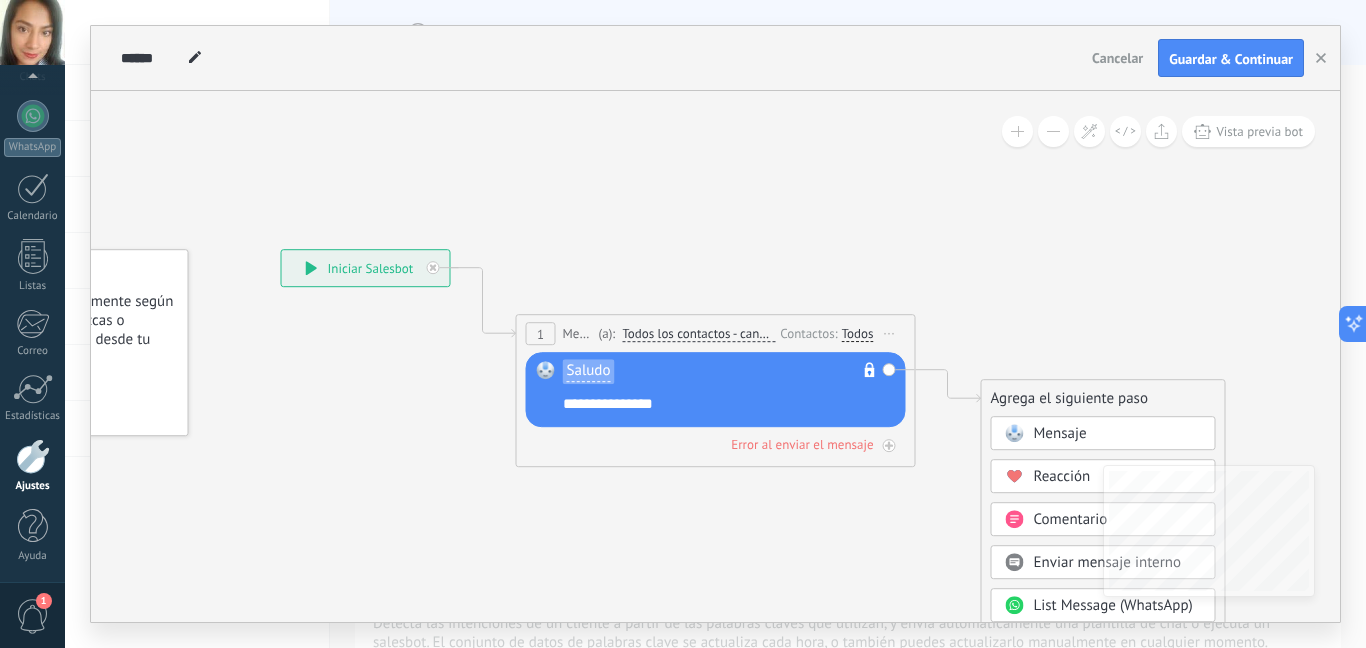click at bounding box center (1053, 131) 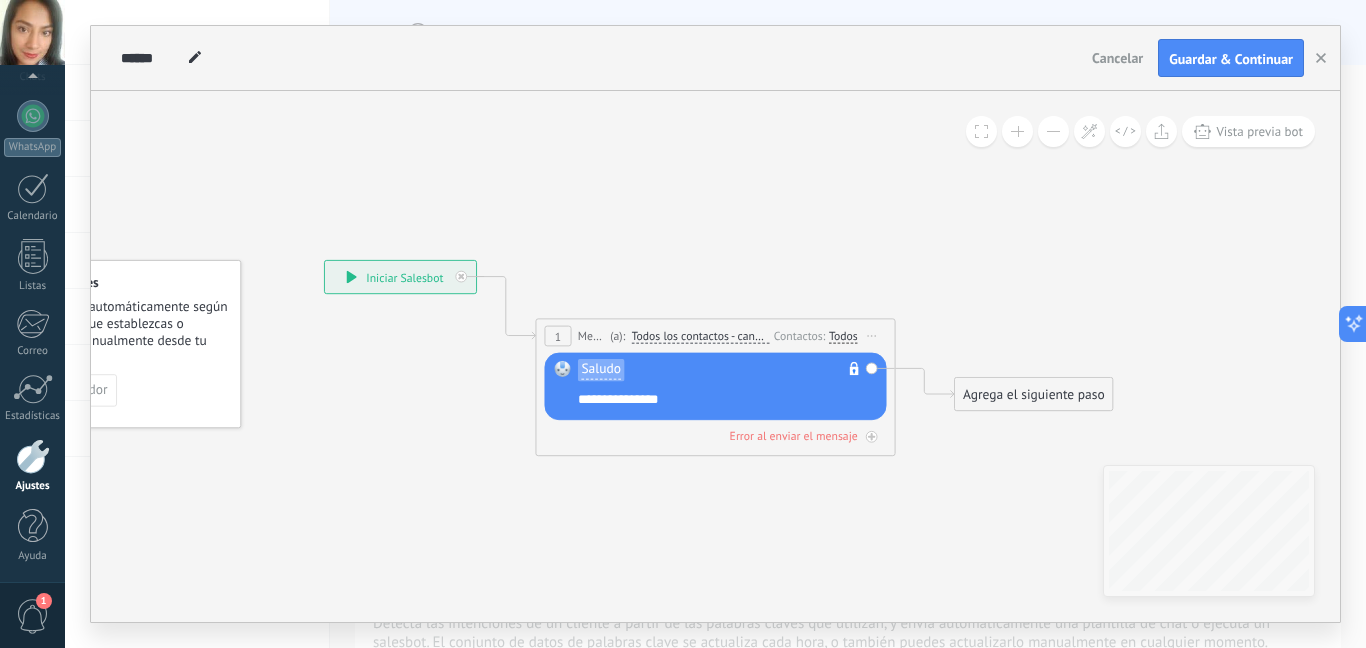 click at bounding box center [1053, 131] 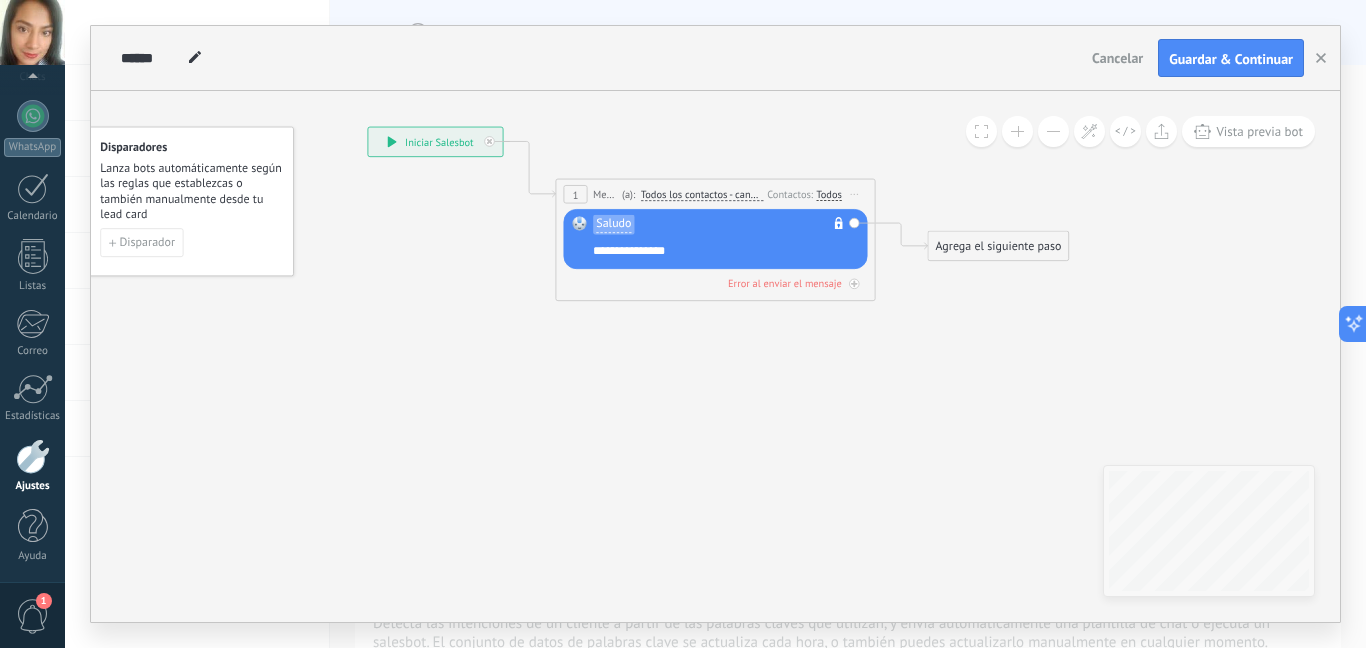 click on "Agrega el siguiente paso" at bounding box center (998, 246) 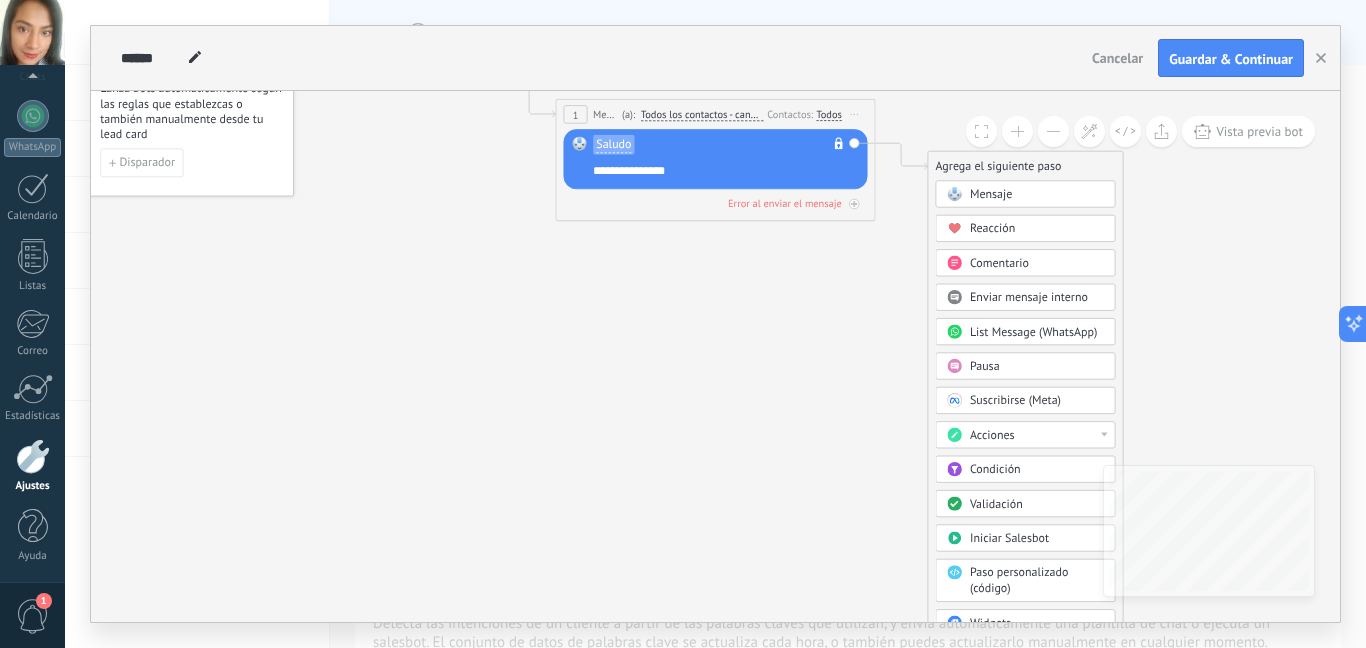 click at bounding box center (1053, 131) 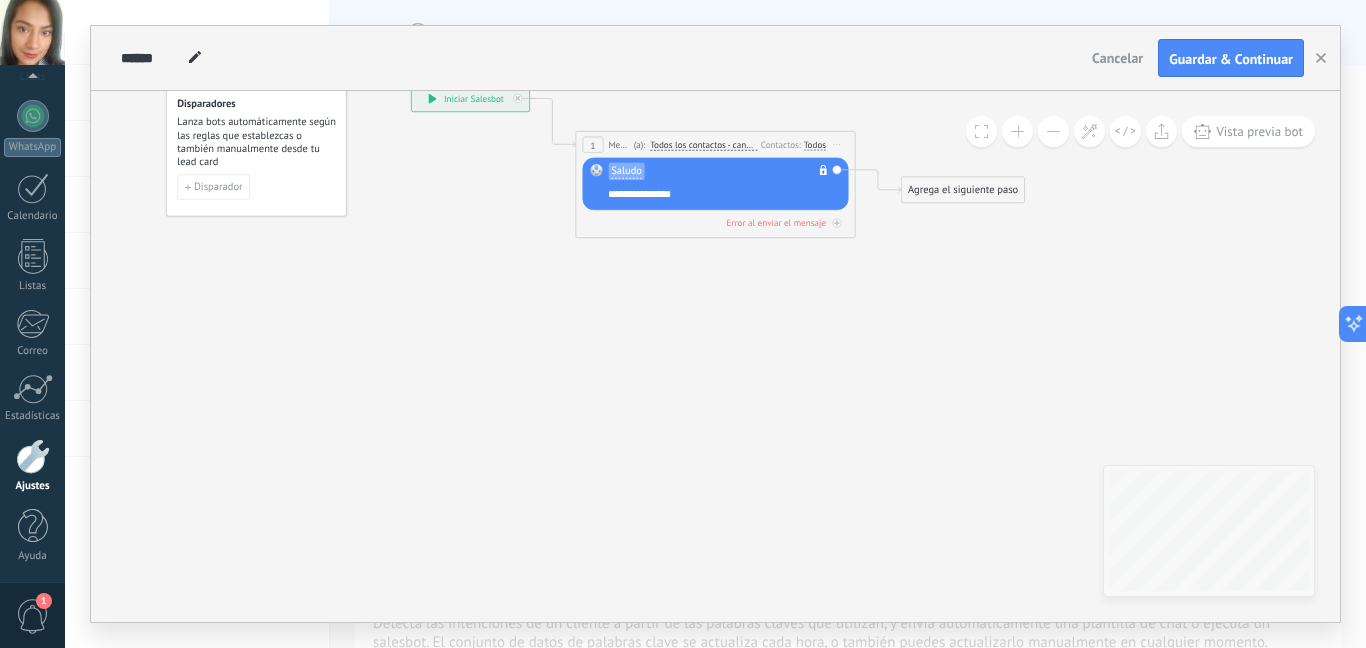 click at bounding box center [1053, 131] 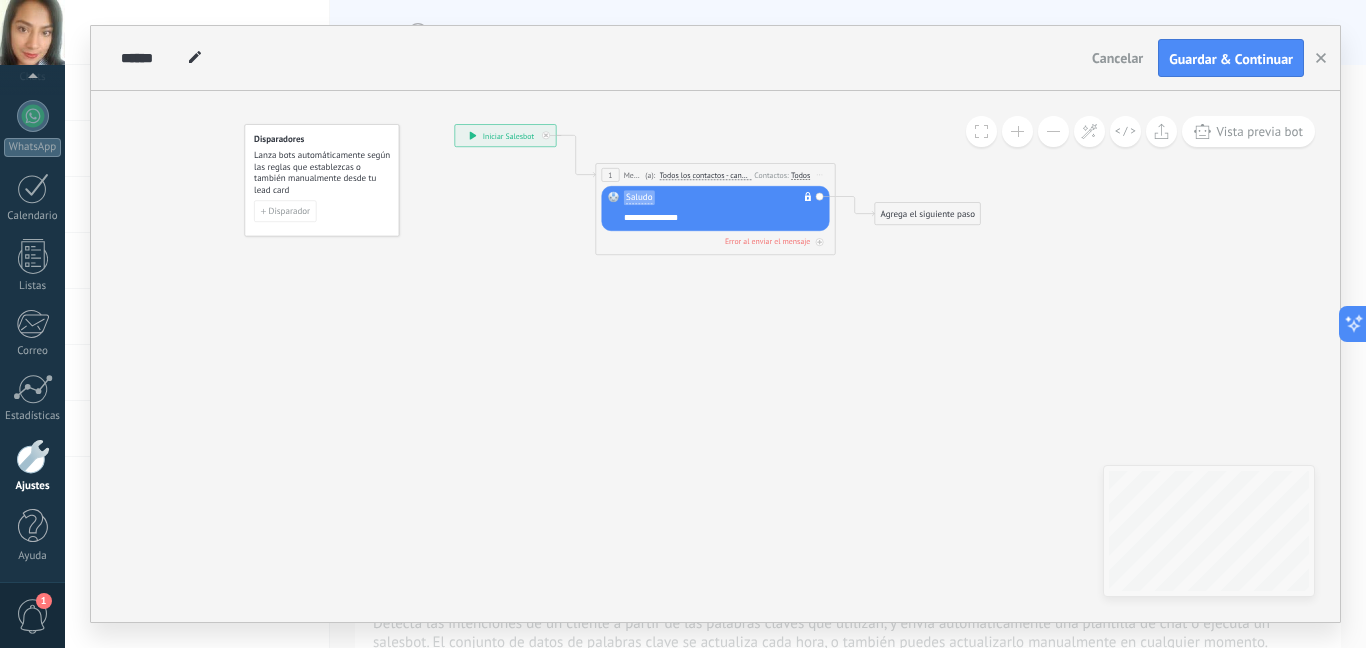 click on "Agrega el siguiente paso" at bounding box center [927, 214] 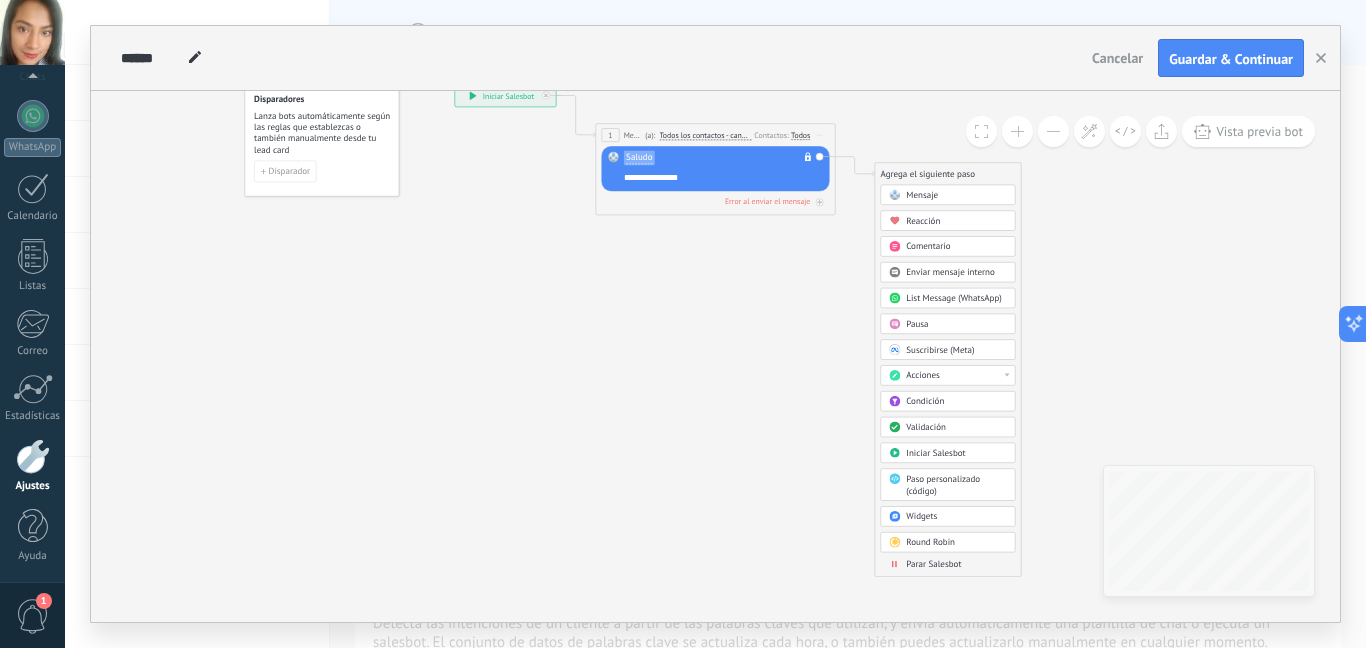 click on "Parar Salesbot" at bounding box center (933, 563) 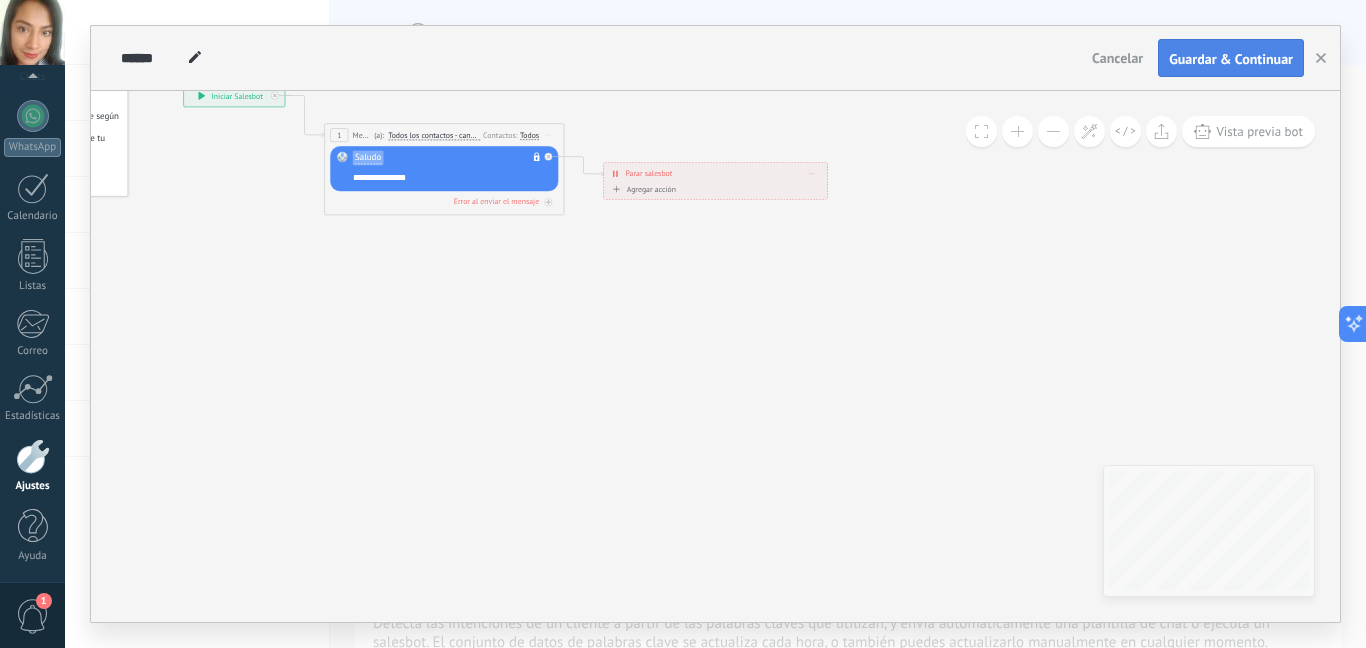 click on "Guardar & Continuar" at bounding box center (1231, 59) 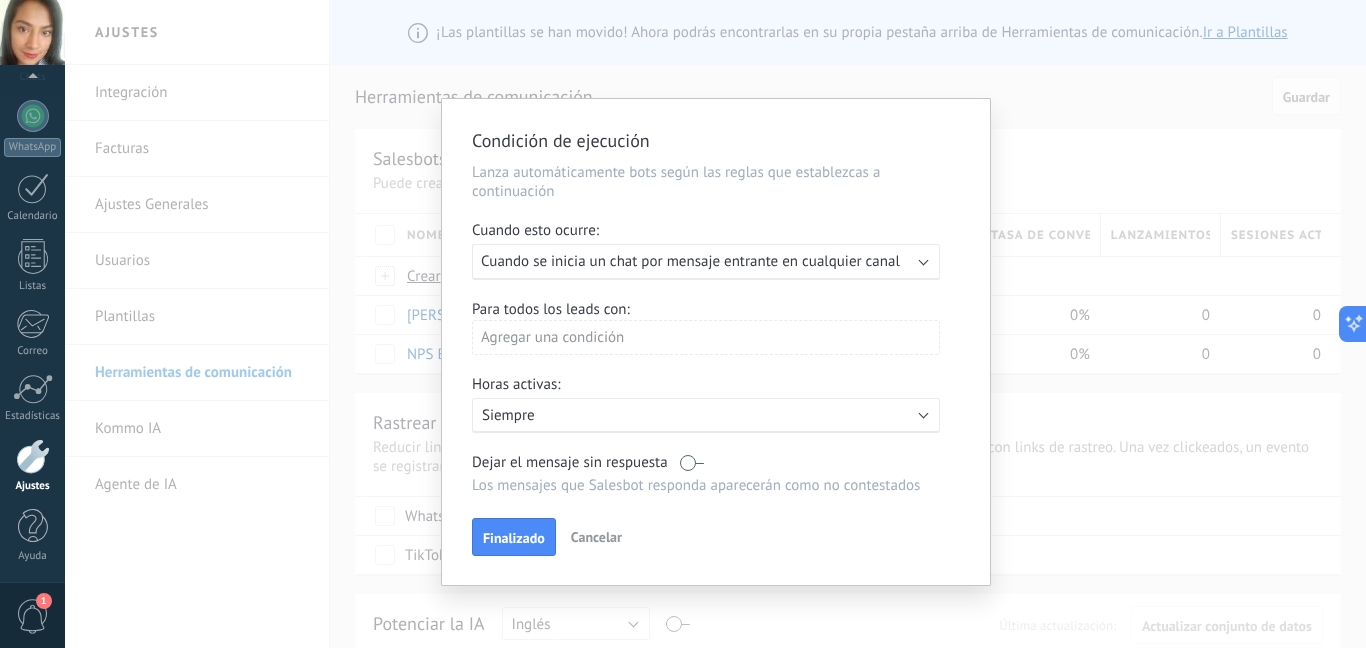 click at bounding box center (924, 260) 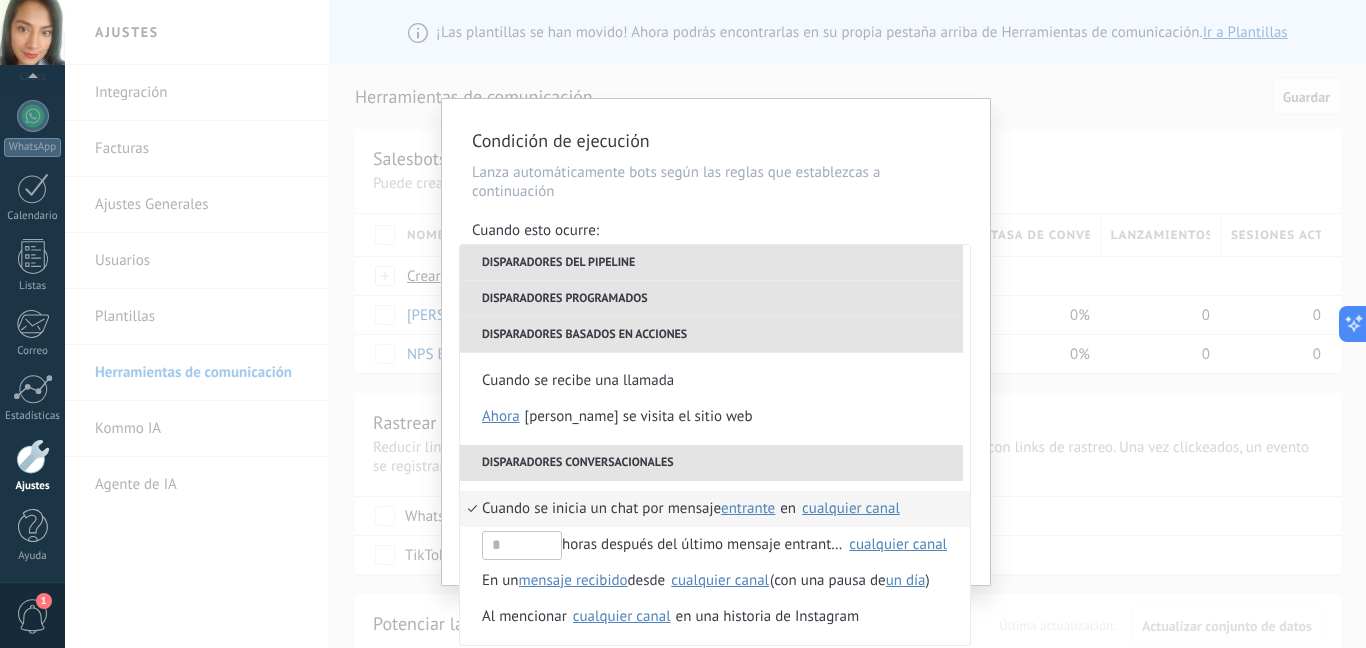 scroll, scrollTop: 500, scrollLeft: 0, axis: vertical 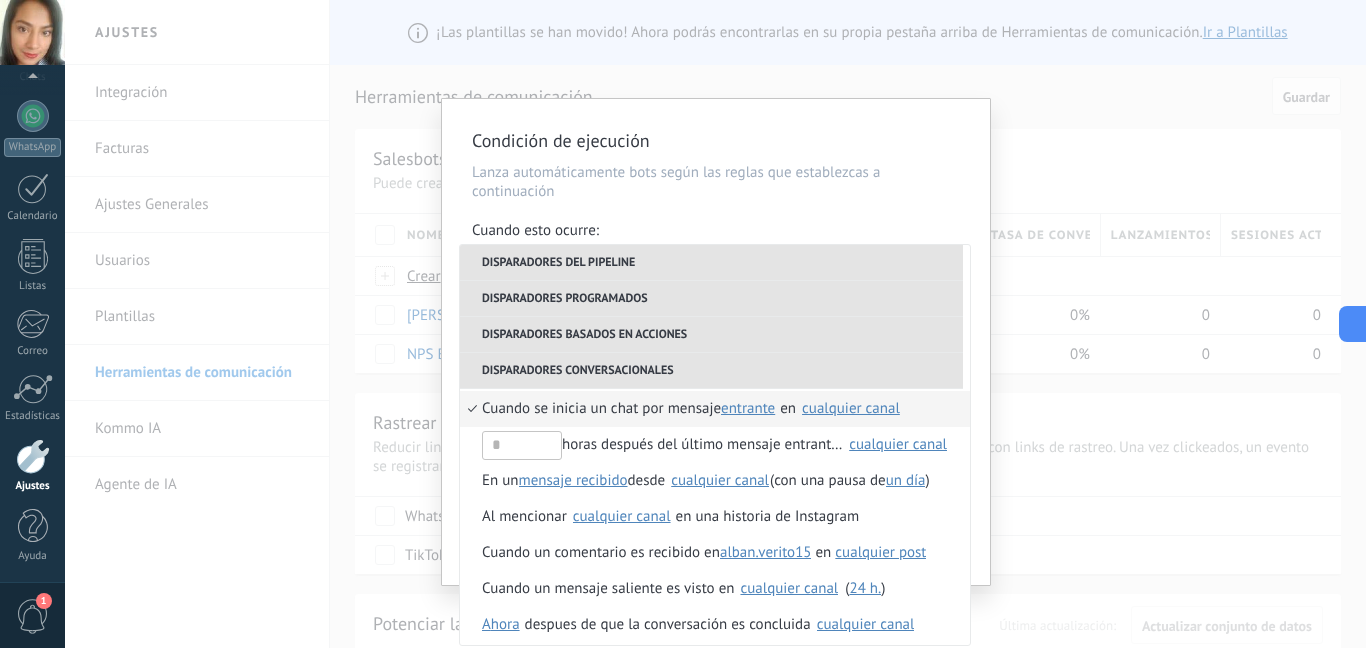 click on "Cuando se inicia un chat por mensaje" at bounding box center [601, 409] 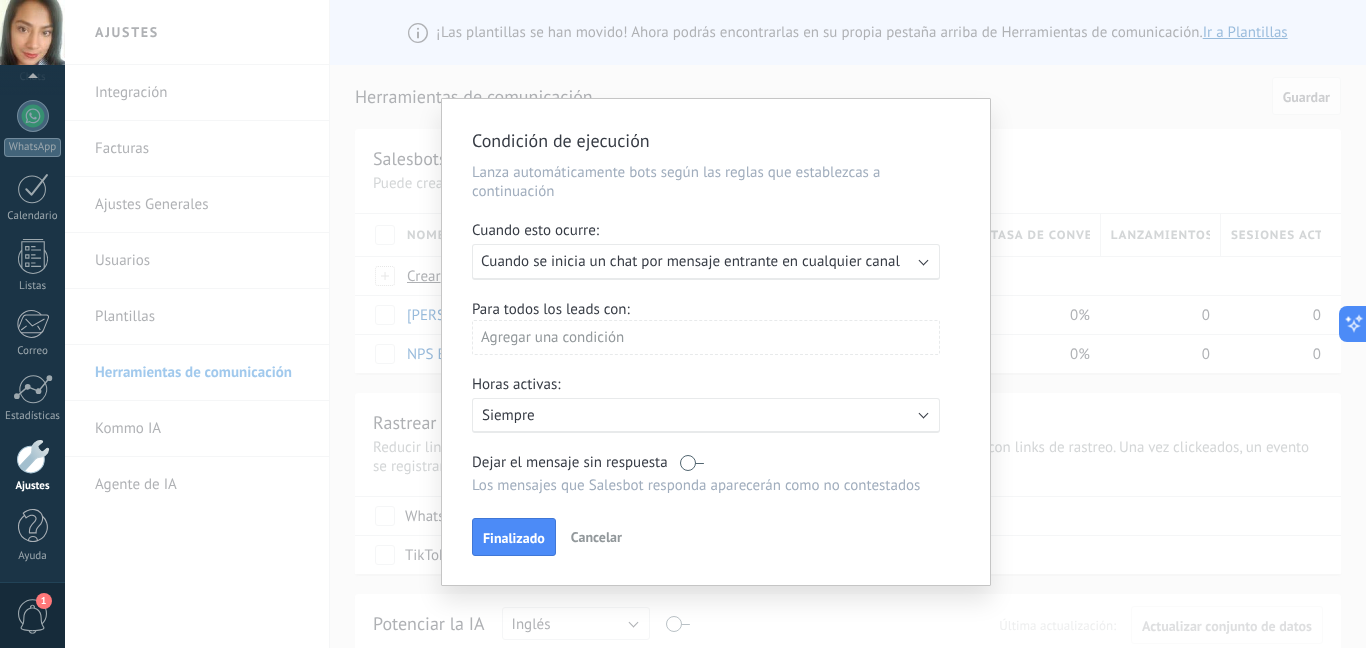 click on "Agregar una condición" at bounding box center [706, 337] 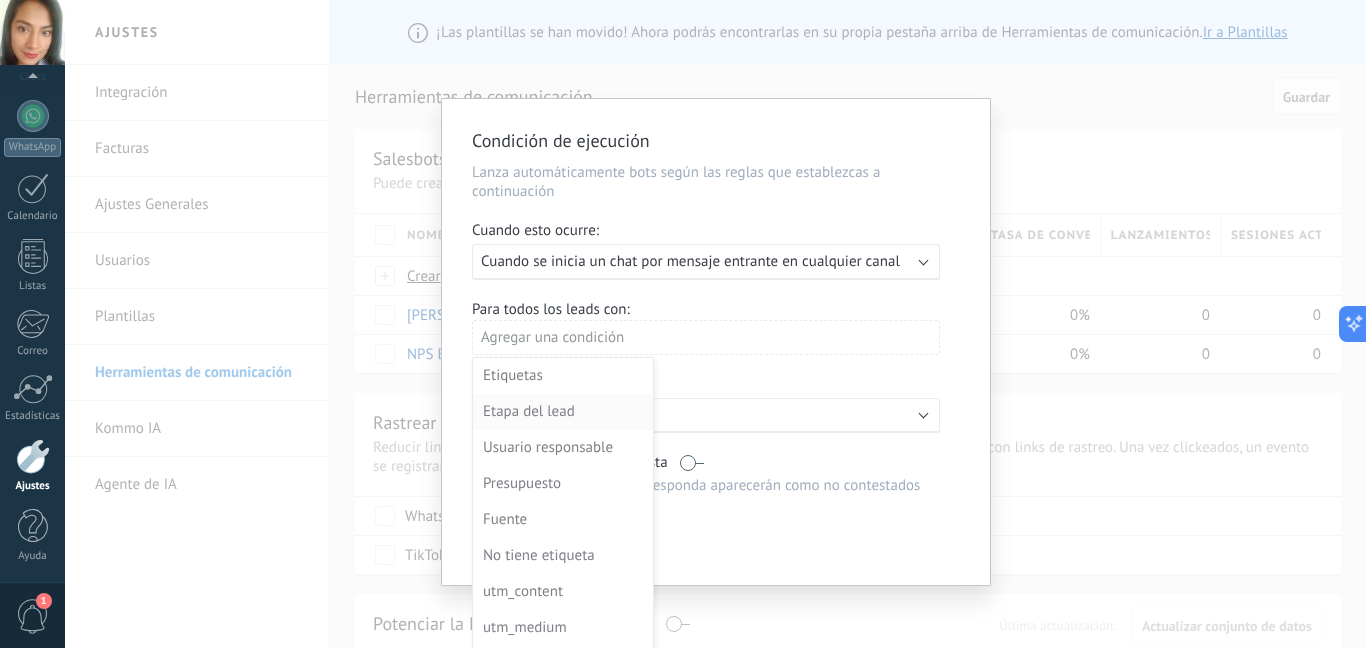 click on "Etapa del lead" at bounding box center [561, 412] 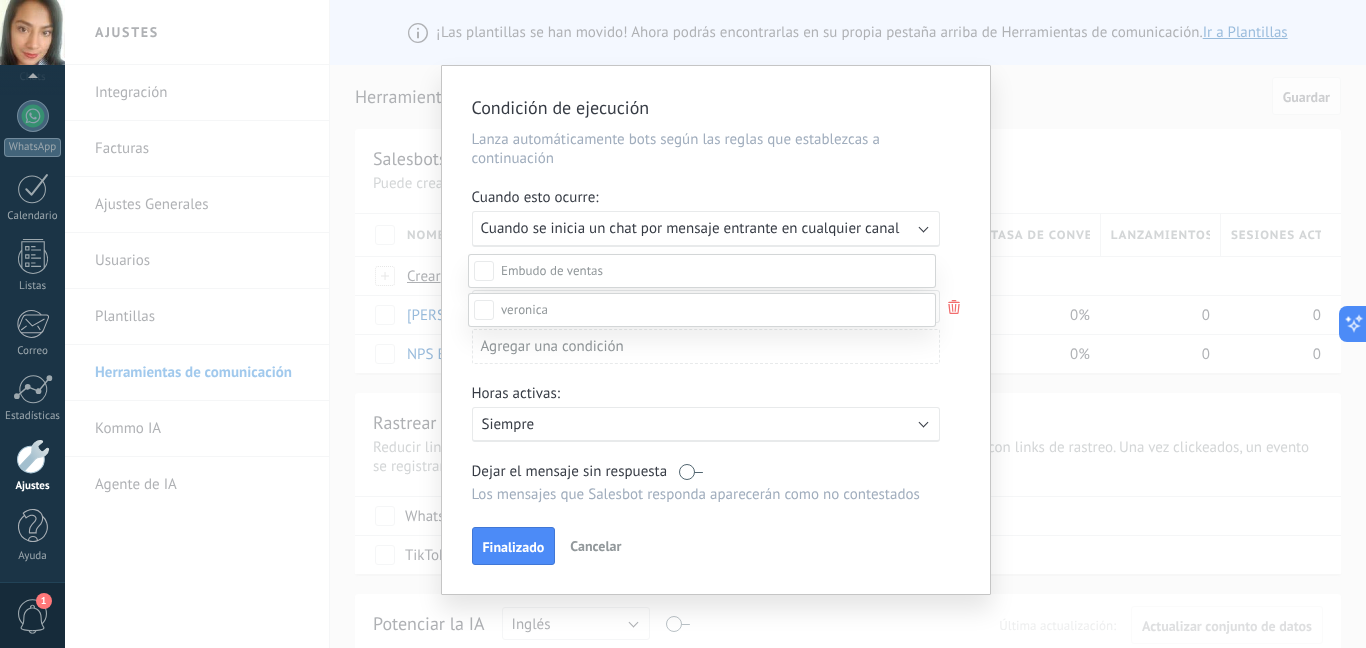 scroll, scrollTop: 154, scrollLeft: 0, axis: vertical 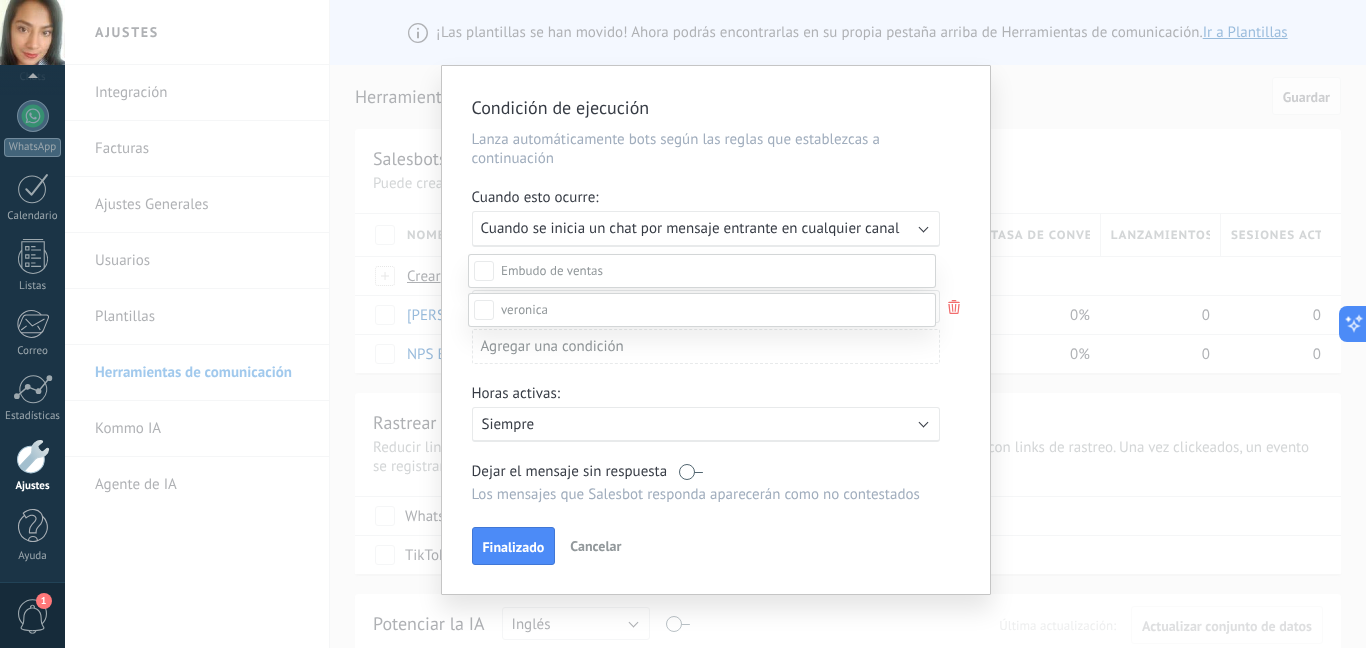 click on "Leads Entrantes" at bounding box center [0, 0] 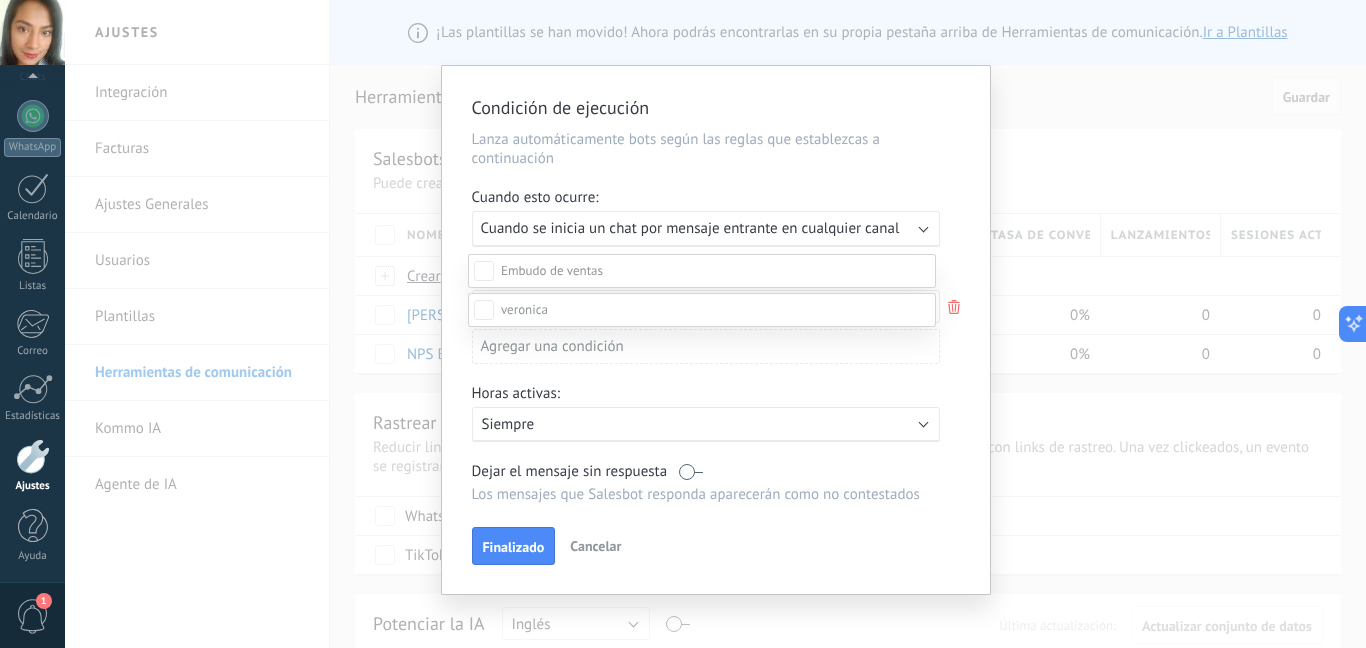 click on "Leads Entrantes" at bounding box center (0, 0) 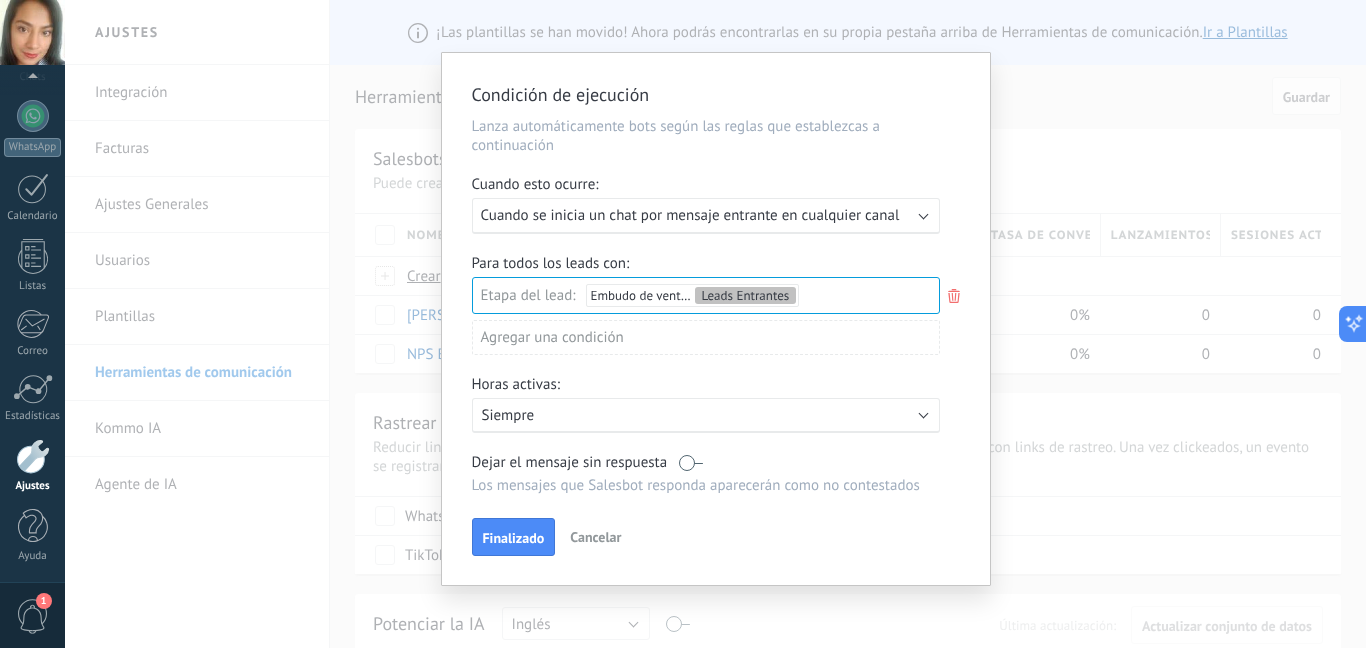 scroll, scrollTop: 16, scrollLeft: 0, axis: vertical 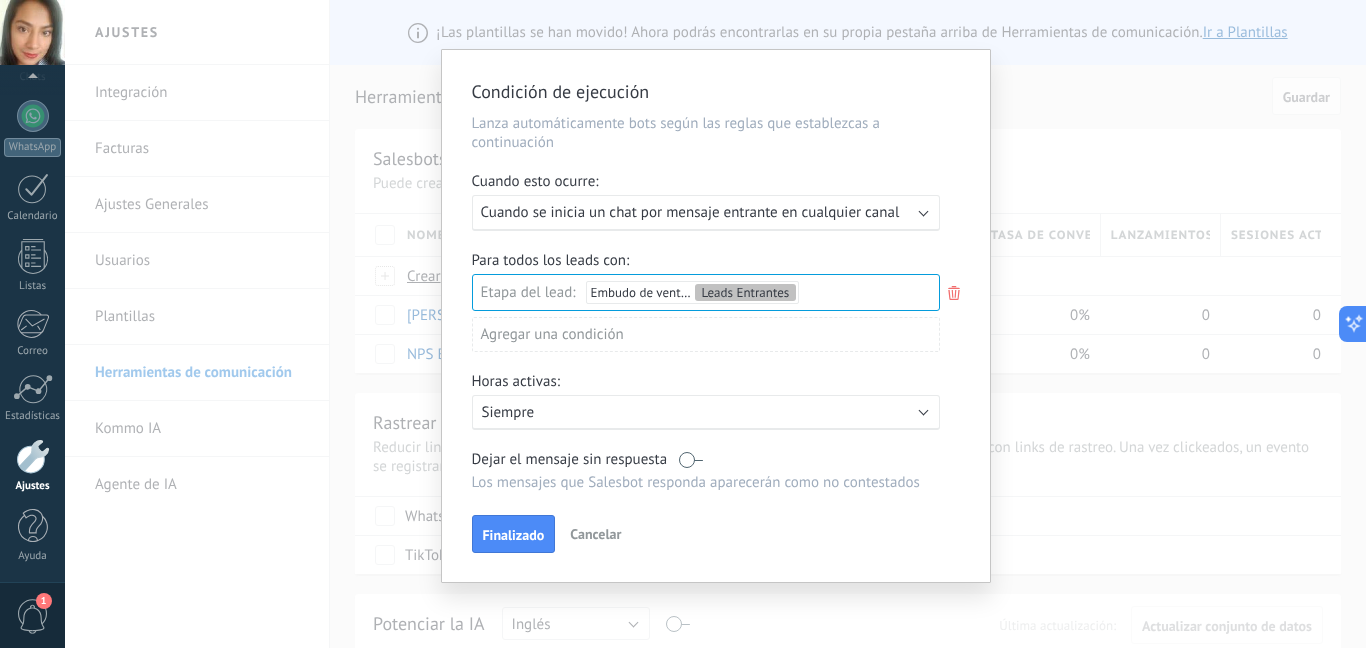 click on "Agregar una condición" at bounding box center [706, 334] 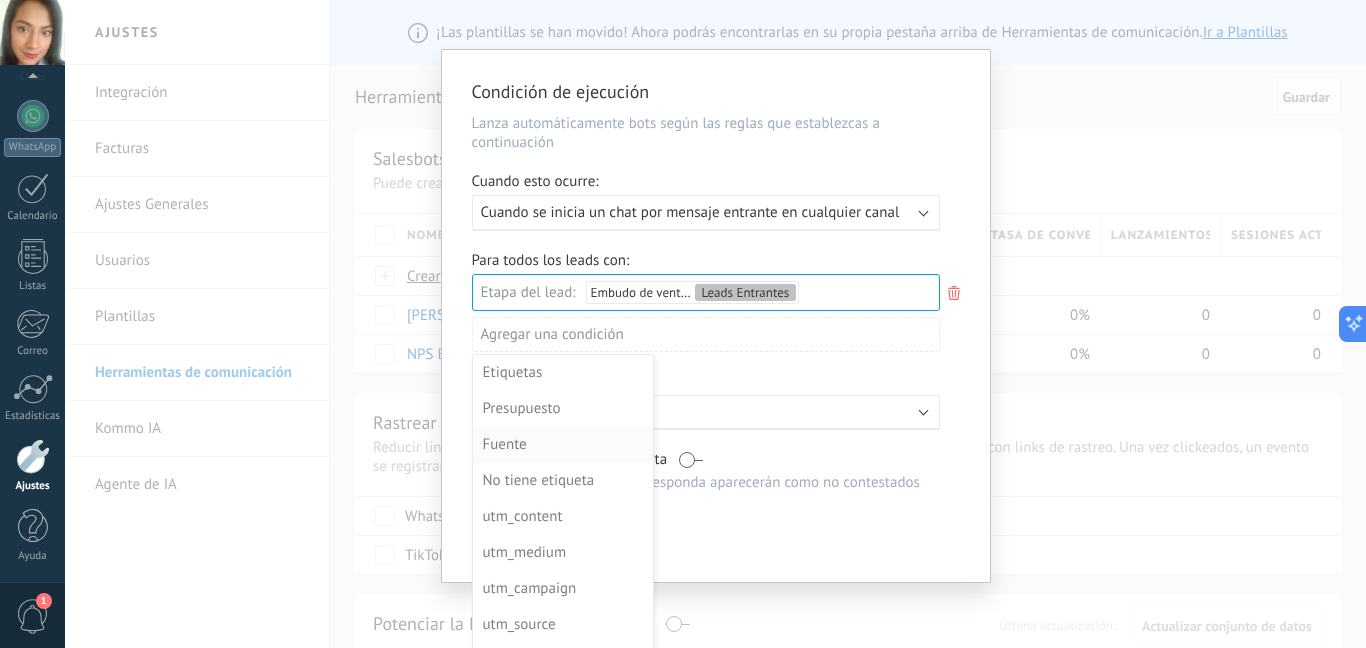click on "Fuente" at bounding box center [561, 445] 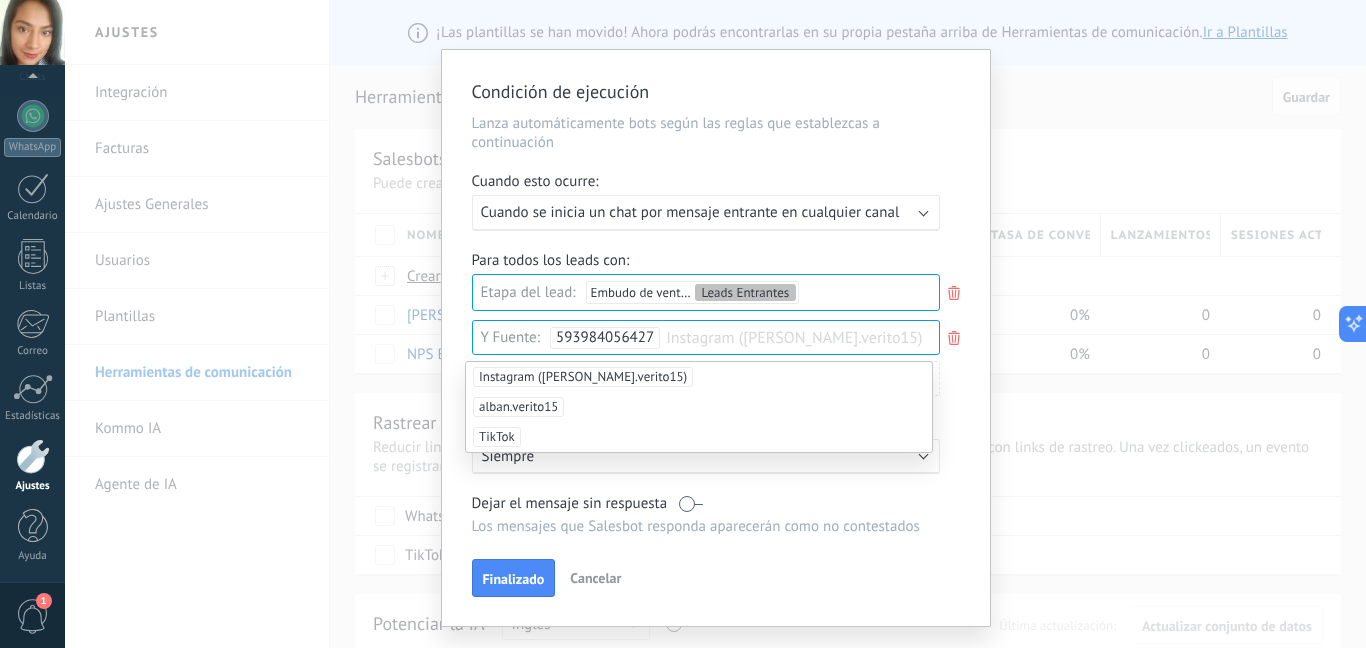 click on "Para todos los leads con: Etapa del lead: Embudo de ventas Leads Entrantes Leads Entrantes Contacto inicial Negociación Debate contractual Discusión de contrato Leads ganados Leads perdidos Leads Entrantes Contacto inicial conversacion inscripcion remarketink mensual Logrado con éxito Ventas Perdidos Fuente:  593984056427 Instagram (alban.verito15) Agregar una condición" at bounding box center [716, 331] 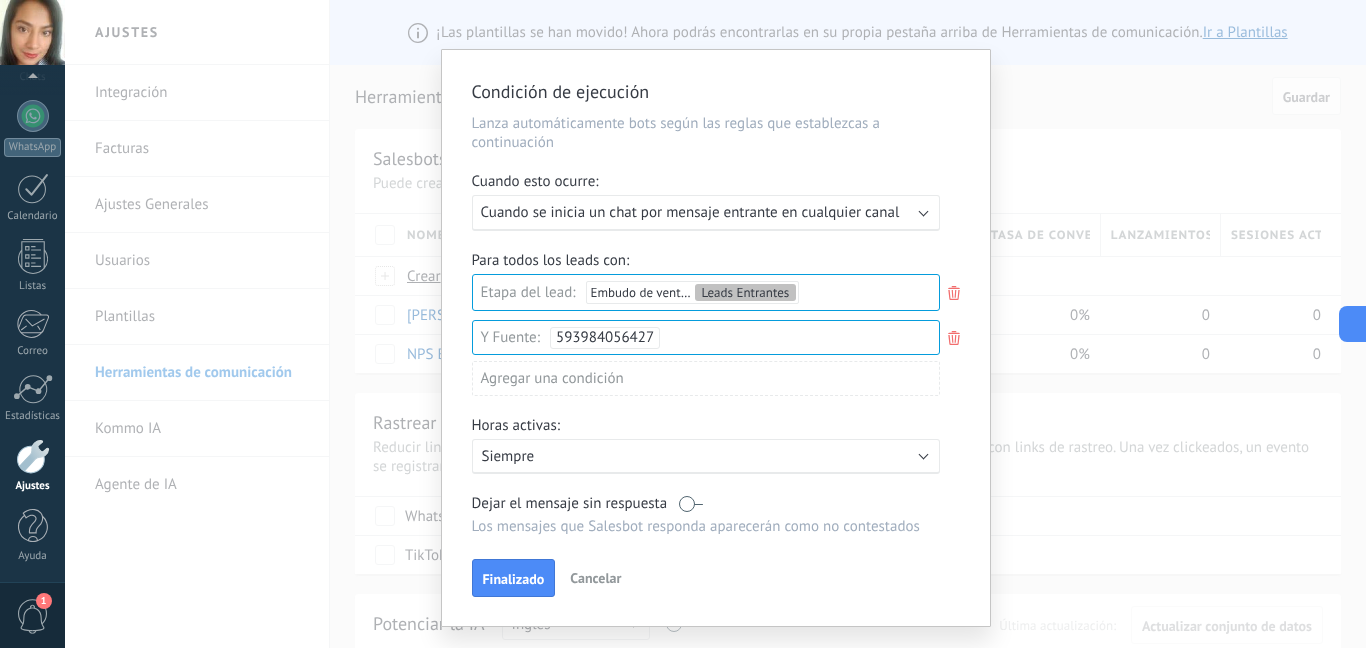 click on "Horas activas:" at bounding box center [716, 427] 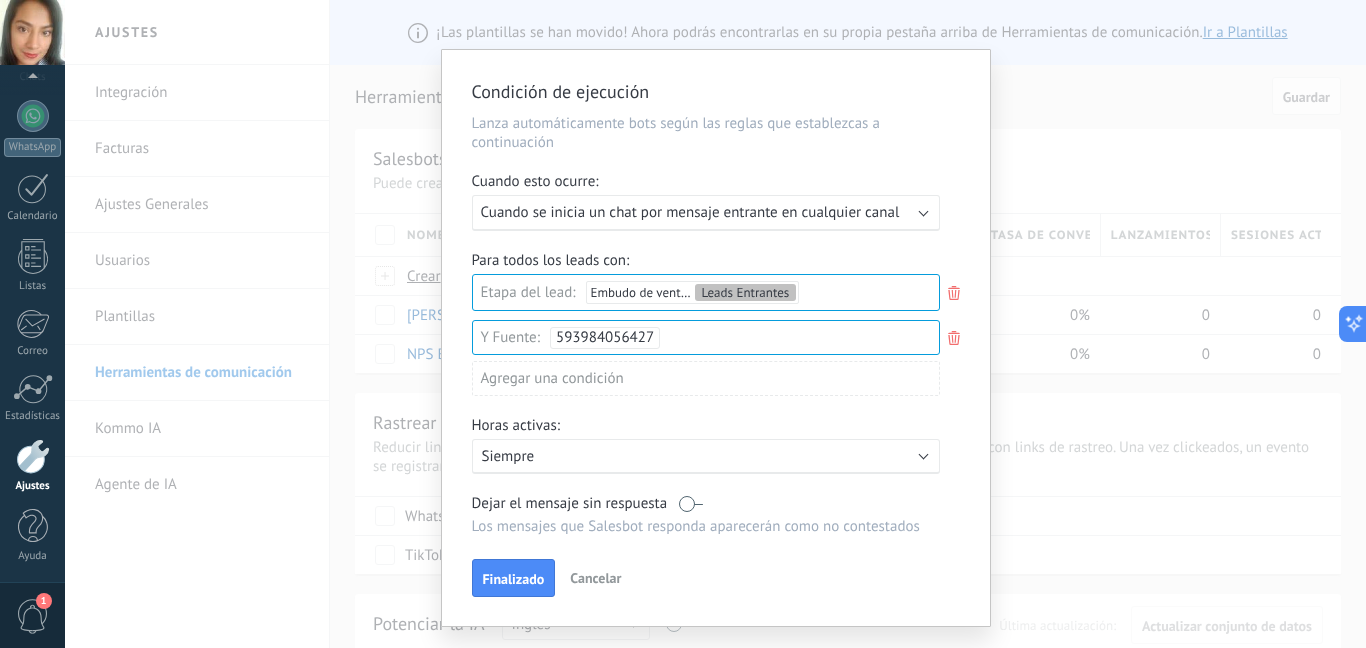 click on "Siempre" at bounding box center (657, 456) 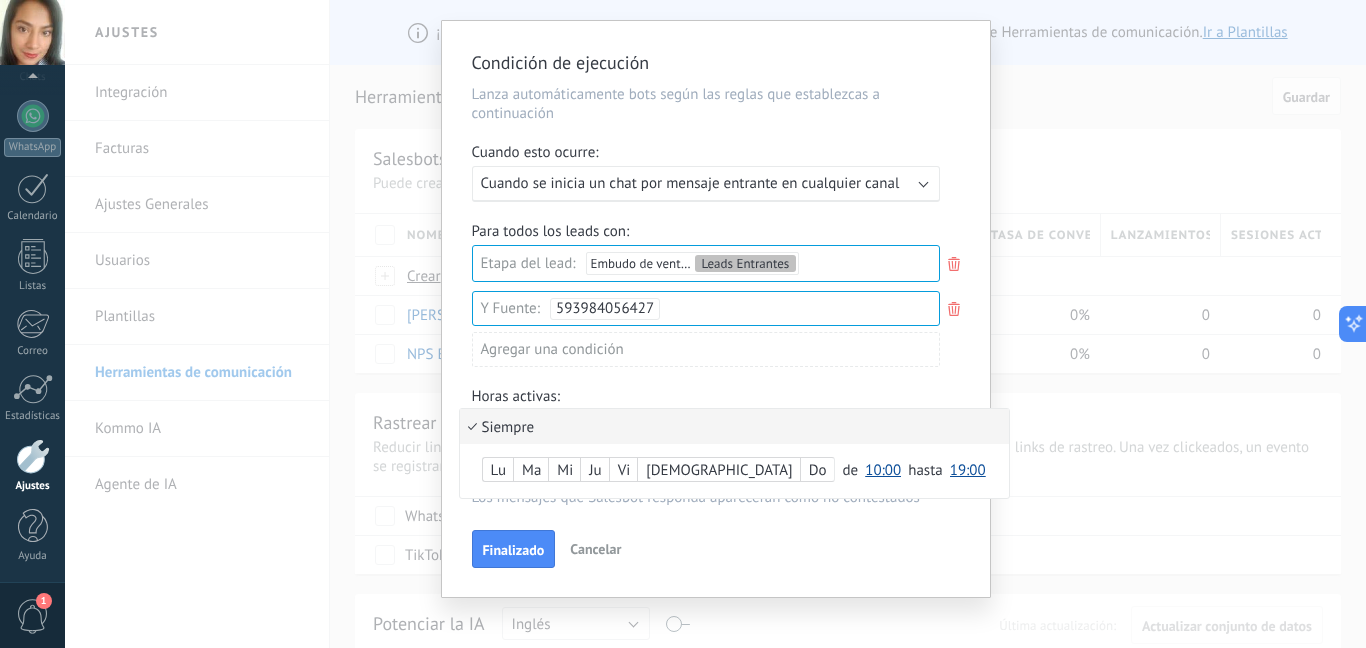 scroll, scrollTop: 60, scrollLeft: 0, axis: vertical 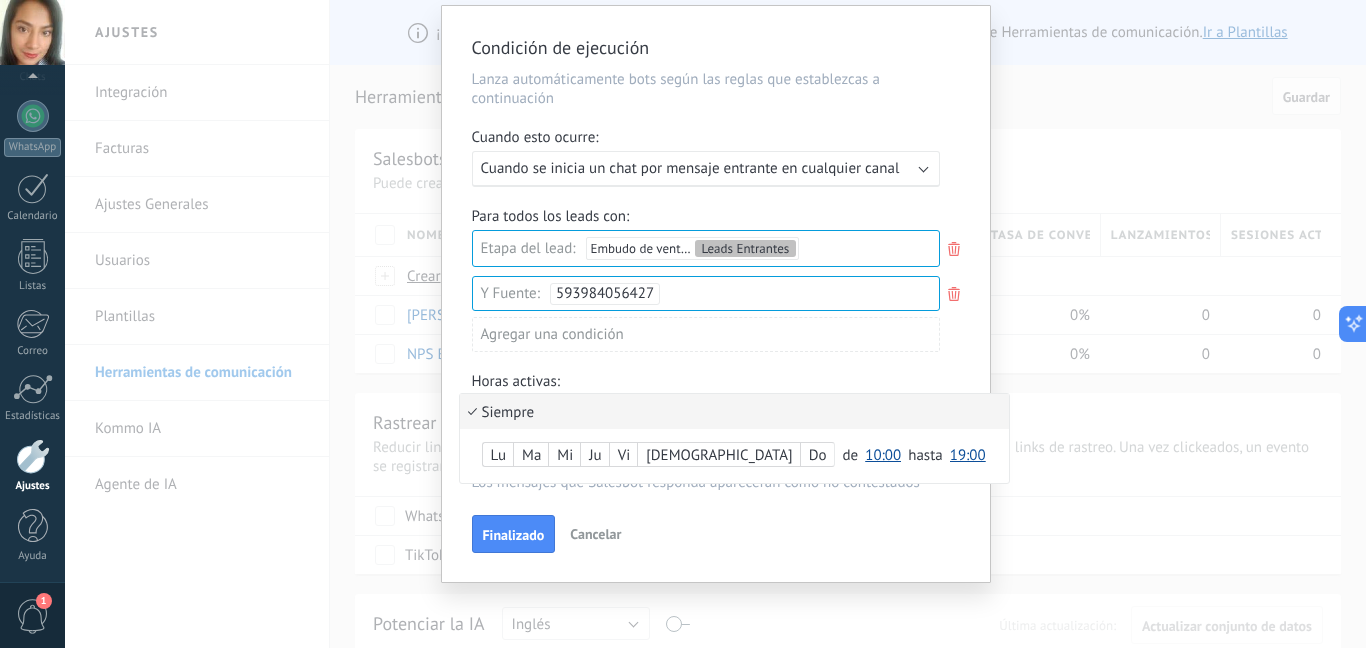click at bounding box center (716, 294) 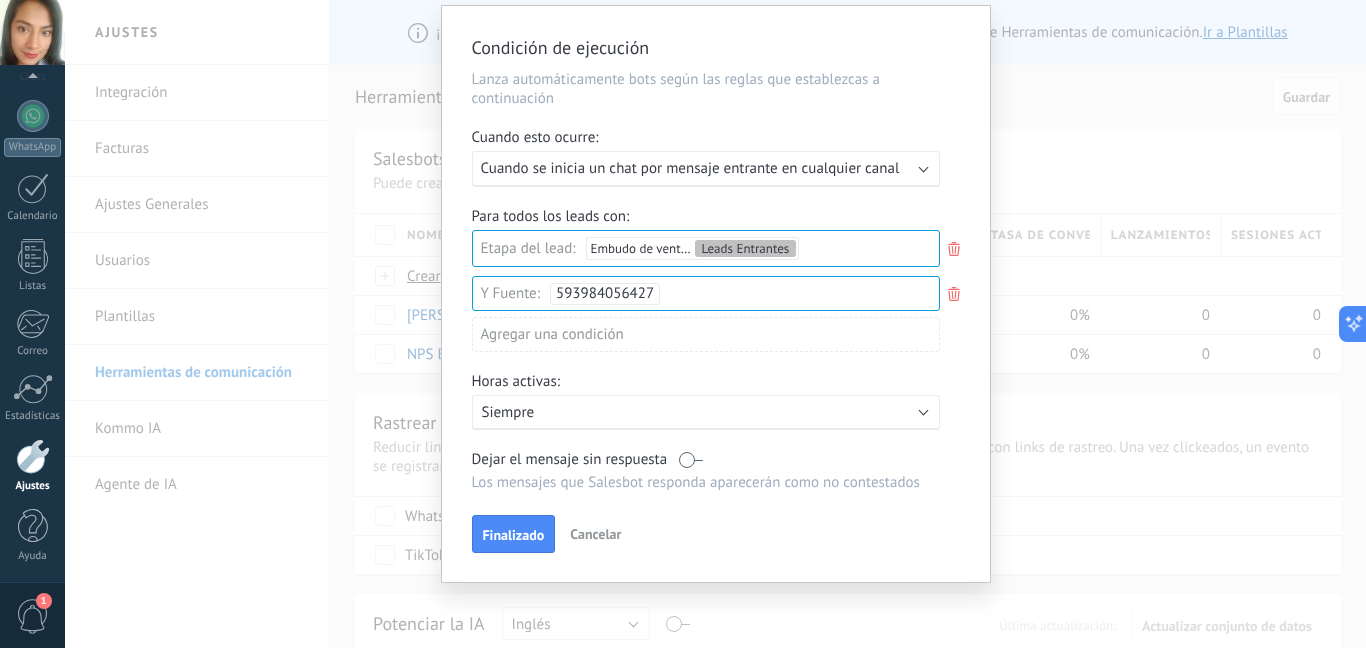 click at bounding box center (691, 459) 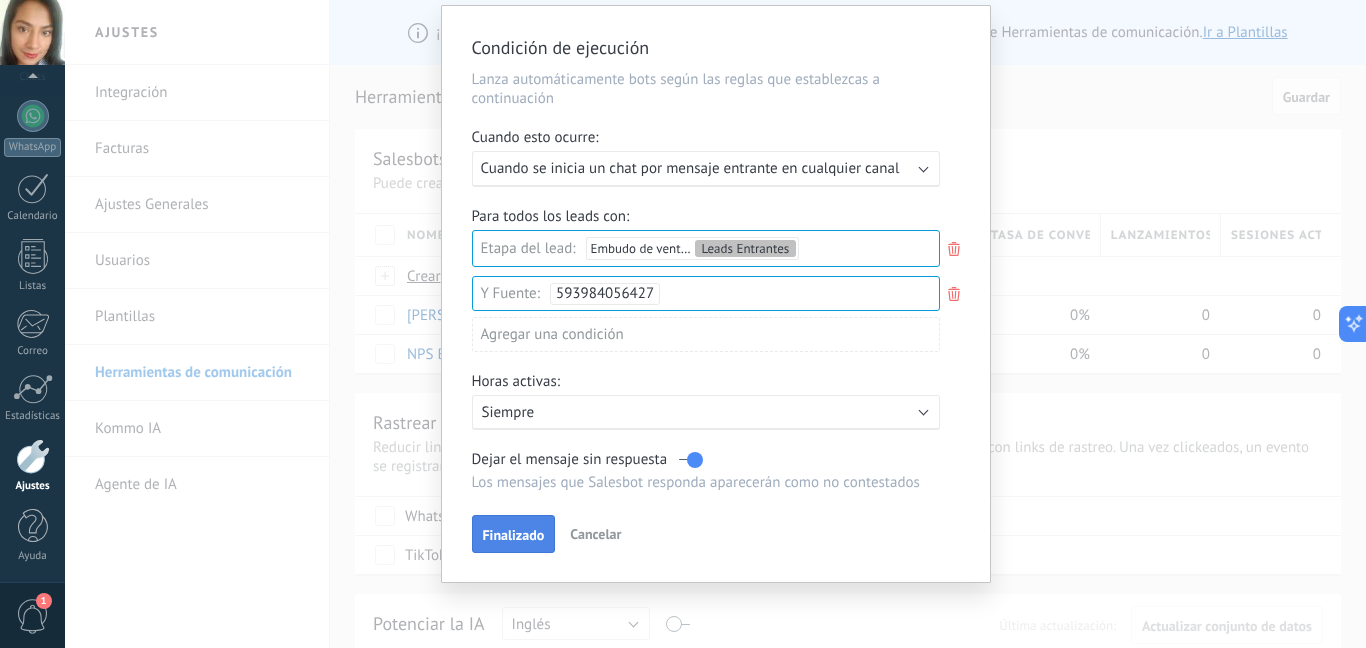 click on "Finalizado" at bounding box center (514, 534) 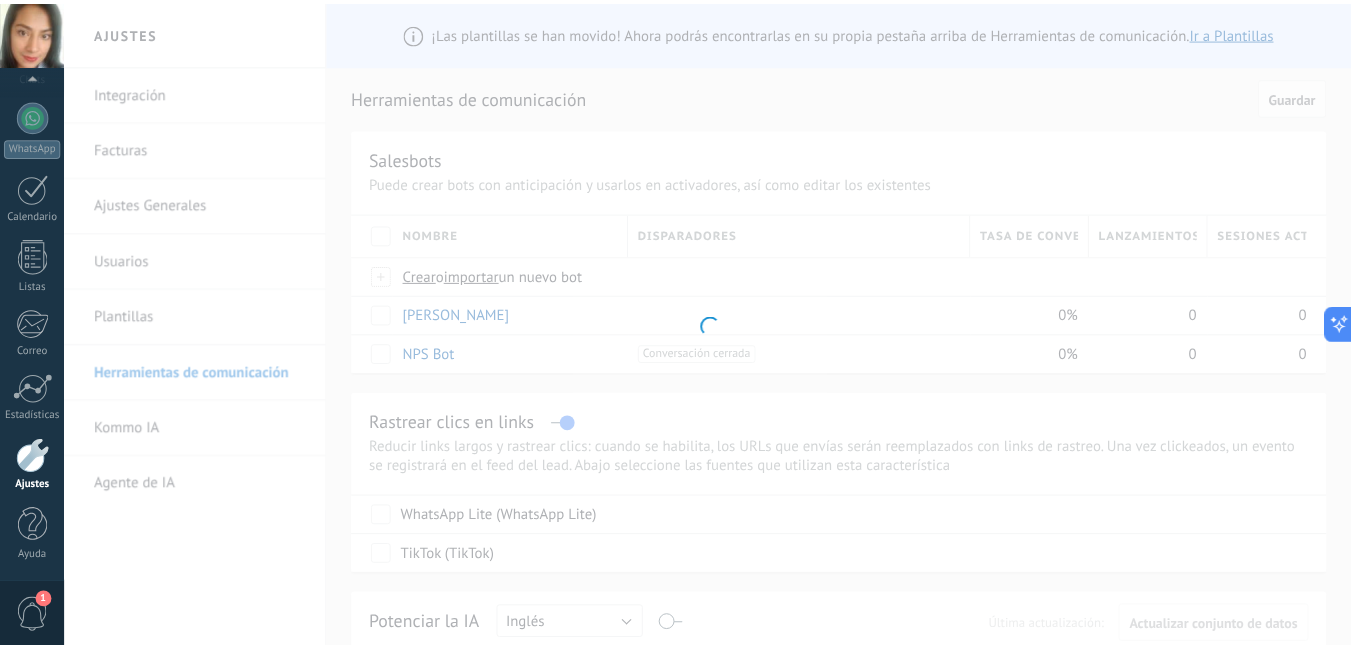 scroll, scrollTop: 0, scrollLeft: 0, axis: both 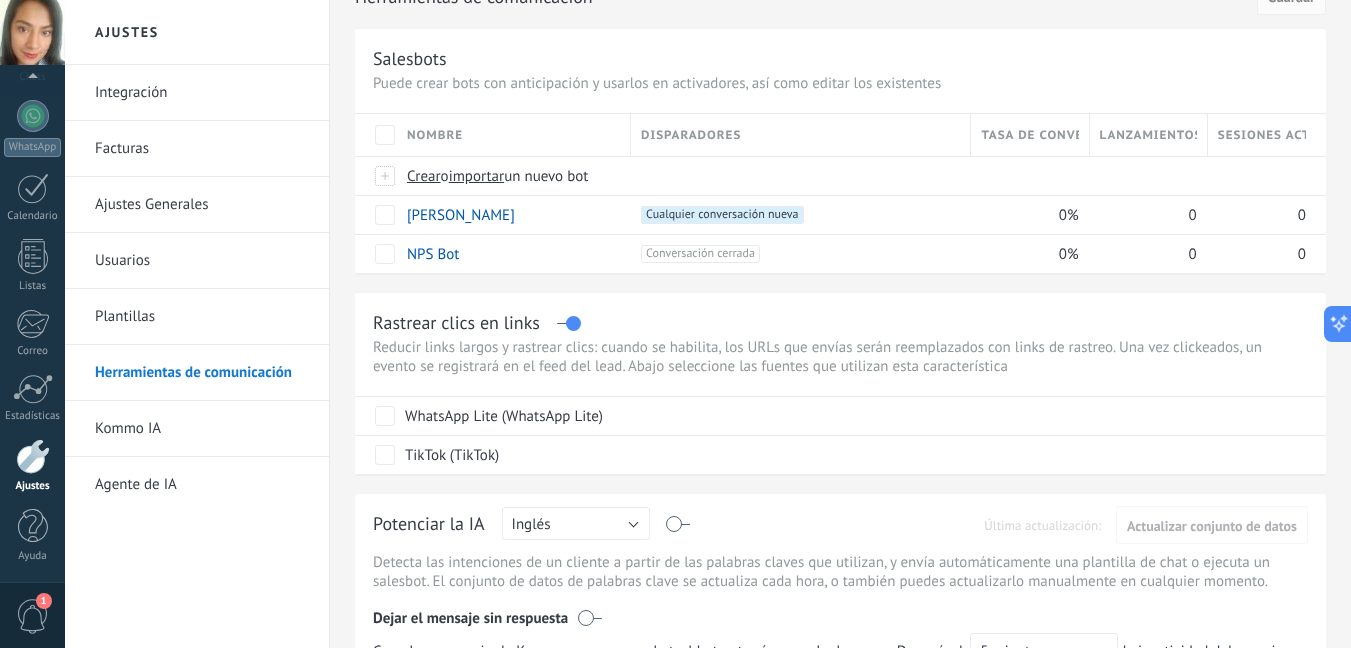 click on "Herramientas de comunicación" at bounding box center [202, 373] 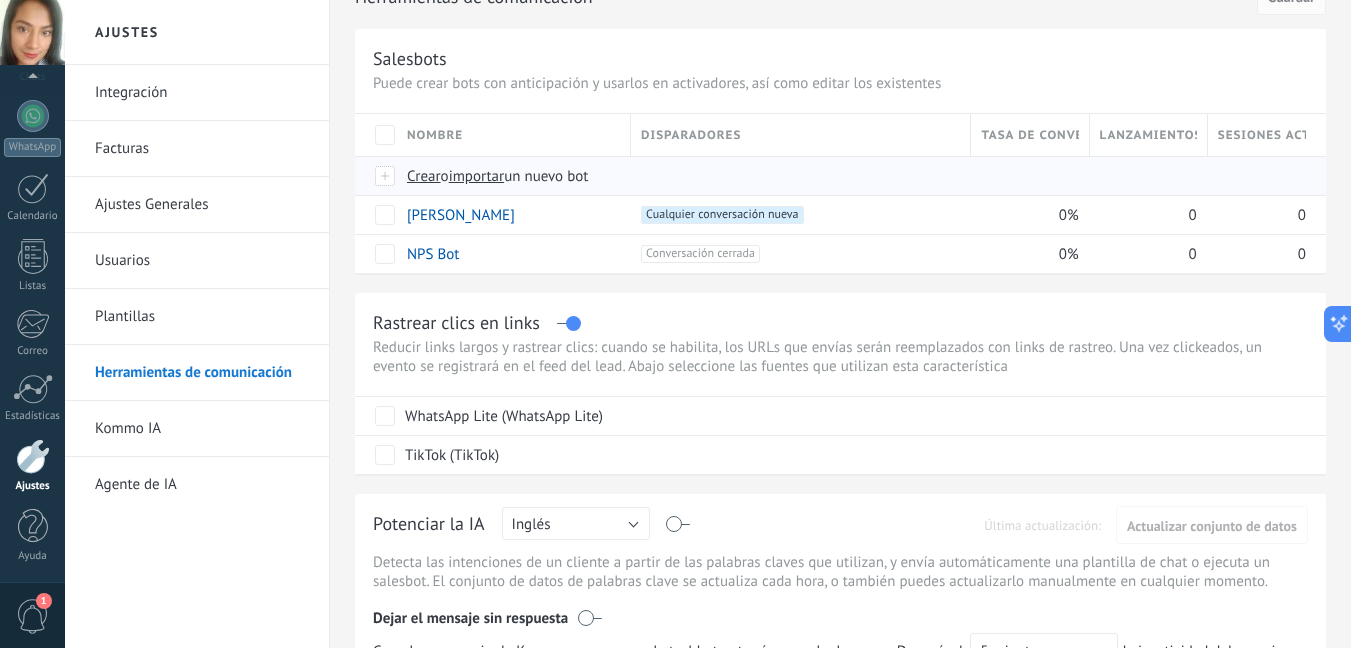 click on "Crear" at bounding box center (424, 176) 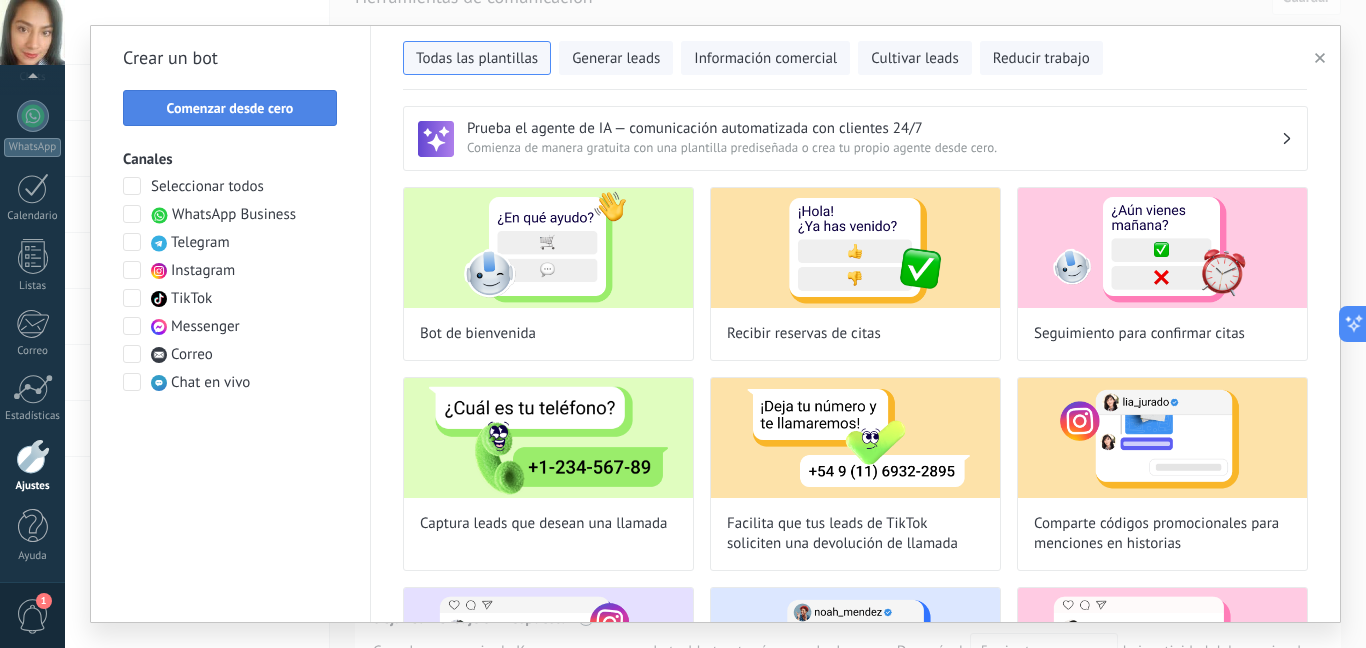 click on "Comenzar desde cero" at bounding box center [230, 108] 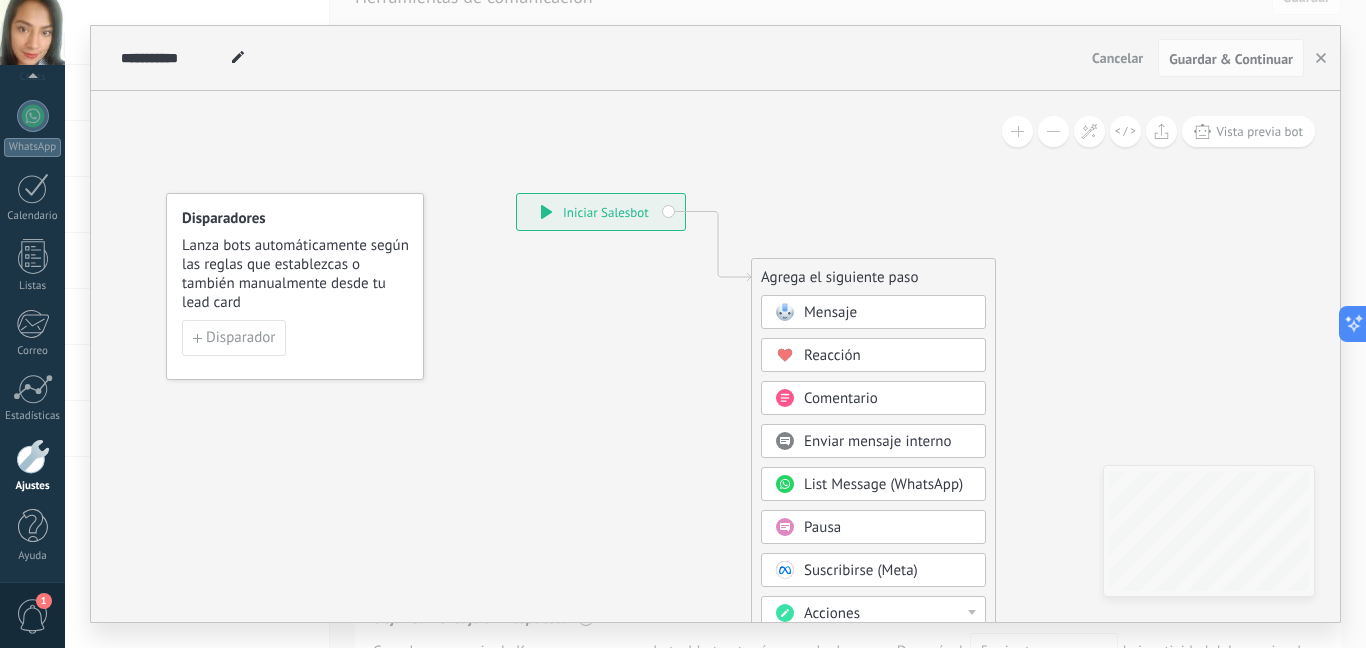 click at bounding box center (784, 312) 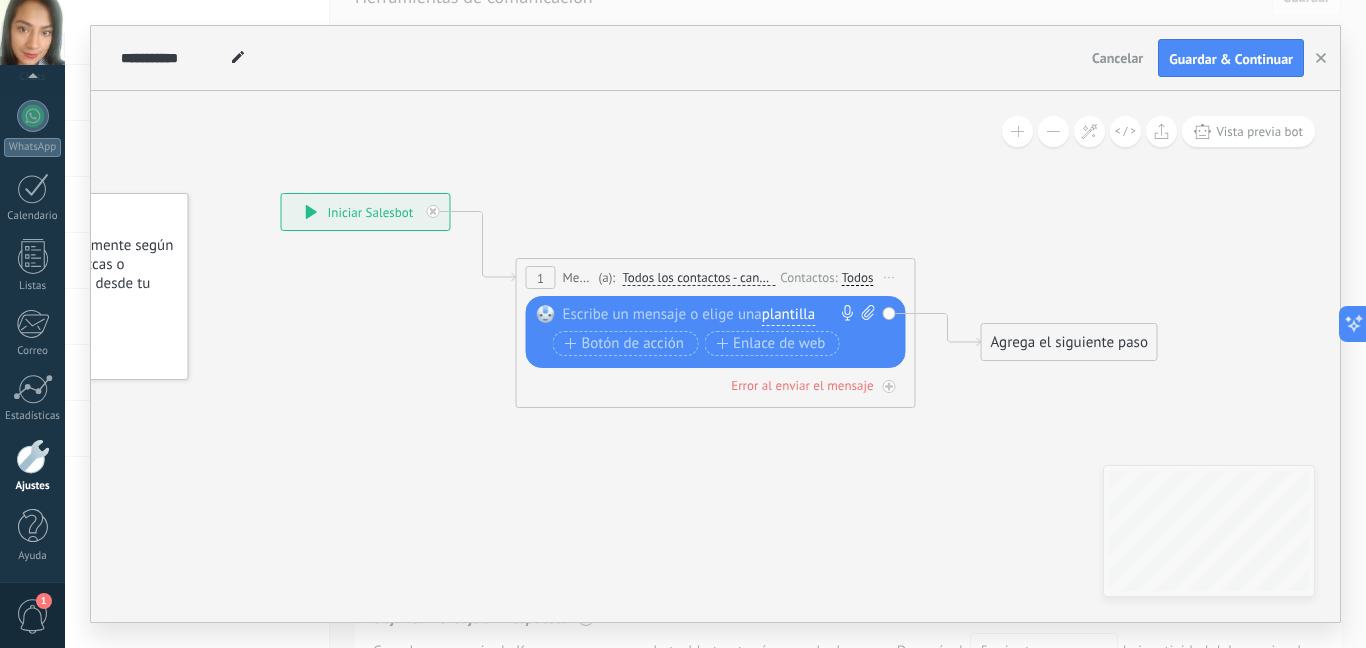 click on "plantilla" at bounding box center [788, 315] 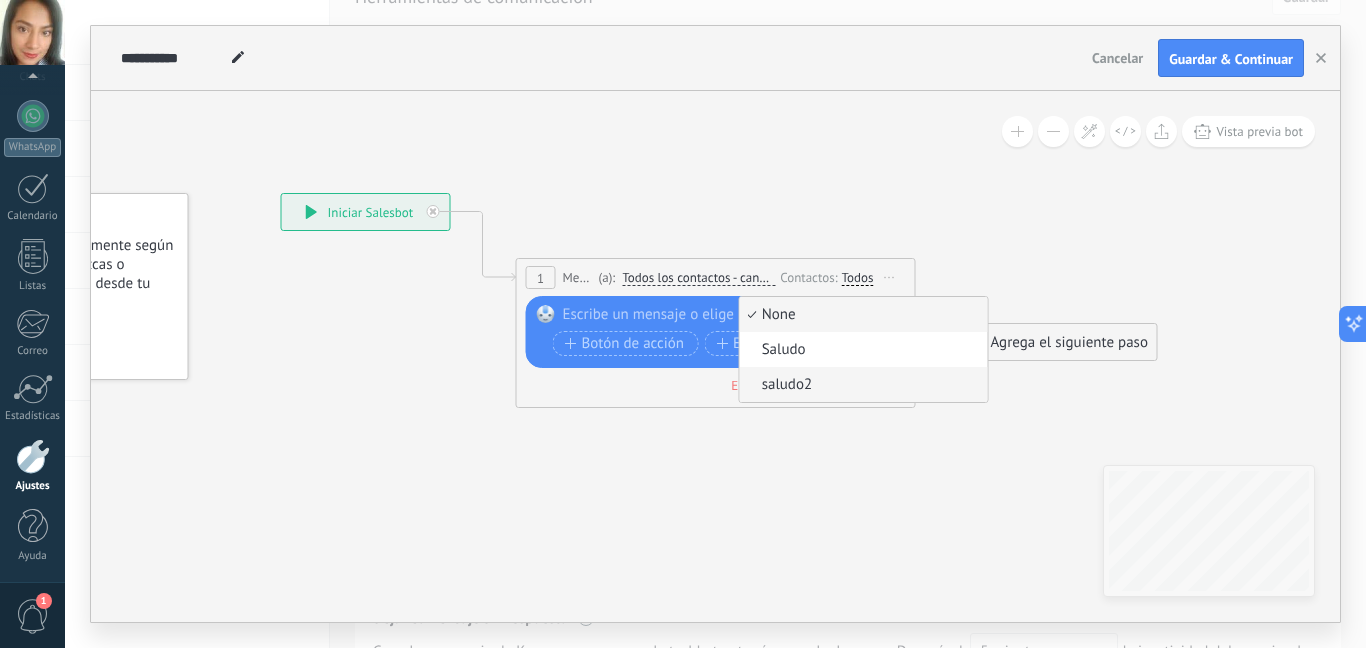click on "saludo2" at bounding box center (864, 384) 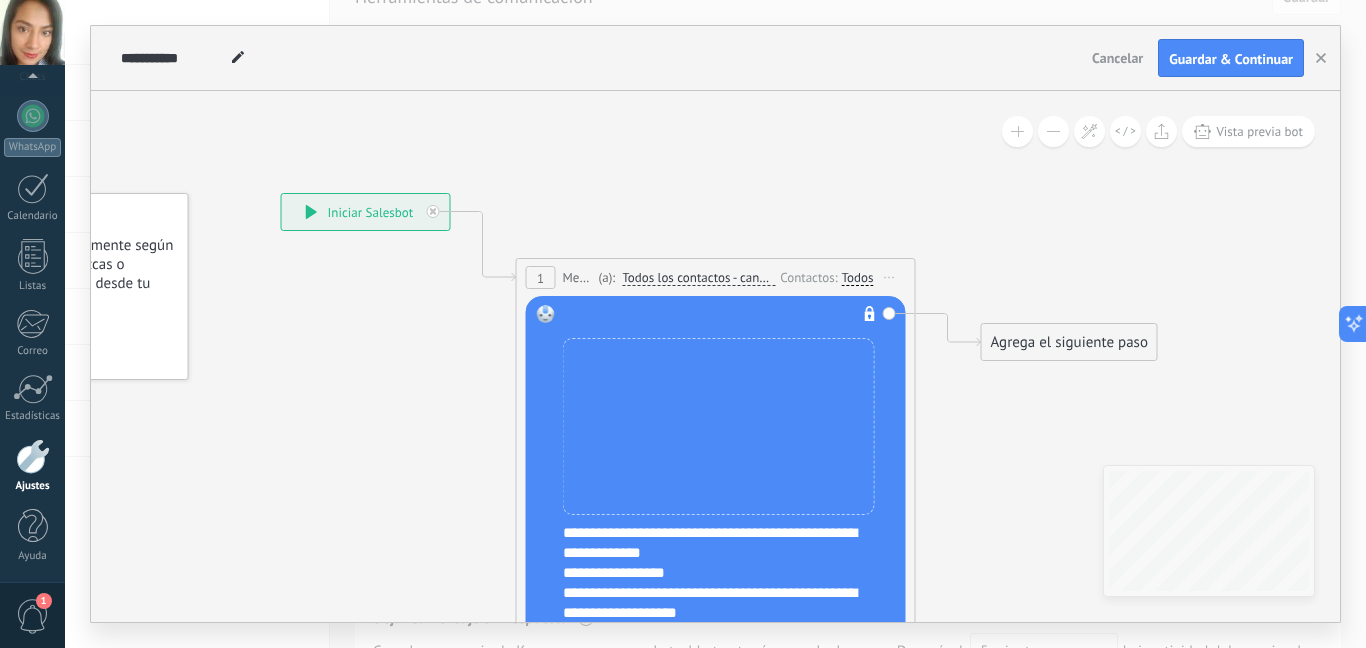 click on "Reemplazar
Quitar
Convertir a mensaje de voz
Arrastre la imagen aquí para adjuntarla.
Añadir imagen
Subir
Arrastrar y soltar
Archivo no encontrado" at bounding box center (719, 426) 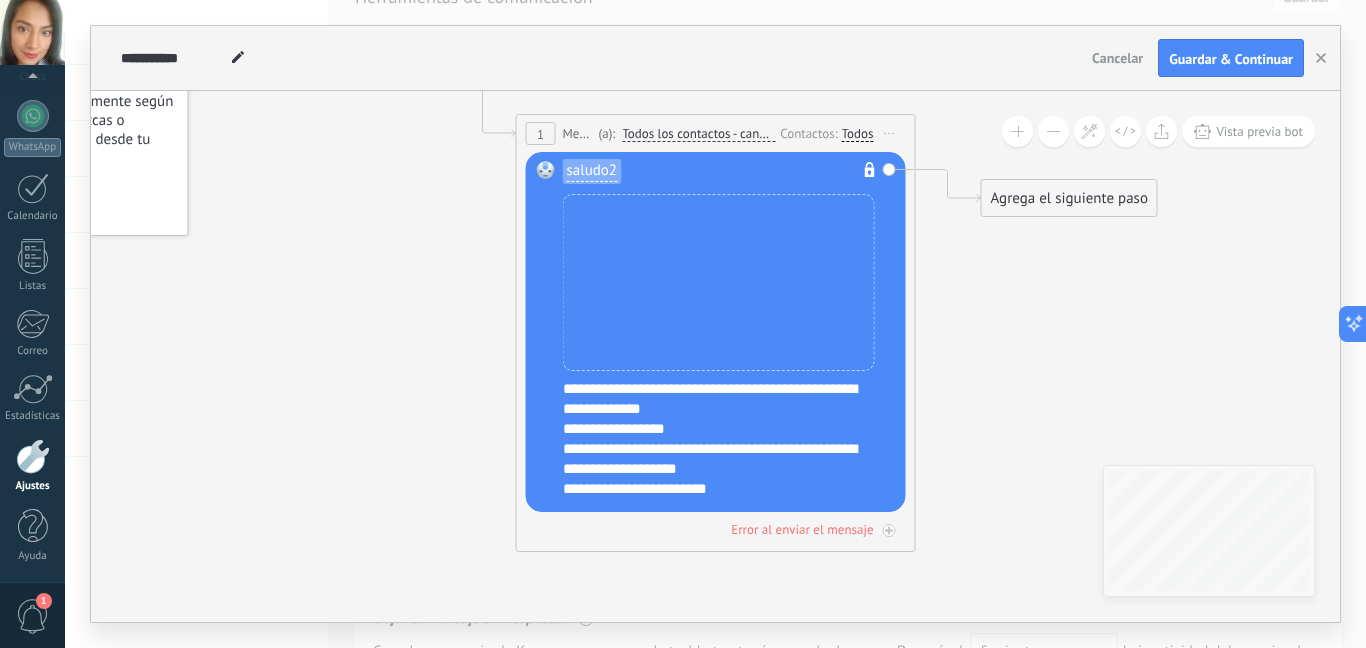 click on "Agrega el siguiente paso" at bounding box center [1069, 198] 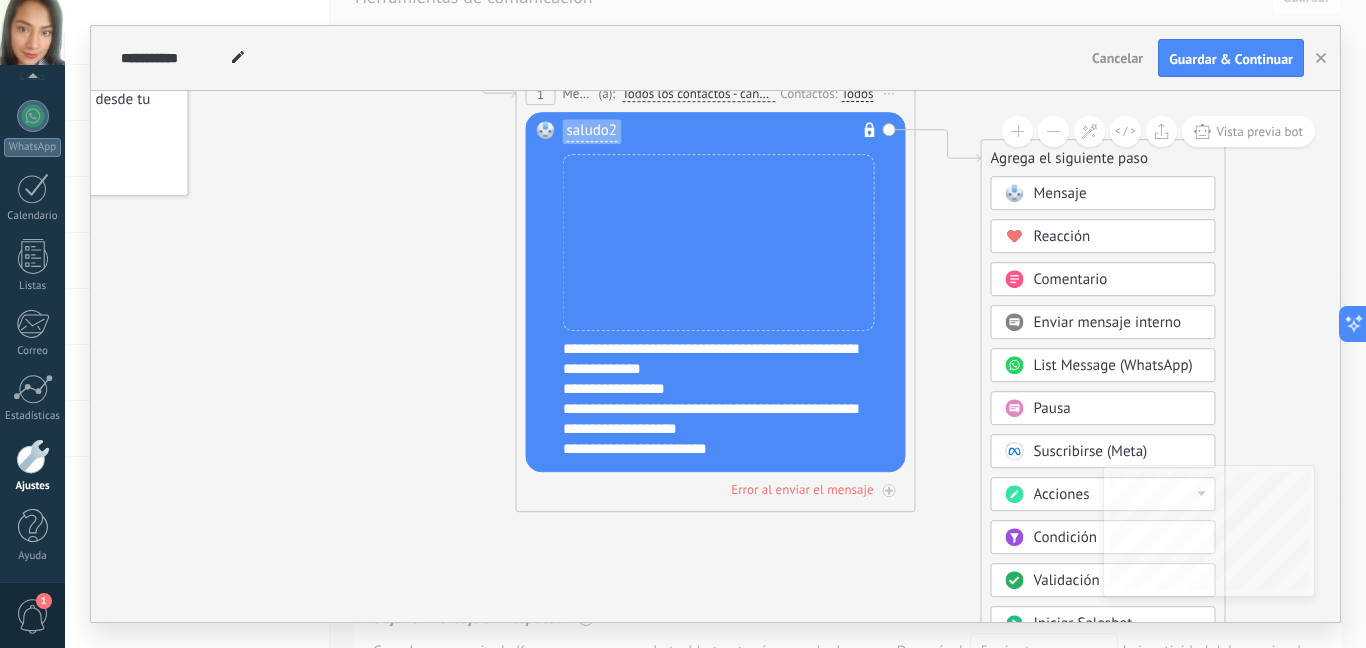click at bounding box center [1053, 131] 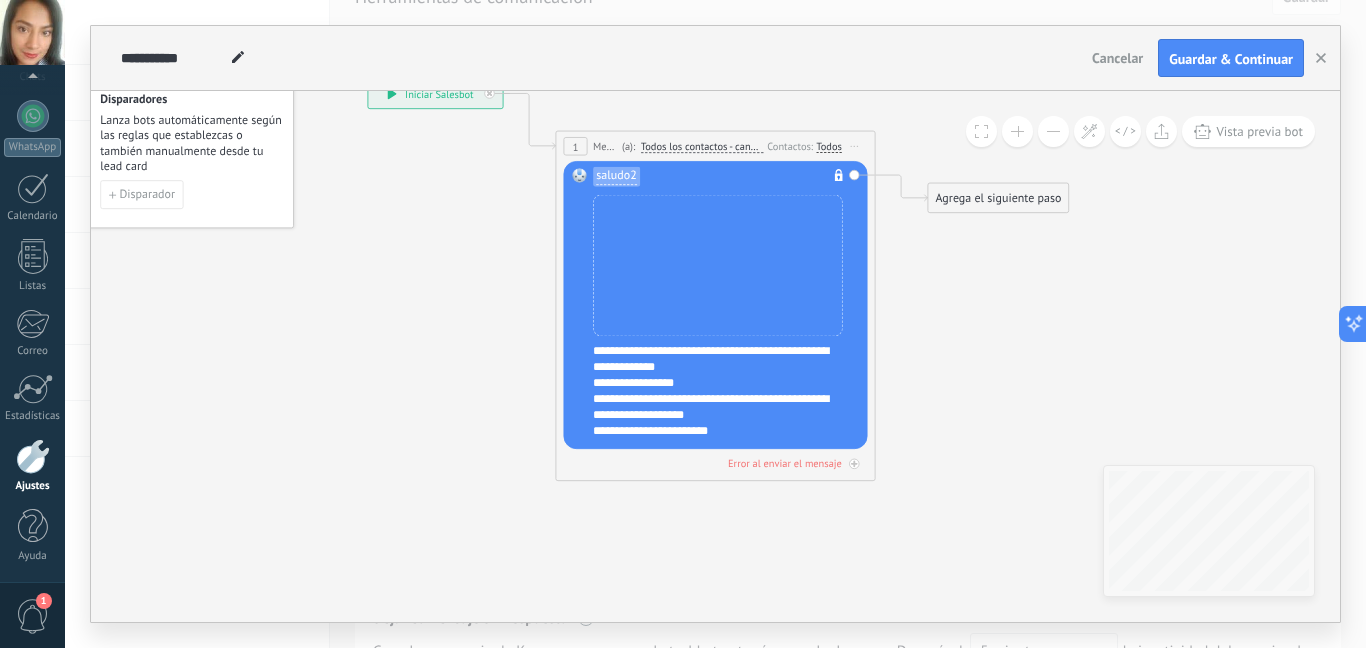 click at bounding box center [1053, 131] 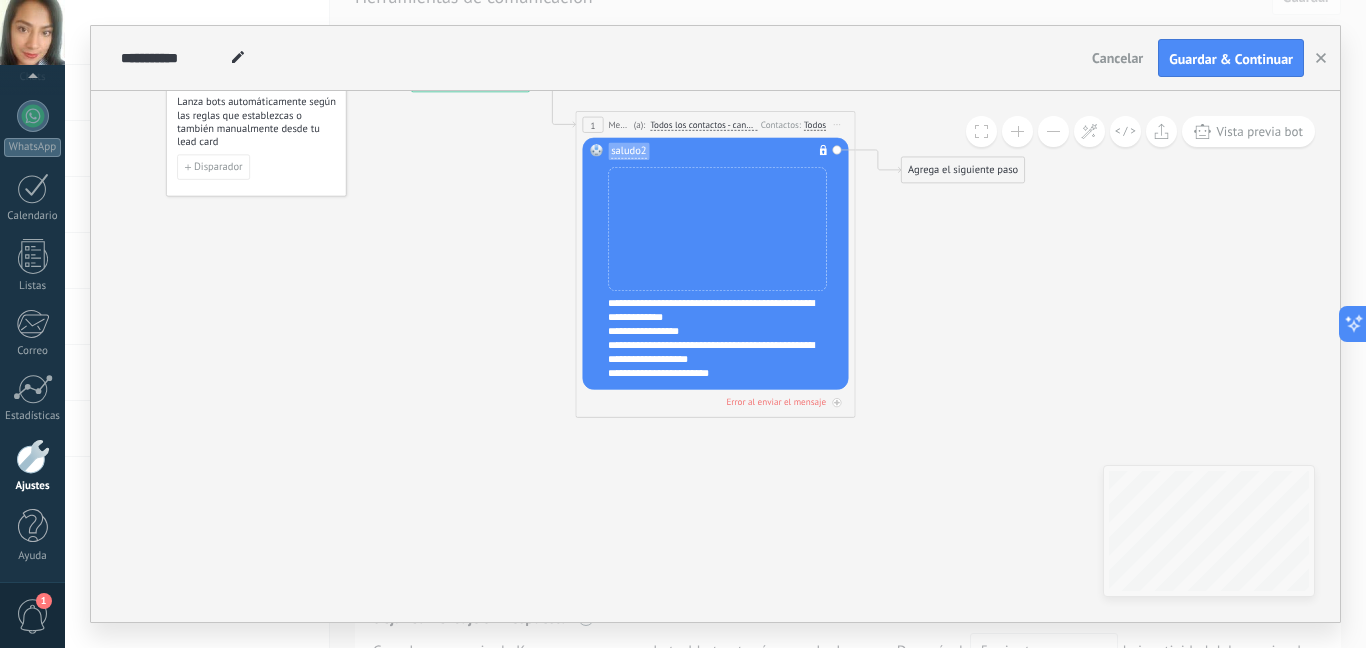 click 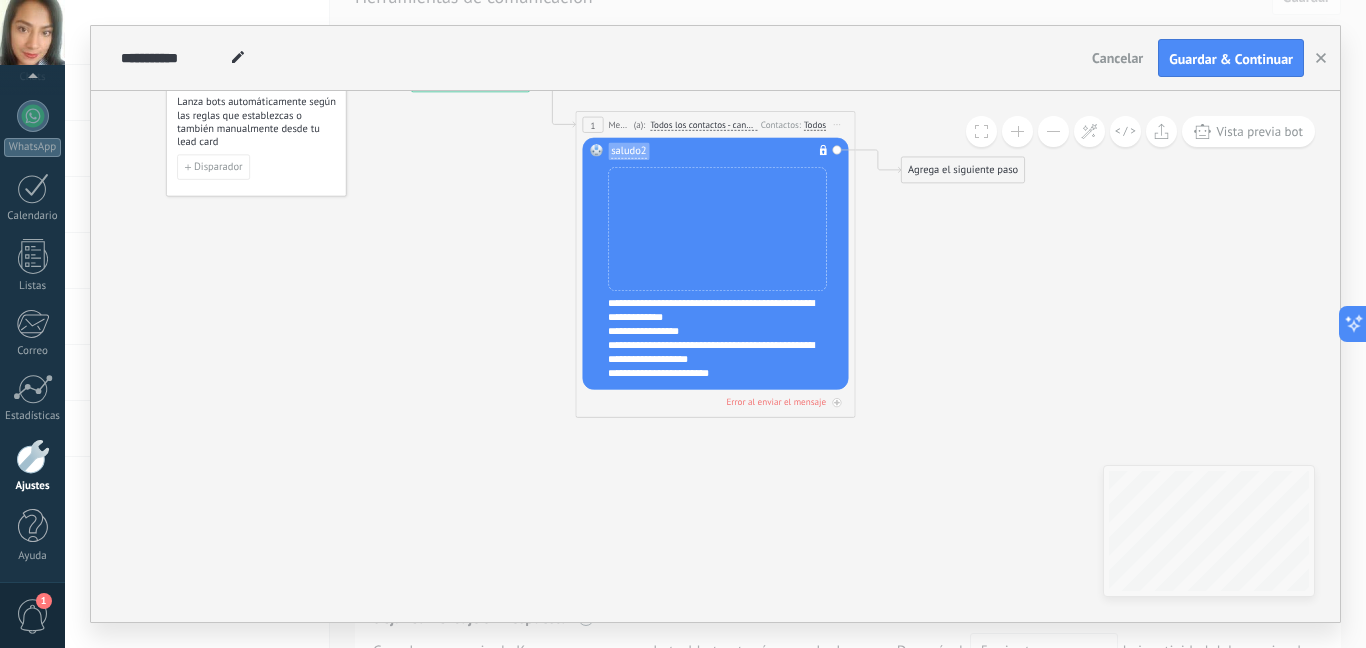 click on "Agrega el siguiente paso" at bounding box center (963, 170) 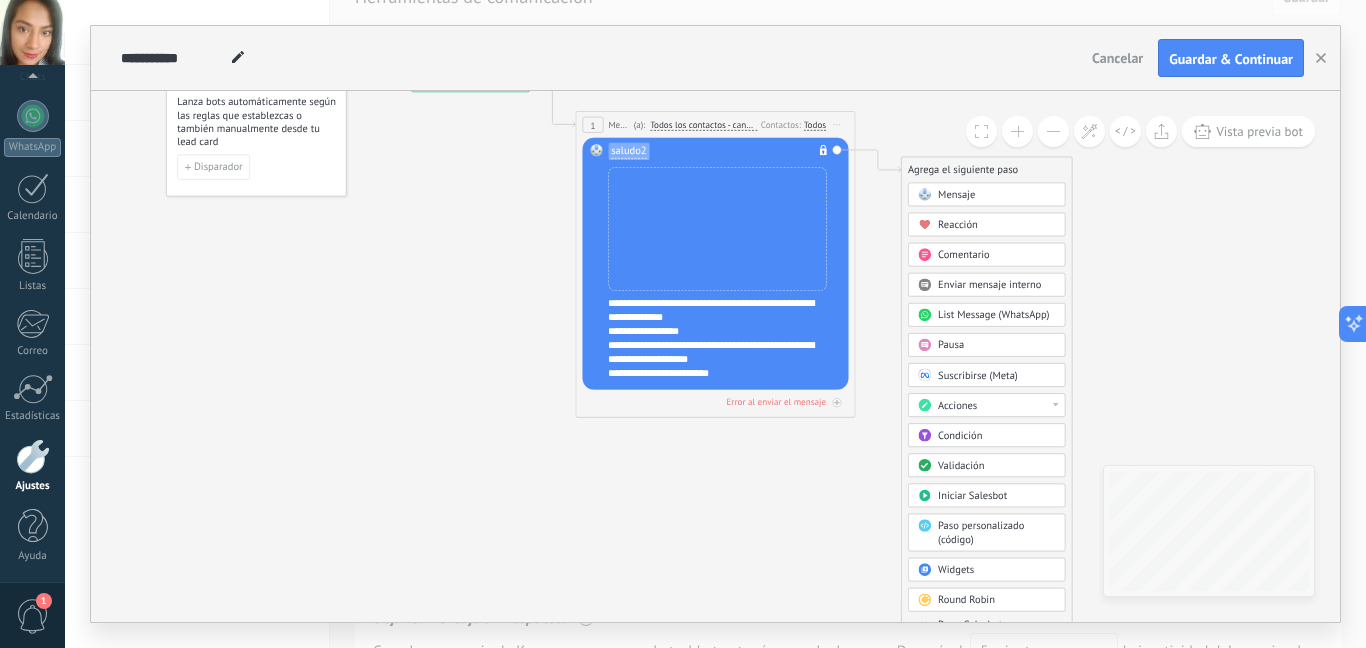 click at bounding box center [1053, 131] 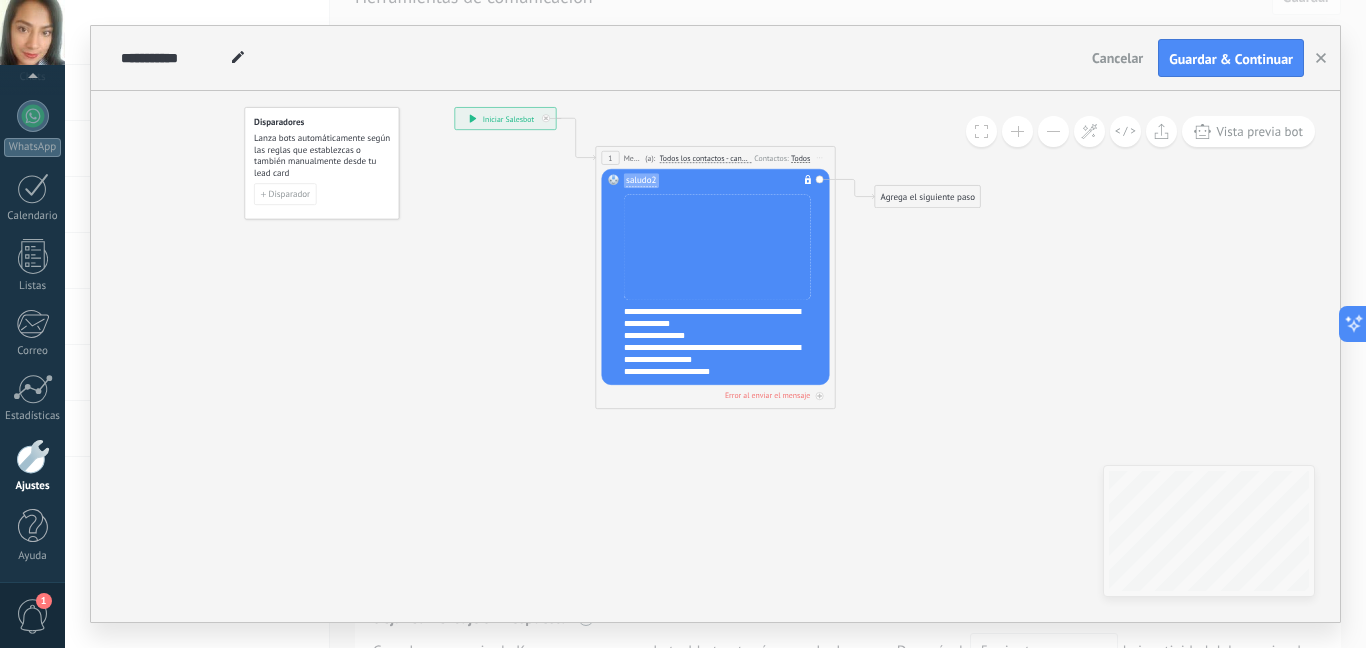 click at bounding box center (1053, 131) 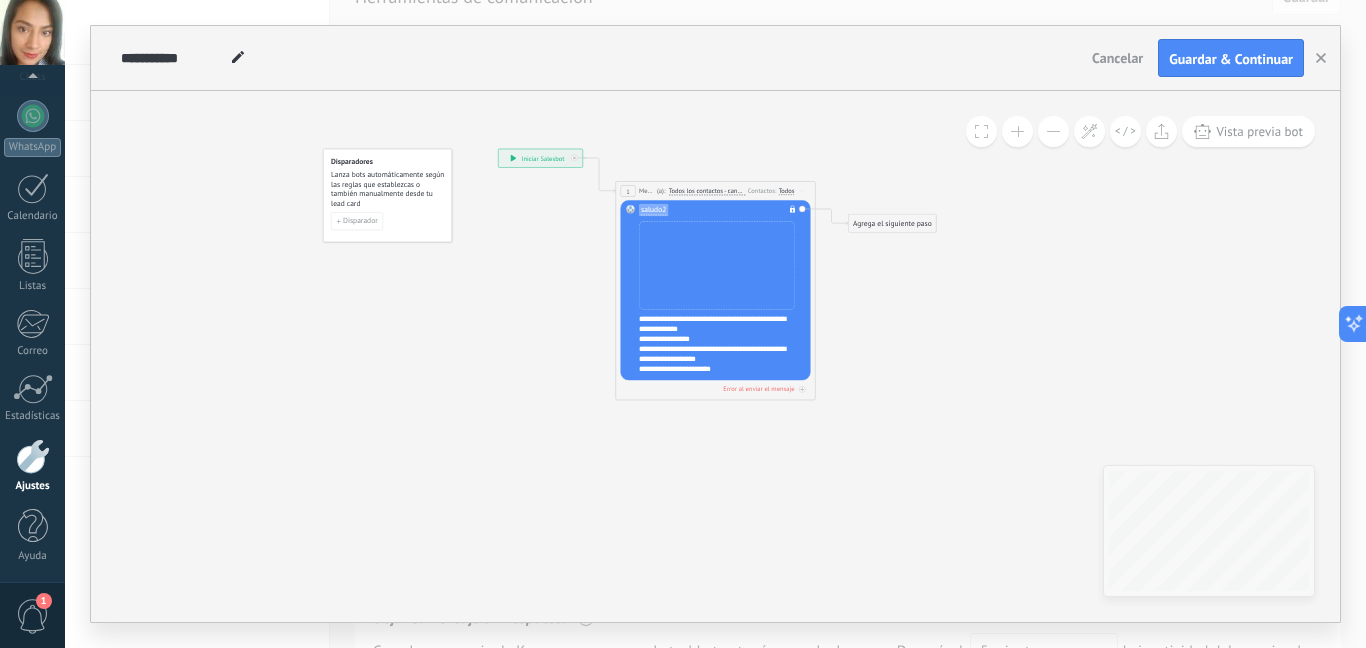 click on "Agrega el siguiente paso" at bounding box center [893, 223] 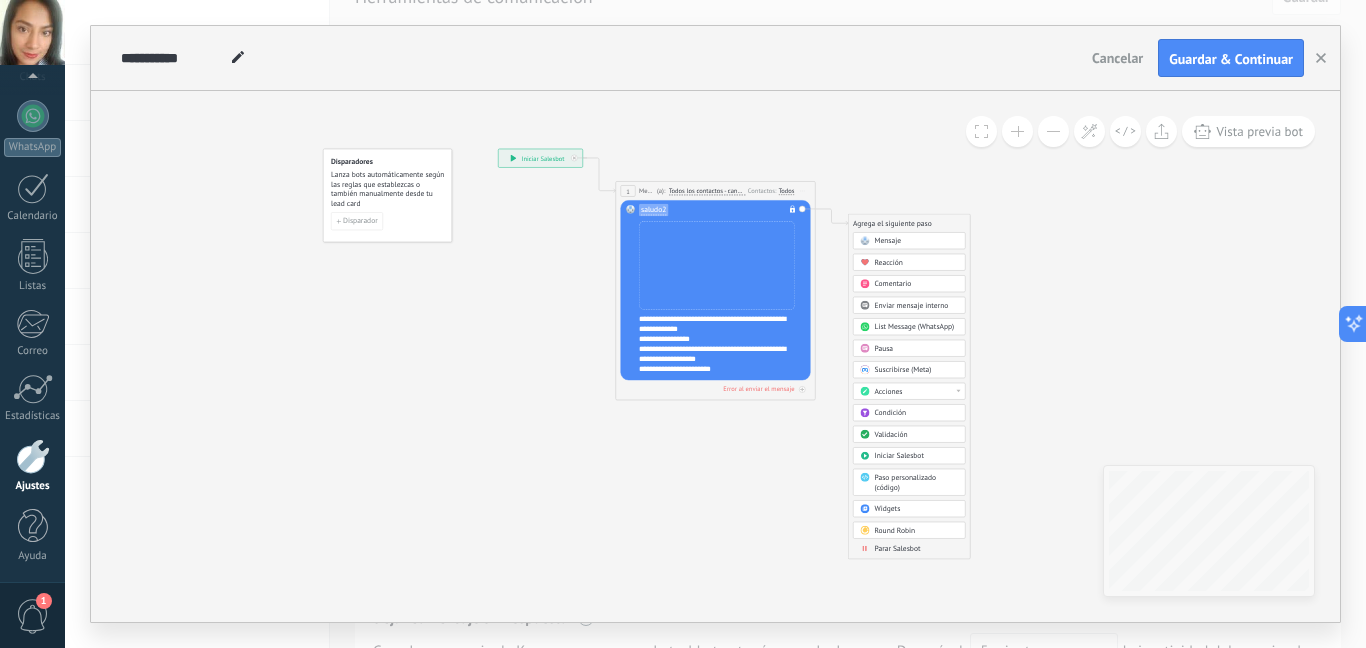 click on "Mensaje
Mensaje
Mensaje
Reacción
Comentario
Enviar mensaje interno" at bounding box center (909, 395) 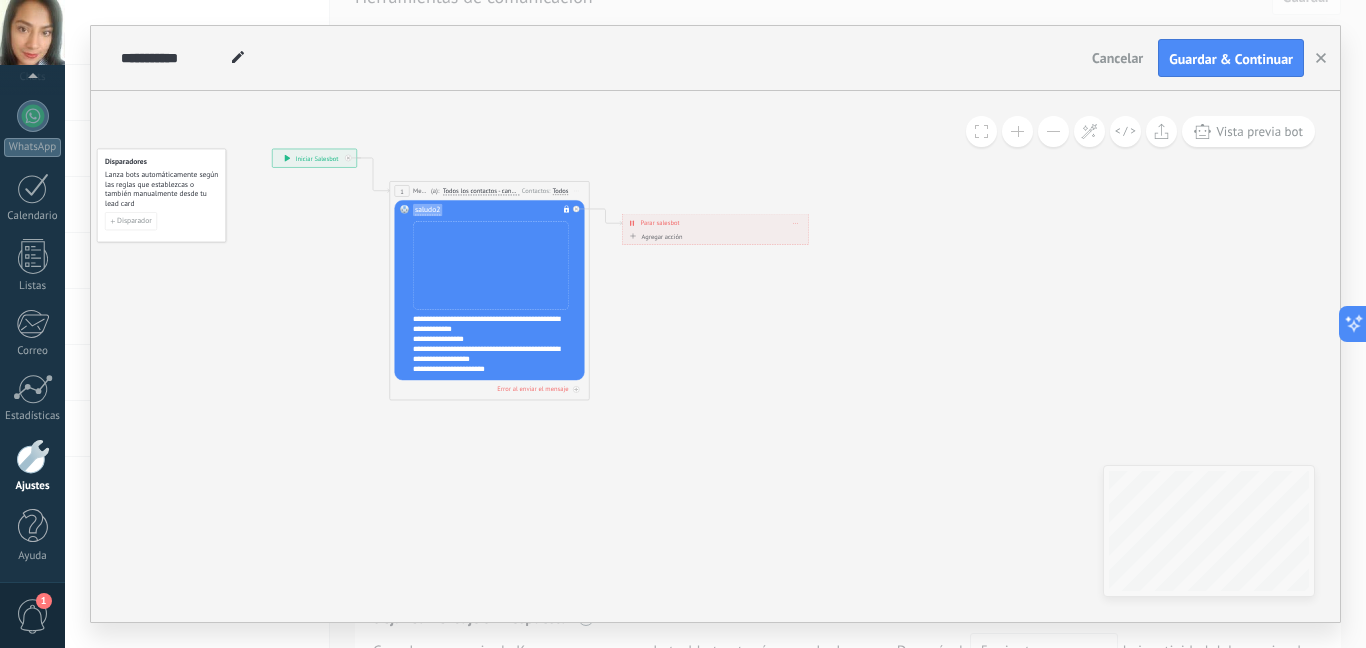 click on "Agregar acción
Conversación marcada como cerrada
Iniciar Salesbot
Conversación marcada como cerrada
Conversación marcada como cerrada
Iniciar Salesbot" at bounding box center (715, 238) 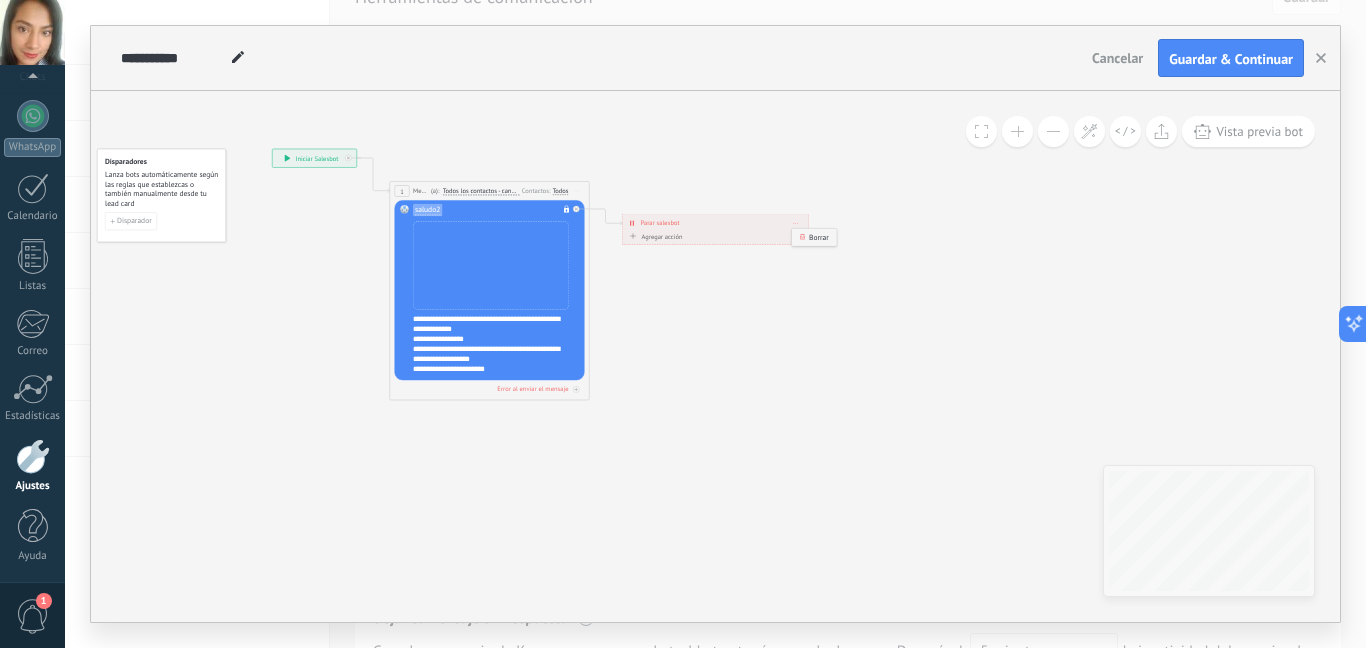 click on "Borrar" at bounding box center [814, 237] 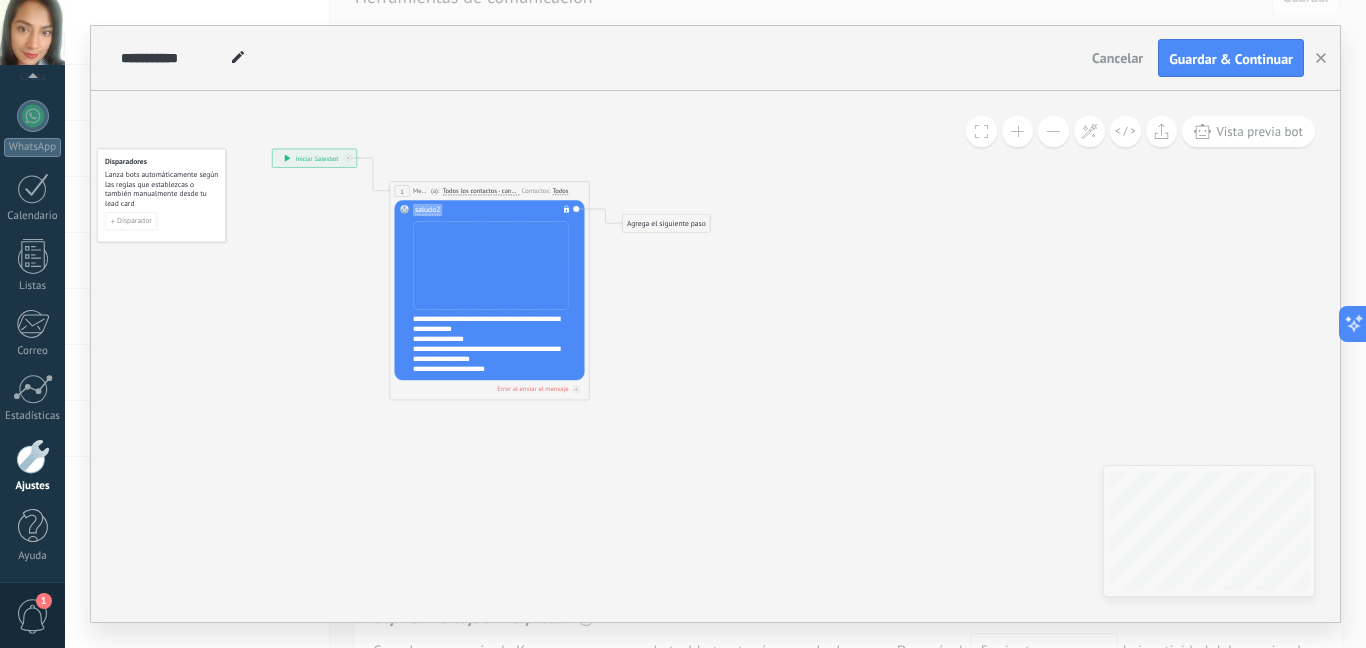 click 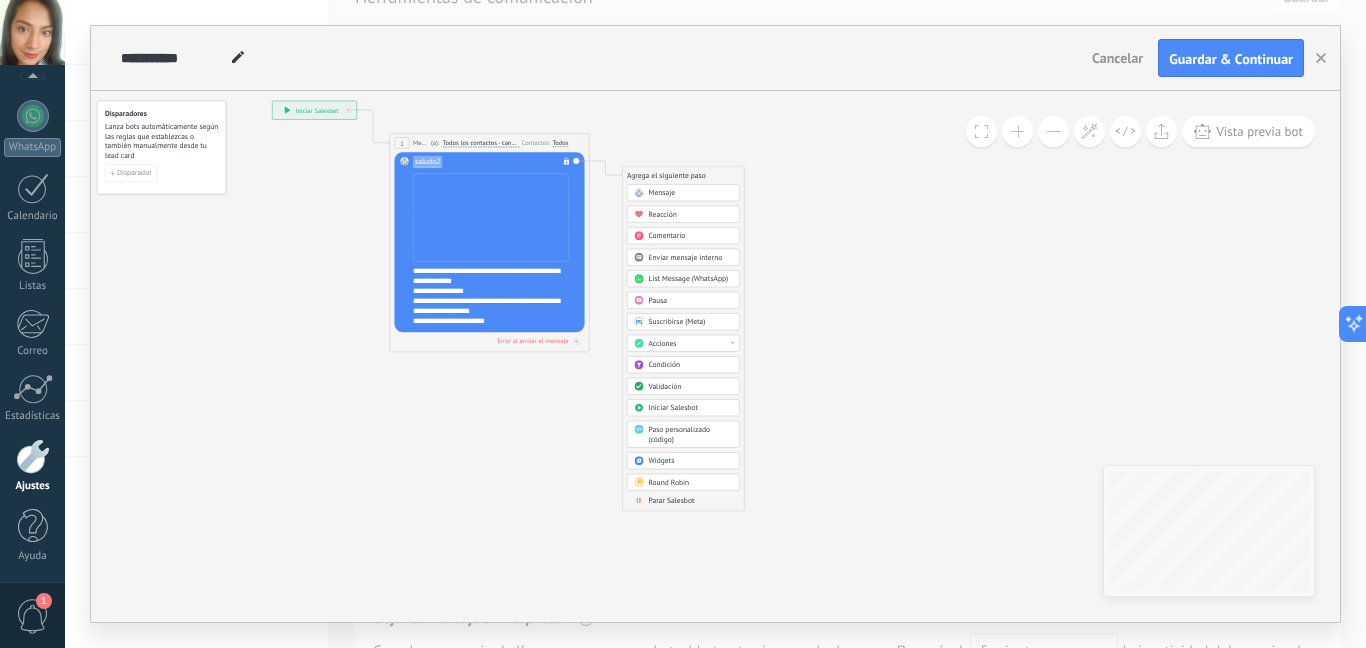 click on "Pausa" at bounding box center (658, 301) 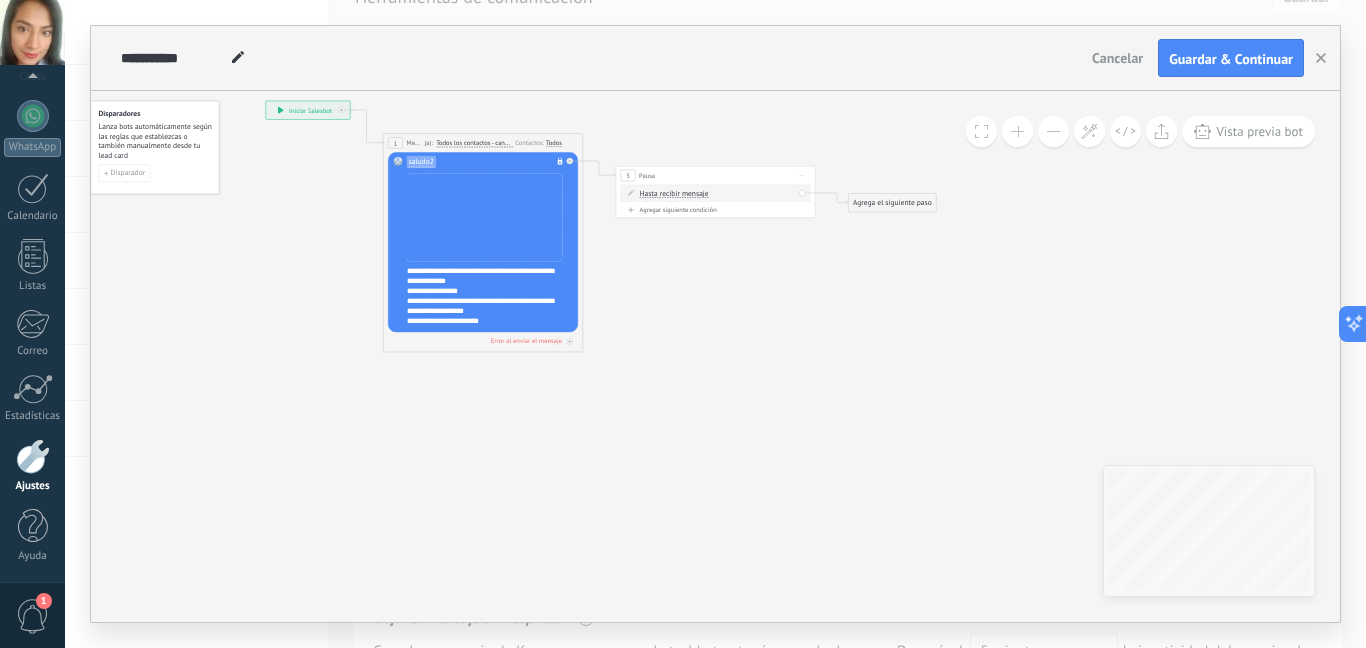click on "Agrega el siguiente paso" at bounding box center [893, 203] 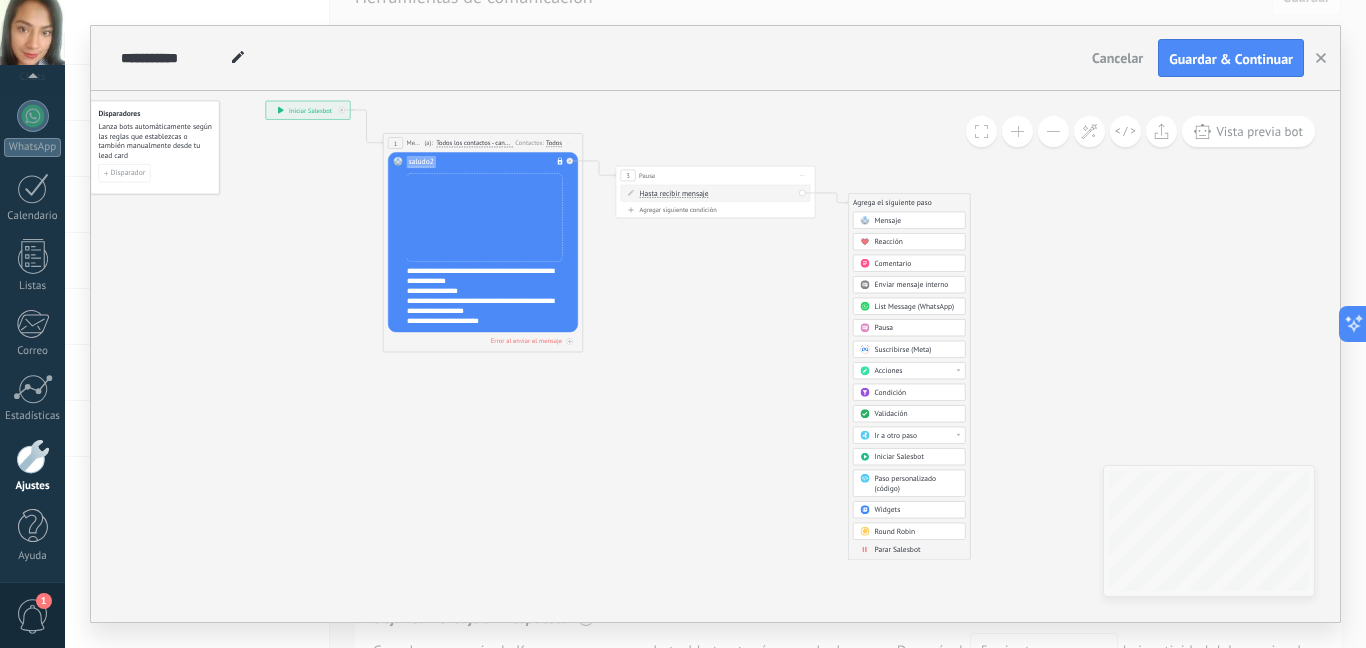 click on "Hasta recibir mensaje" at bounding box center (674, 194) 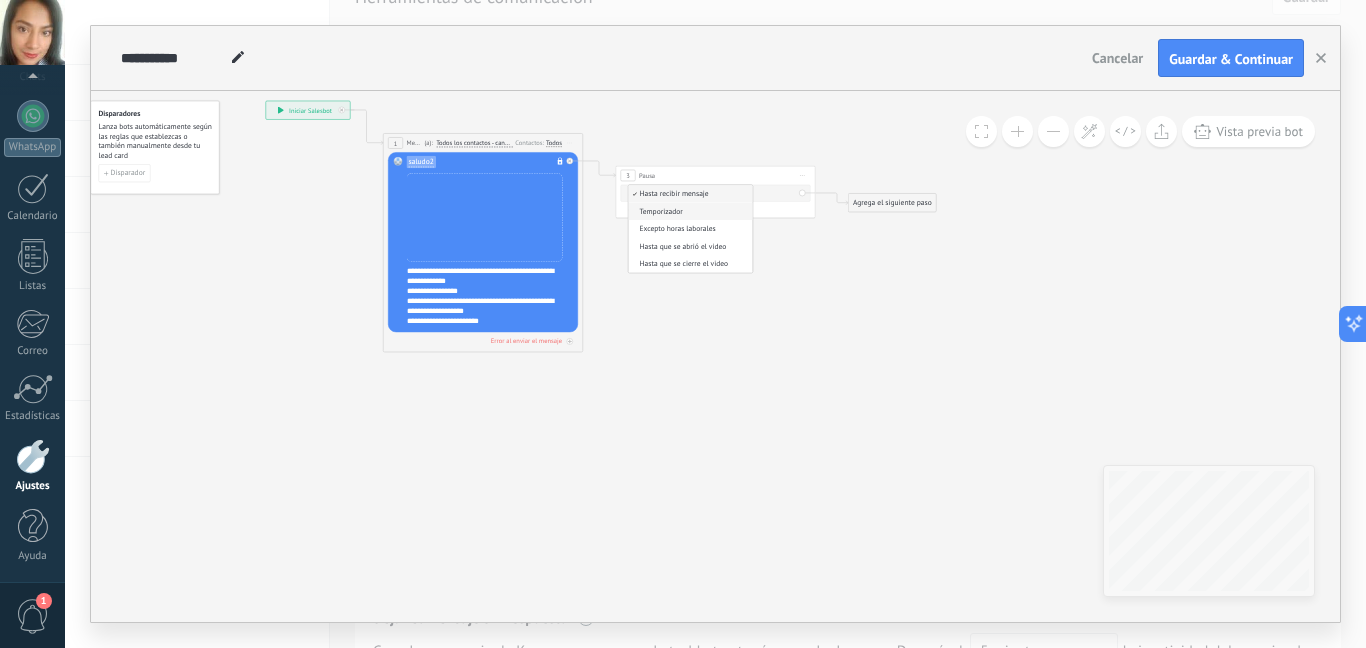 click on "Temporizador" at bounding box center [689, 212] 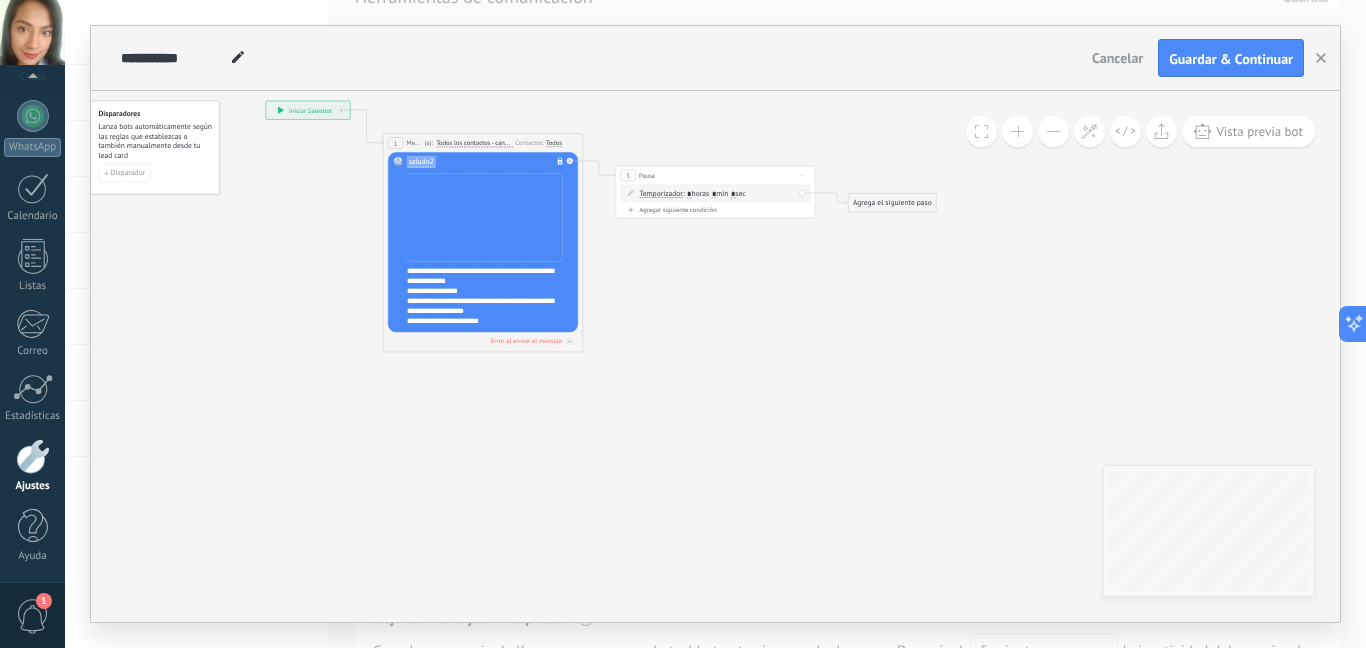click on ":
*  horas
*  min  *  sec" at bounding box center [714, 194] 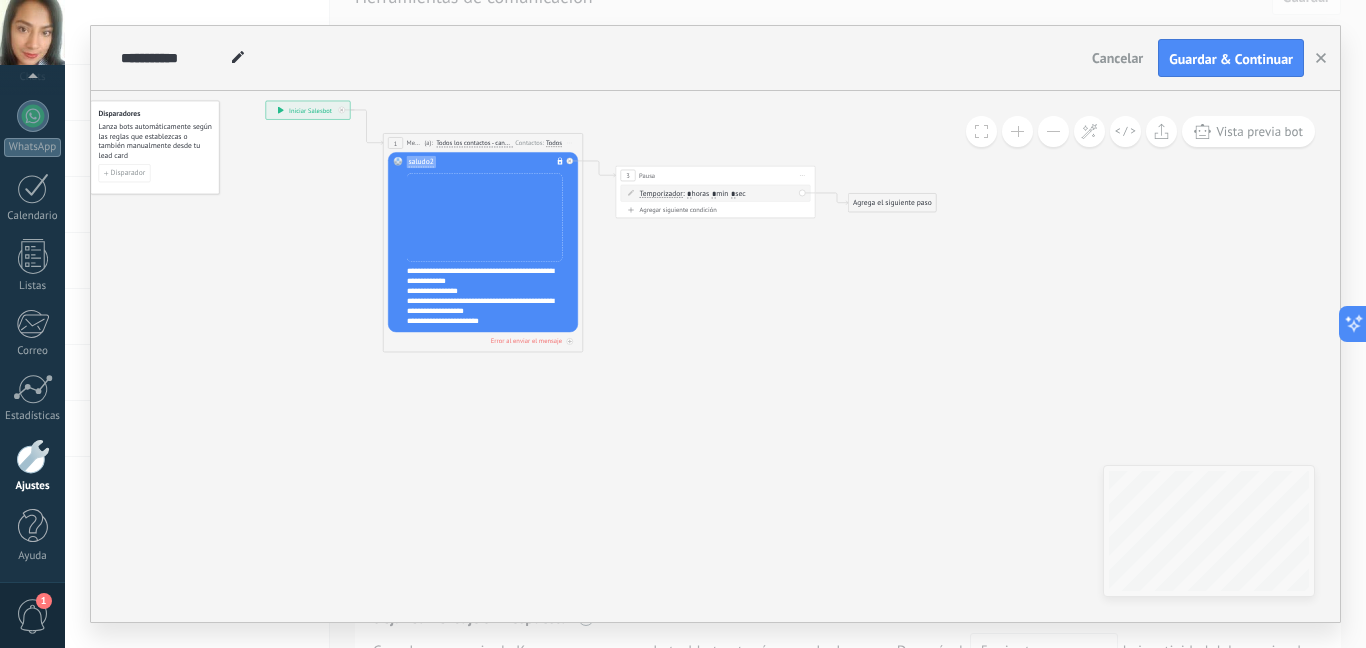 type on "*" 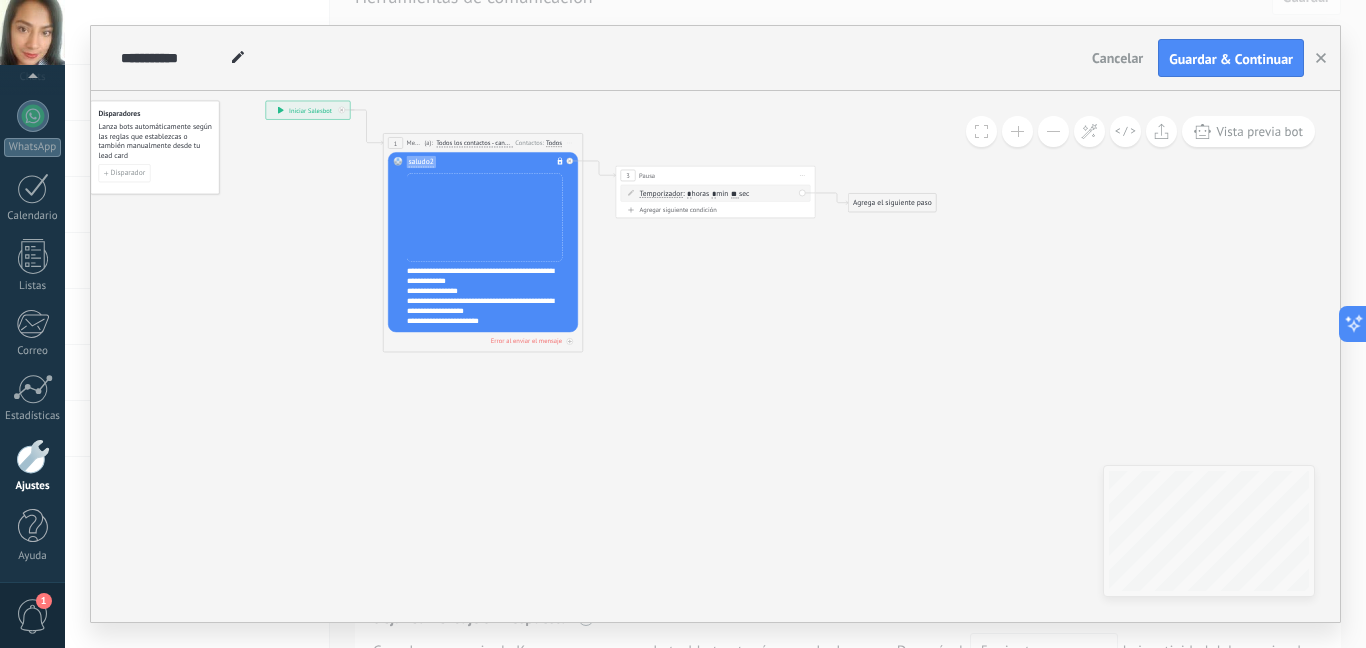 type on "**" 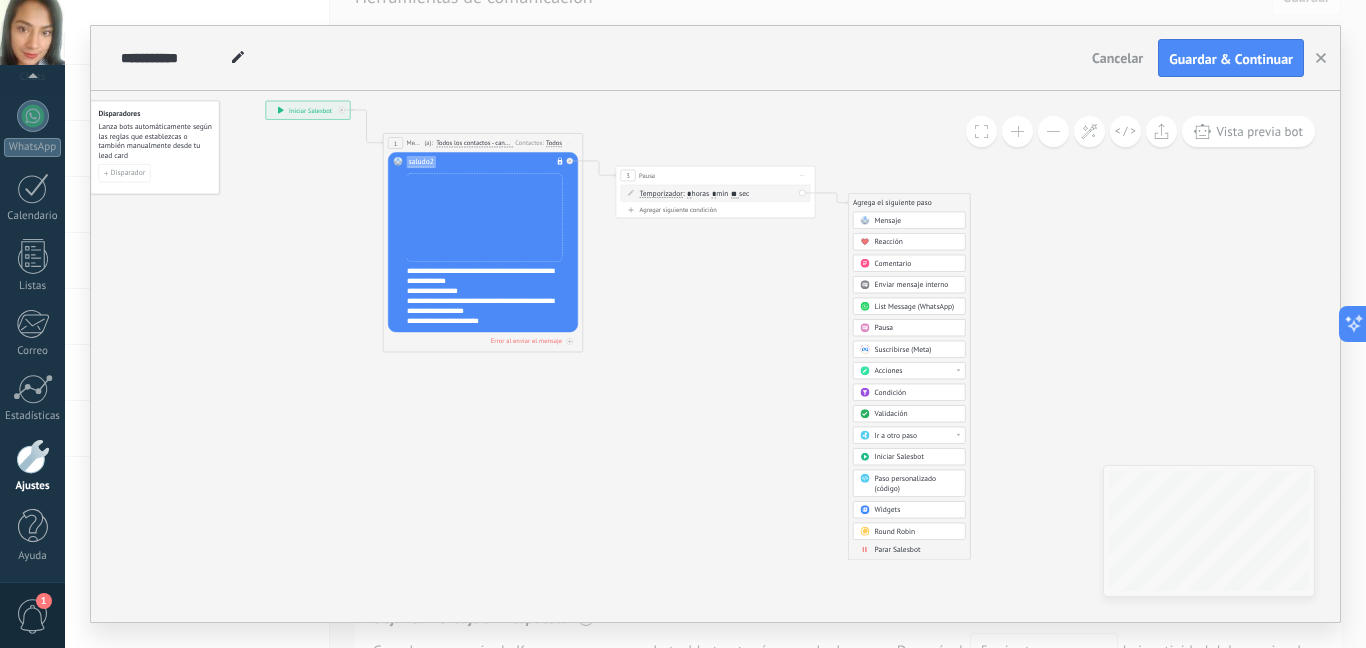 click on "Mensaje" at bounding box center (888, 221) 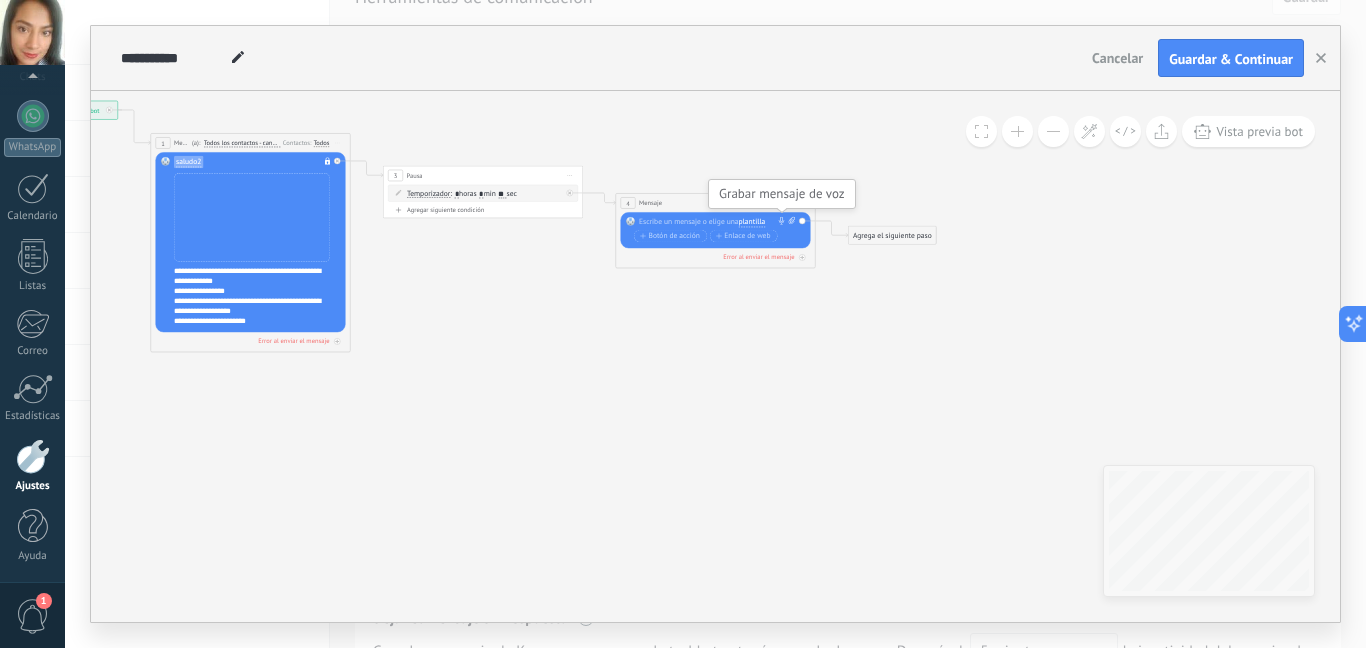 click 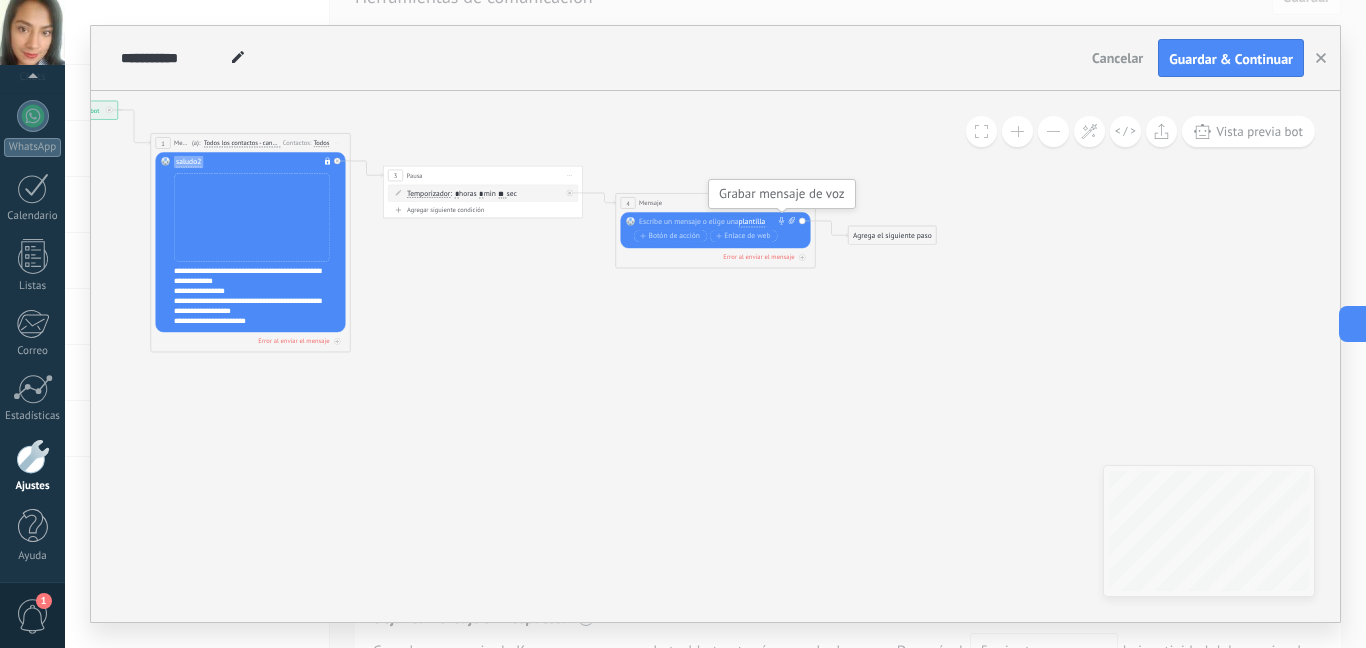 click 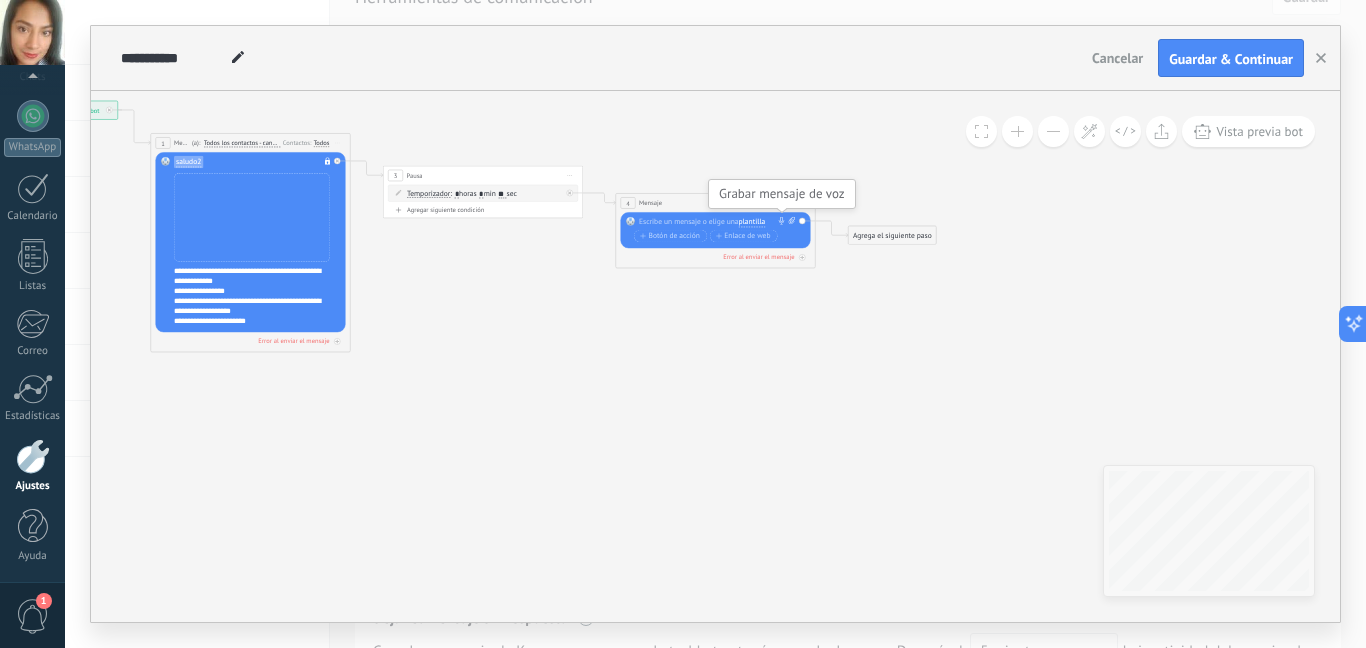 click 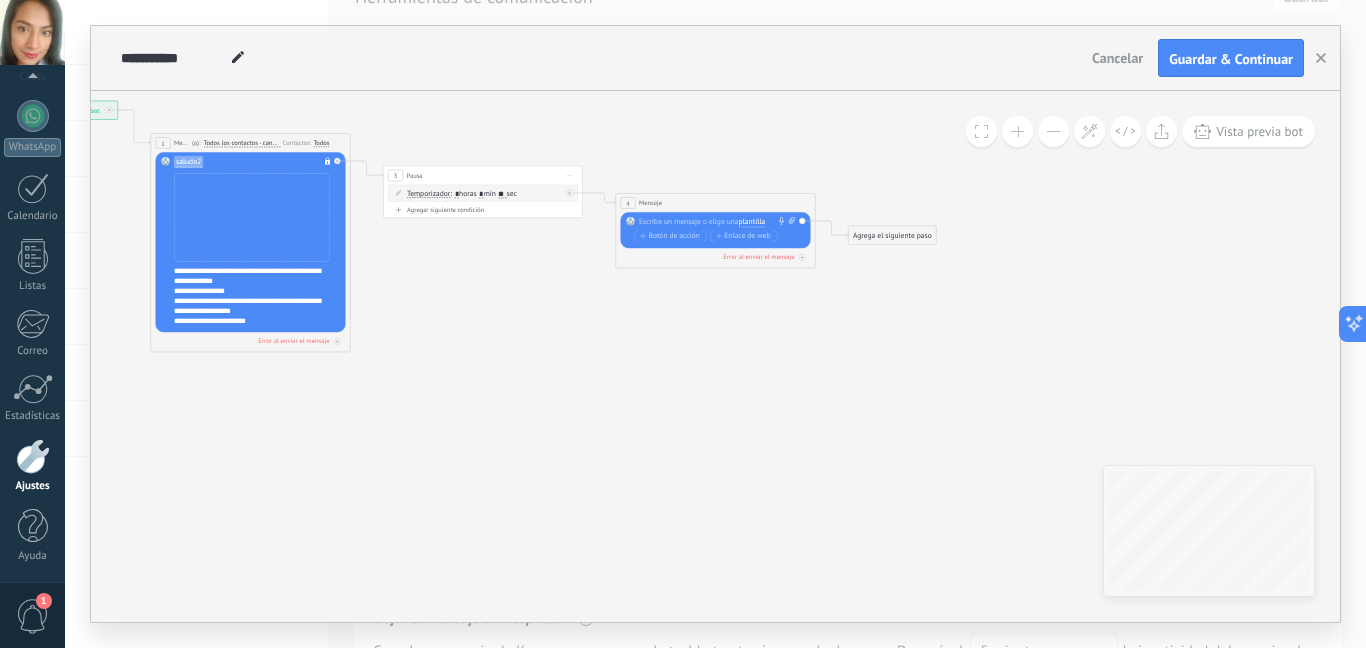 click at bounding box center (1017, 131) 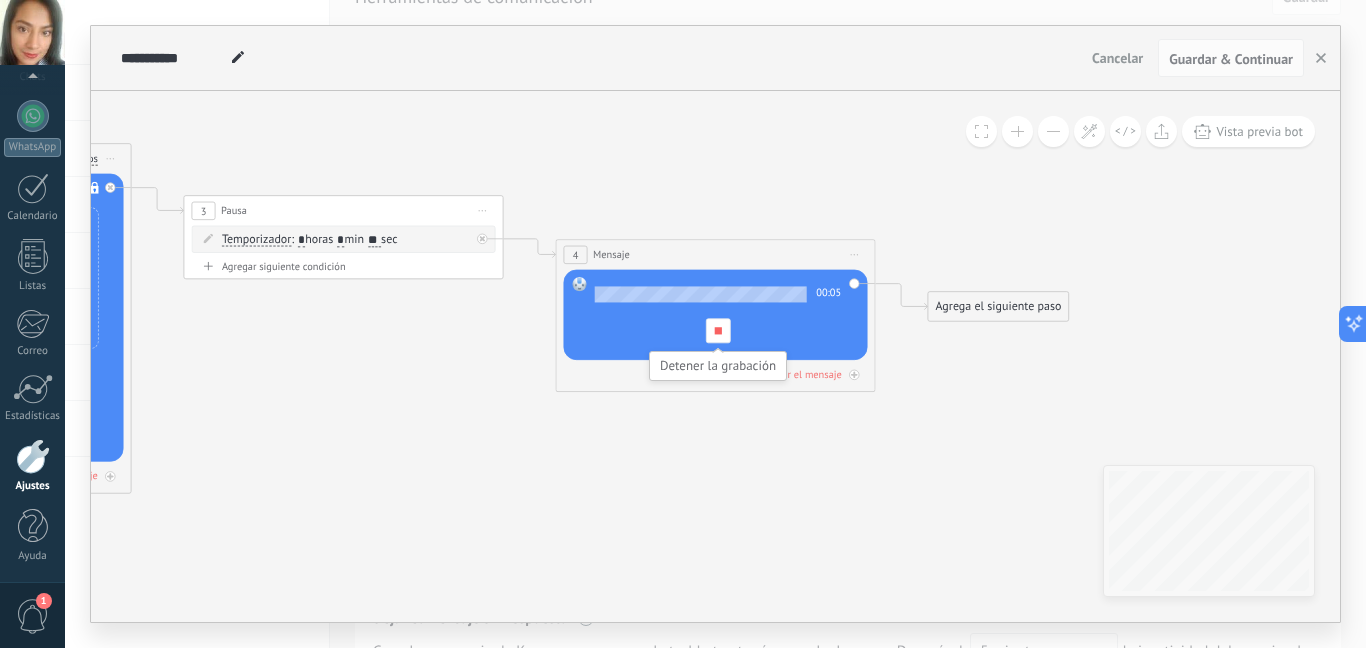 click at bounding box center [718, 330] 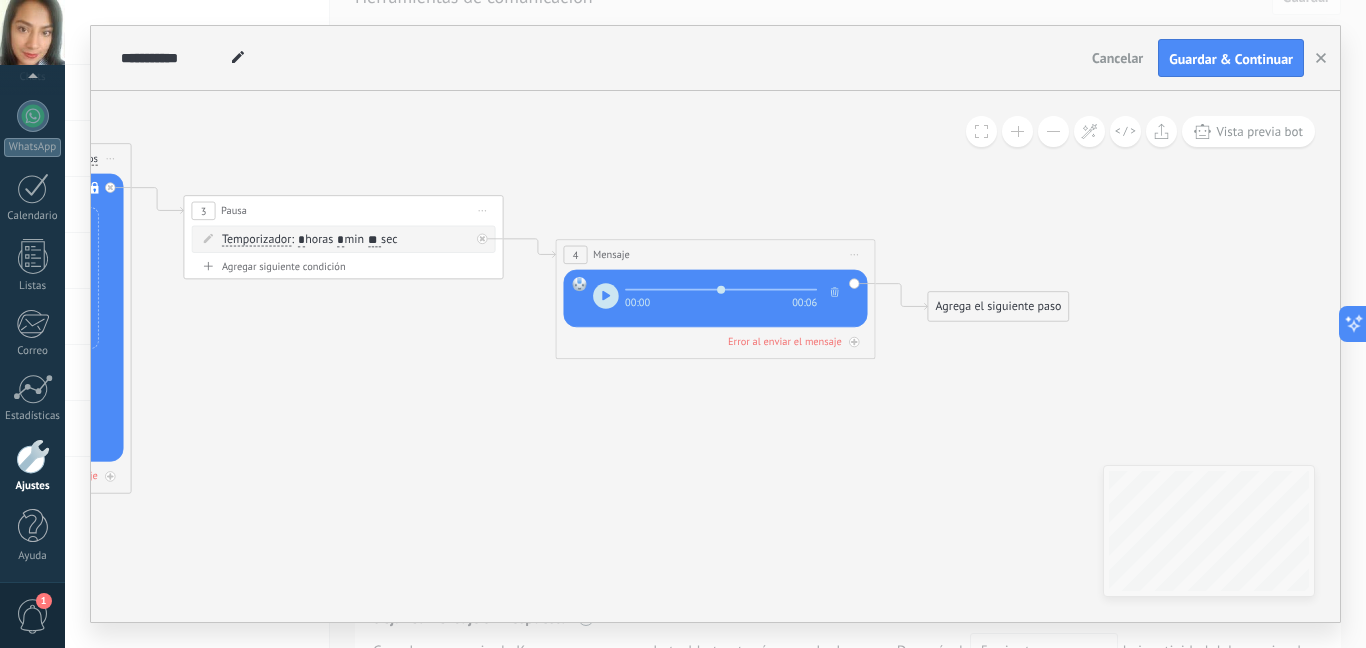 click 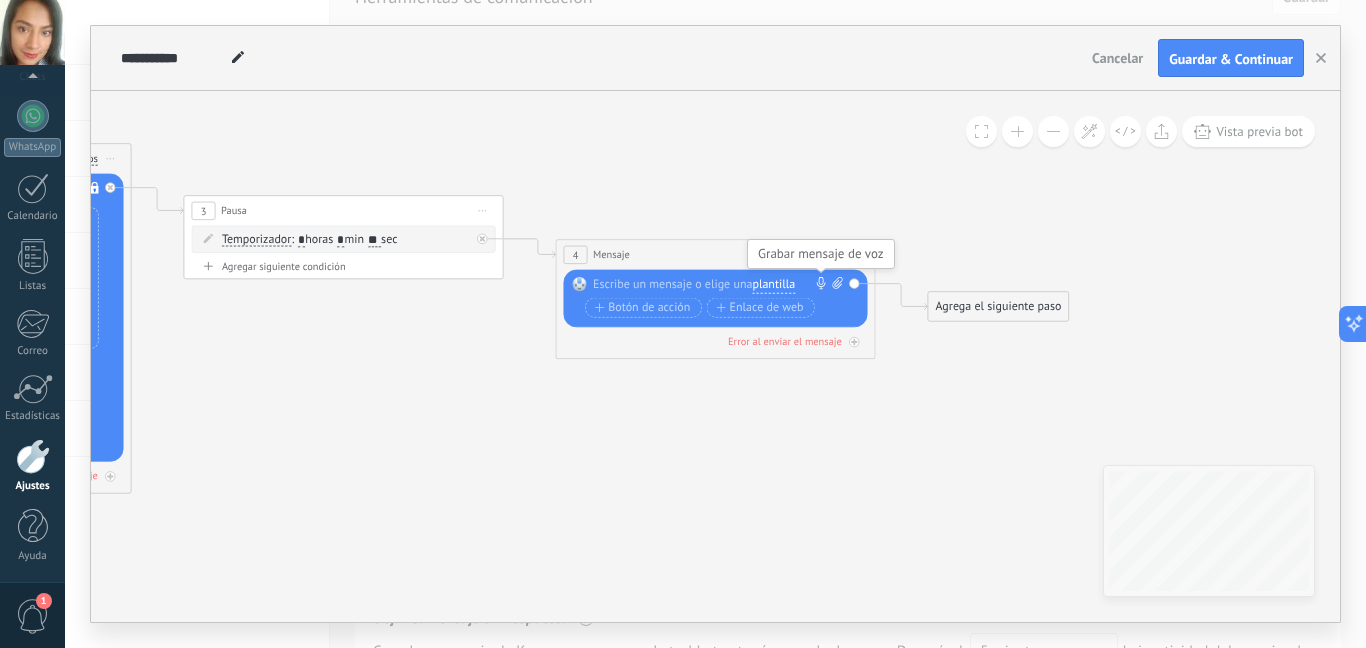 click 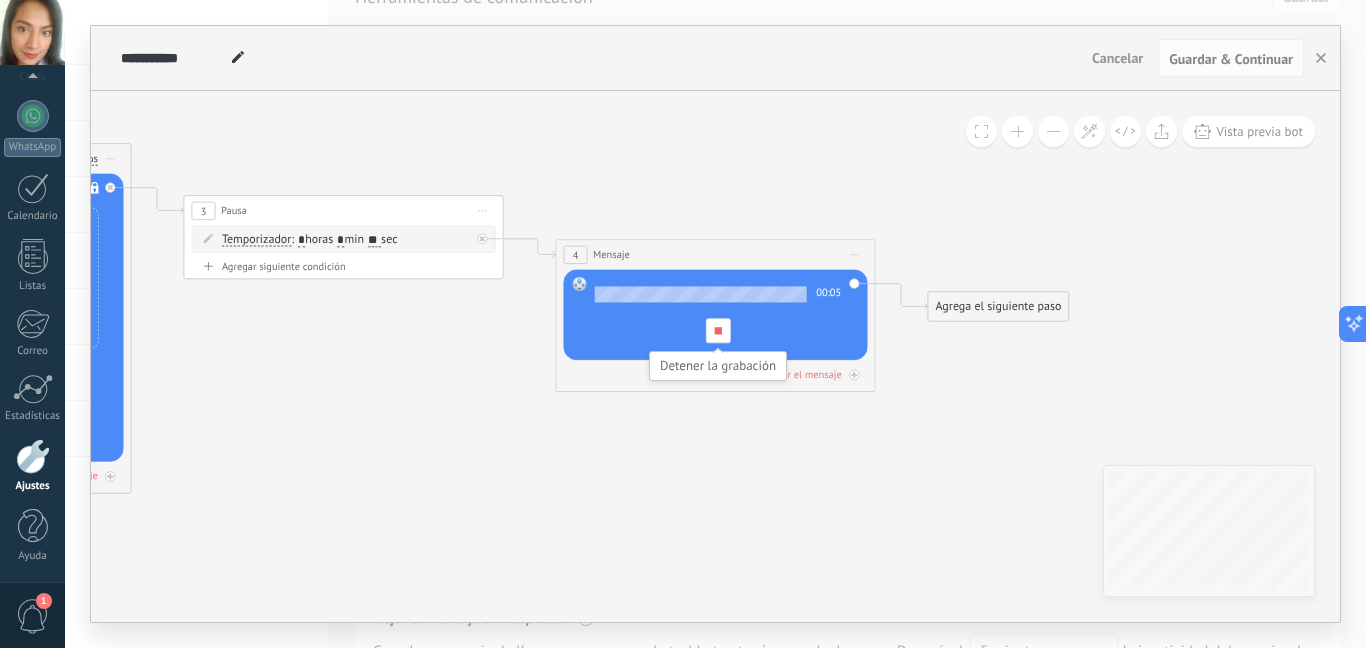 click at bounding box center [718, 330] 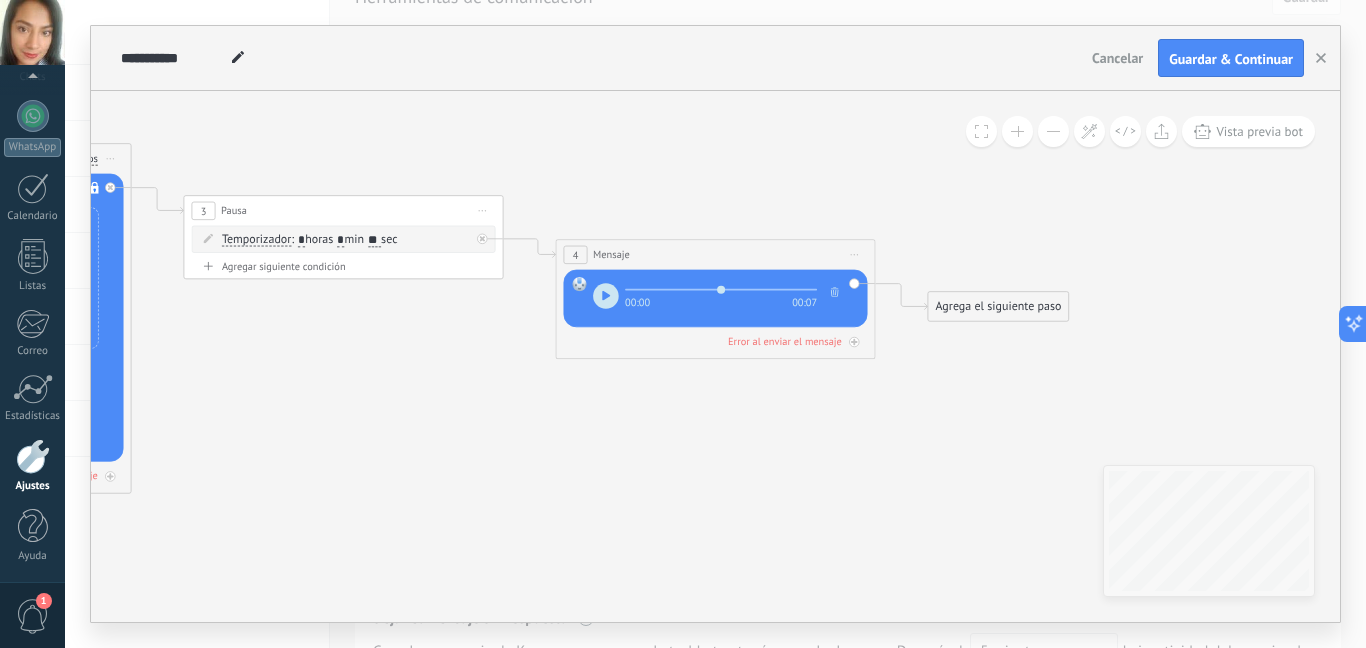 click at bounding box center [835, 292] 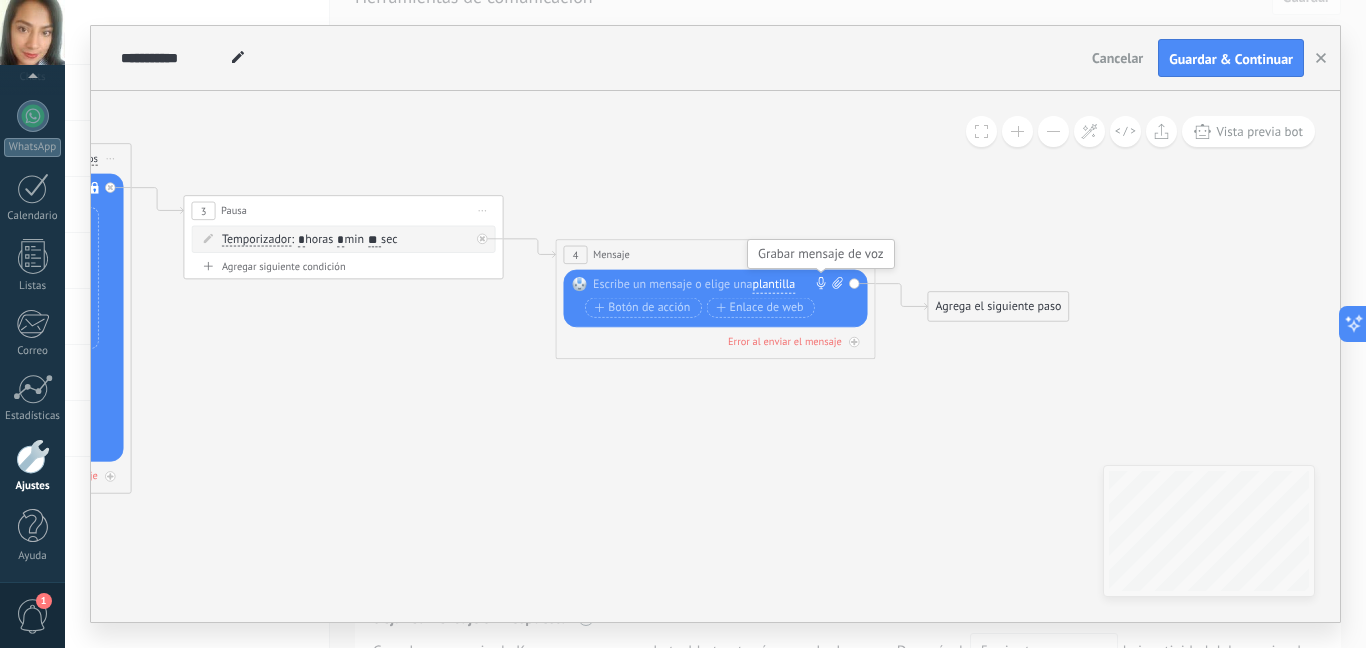 click 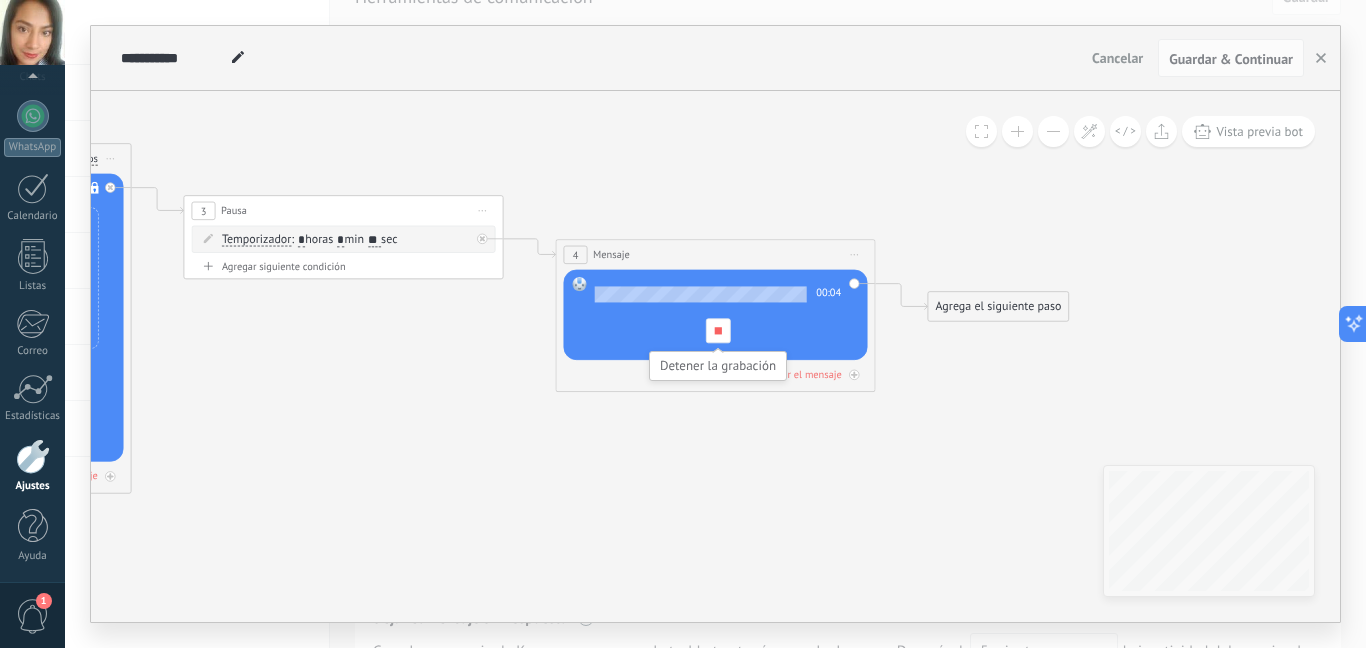 click at bounding box center [718, 330] 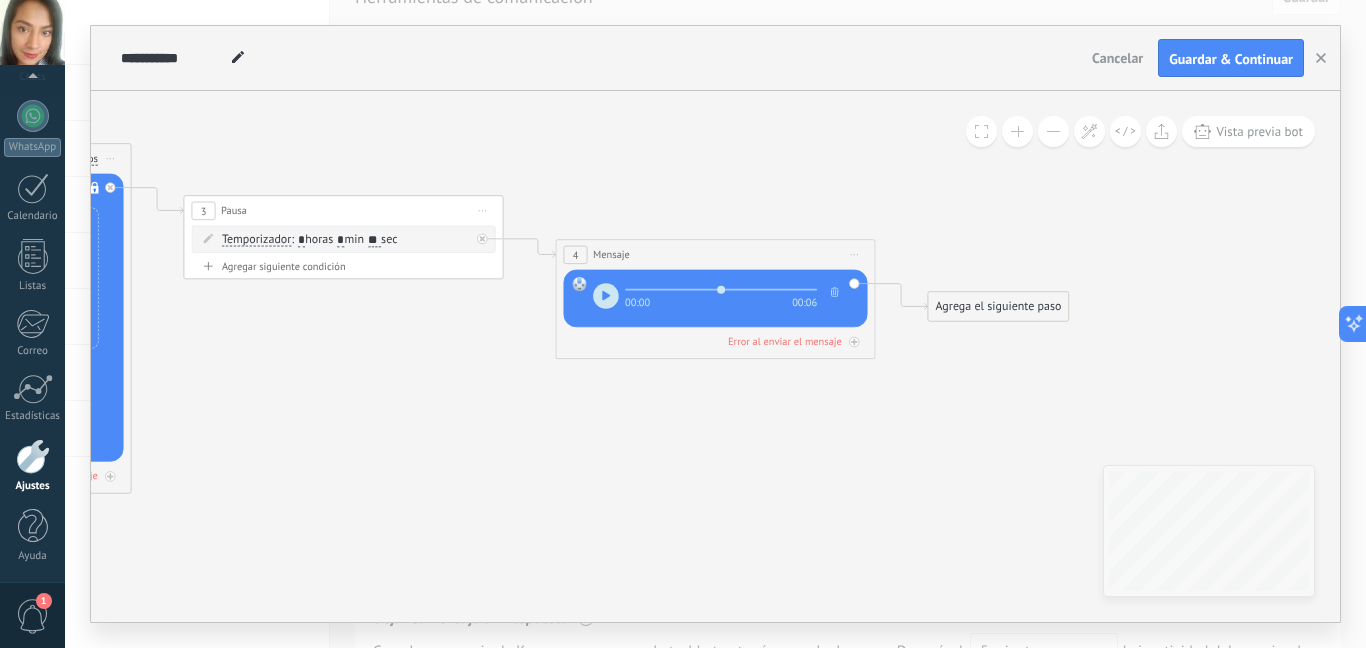 click 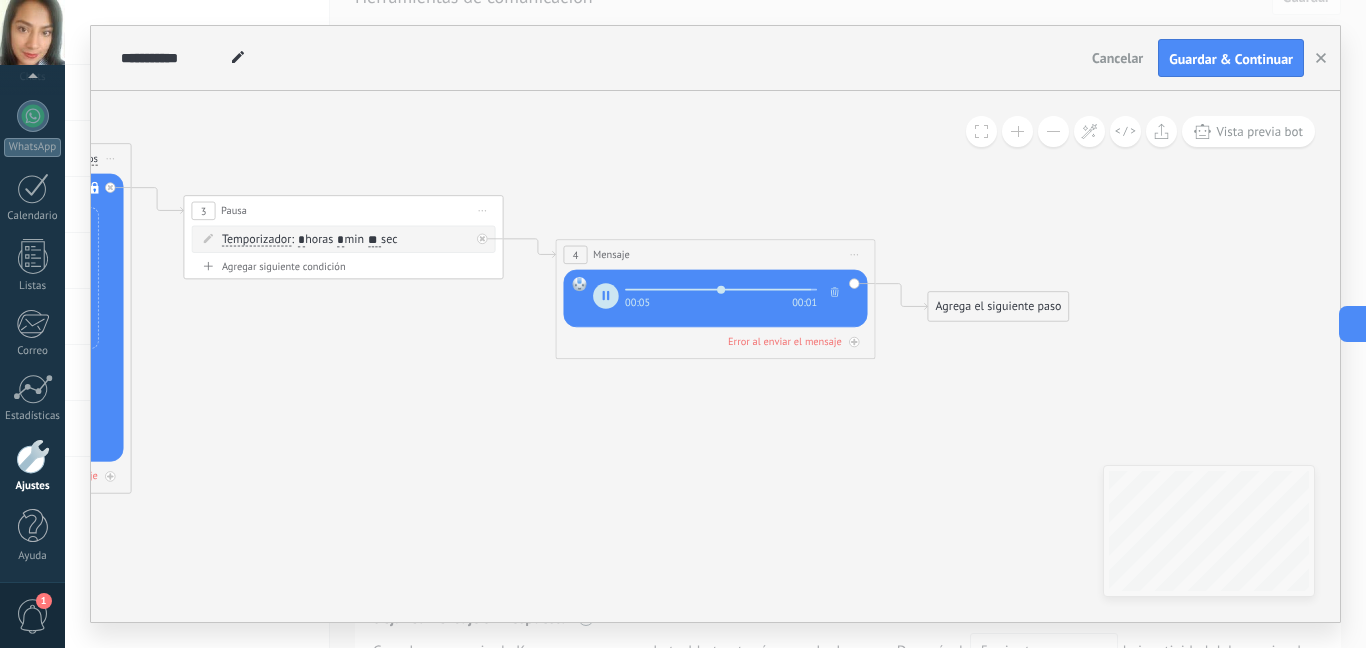 type on "****" 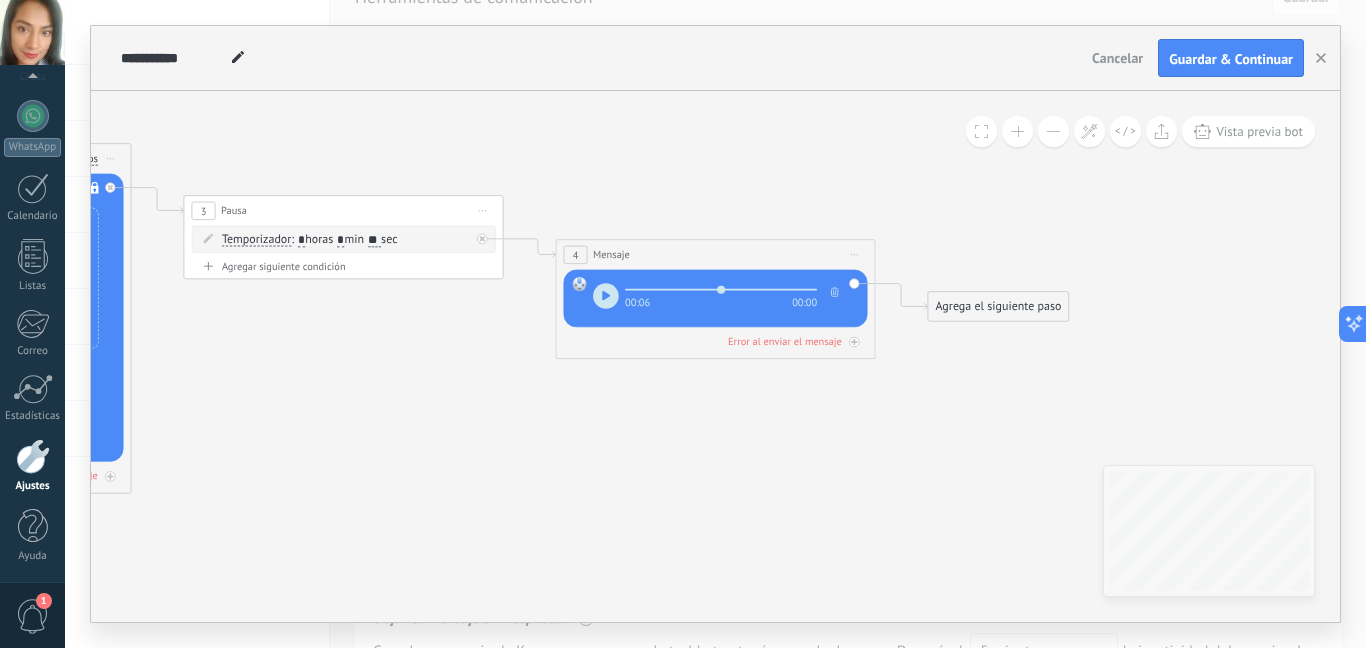 click on "Agrega el siguiente paso" at bounding box center [998, 307] 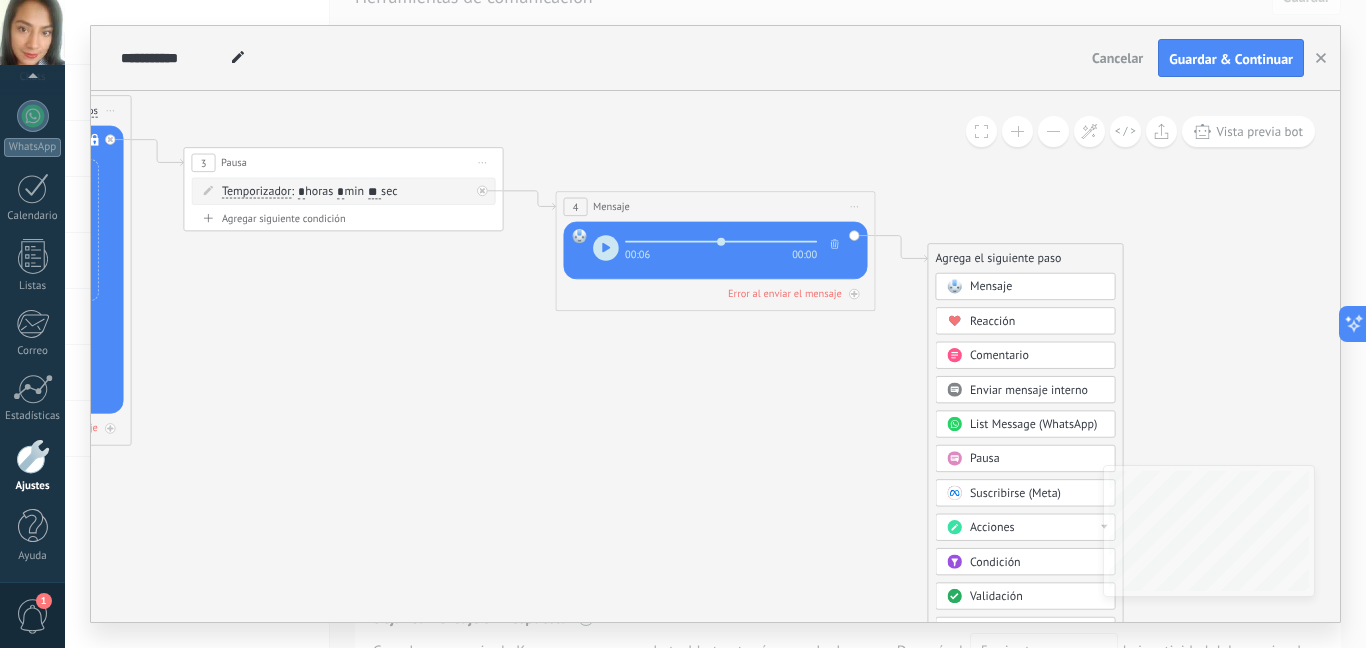 click on "Pausa" at bounding box center (985, 458) 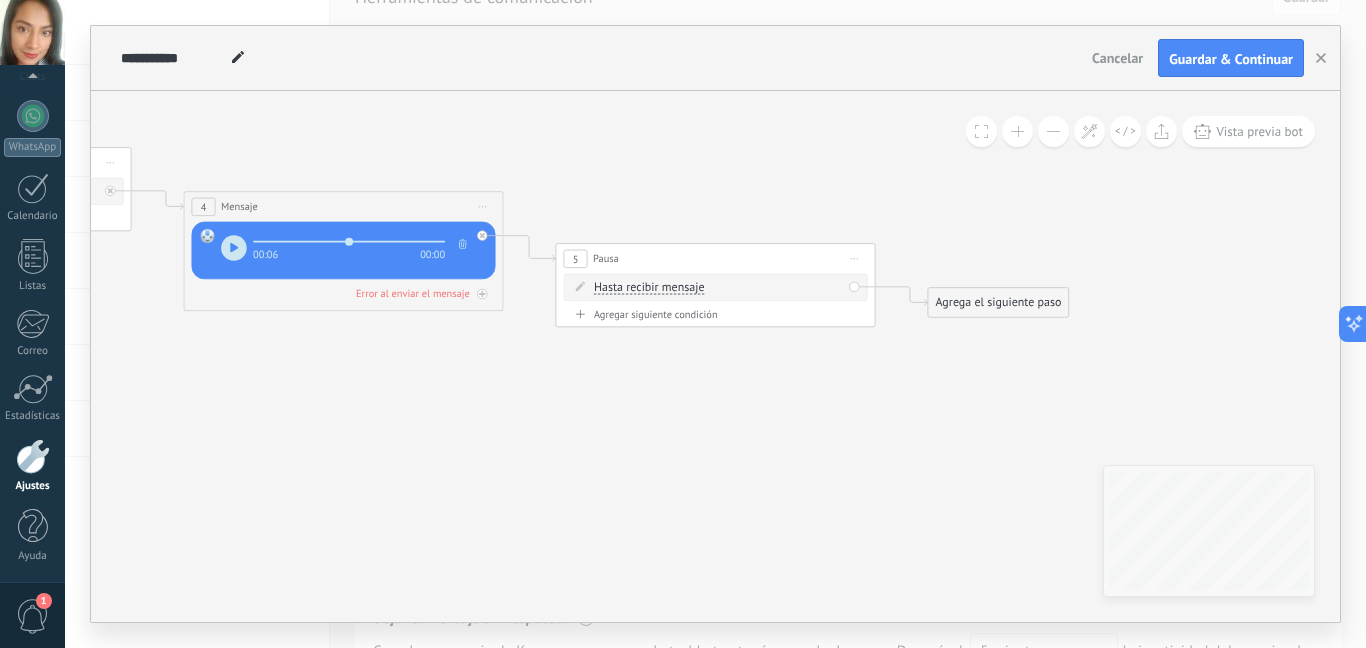 click on "Hasta recibir mensaje
Hasta recibir mensaje
Temporizador
Excepto horas laborales
Hasta que se abrió el video
Hasta que se cierre el video
Hasta recibir mensaje
Hasta recibir mensaje
Temporizador
Excepto horas laborales
* *" at bounding box center (718, 288) 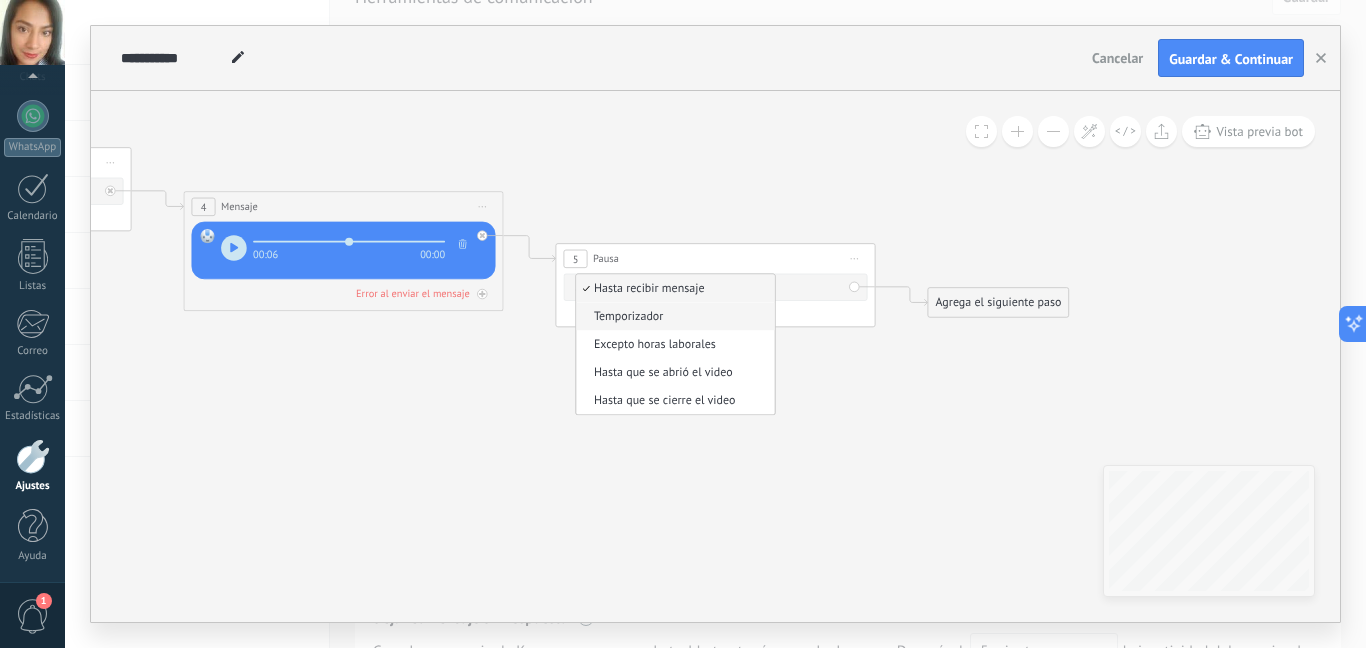 click on "Temporizador" at bounding box center [673, 317] 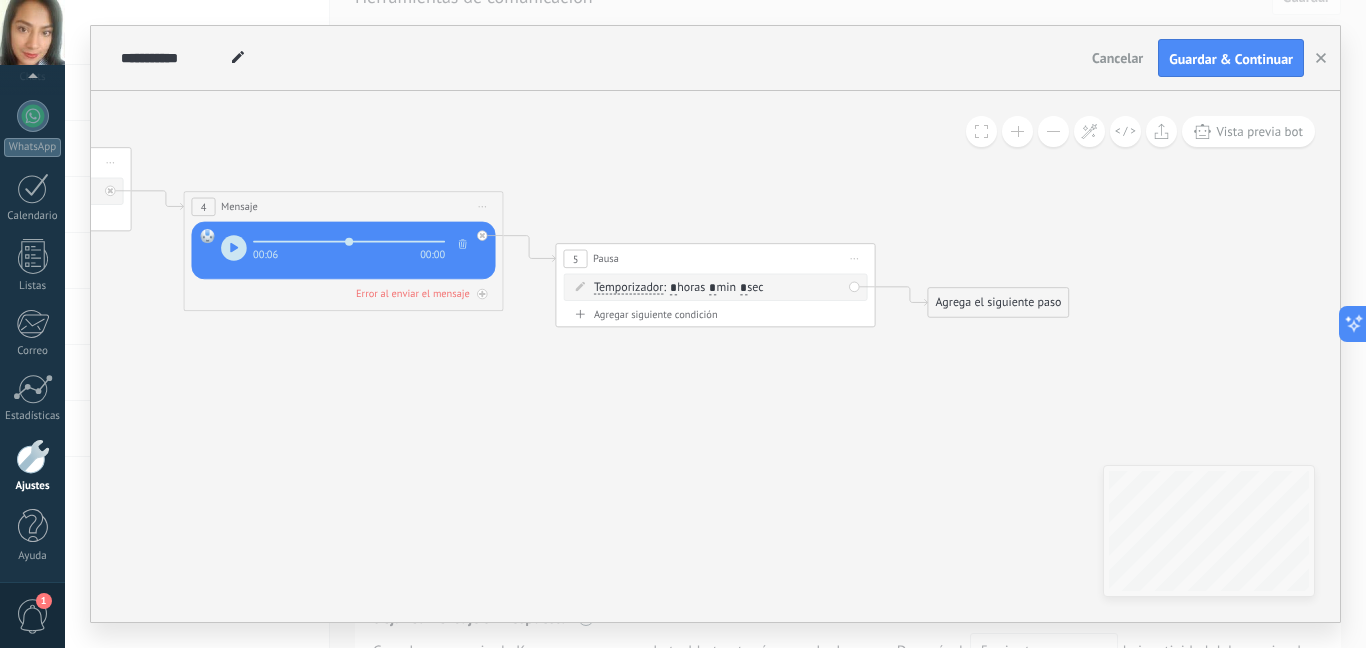 click on "*" at bounding box center [712, 288] 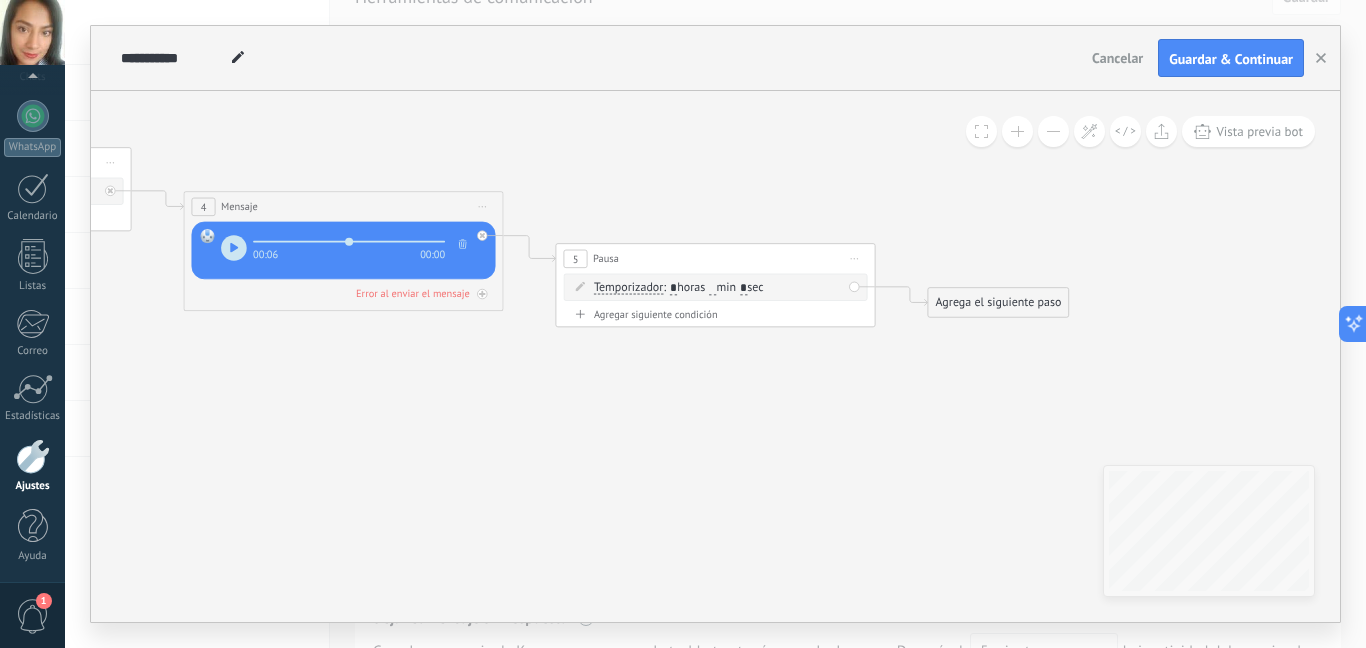 drag, startPoint x: 755, startPoint y: 287, endPoint x: 784, endPoint y: 302, distance: 32.649654 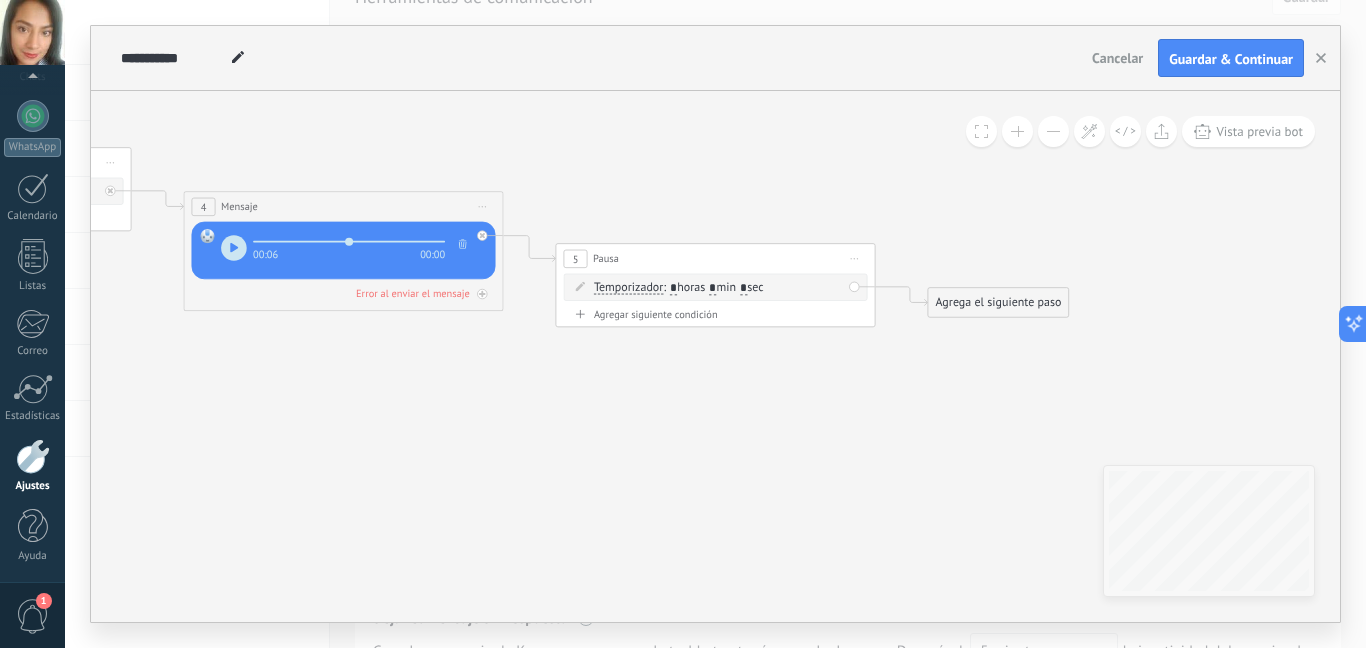 type on "*" 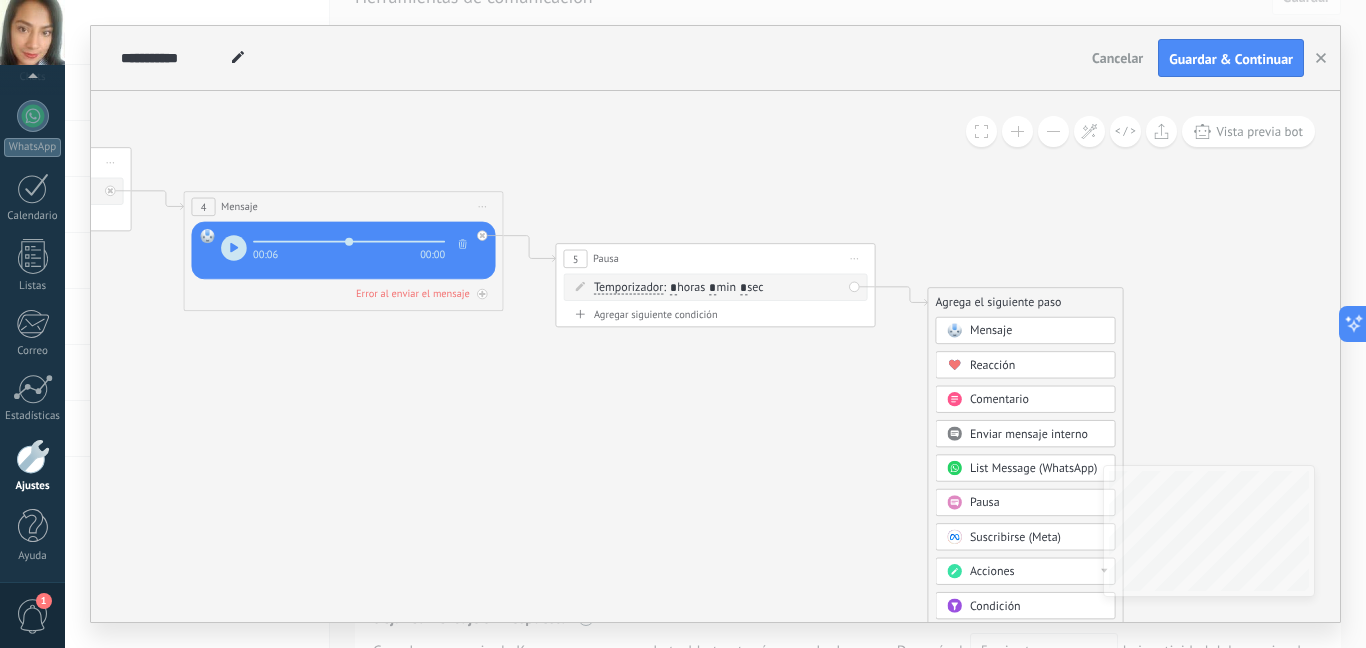 click on "Mensaje" at bounding box center [991, 330] 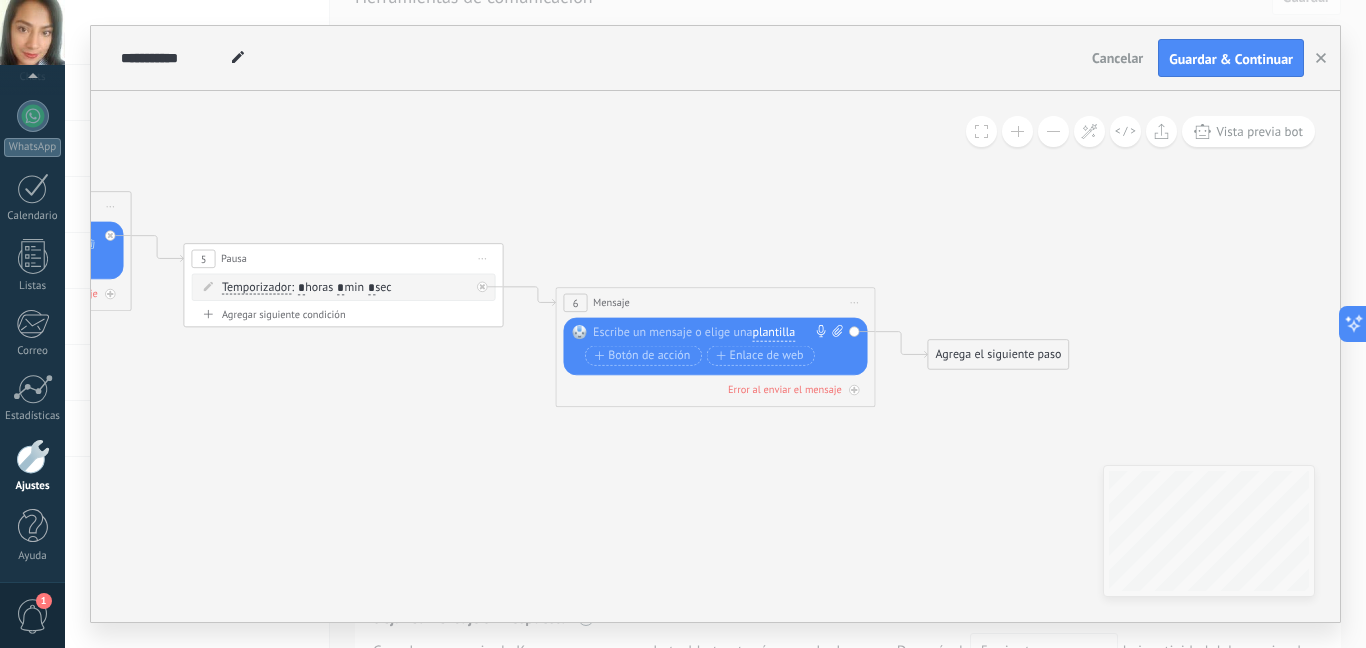 click at bounding box center (712, 333) 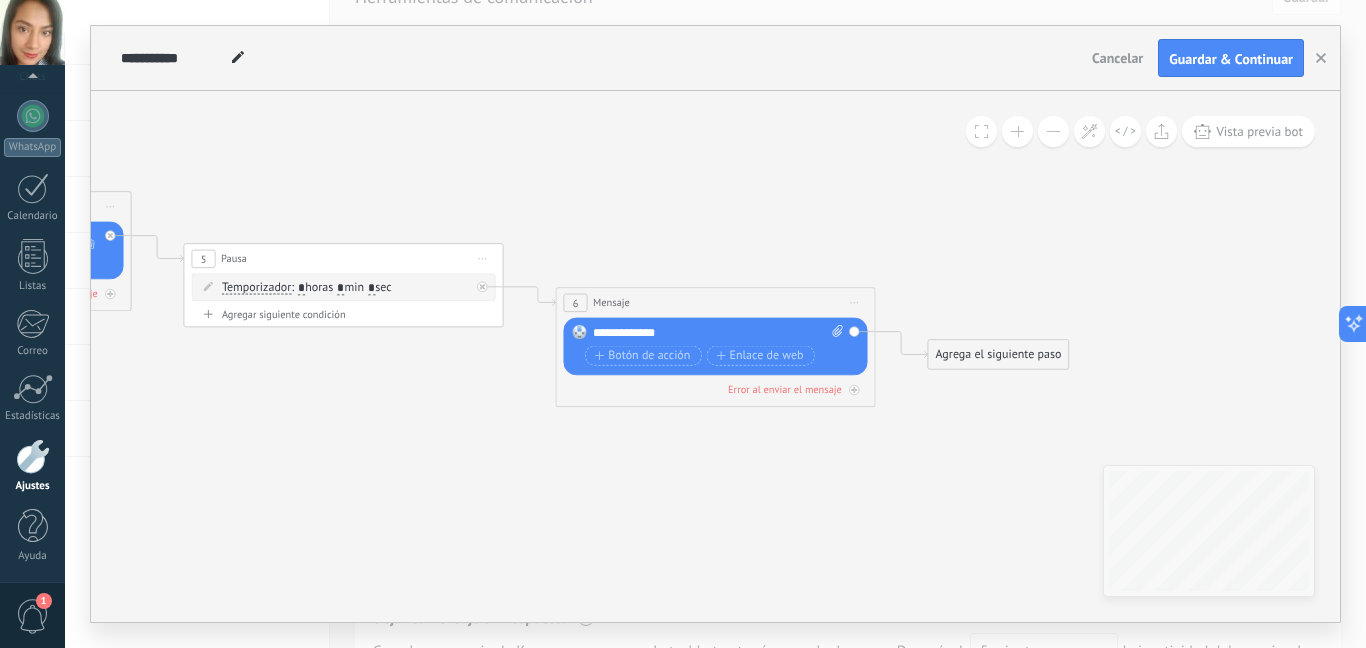 click on "Agrega el siguiente paso" at bounding box center (998, 355) 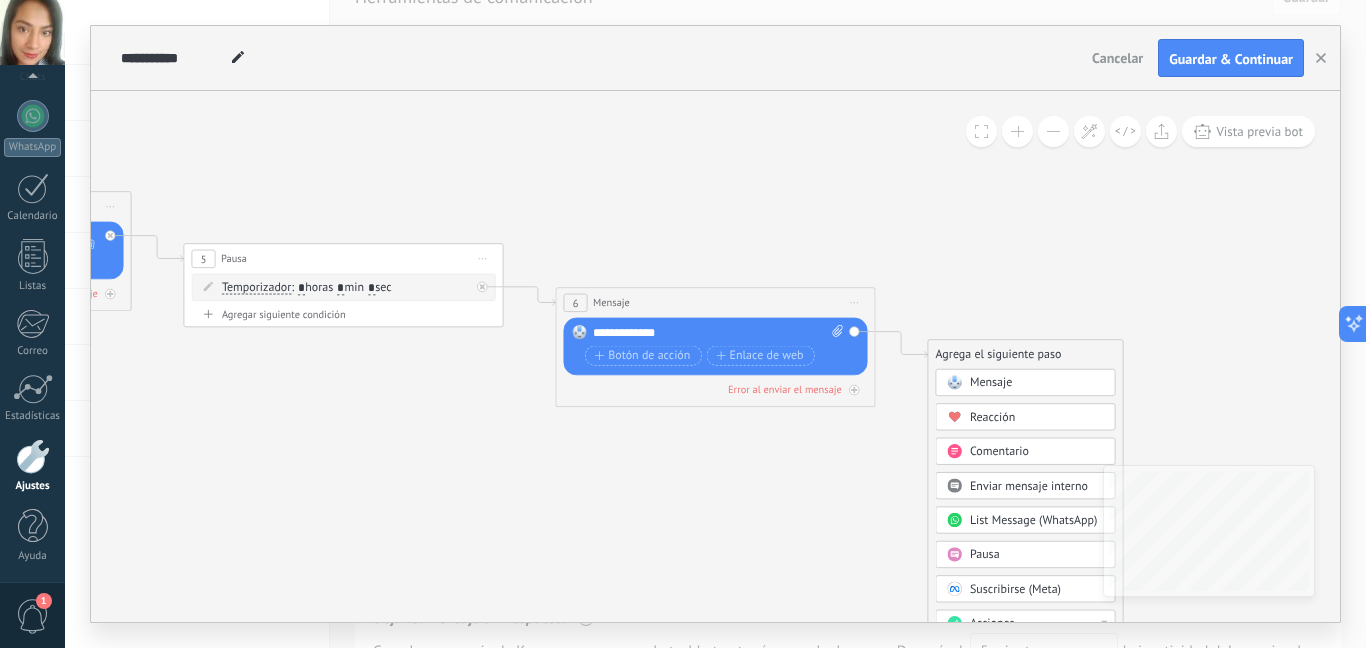 click at bounding box center [1053, 131] 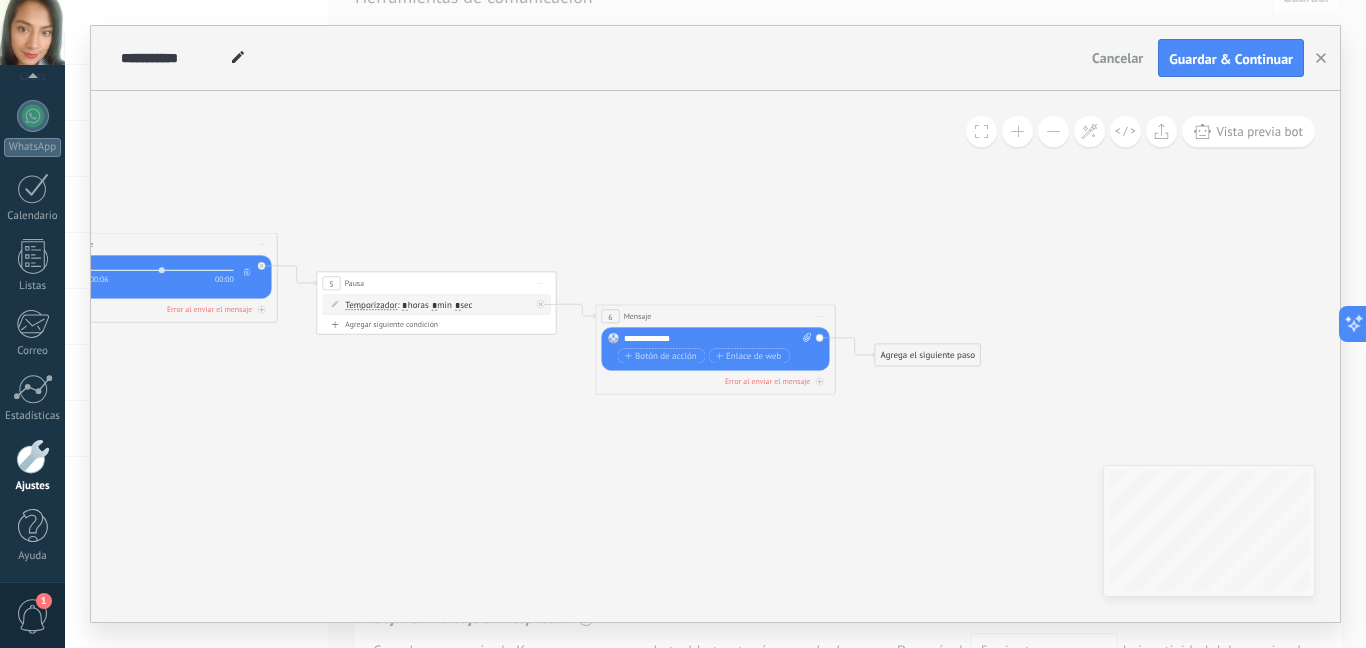 click at bounding box center [1053, 131] 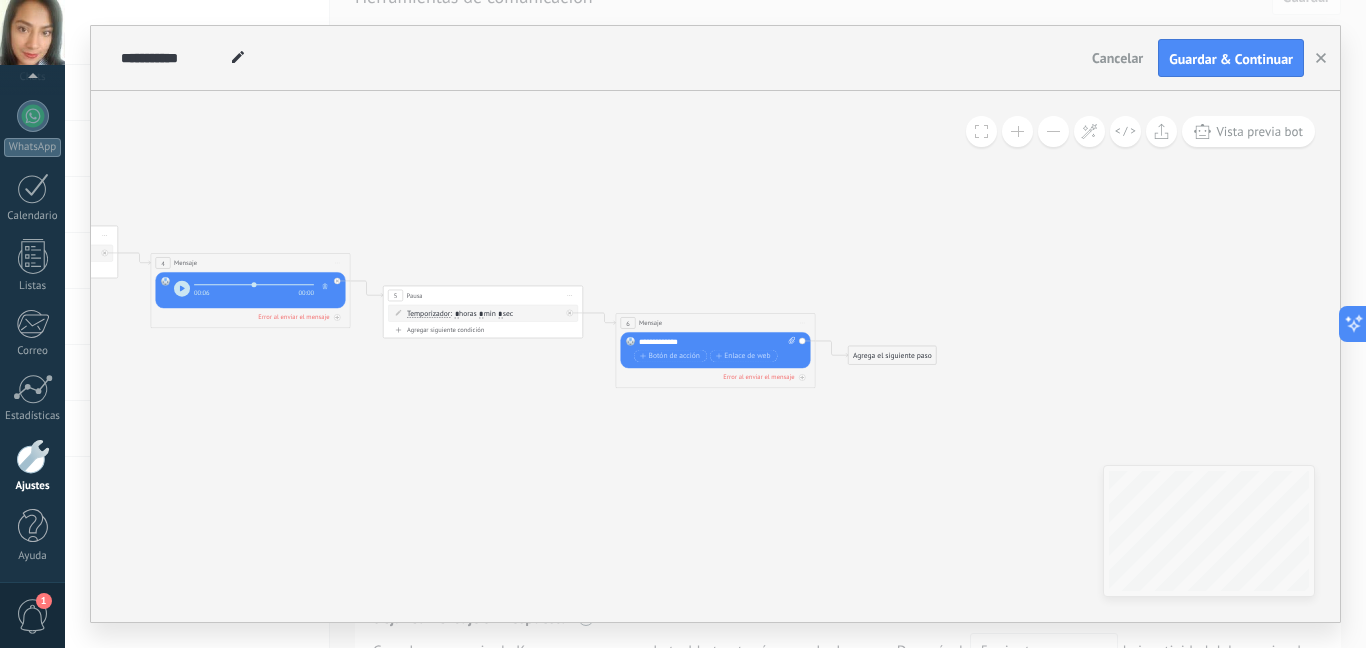 click on "Agrega el siguiente paso" at bounding box center [893, 355] 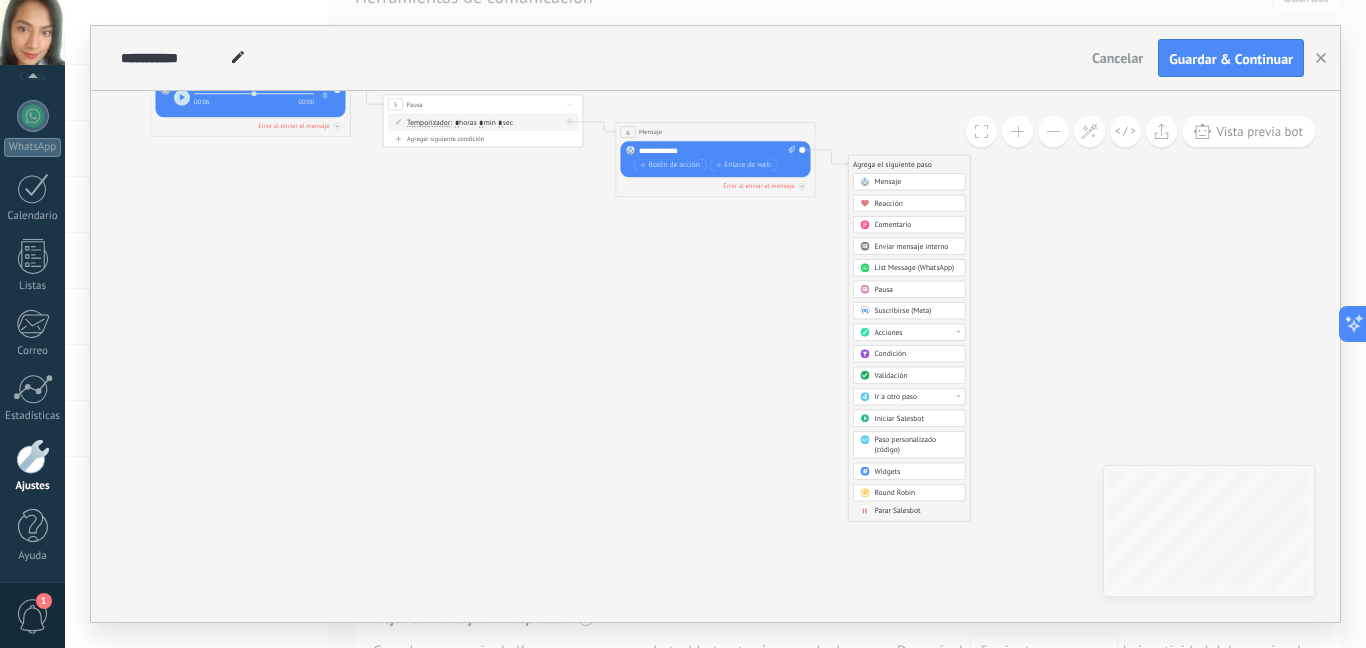 click on "Parar Salesbot" at bounding box center [898, 511] 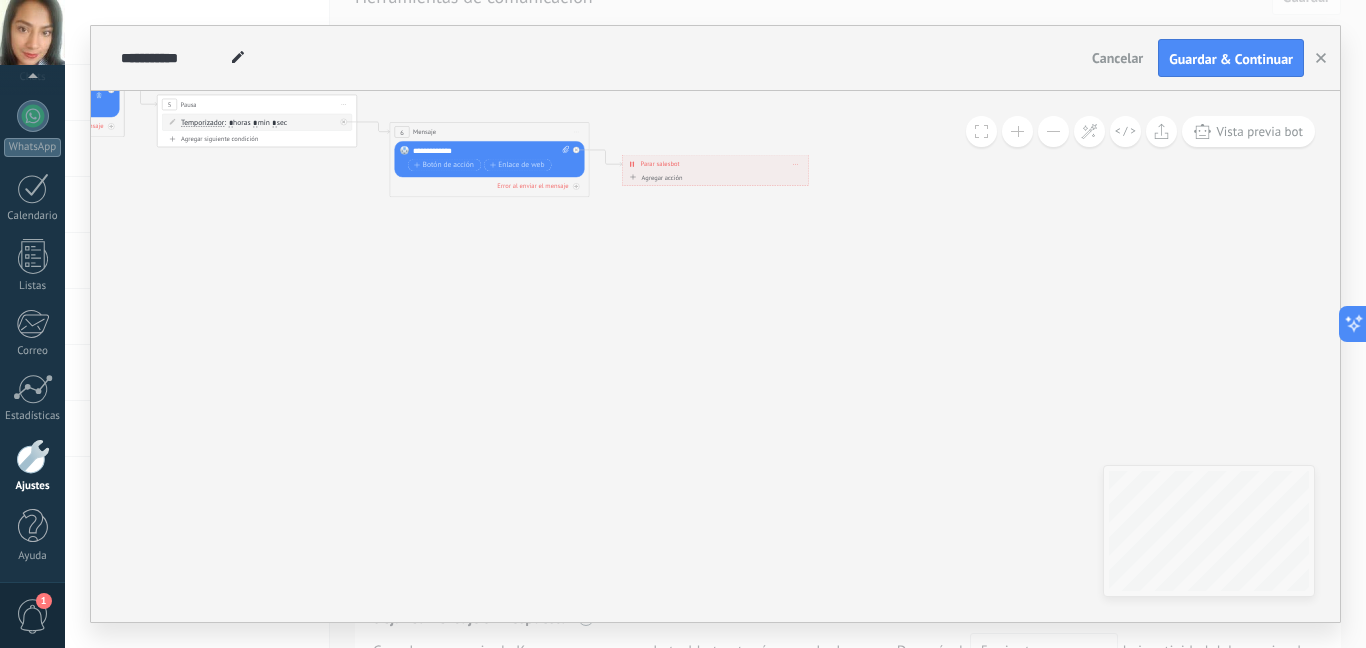 click 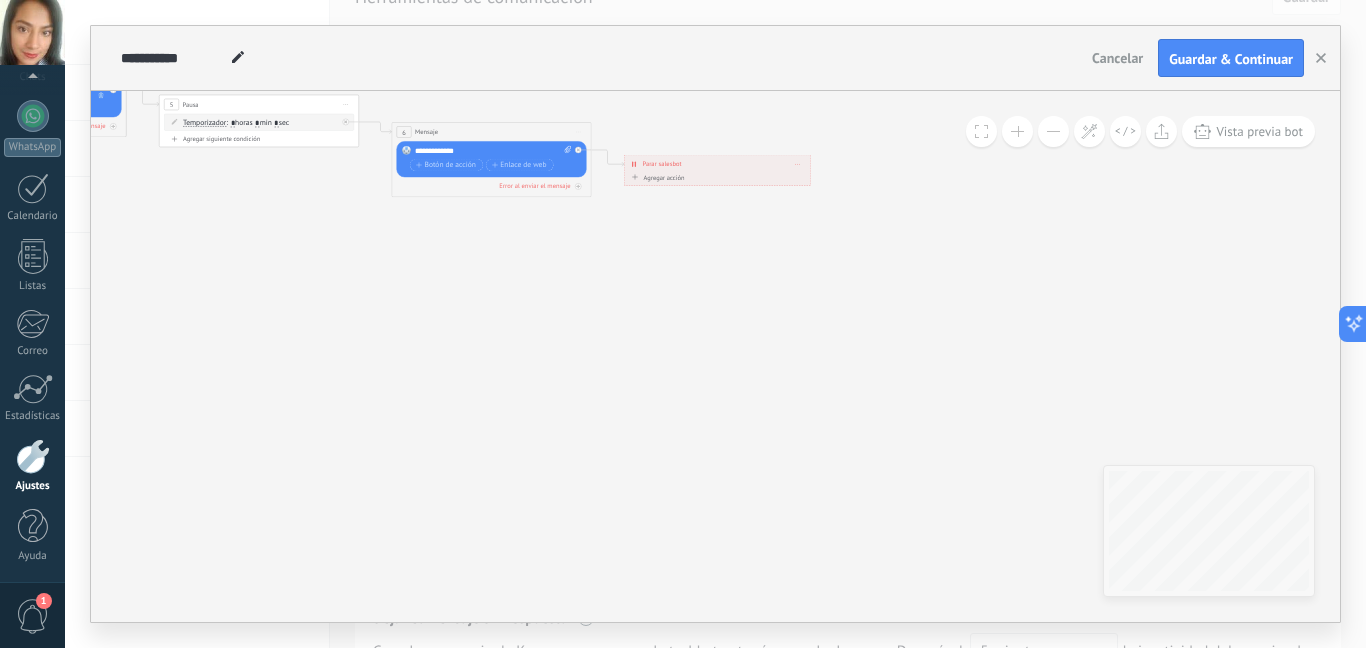 click at bounding box center (1017, 131) 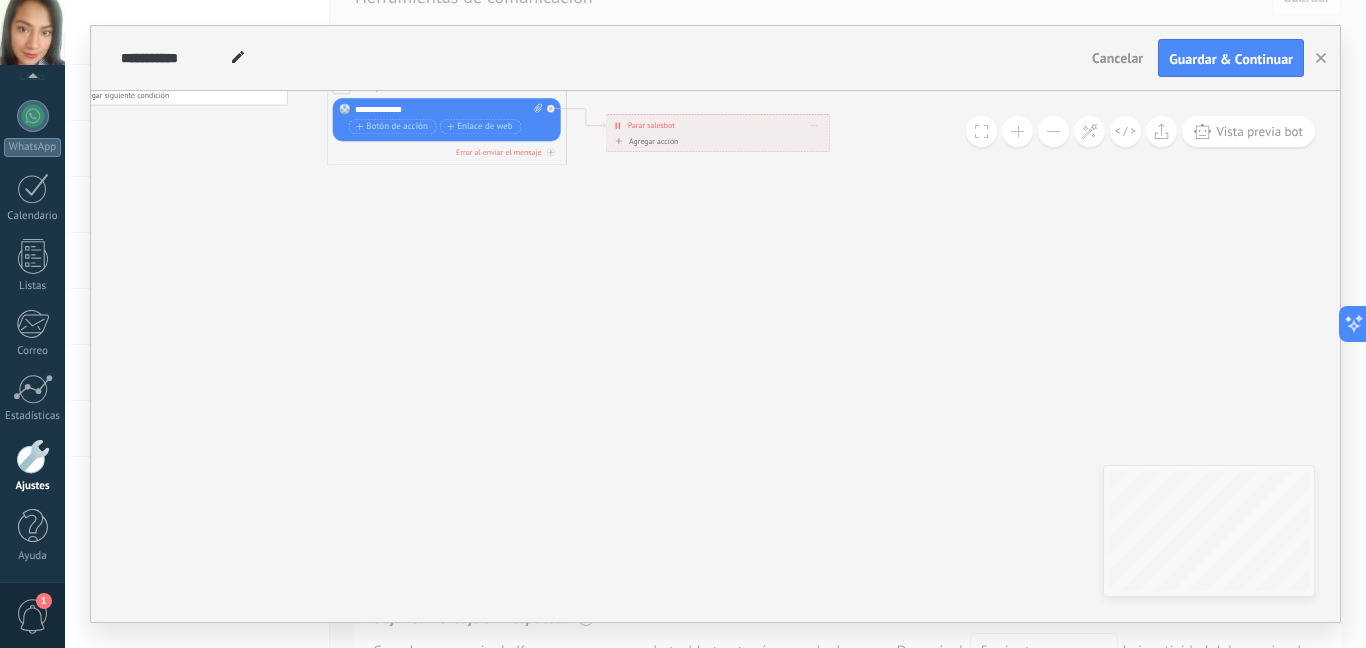 click at bounding box center [1017, 131] 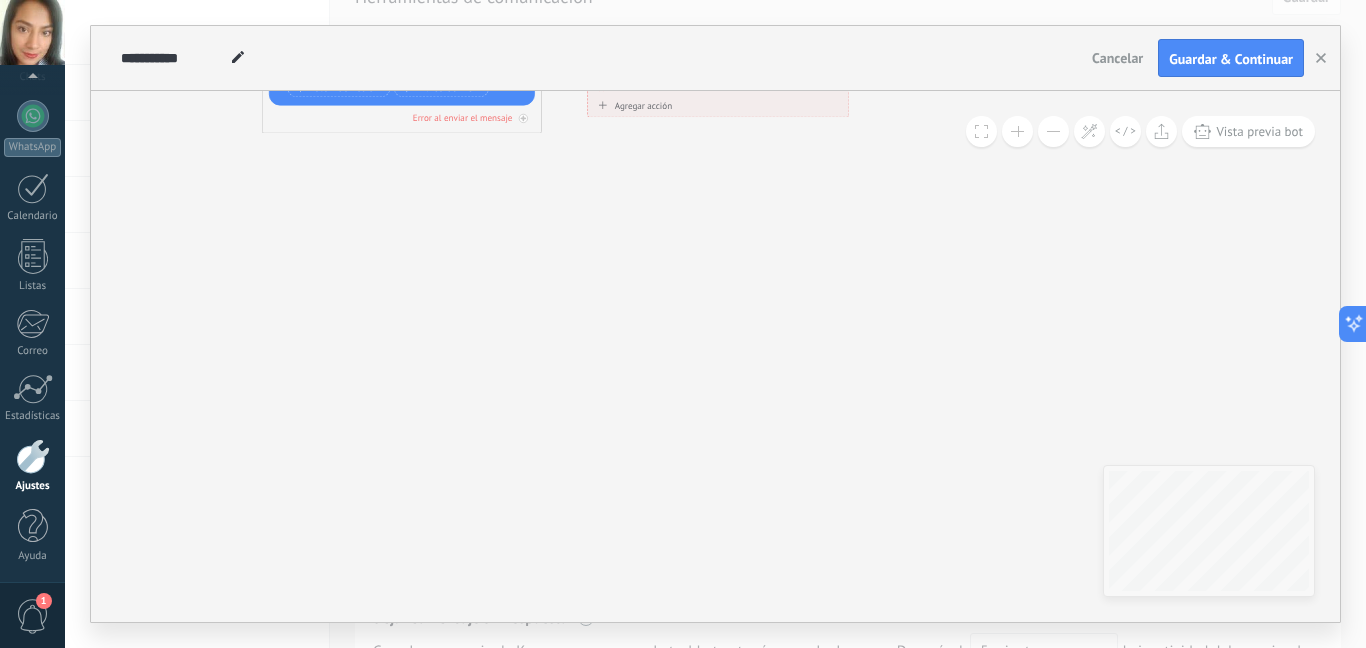 click at bounding box center [1017, 131] 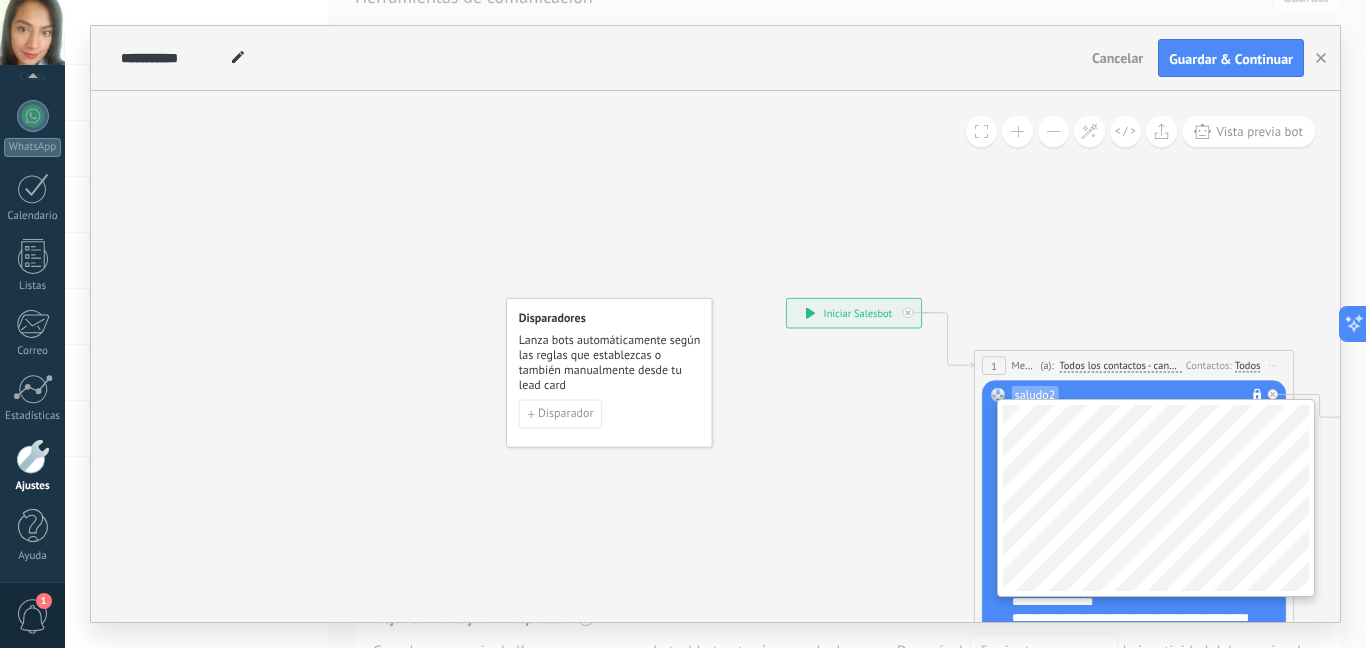 click on "**********" at bounding box center (715, 356) 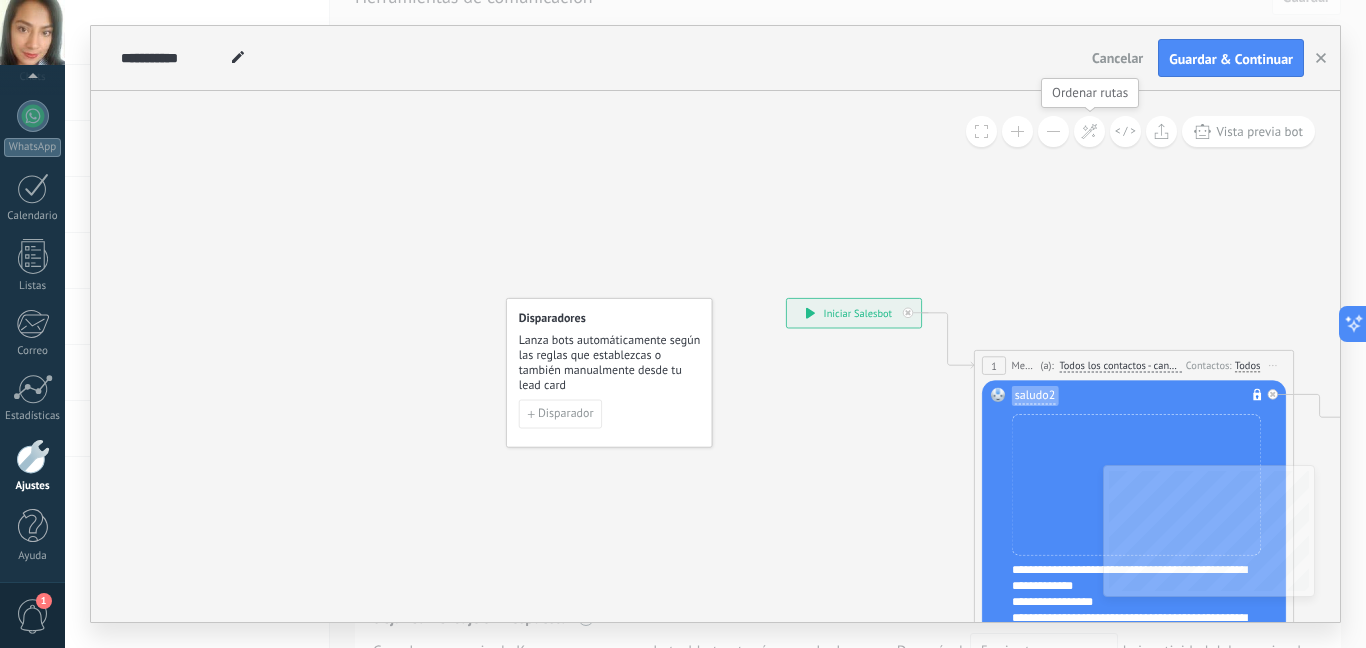 click 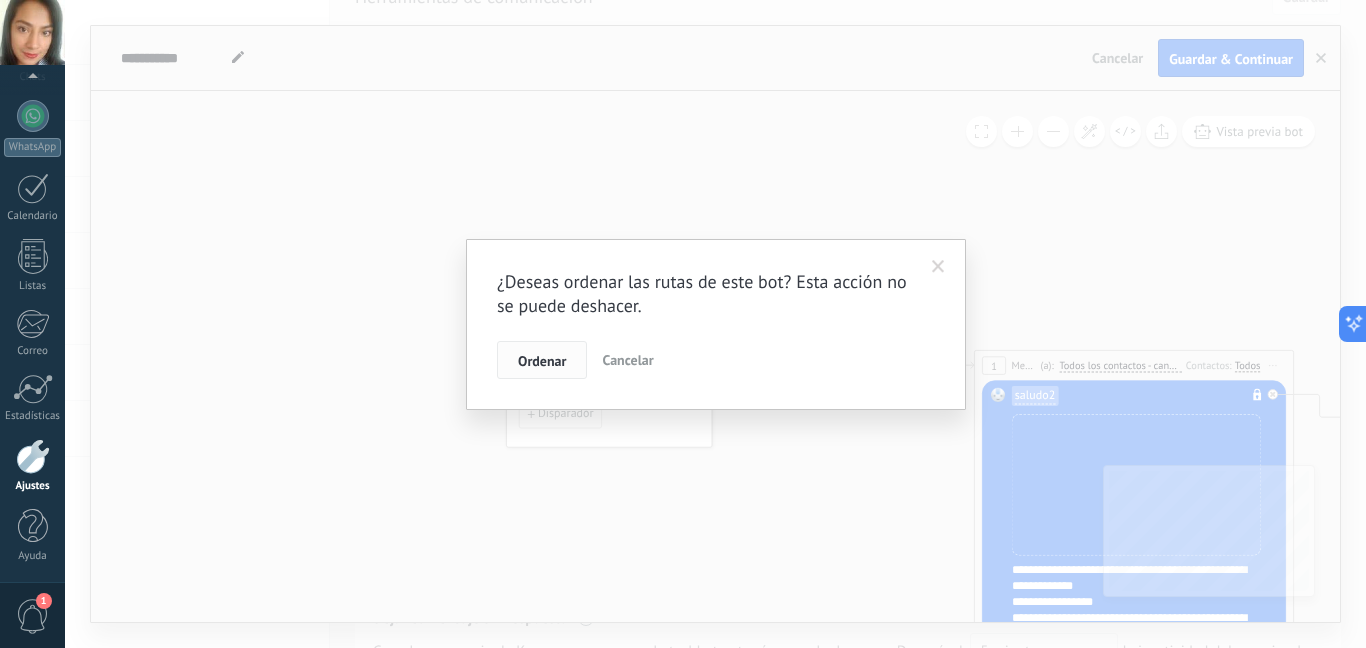 click on "Ordenar" at bounding box center [542, 360] 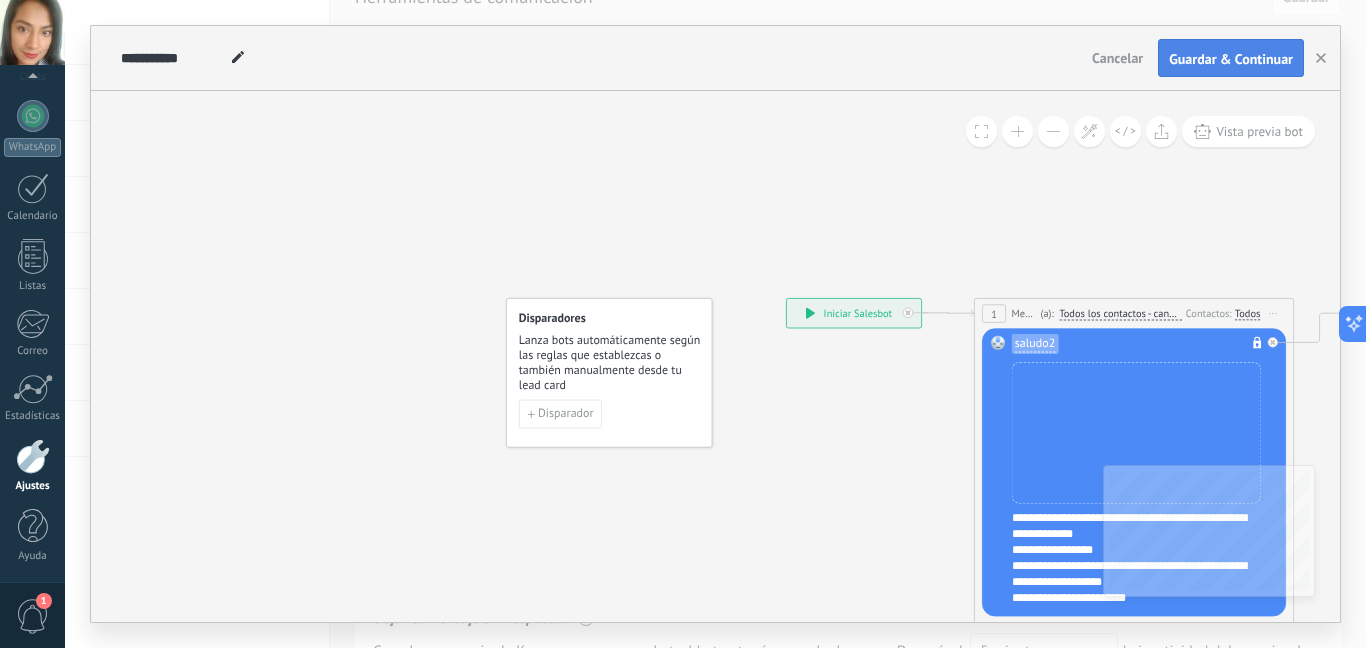 click on "Guardar & Continuar" at bounding box center (1231, 58) 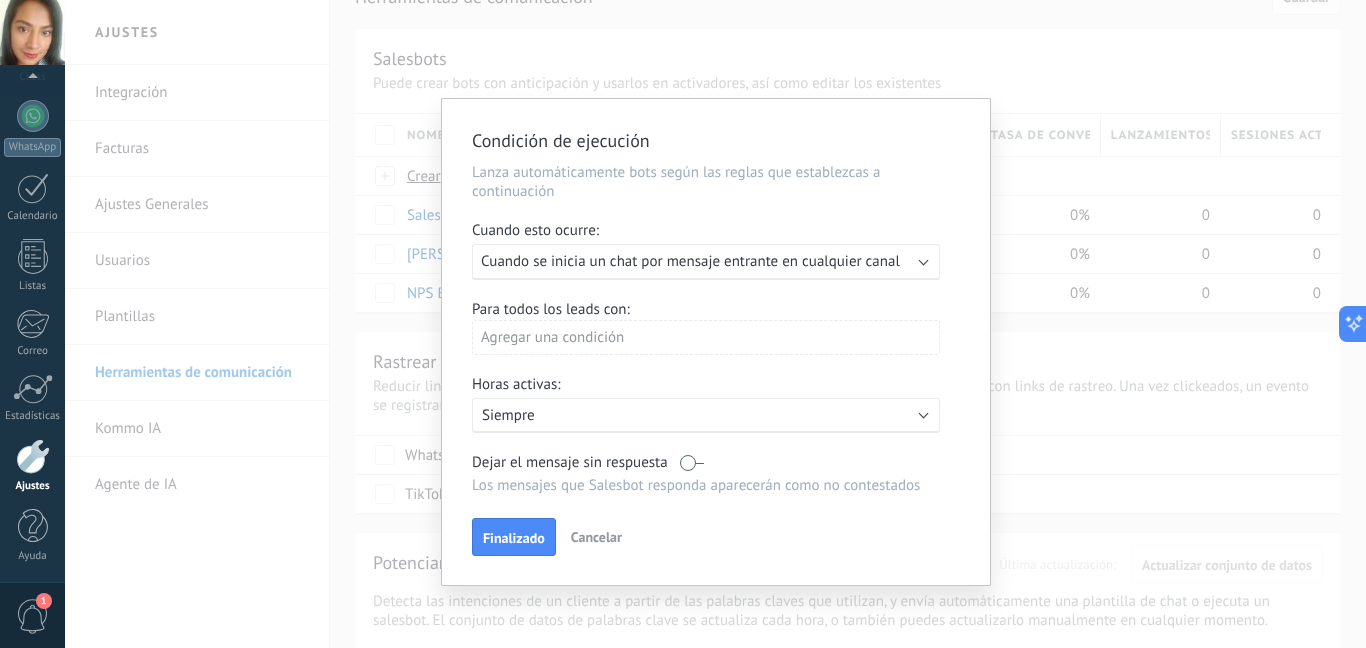 click on "Agregar una condición" at bounding box center (706, 337) 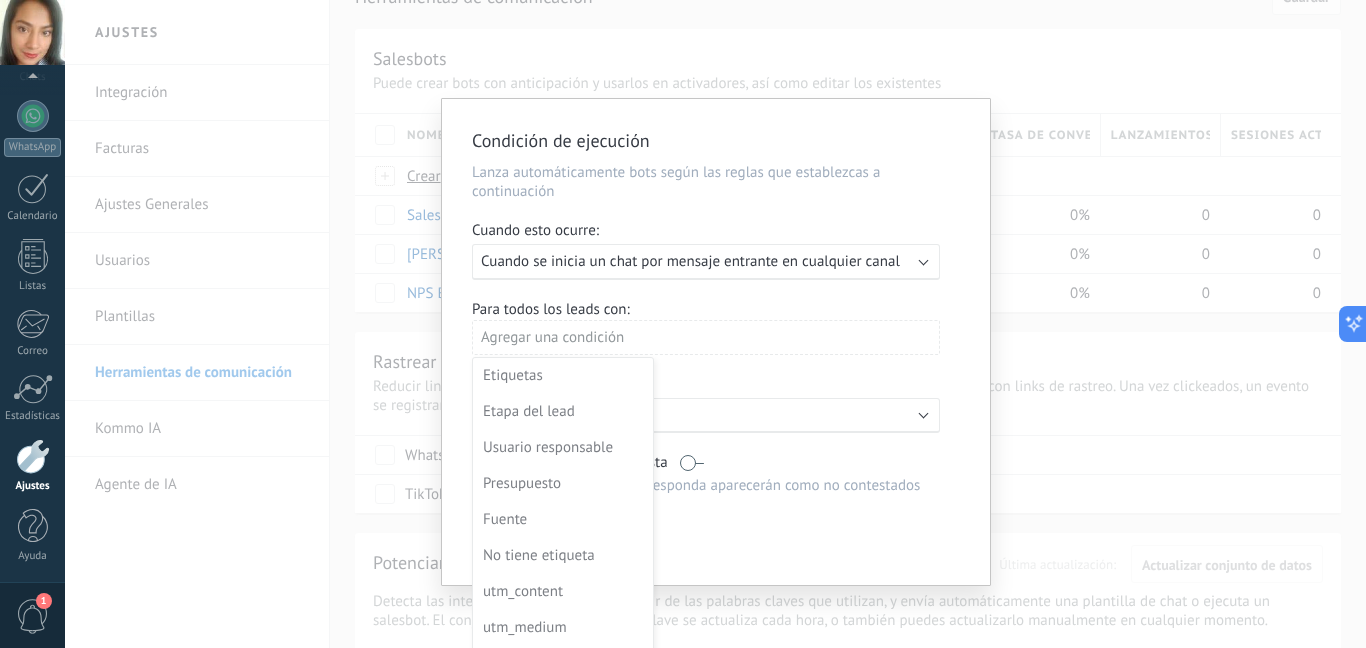 drag, startPoint x: 518, startPoint y: 529, endPoint x: 512, endPoint y: 515, distance: 15.231546 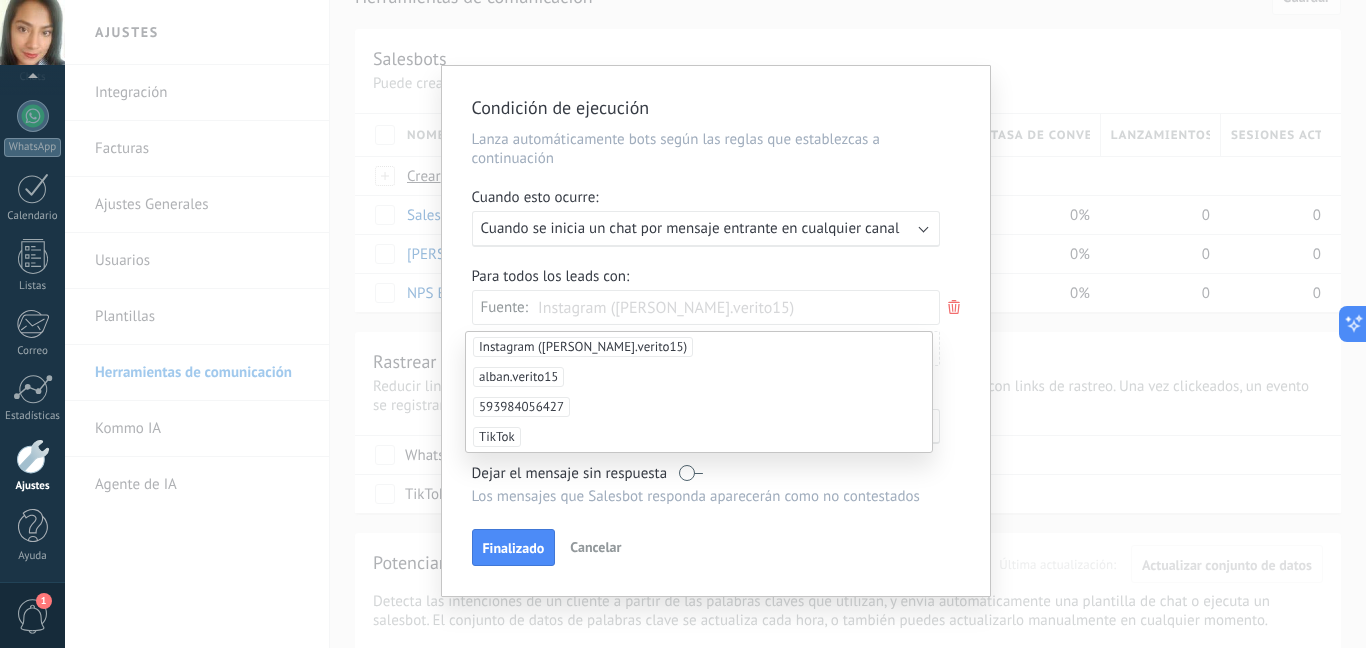 click on "Condición de ejecución  Lanza automáticamente bots según las reglas que establezcas a continuación Cuando esto ocurre: Ejecutar:  Cuando se inicia un chat por mensaje entrante en cualquier canal Para todos los leads con: Fuente:  Instagram (alban.verito15) Agregar una condición Horas activas: Activo:  Siempre Dejar el mensaje sin respuesta Los mensajes que Salesbot responda aparecerán como no contestados Aplicar a todos los leads en esta etapa Finalizado Cancelar" at bounding box center (716, 331) 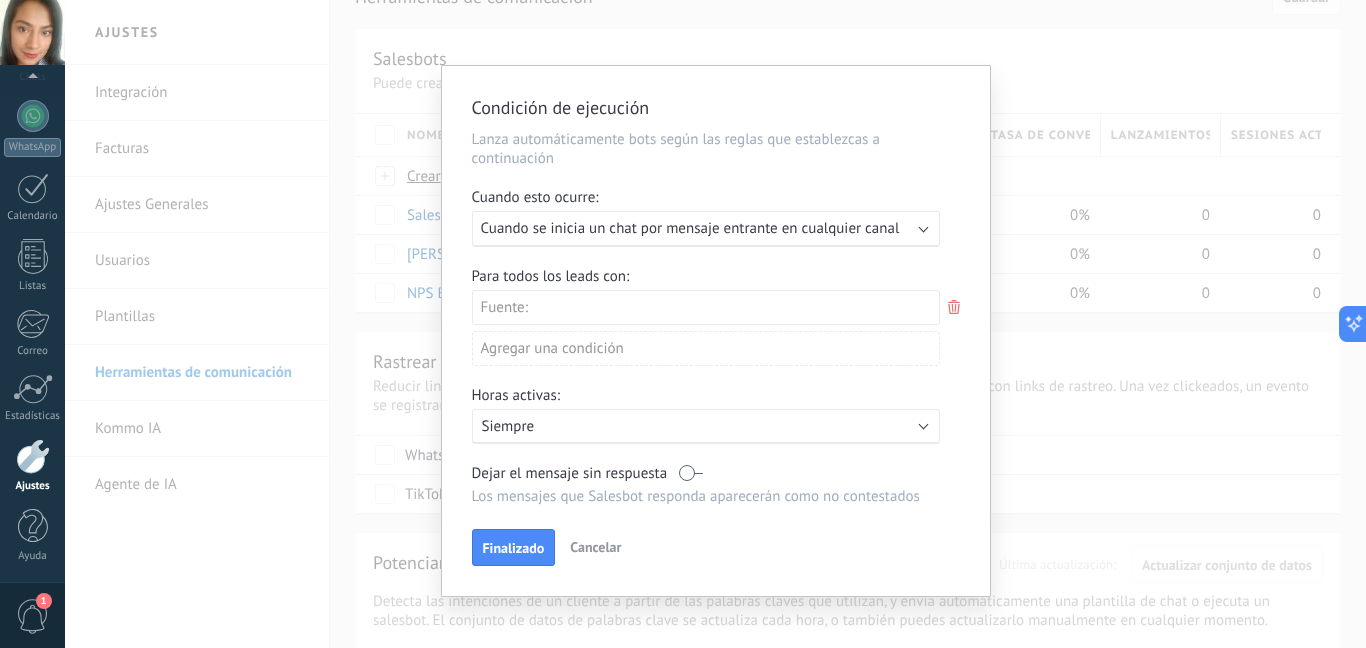 click on "Fuente:" at bounding box center [706, 307] 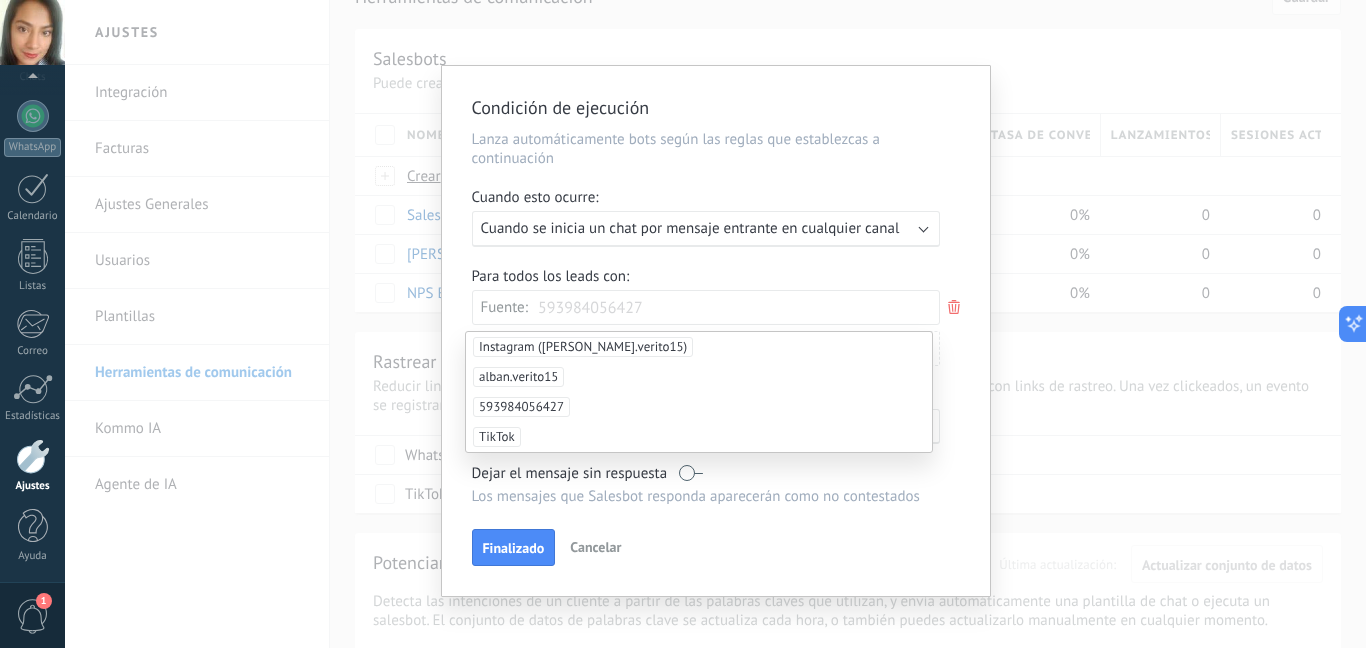 click on "593984056427" at bounding box center (521, 407) 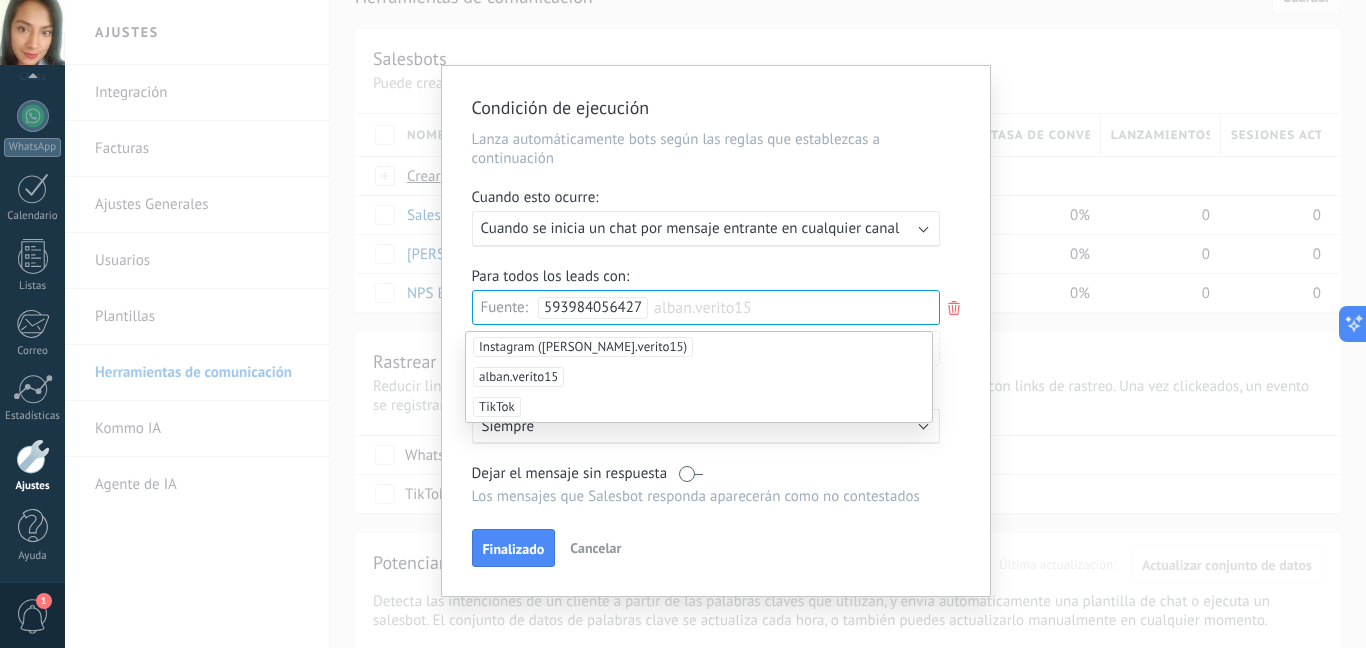 click on "Para todos los leads con: Fuente:  593984056427 alban.verito15 Agregar una condición" at bounding box center (716, 324) 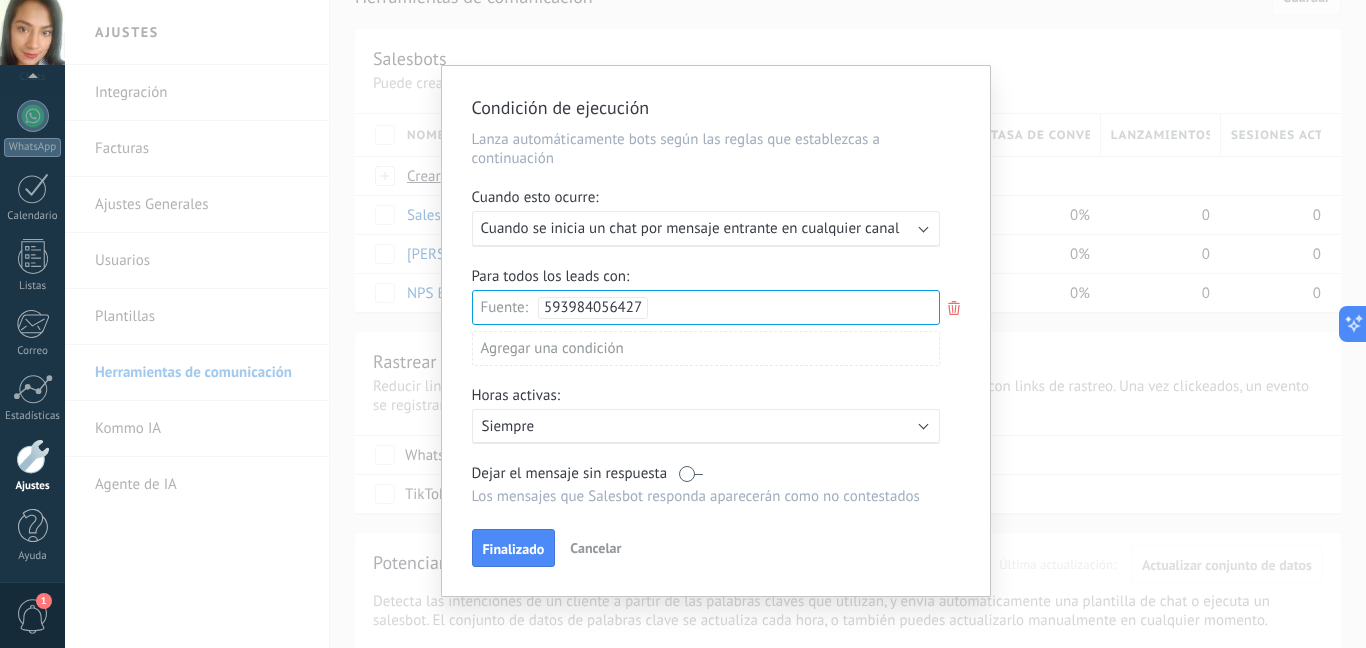 click at bounding box center (691, 473) 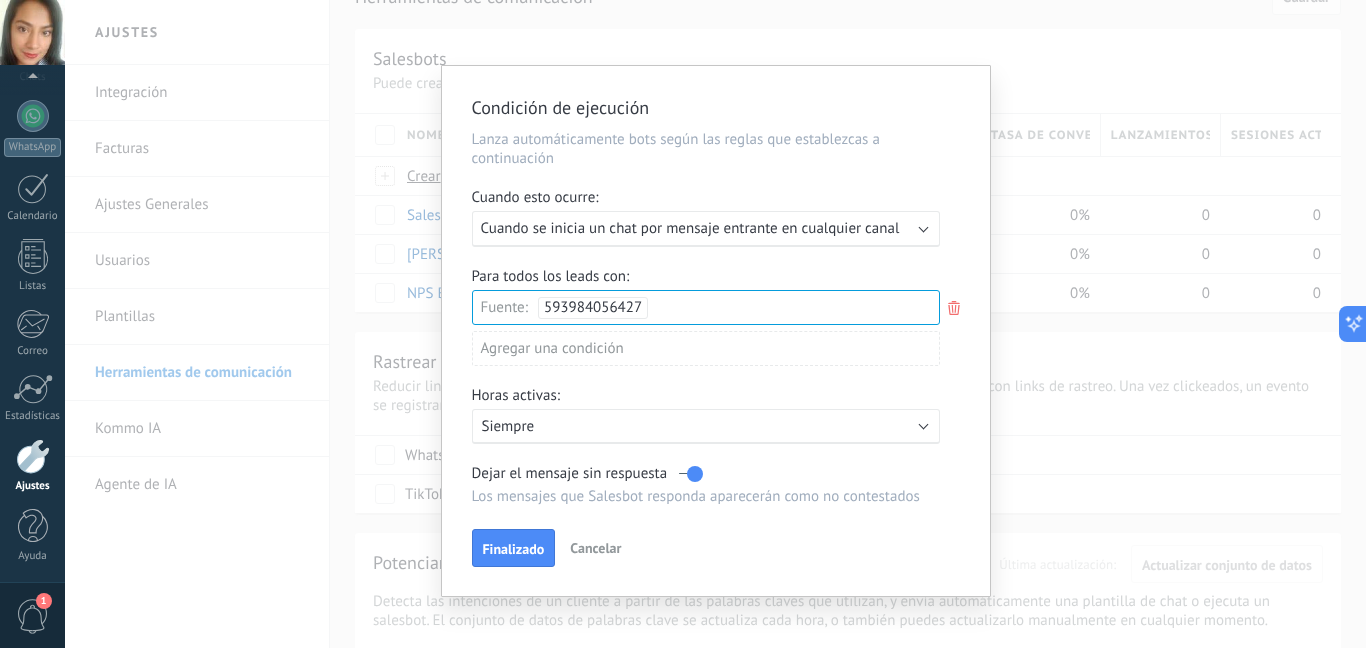 click on "Cuando se inicia un chat por mensaje entrante en cualquier canal" at bounding box center (690, 228) 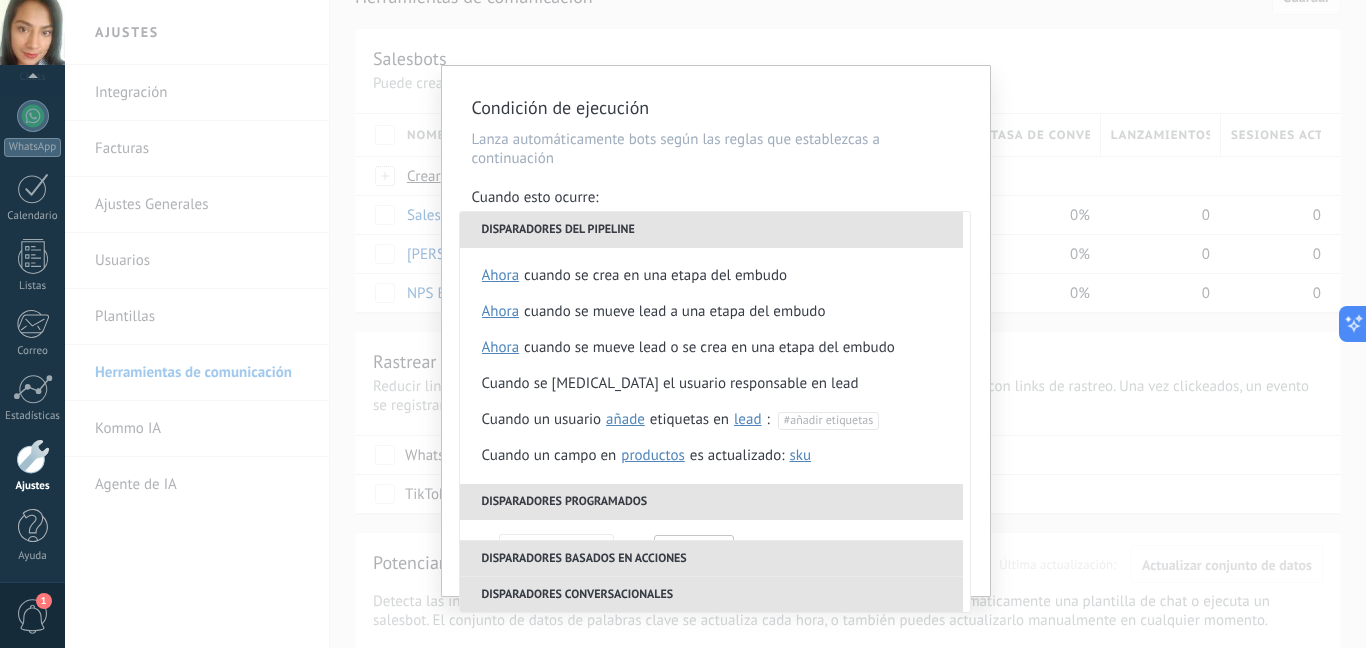 click on "Disparadores del pipeline" at bounding box center (711, 230) 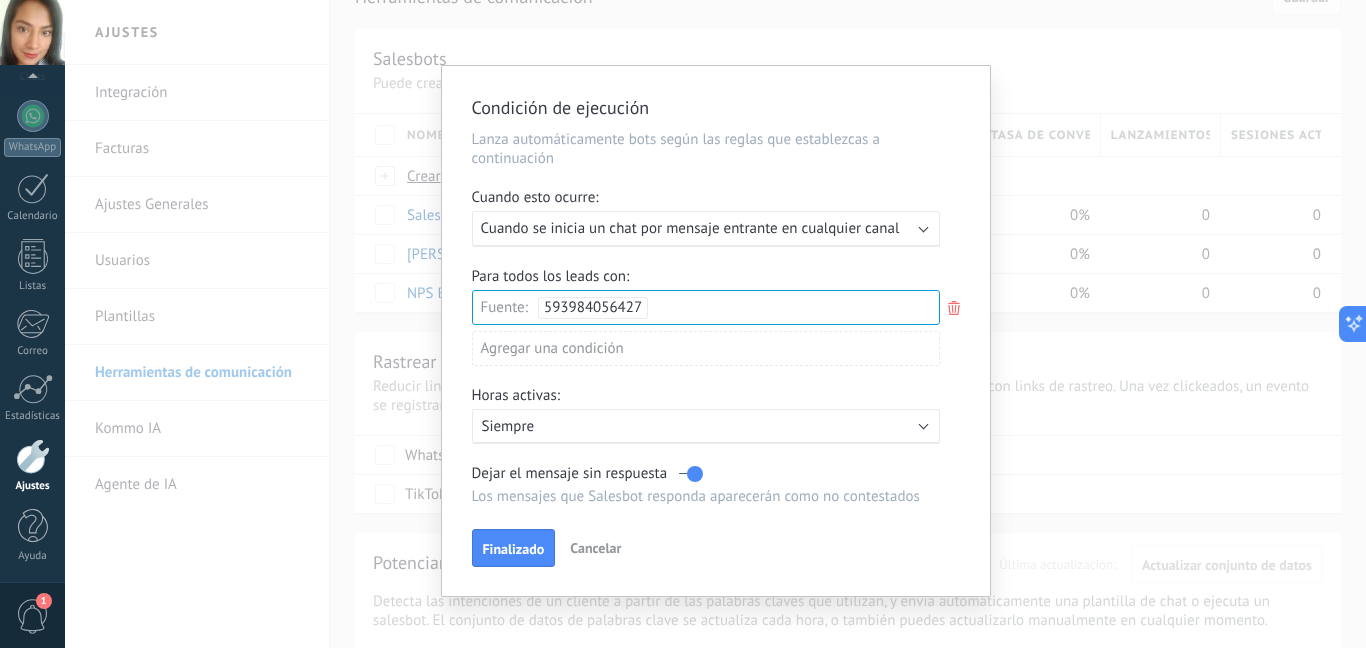 click on "Horas activas:" at bounding box center [716, 397] 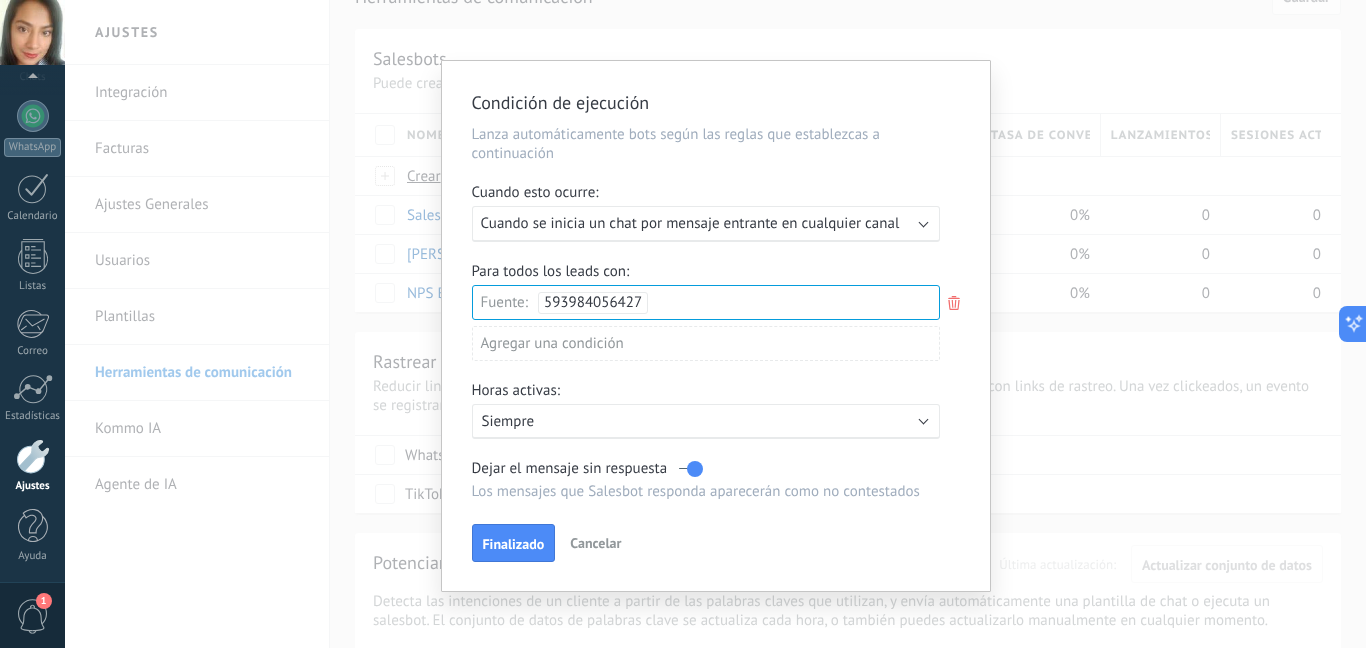 scroll, scrollTop: 0, scrollLeft: 0, axis: both 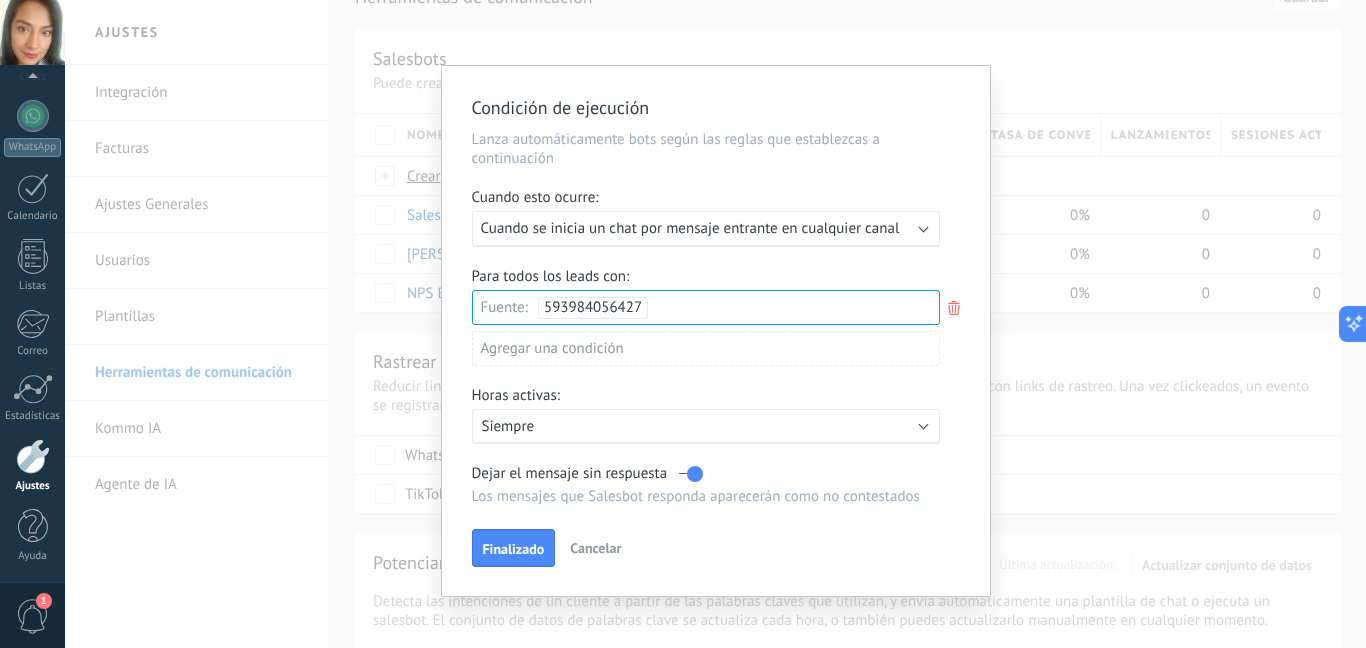 click on "Lanza automáticamente bots según las reglas que establezcas a continuación" at bounding box center [716, 149] 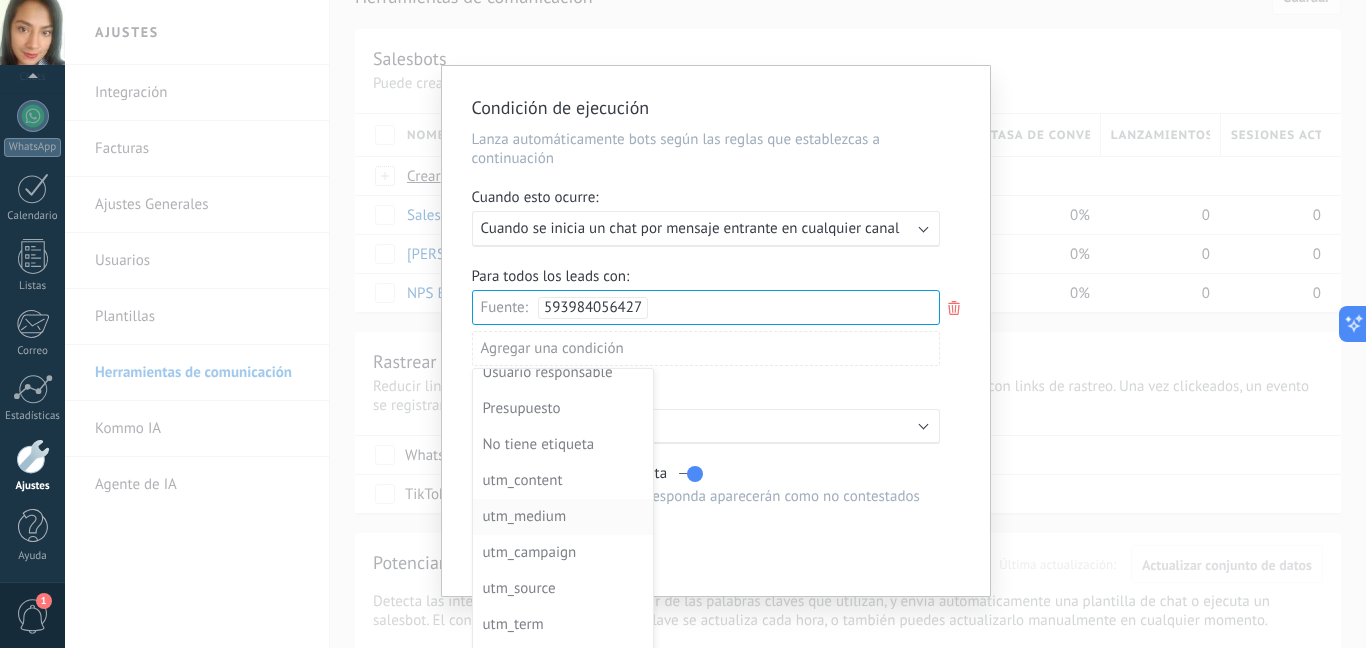 scroll, scrollTop: 0, scrollLeft: 0, axis: both 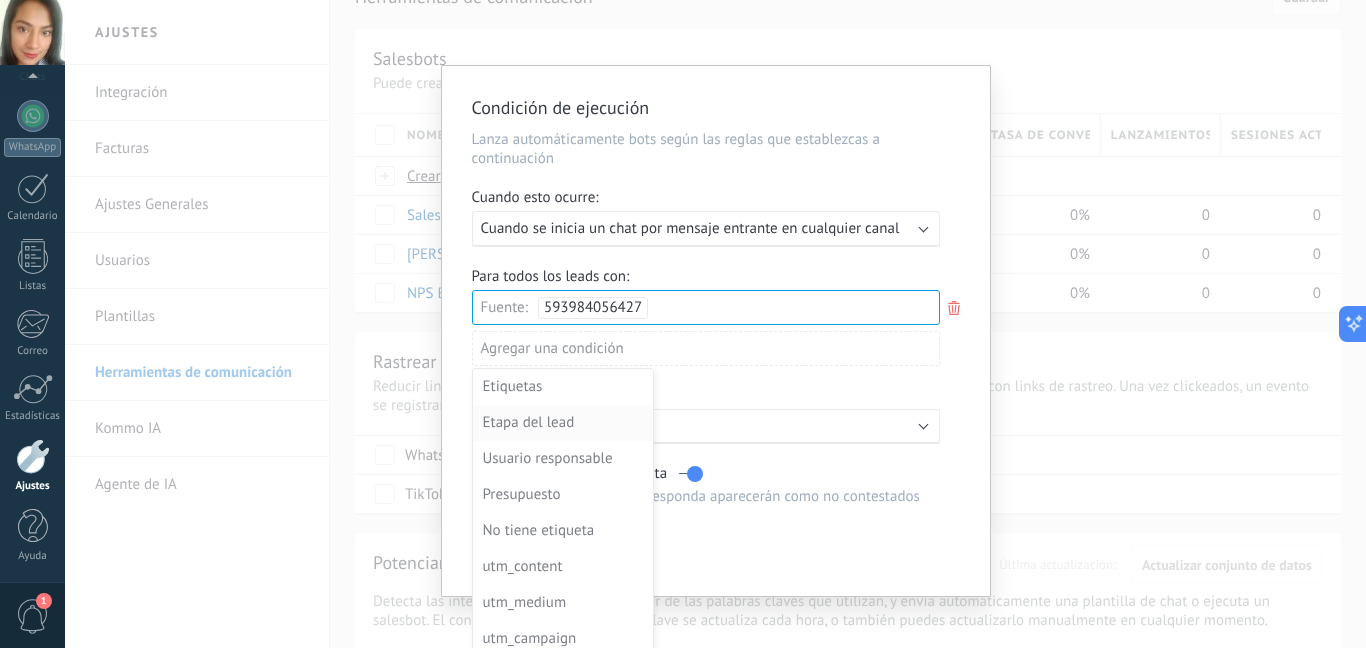 click on "Etapa del lead" at bounding box center (561, 423) 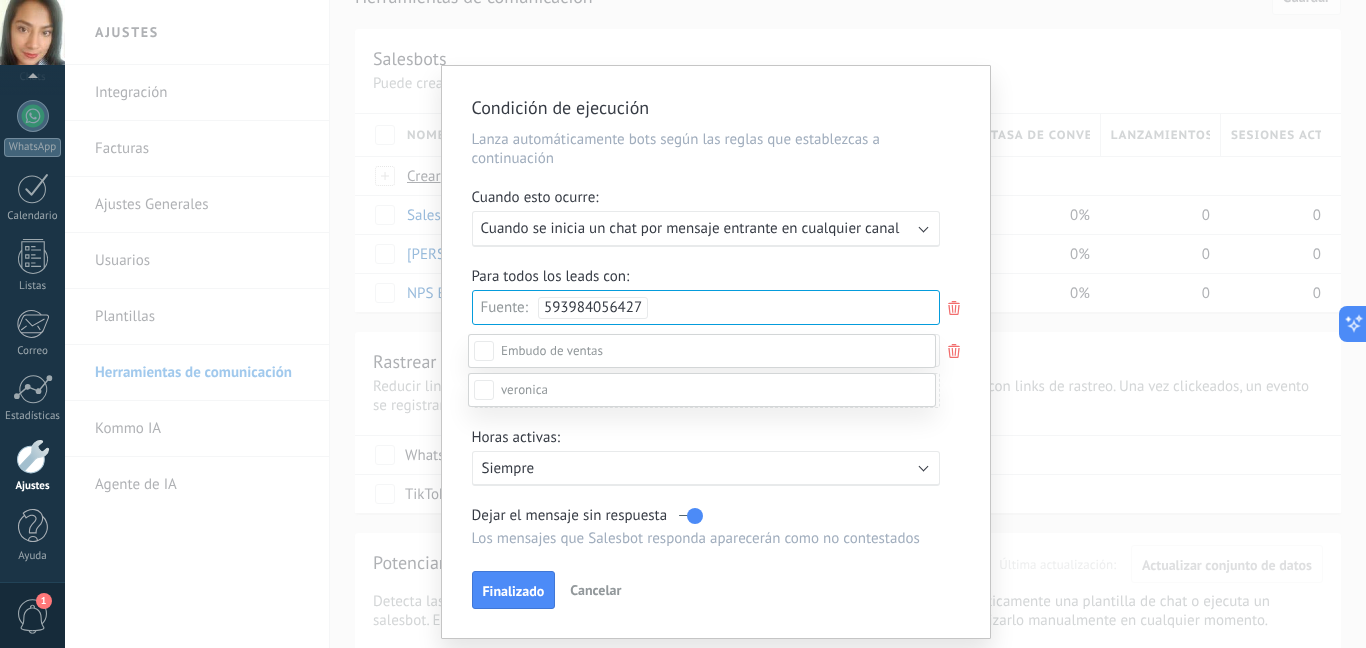 click on "Leads Entrantes" at bounding box center (0, 0) 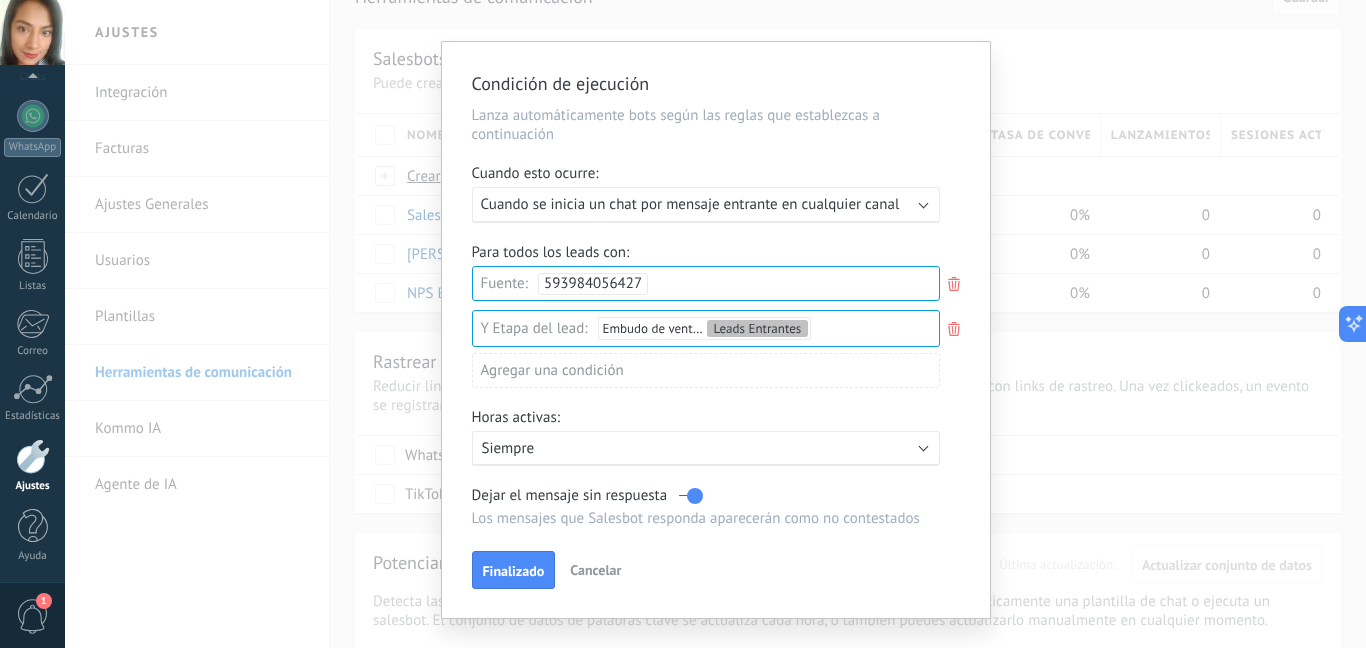 scroll, scrollTop: 60, scrollLeft: 0, axis: vertical 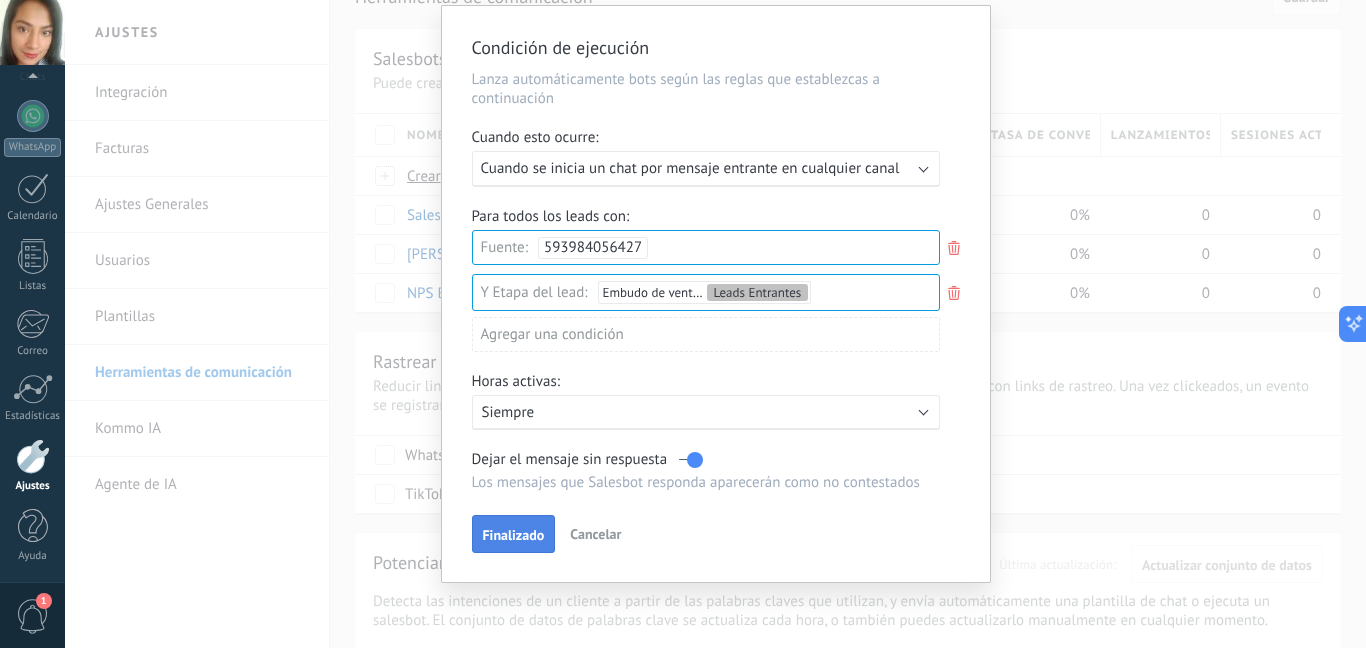 click on "Finalizado" at bounding box center (514, 534) 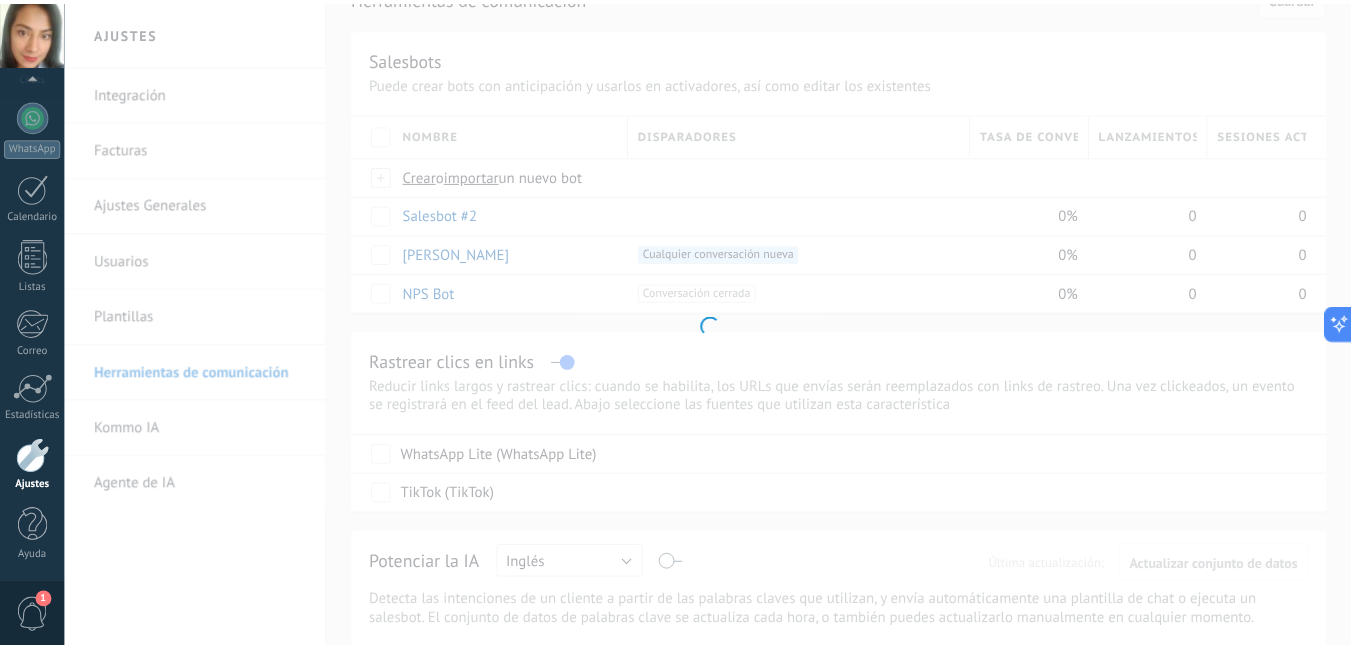 scroll, scrollTop: 0, scrollLeft: 0, axis: both 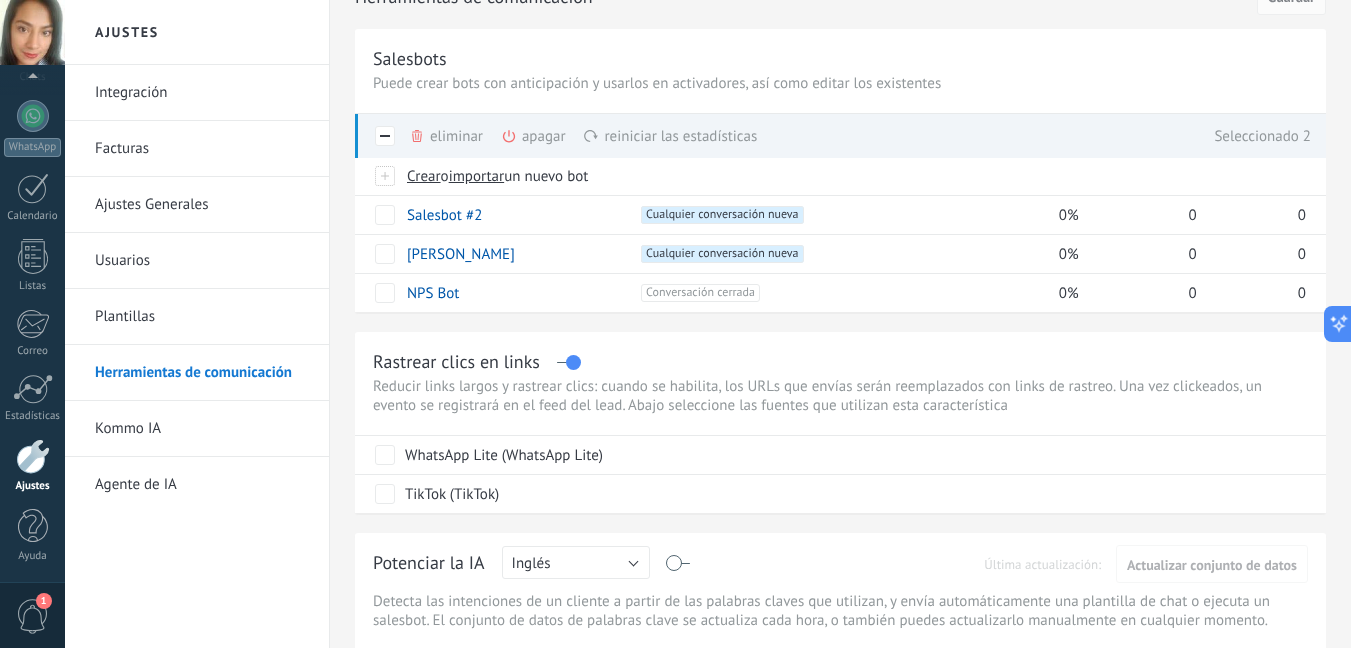 click on "apagar màs" at bounding box center [567, 136] 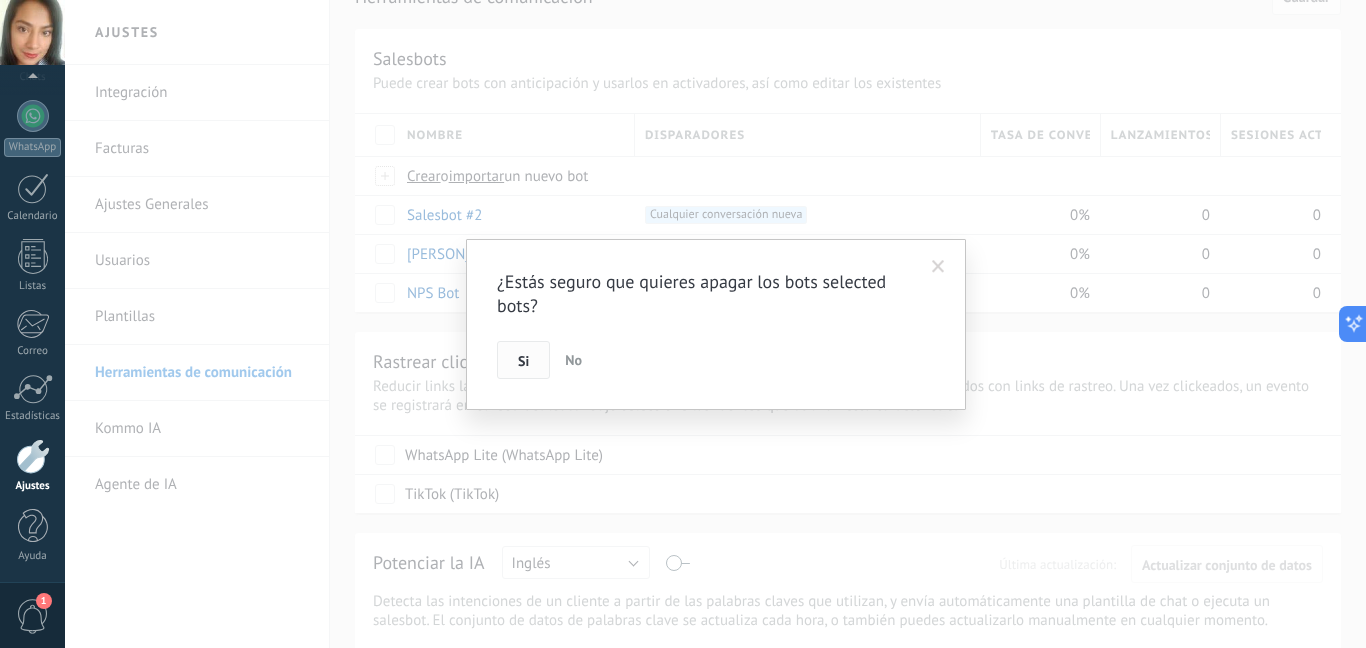 click on "Si" at bounding box center [523, 361] 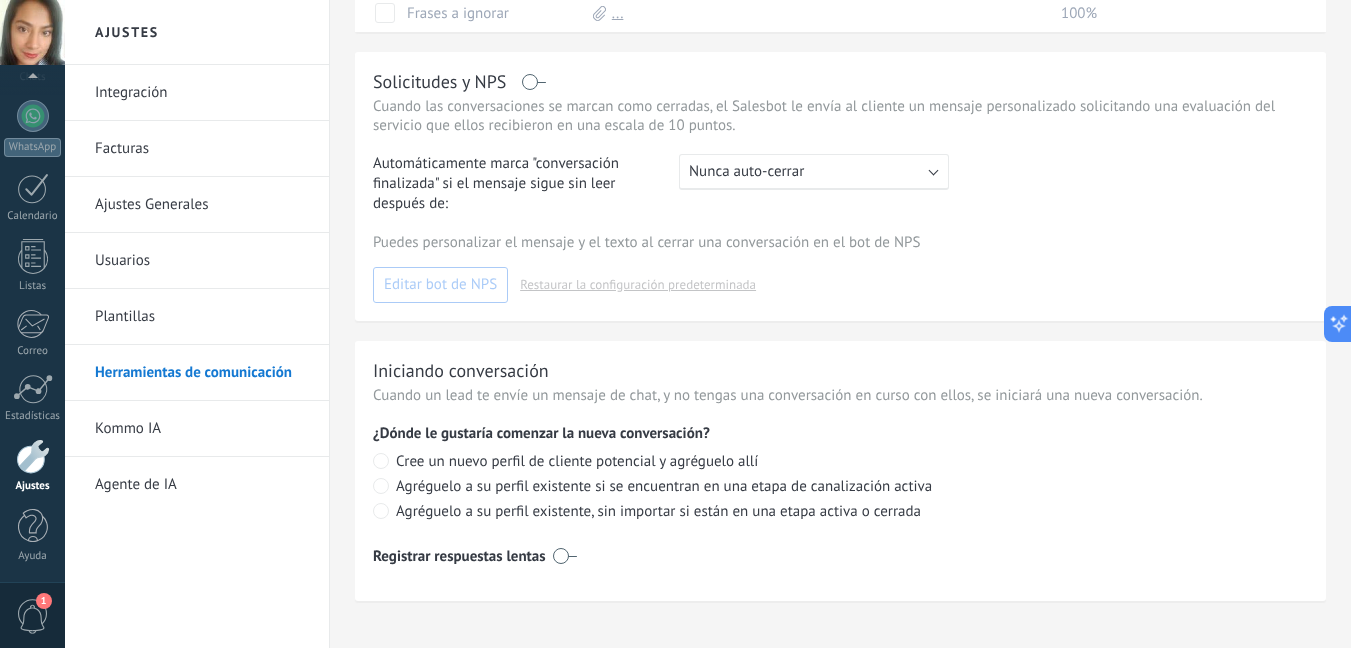 scroll, scrollTop: 955, scrollLeft: 0, axis: vertical 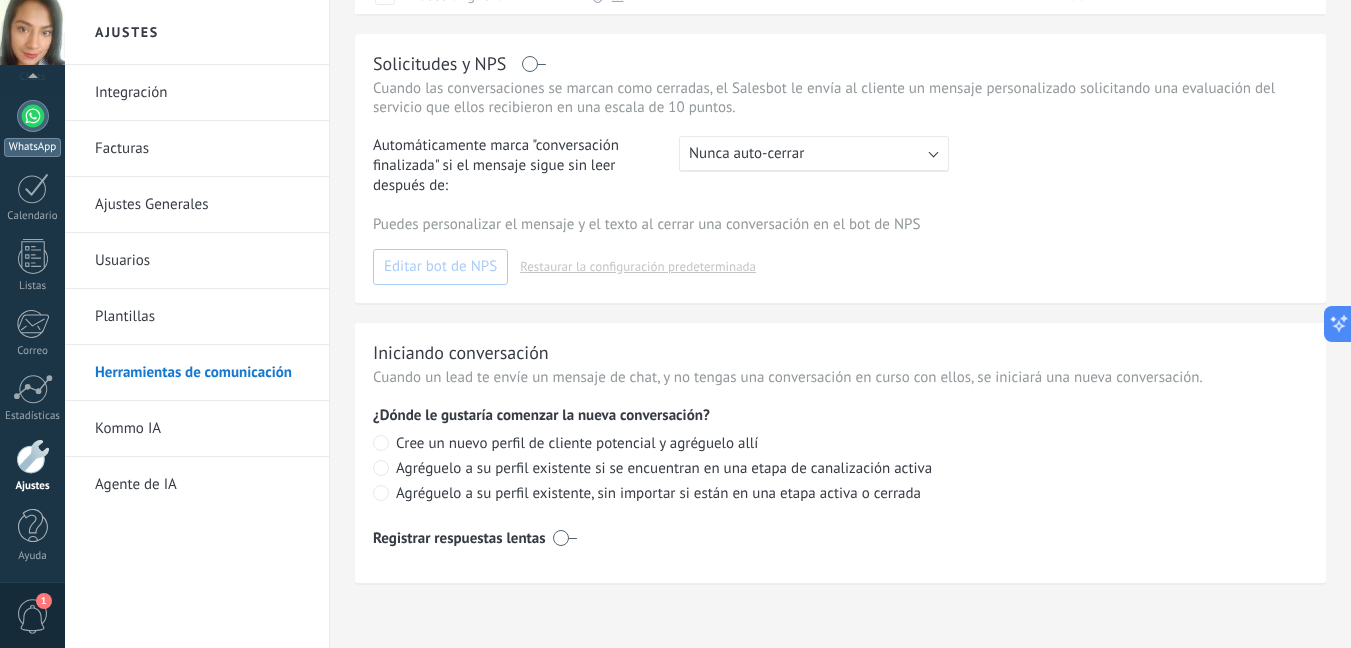 click at bounding box center [33, 116] 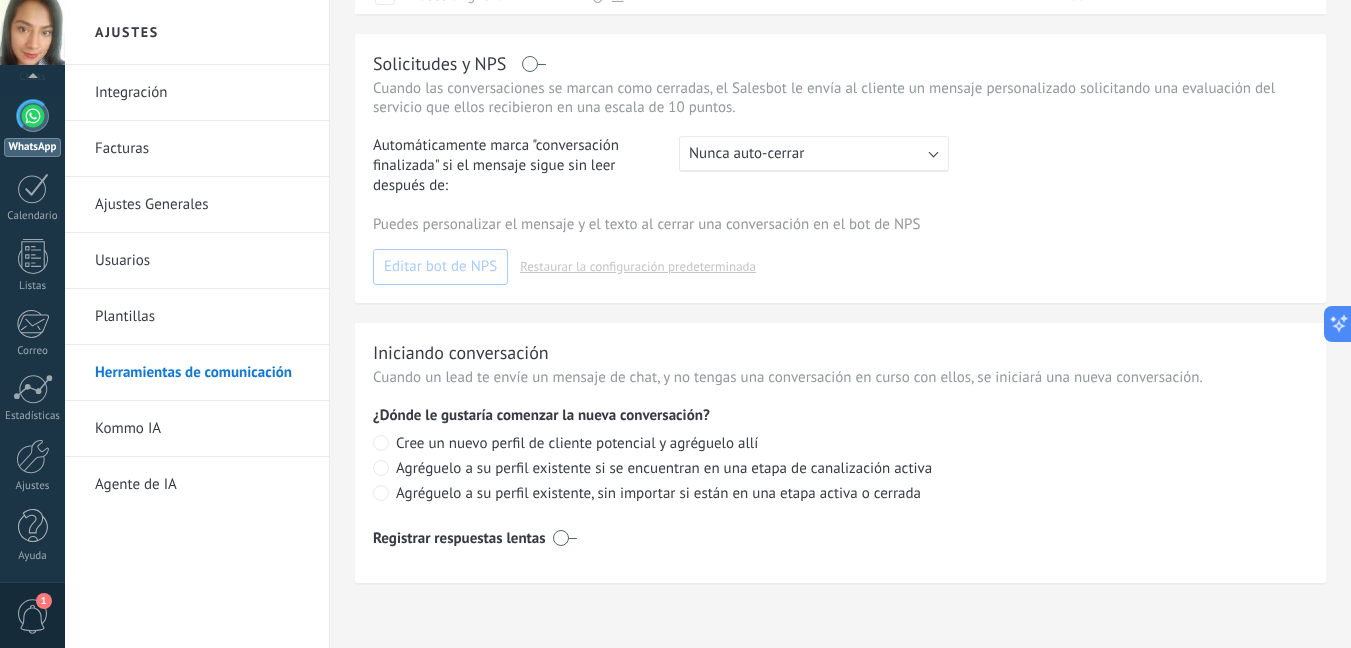 scroll, scrollTop: 355, scrollLeft: 0, axis: vertical 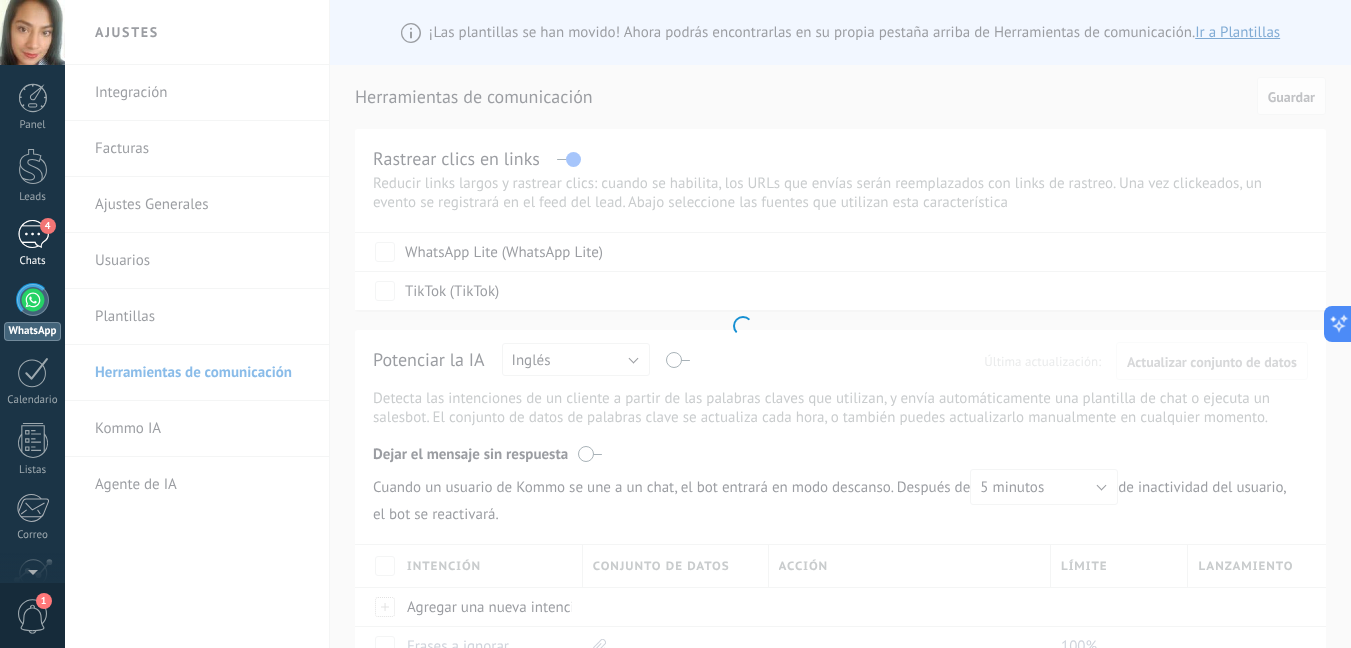 click on "4" at bounding box center [33, 234] 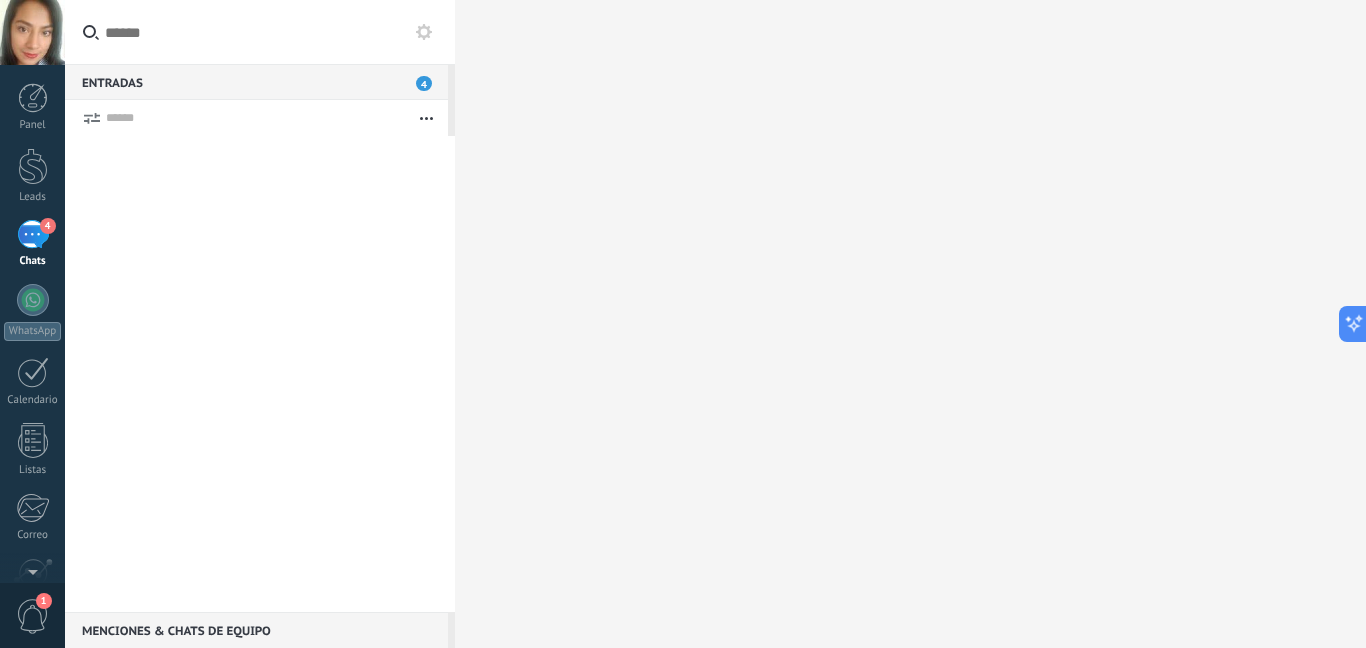 click on "4" at bounding box center [48, 226] 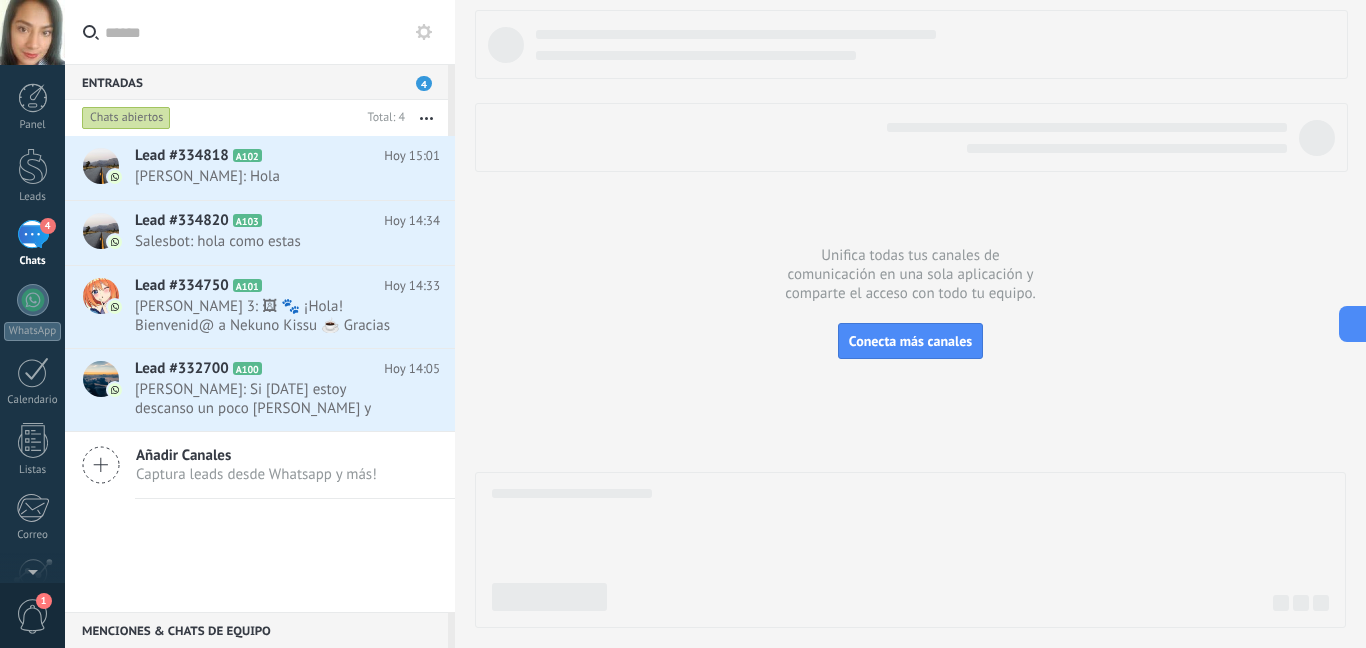 click on "Entradas 4" at bounding box center (256, 82) 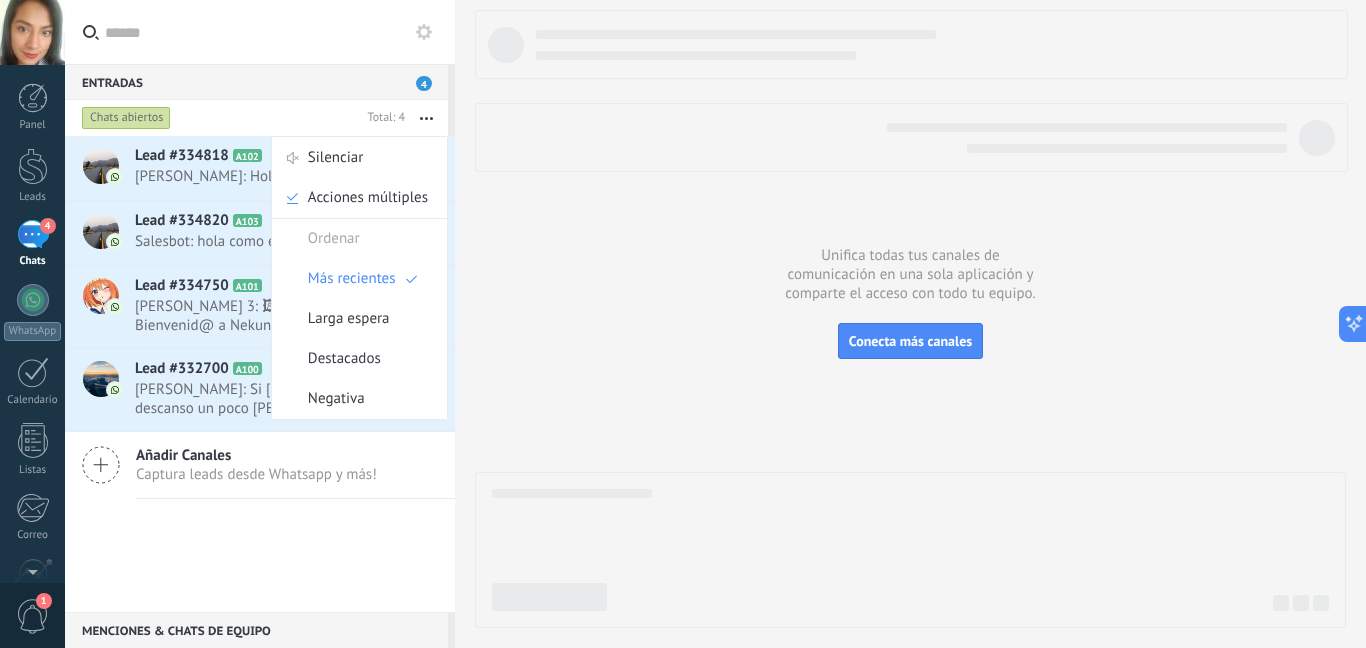 click at bounding box center (426, 118) 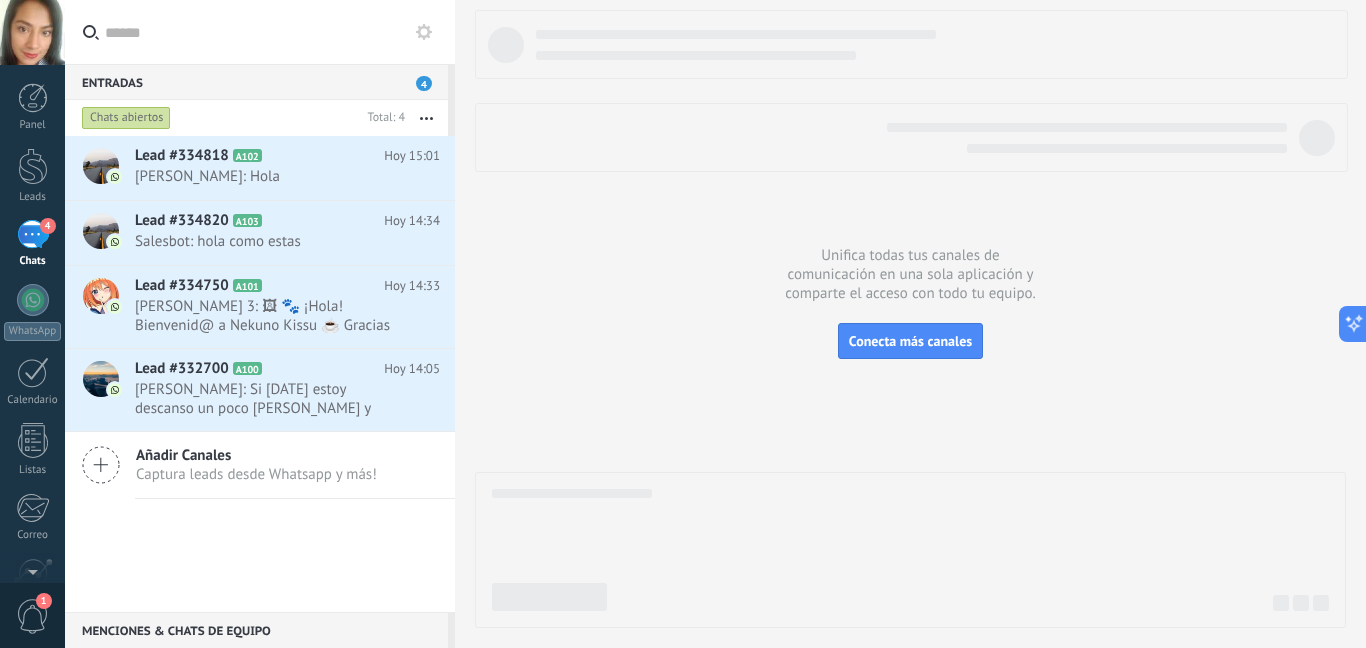 click at bounding box center (426, 118) 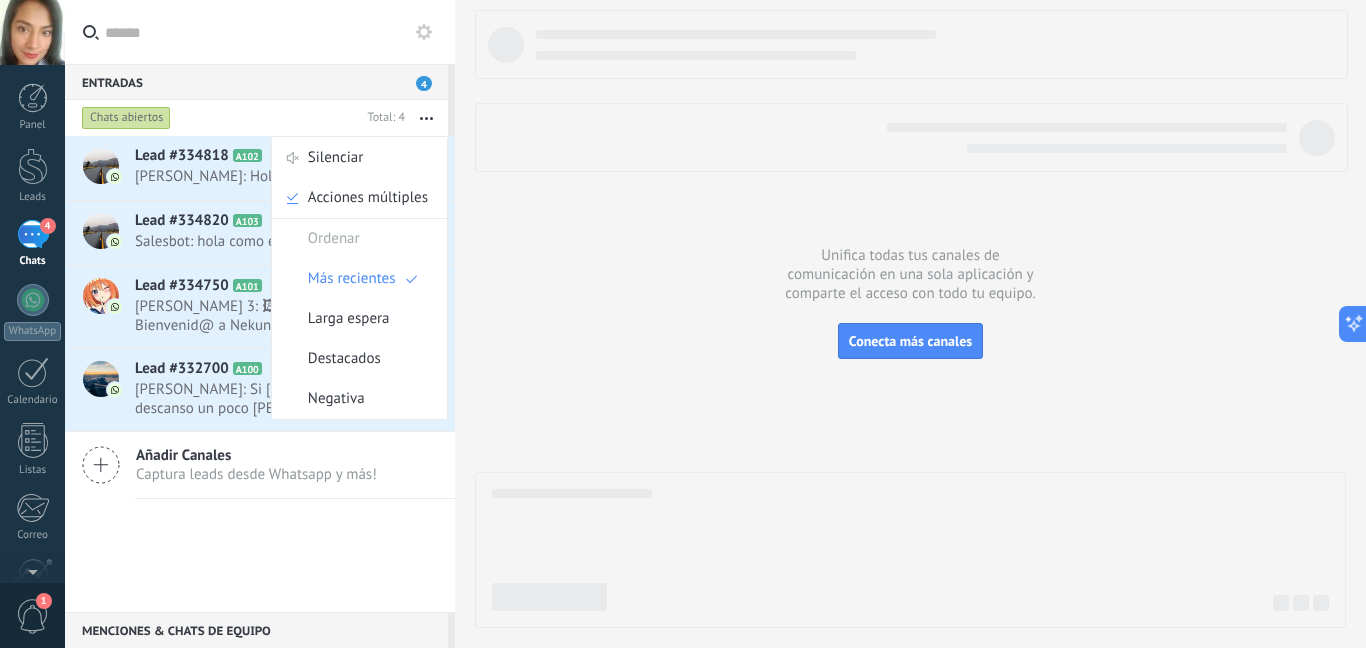 click on "Lead #334818" at bounding box center (182, 156) 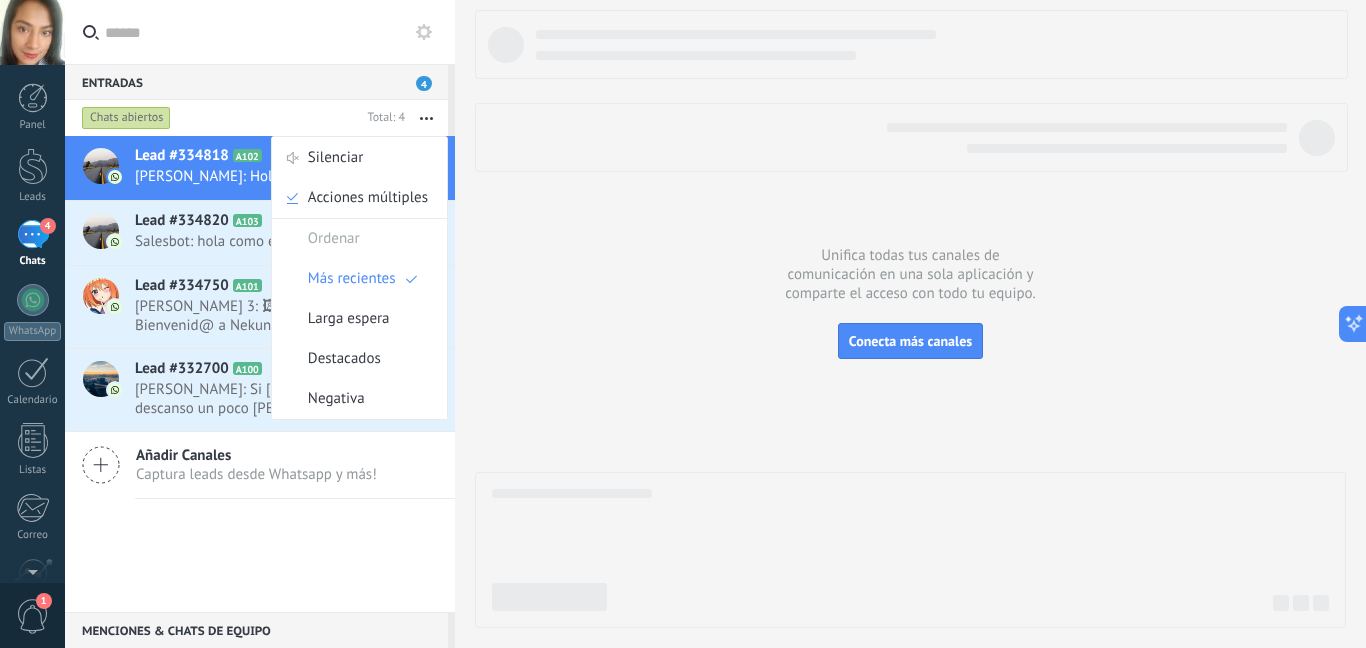 click 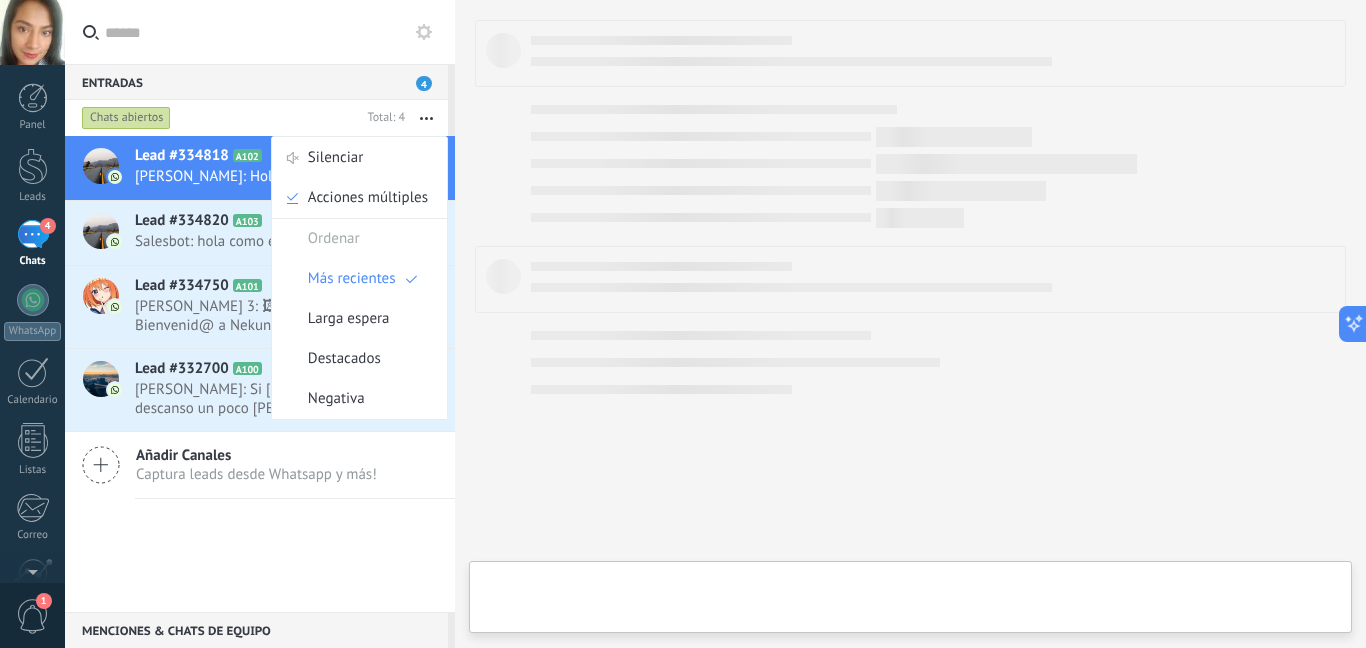 click at bounding box center (426, 118) 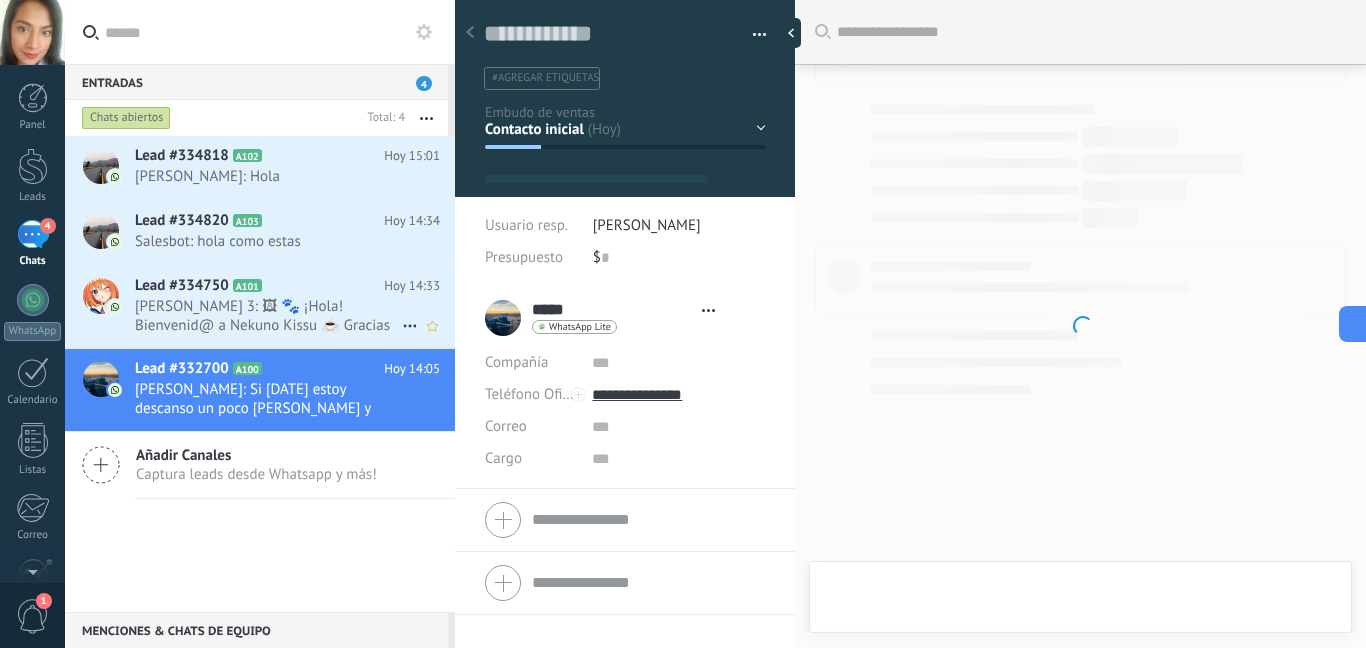 click at bounding box center [101, 296] 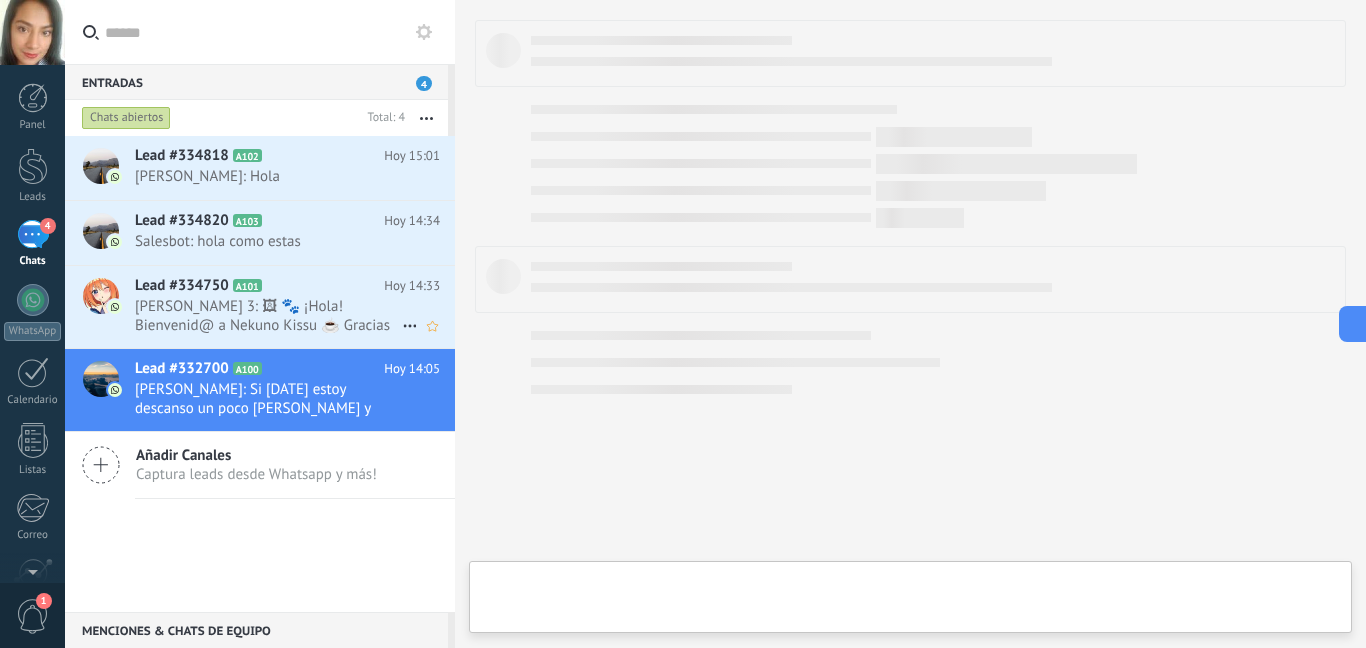 scroll, scrollTop: 729, scrollLeft: 0, axis: vertical 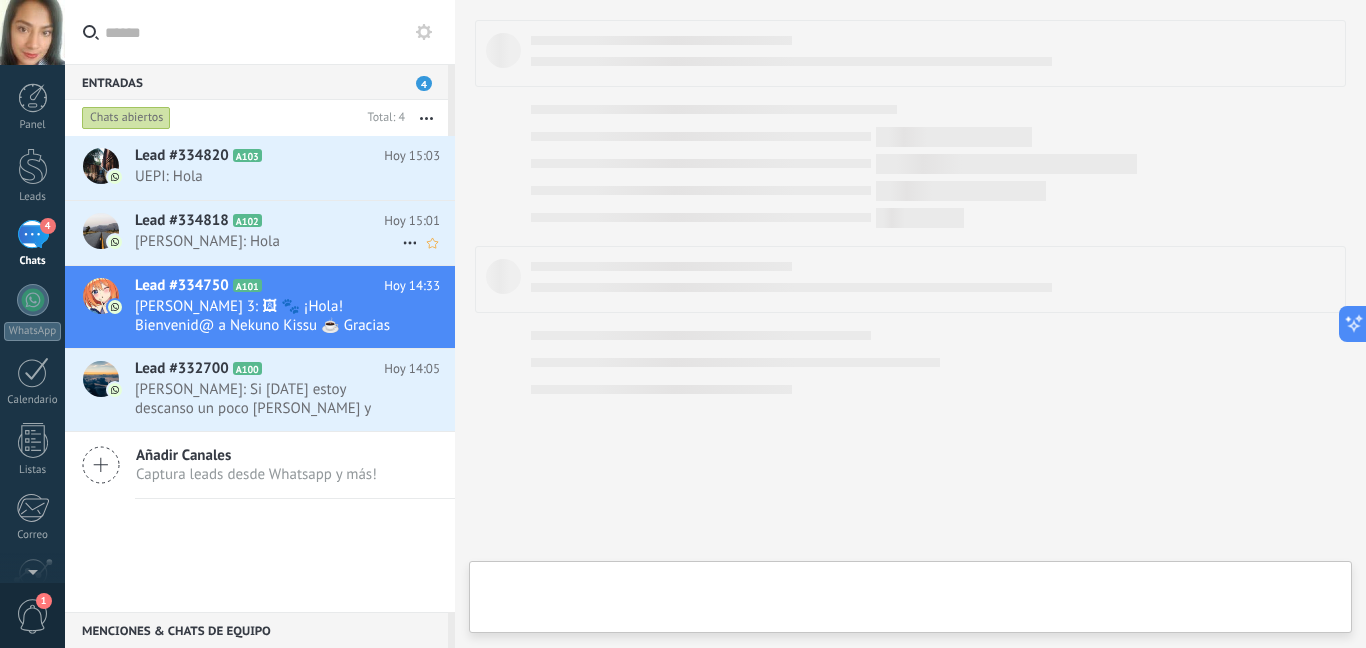 click at bounding box center (101, 231) 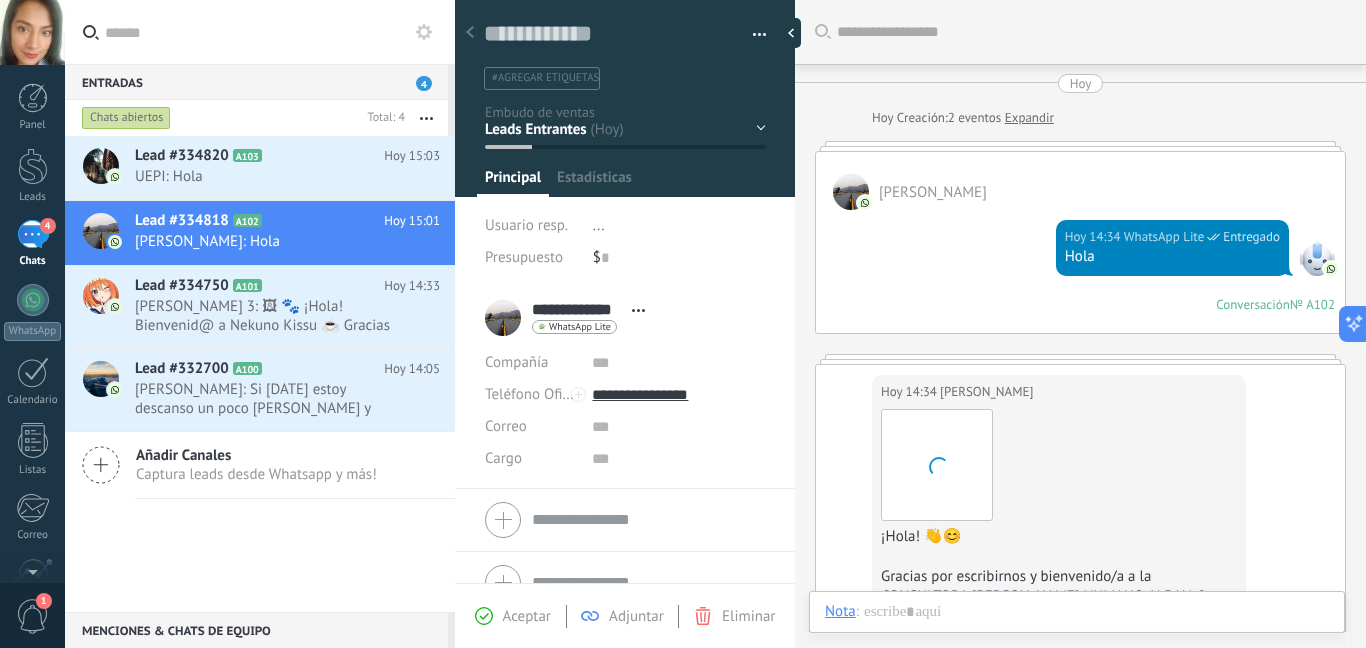 scroll, scrollTop: 30, scrollLeft: 0, axis: vertical 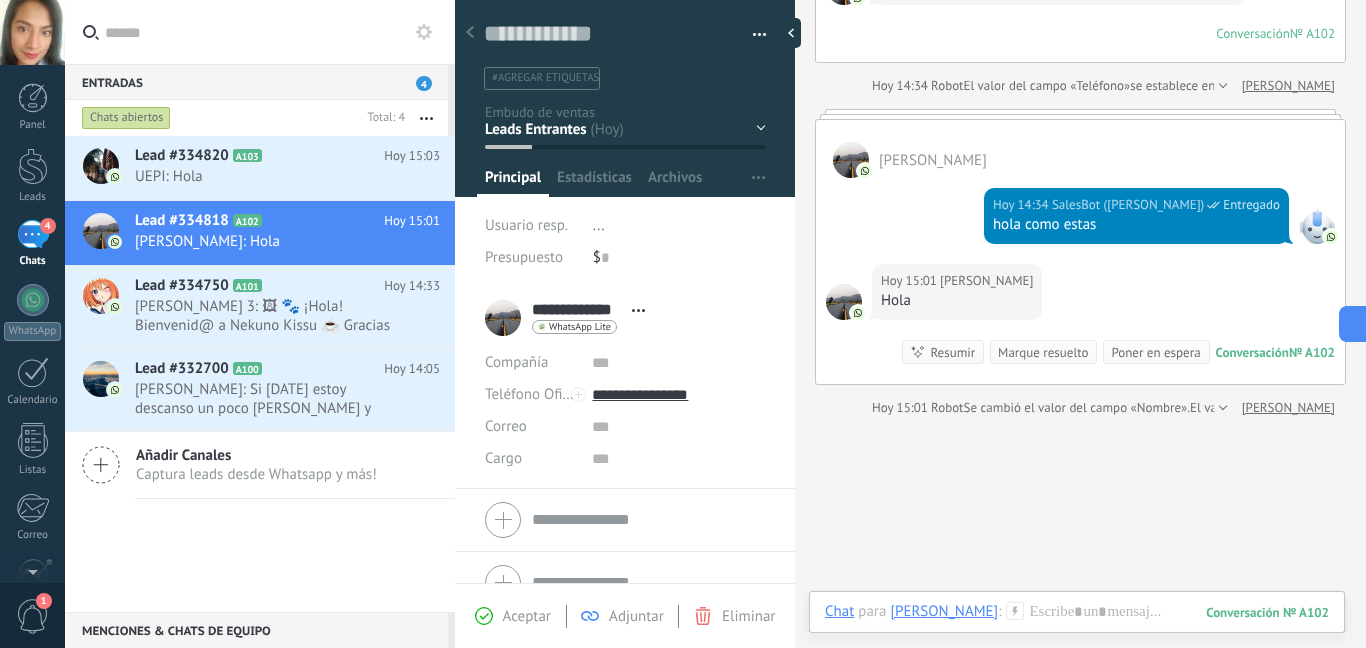 click at bounding box center [752, 35] 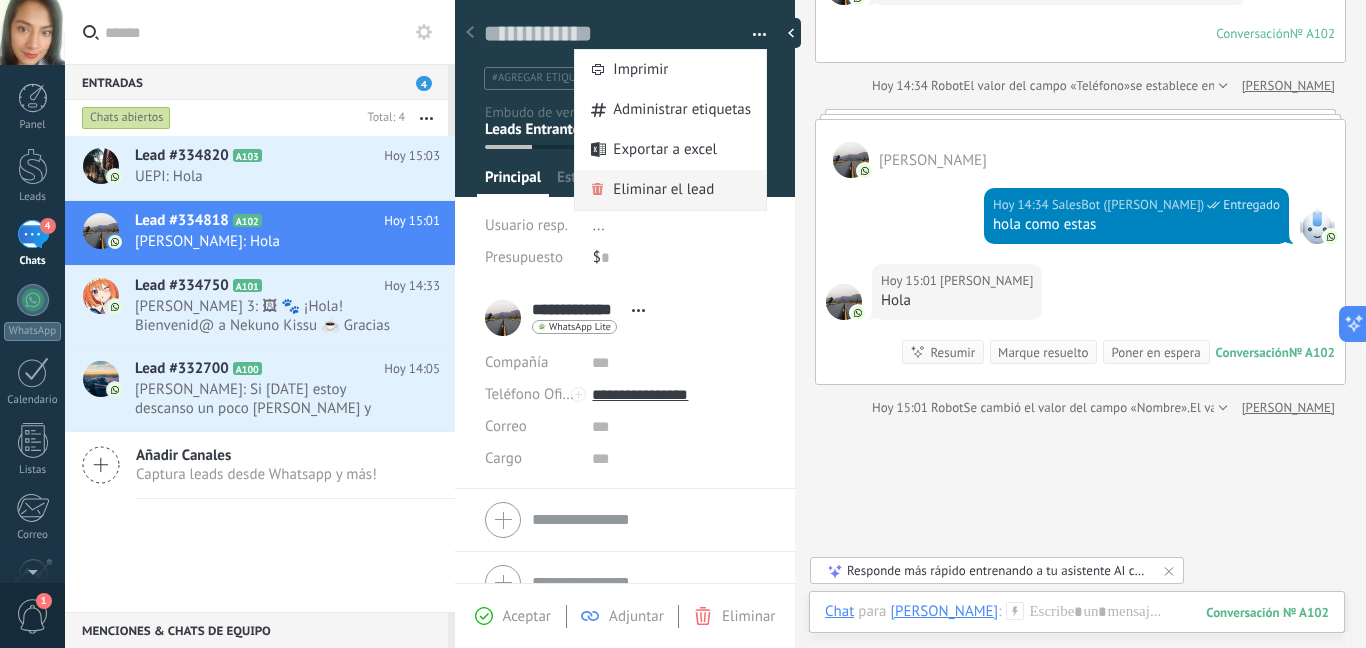 click on "Eliminar el lead" at bounding box center (663, 190) 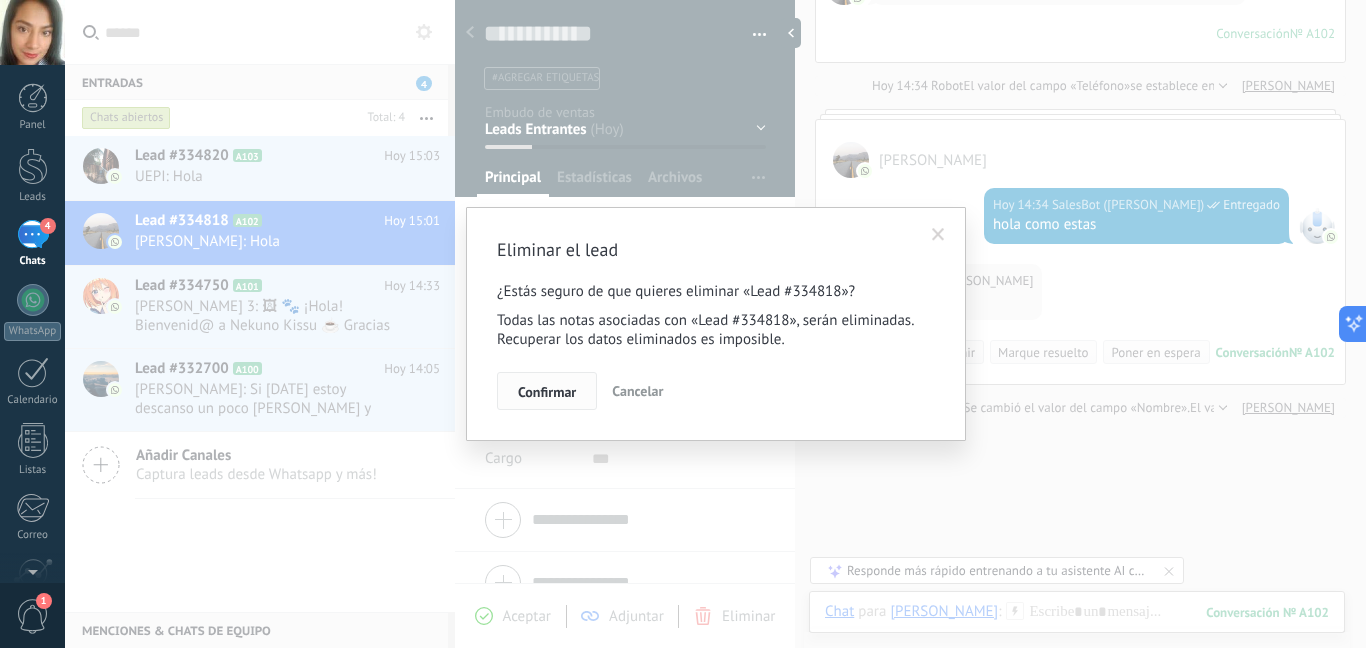 click on "Confirmar" at bounding box center [547, 392] 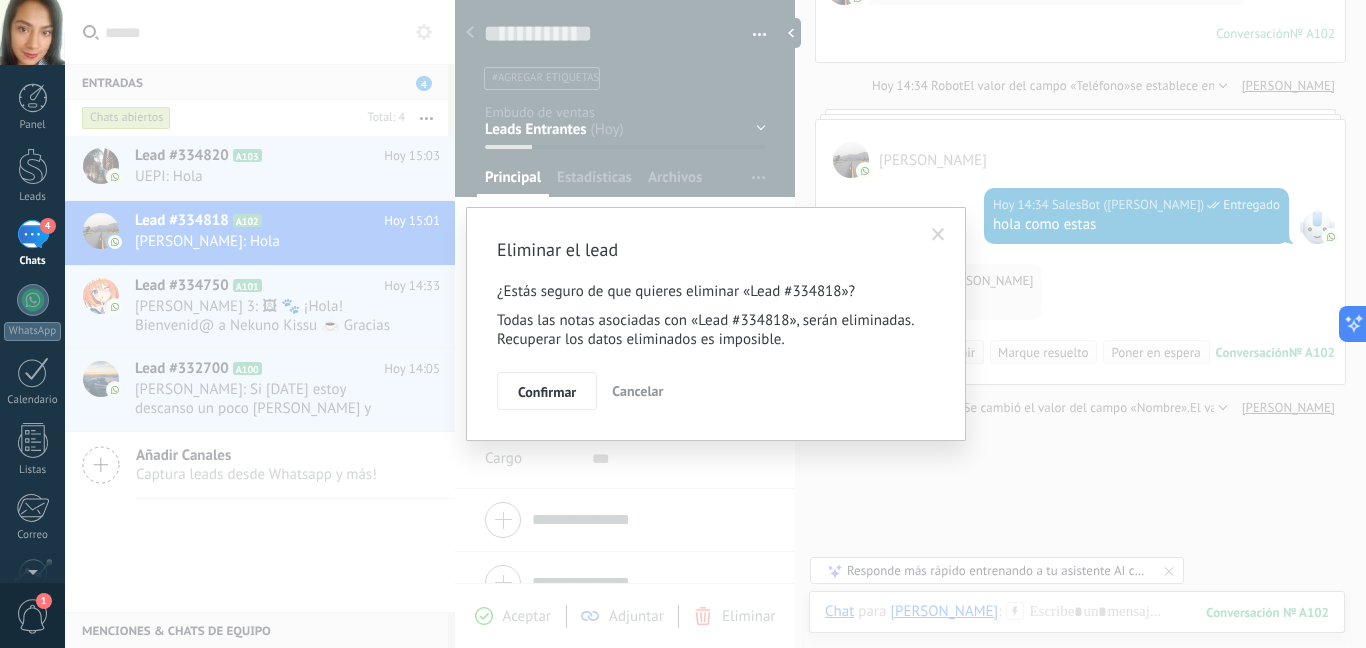 click on "Eliminar el lead ¿Estás seguro de que quieres eliminar «Lead #334818»? Todas las notas asociadas con «Lead #334818», serán eliminadas. Recuperar los datos eliminados es imposible. Confirmar Cancelar" at bounding box center [715, 324] 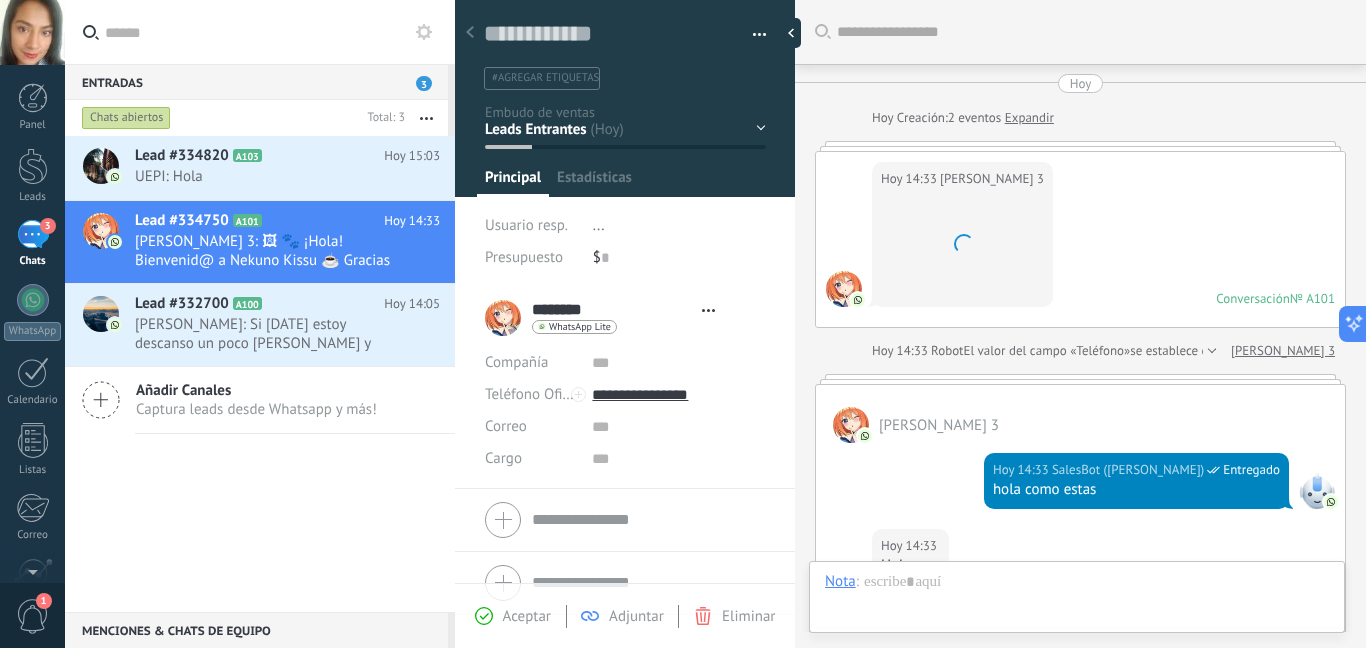 scroll, scrollTop: 30, scrollLeft: 0, axis: vertical 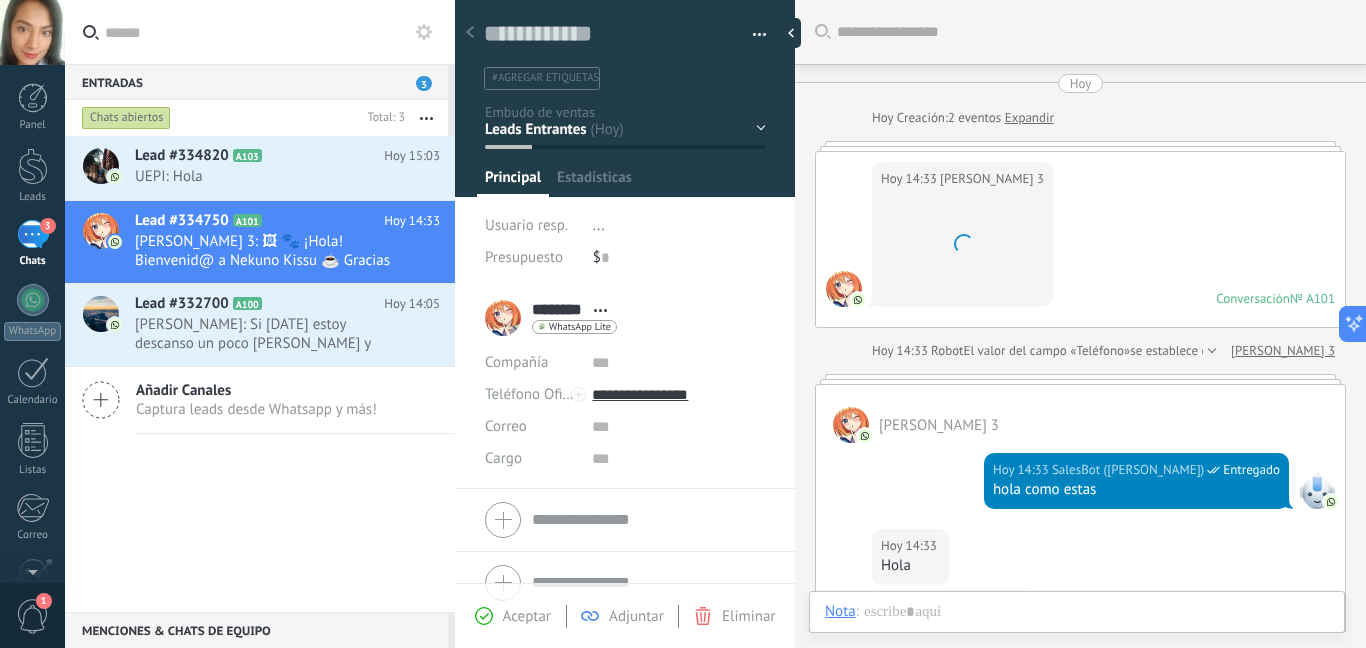 click at bounding box center [760, 38] 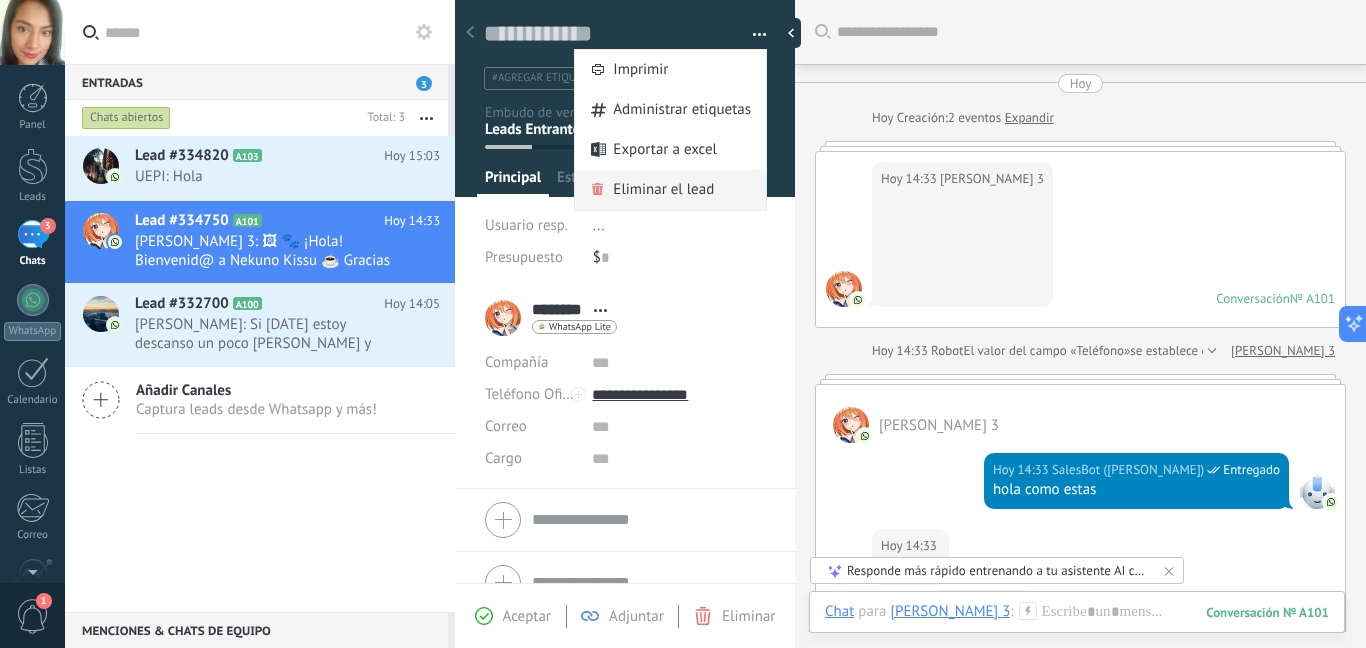click on "Eliminar el lead" at bounding box center [663, 190] 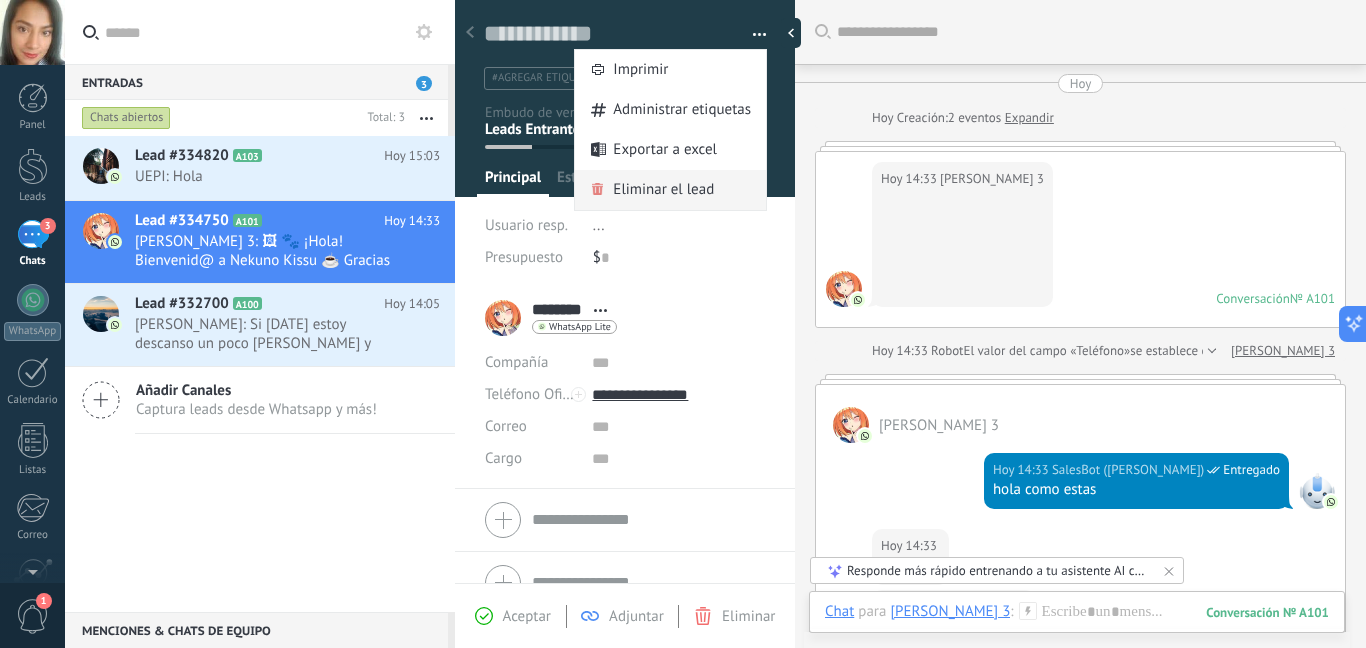 scroll, scrollTop: 550, scrollLeft: 0, axis: vertical 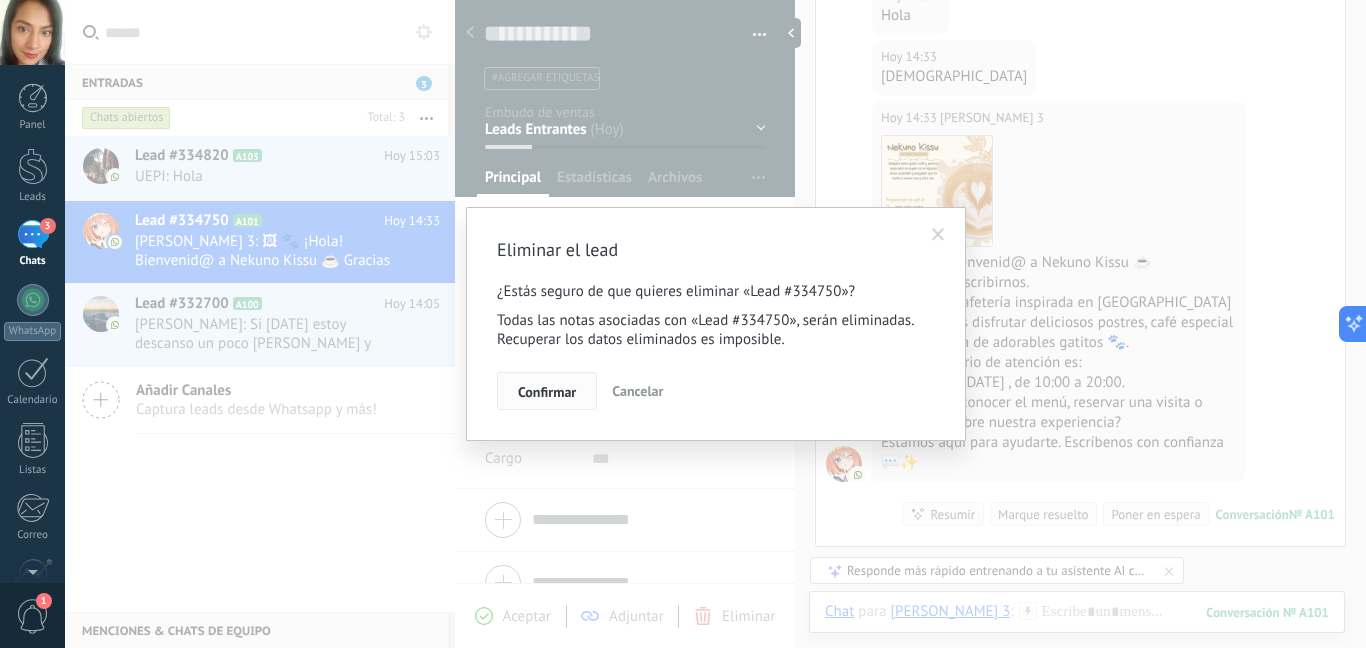 click on "Confirmar" at bounding box center [547, 392] 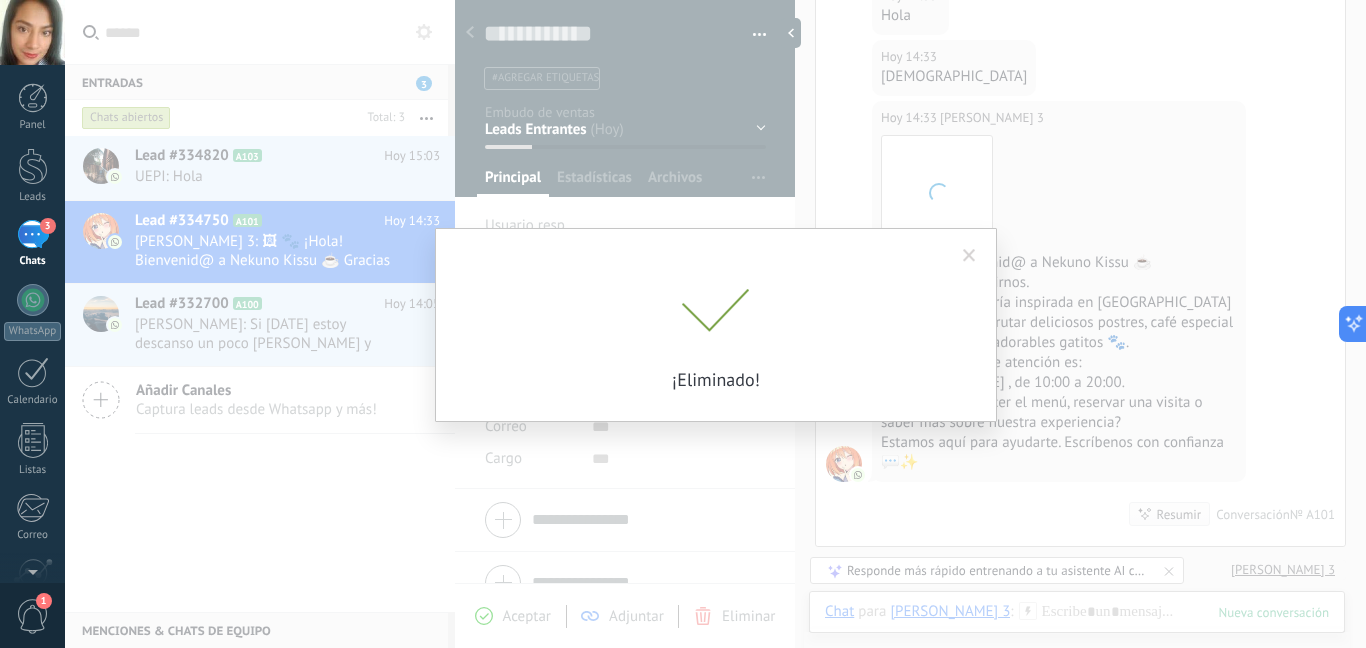 scroll, scrollTop: 583, scrollLeft: 0, axis: vertical 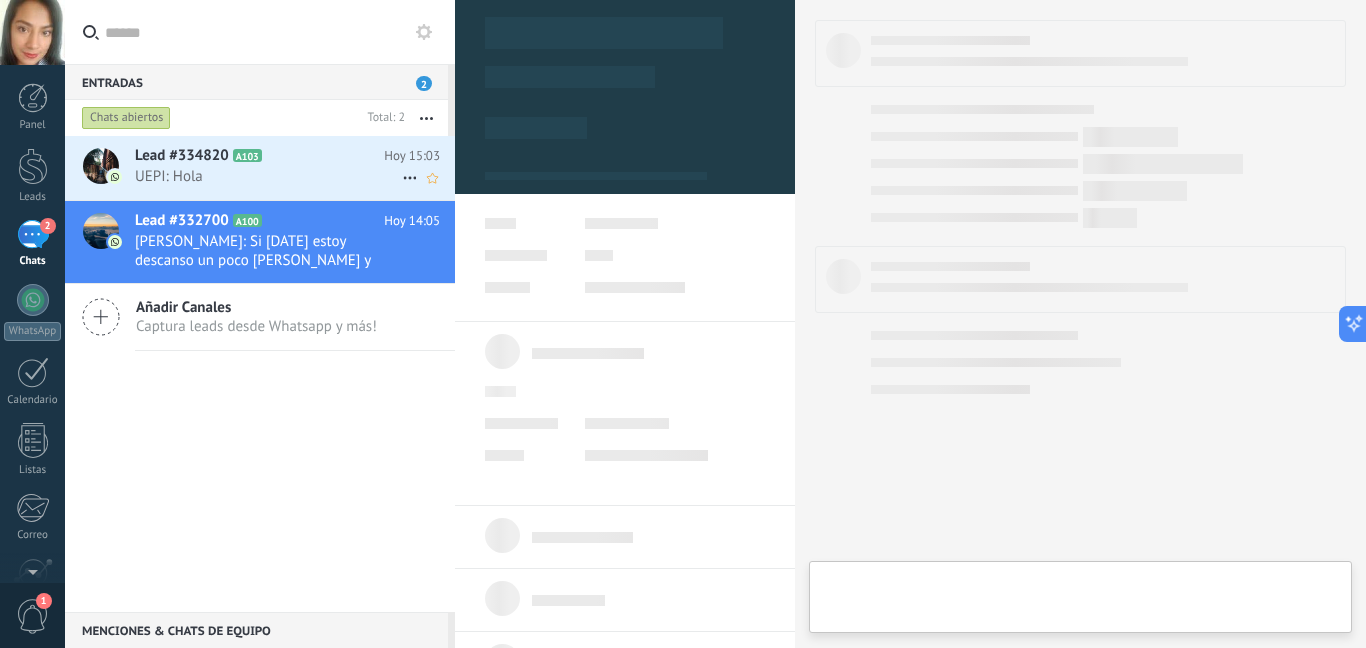 click on "UEPI: Hola" at bounding box center (268, 176) 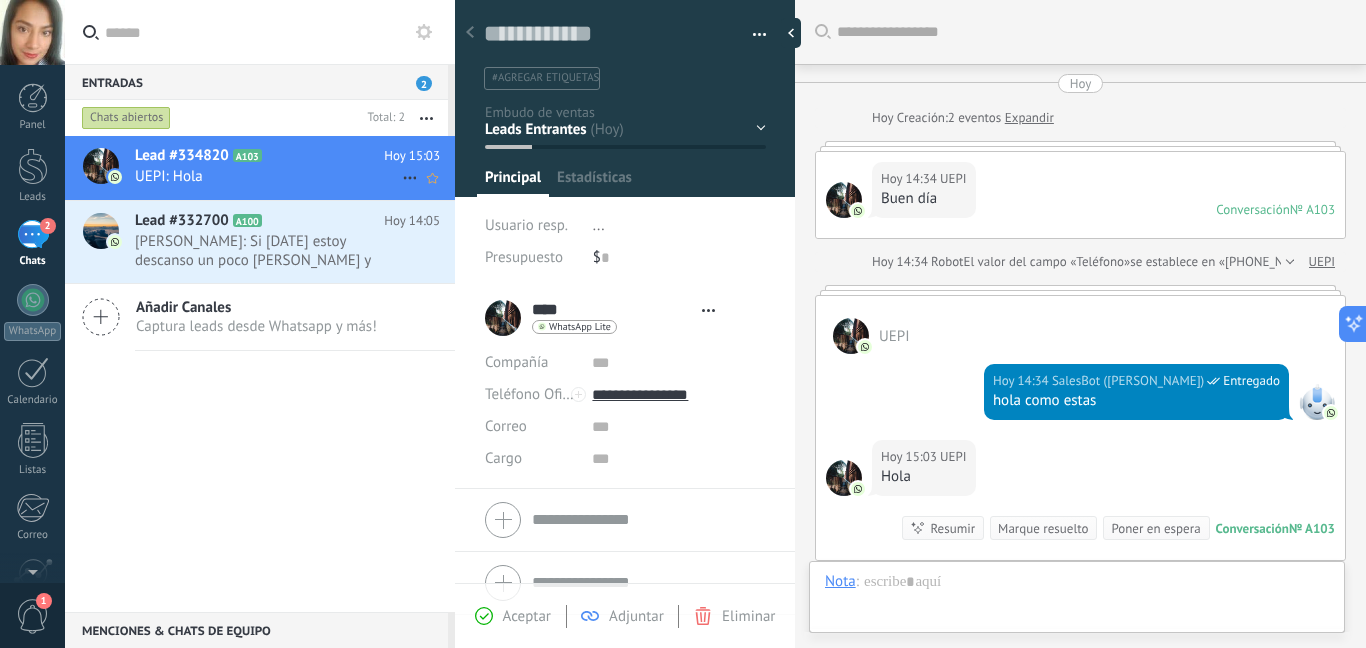 scroll, scrollTop: 176, scrollLeft: 0, axis: vertical 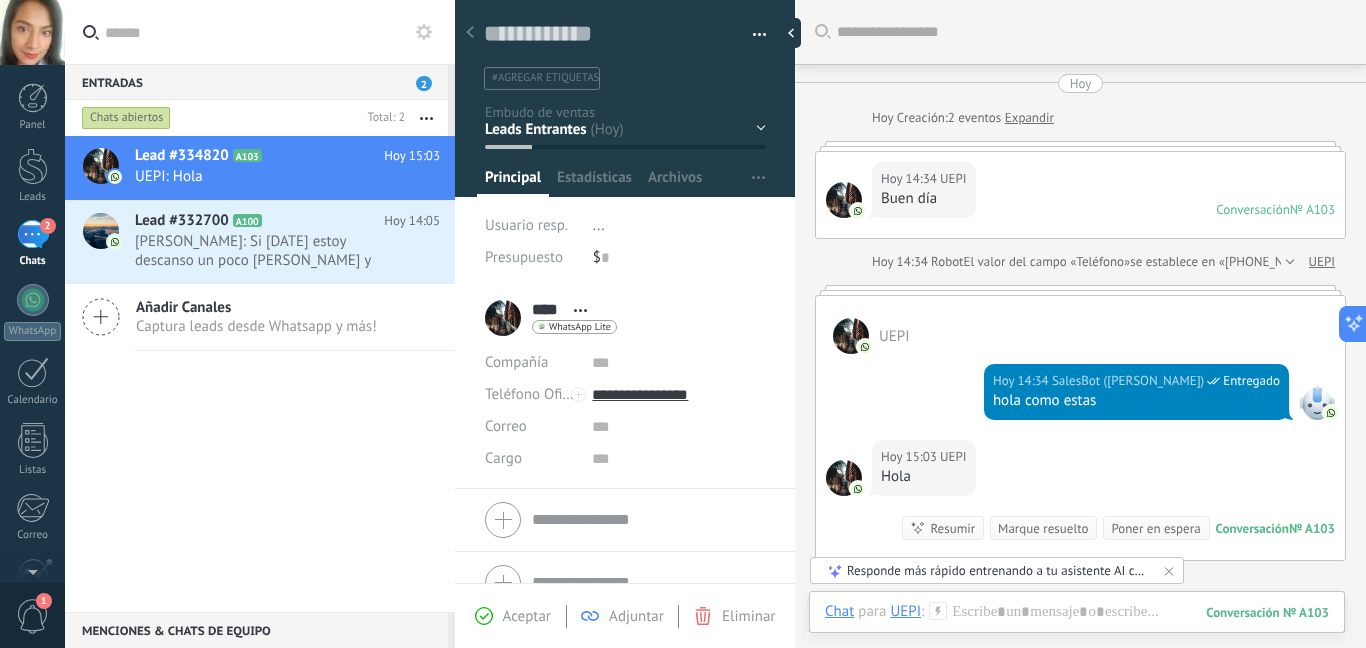 click at bounding box center [752, 35] 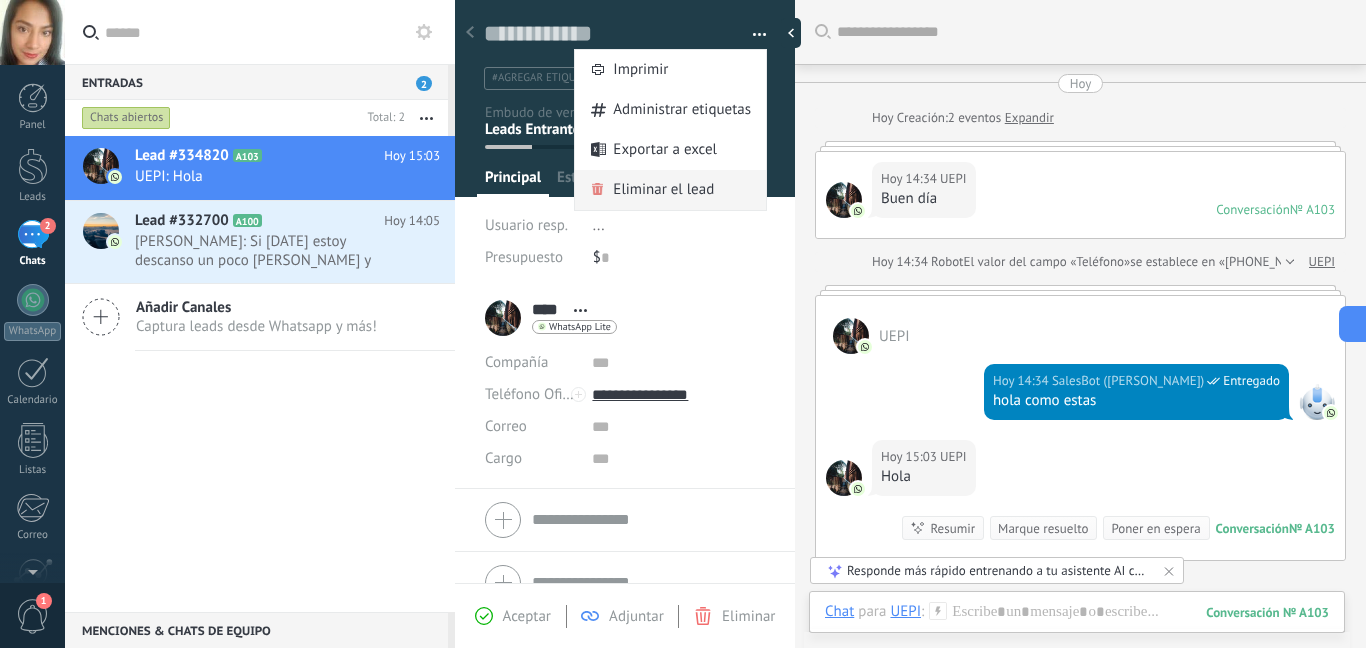 click on "Eliminar el lead" at bounding box center [663, 190] 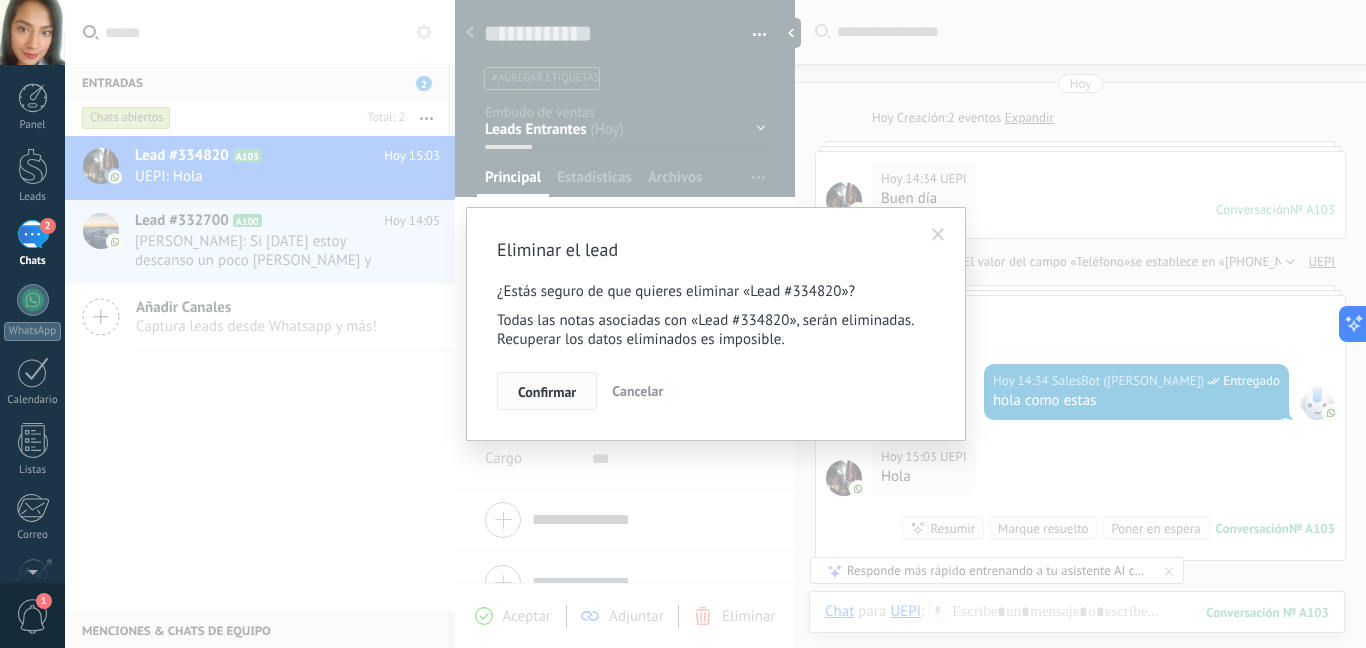 click on "Confirmar" at bounding box center (547, 392) 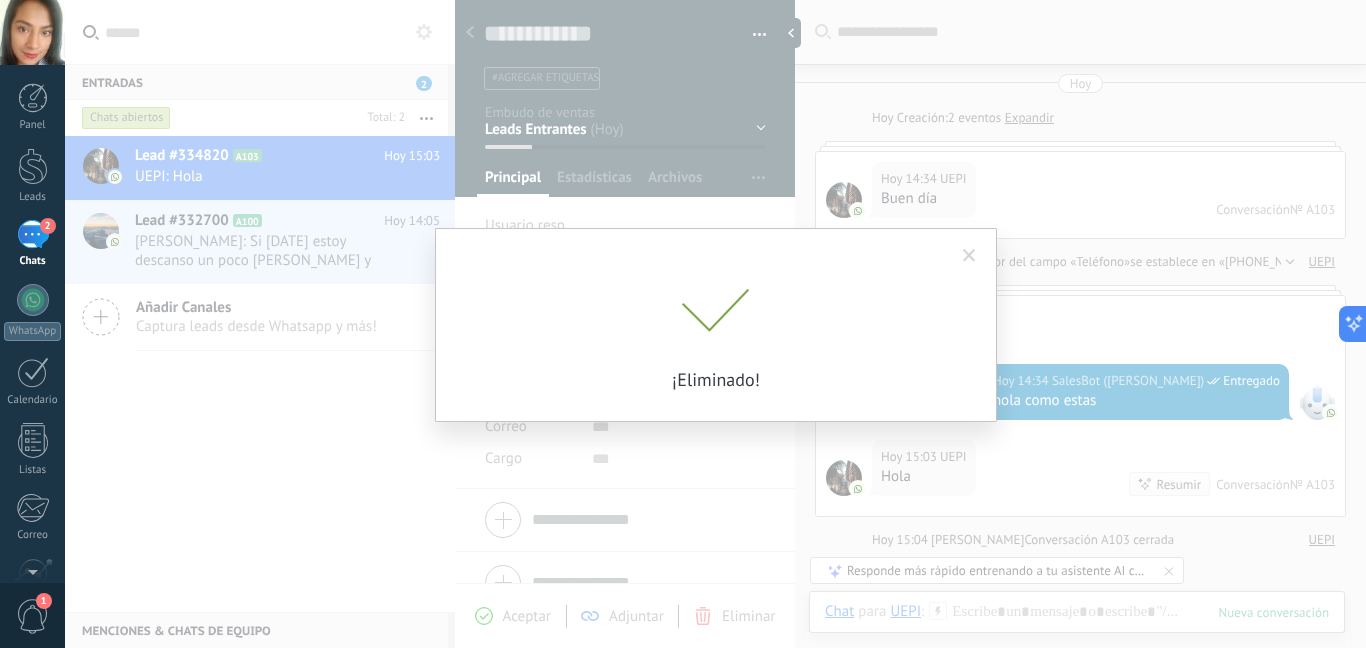 scroll, scrollTop: 33, scrollLeft: 0, axis: vertical 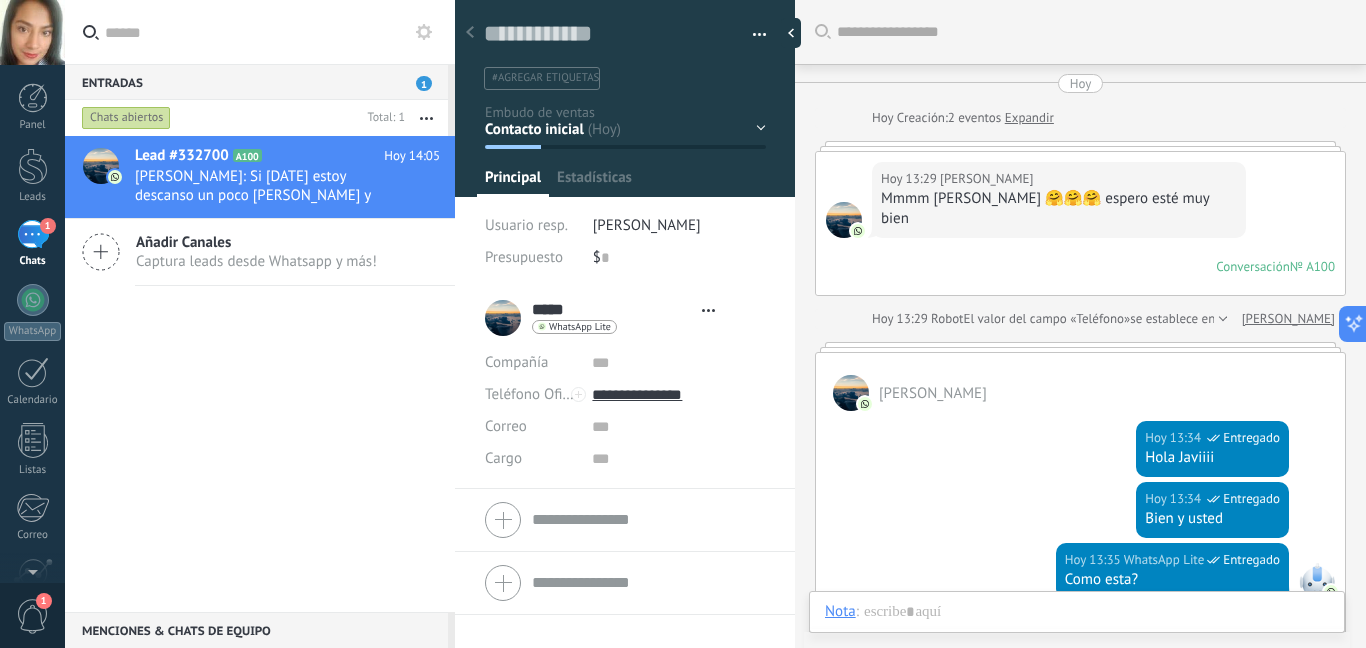 type on "**********" 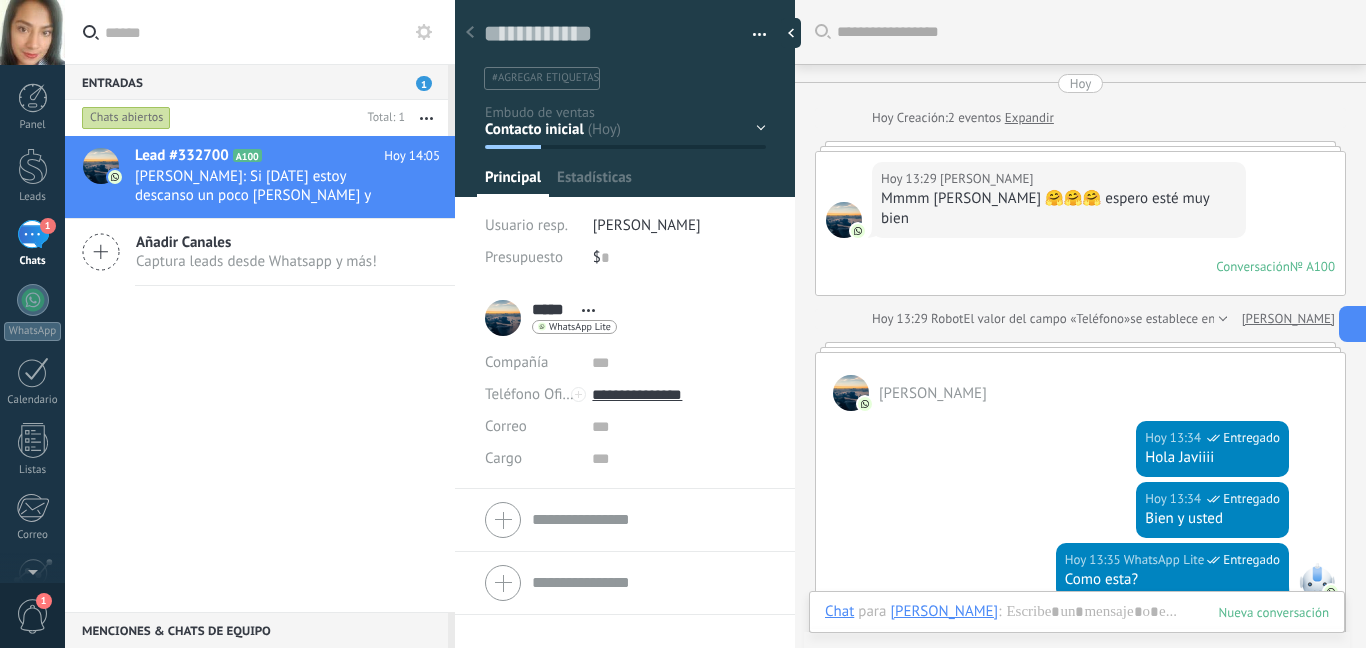 click at bounding box center (752, 35) 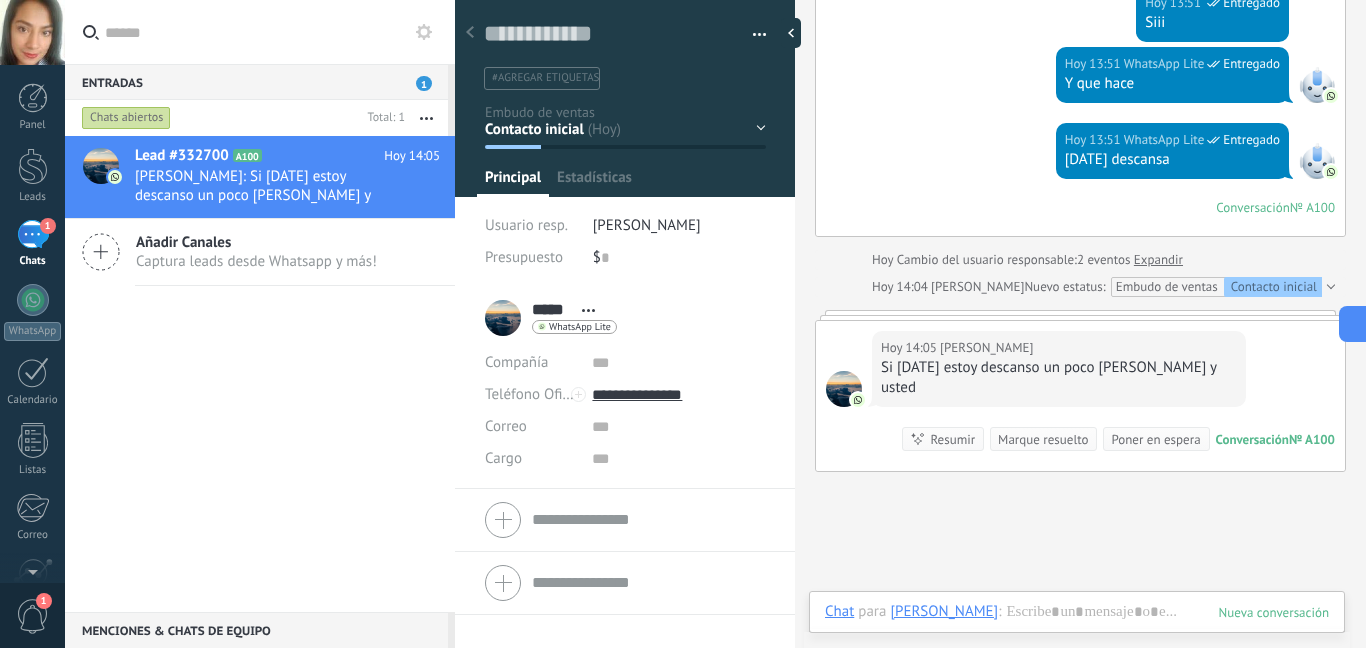 scroll, scrollTop: 30, scrollLeft: 0, axis: vertical 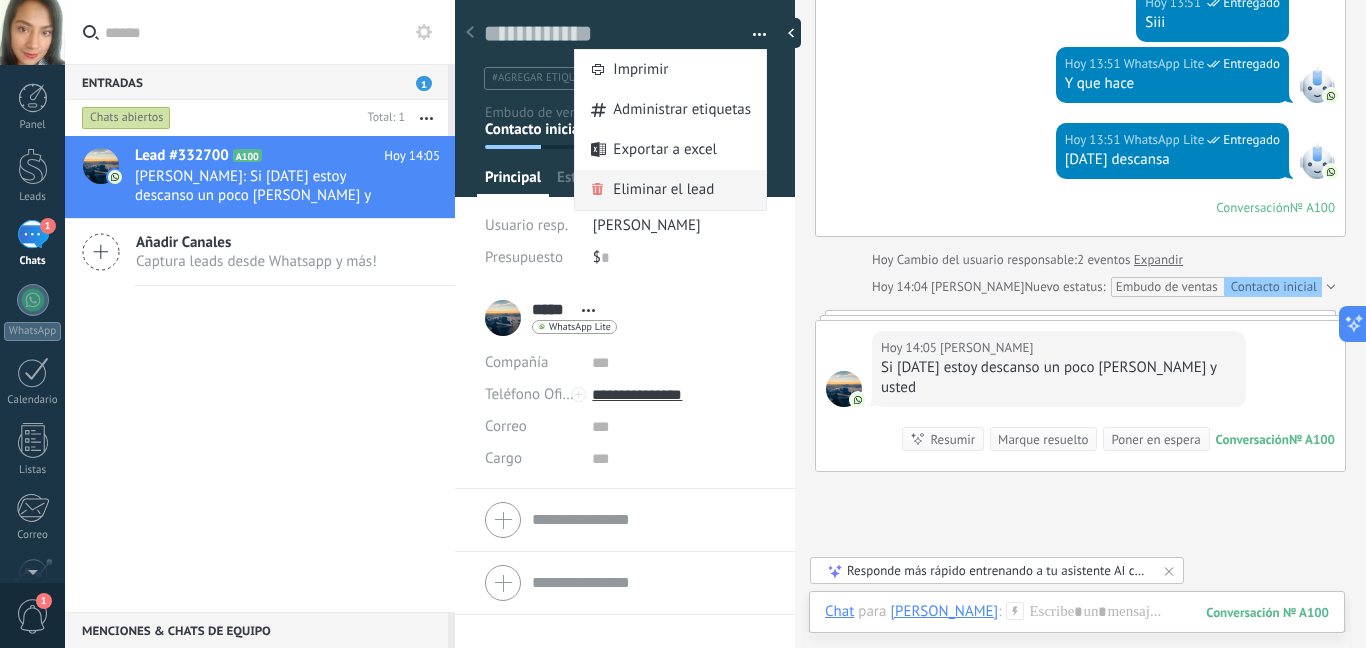 click on "Eliminar el lead" at bounding box center [663, 190] 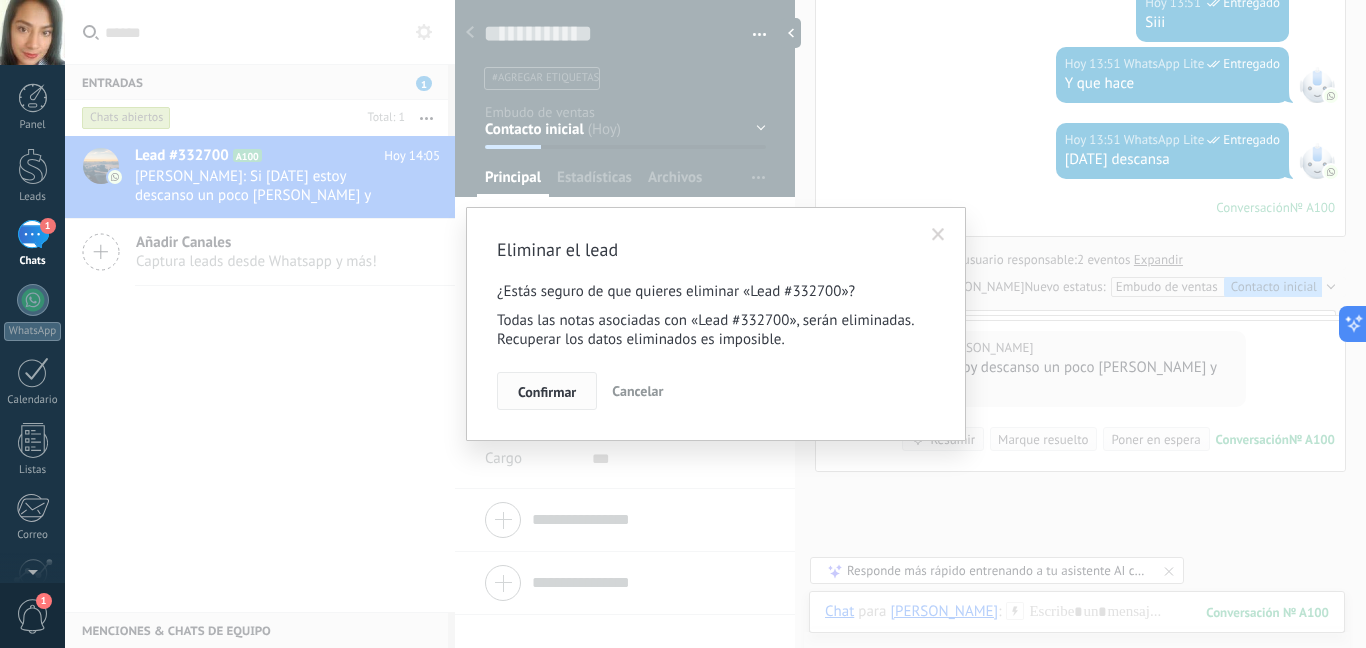 click on "Confirmar" at bounding box center [547, 392] 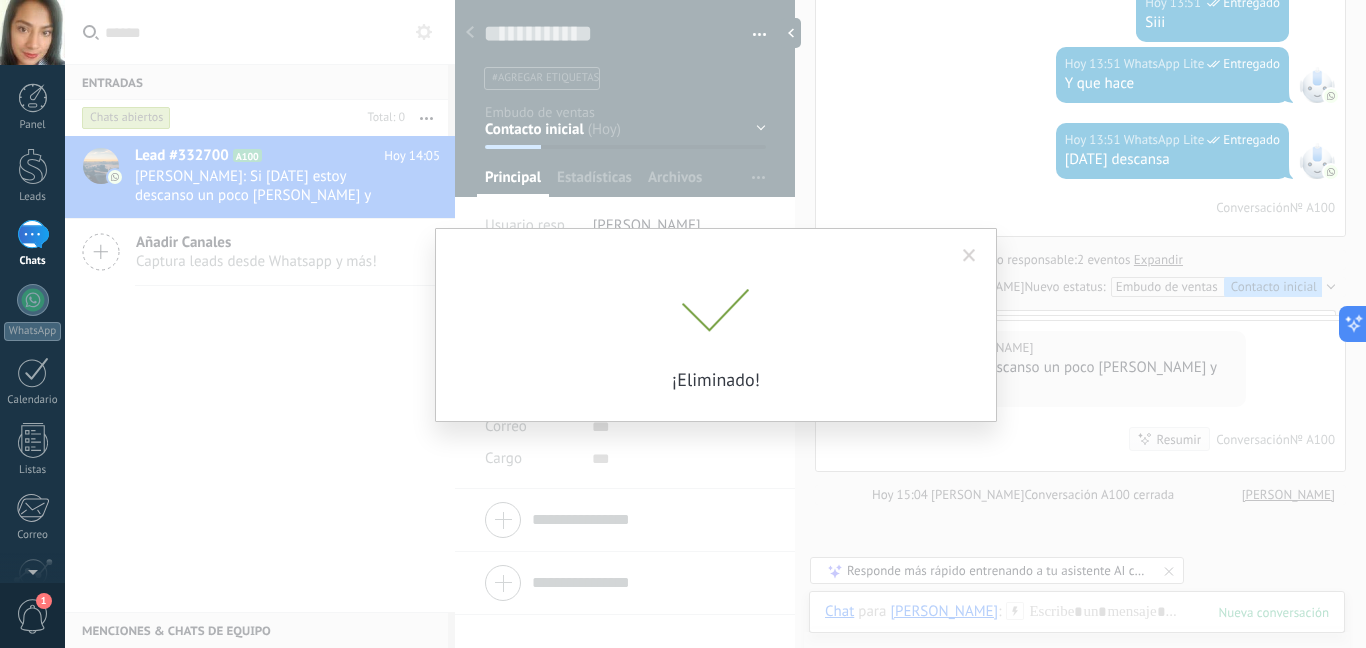scroll, scrollTop: 0, scrollLeft: 0, axis: both 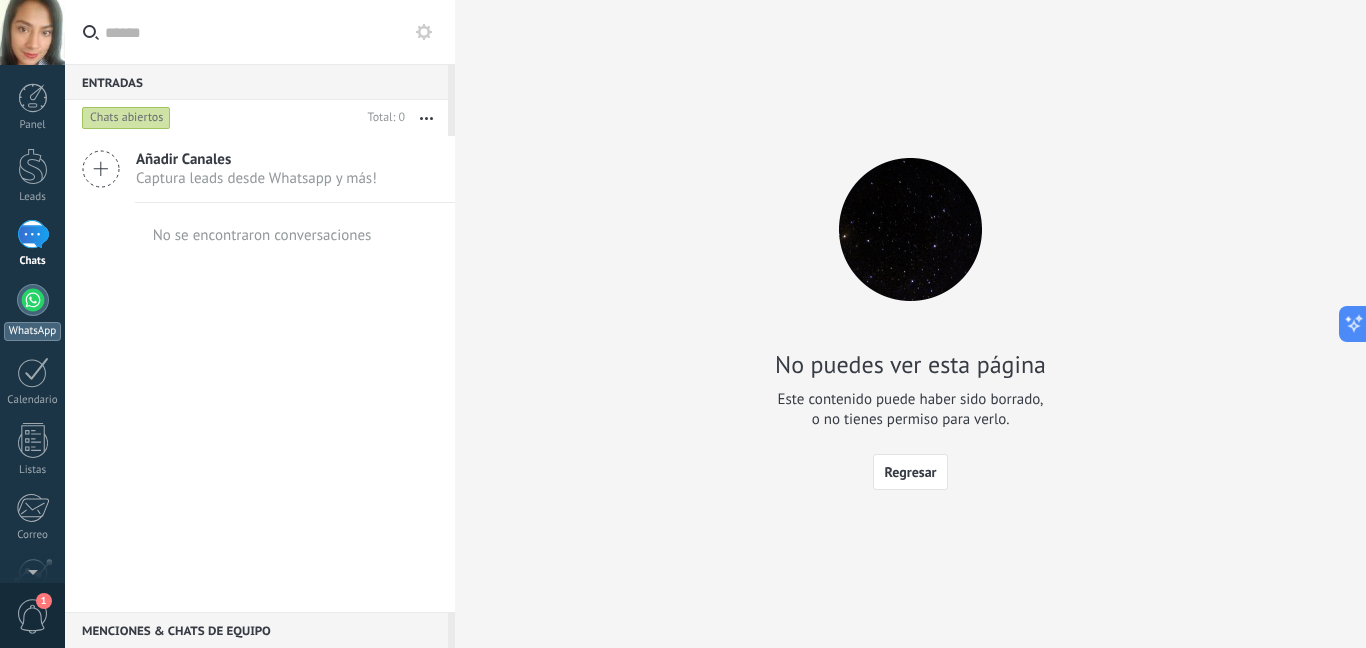 click at bounding box center [33, 300] 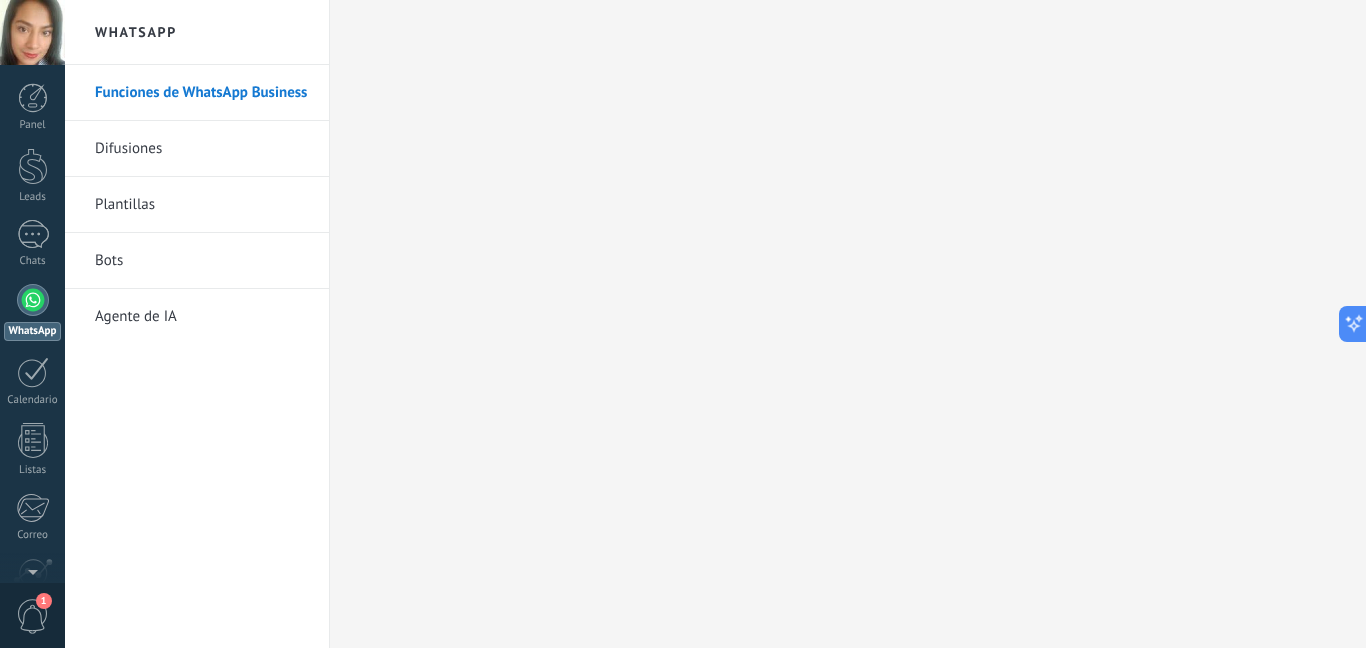 click at bounding box center [33, 300] 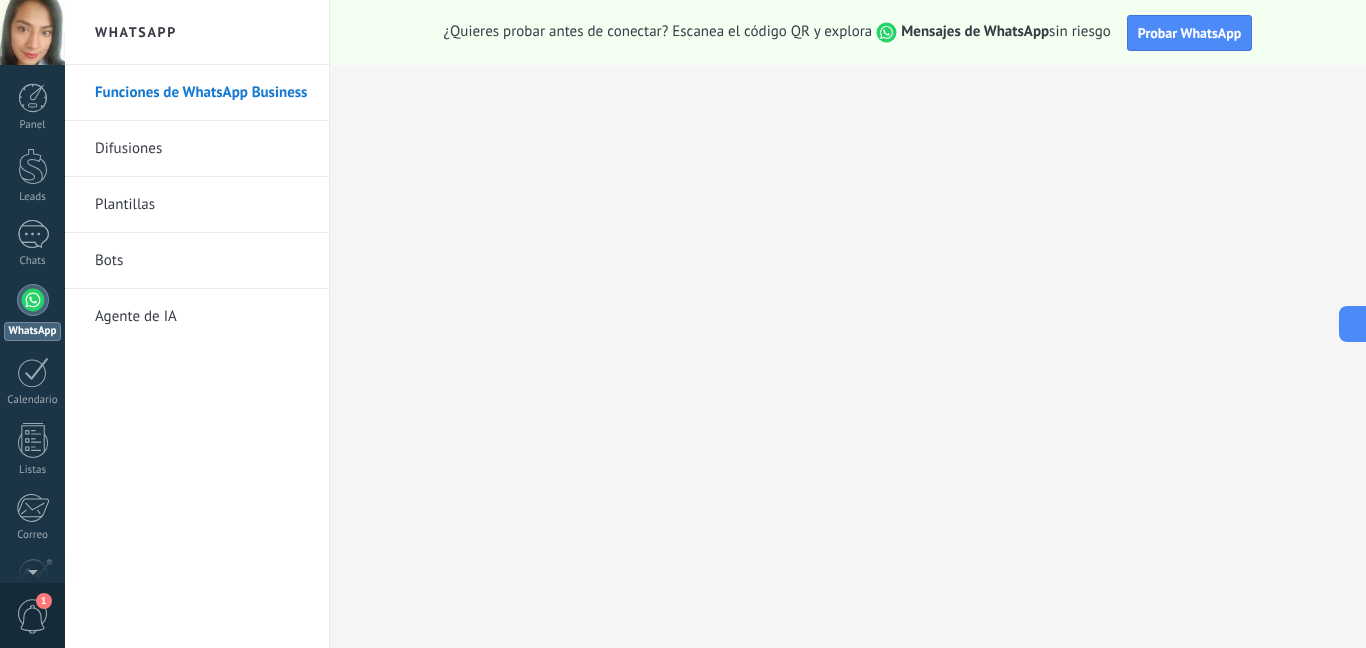 click on "Bots" at bounding box center (202, 261) 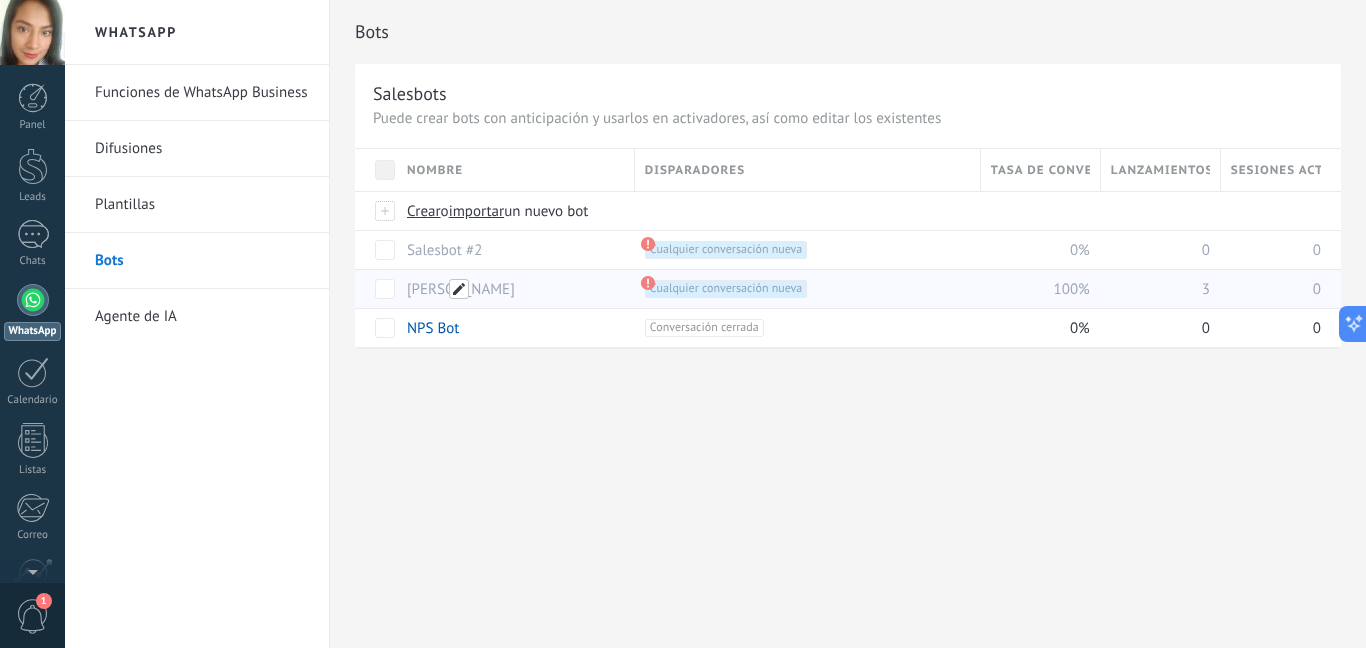 click at bounding box center [459, 289] 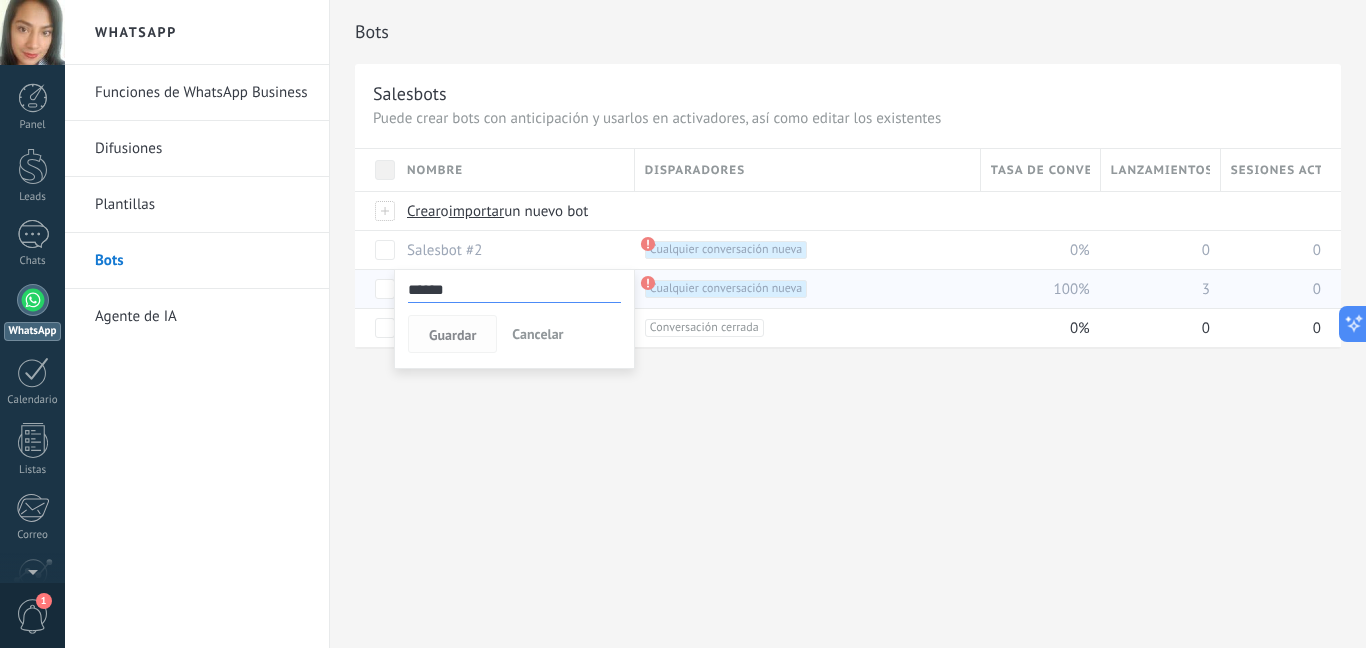 click on "Guardar" at bounding box center (452, 335) 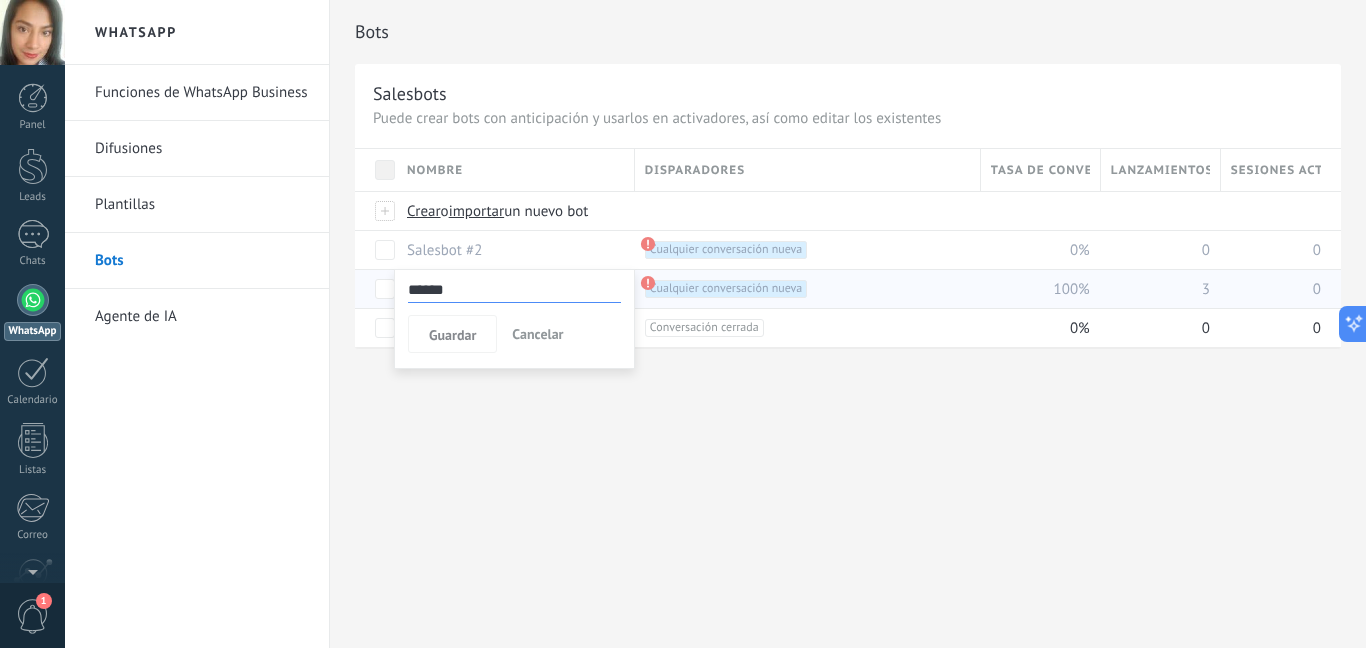 click on "Bots Salesbots Puede crear bots con anticipación y usarlos en activadores, así como editar los existentes Actualizar a Avanzado Nombre Disparadores Tasa de conversión Lanzamientos totales Sesiones activas        Crear  o  importar  un nuevo bot              Salesbot #2 +1 Cualquier conversación nueva +0 0% 0 0        verito +1 Cualquier conversación nueva +0 100% 3 0        NPS Bot +1 Conversación cerrada +0 0% 0 0 Mostrar más ****** Guardar Cancelar avanzado Rastrear clics en links Reducir links largos y rastrear clics: cuando se habilita, los URLs que envías serán reemplazados con links de rastreo. Una vez clickeados, un evento se registrará en el feed del lead. Abajo seleccione las fuentes que utilizan esta característica WhatsApp Lite (WhatsApp Lite) TikTok (TikTok) Potenciar la IA Rusa Inglés Español Portugués Indonesio Turco Inglés Última actualización: Actualizar conjunto de datos Dejar el mensaje sin respuesta 5 minutos 10 minutos 15 minutos 30 minutos 1 hora 6 horas 24 horas" at bounding box center (848, 324) 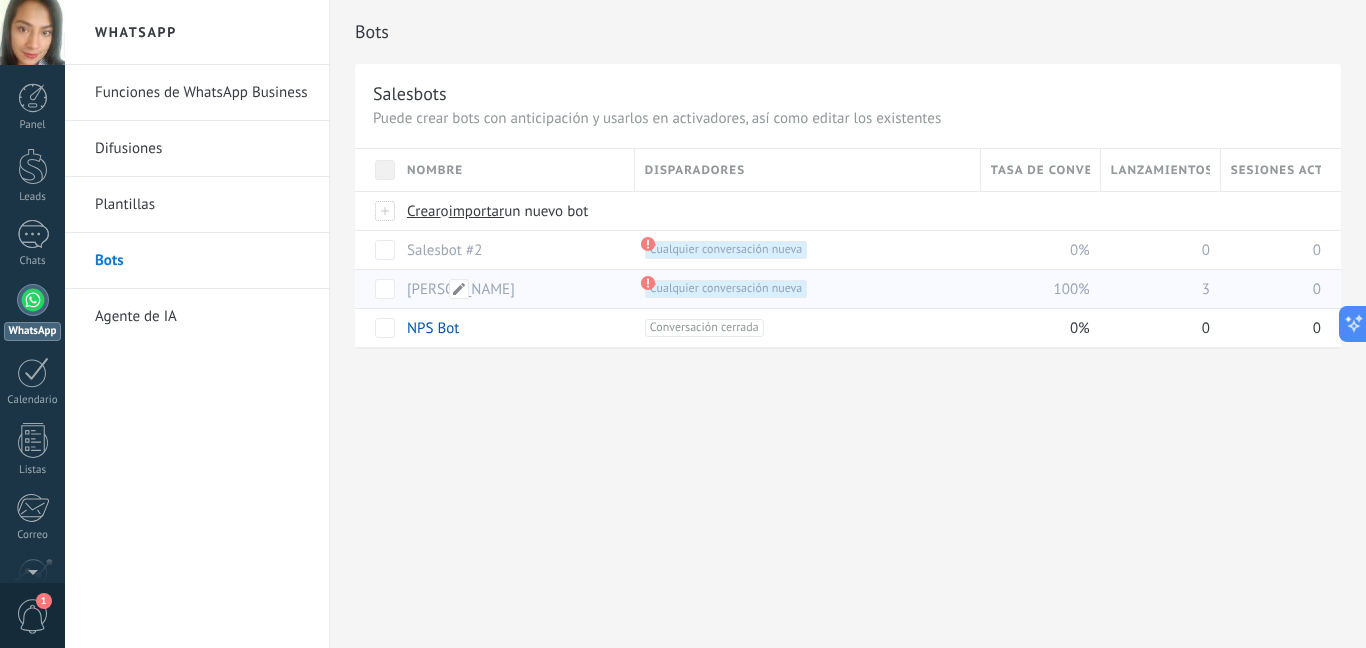 click on "[PERSON_NAME]" at bounding box center (461, 289) 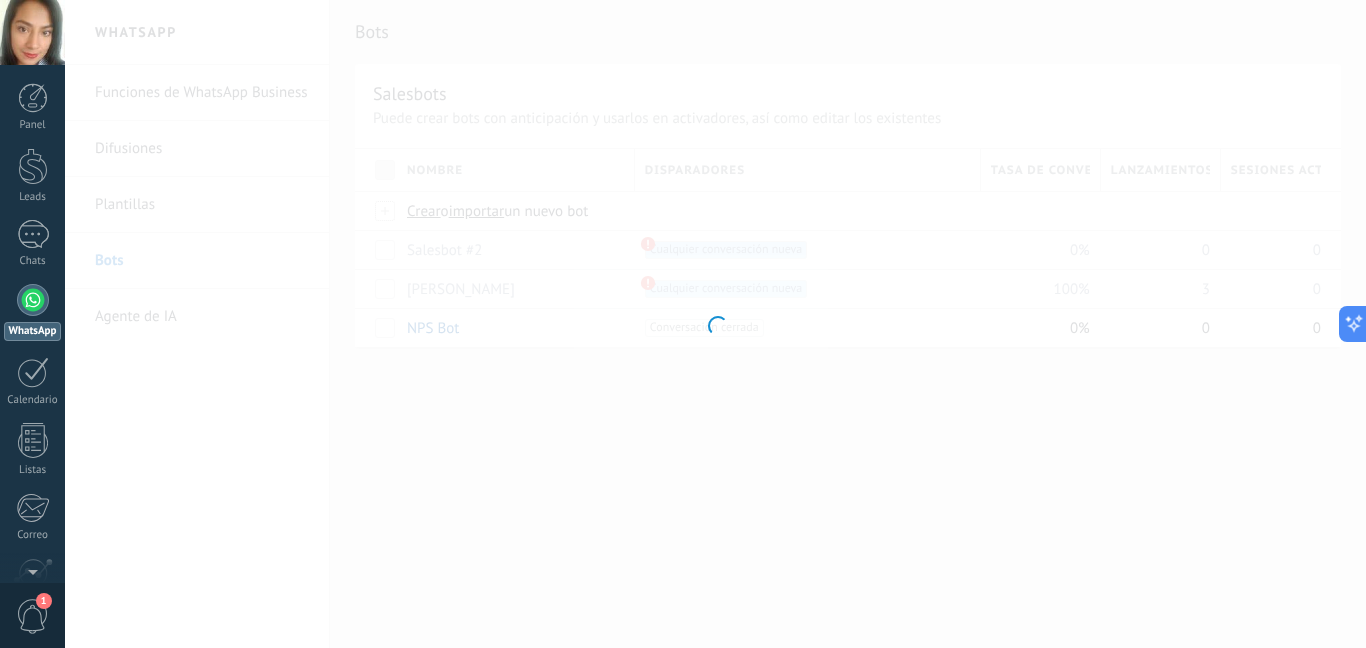 type on "******" 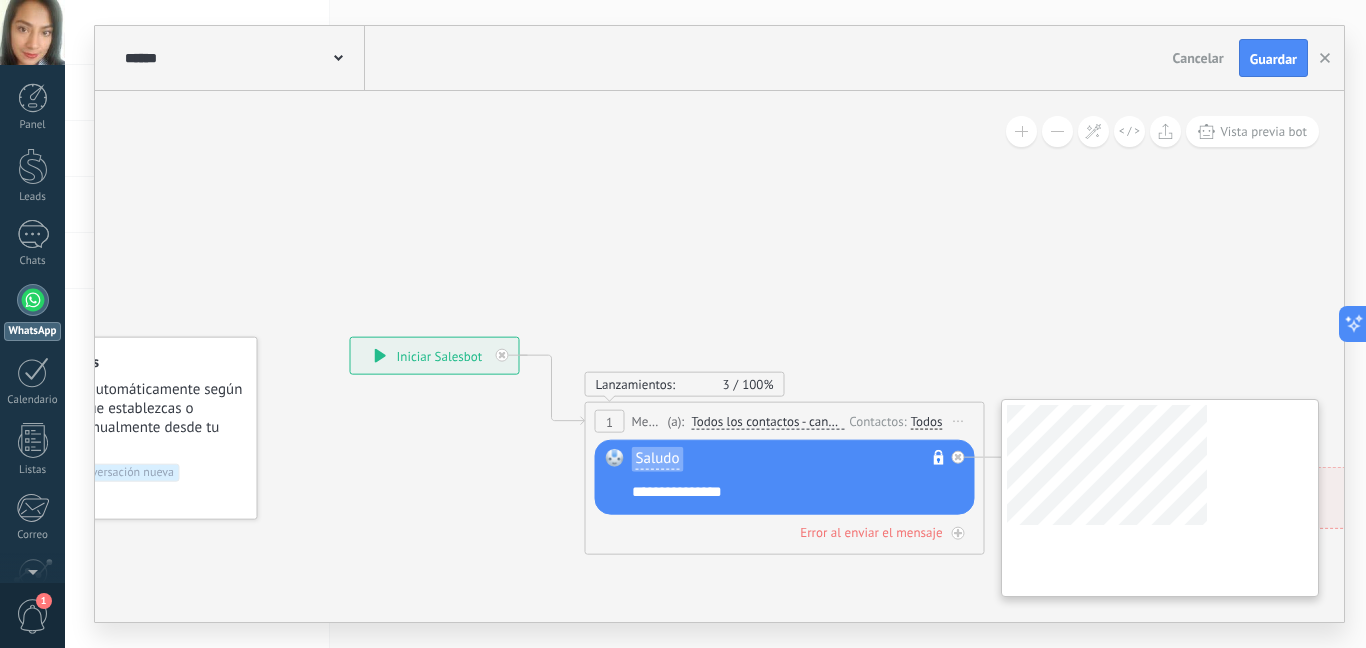 click on "**********" at bounding box center (715, 324) 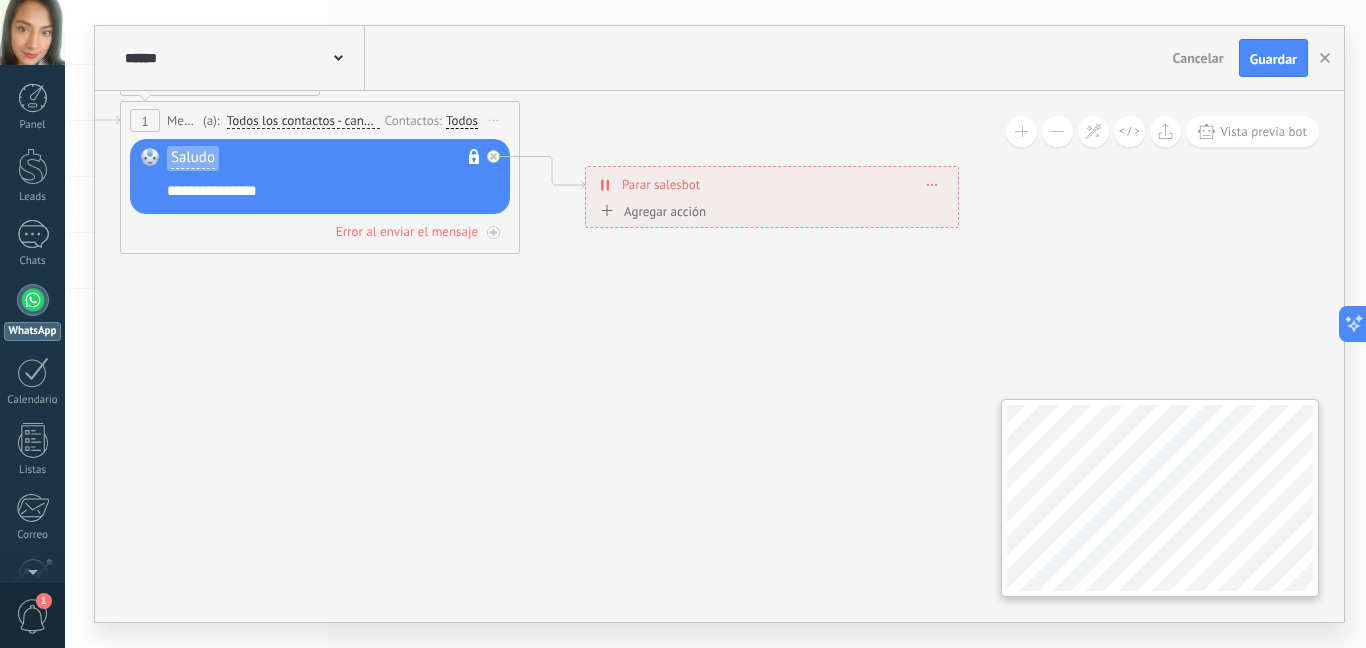 click on "**********" at bounding box center [715, 324] 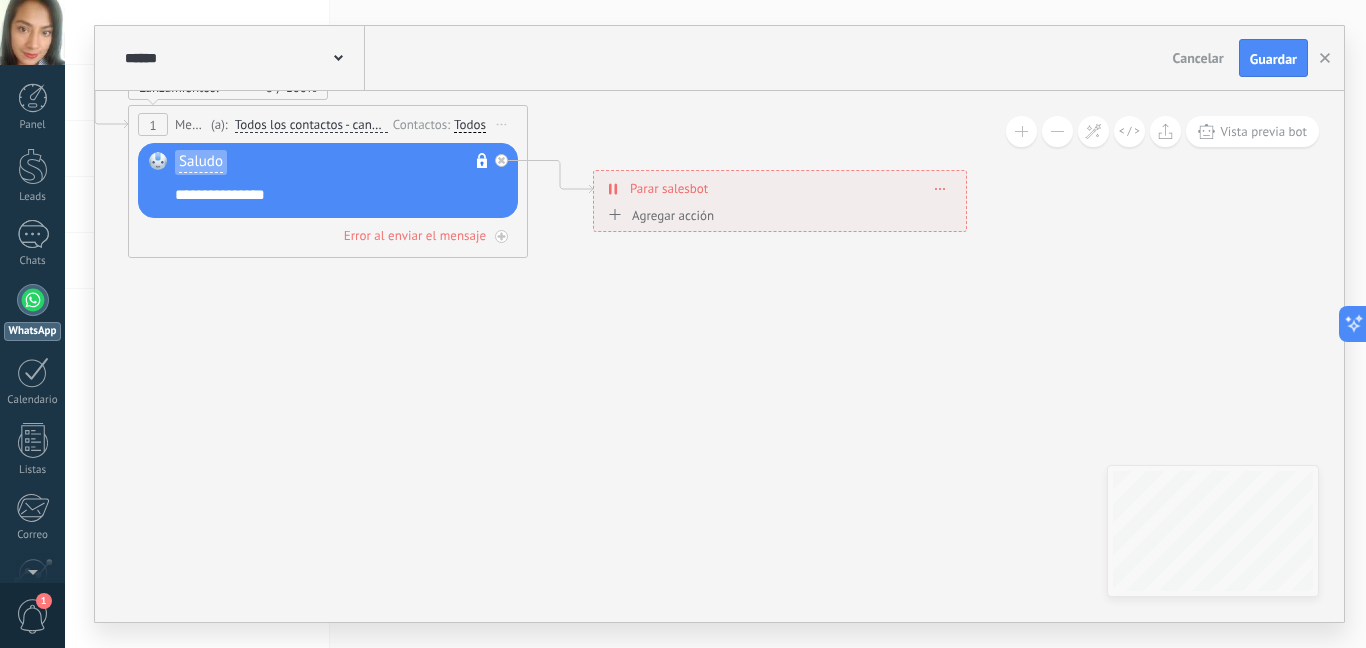 click at bounding box center (940, 188) 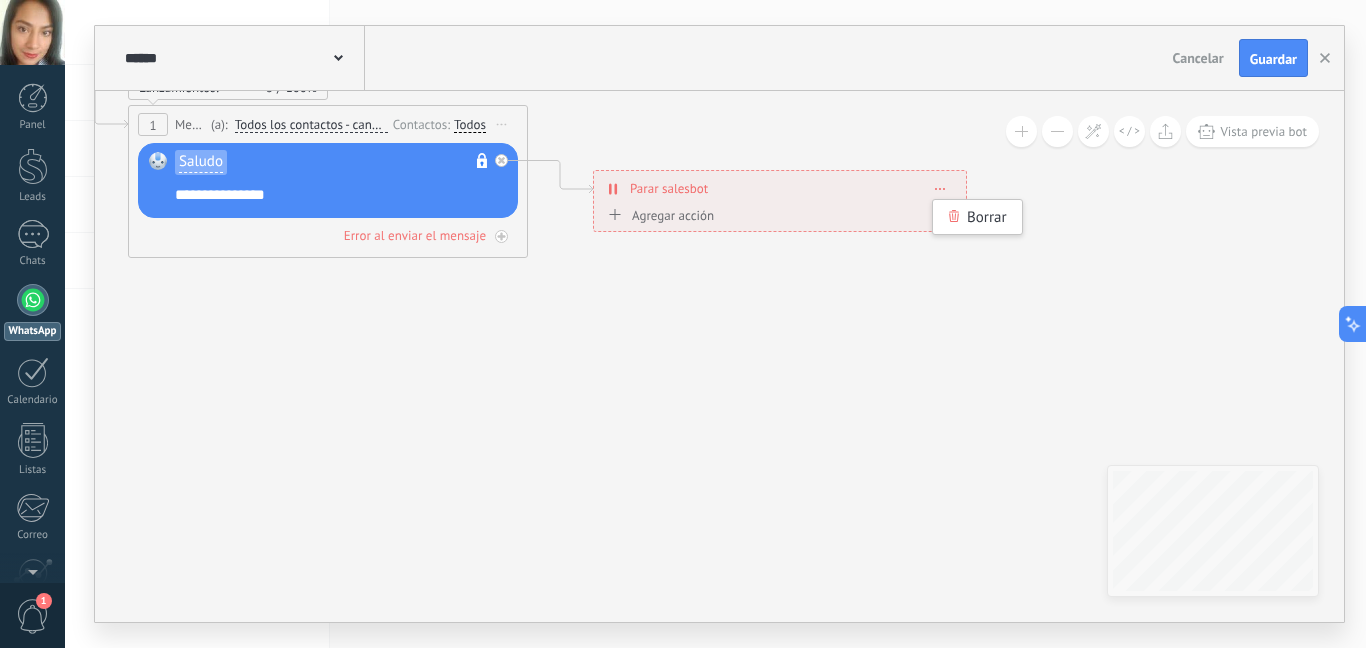 click on "Borrar" at bounding box center [977, 217] 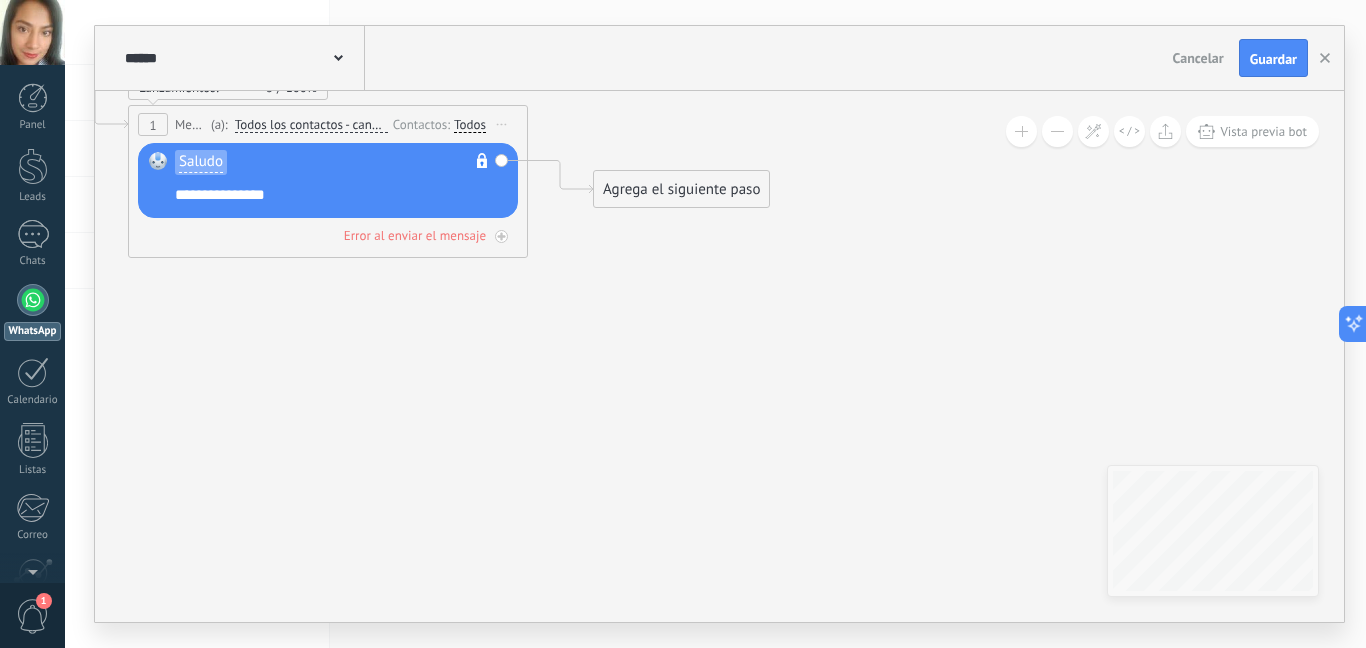 click on "Agrega el siguiente paso" at bounding box center (681, 189) 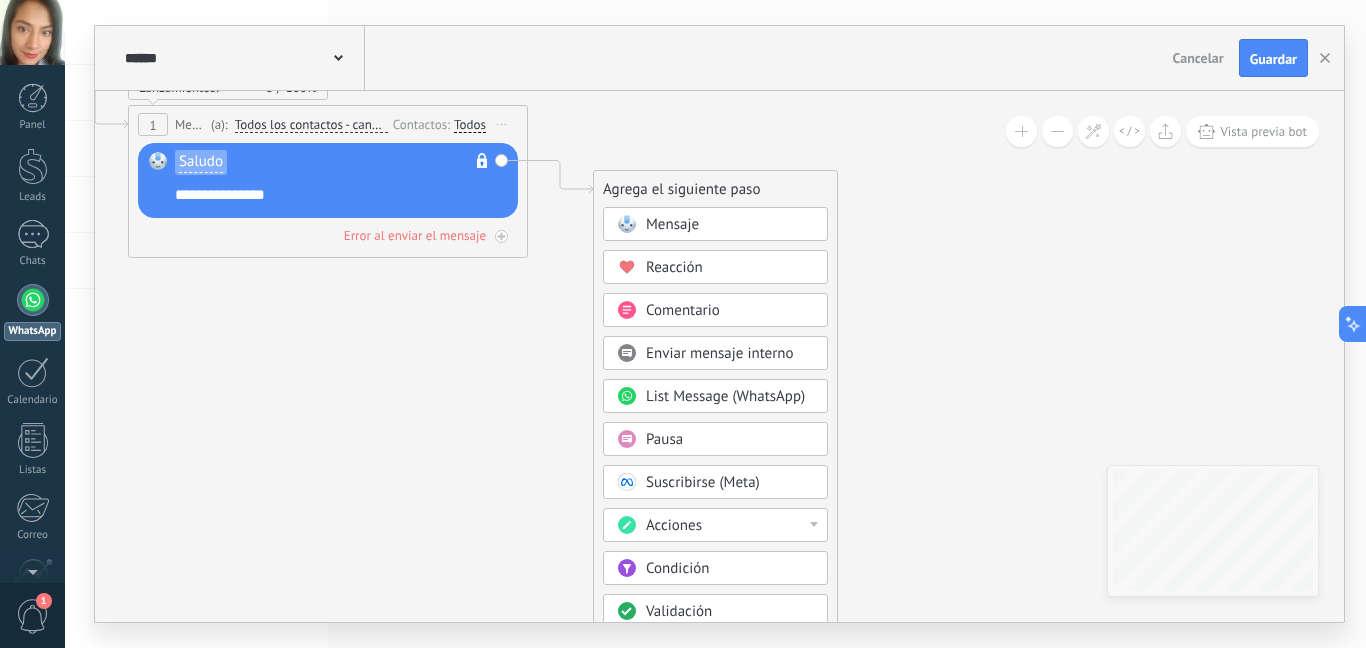 click on "Mensaje" at bounding box center [730, 225] 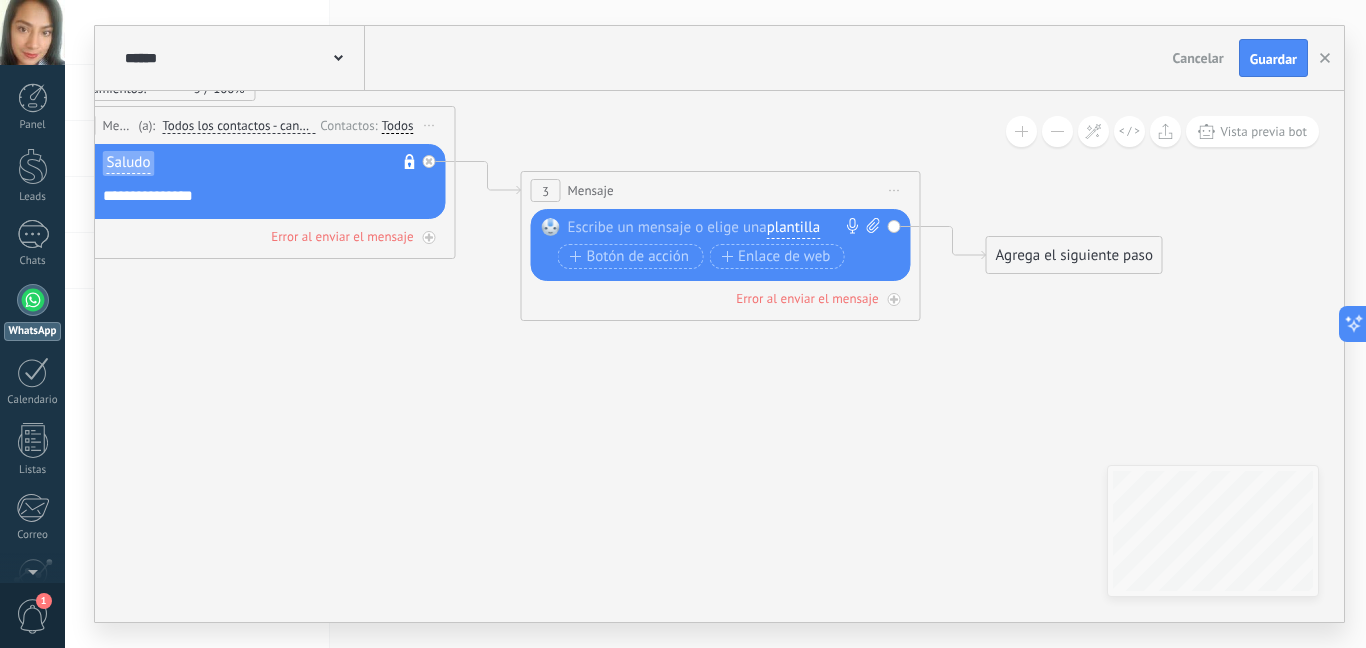 click 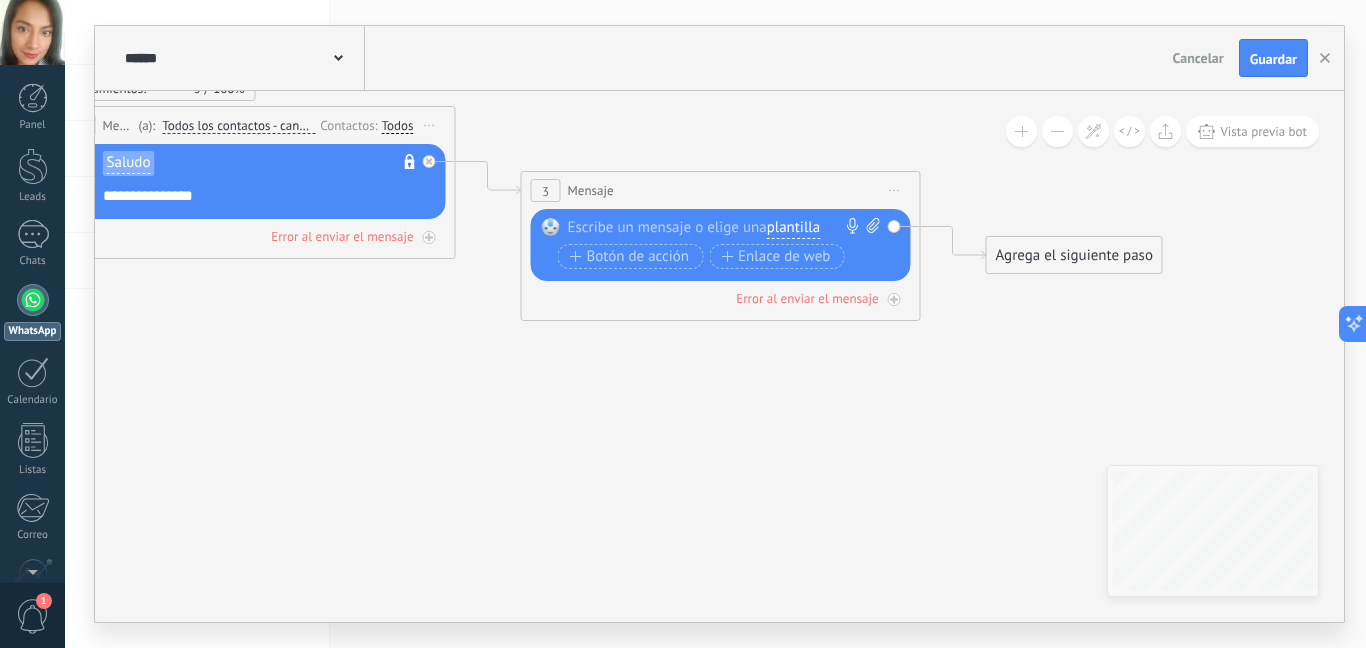 click on "Reemplazar
Quitar
Convertir a mensaje de voz
Arrastre la imagen aquí para adjuntarla.
Añadir imagen
Subir
Arrastrar y soltar
Archivo no encontrado
Escribe un mensaje o elige una  plantilla" at bounding box center [721, 245] 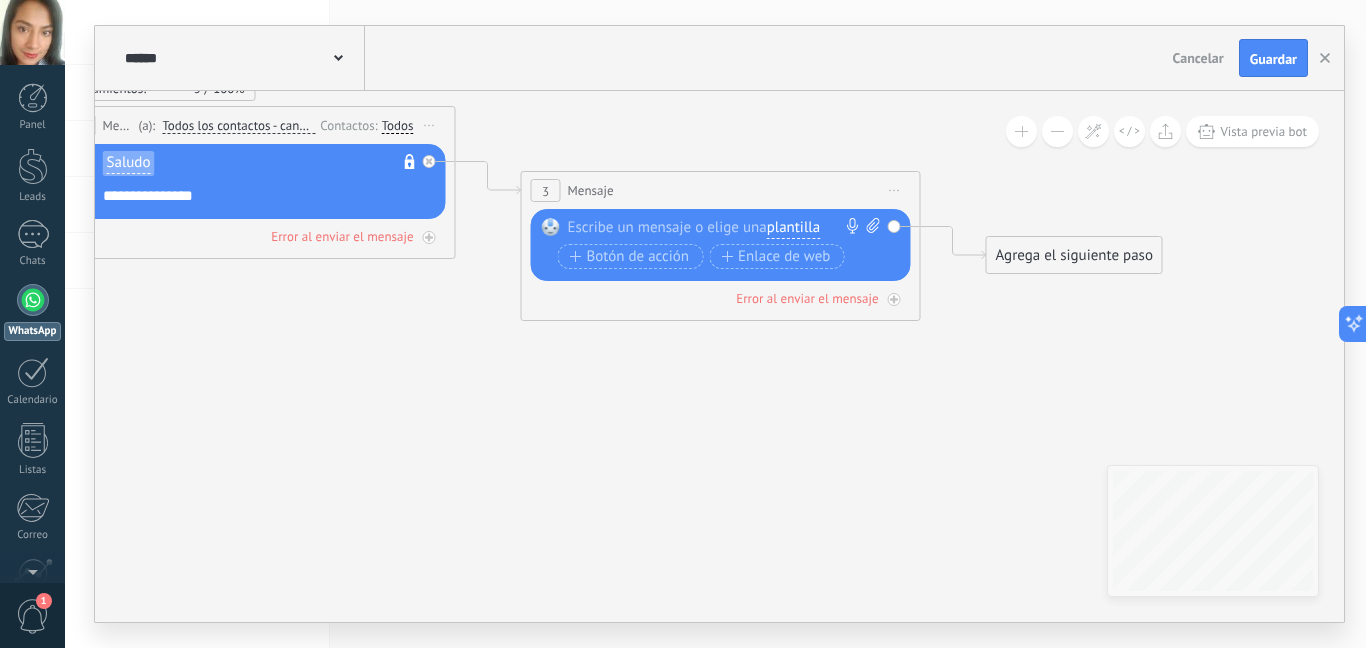 click 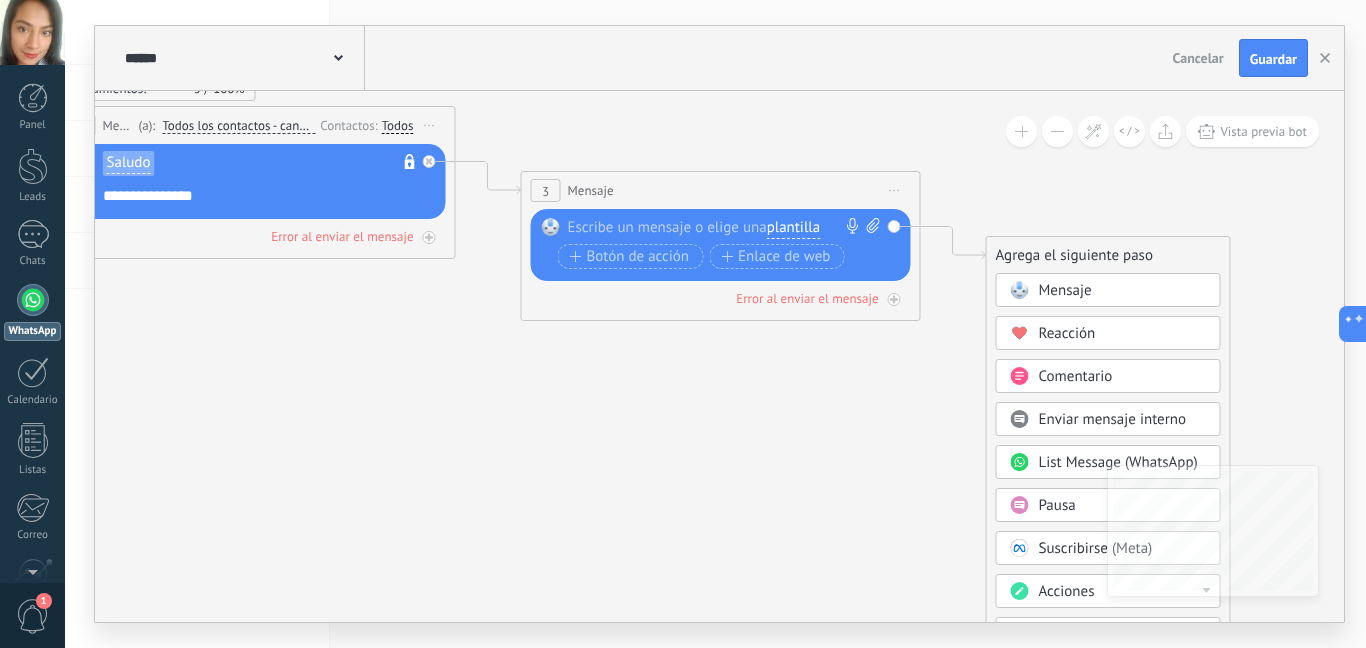 click 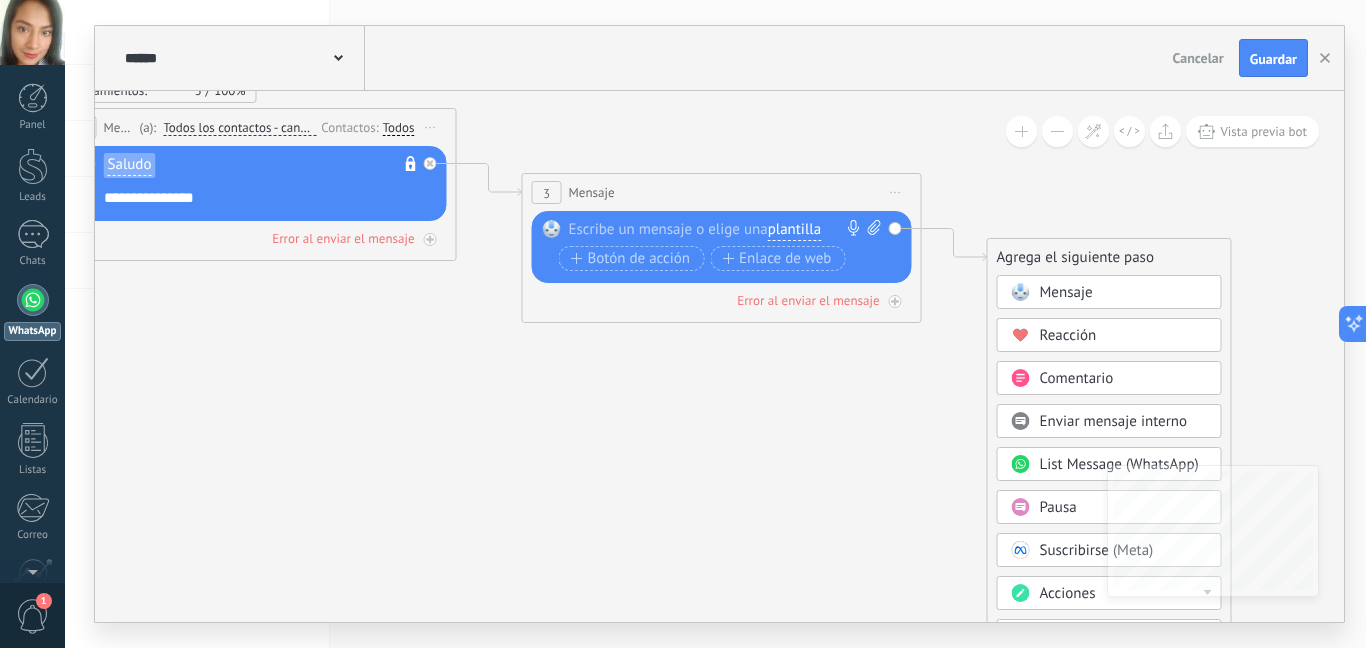 click on "Iniciar vista previa aquí
Cambiar nombre
Duplicar
Borrar" at bounding box center [896, 192] 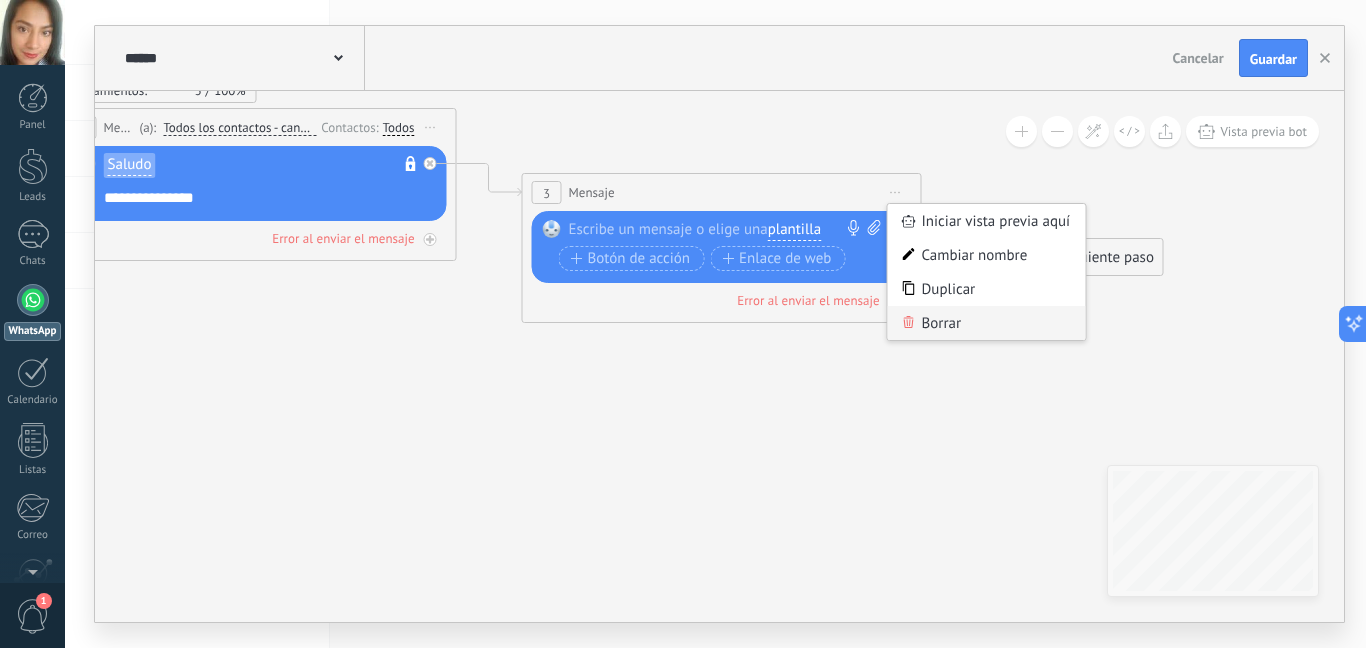 click on "Borrar" at bounding box center (987, 323) 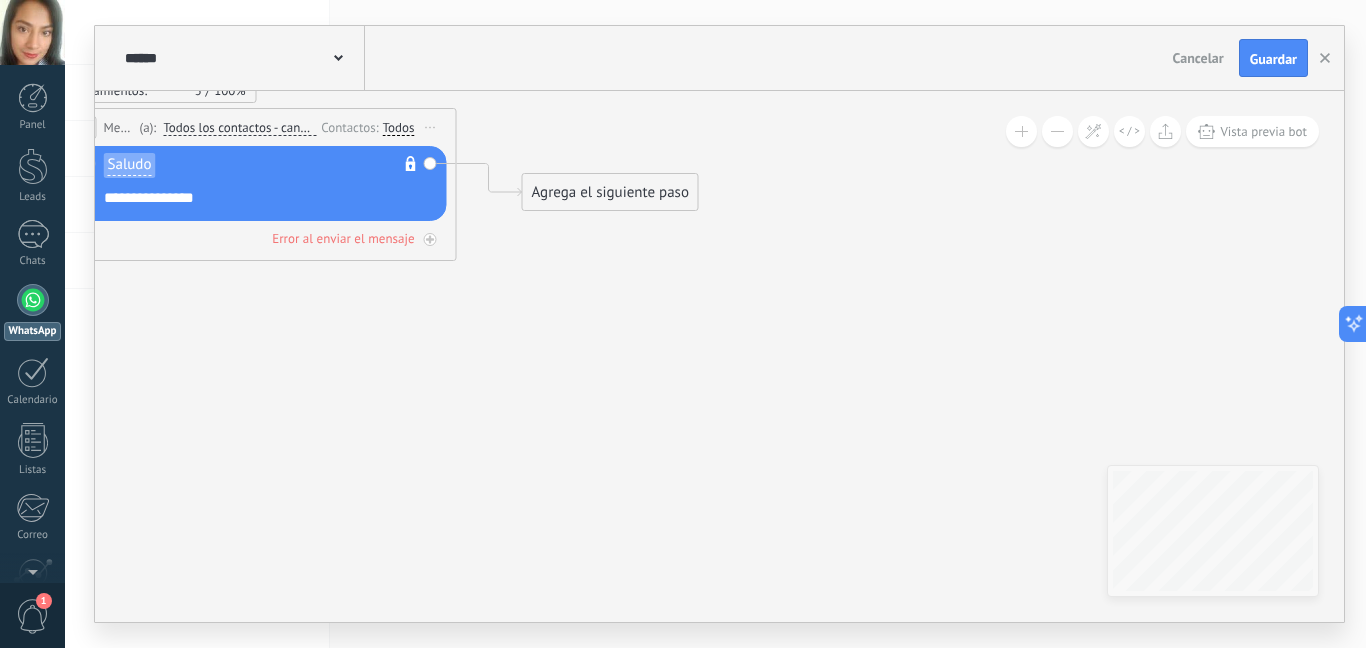 click on "Agrega el siguiente paso" at bounding box center (610, 192) 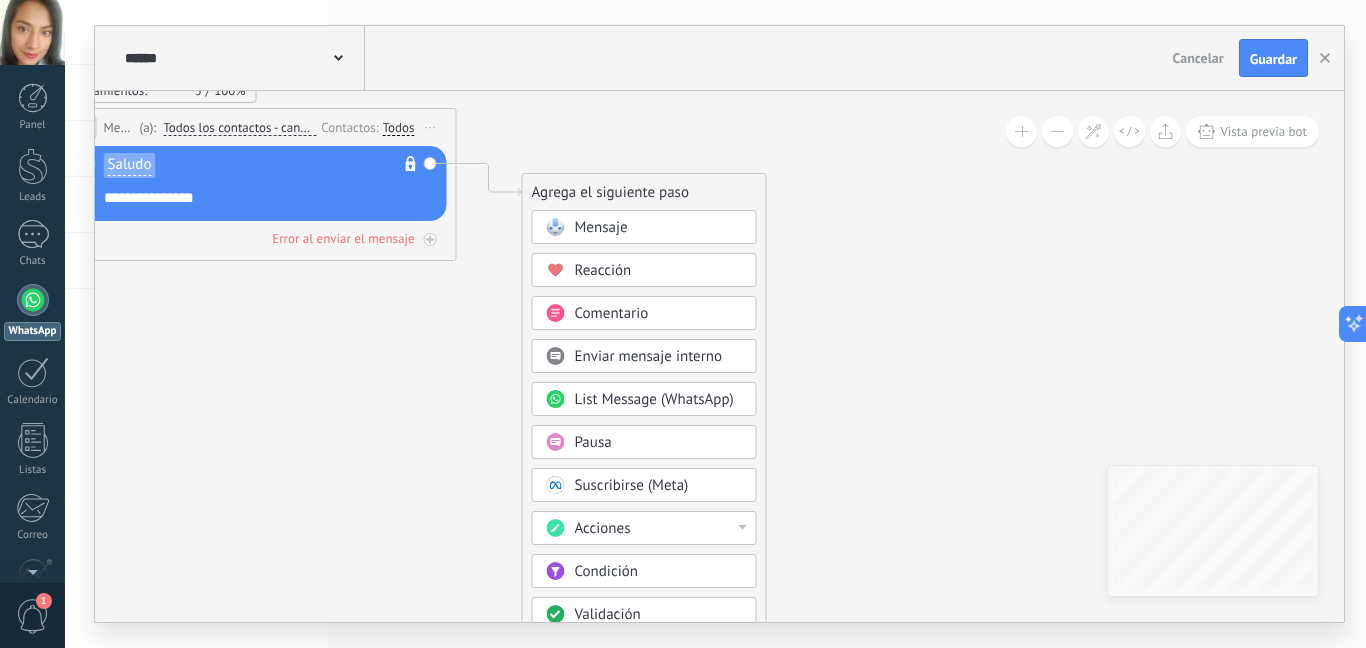 click on "Mensaje" at bounding box center (659, 228) 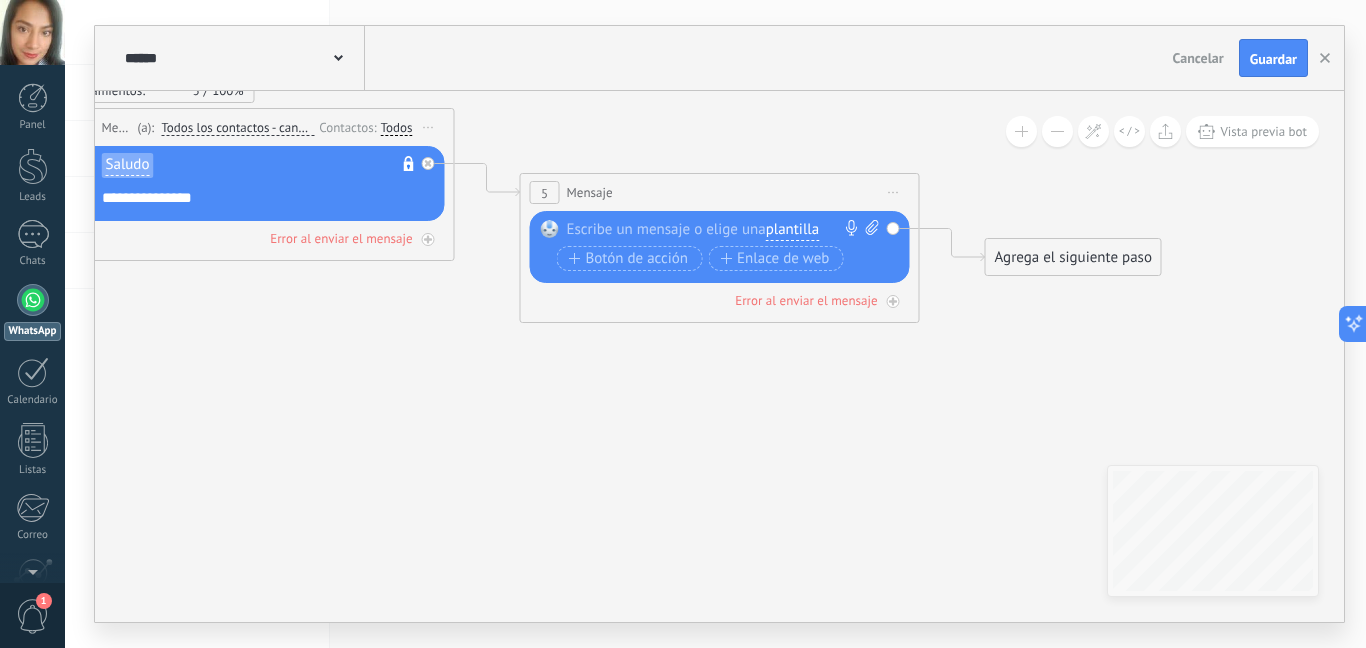 click on "Iniciar vista previa aquí
Cambiar nombre
Duplicar
Borrar" at bounding box center (894, 192) 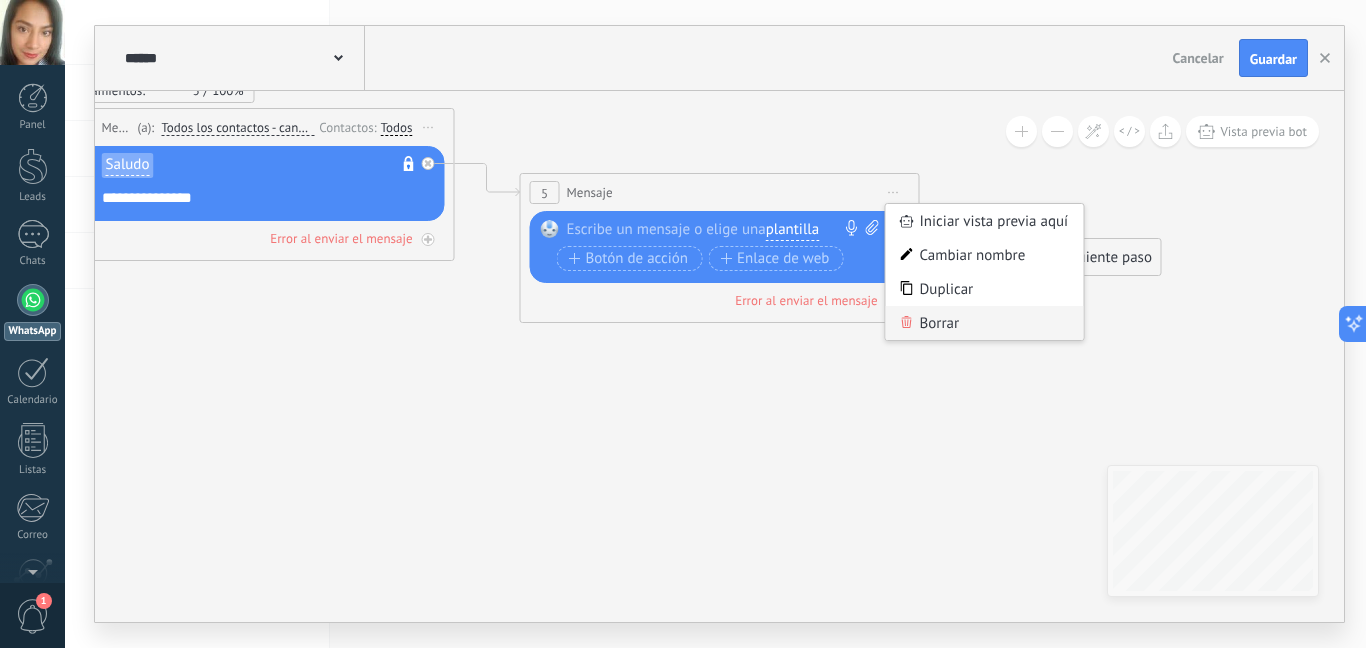 click on "Borrar" at bounding box center (985, 323) 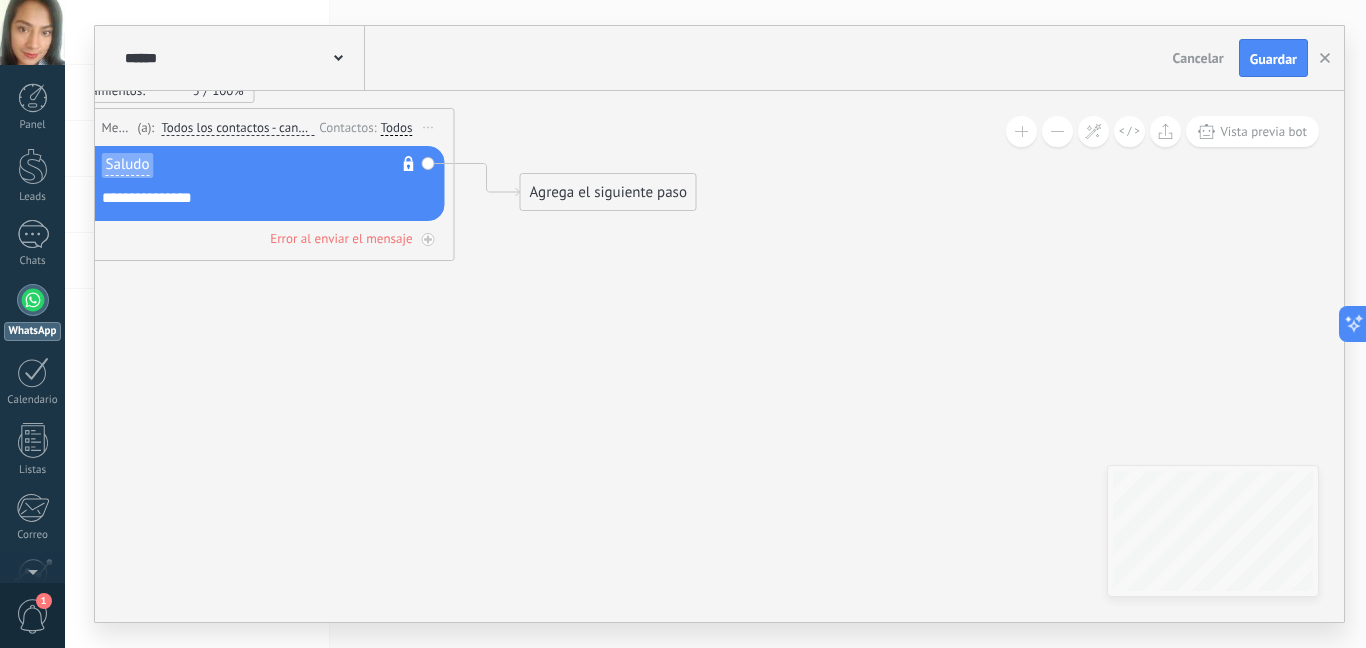 click on "Agrega el siguiente paso" at bounding box center [608, 192] 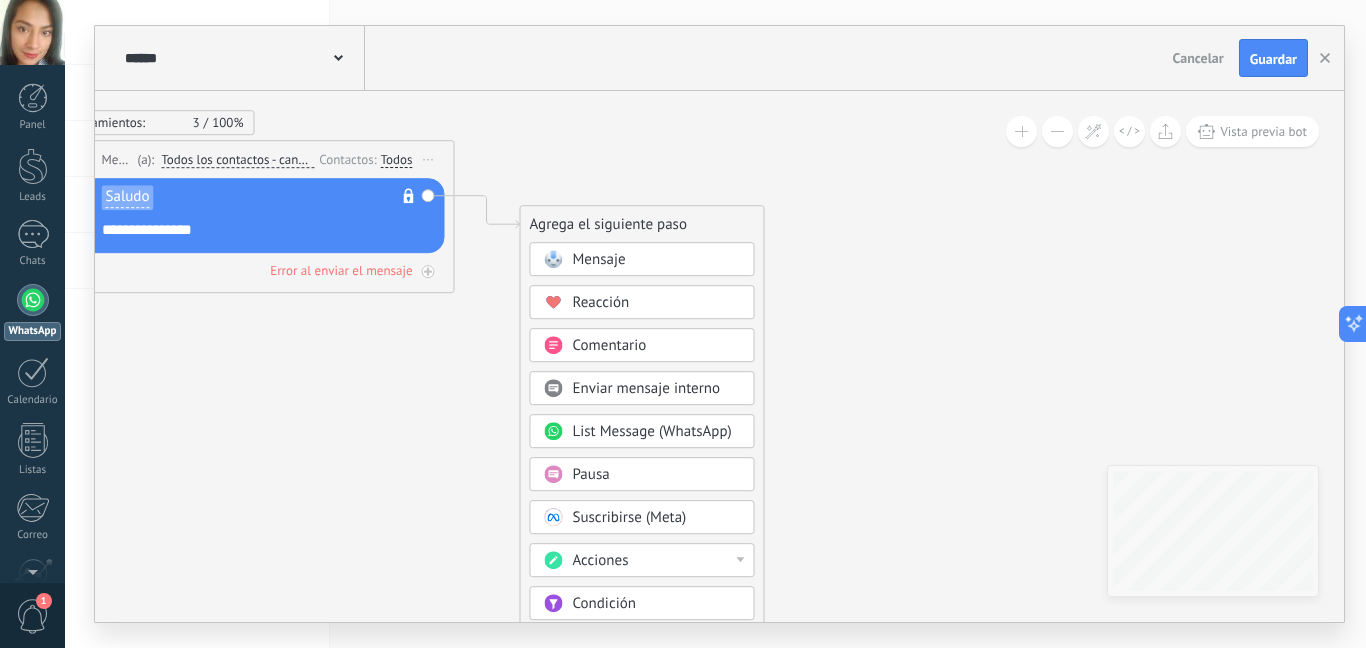 click on "Agrega el siguiente paso" at bounding box center [642, 224] 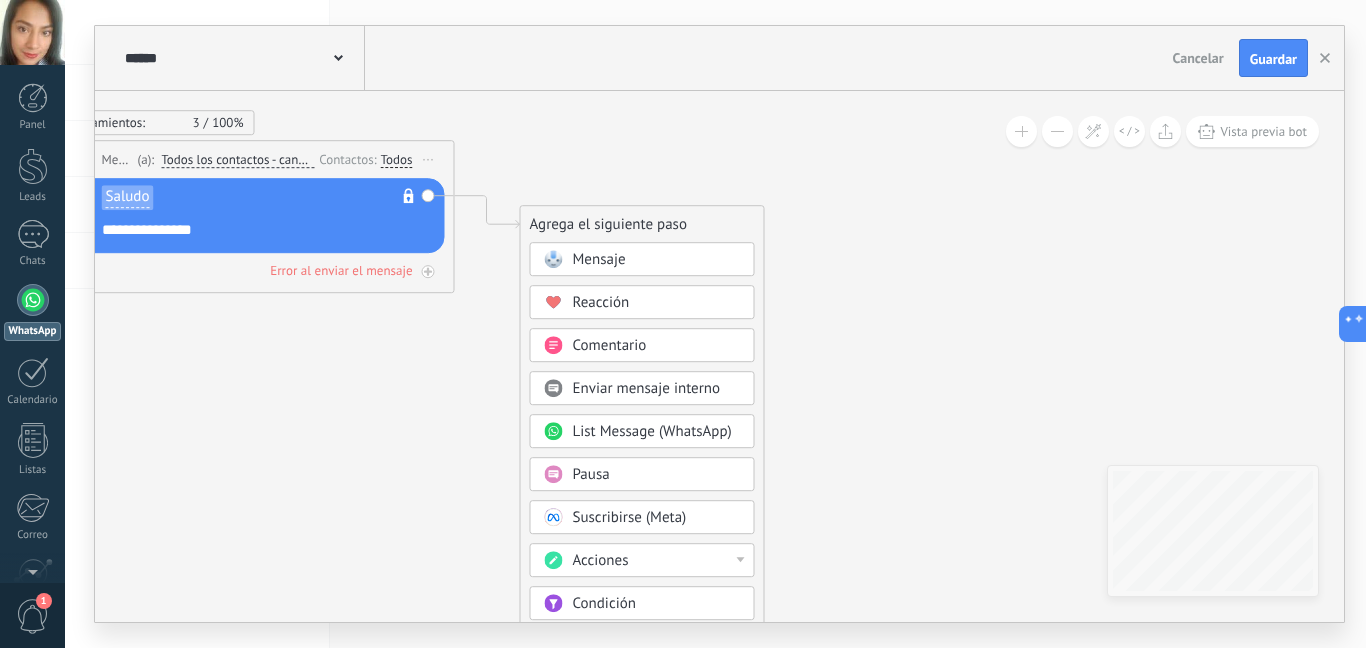 click on "Mensaje" at bounding box center [599, 259] 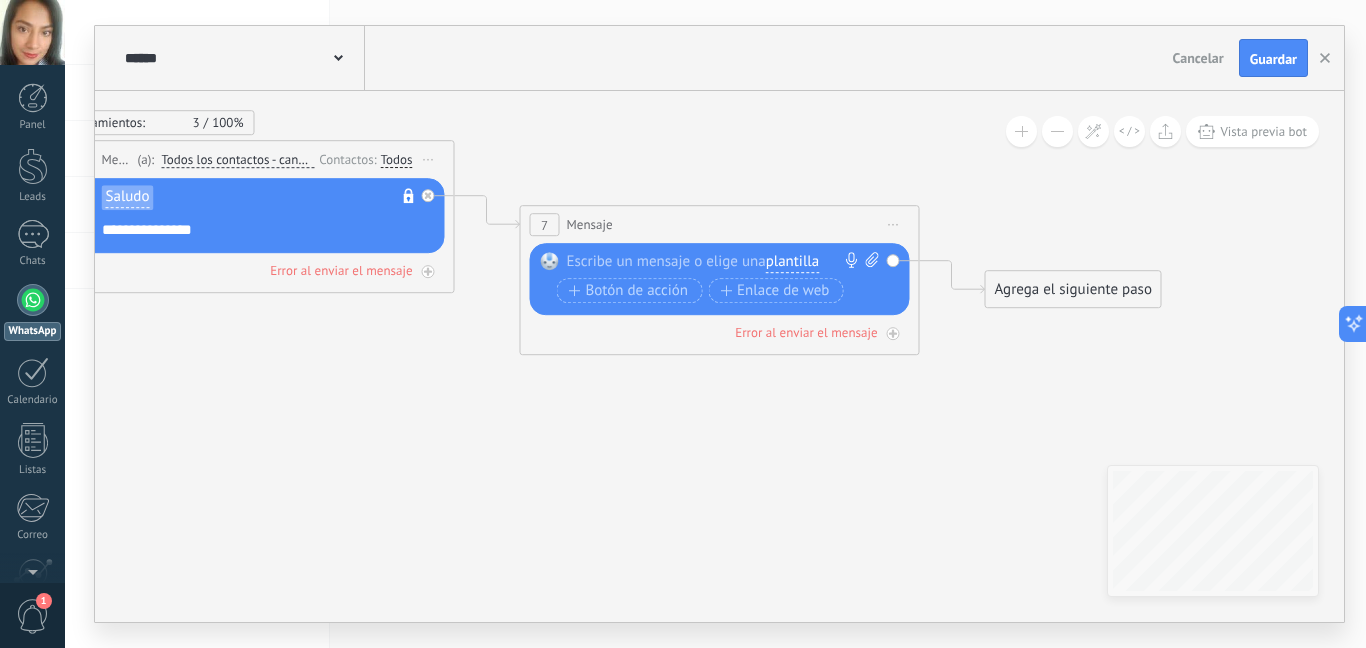 click 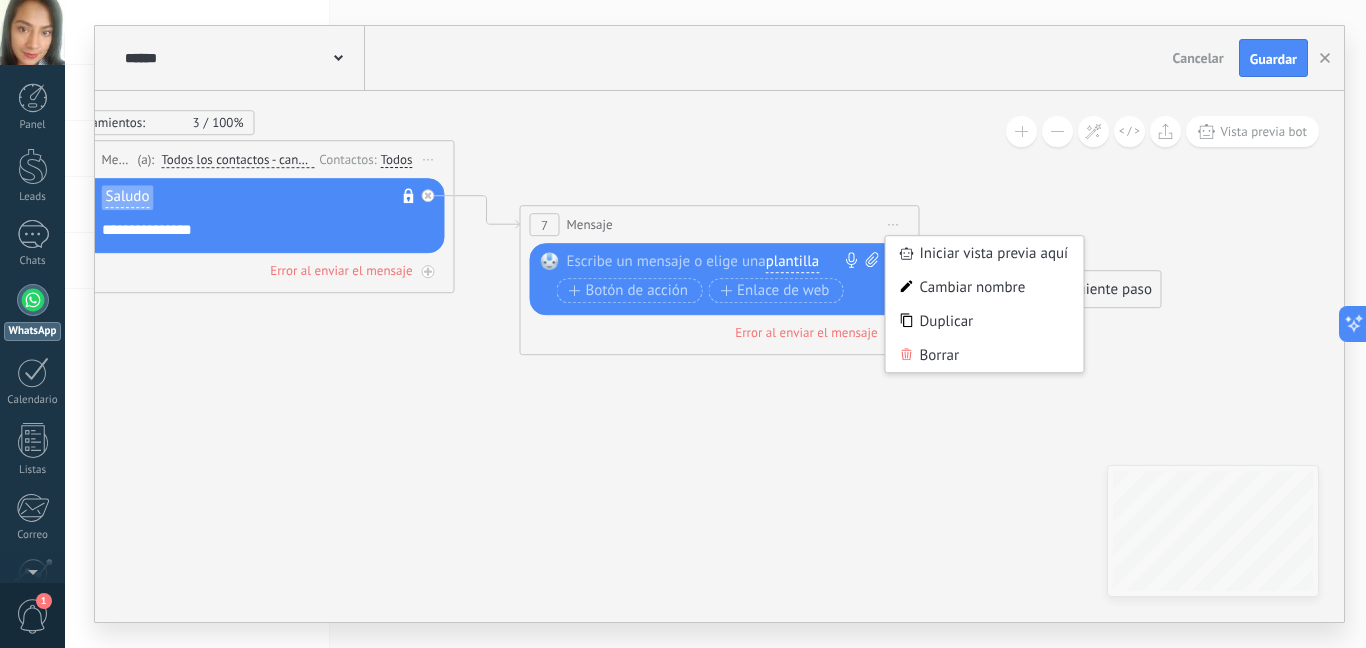 click 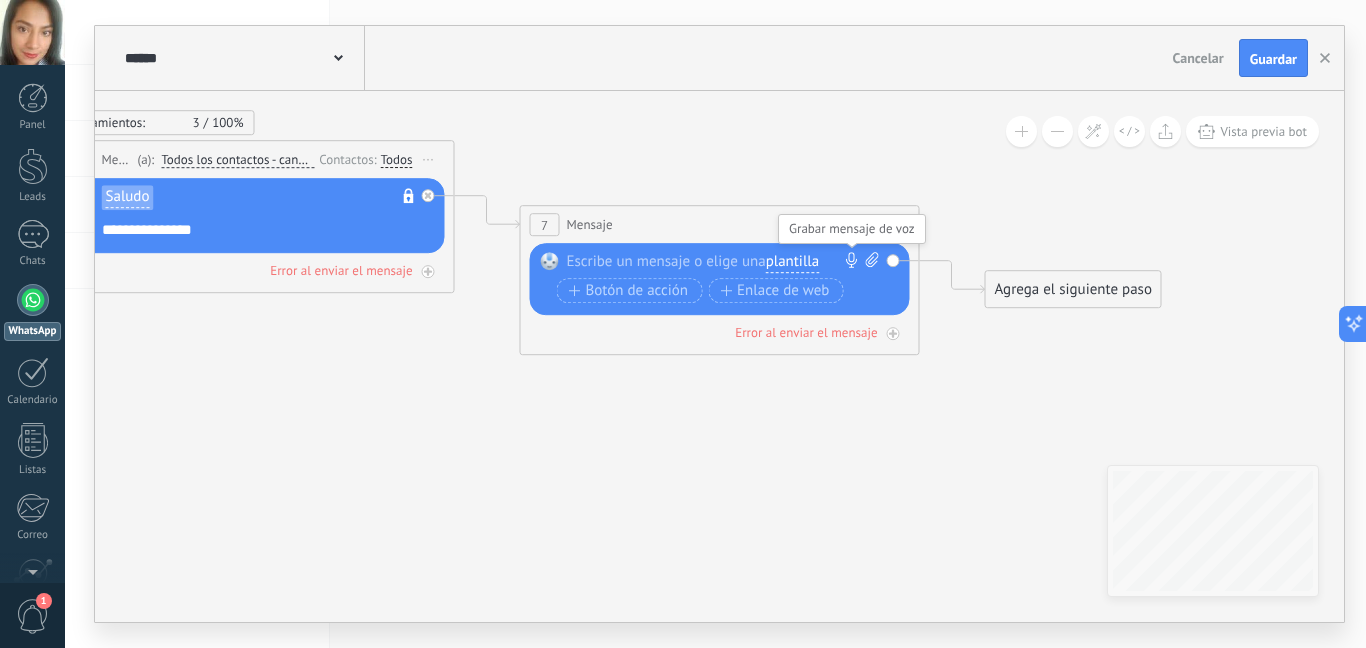click 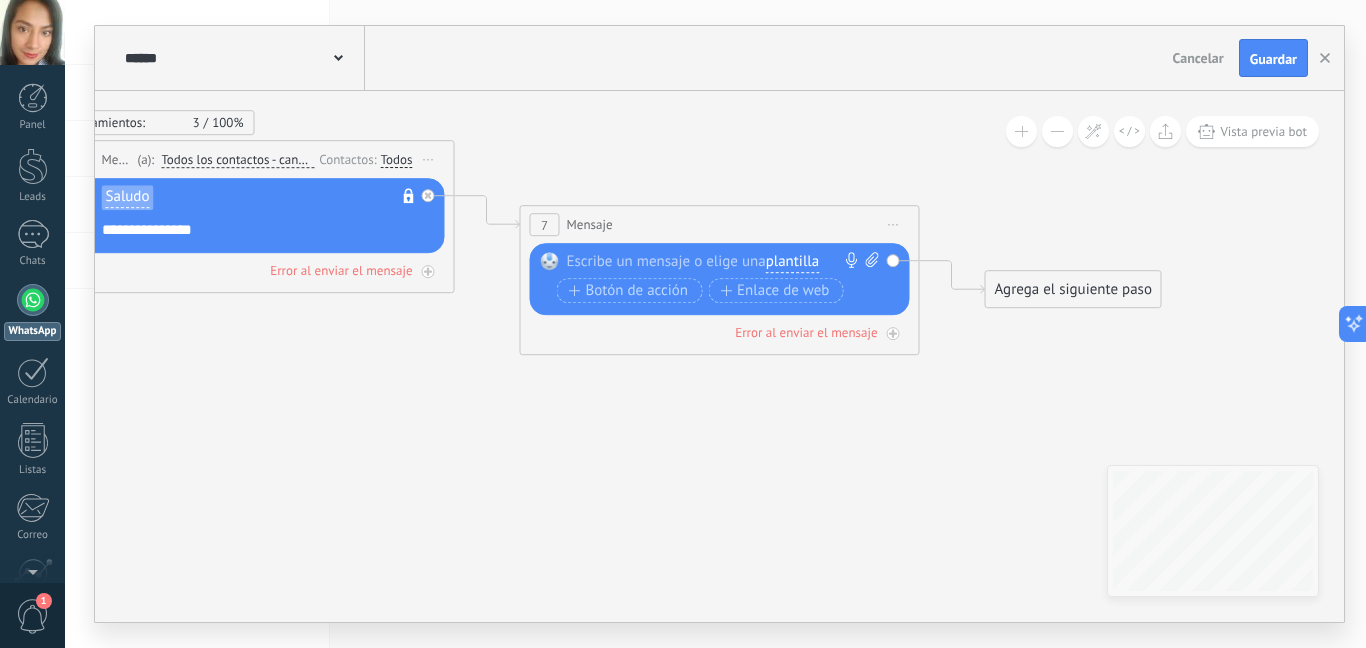 click on "Iniciar vista previa aquí
Cambiar nombre
Duplicar
Borrar" at bounding box center [894, 224] 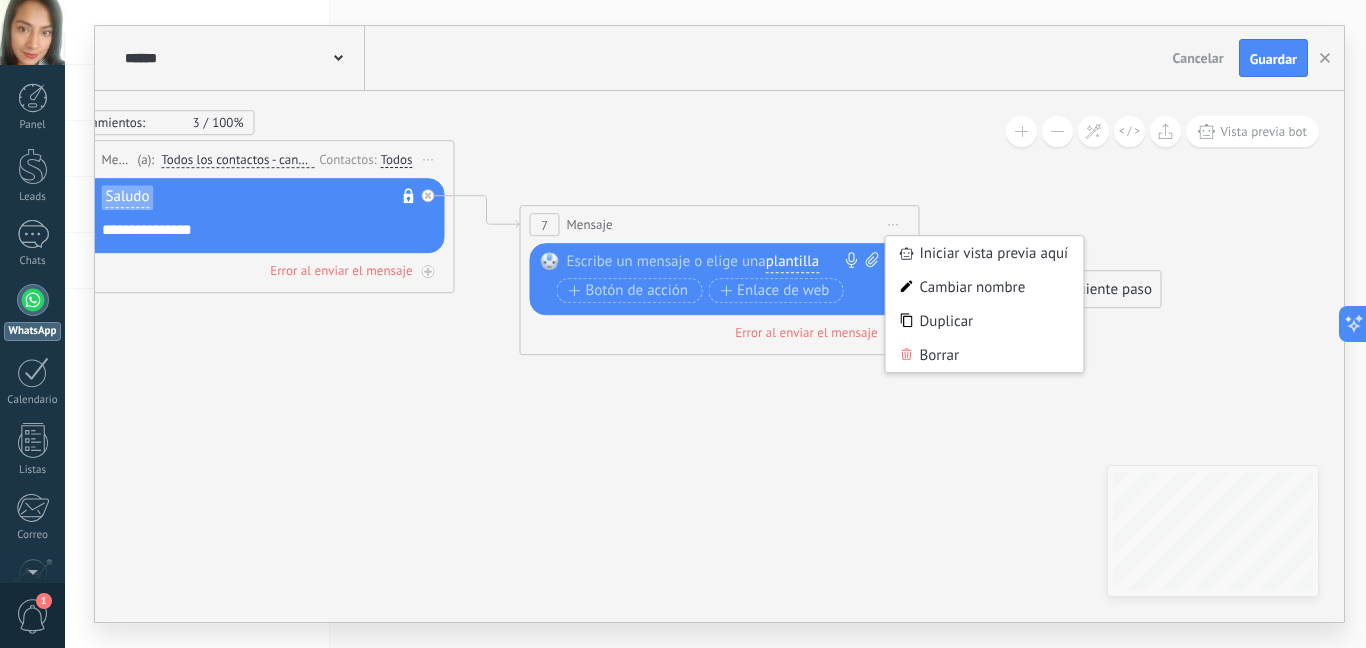click 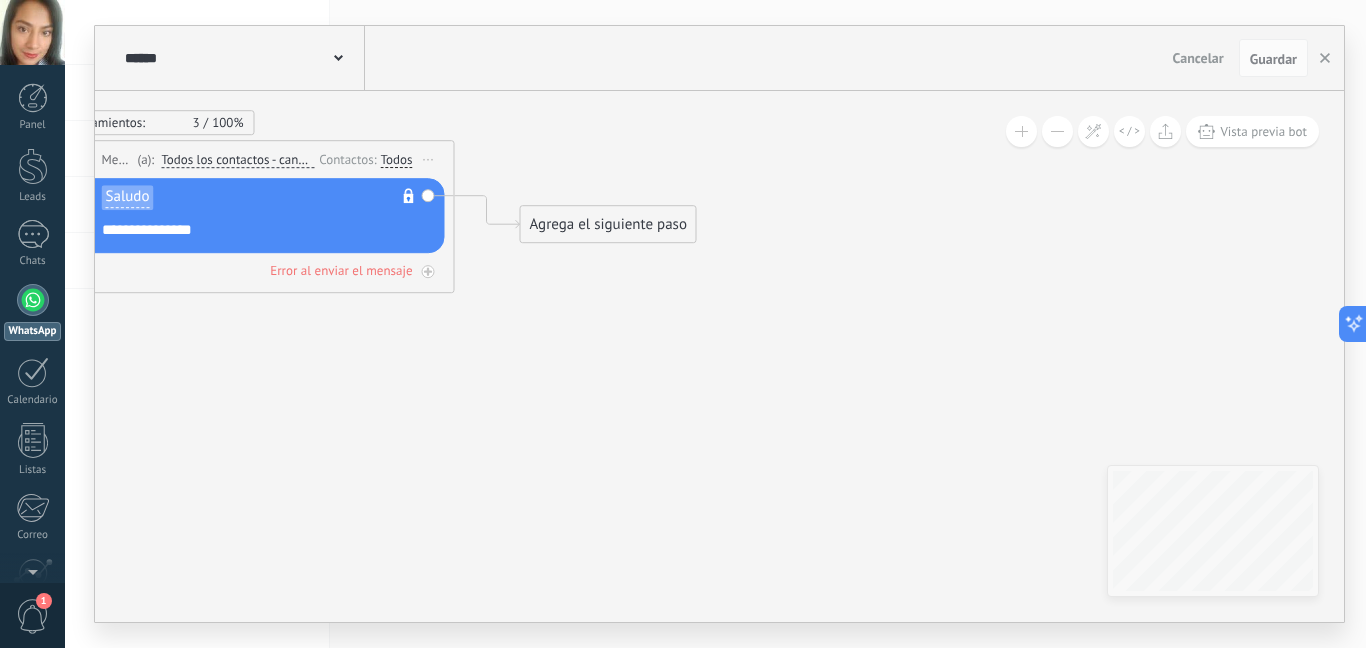 click 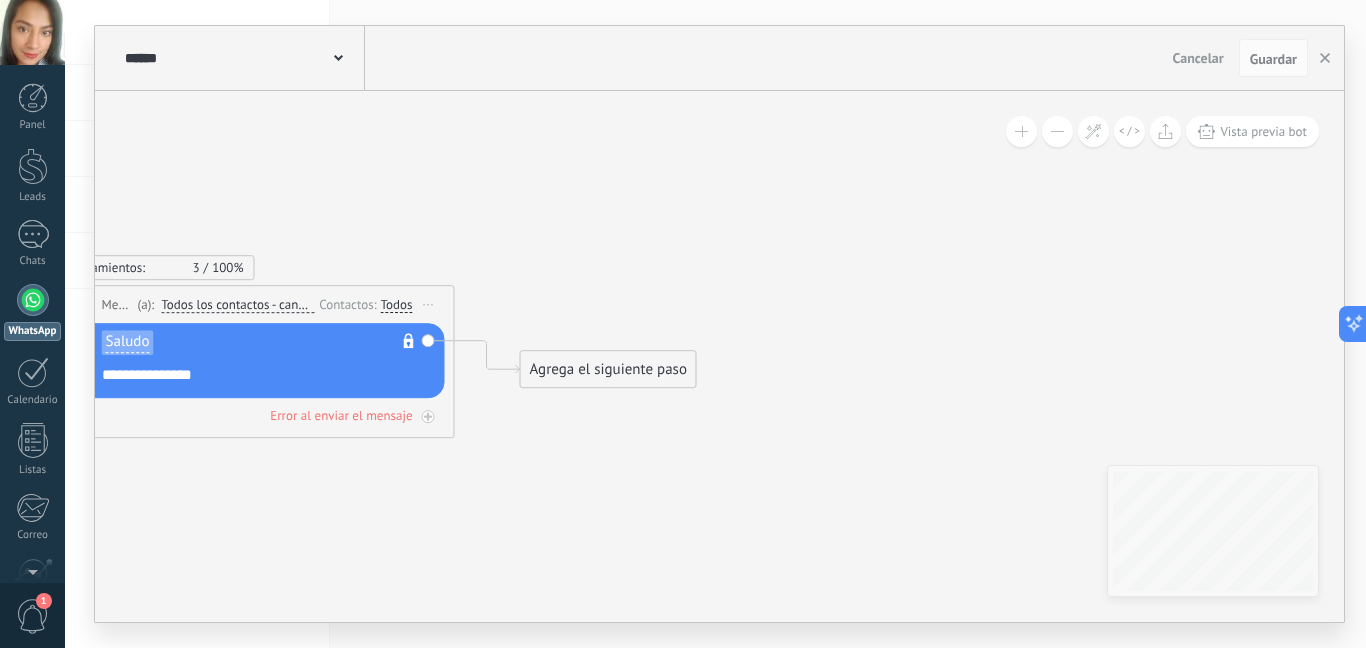 click 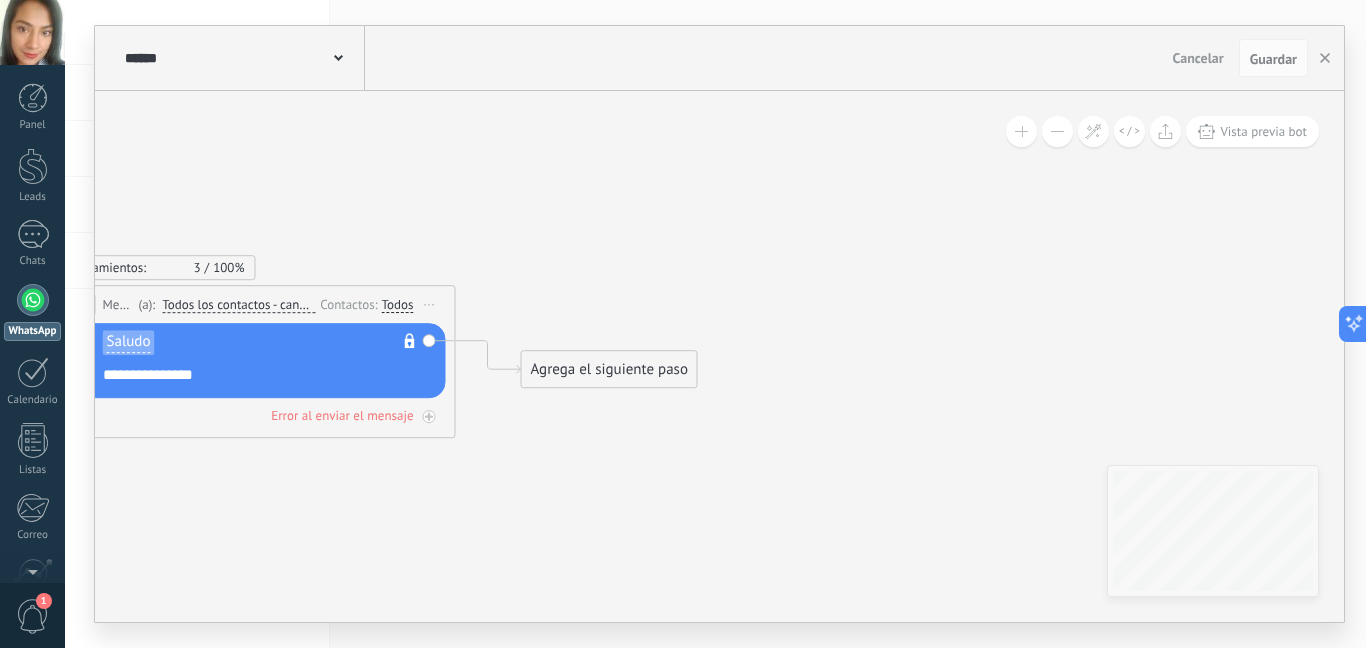 click on "Agrega el siguiente paso" at bounding box center [609, 369] 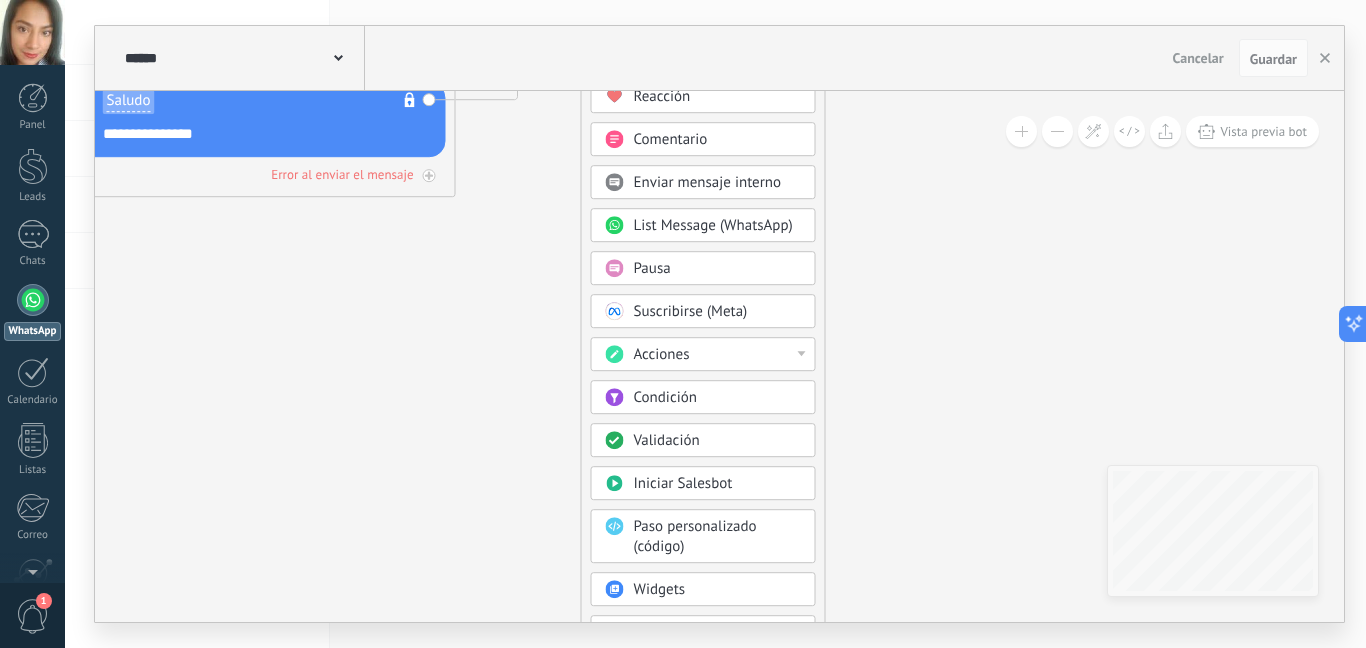drag, startPoint x: 655, startPoint y: 118, endPoint x: 708, endPoint y: 122, distance: 53.15073 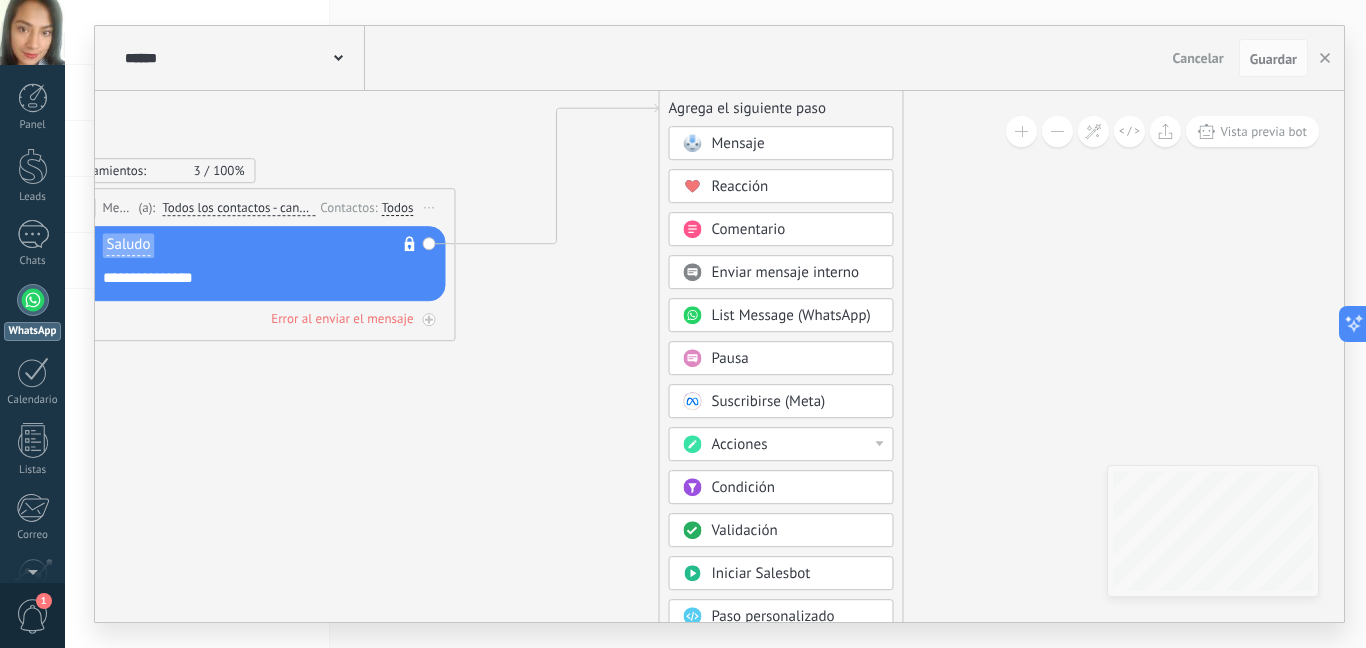 click 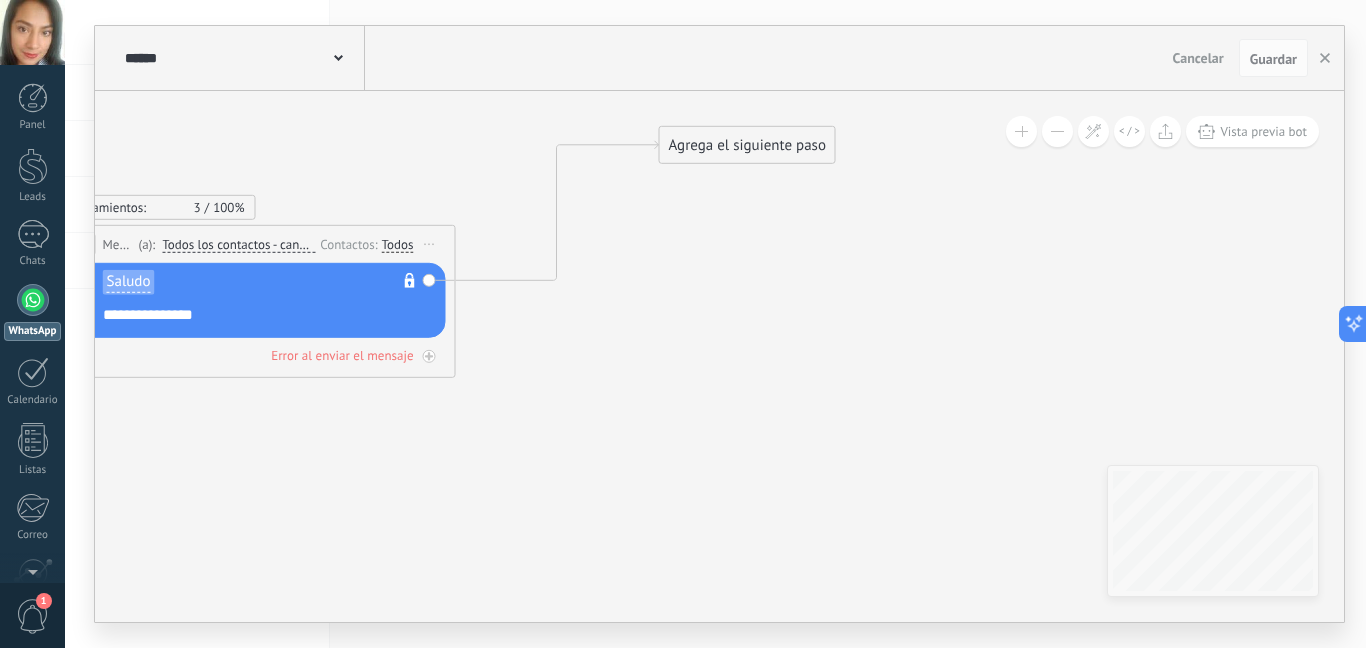 click on "Agrega el siguiente paso" at bounding box center (747, 145) 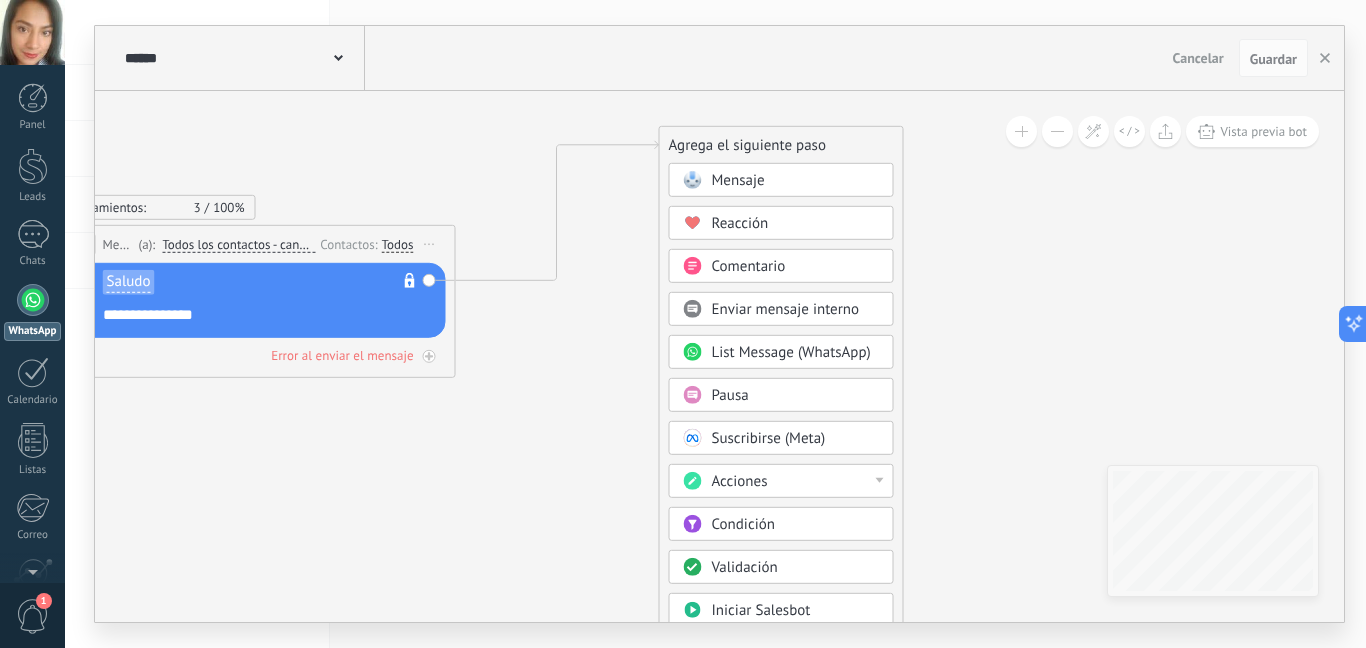 click on "Mensaje" at bounding box center (738, 180) 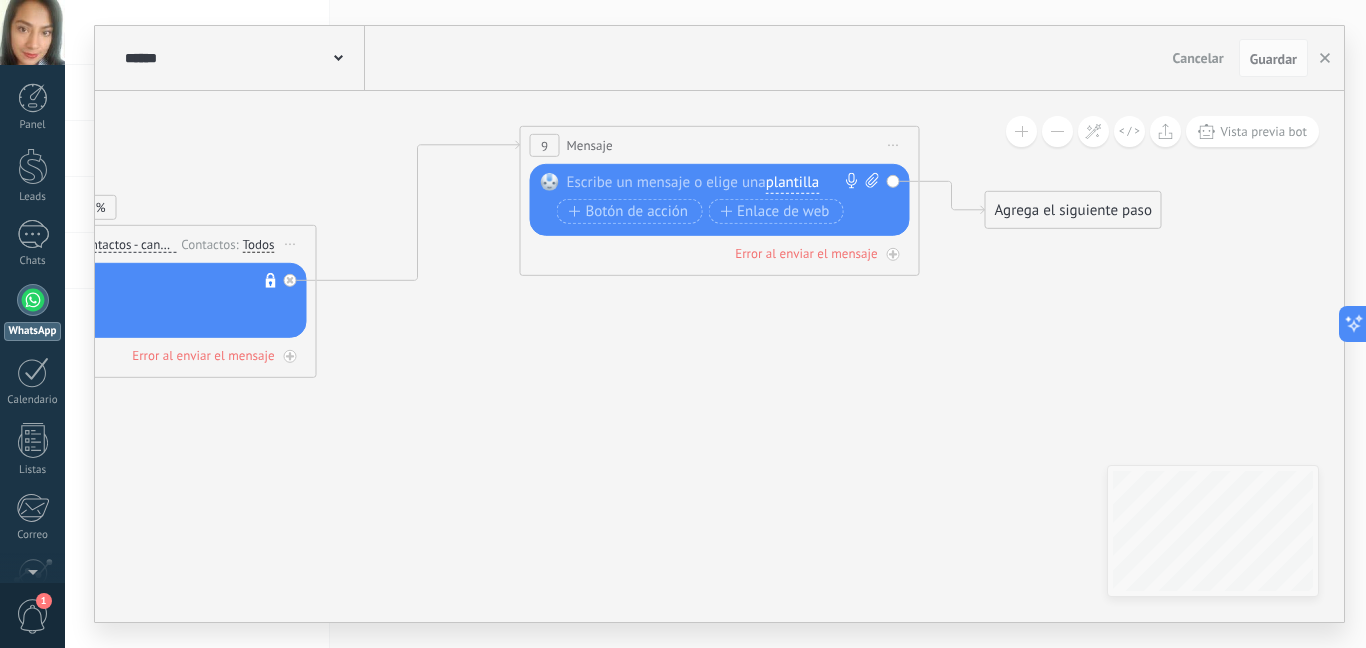 click on "plantilla" at bounding box center (792, 183) 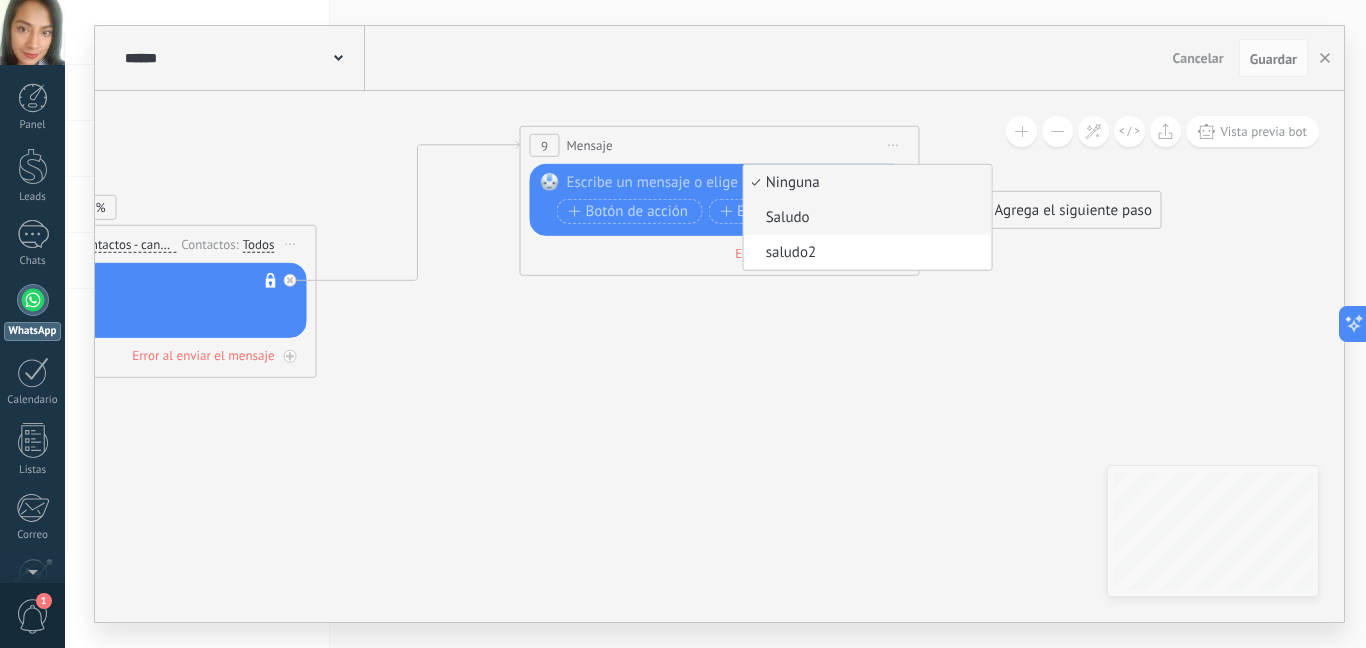 click on "Saludo" at bounding box center (865, 218) 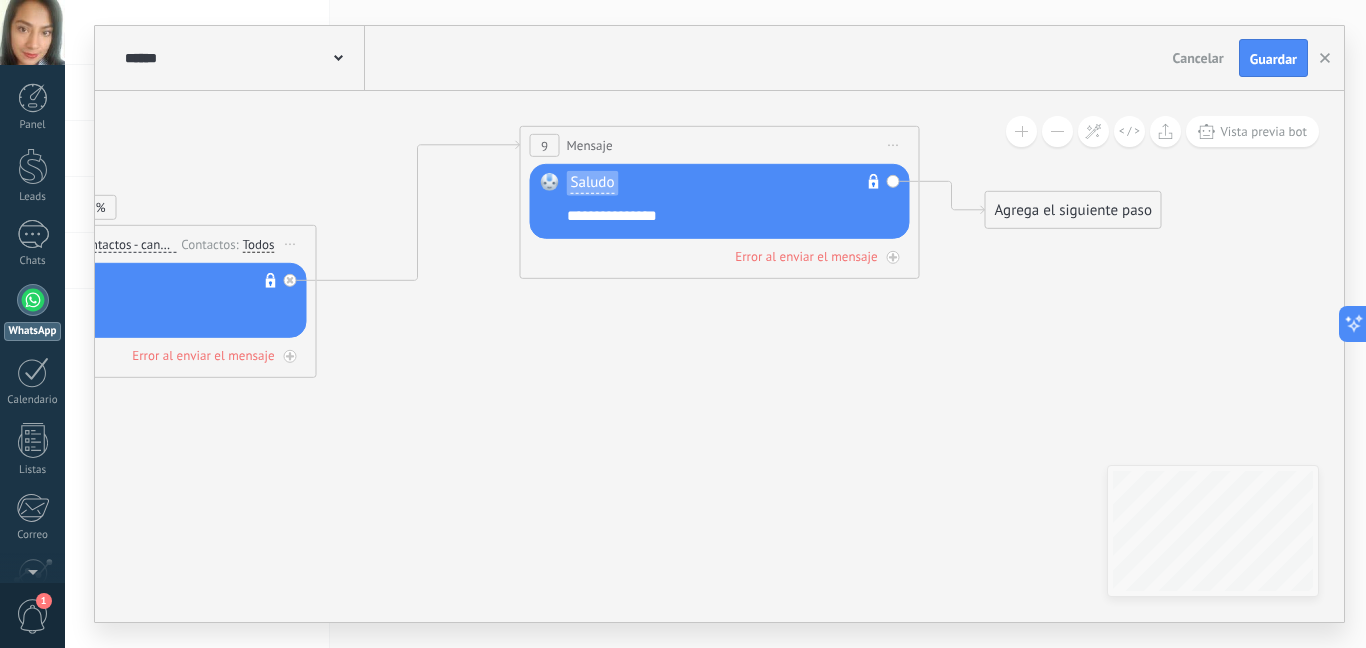 click on "Agrega el siguiente paso" at bounding box center (1073, 210) 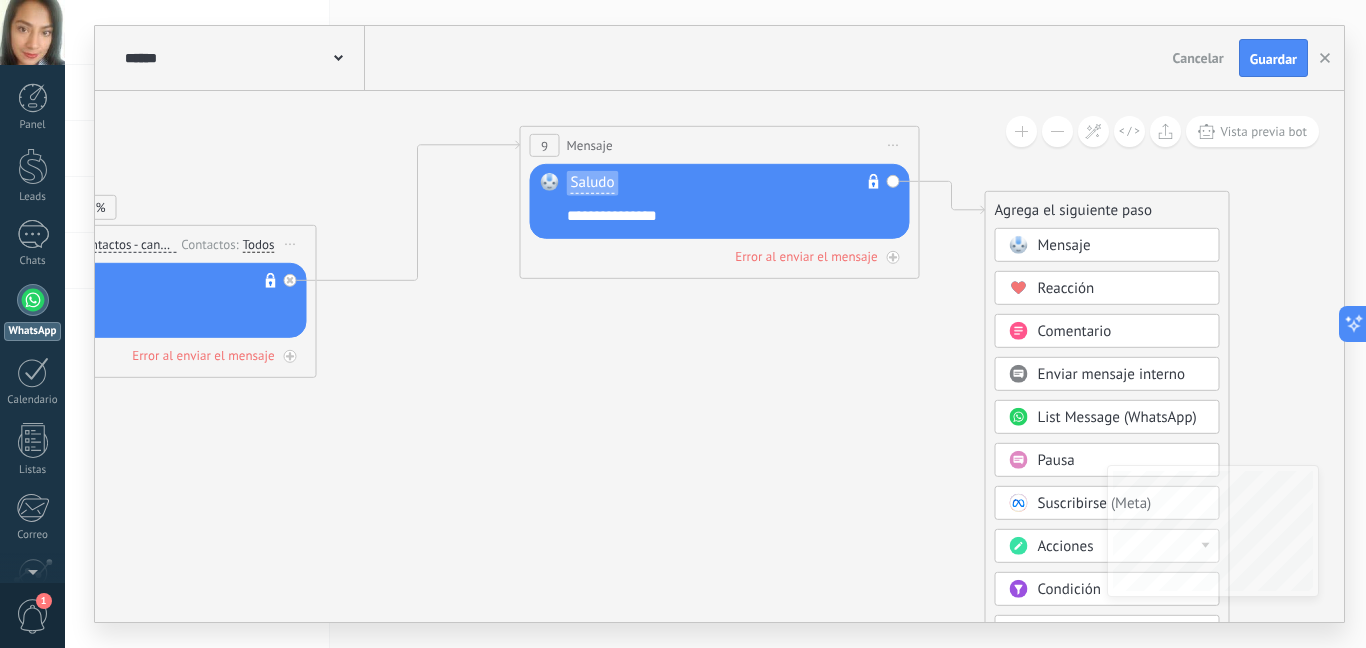 click on "Reacción" at bounding box center [1066, 288] 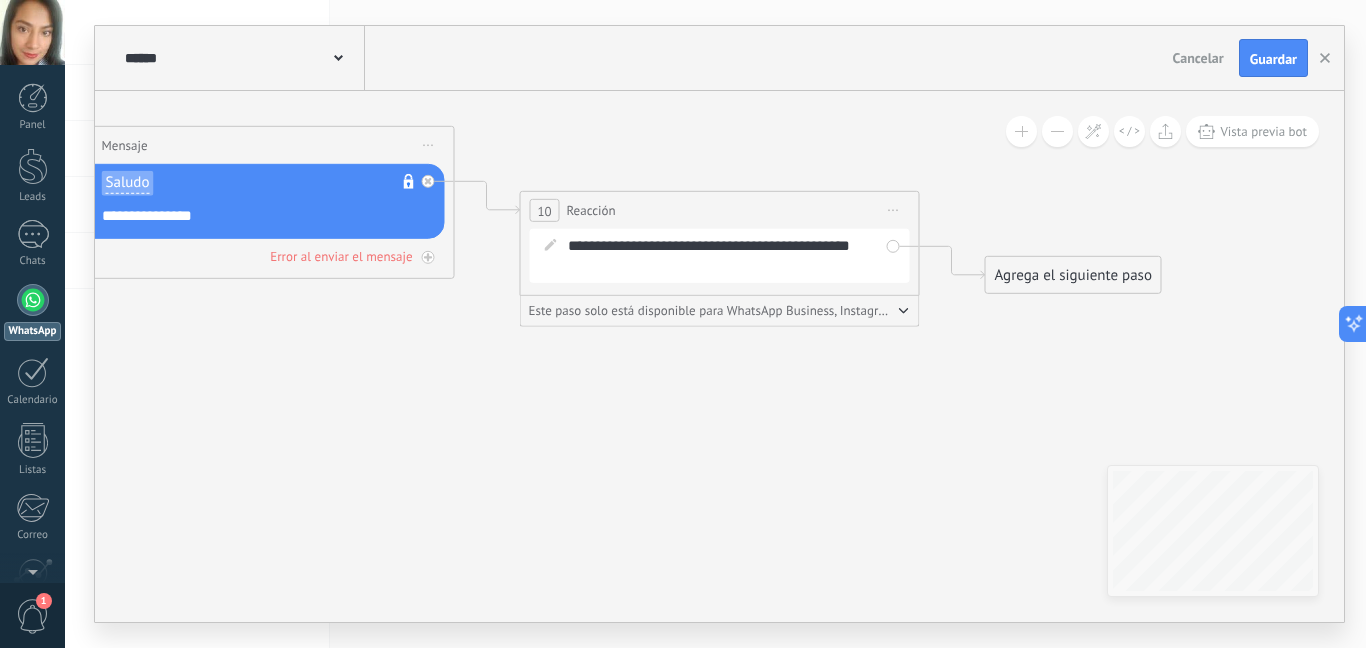 click on "Agrega el siguiente paso" at bounding box center (1073, 275) 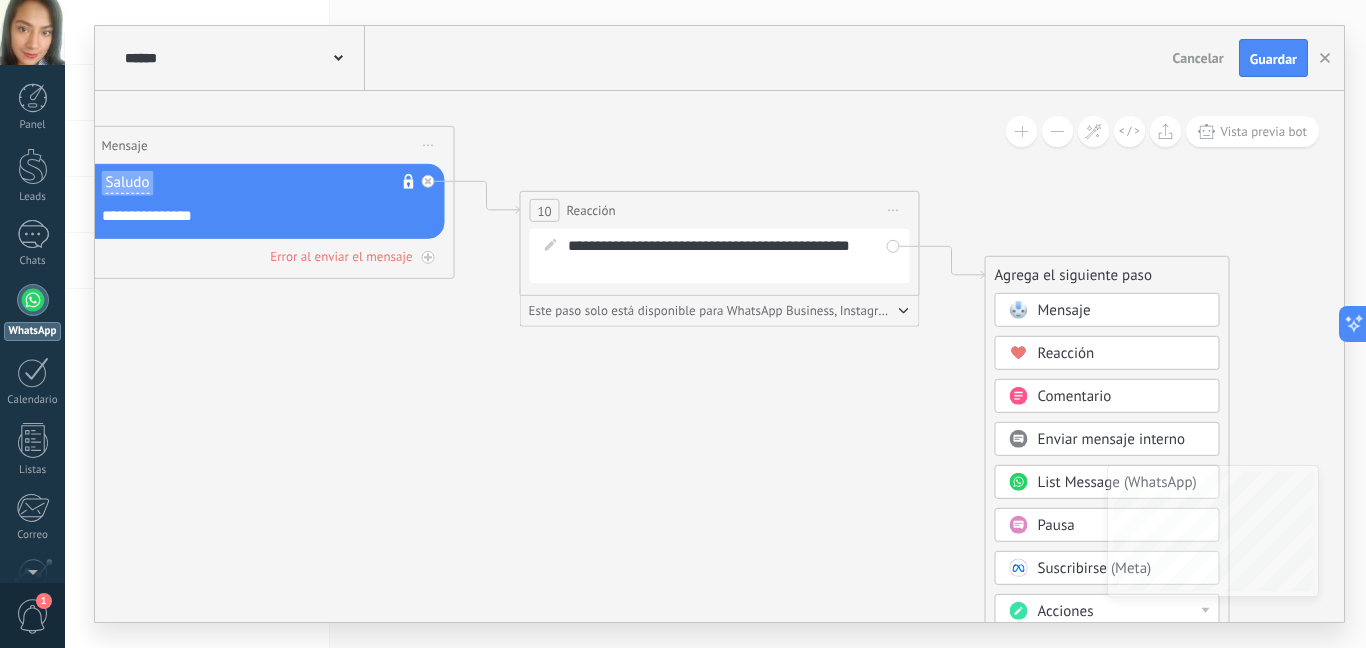 click on "Mensaje" at bounding box center (1122, 311) 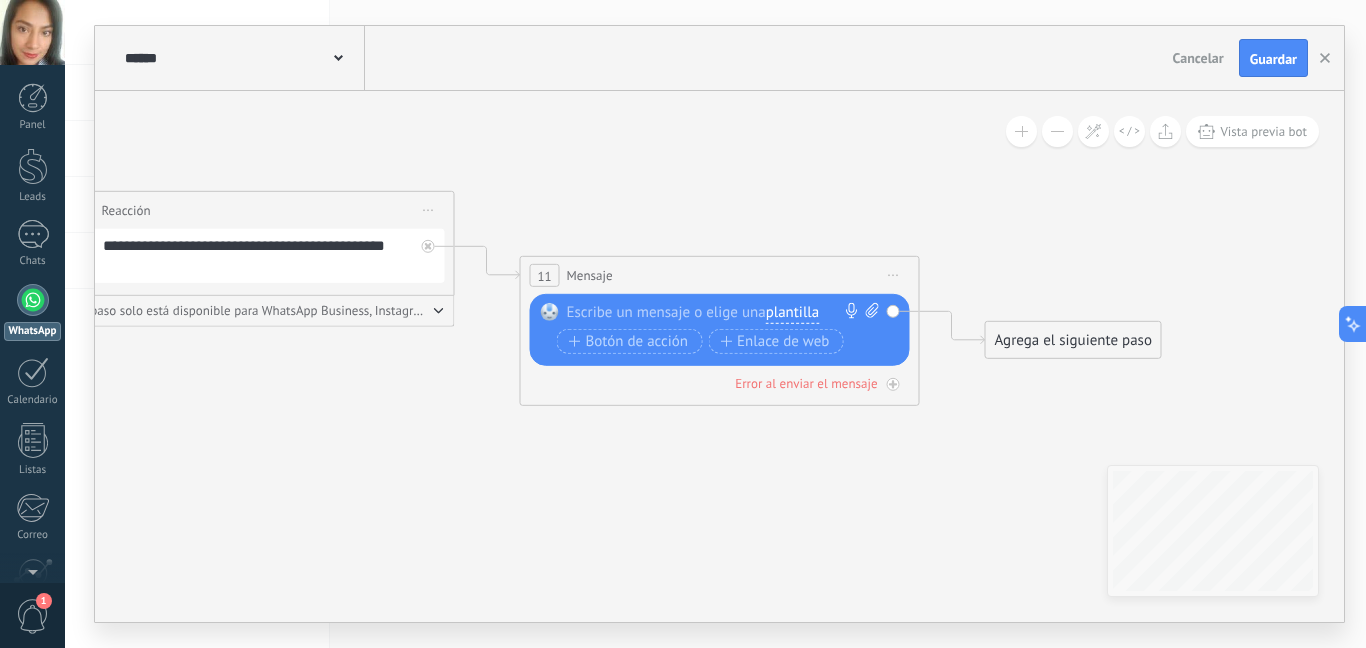 click at bounding box center [715, 313] 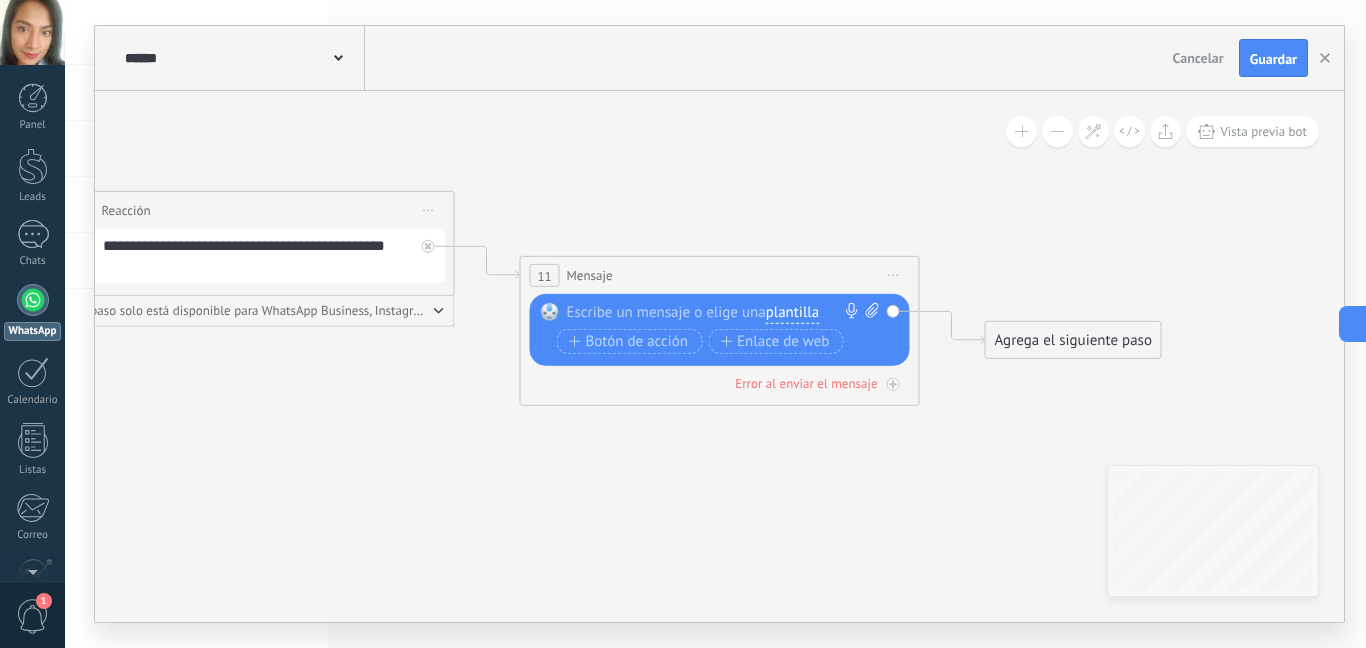 click at bounding box center [715, 313] 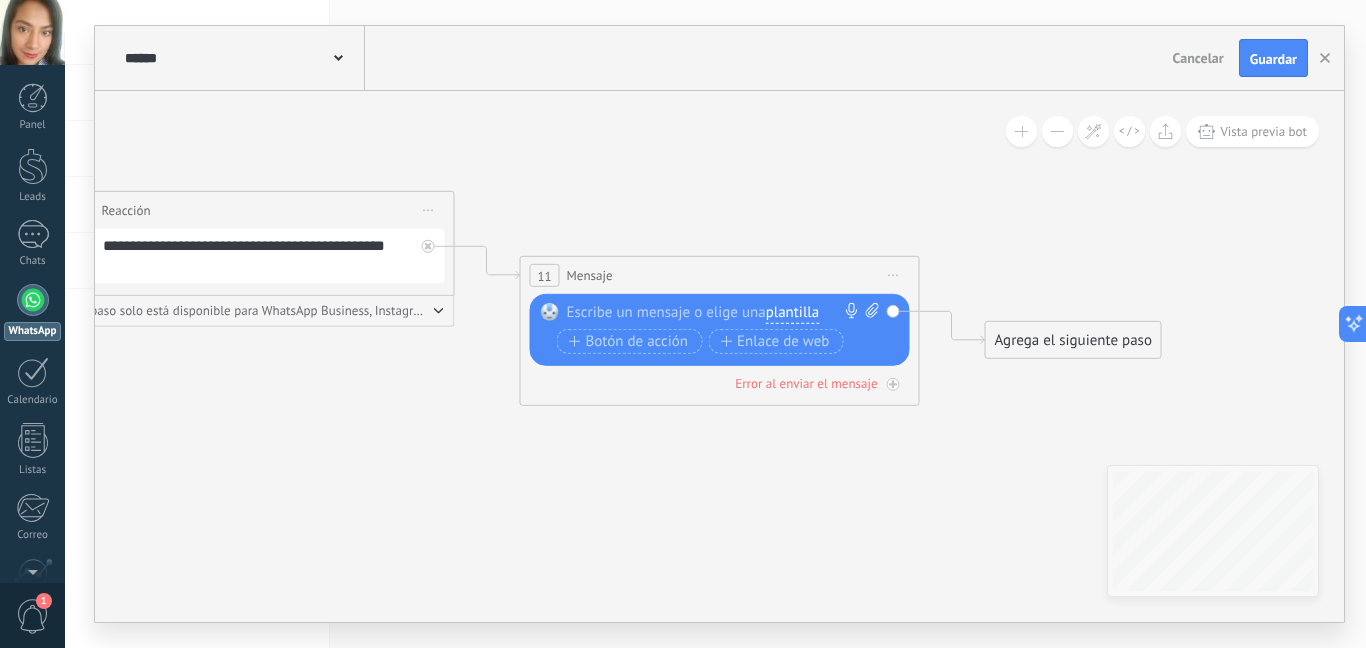 click at bounding box center (715, 313) 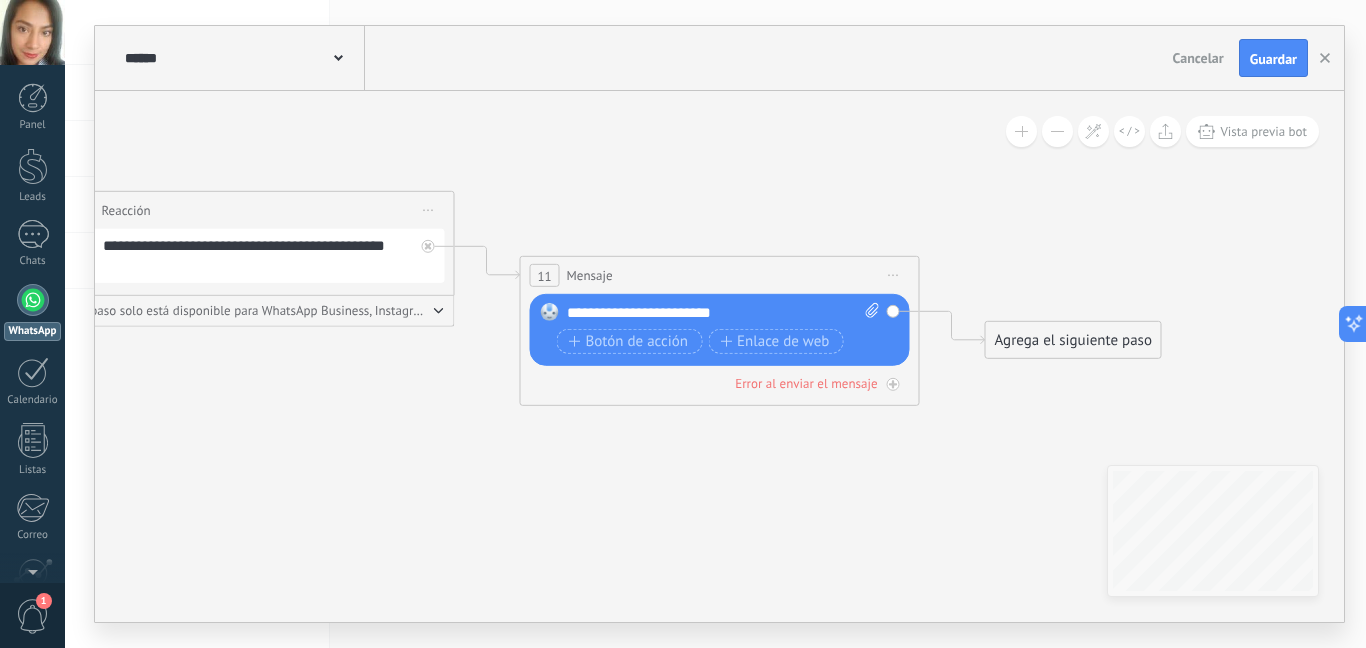 click on "Agrega el siguiente paso" at bounding box center [1073, 340] 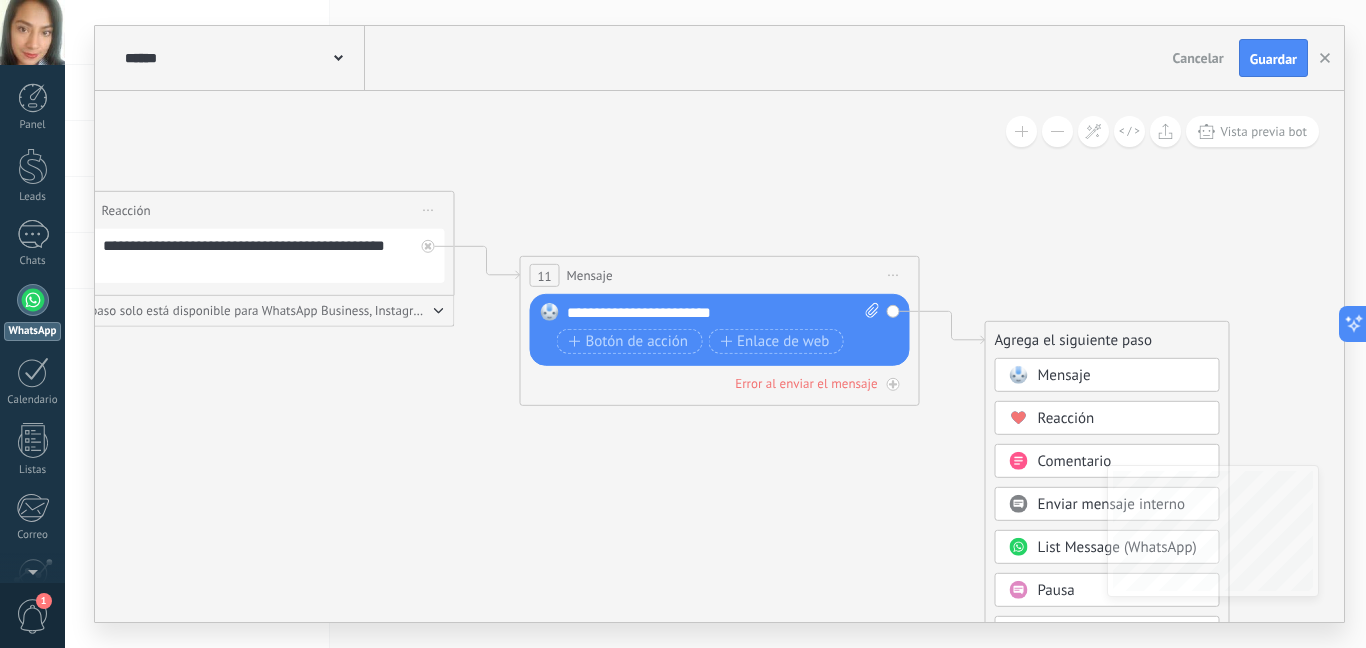 drag, startPoint x: 714, startPoint y: 316, endPoint x: 526, endPoint y: 320, distance: 188.04254 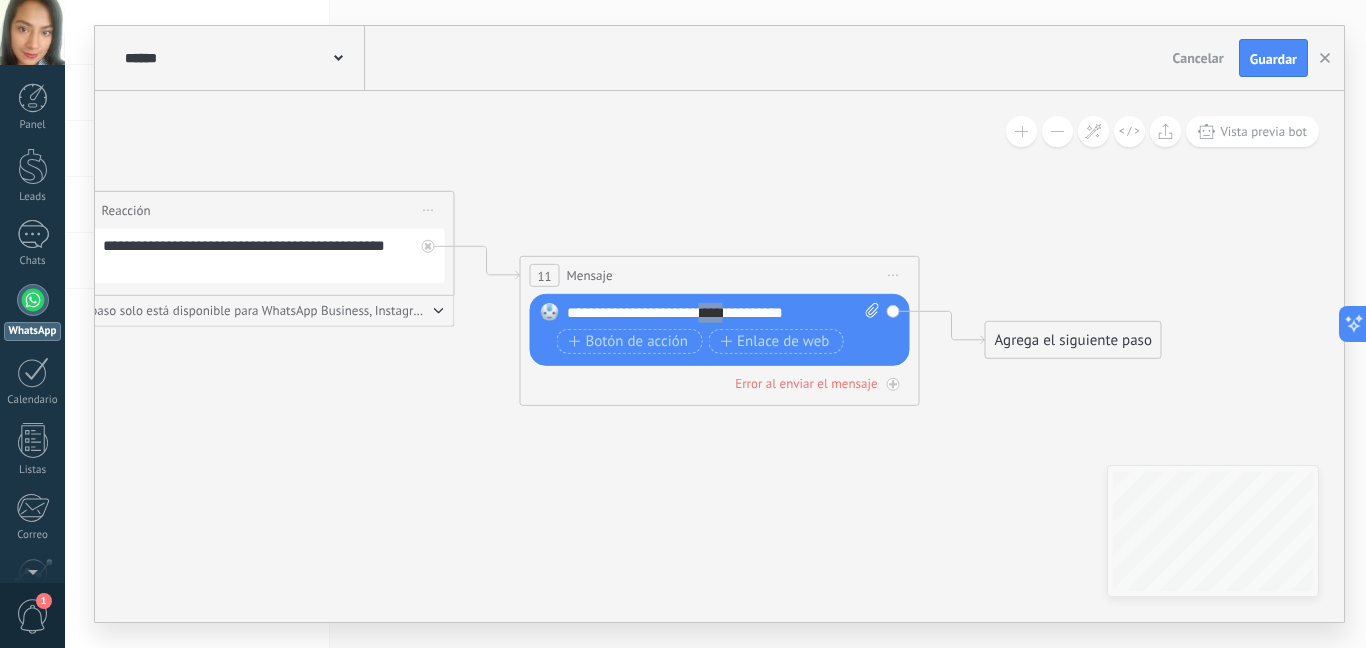 scroll, scrollTop: 30, scrollLeft: 0, axis: vertical 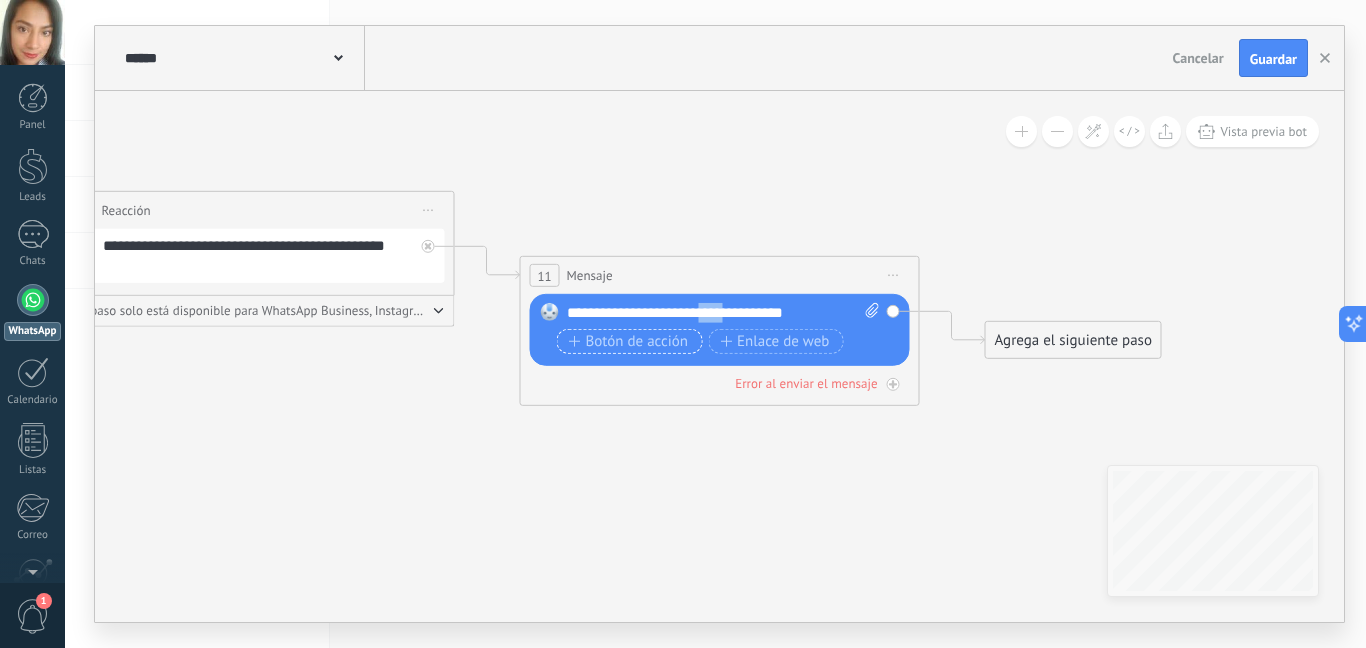 click on "Botón de acción" at bounding box center (629, 341) 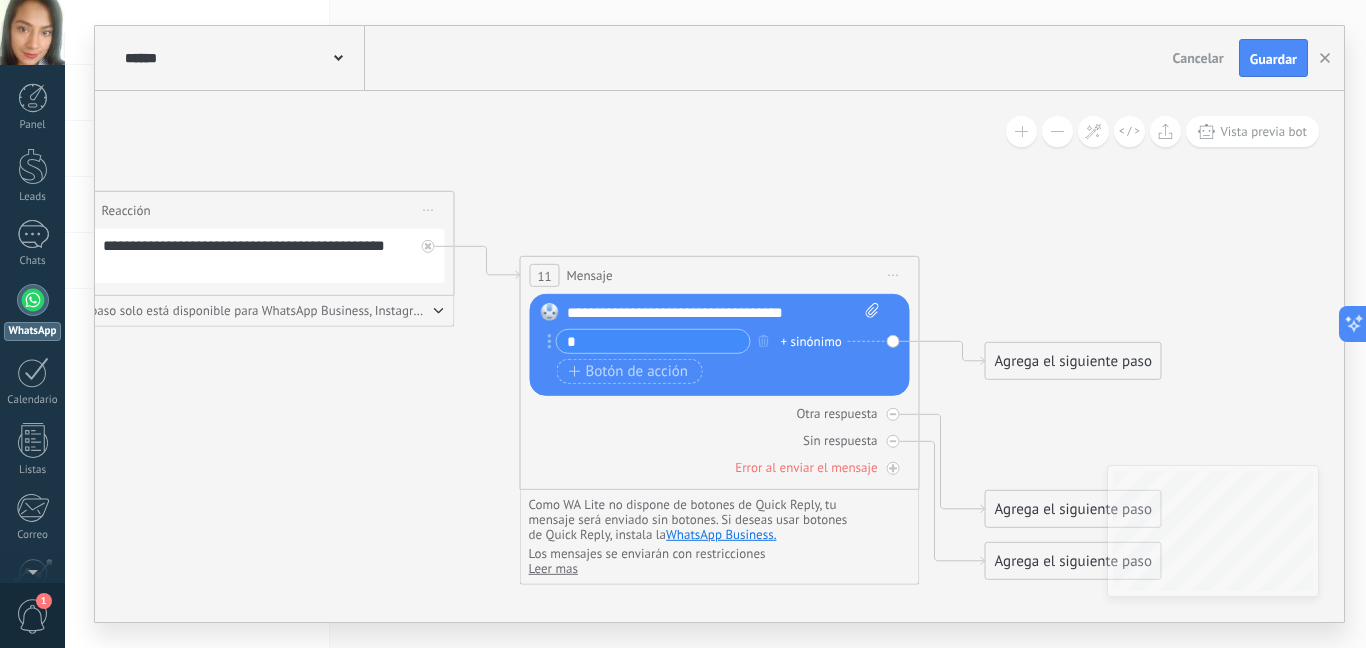 click on "**********" at bounding box center (723, 313) 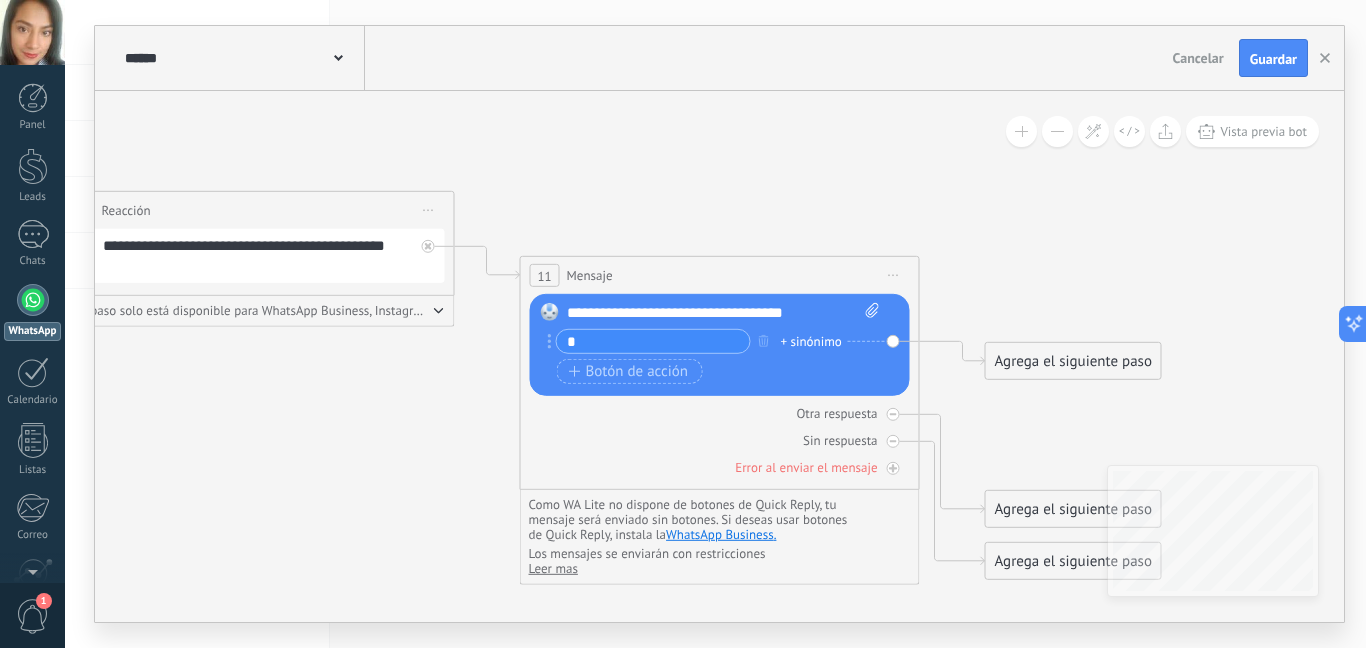 drag, startPoint x: 695, startPoint y: 344, endPoint x: 529, endPoint y: 334, distance: 166.30093 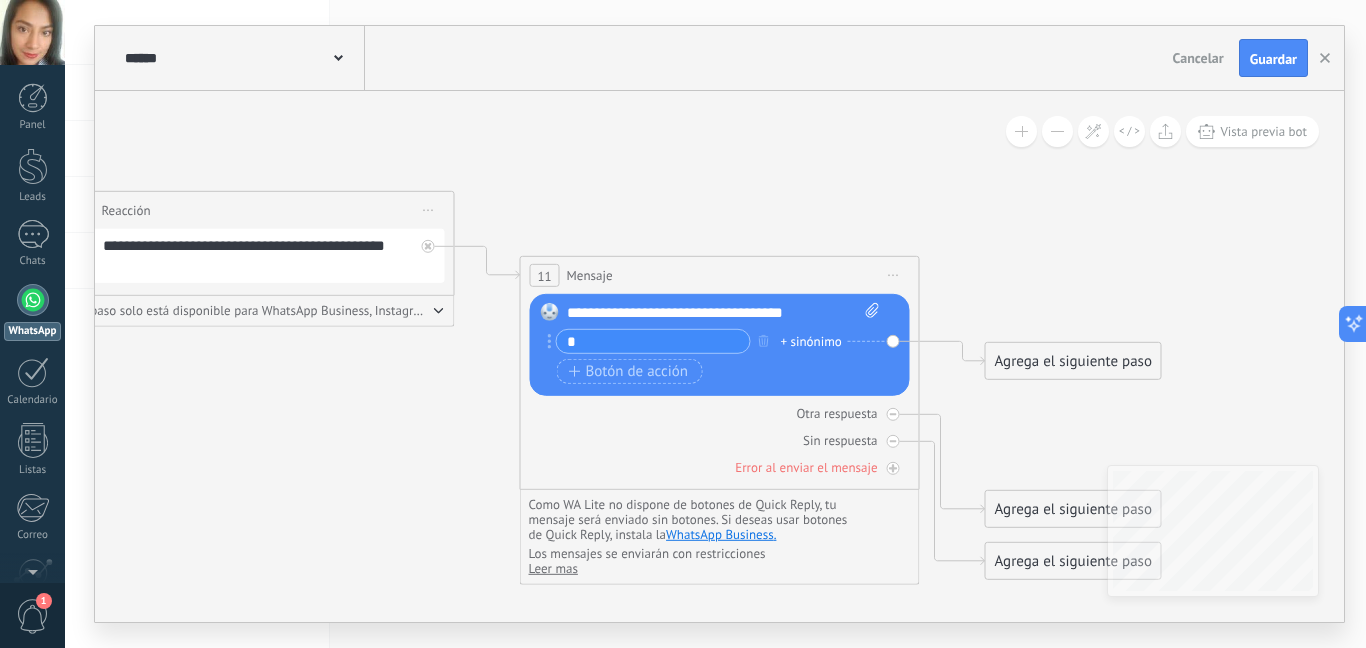 click on "Reemplazar
Quitar
Convertir a mensaje de voz
Arrastre la imagen aquí para adjuntarla.
Añadir imagen
Subir
Arrastrar y soltar
Archivo no encontrado
Escribe un mensaje o elige una  plantilla" at bounding box center (720, 345) 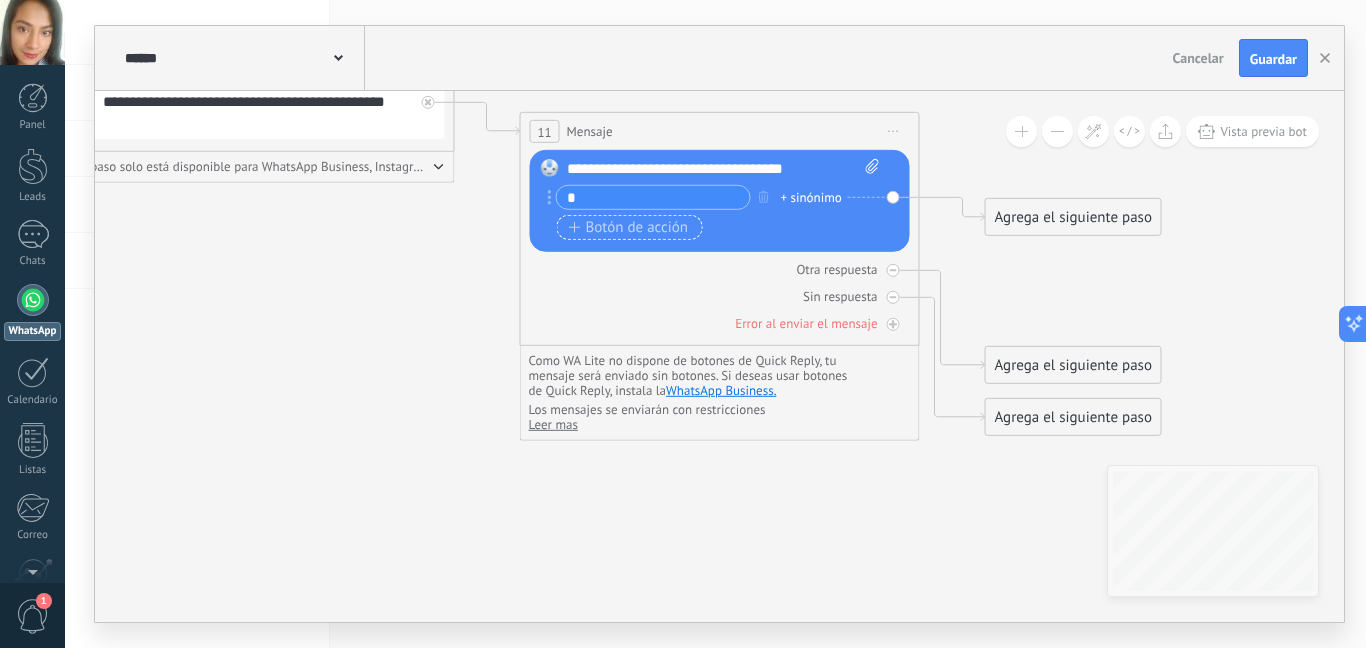 type on "*" 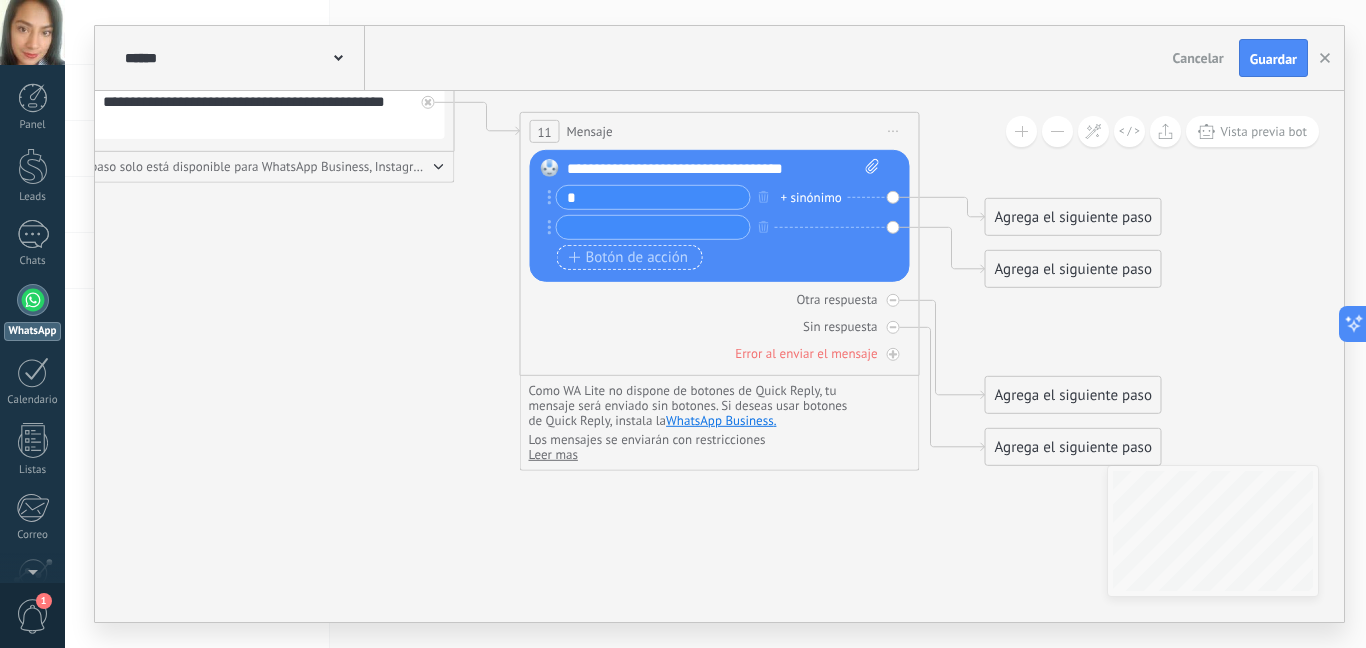 click 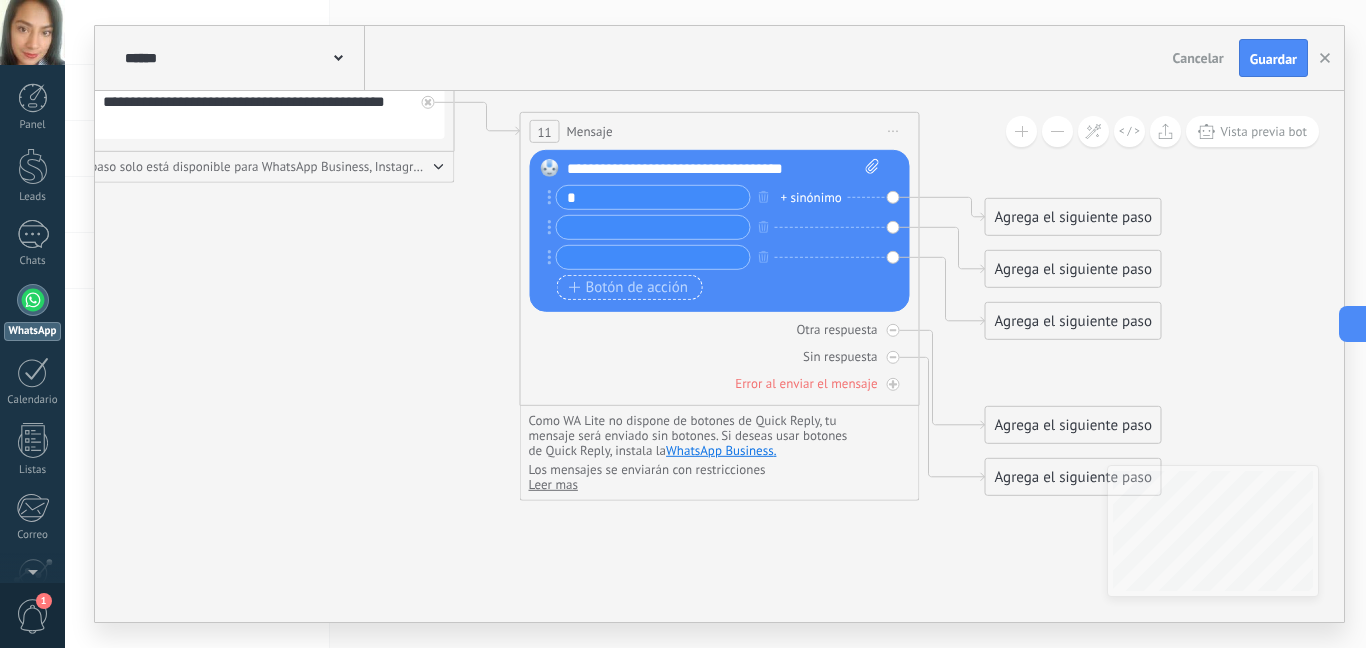 click on "Botón de acción" at bounding box center (629, 287) 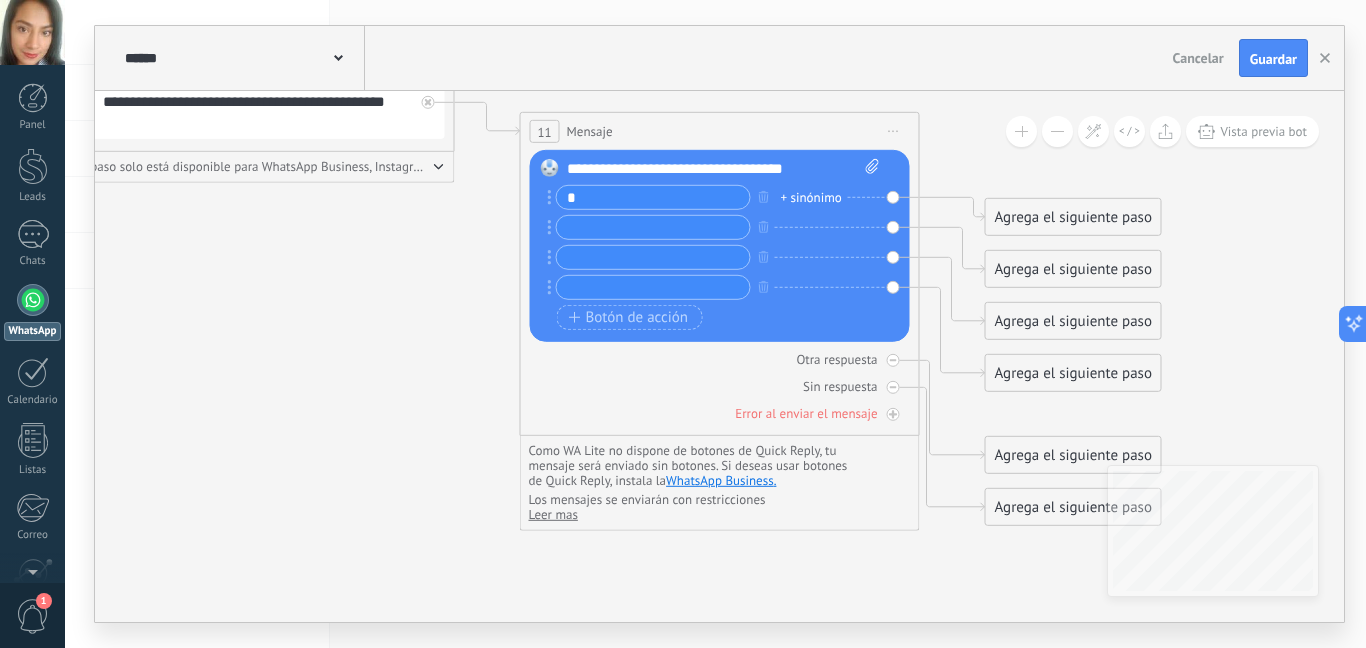 click on "*" at bounding box center [653, 197] 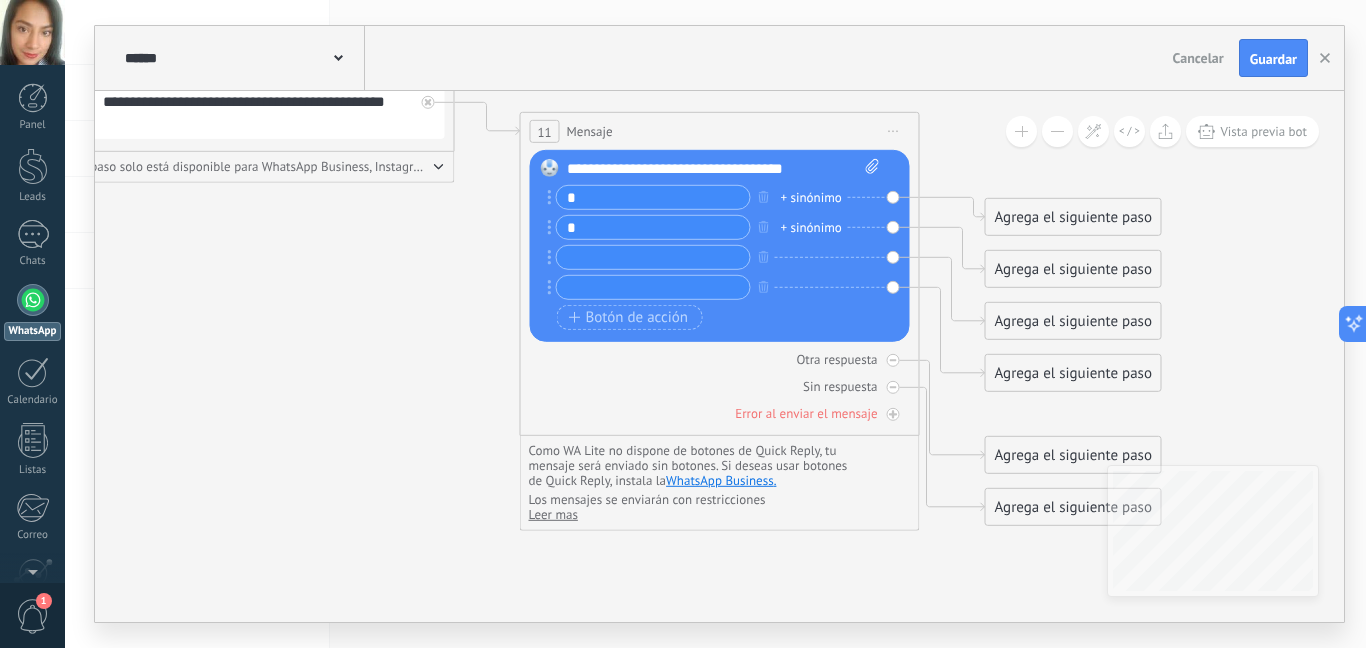 type on "*" 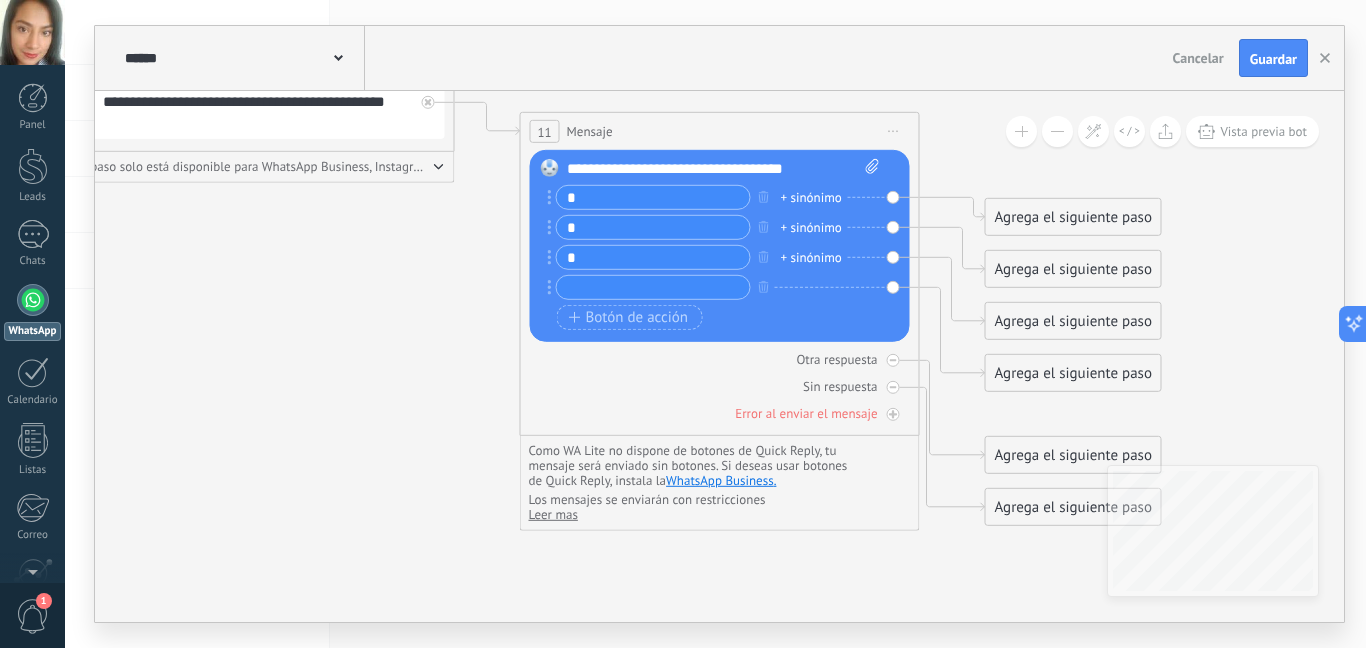 type on "*" 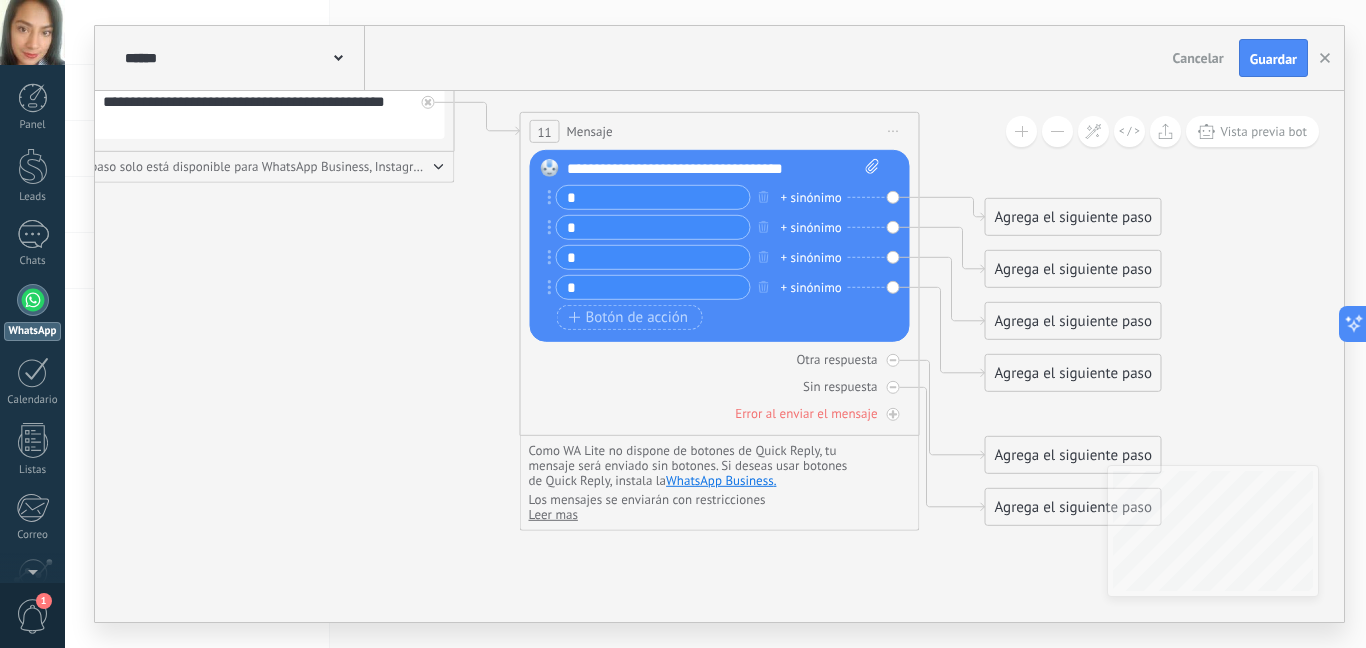 type on "*" 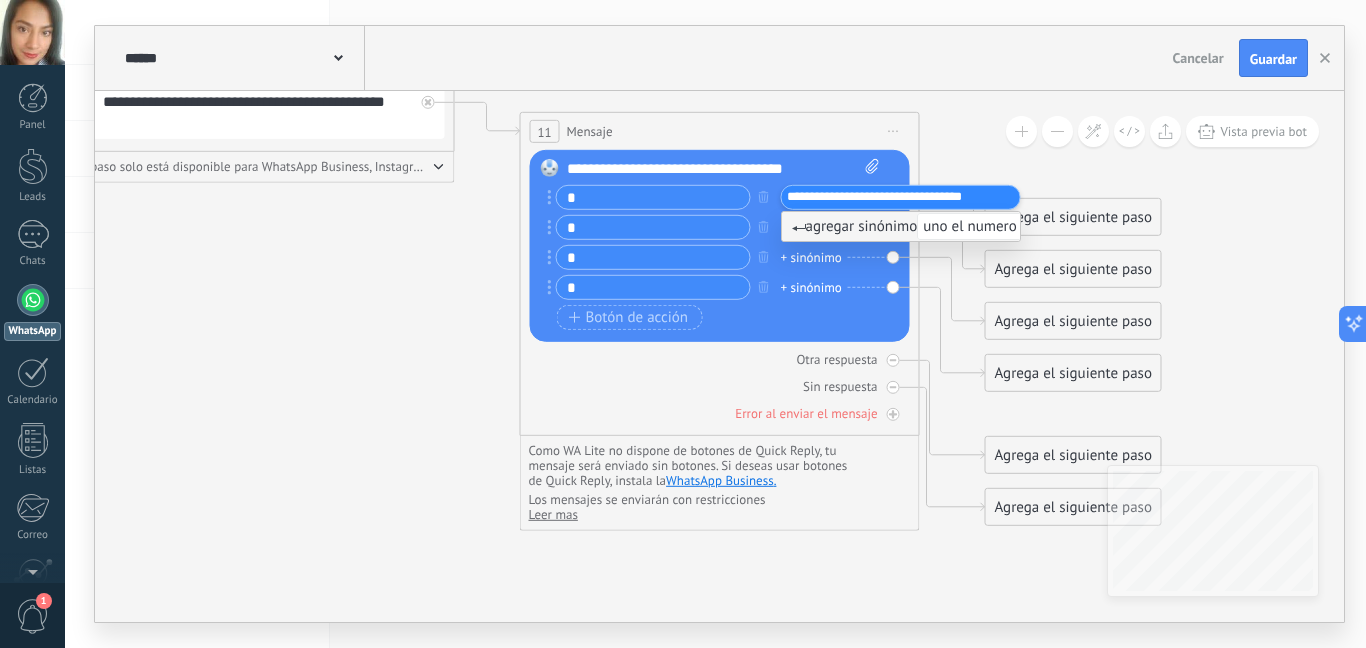 type on "**********" 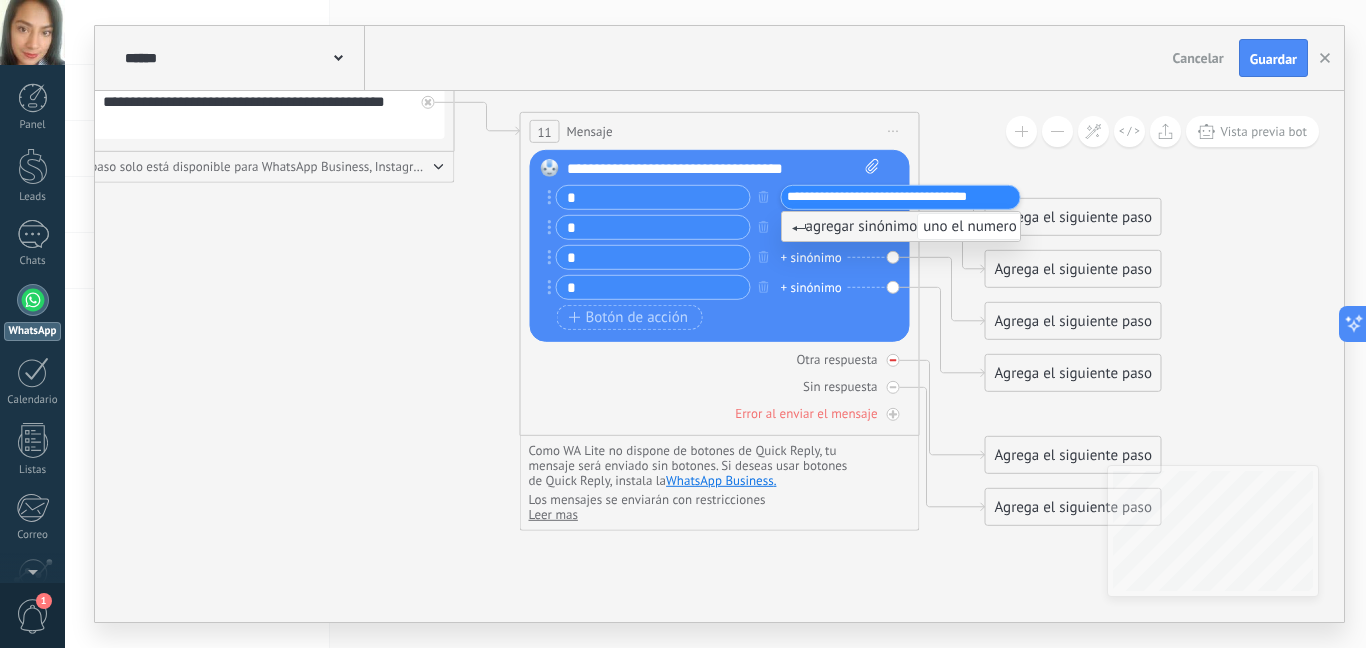 click on "Otra respuesta" at bounding box center (836, 359) 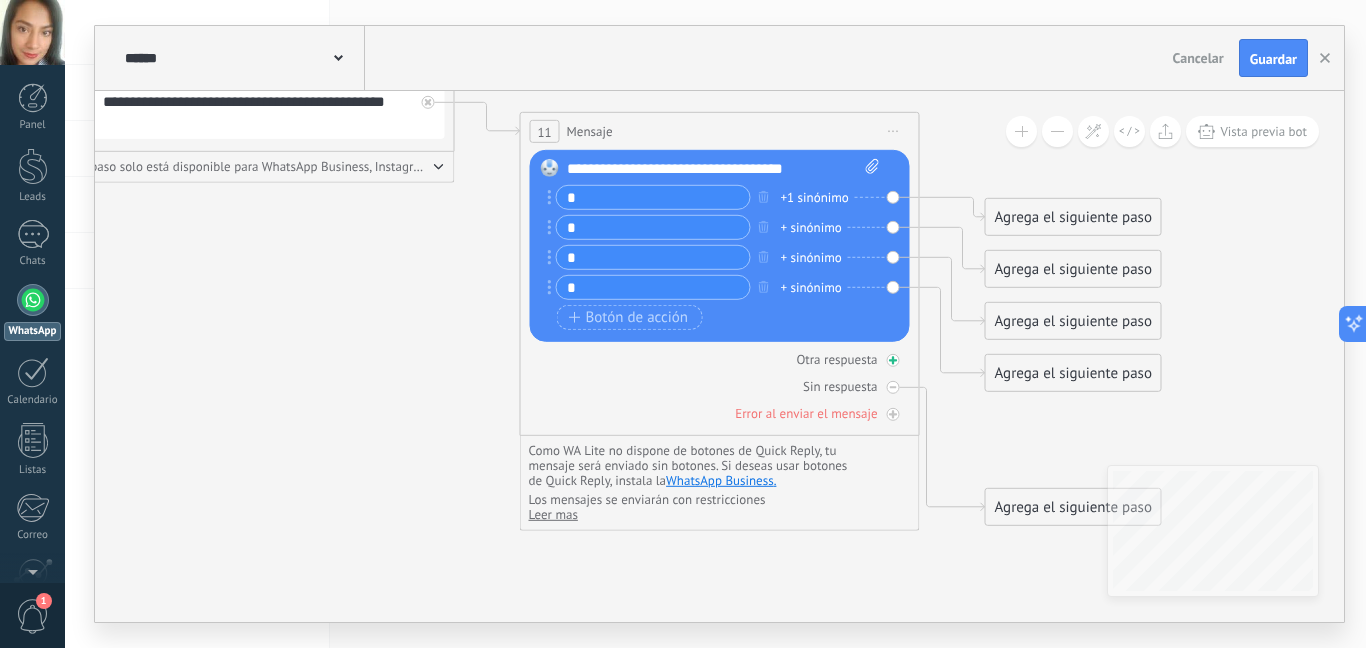 click 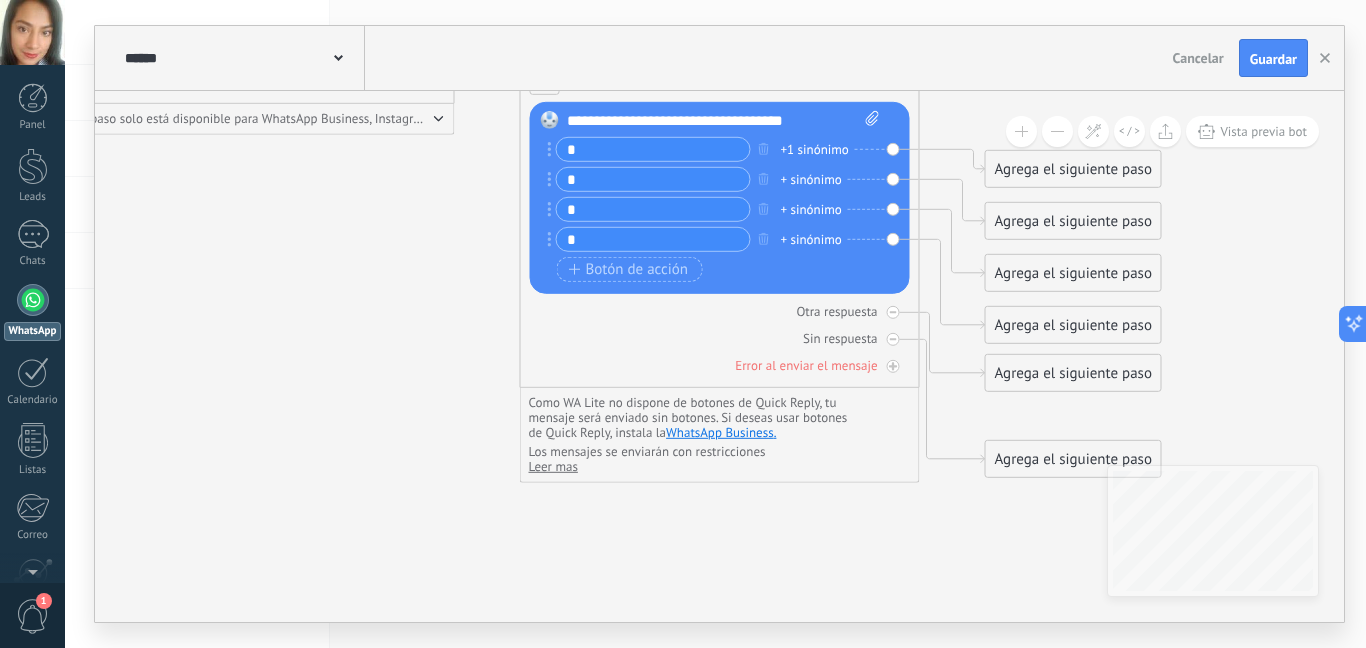 click on "Agrega el siguiente paso" at bounding box center (1073, 325) 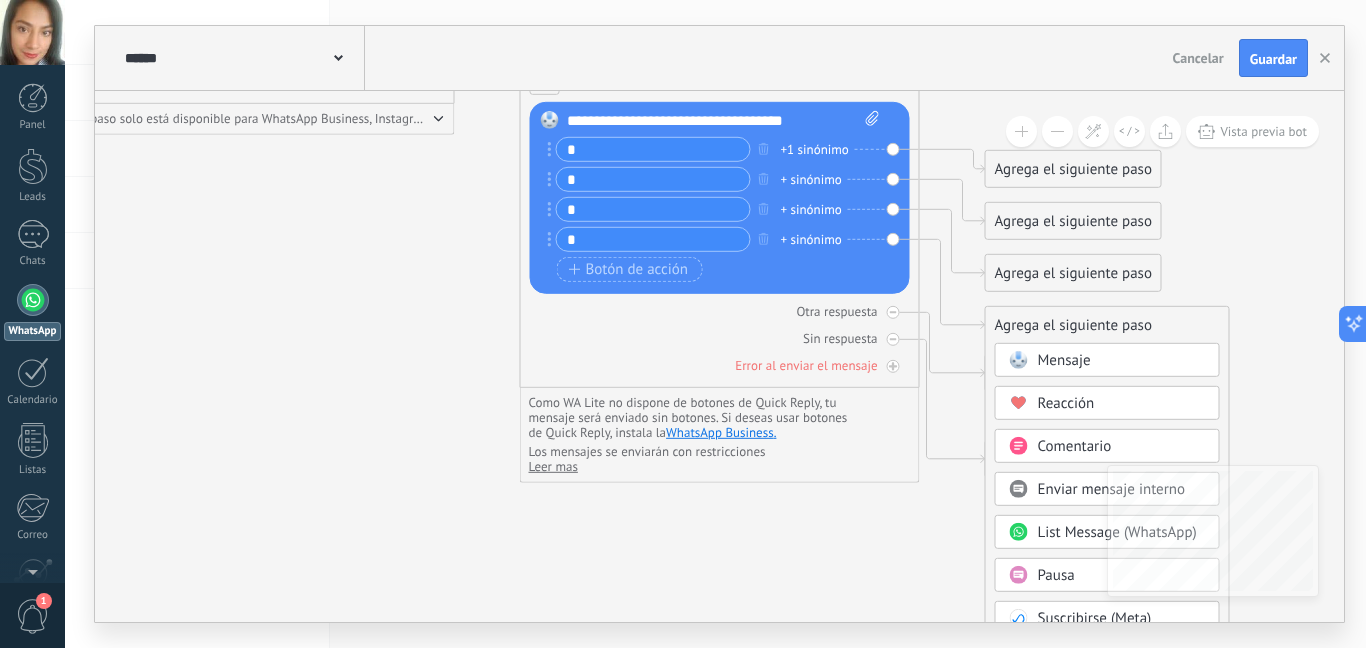 click on "Mensaje" at bounding box center [1122, 361] 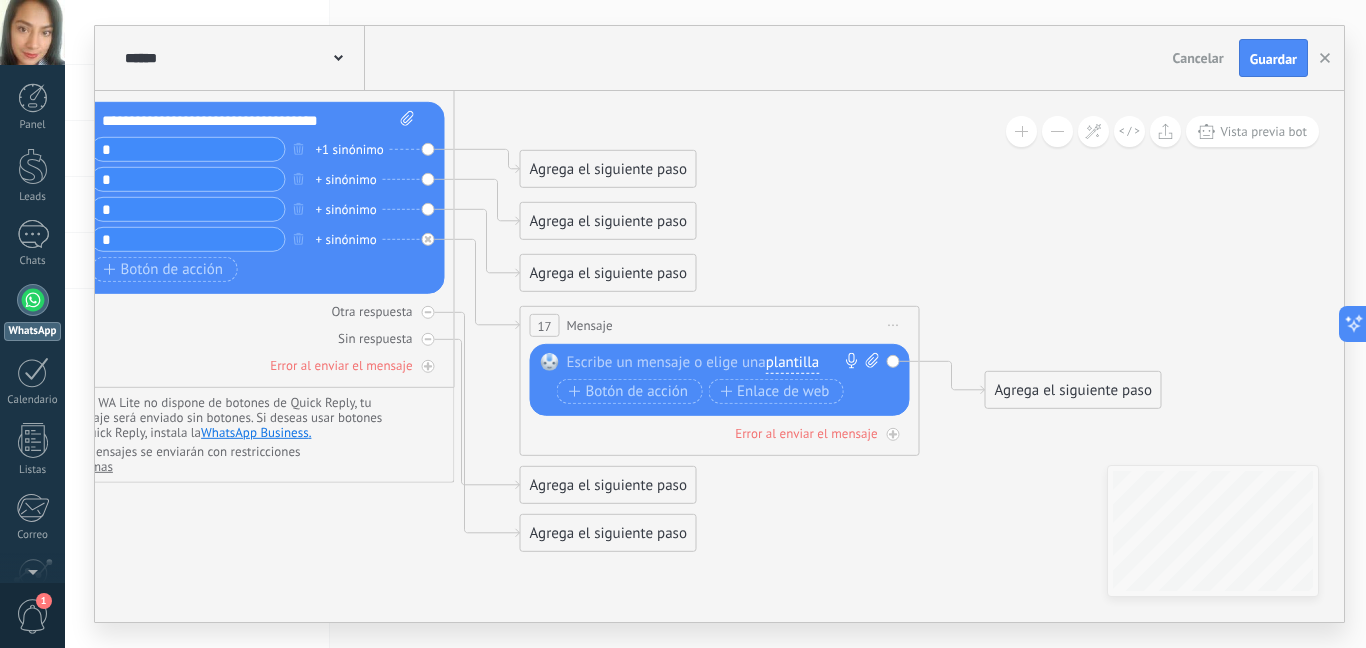 click at bounding box center [715, 363] 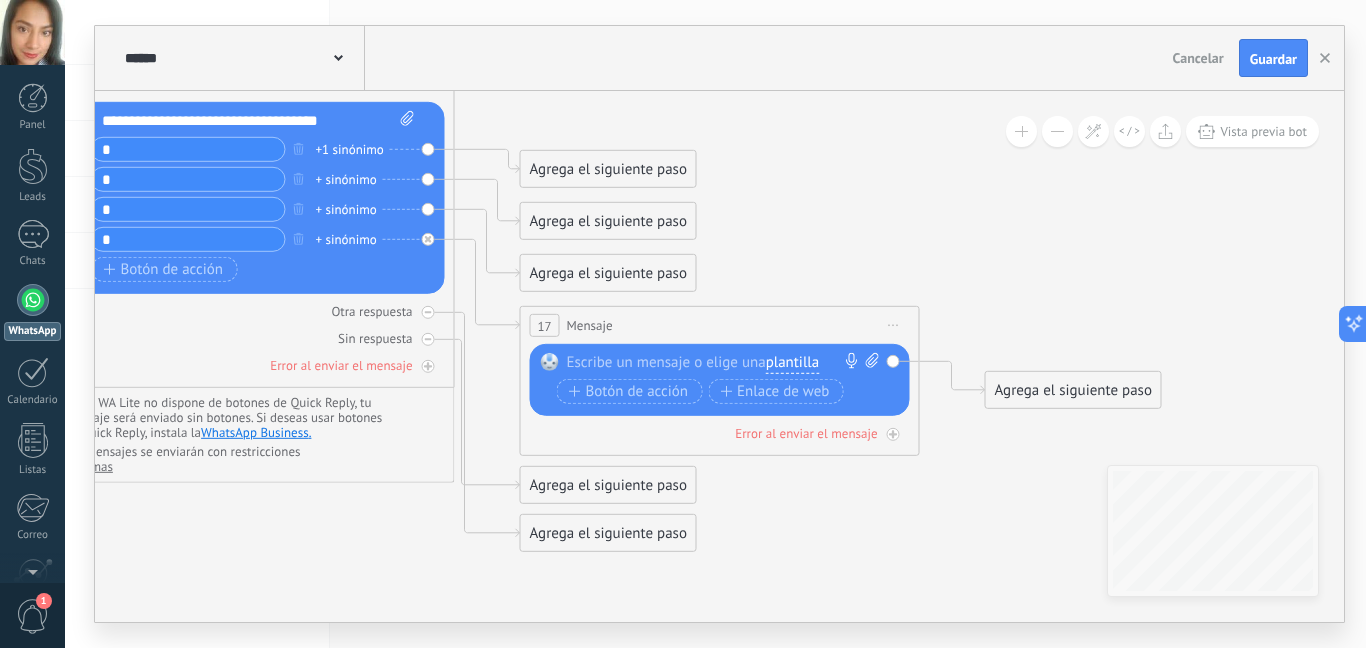 type 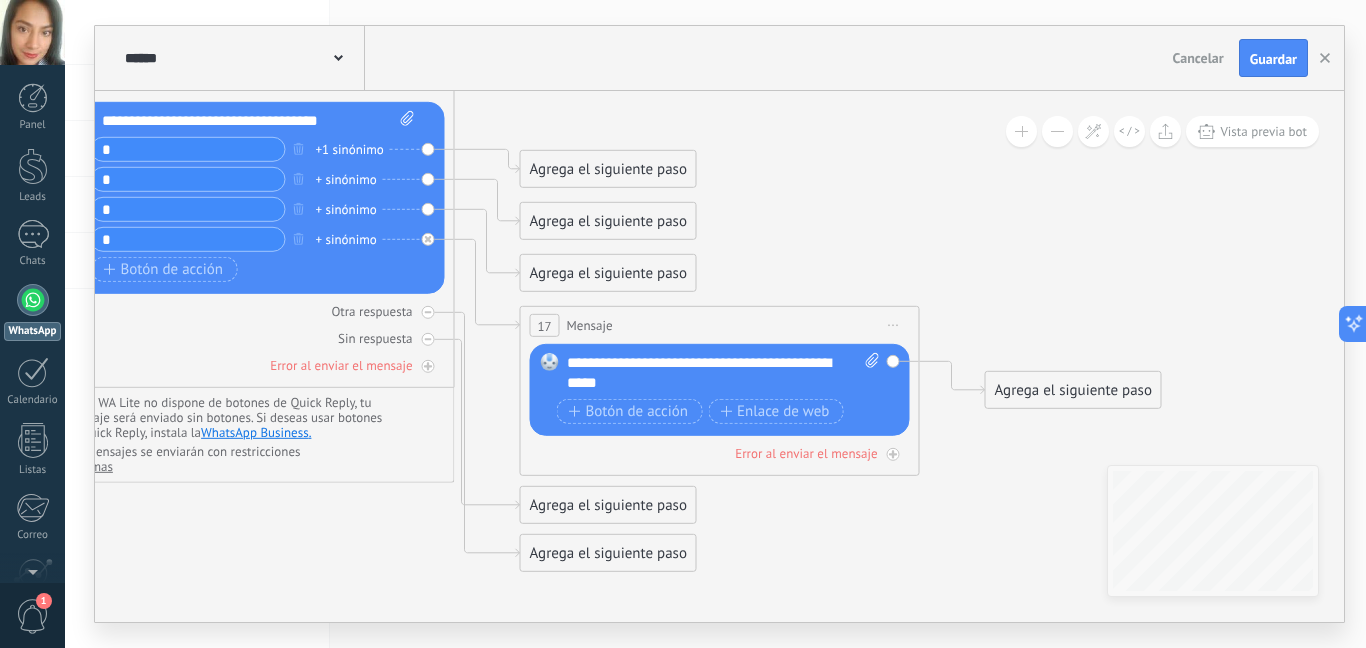 click on "**********" at bounding box center [723, 373] 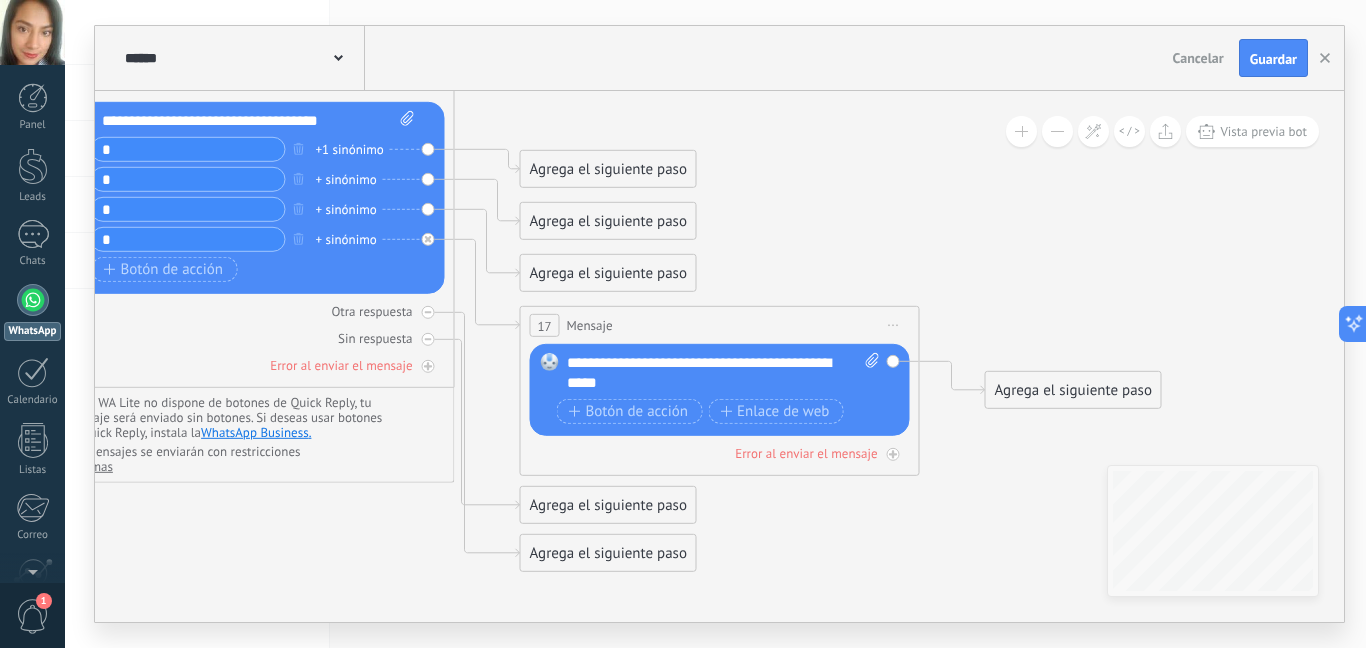 click on "**********" at bounding box center [723, 373] 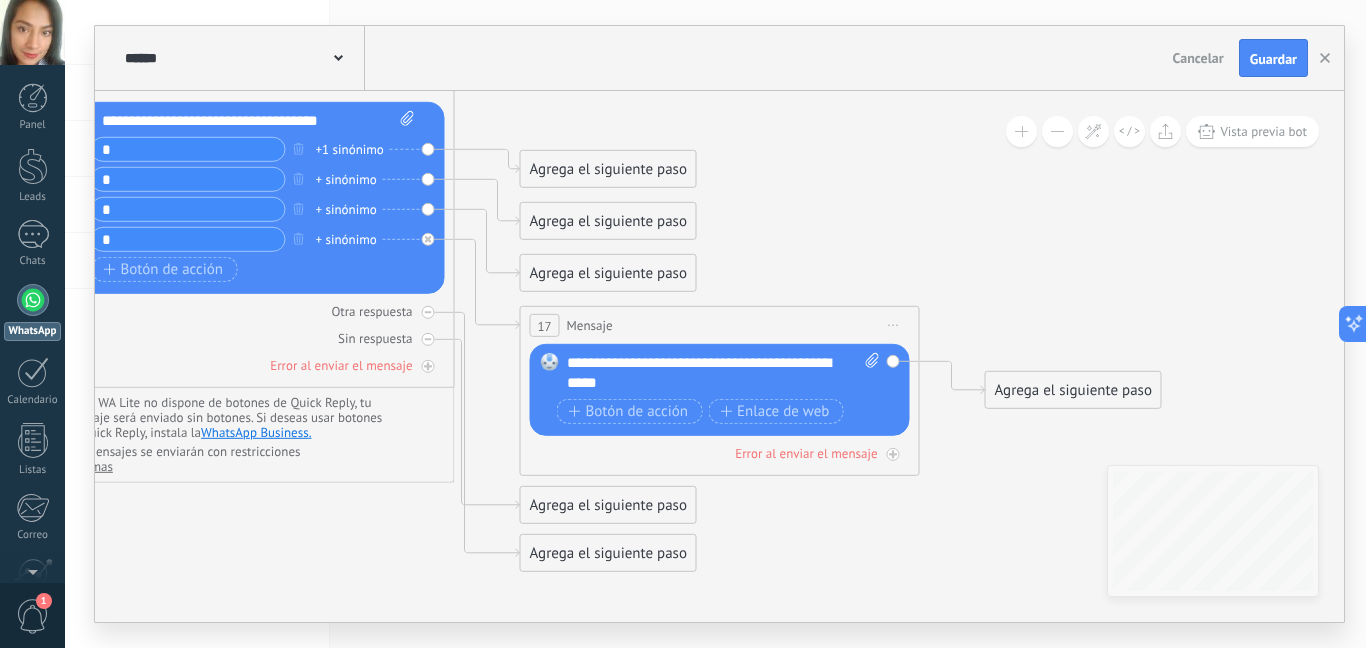click on "**********" at bounding box center [723, 373] 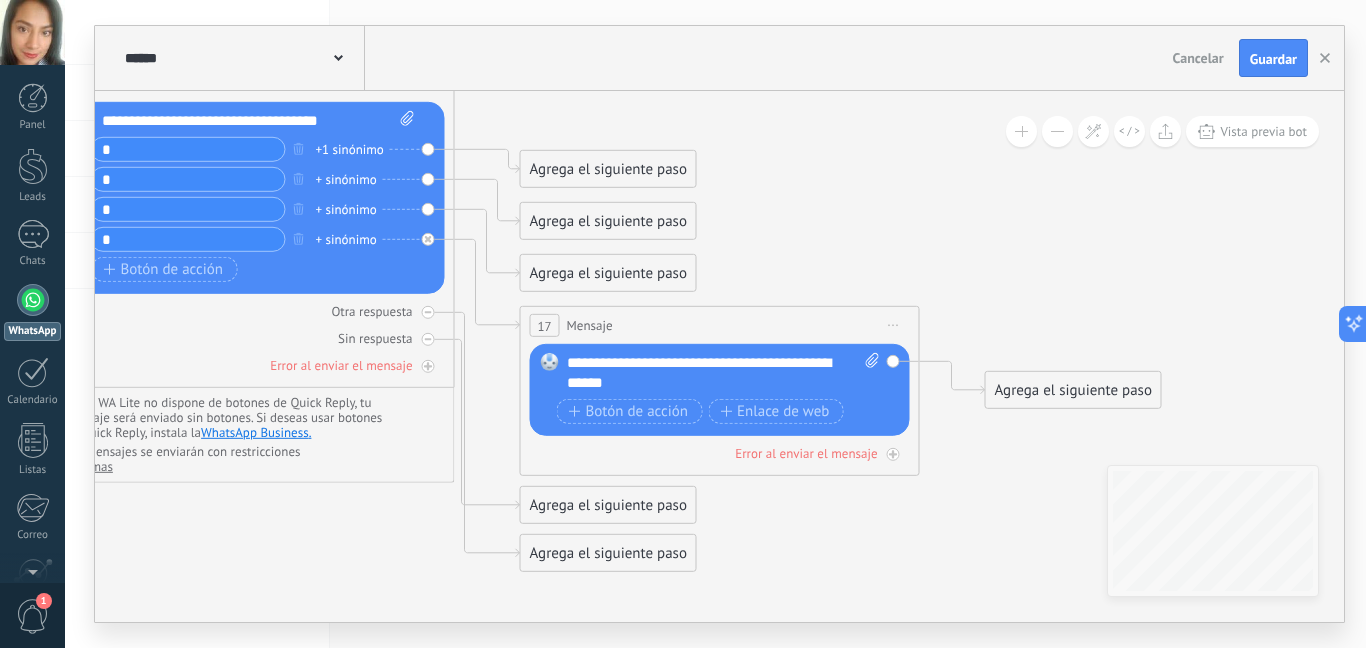click on "**********" at bounding box center (723, 373) 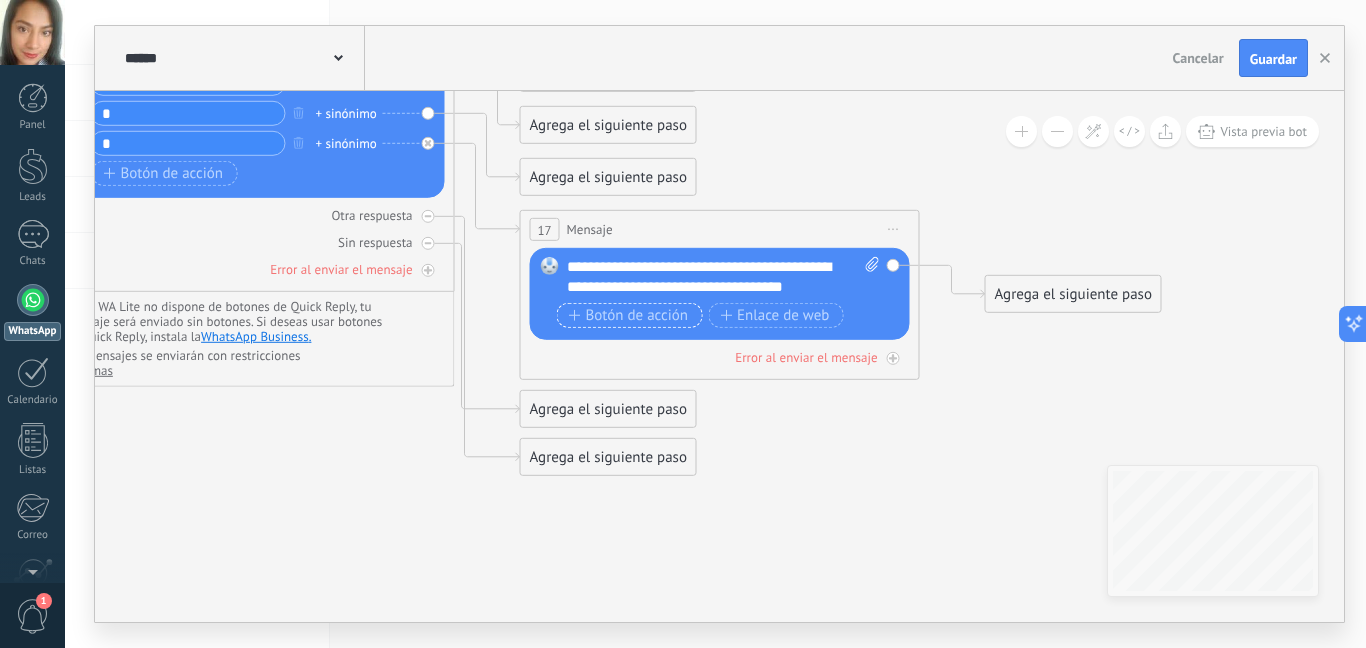 click on "Botón de acción" at bounding box center [629, 315] 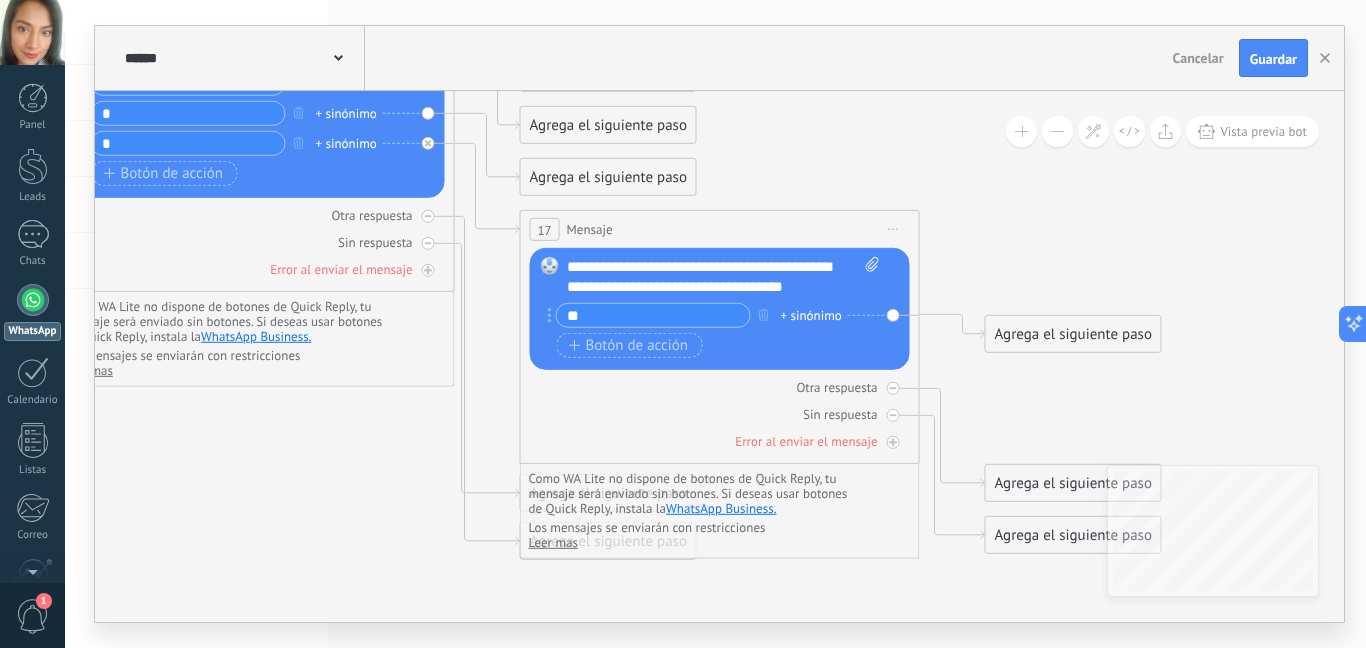 type on "**" 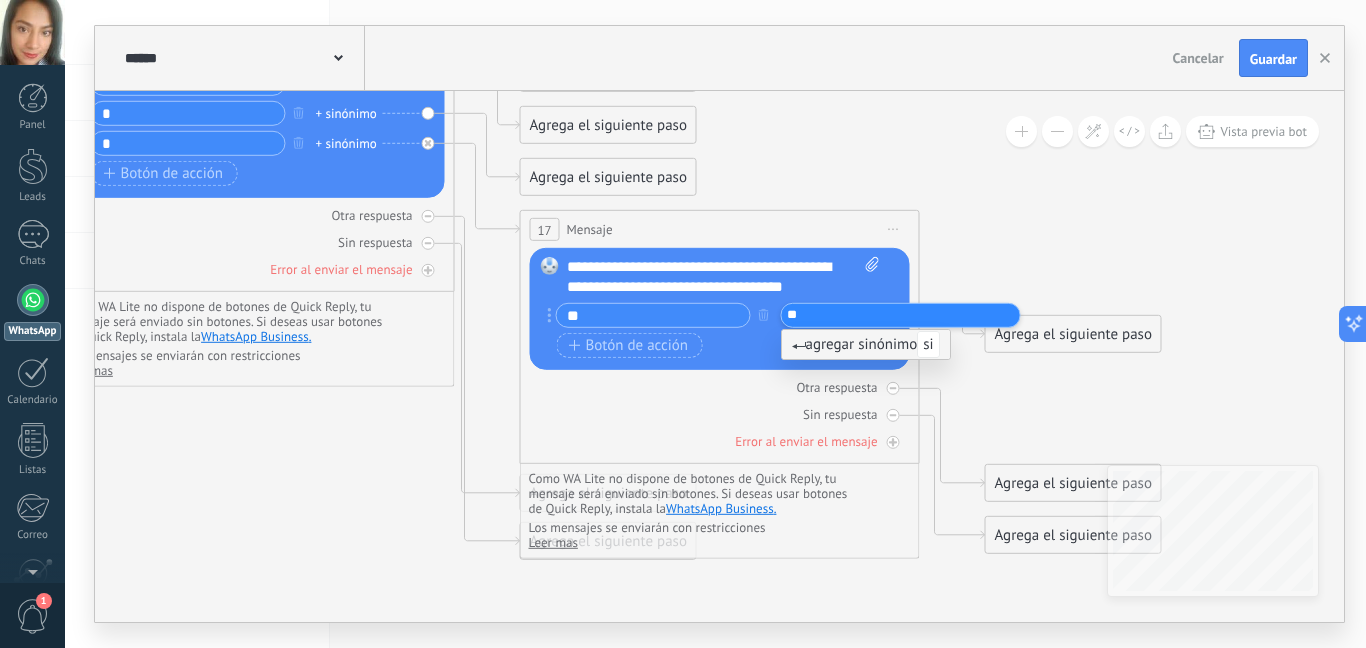 type on "*" 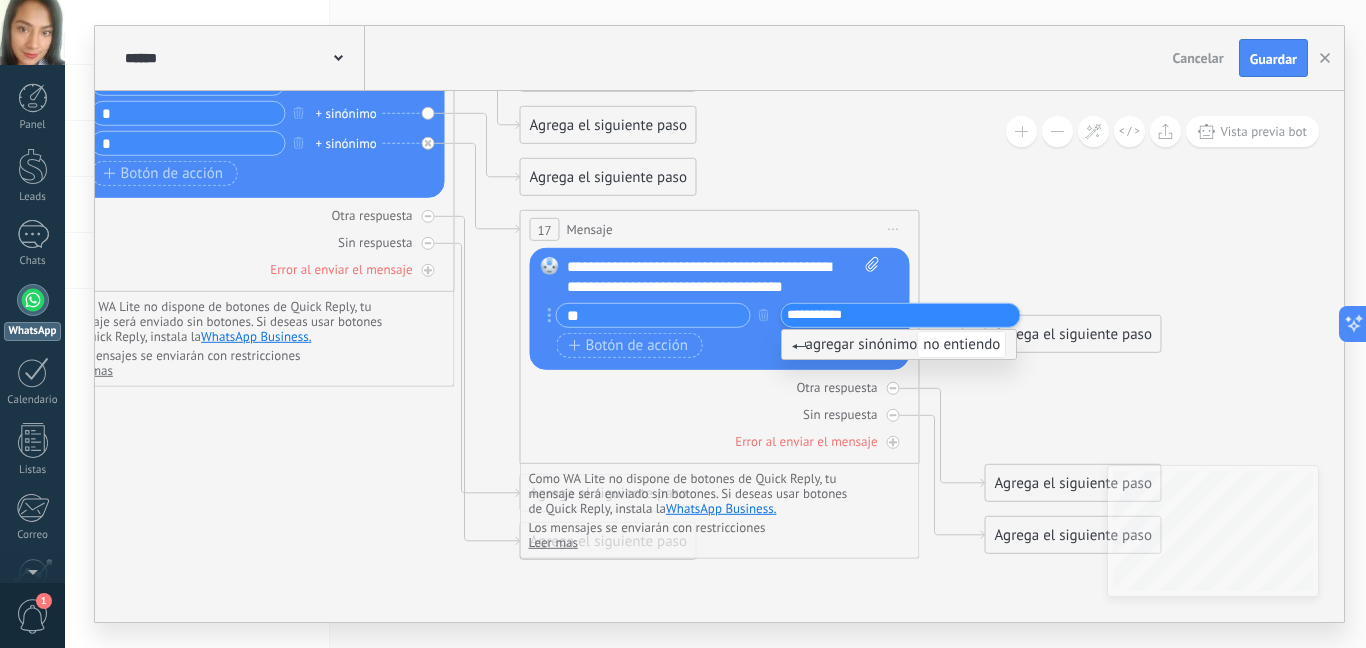 type on "**********" 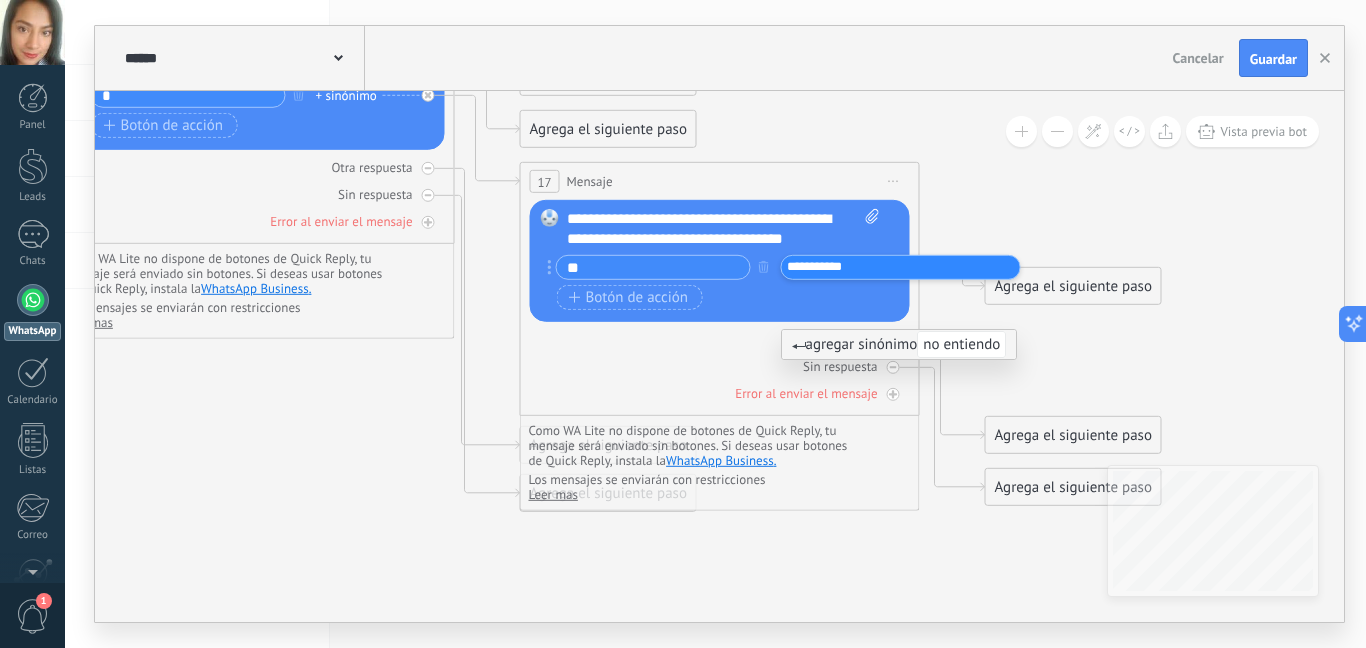 click 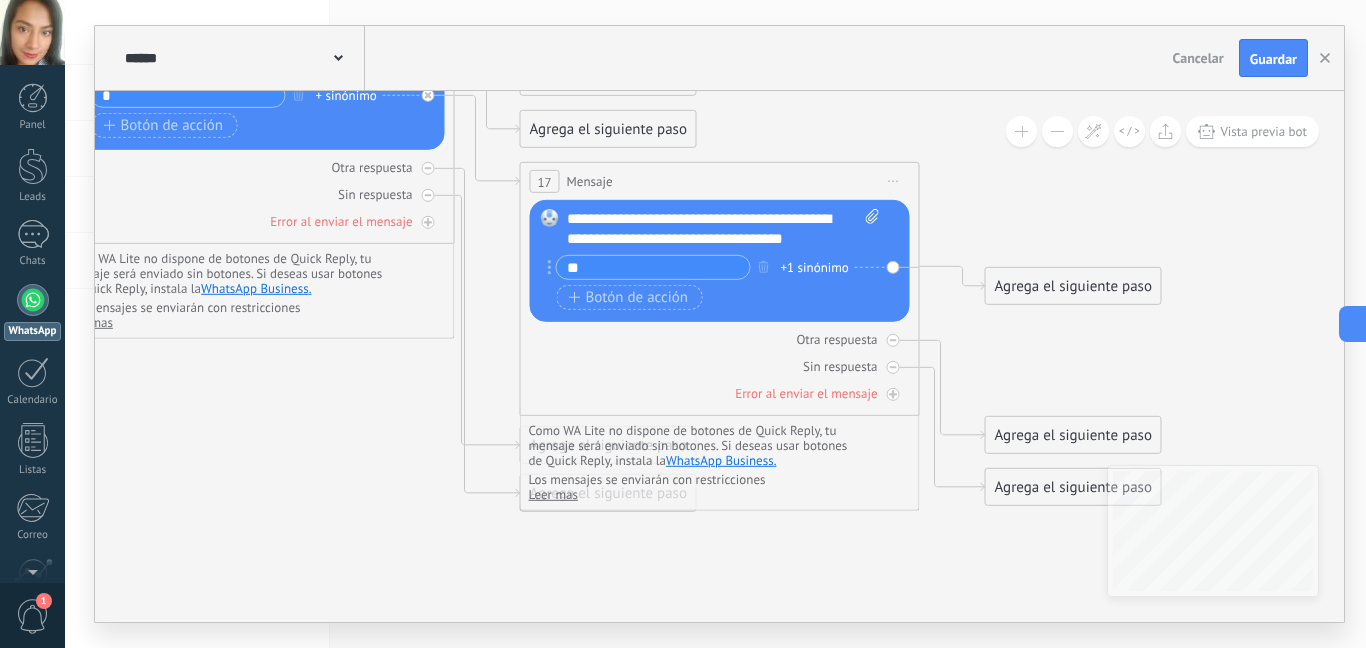 click on "Agrega el siguiente paso" at bounding box center (1073, 286) 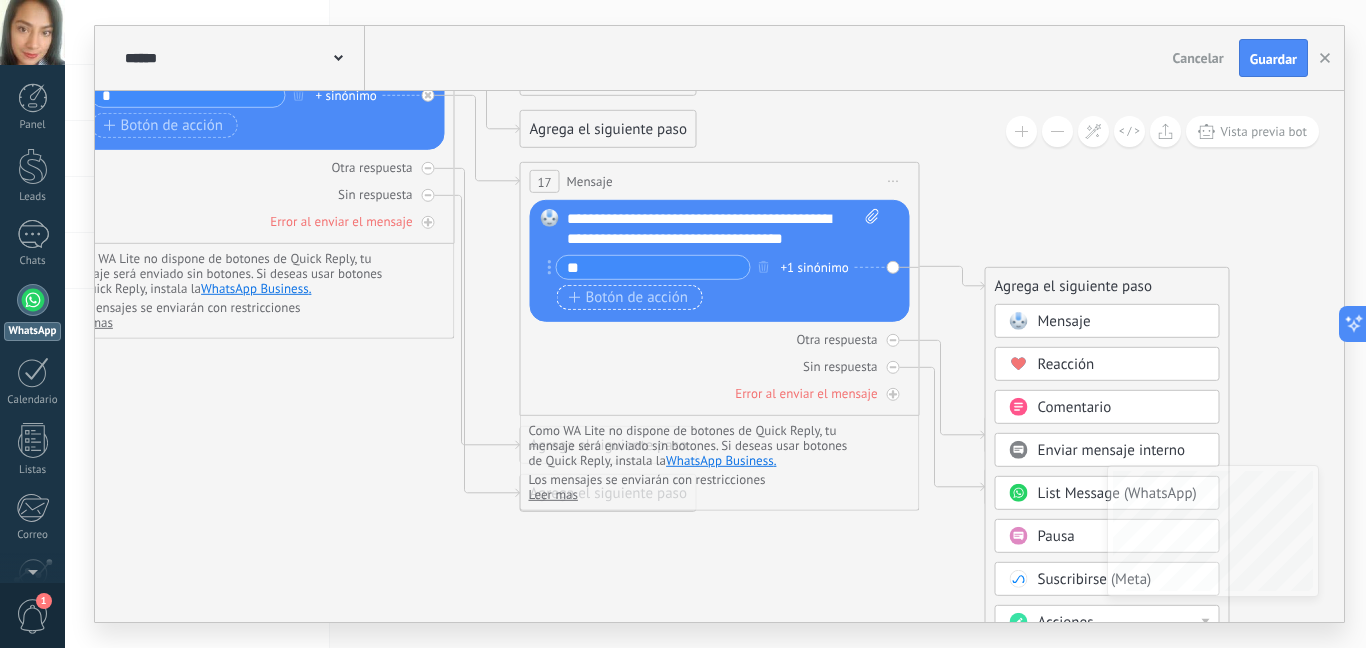 click on "Botón de acción" at bounding box center (629, 297) 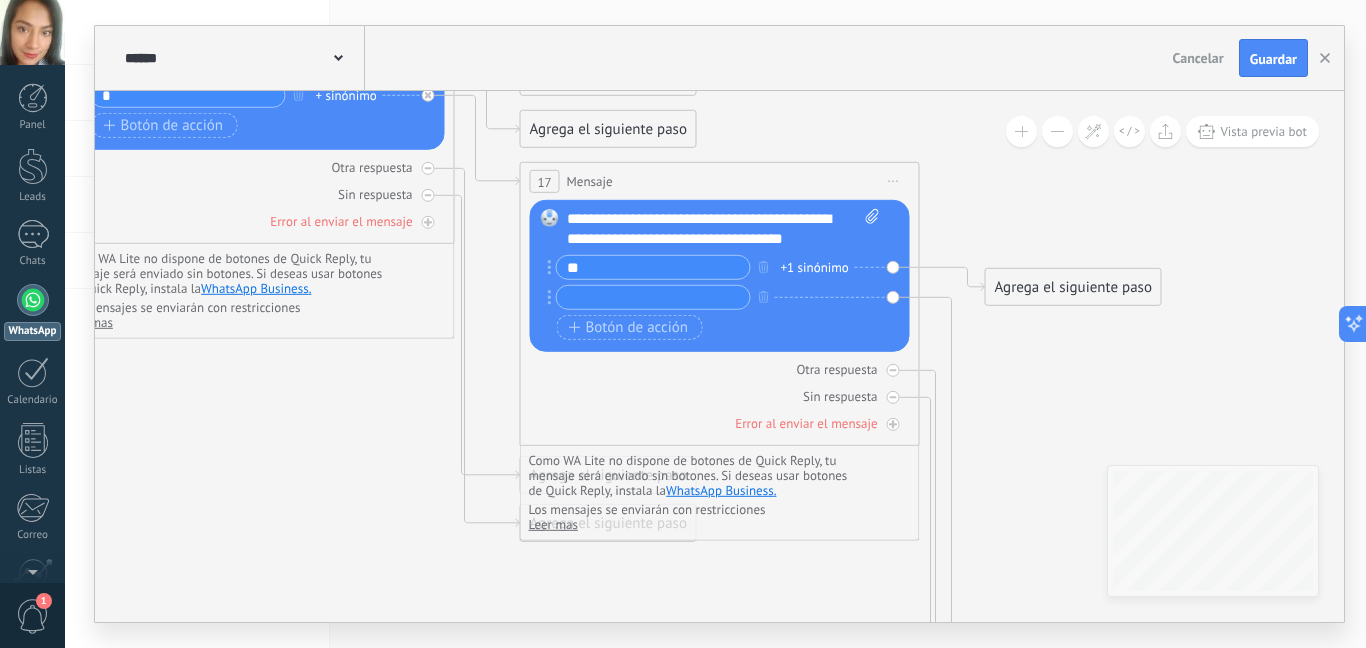 click on "Agrega el siguiente paso" at bounding box center [608, 129] 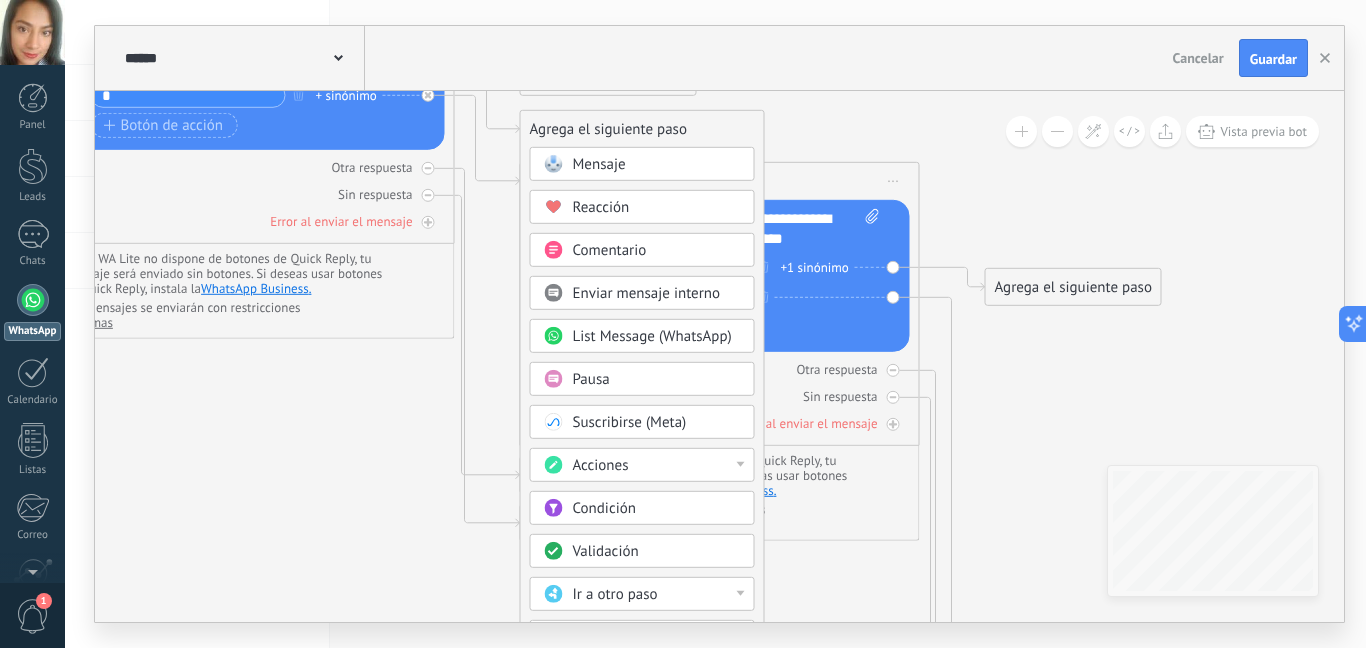 click on "Acciones" at bounding box center (601, 465) 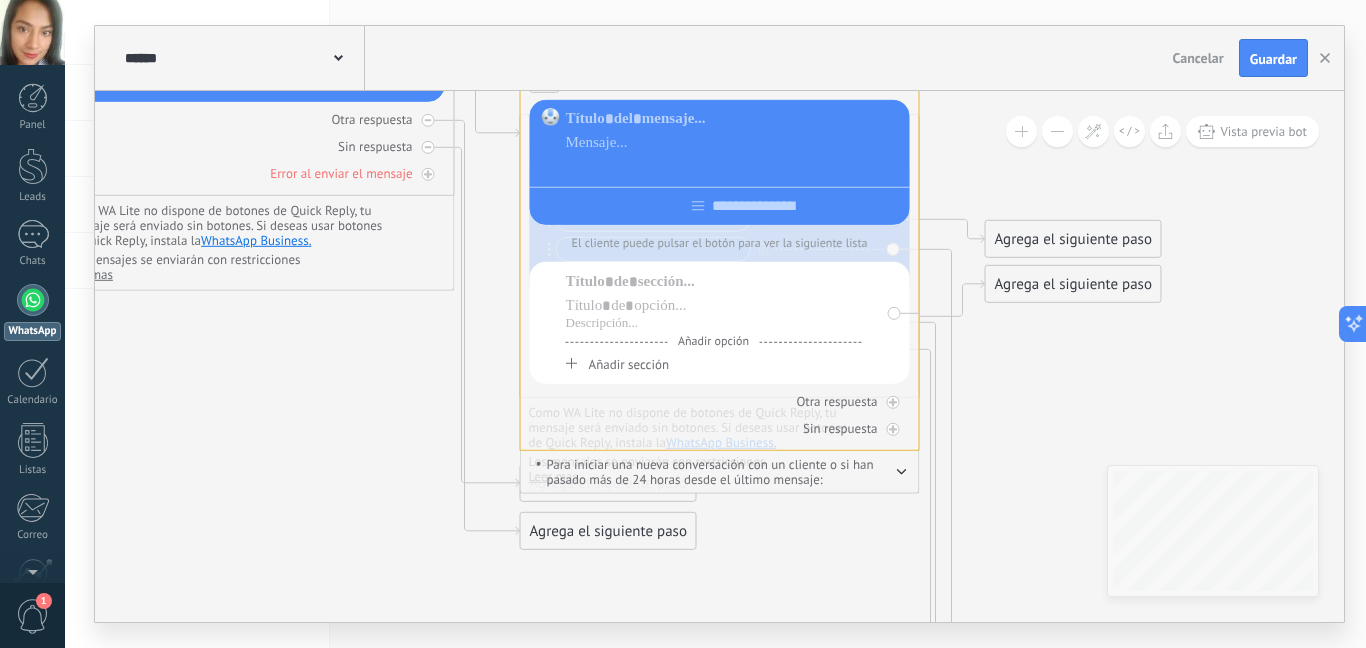 click at bounding box center [734, 167] 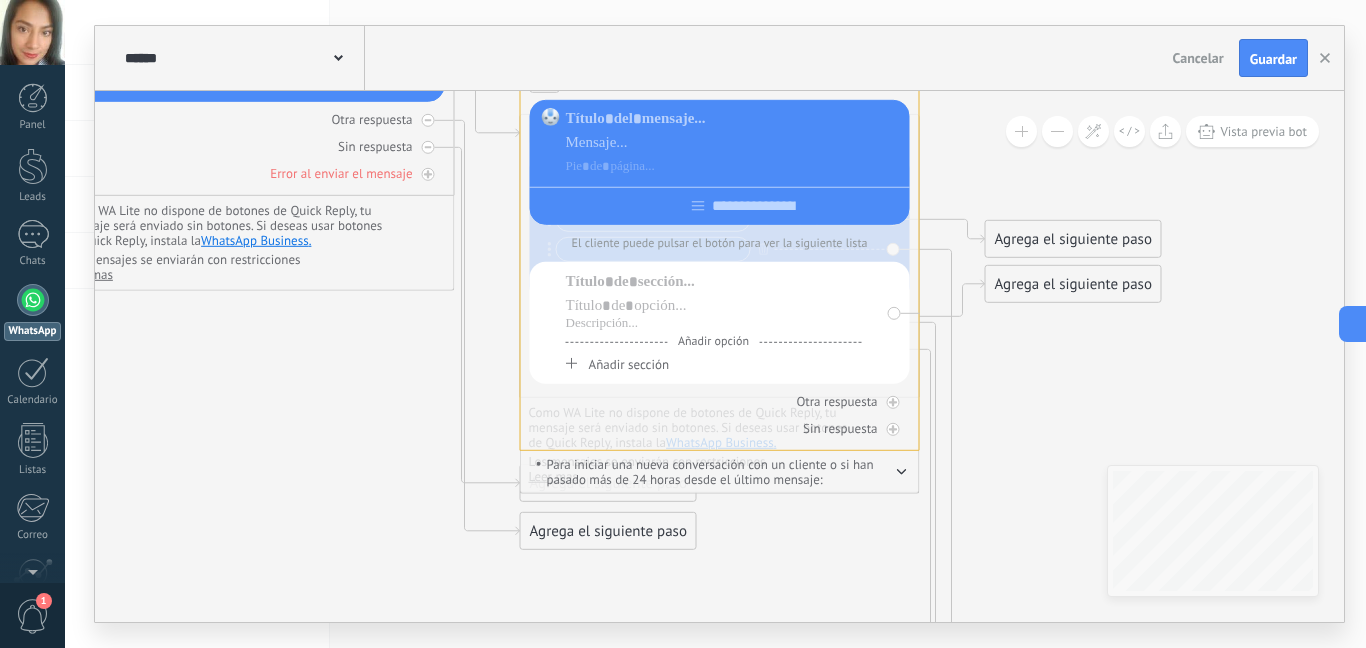 click 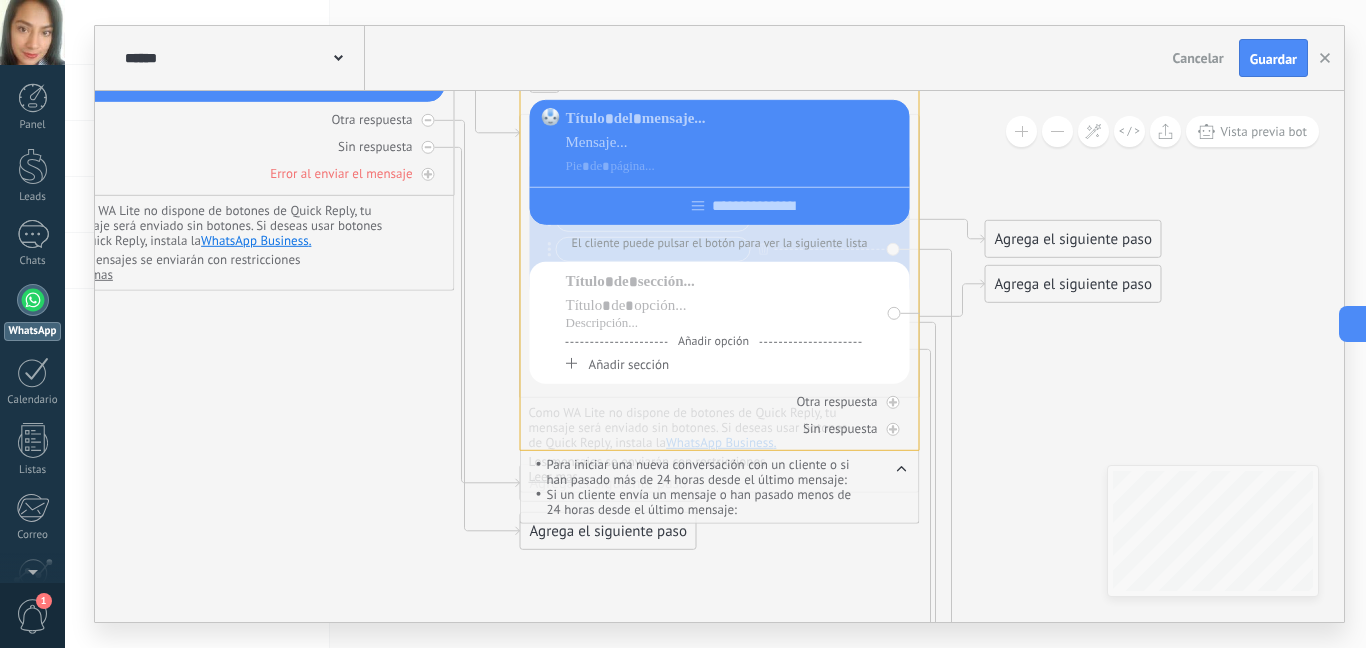 scroll, scrollTop: 0, scrollLeft: 0, axis: both 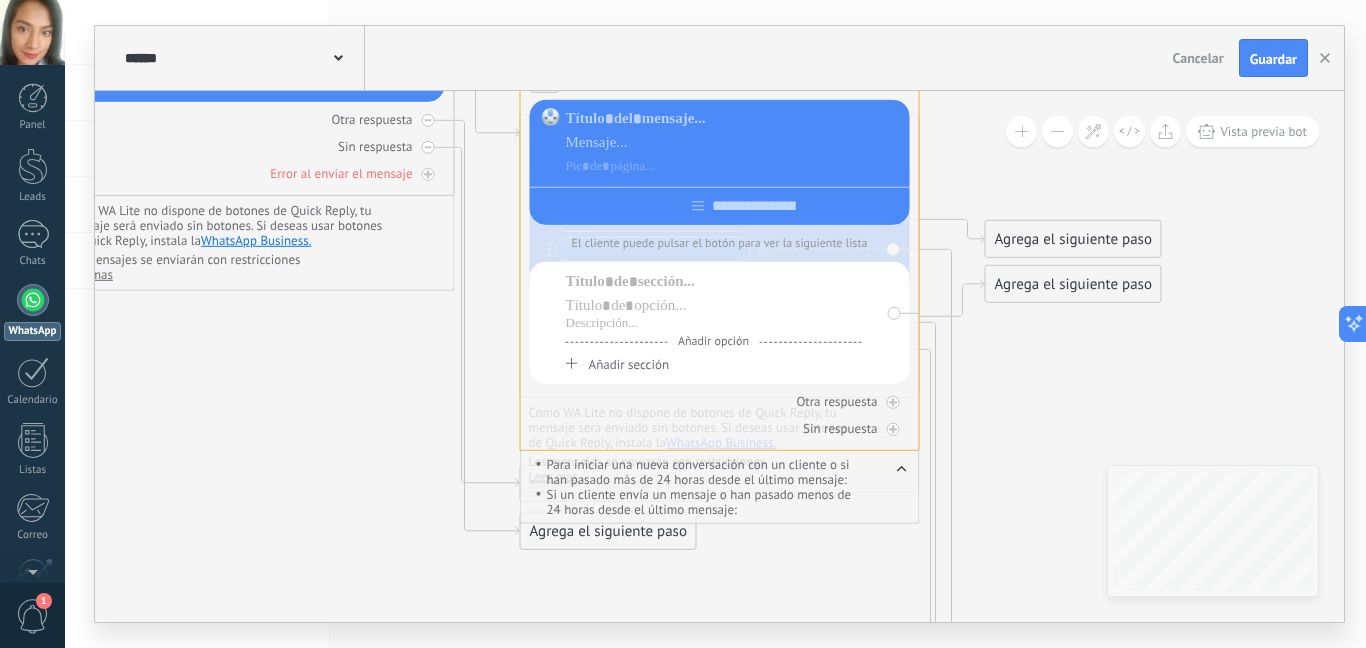 click on "Para iniciar una nueva conversación con un cliente o si han pasado más de 24 horas desde el último mensaje:" at bounding box center (701, 472) 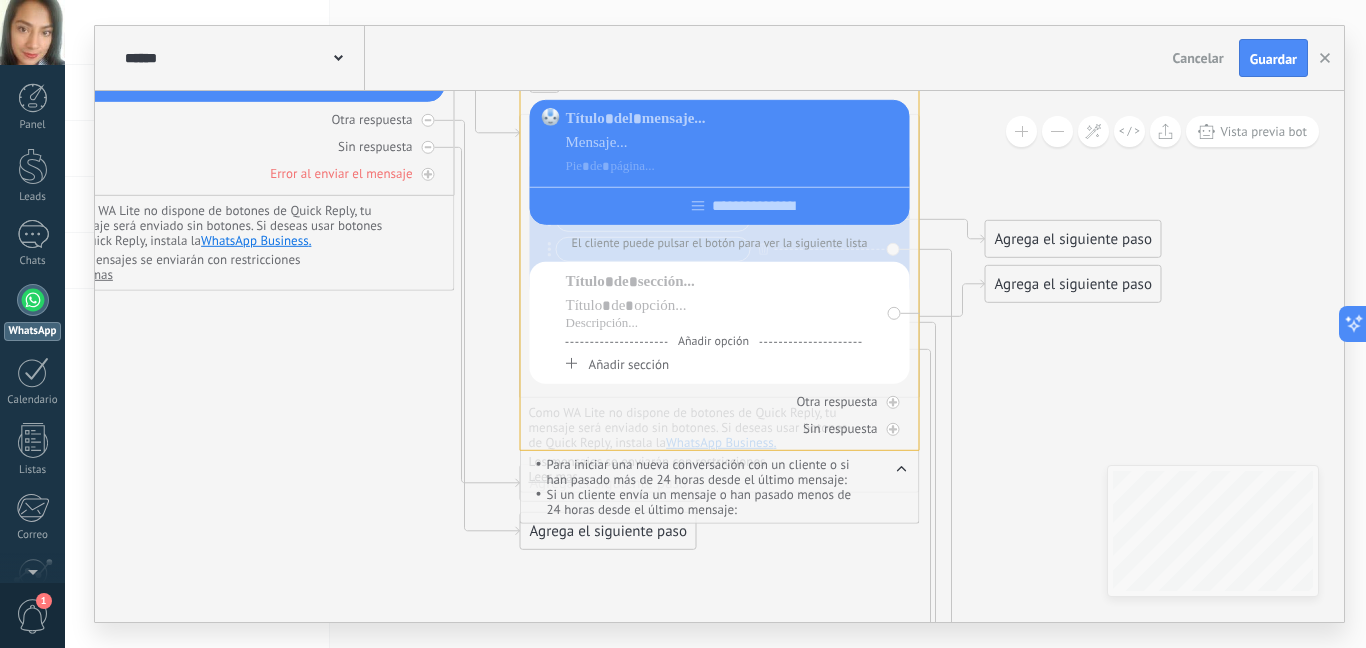 click 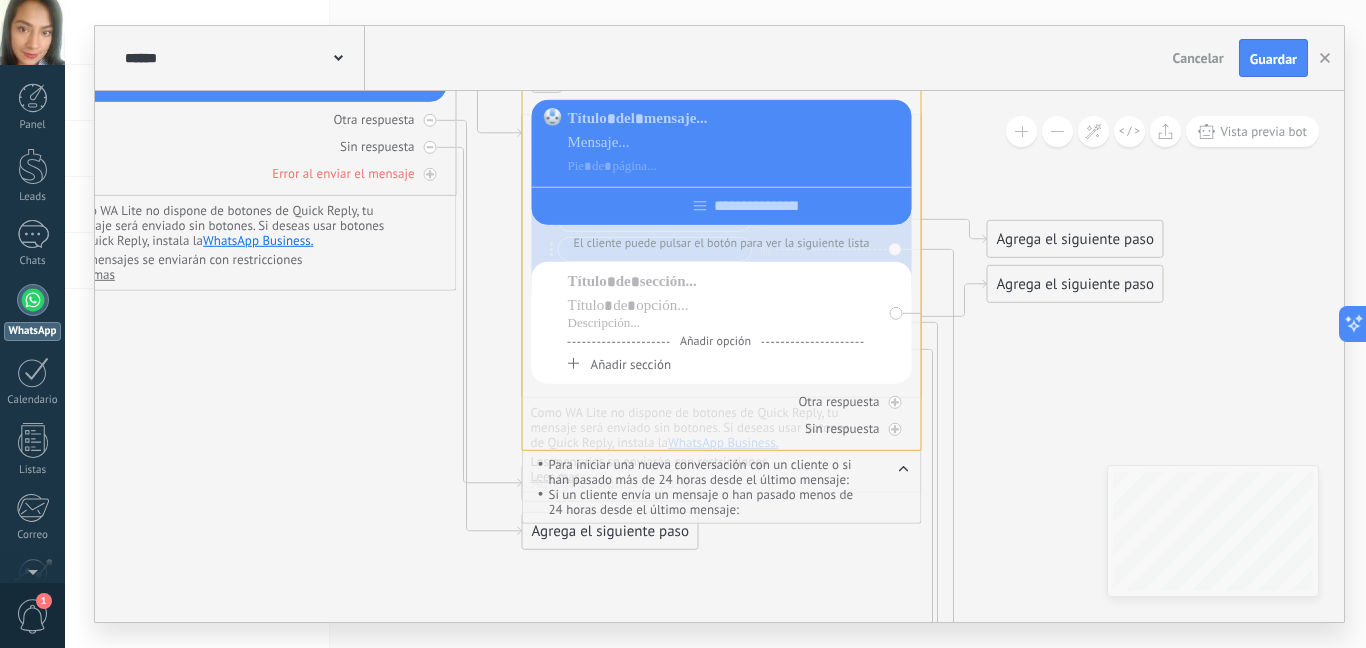 click on "Agrega el siguiente paso" at bounding box center [1075, 284] 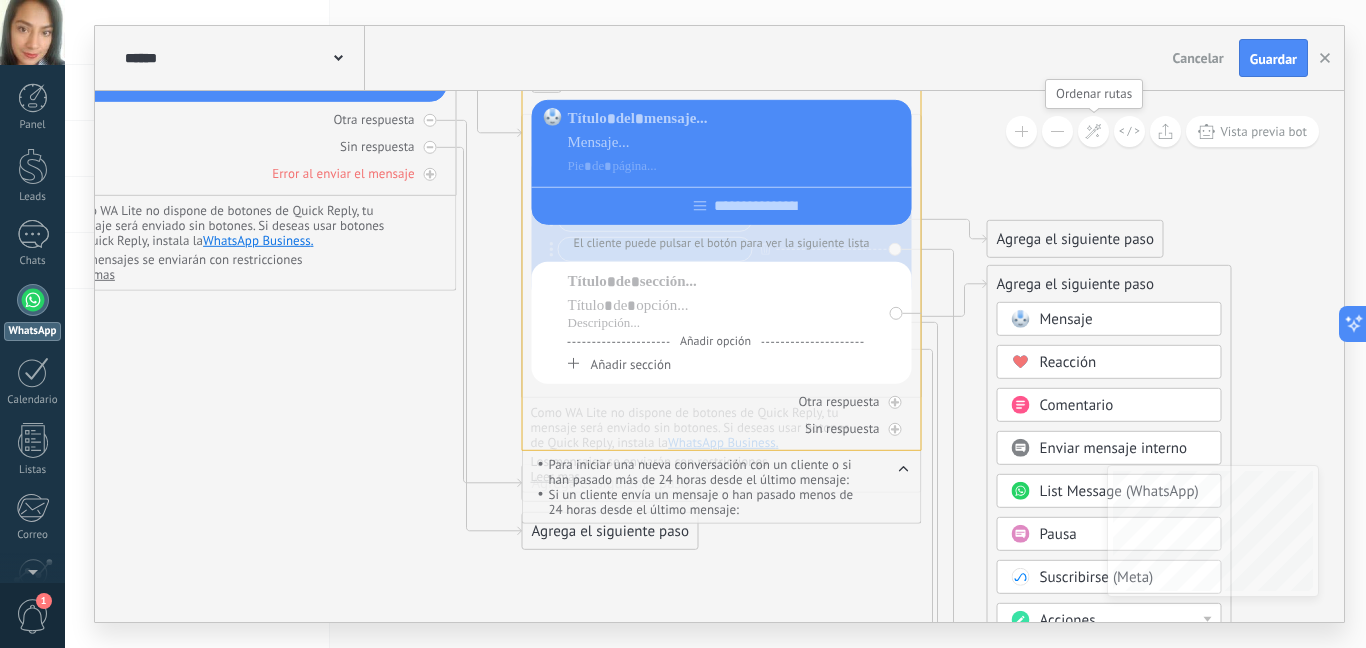 click 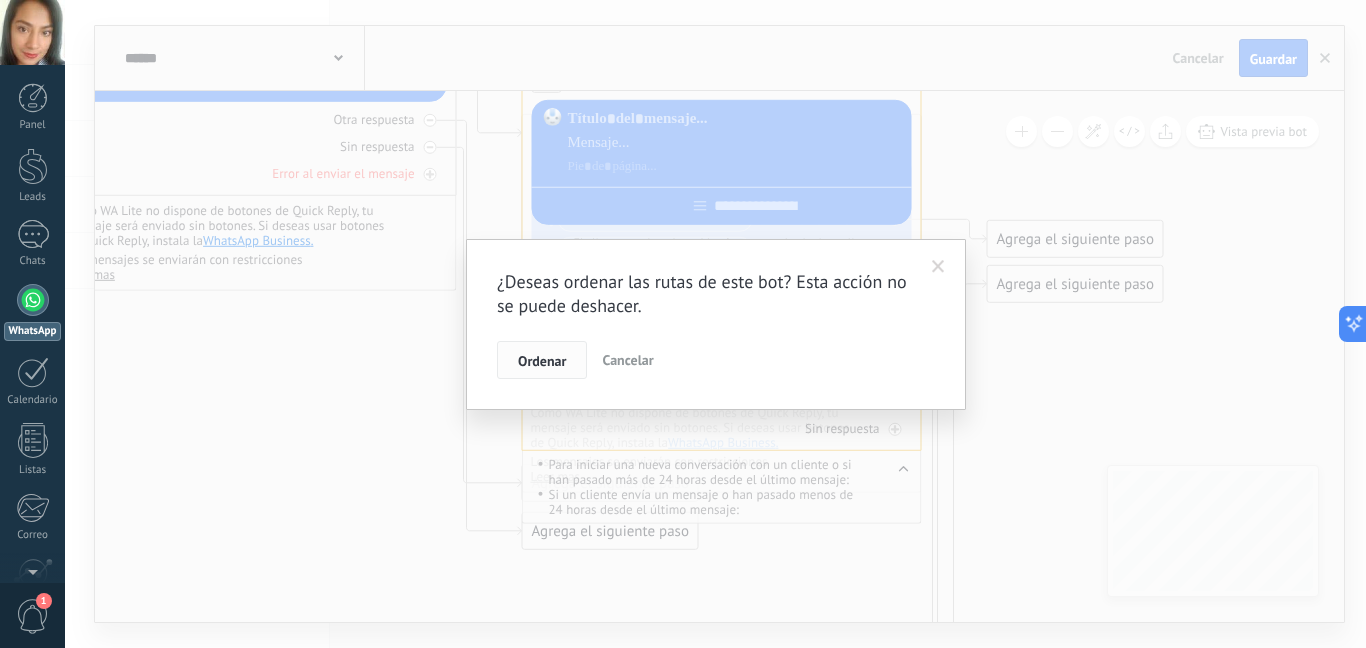 click on "Ordenar" at bounding box center (542, 361) 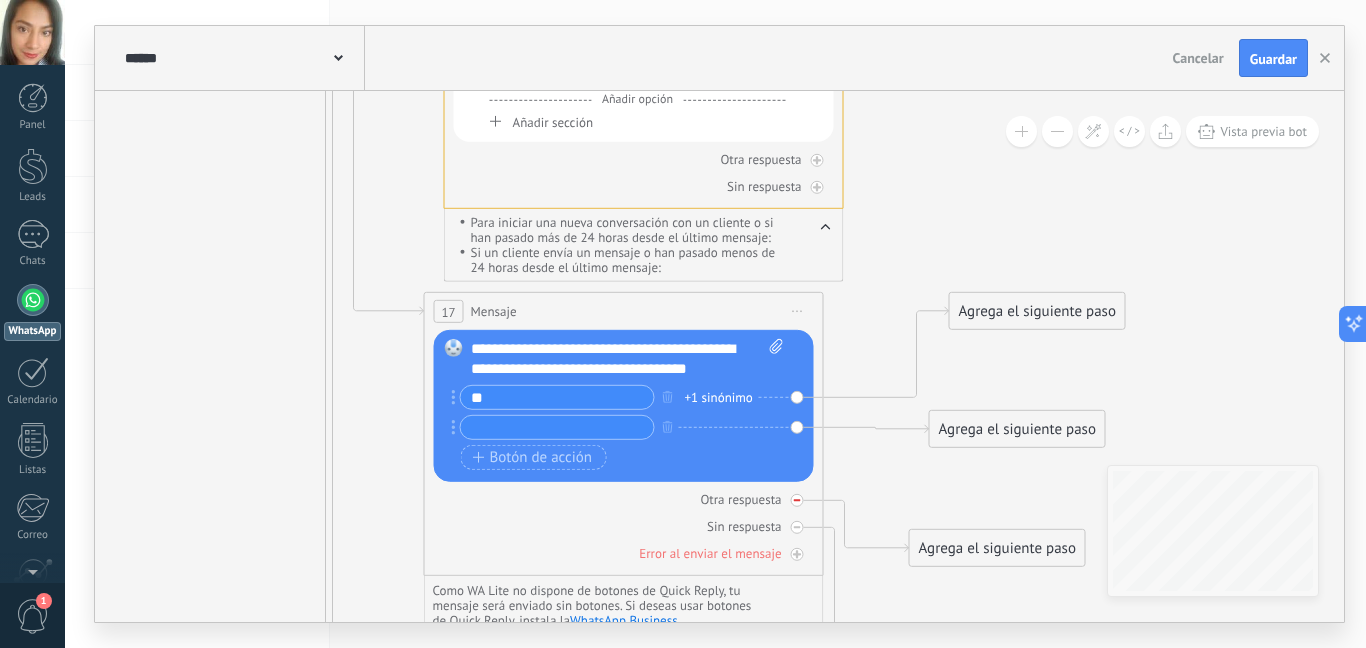 click on "Otra respuesta" at bounding box center (740, 499) 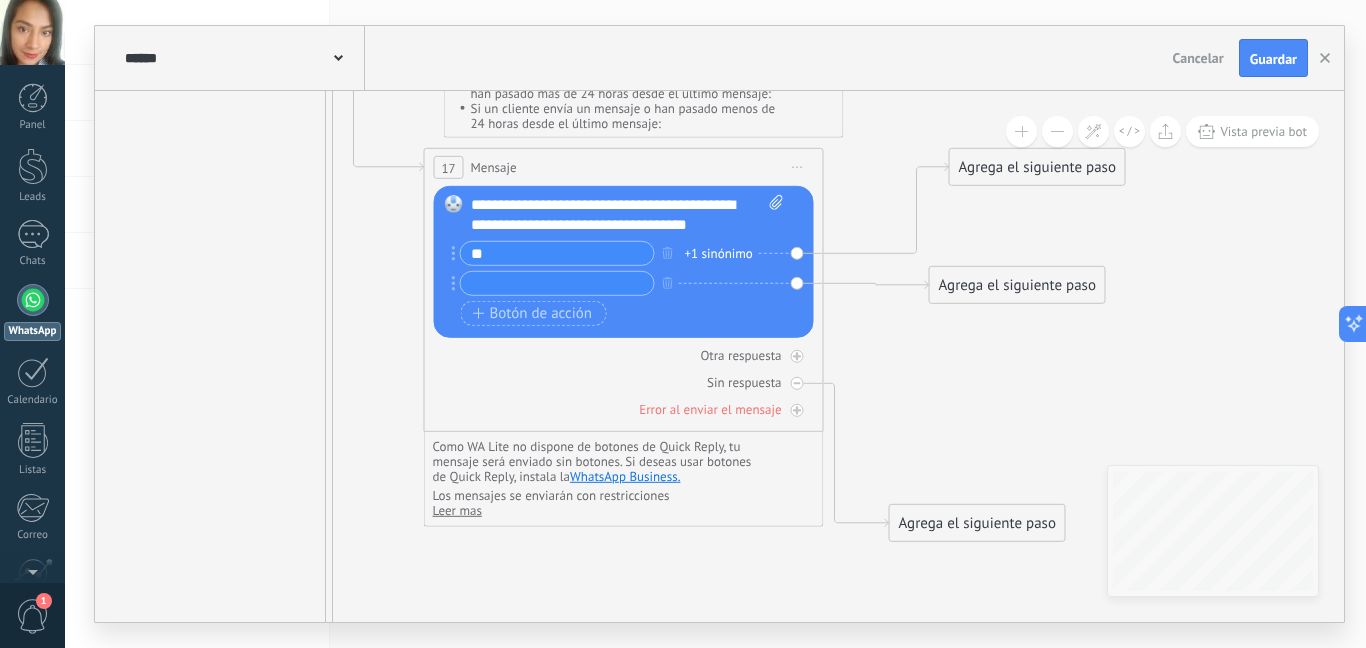 click at bounding box center (557, 283) 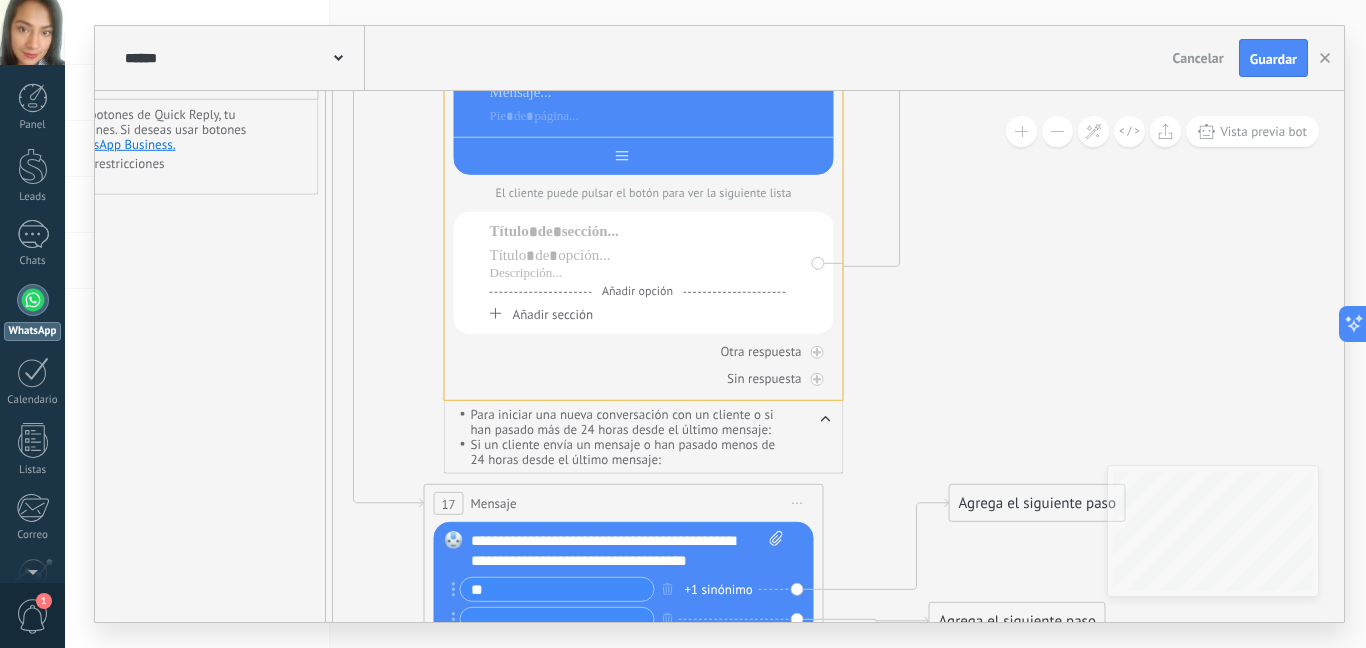 click at bounding box center [678, 156] 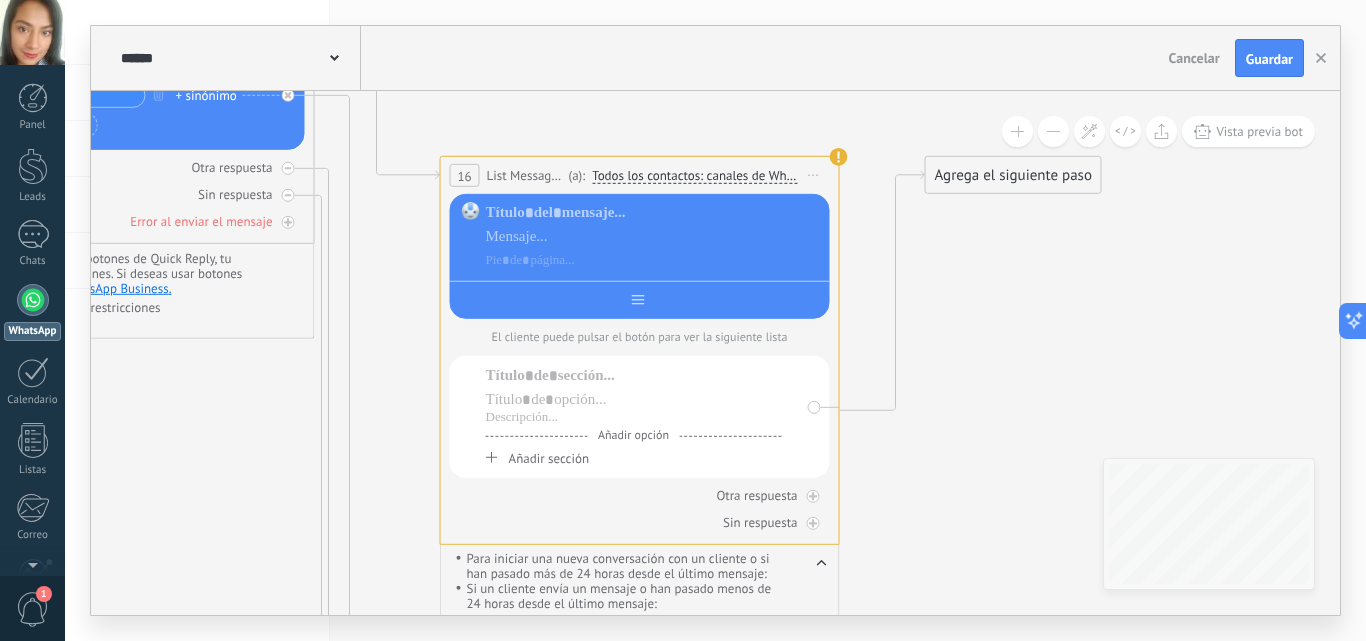 type on "**********" 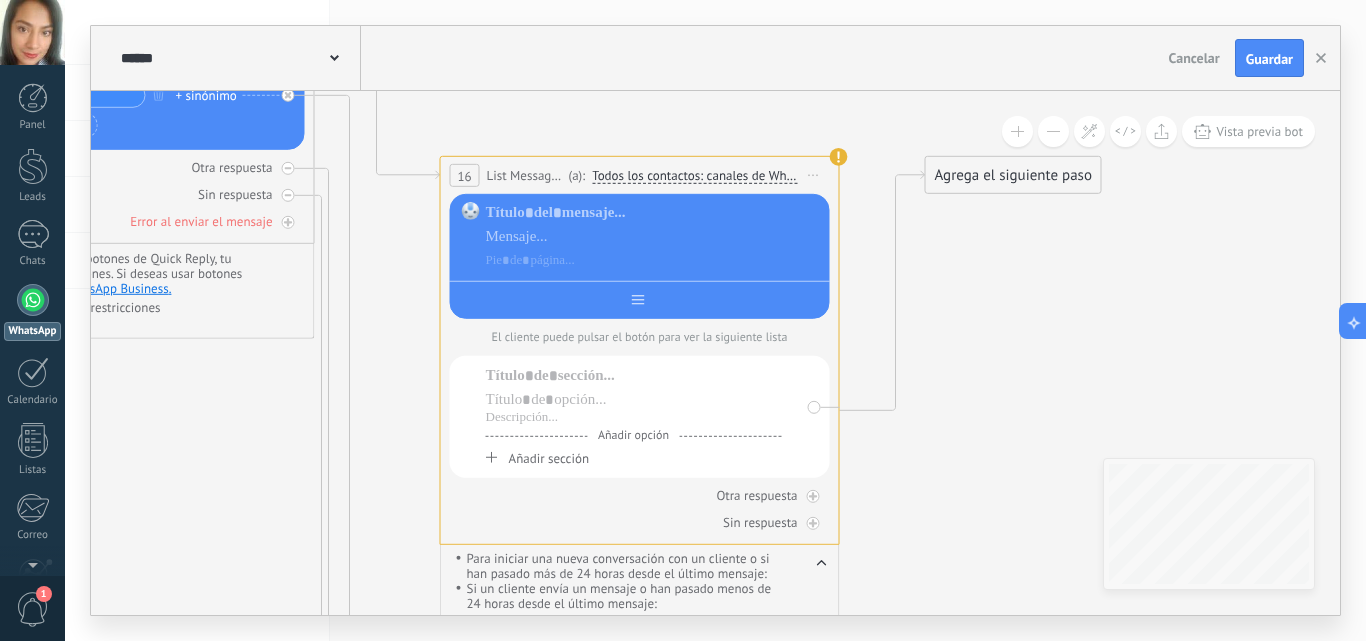 scroll, scrollTop: 19, scrollLeft: 0, axis: vertical 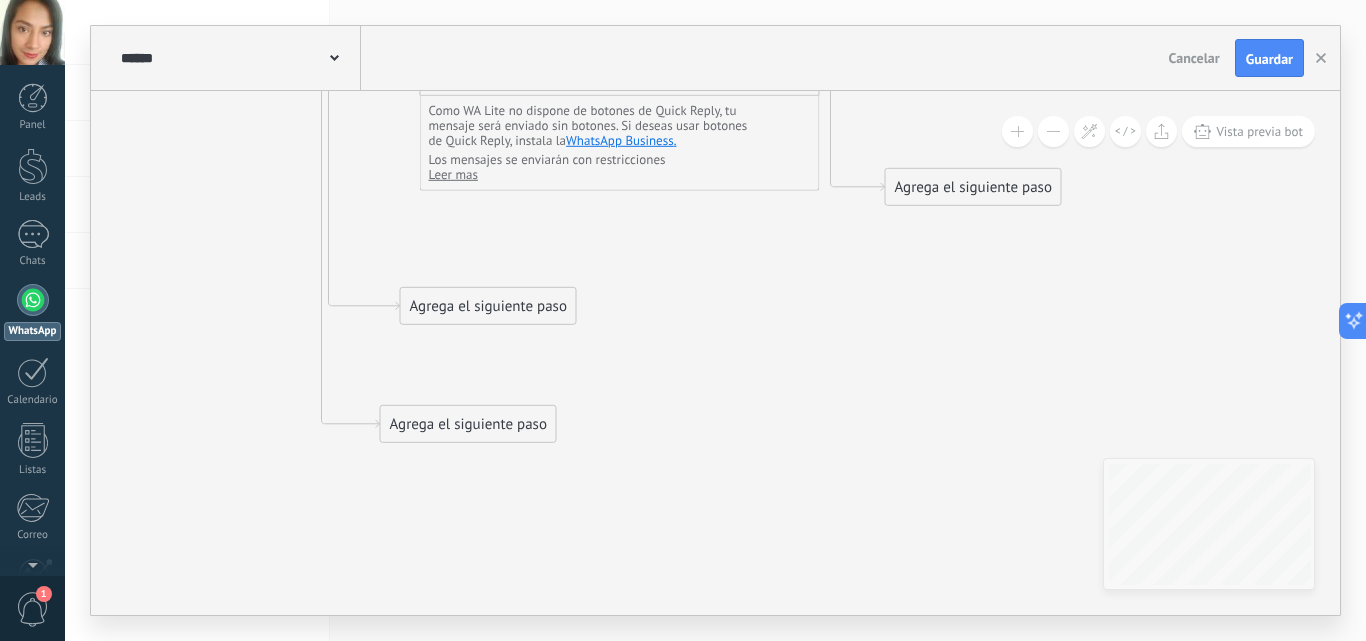 click 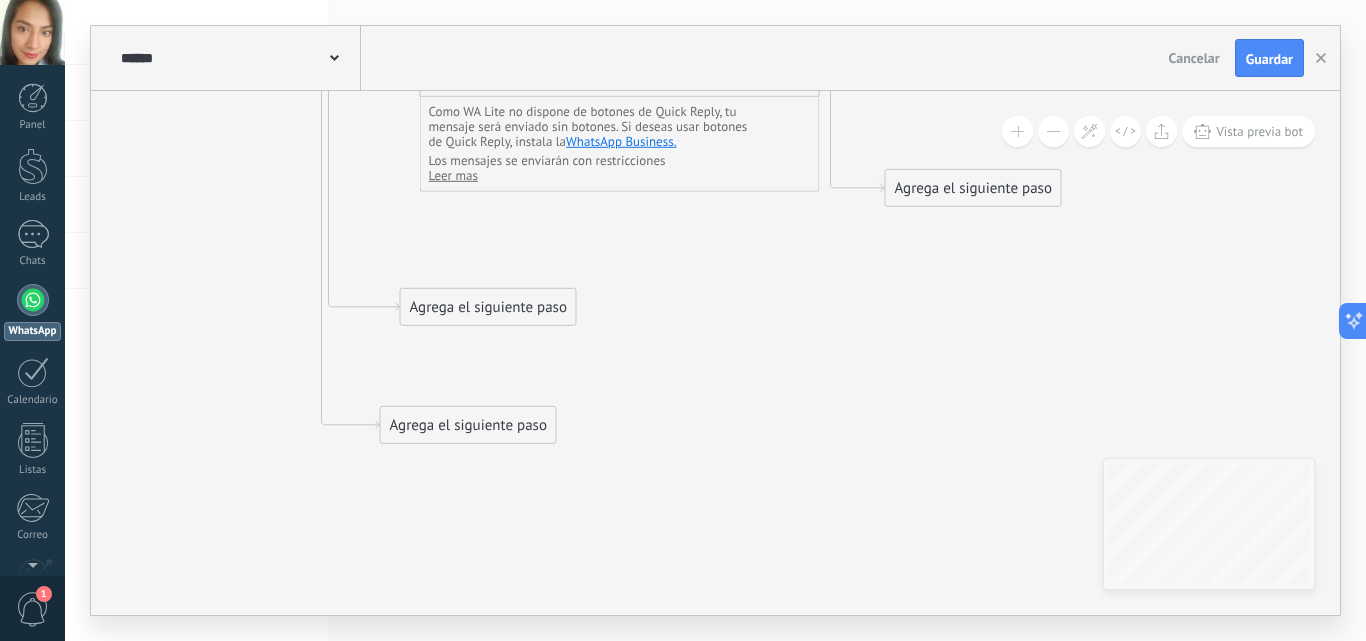 click on "Agrega el siguiente paso" at bounding box center [973, 188] 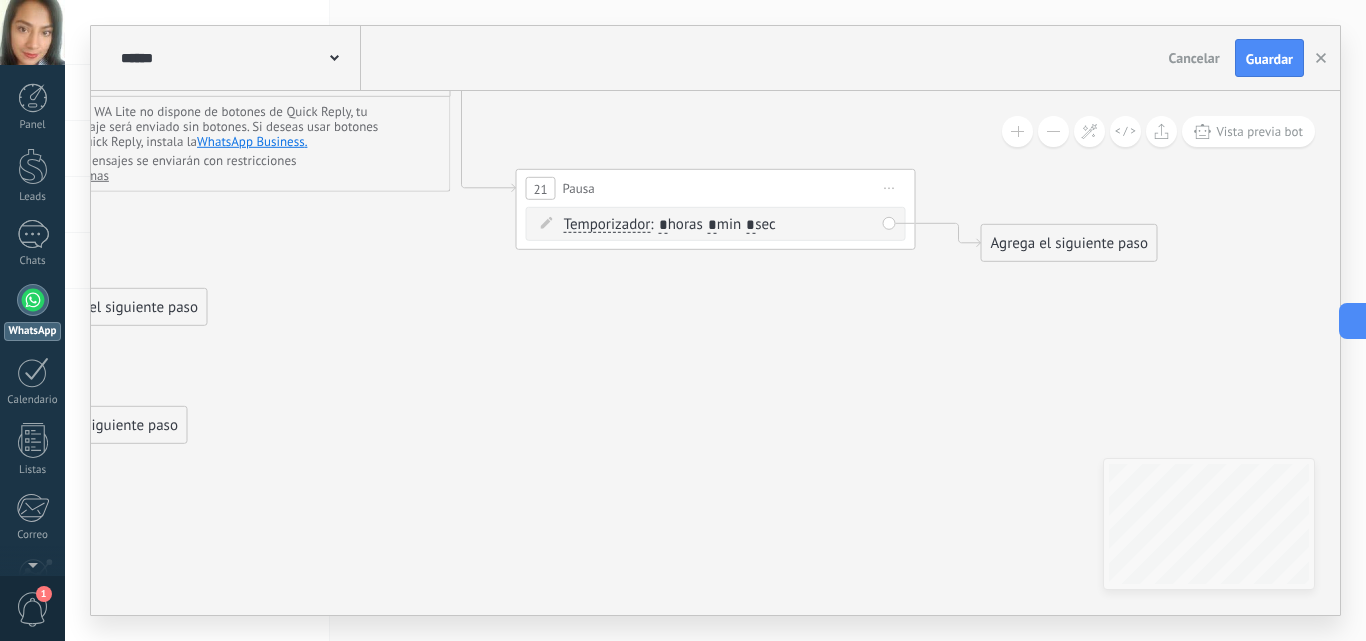 click on "**********" at bounding box center [-2084, -895] 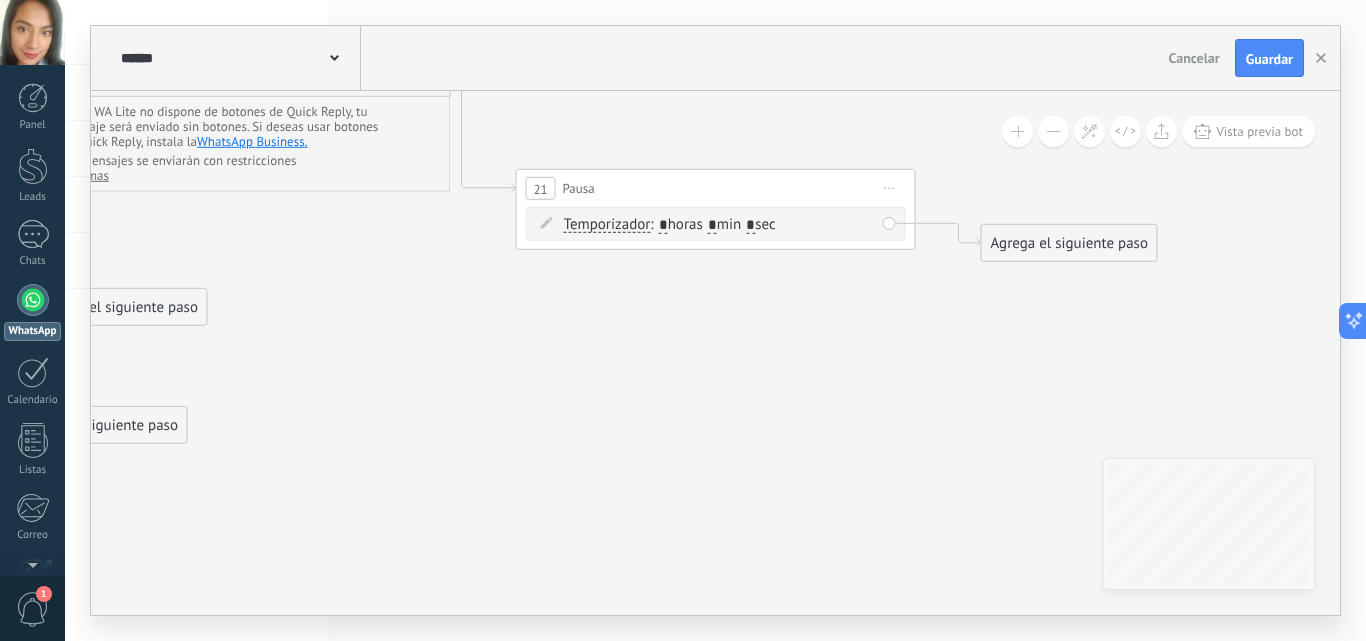 click on ":
*  horas
*  min  *  sec" at bounding box center (712, 224) 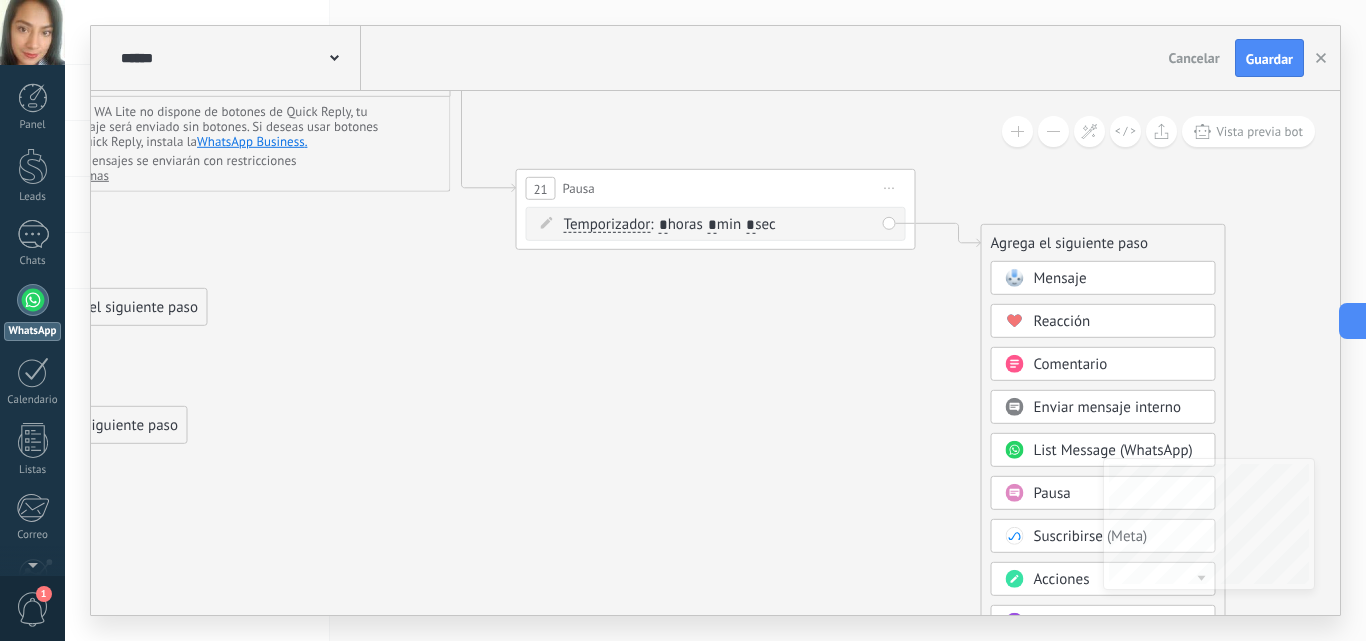 click on "Mensaje" at bounding box center (1060, 278) 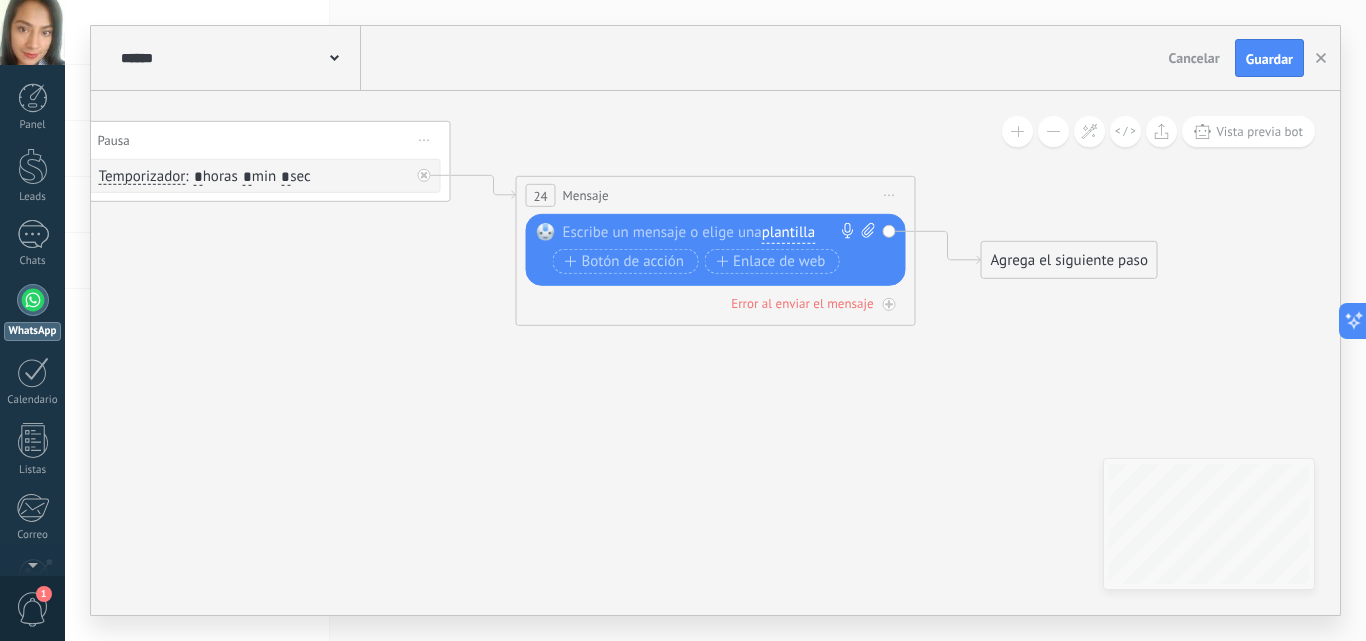 click at bounding box center [711, 233] 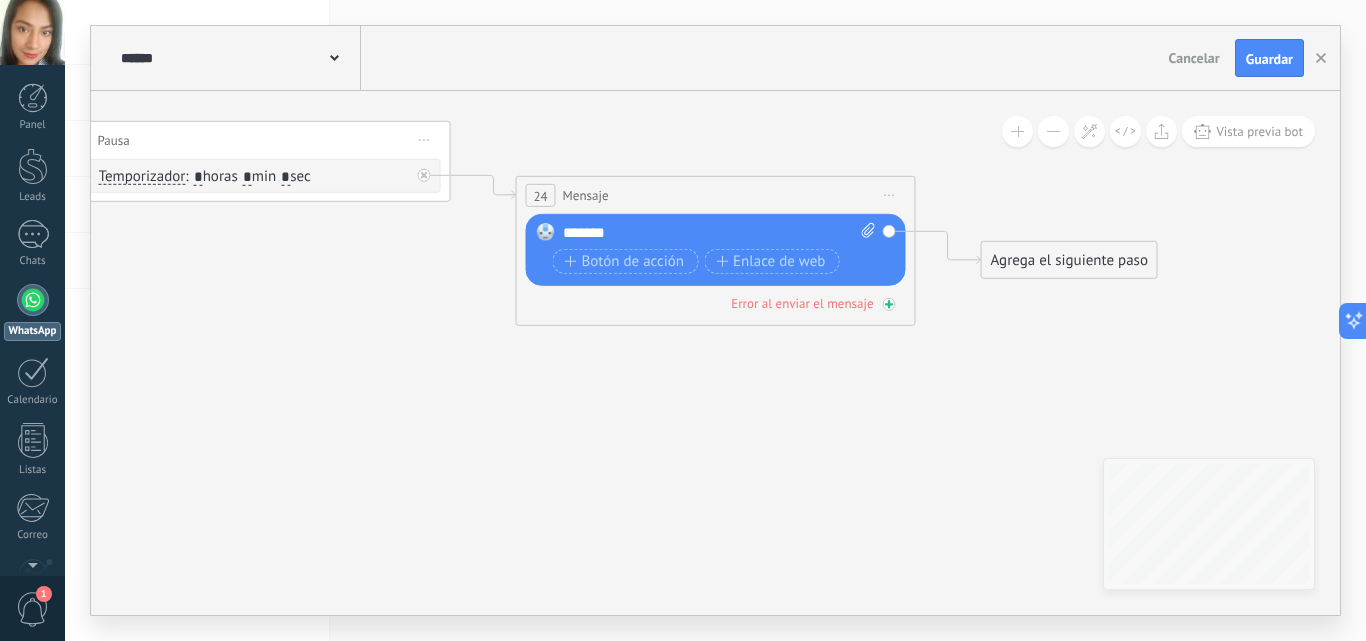 click 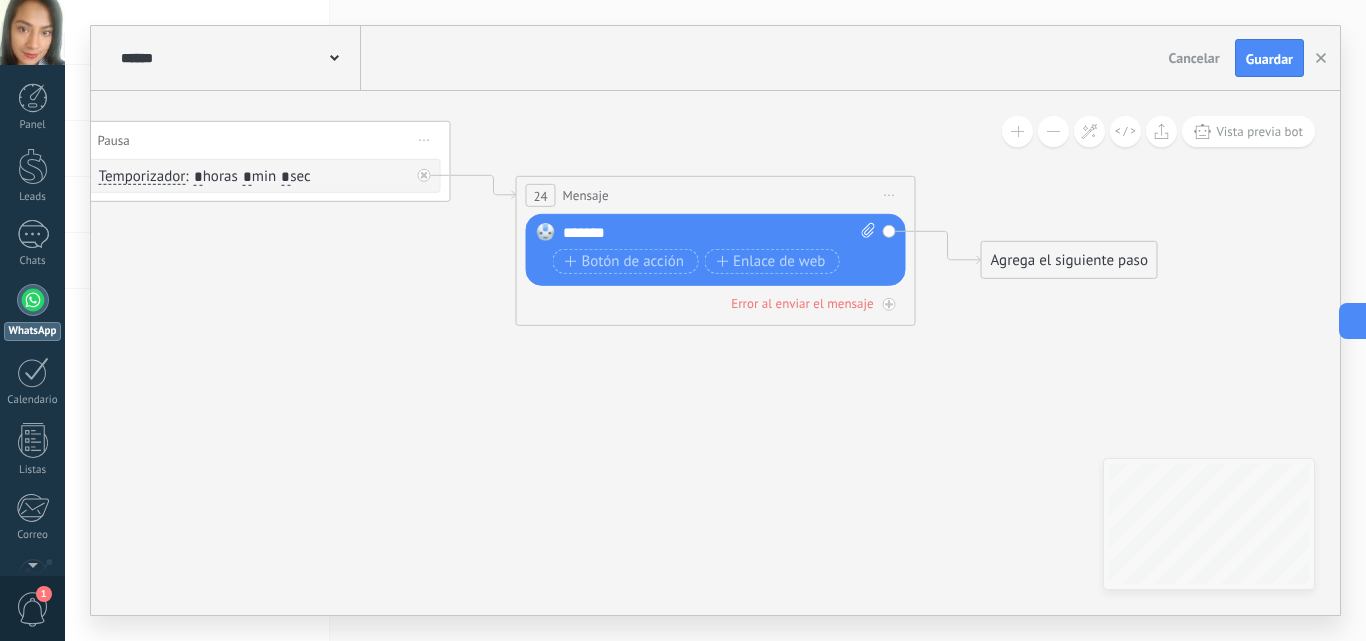 click 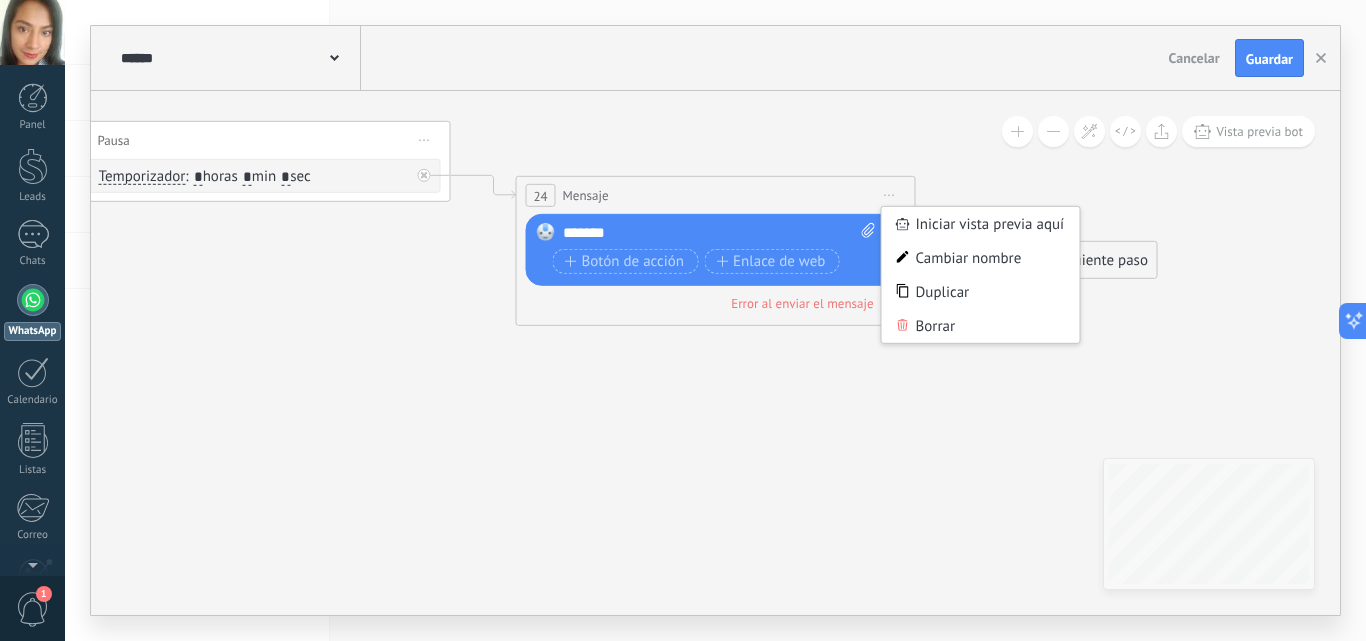 click 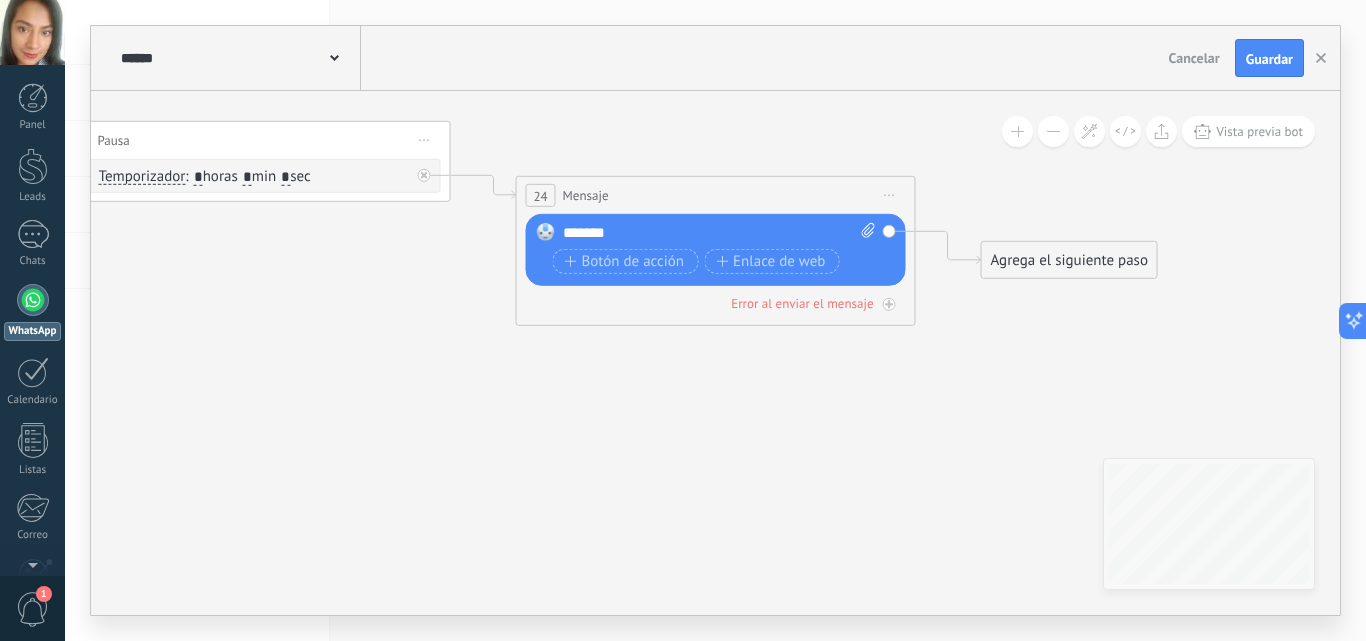 click on "Agrega el siguiente paso" at bounding box center (1069, 260) 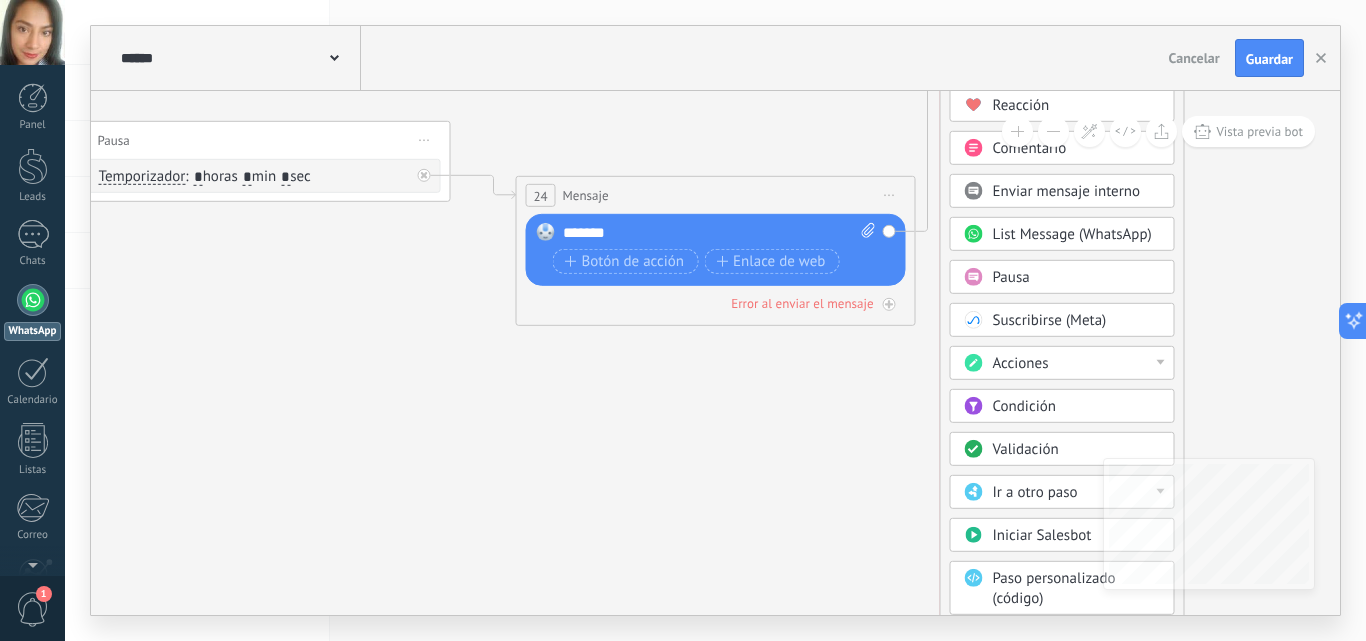 drag, startPoint x: 1140, startPoint y: 260, endPoint x: 1101, endPoint y: 20, distance: 243.1481 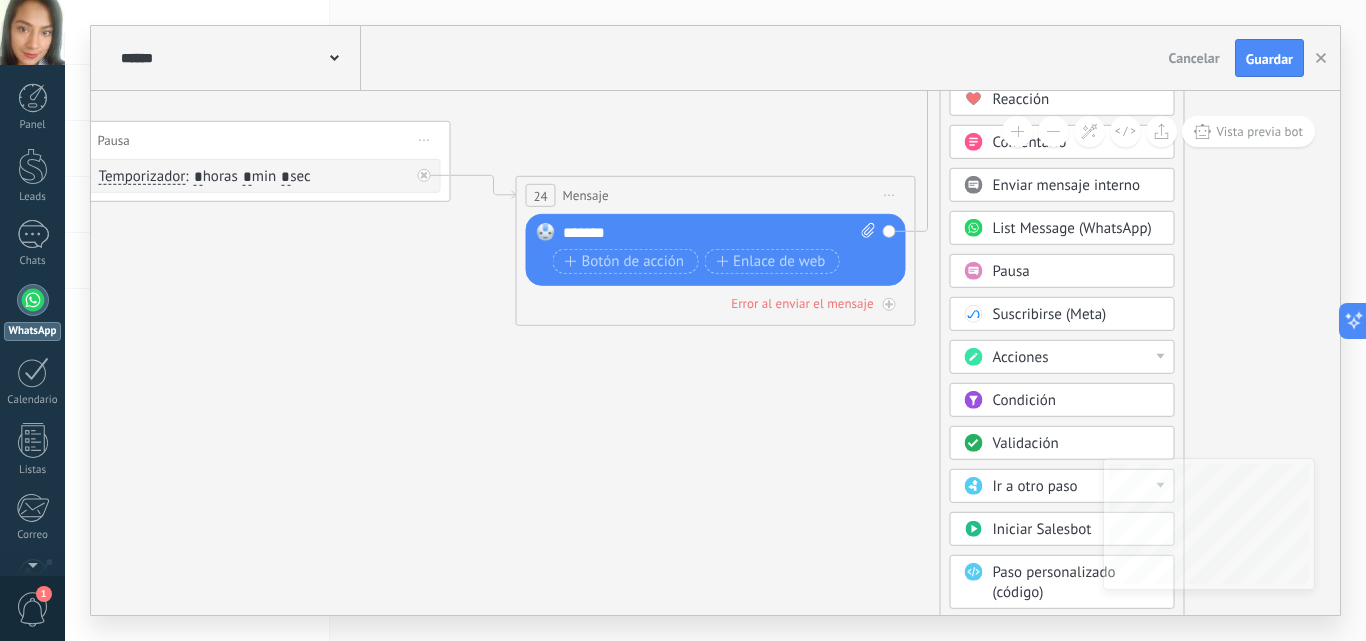 drag, startPoint x: 1180, startPoint y: 263, endPoint x: 1181, endPoint y: 168, distance: 95.005264 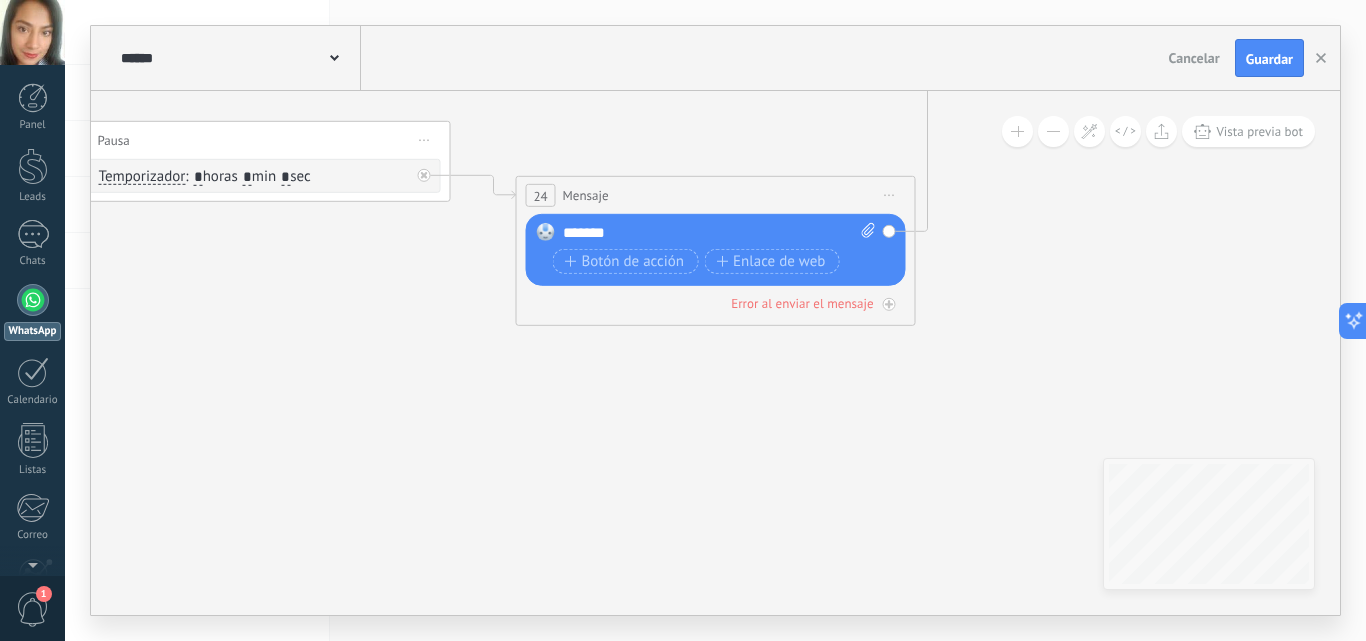 drag, startPoint x: 1178, startPoint y: 192, endPoint x: 1153, endPoint y: 149, distance: 49.73932 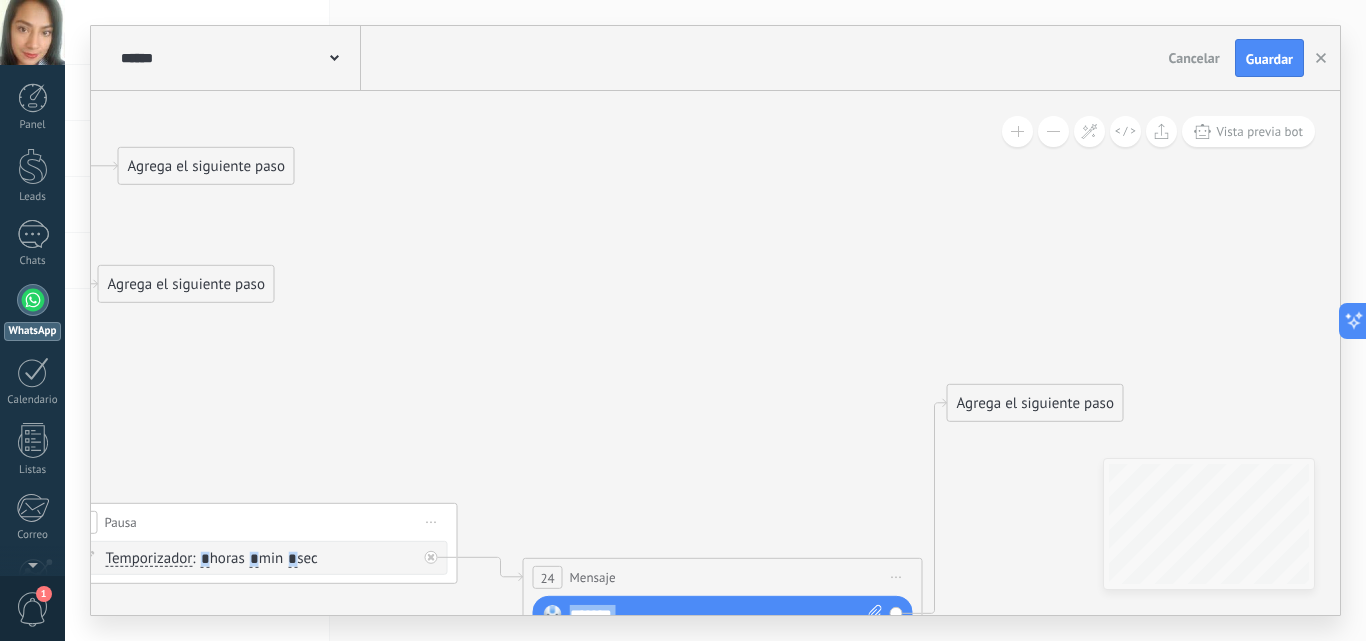 click on "Agrega el siguiente paso" at bounding box center (1035, 403) 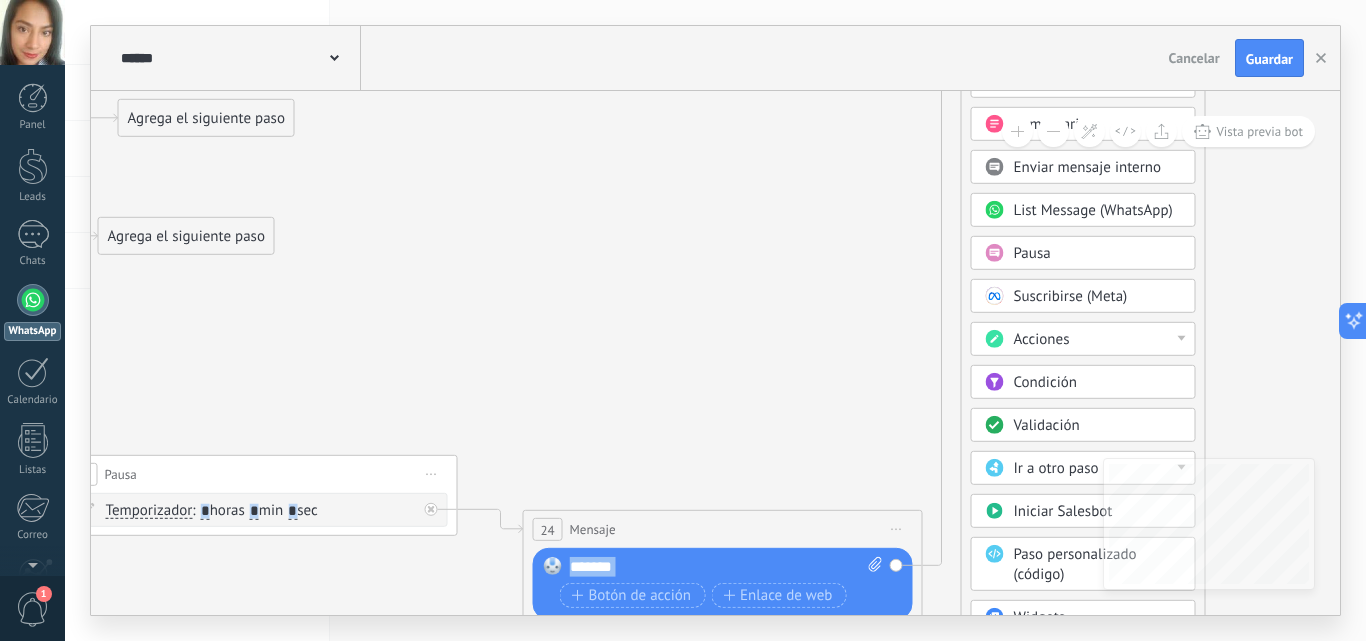 click on "**********" at bounding box center [715, 320] 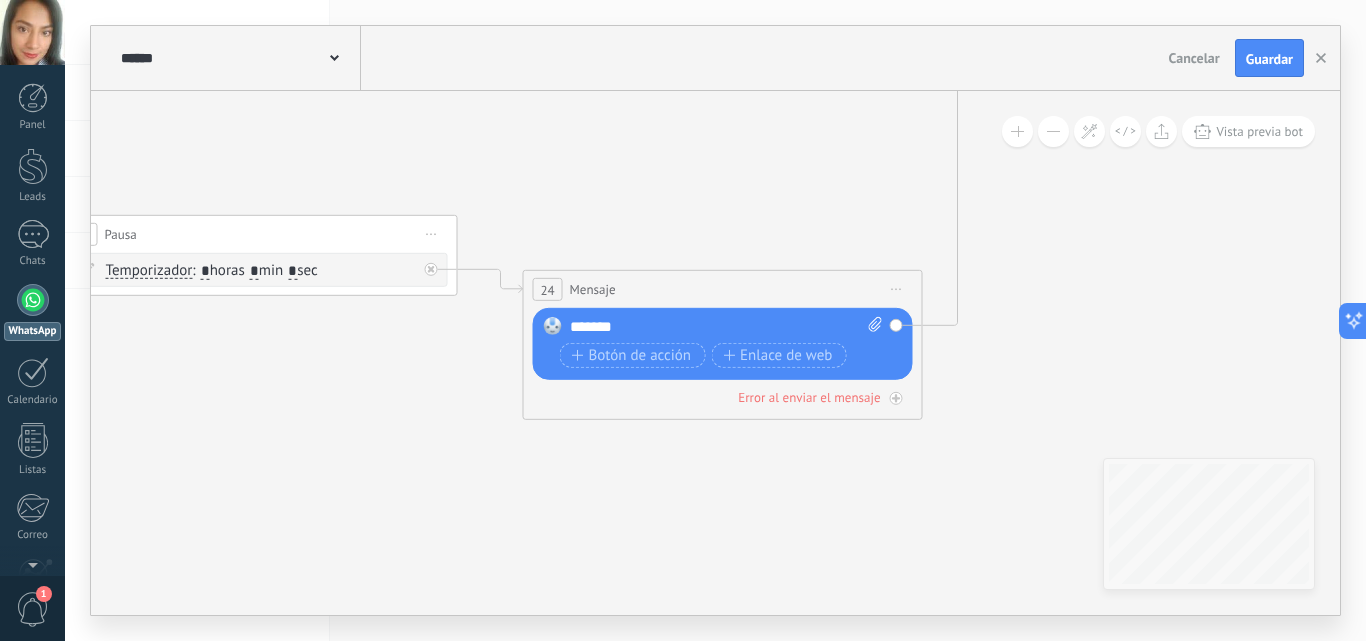 click at bounding box center (1053, 131) 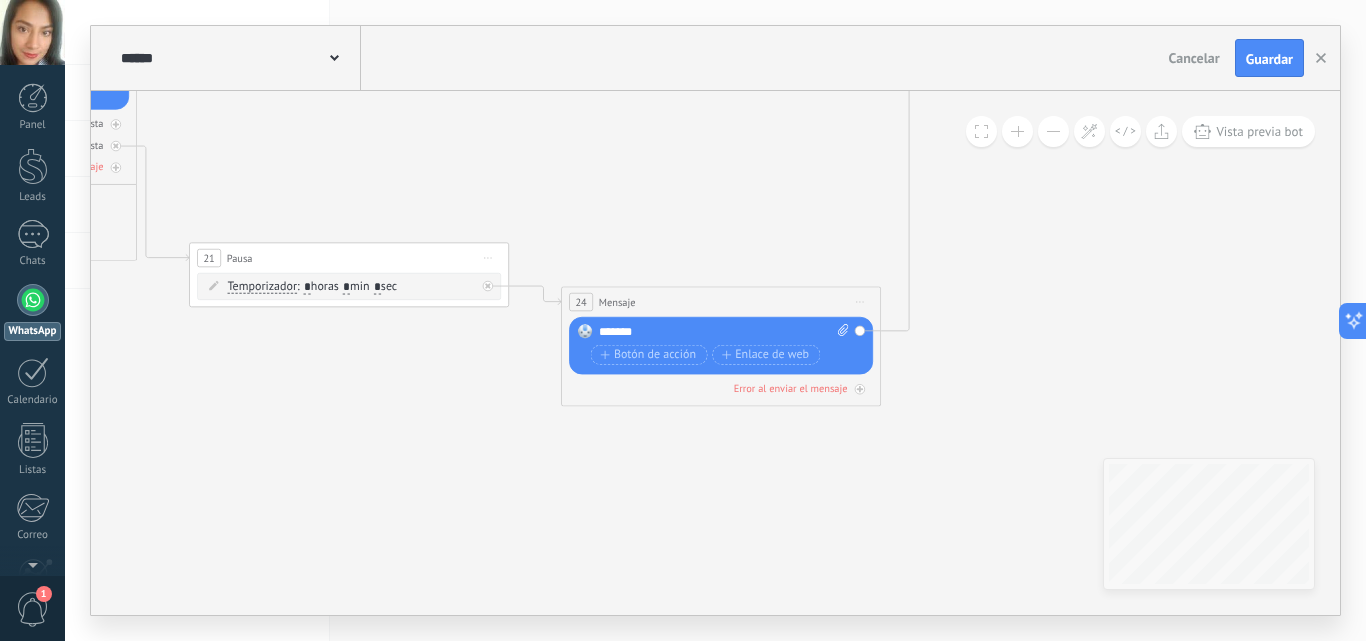 click at bounding box center (1053, 131) 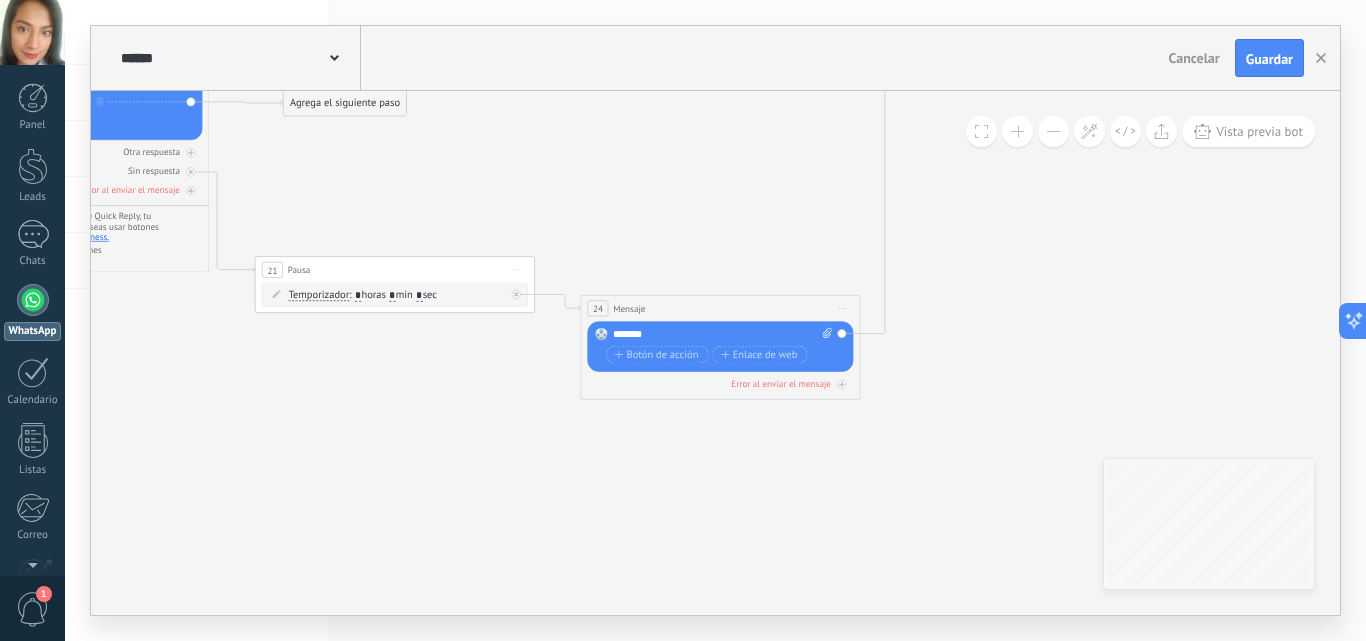 click at bounding box center (1053, 131) 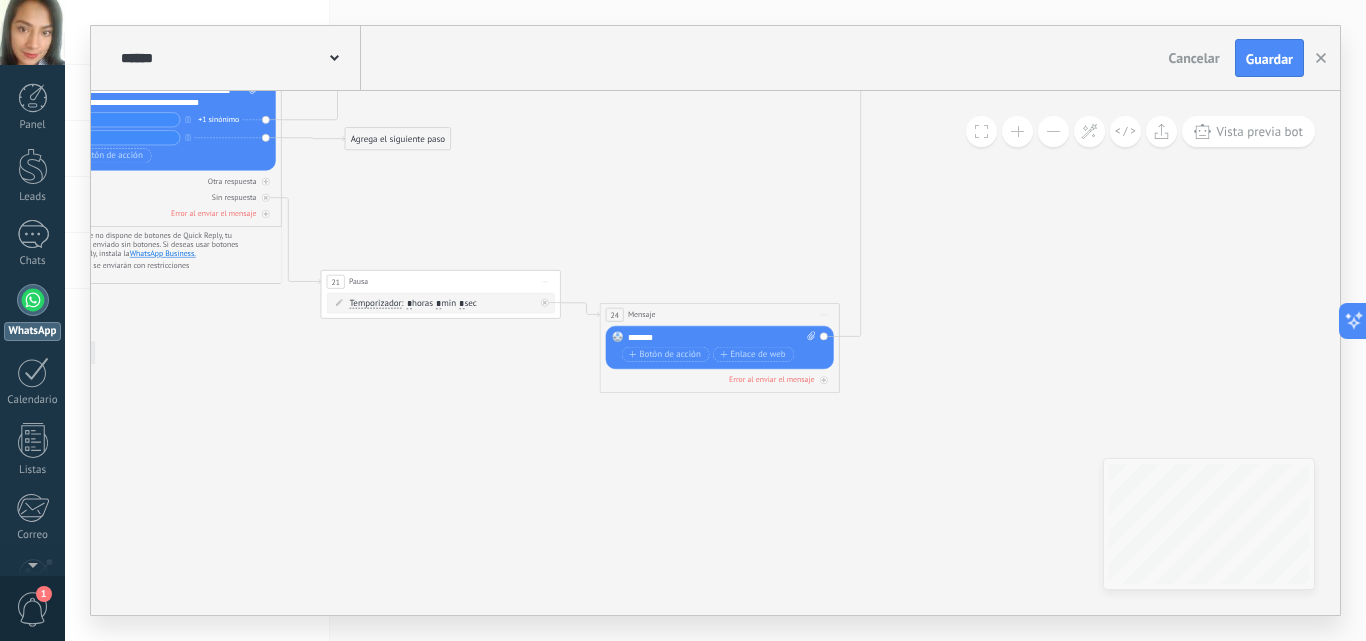 click at bounding box center [1053, 131] 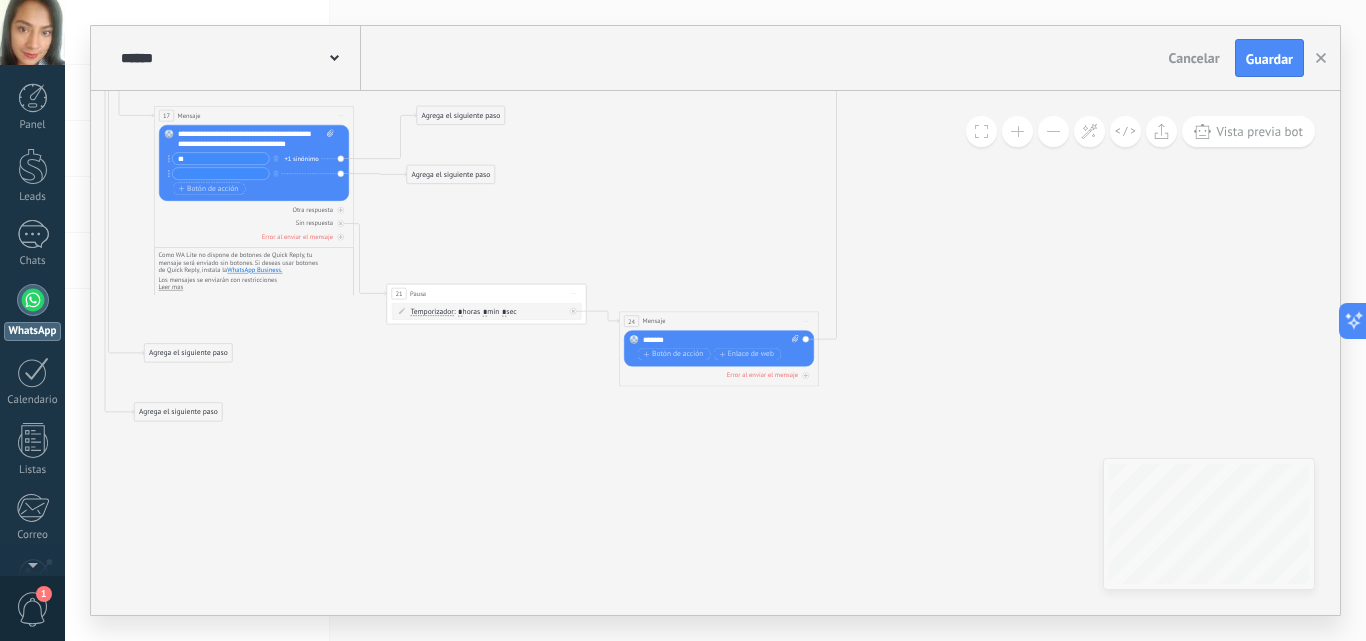 click on "**********" at bounding box center (-913, -248) 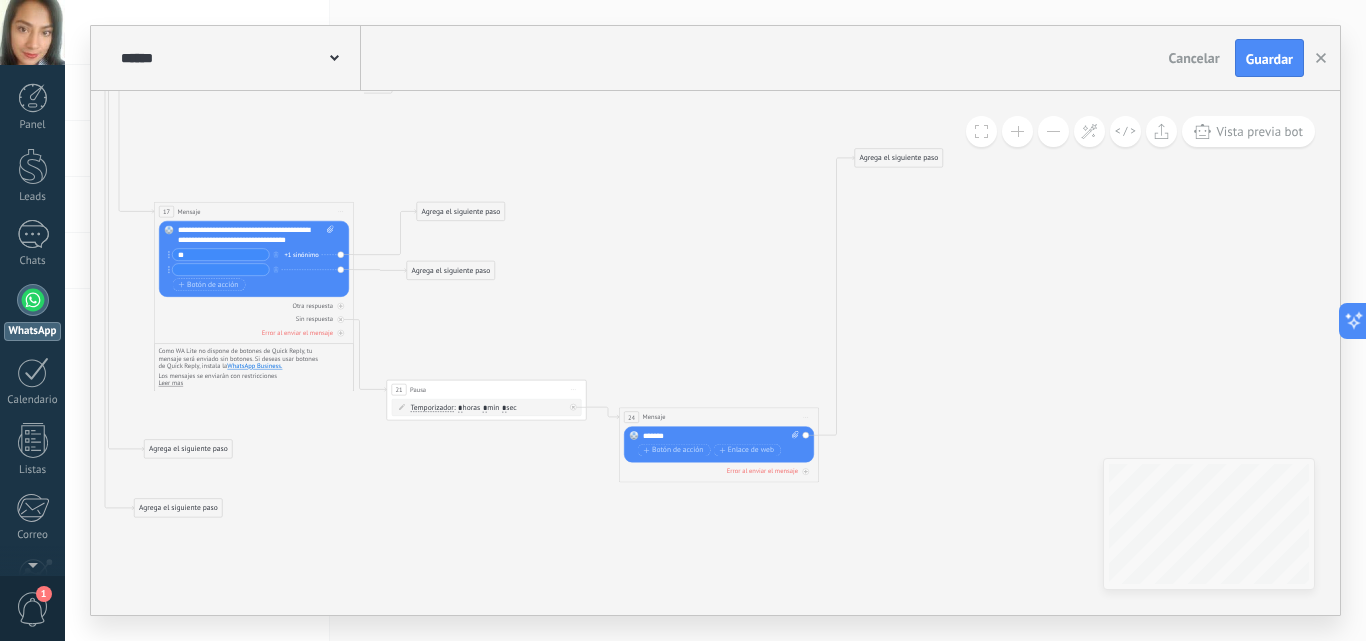 click on "Agrega el siguiente paso" at bounding box center [899, 158] 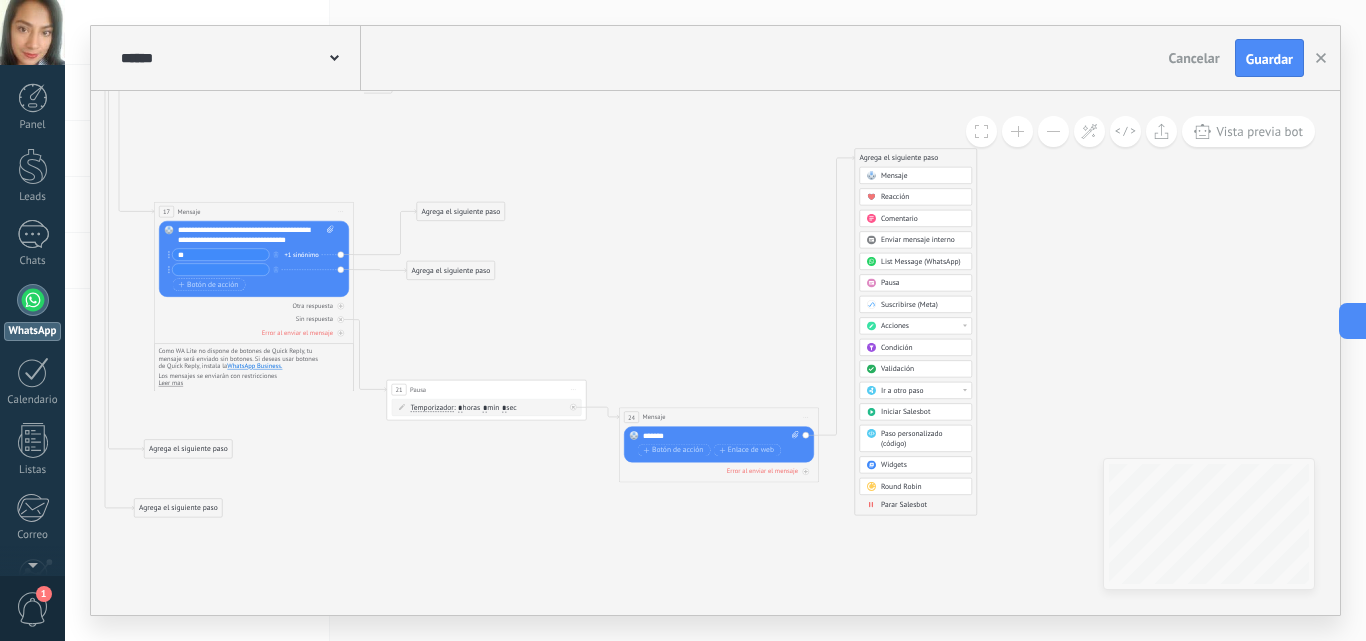 click on "Mensaje
Mensaje
Mensaje
Reacción
Comentario
Enviar mensaje interno" at bounding box center [916, 341] 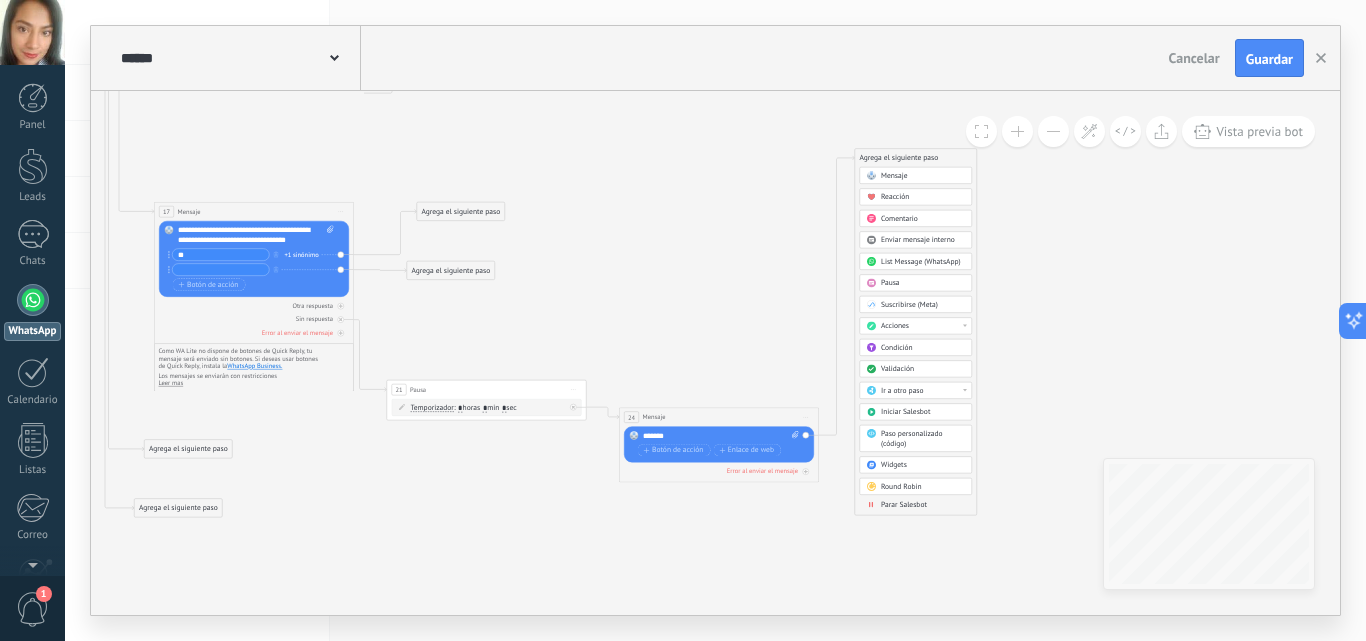 click on "Parar Salesbot" at bounding box center [904, 505] 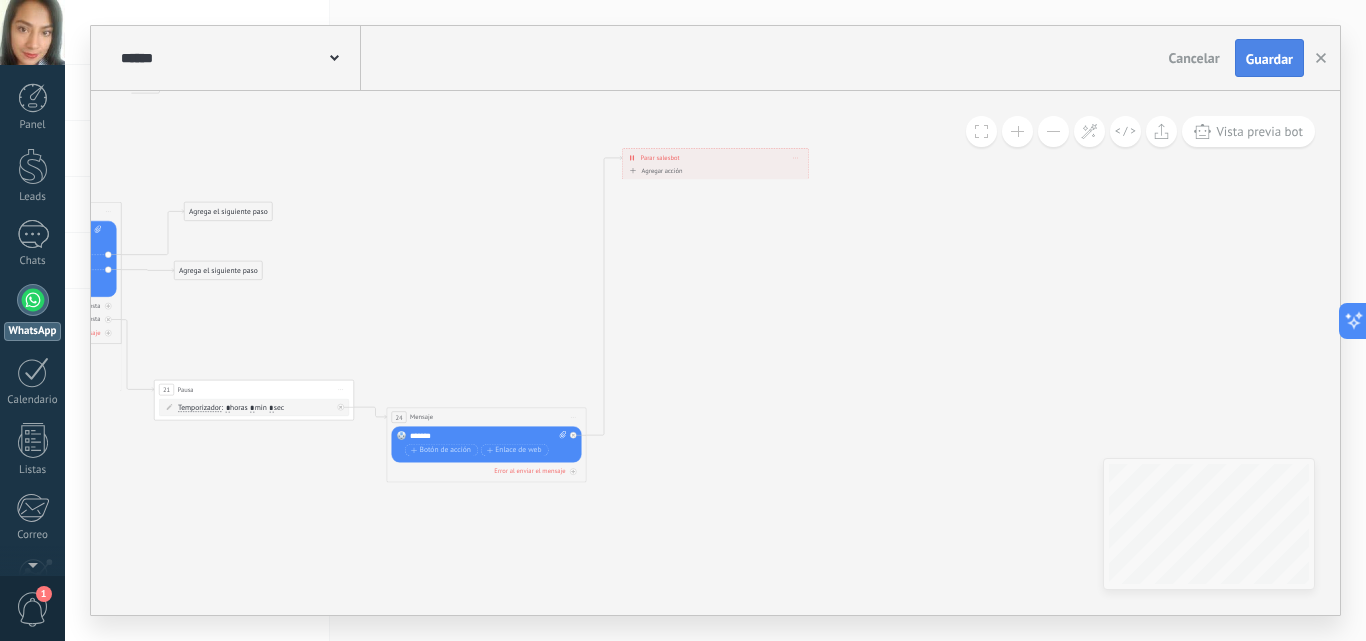 click on "Guardar" at bounding box center (1269, 59) 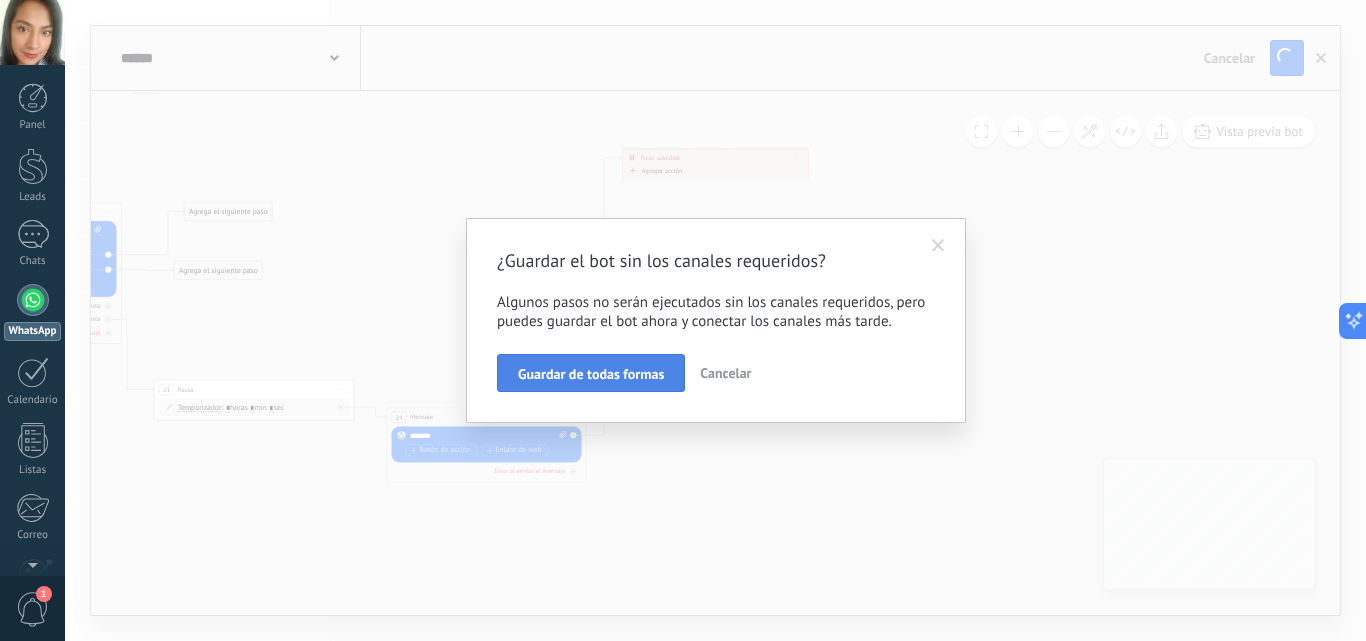 click on "Guardar de todas formas" at bounding box center (591, 373) 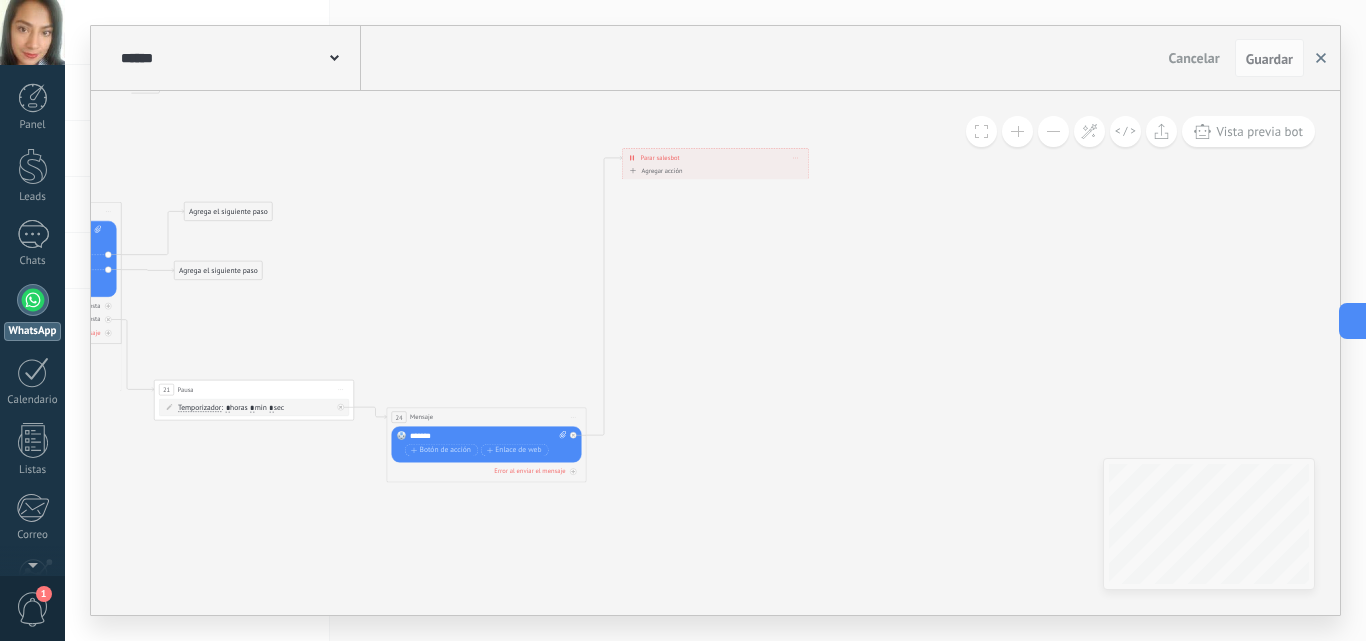 click 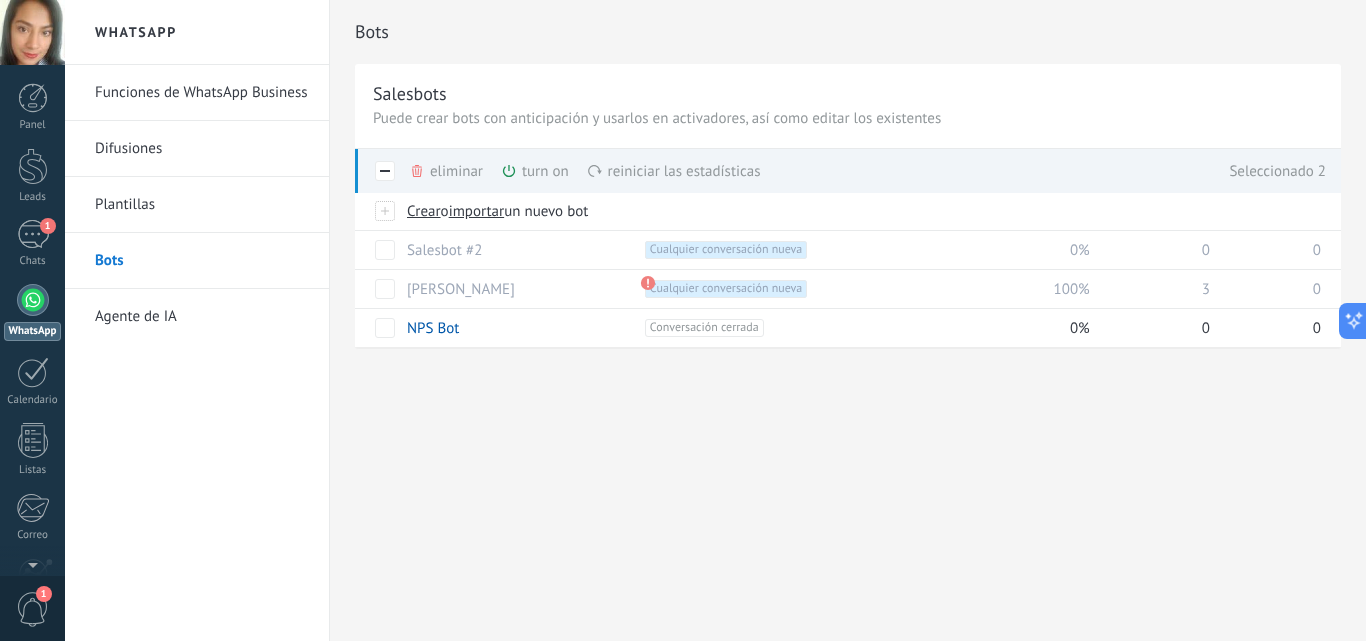 click on "turn on màs" at bounding box center (569, 171) 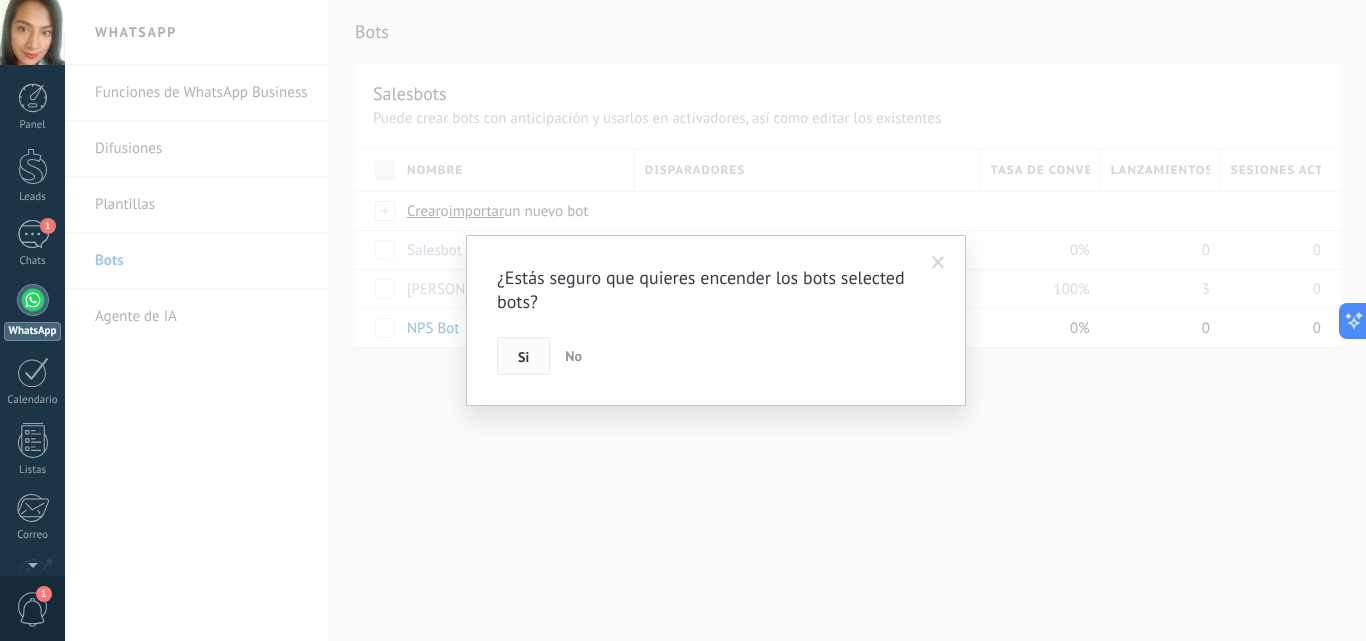 click on "Si" at bounding box center [523, 357] 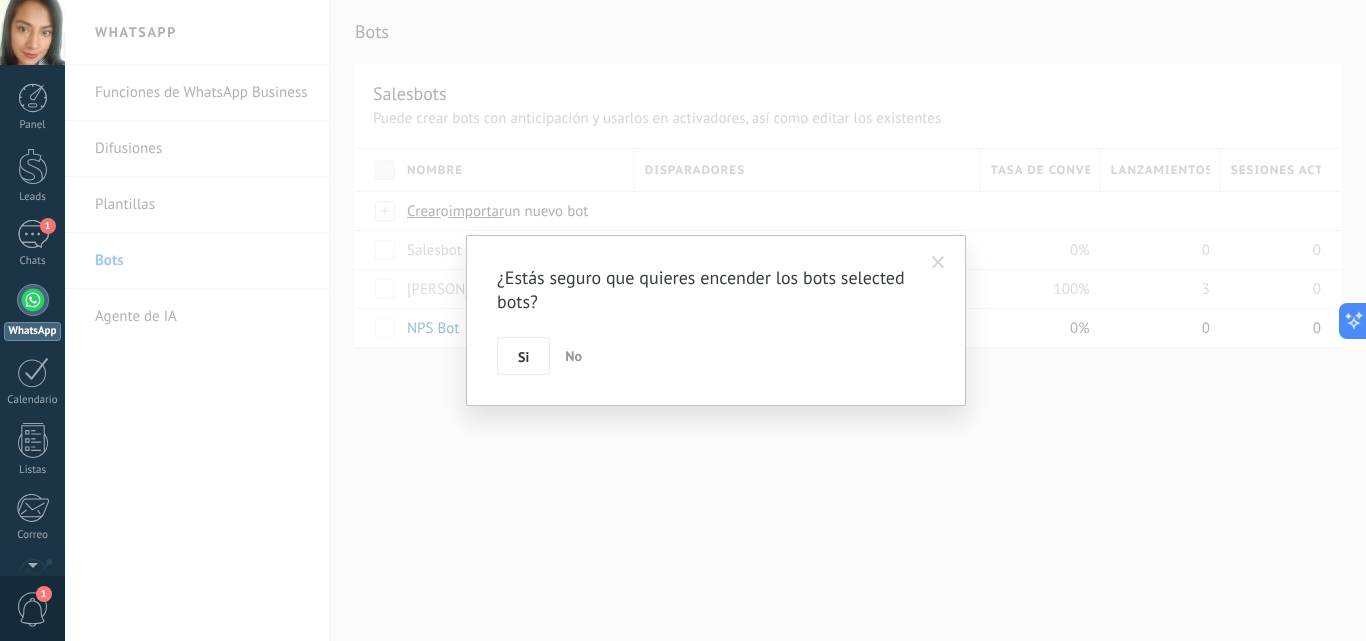 click on "¿Estás seguro que quieres encender los bots selected bots? Si No" at bounding box center [715, 320] 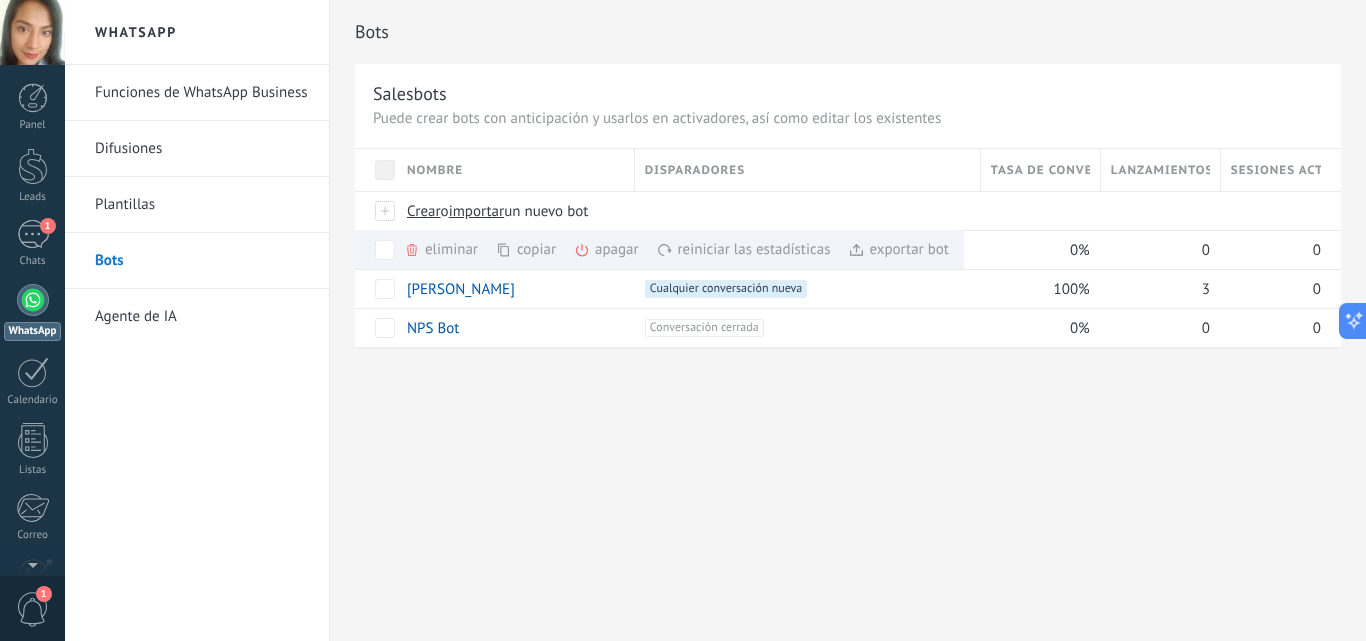 click on "Bots Salesbots Puede crear bots con anticipación y usarlos en activadores, así como editar los existentes Actualizar a Avanzado Nombre Disparadores Tasa de conversión Lanzamientos totales Sesiones activas        Crear  o  importar  un nuevo bot              eliminar màs copiar màs apagar màs reiniciar las estadísticas màs exportar bot màs Salesbot #2 +1 Cualquier conversación nueva +0 0% 0 0        [PERSON_NAME] +1 Cualquier conversación nueva +0 100% 3 0        NPS Bot +1 Conversación cerrada +0 0% 0 0 Mostrar más avanzado Rastrear clics en links Reducir links largos y rastrear clics: cuando se habilita, los URLs que envías serán reemplazados con links de rastreo. Una vez clickeados, un evento se registrará en el feed del lead. Abajo seleccione las fuentes que utilizan esta característica WhatsApp Lite (WhatsApp Lite) TikTok (TikTok) Potenciar la IA Rusa Inglés Español Portugués Indonesio Turco Inglés Última actualización: Actualizar conjunto de datos Dejar el mensaje sin respuesta" at bounding box center [848, 320] 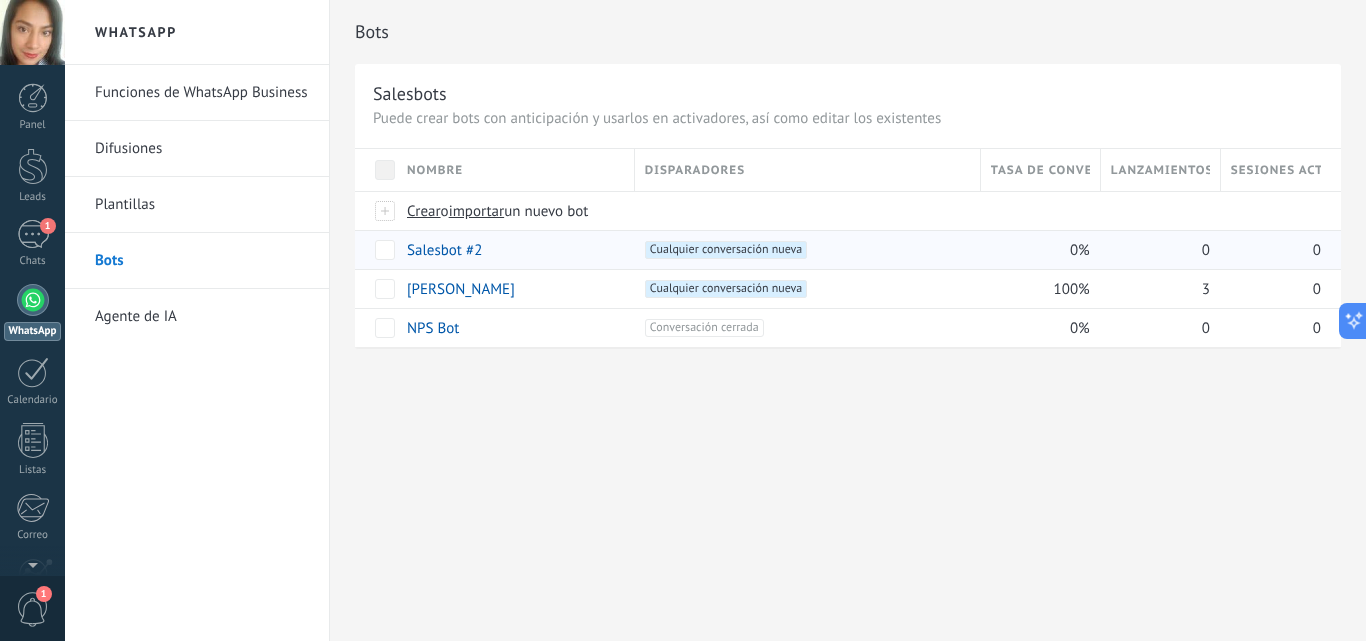 click on "Bots Salesbots Puede crear bots con anticipación y usarlos en activadores, así como editar los existentes Actualizar a Avanzado Nombre Disparadores Tasa de conversión Lanzamientos totales Sesiones activas        Crear  o  importar  un nuevo bot              Salesbot #2 +1 Cualquier conversación nueva +0 0% 0 0        [PERSON_NAME] +1 Cualquier conversación nueva +0 100% 3 0        NPS Bot +1 Conversación cerrada +0 0% 0 0 Mostrar más avanzado Rastrear clics en links Reducir links largos y rastrear clics: cuando se habilita, los URLs que envías serán reemplazados con links de rastreo. Una vez clickeados, un evento se registrará en el feed del lead. Abajo seleccione las fuentes que utilizan esta característica WhatsApp Lite (WhatsApp Lite) TikTok (TikTok) Potenciar la IA Rusa Inglés Español Portugués Indonesio Turco Inglés Última actualización: Actualizar conjunto de datos Dejar el mensaje sin respuesta Cuando un usuario de Kommo se une a un chat, el bot entrará en modo descanso. Después de" at bounding box center [848, 320] 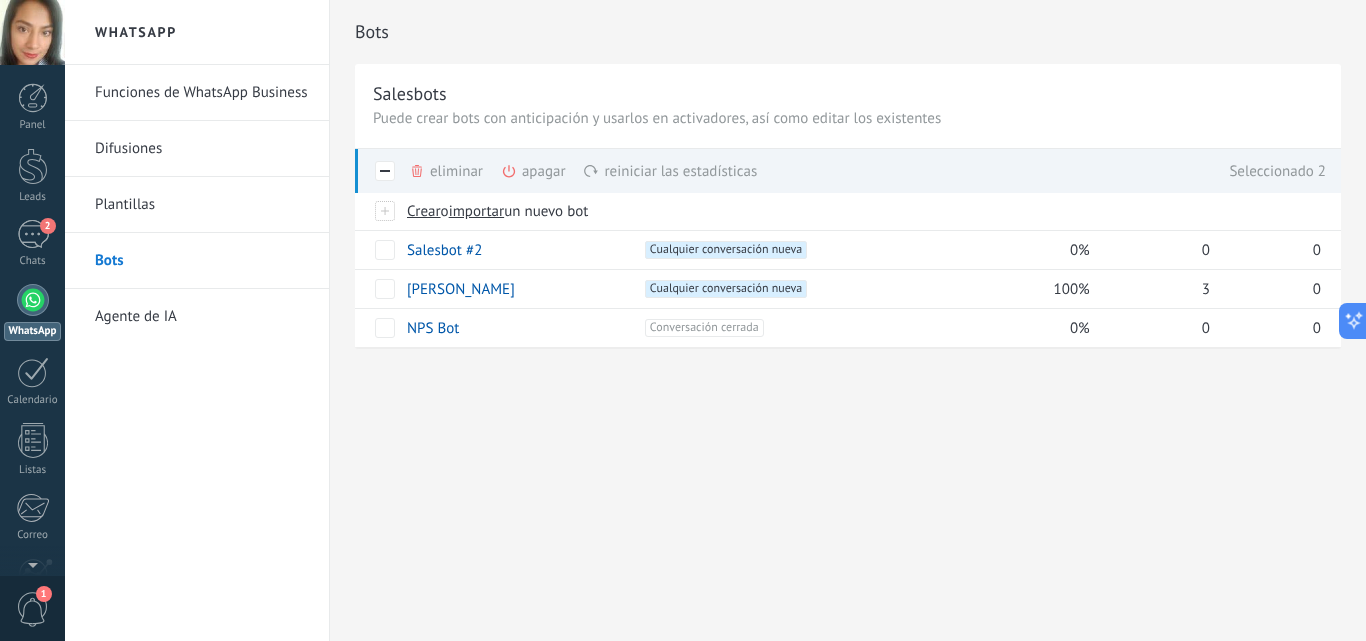 click on "apagar màs" at bounding box center [567, 171] 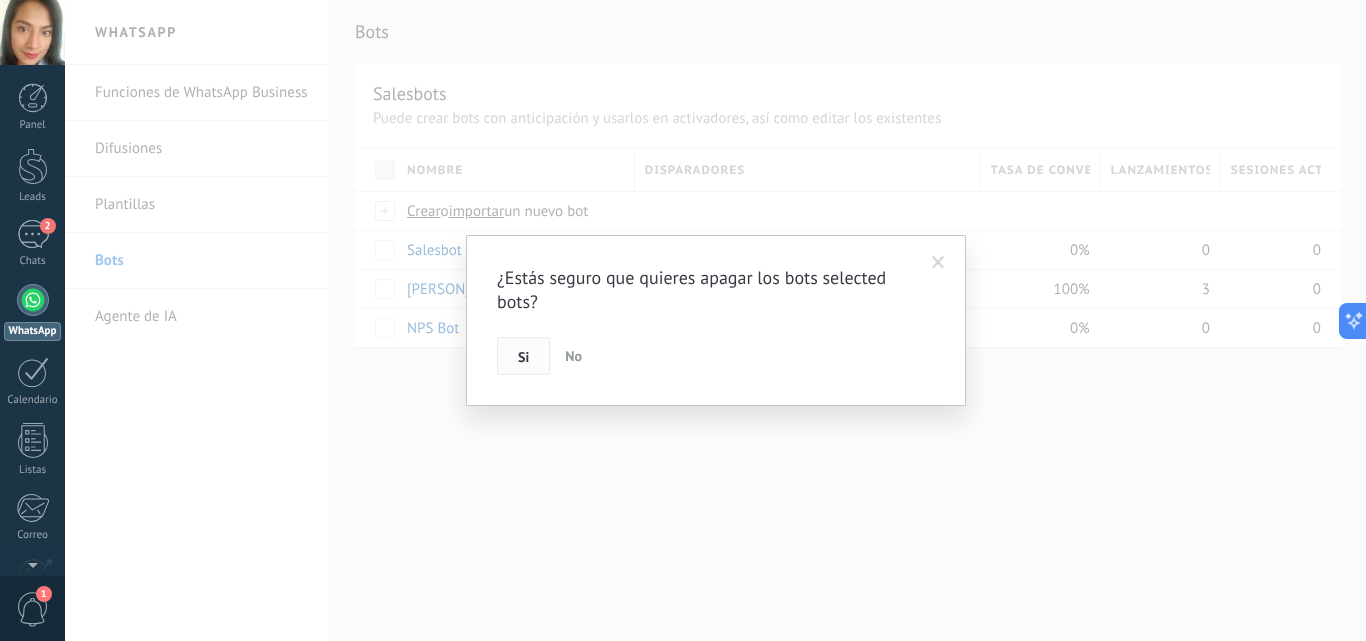 click on "Si" at bounding box center (523, 356) 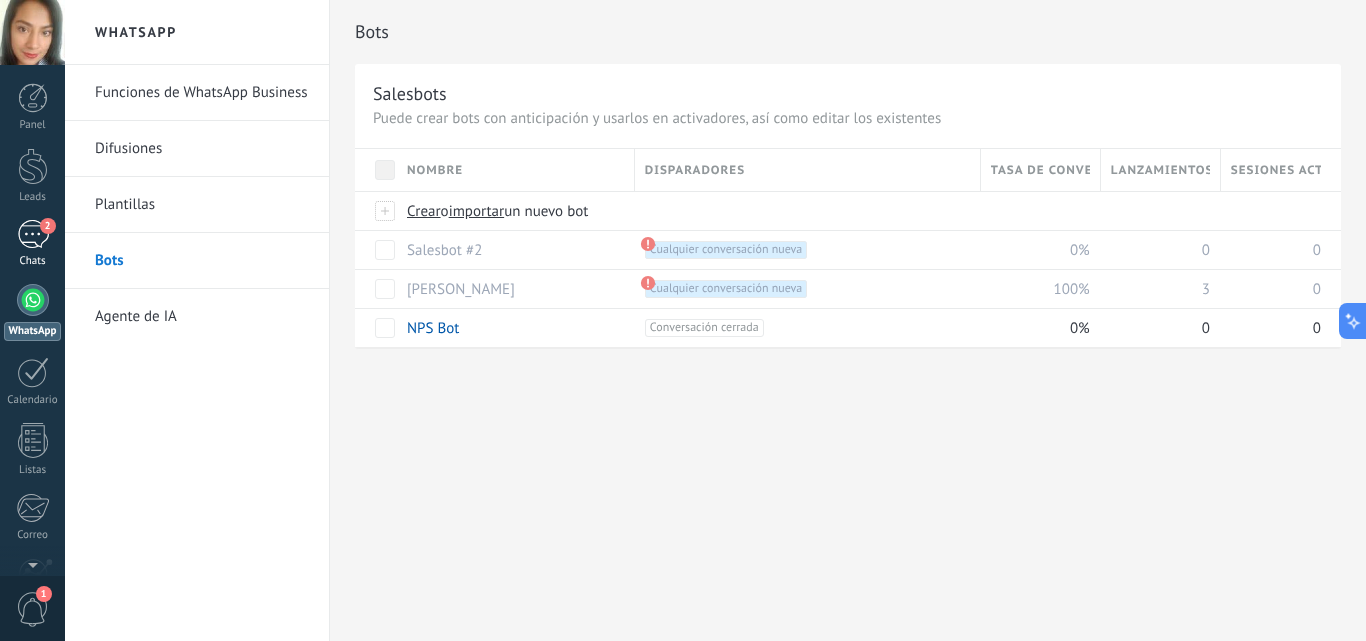 click on "2" at bounding box center [48, 226] 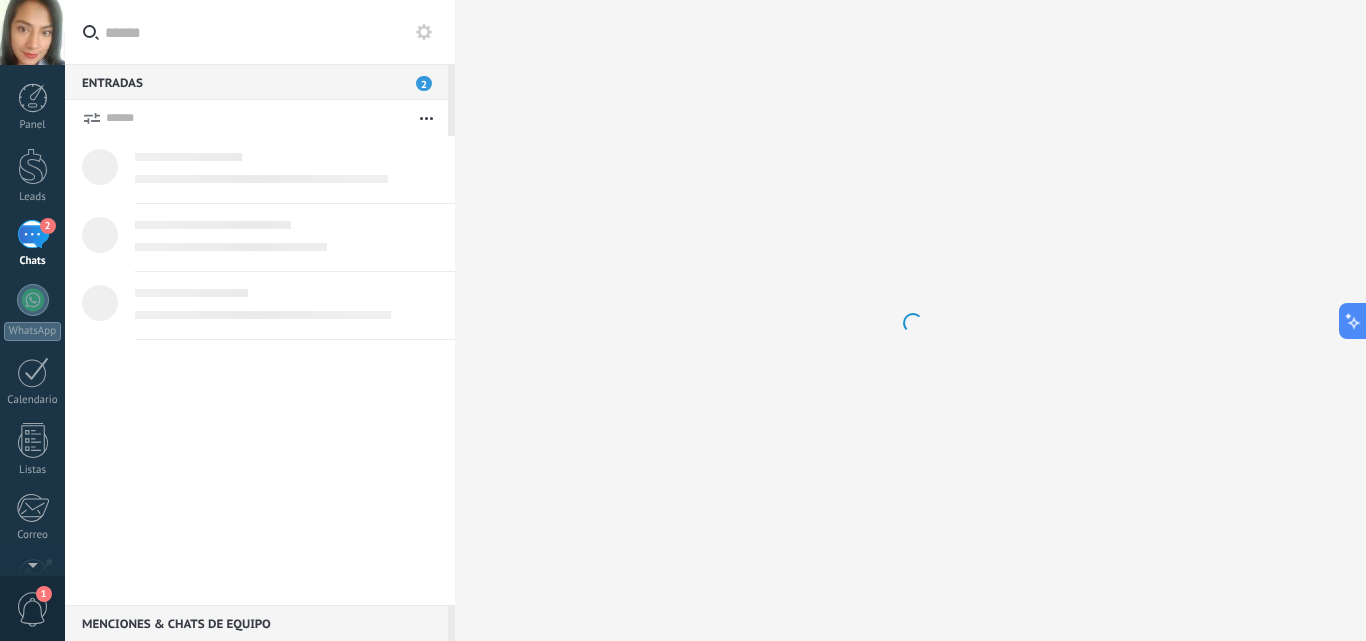 click on "2" at bounding box center [48, 226] 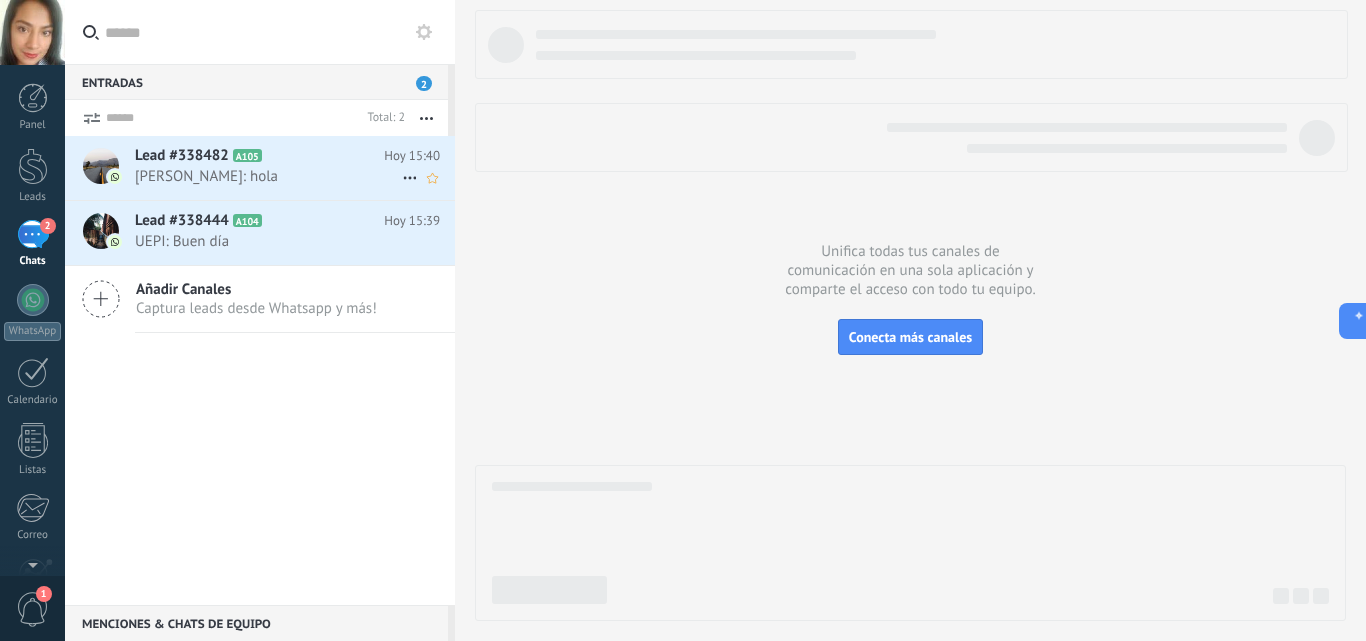 click 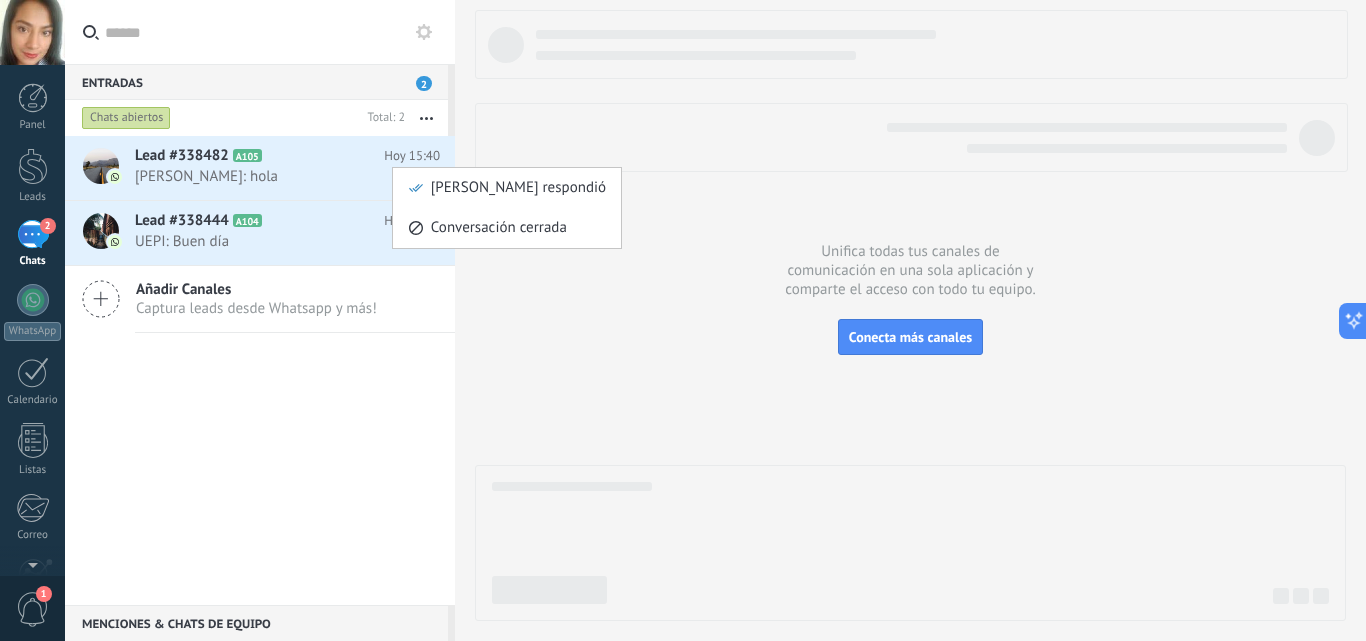 click at bounding box center (683, 320) 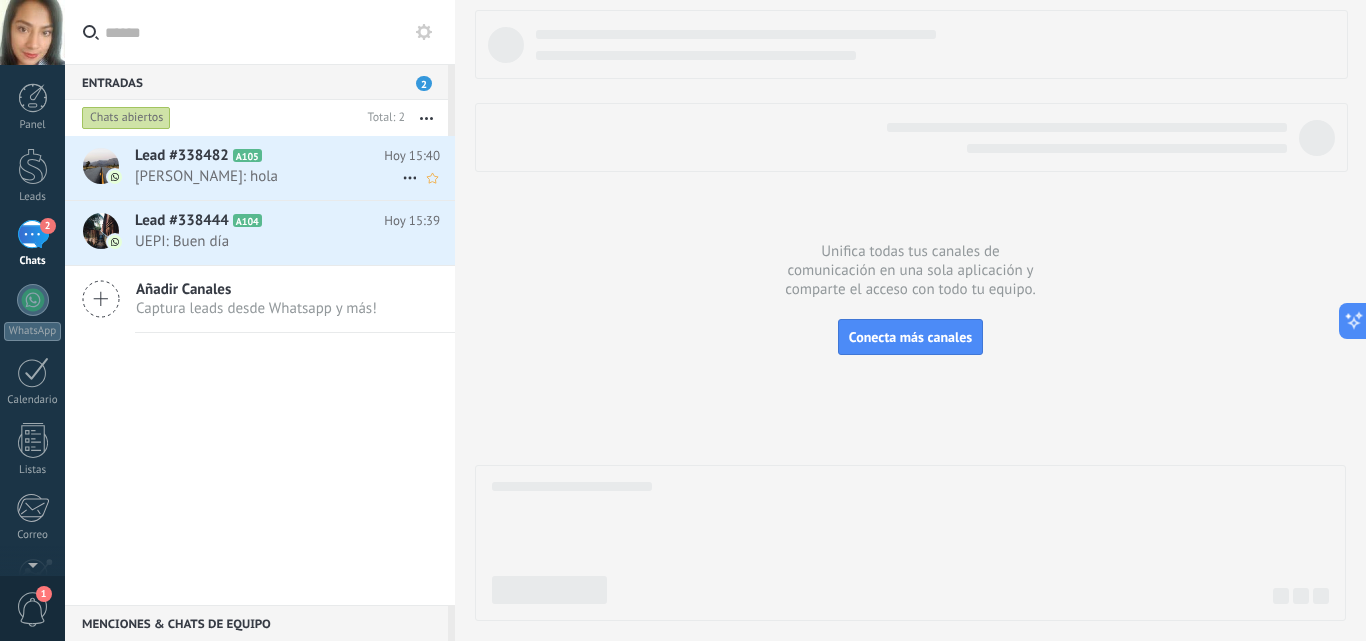 click on "[PERSON_NAME]: hola" at bounding box center [268, 176] 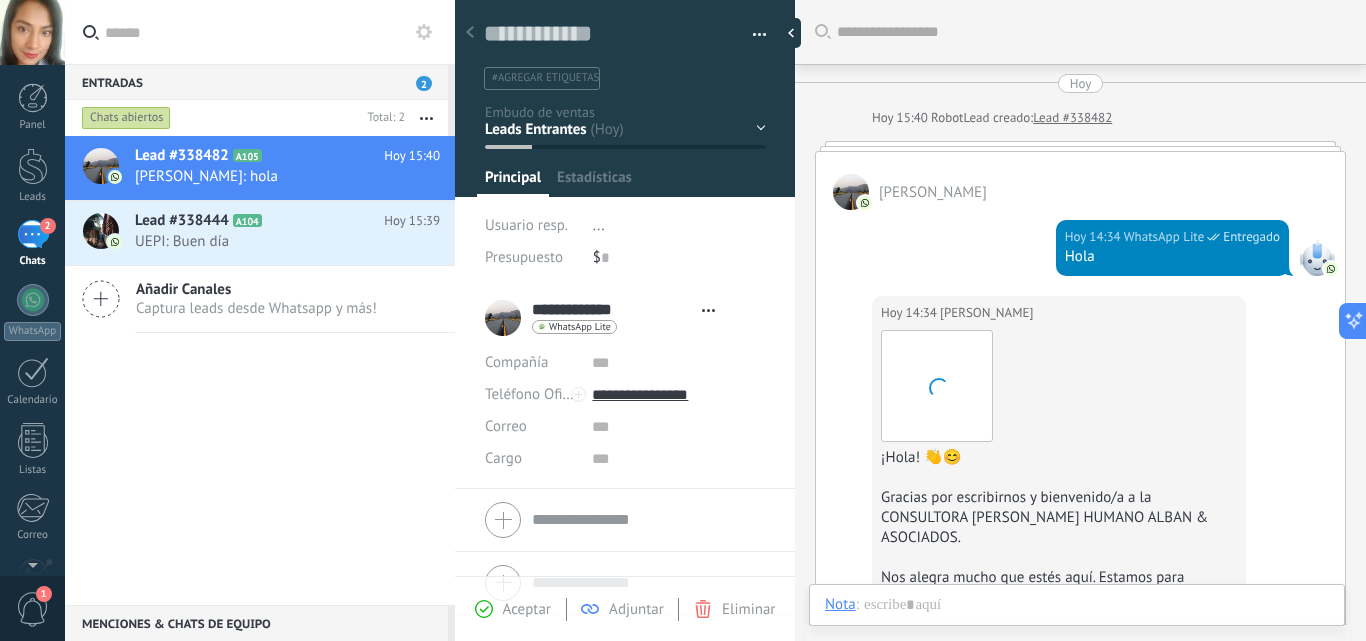 click at bounding box center (752, 35) 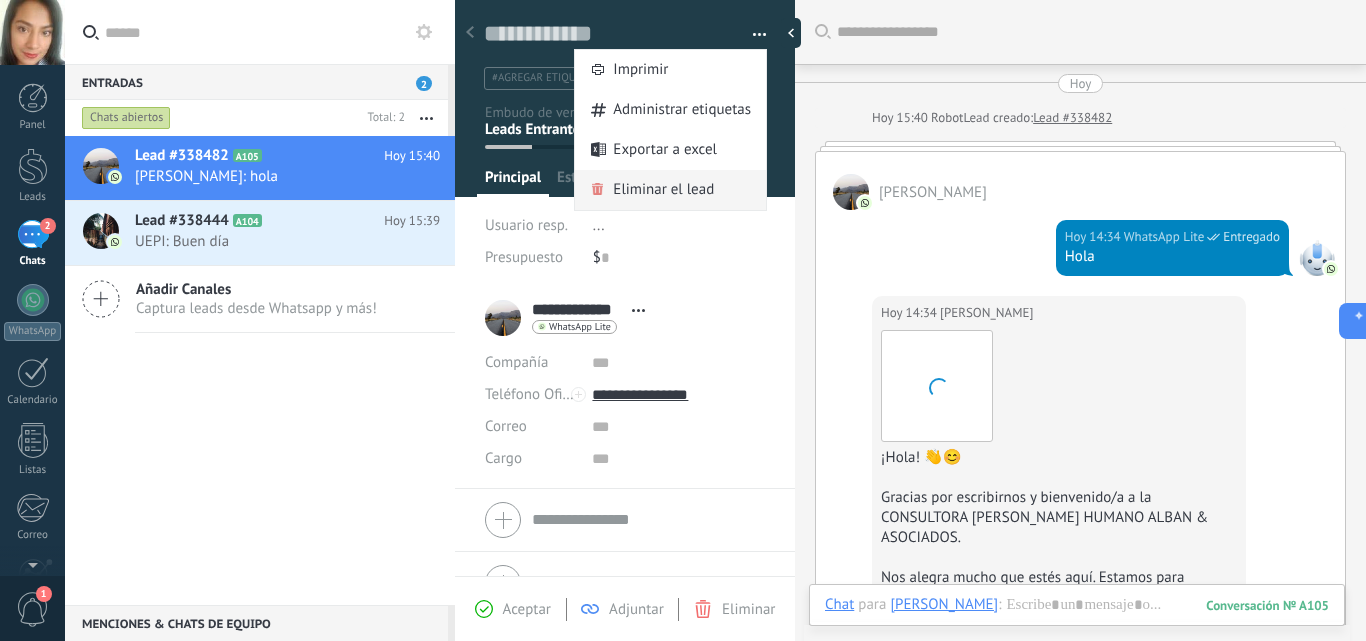 scroll, scrollTop: 1111, scrollLeft: 0, axis: vertical 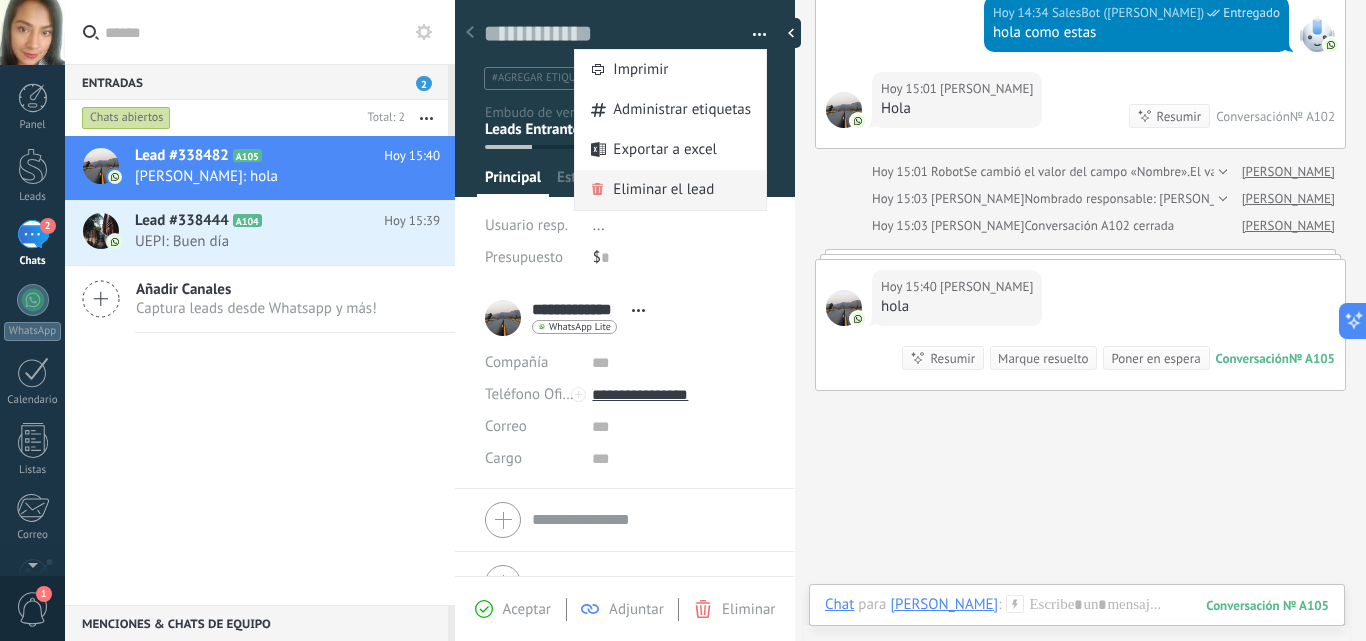 click on "Eliminar el lead" at bounding box center [663, 190] 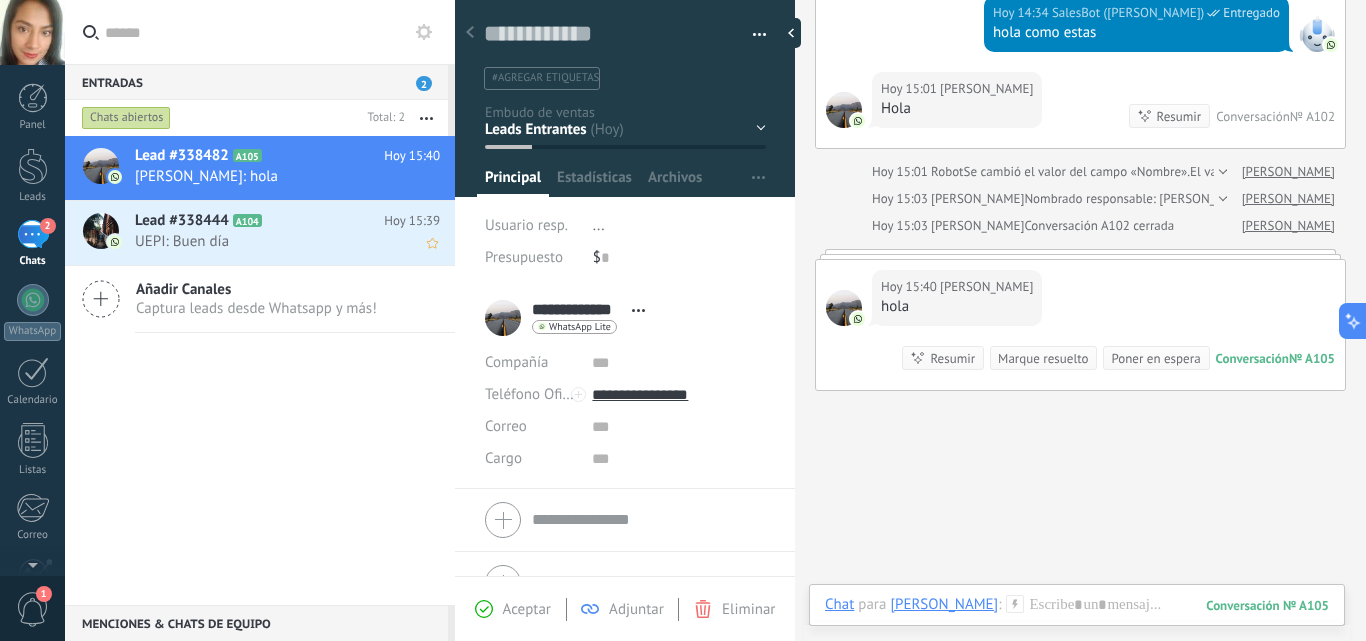 scroll, scrollTop: 1111, scrollLeft: 0, axis: vertical 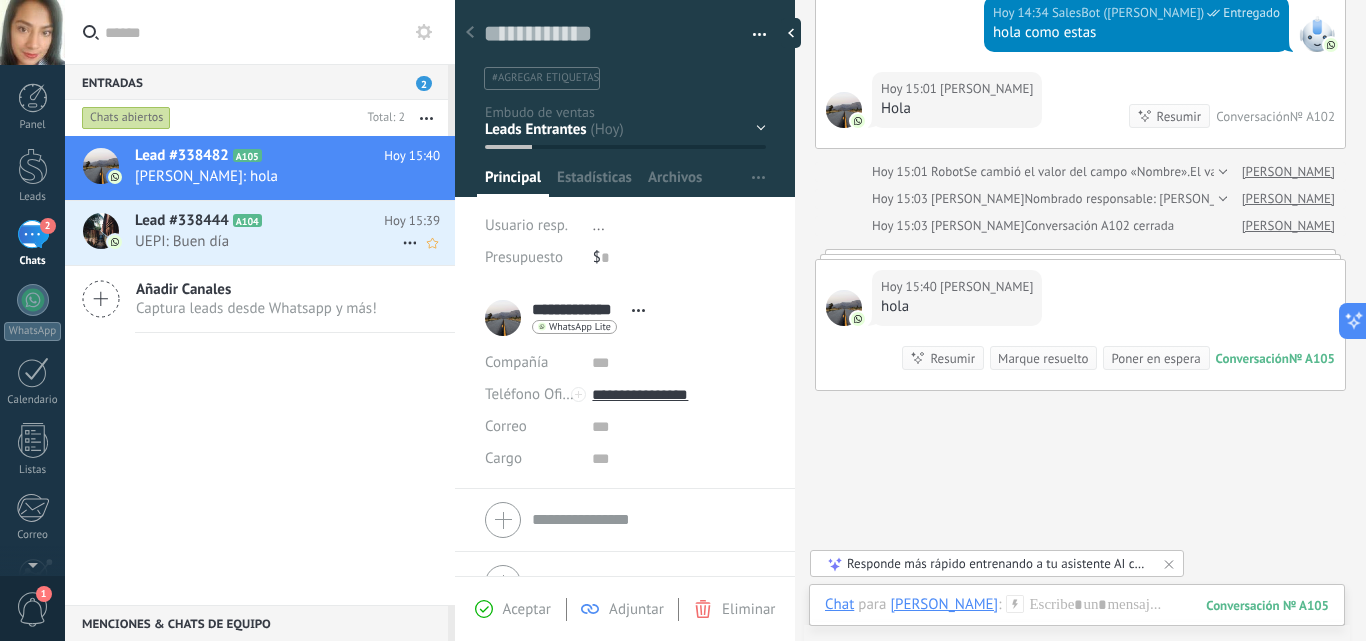click 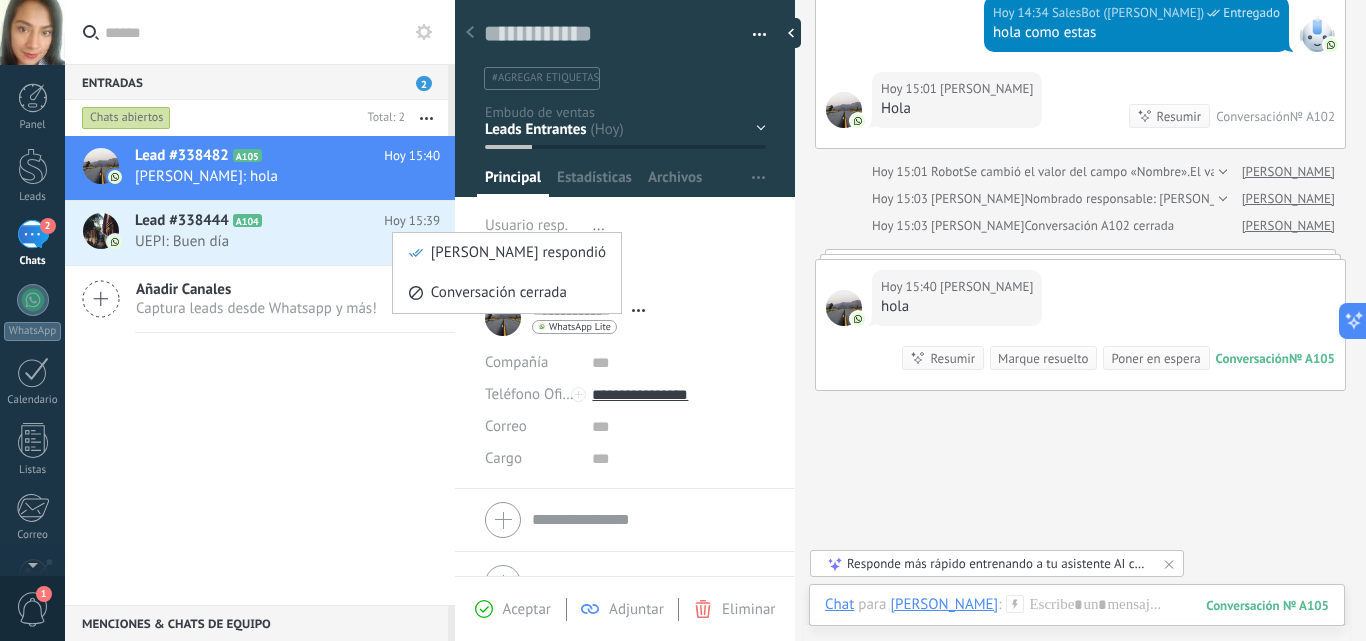 click on "[PERSON_NAME] respondió" at bounding box center [507, 253] 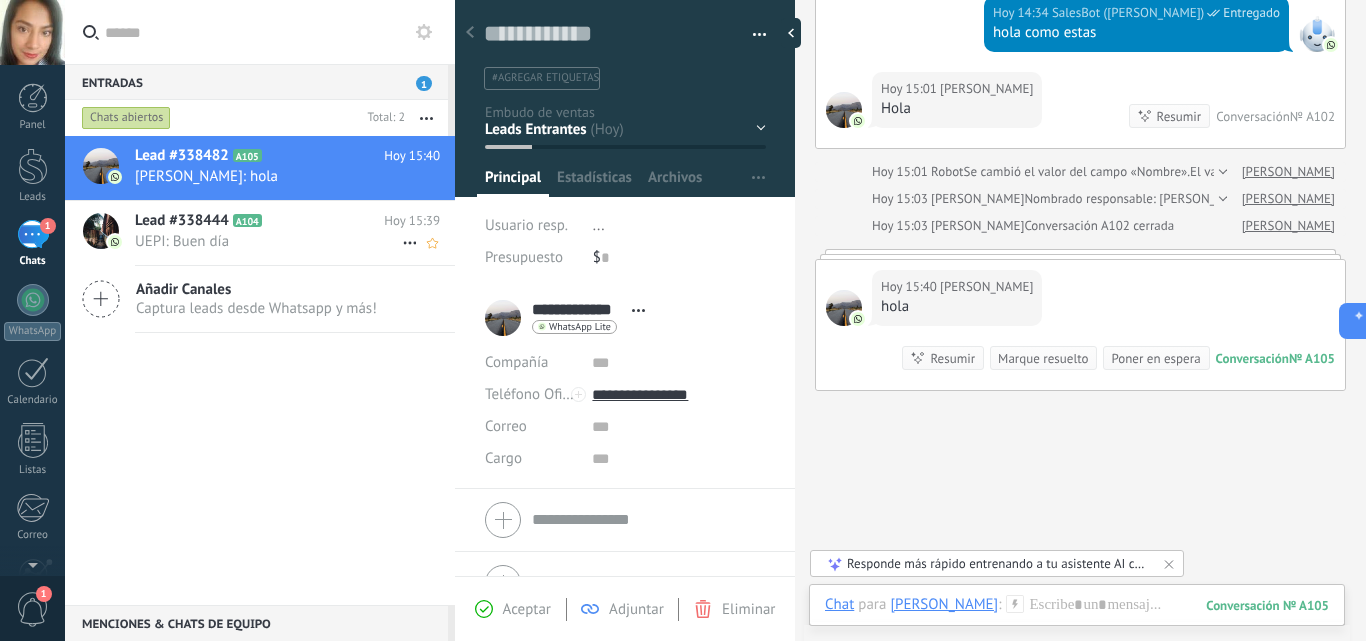 click 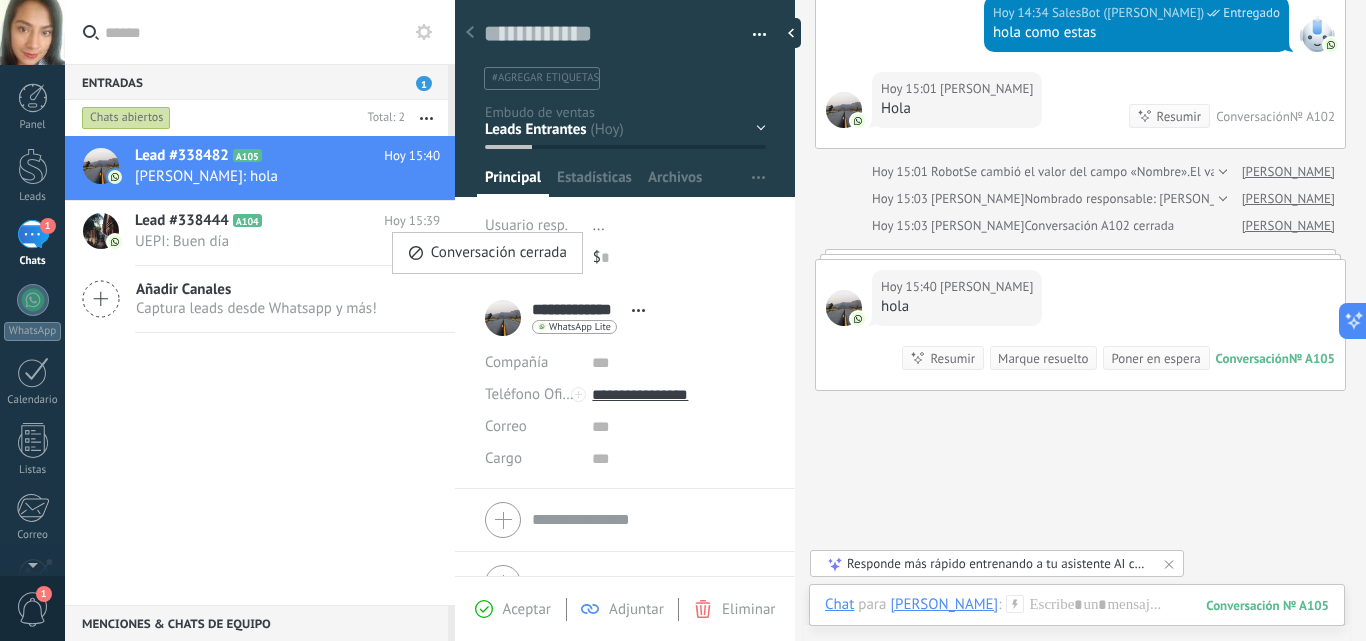 click at bounding box center [683, 320] 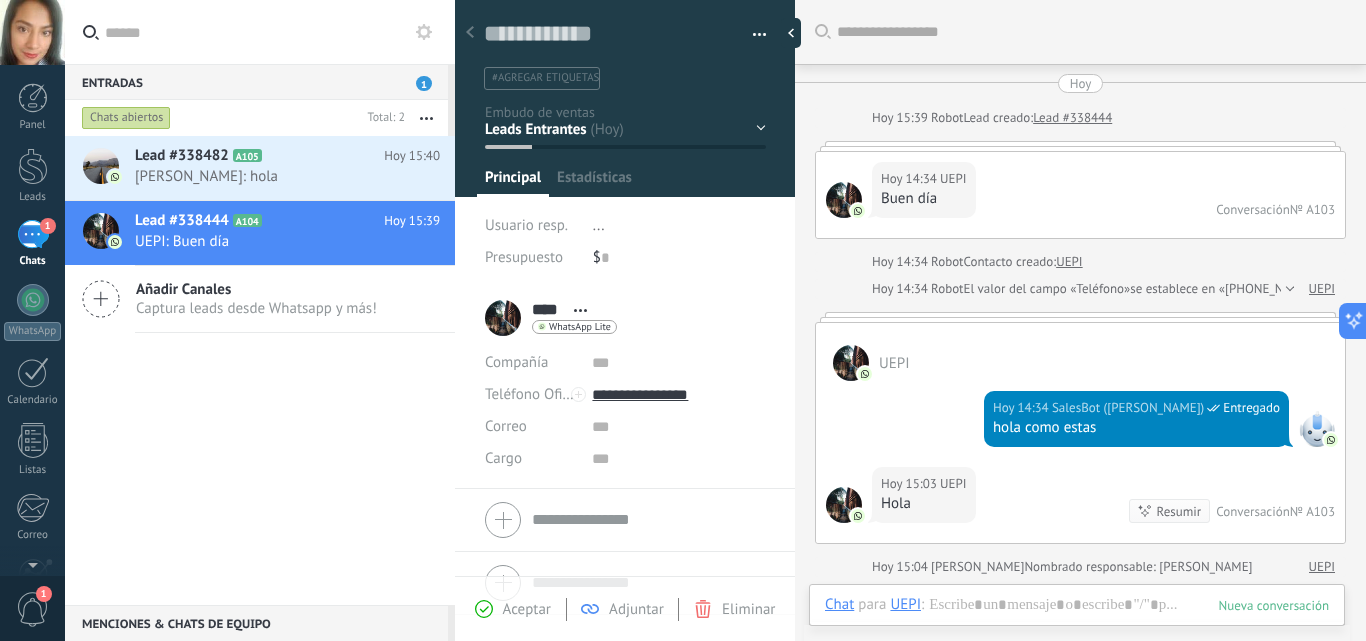 click at bounding box center [752, 35] 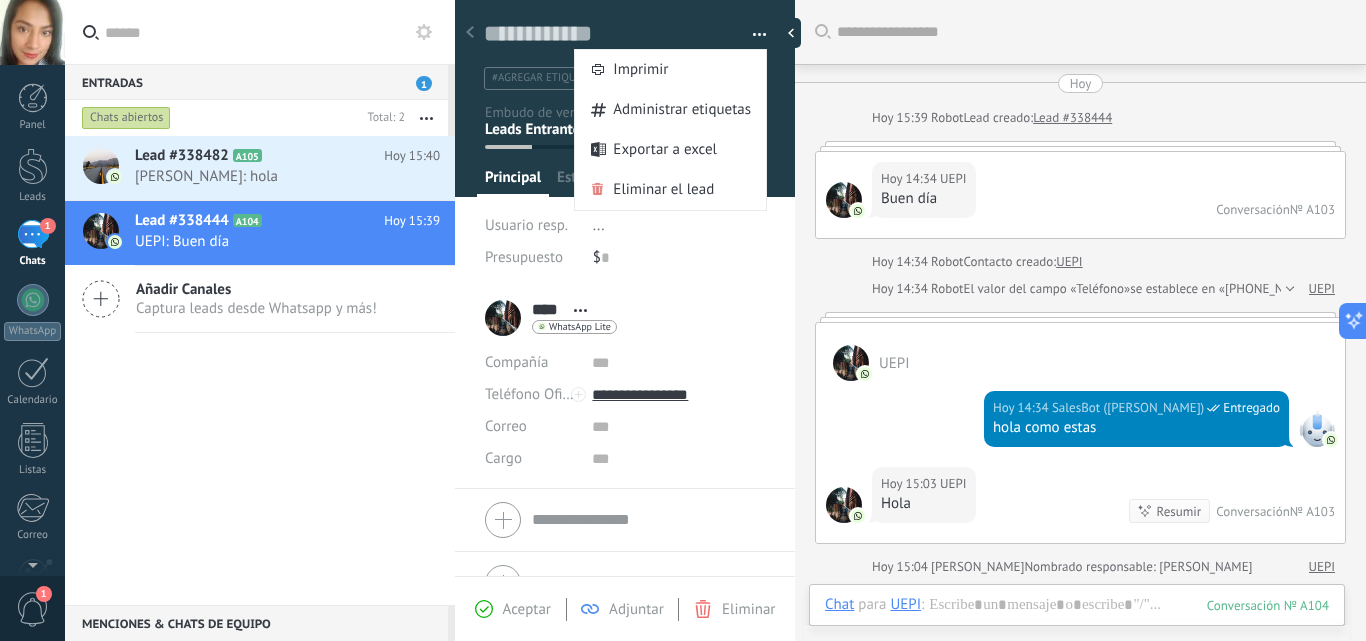 scroll, scrollTop: 30, scrollLeft: 0, axis: vertical 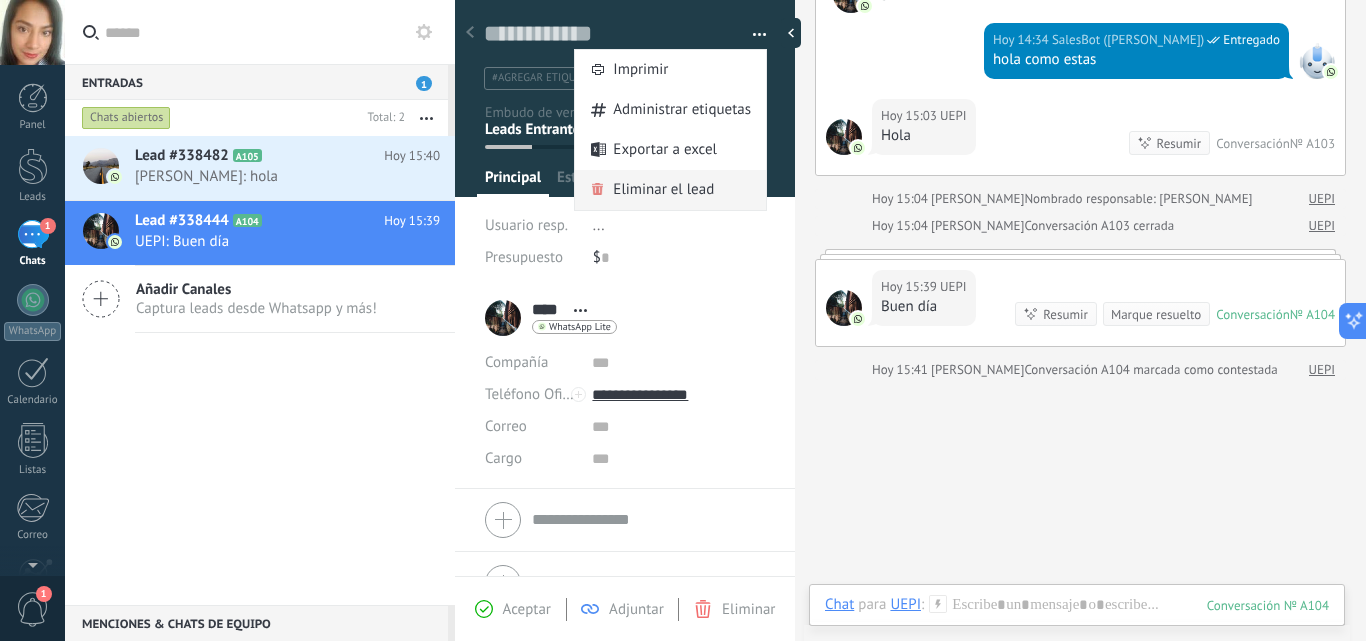click on "Eliminar el lead" at bounding box center (663, 190) 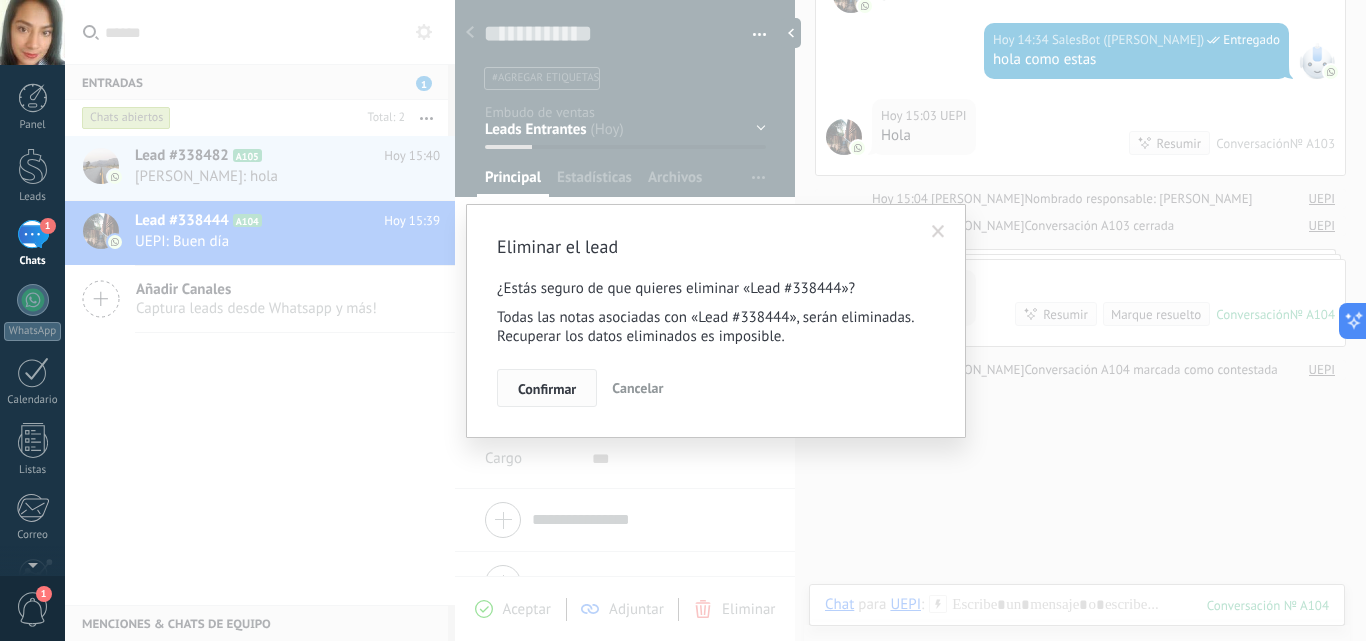click on "Confirmar" at bounding box center [547, 389] 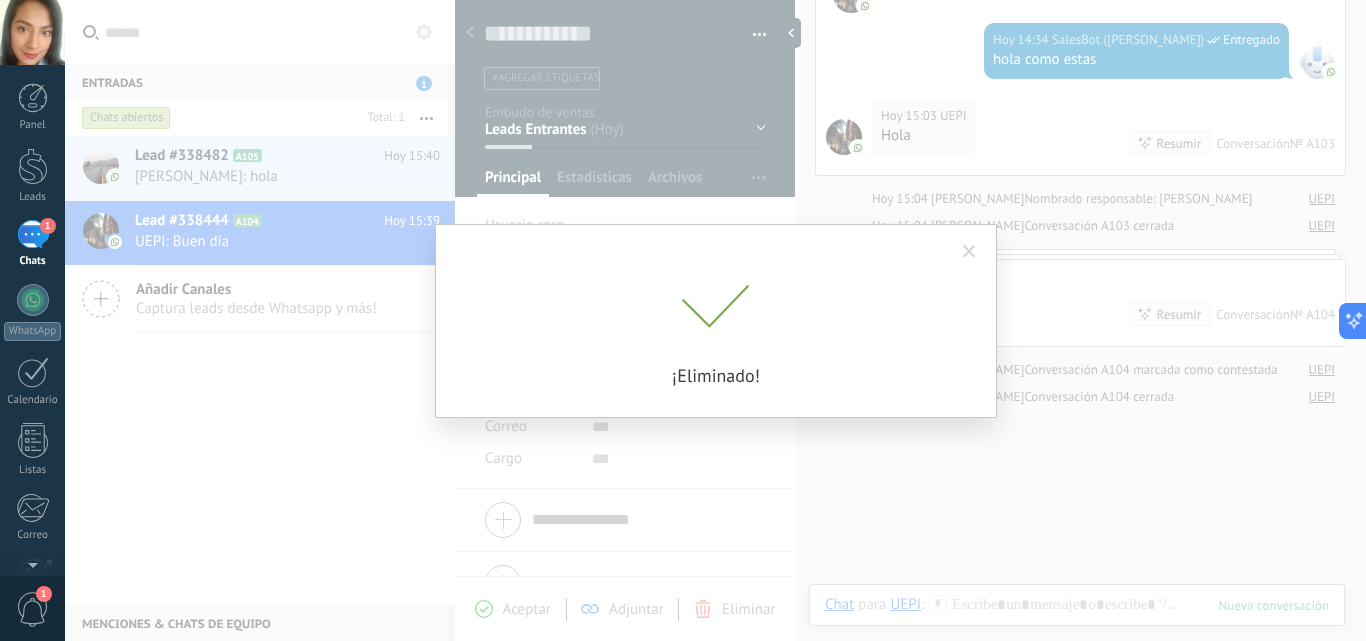 click on "Eliminar el lead ¿Estás seguro de que quieres eliminar «Lead #338444»? Todas las notas asociadas con «Lead #338444», serán eliminadas. Recuperar los datos eliminados es imposible. Confirmar Cancelar ¡Eliminado!" at bounding box center (715, 320) 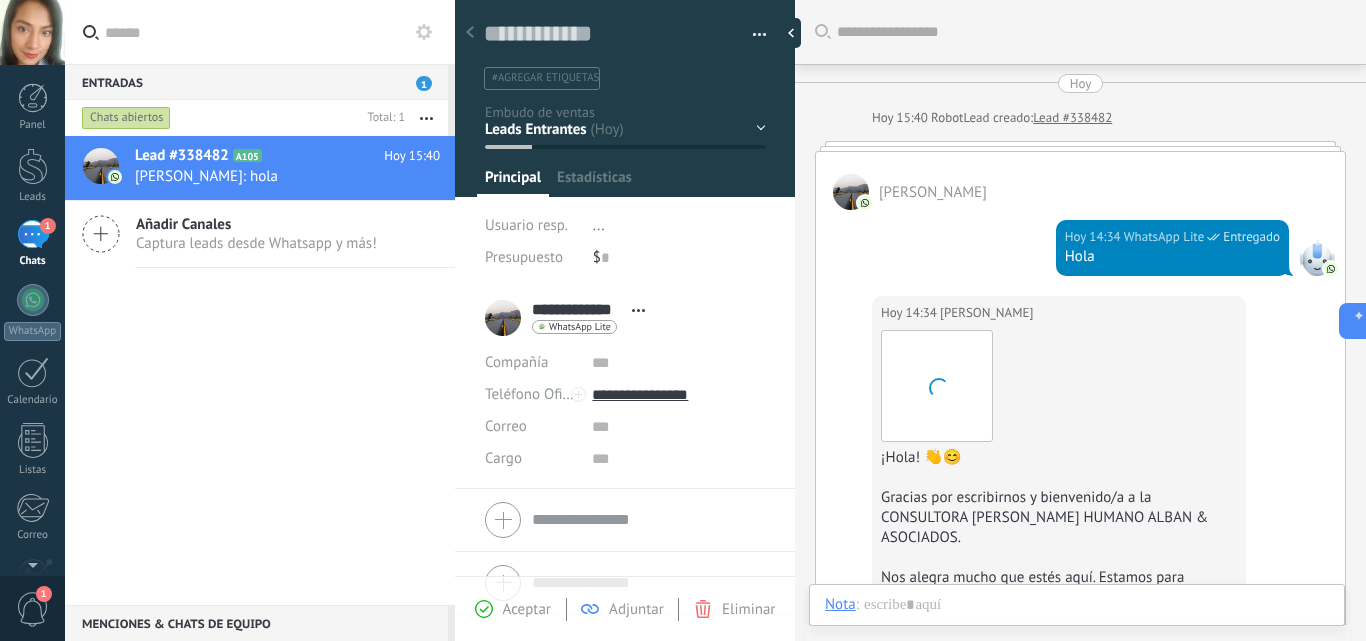 click at bounding box center (760, 38) 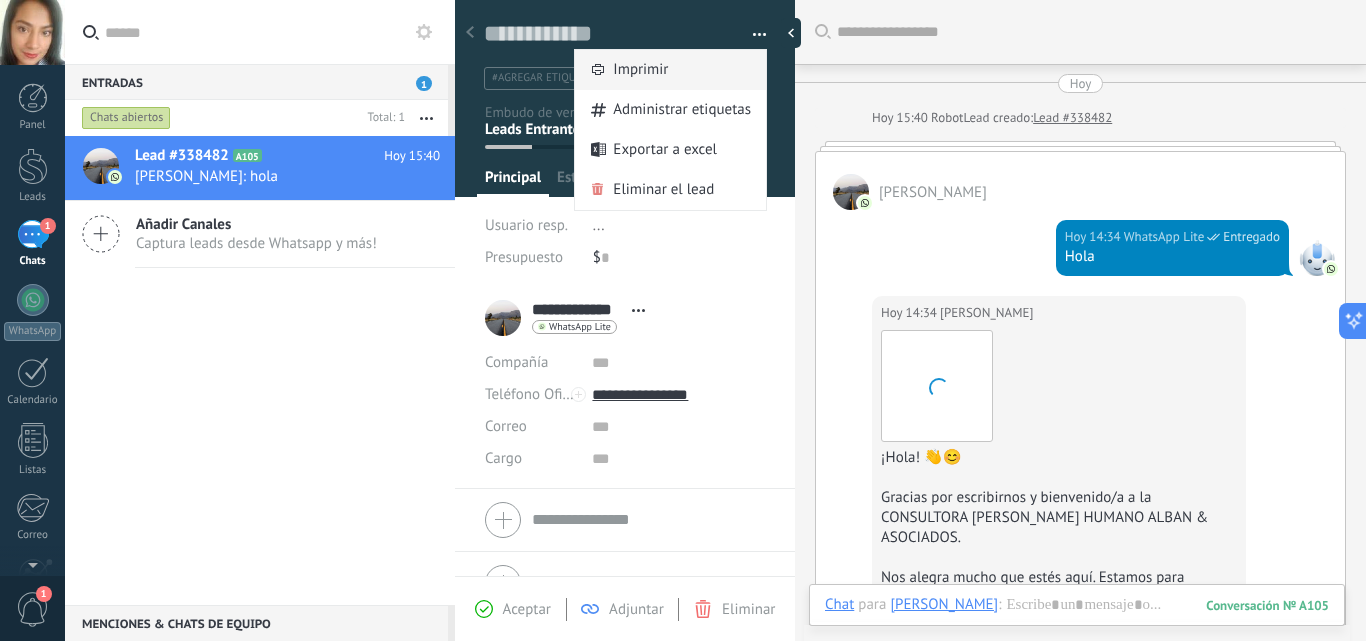 scroll, scrollTop: 30, scrollLeft: 0, axis: vertical 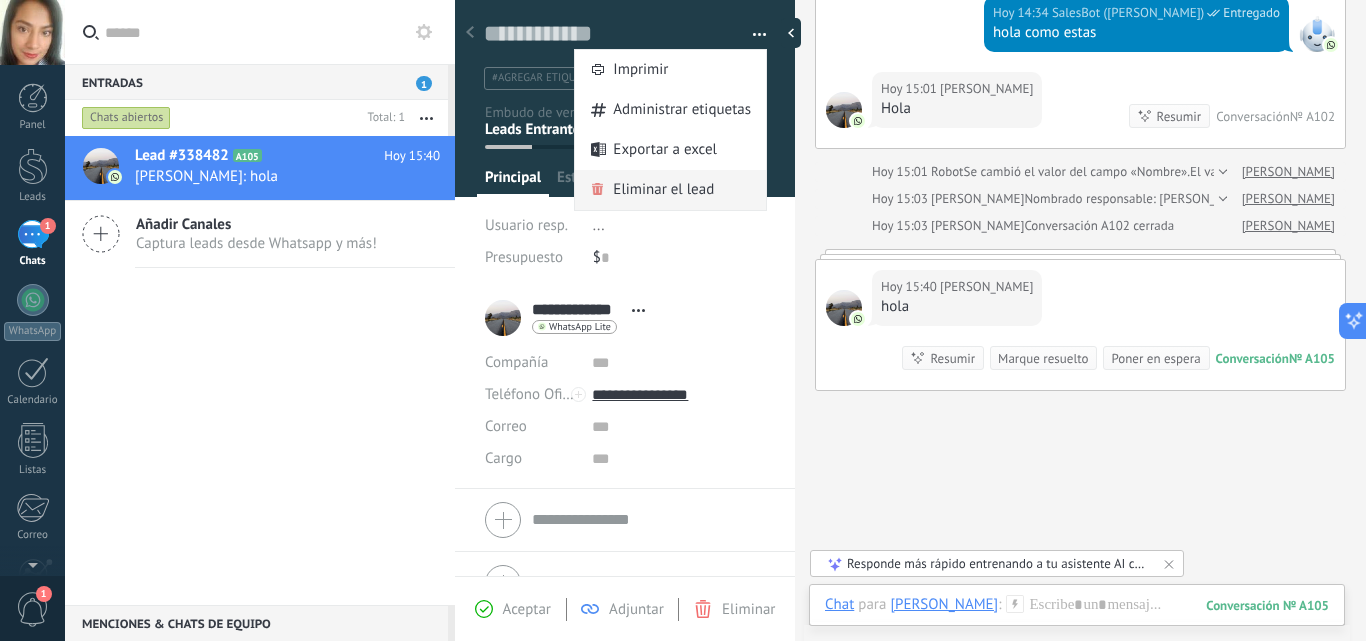click on "Eliminar el lead" at bounding box center (663, 190) 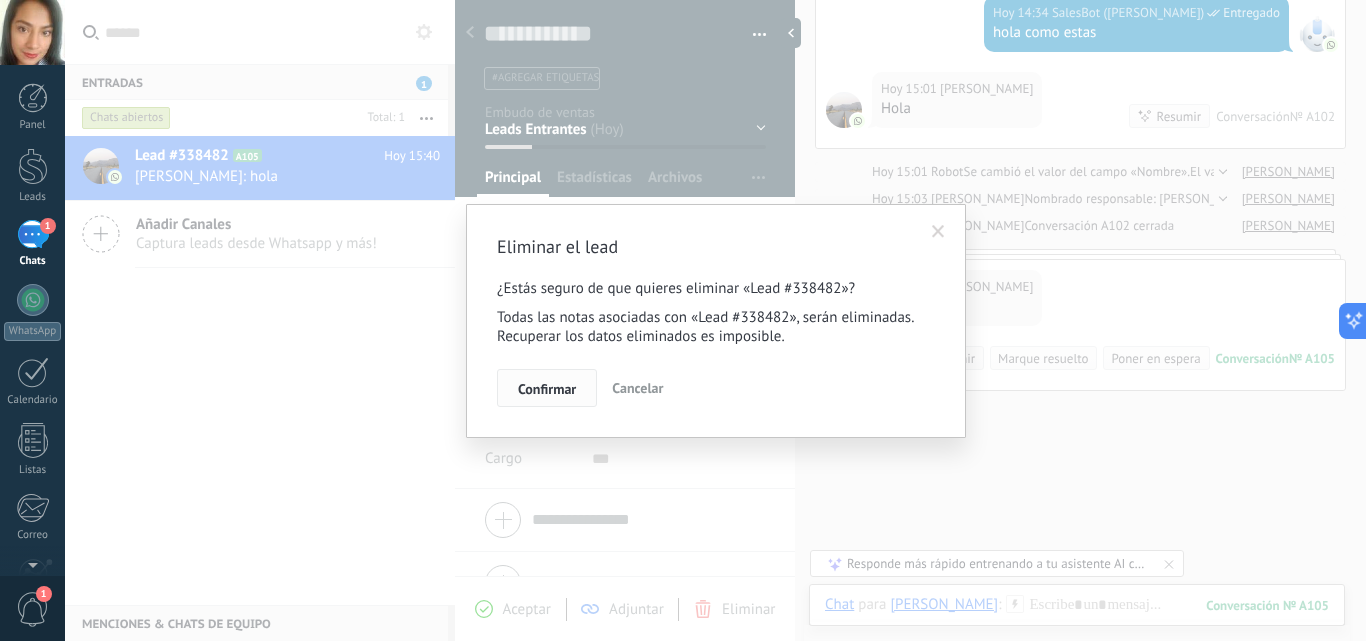 click on "Confirmar" at bounding box center (547, 388) 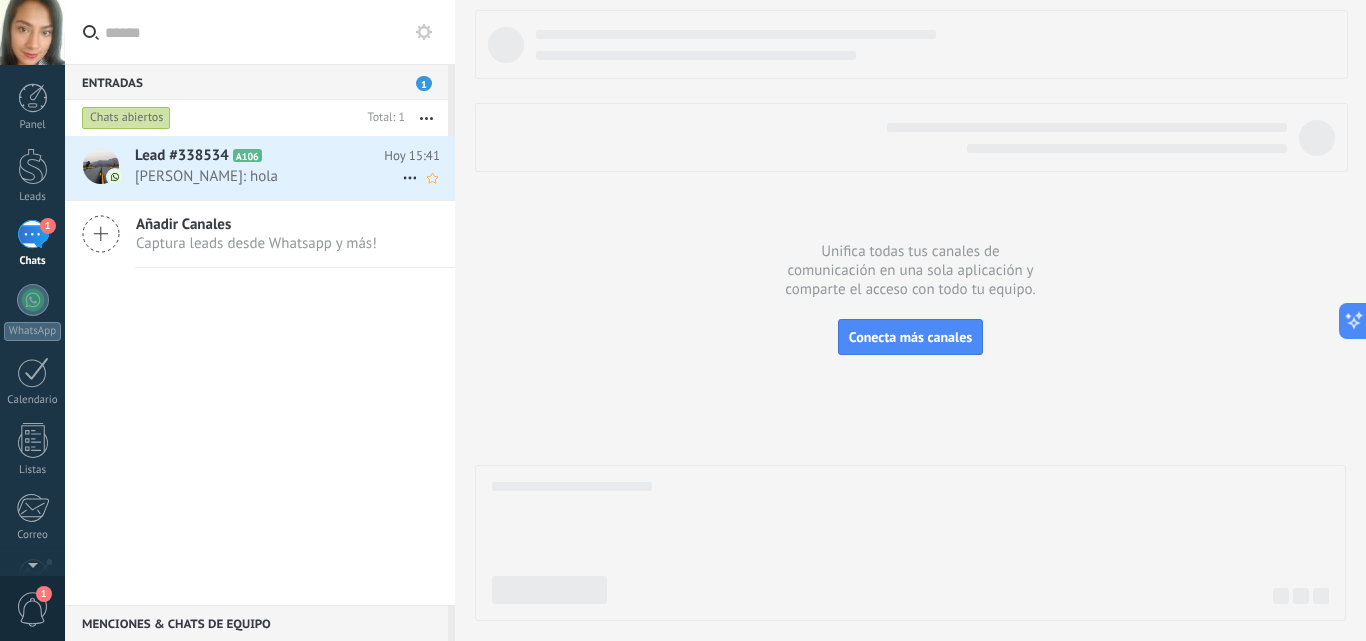 click 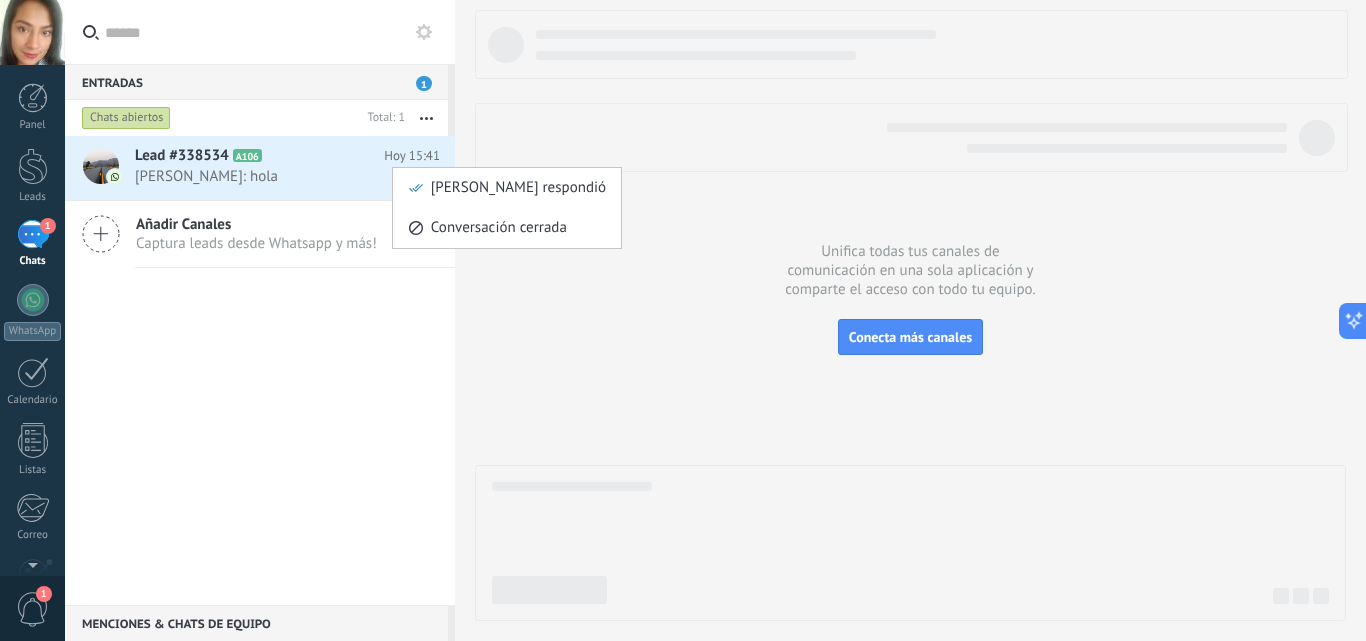 click at bounding box center (683, 320) 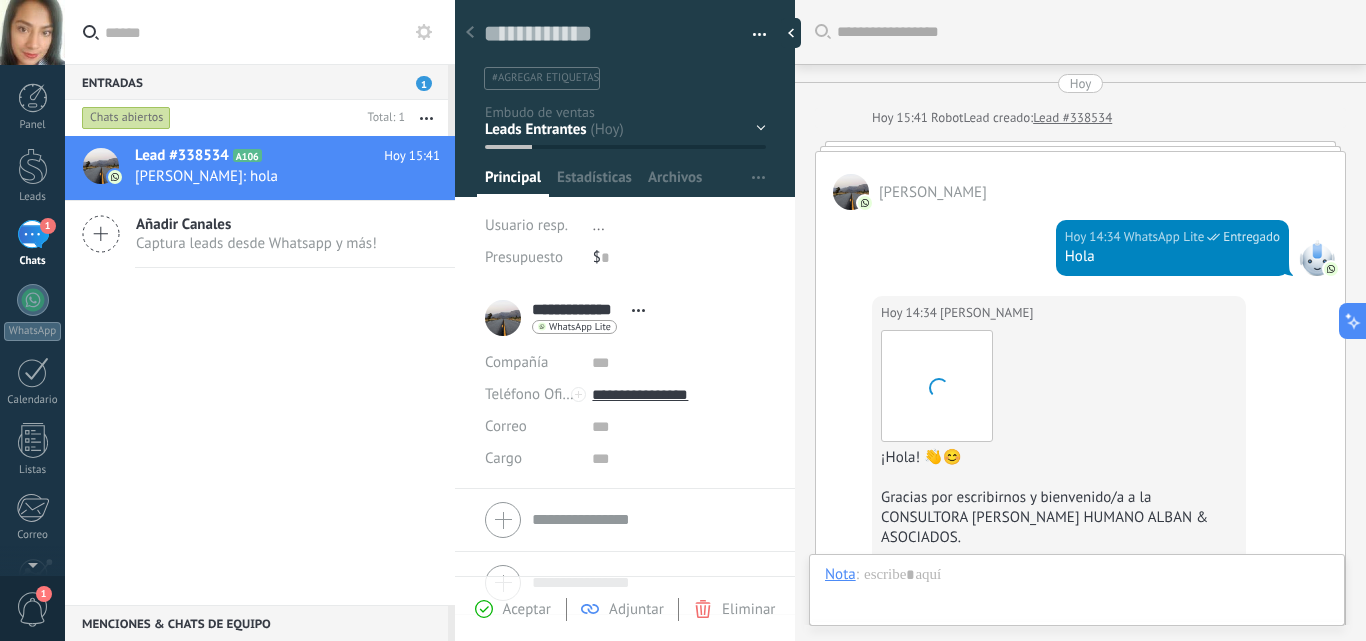 click on "Guardar y crear
Imprimir
Administrar etiquetas
Exportar a excel" at bounding box center (625, 38) 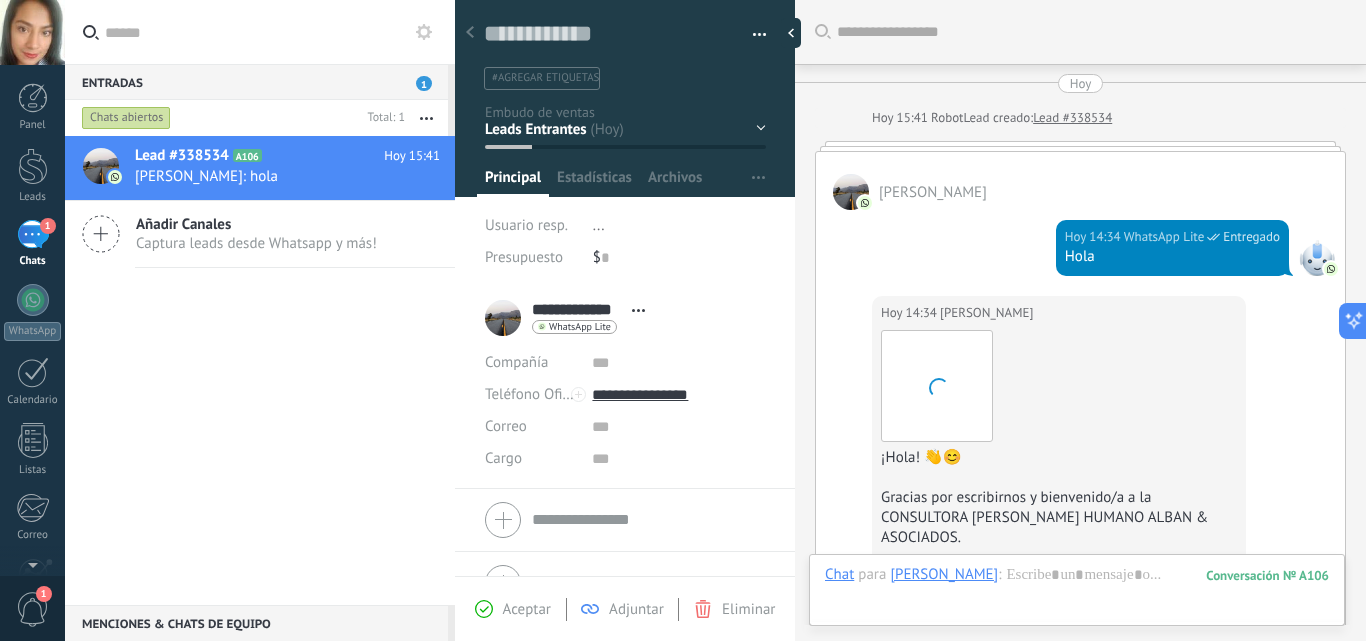 scroll, scrollTop: 30, scrollLeft: 0, axis: vertical 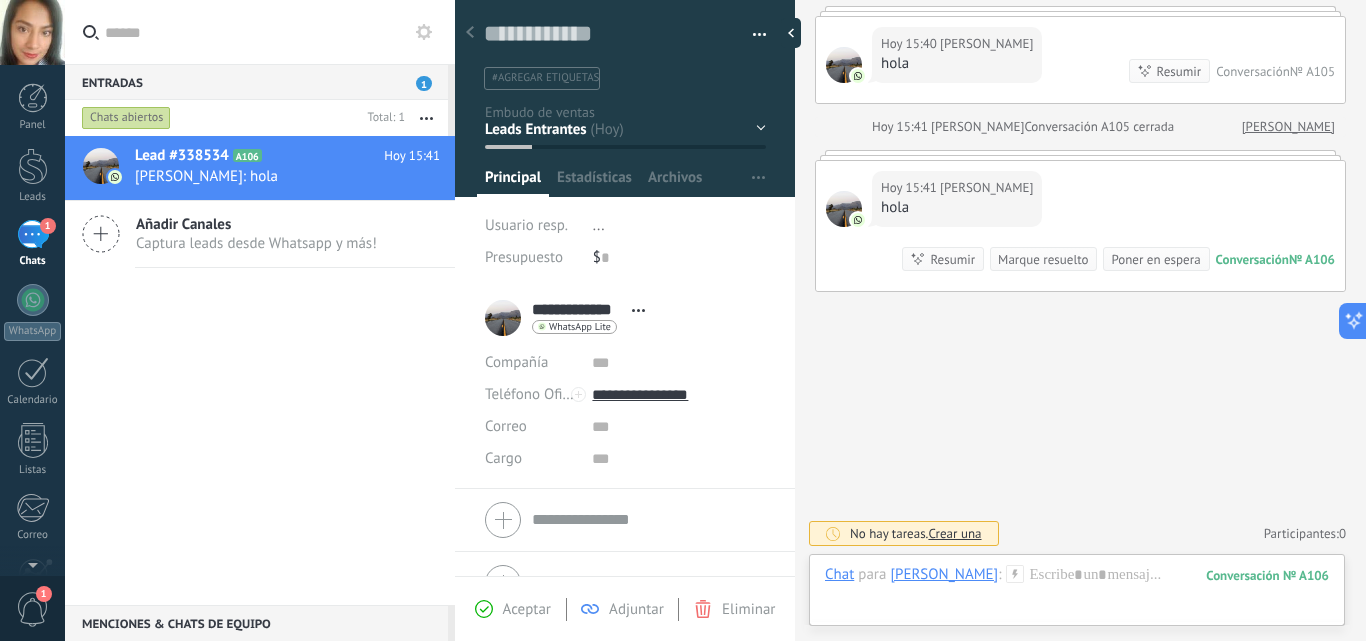 click at bounding box center (760, 38) 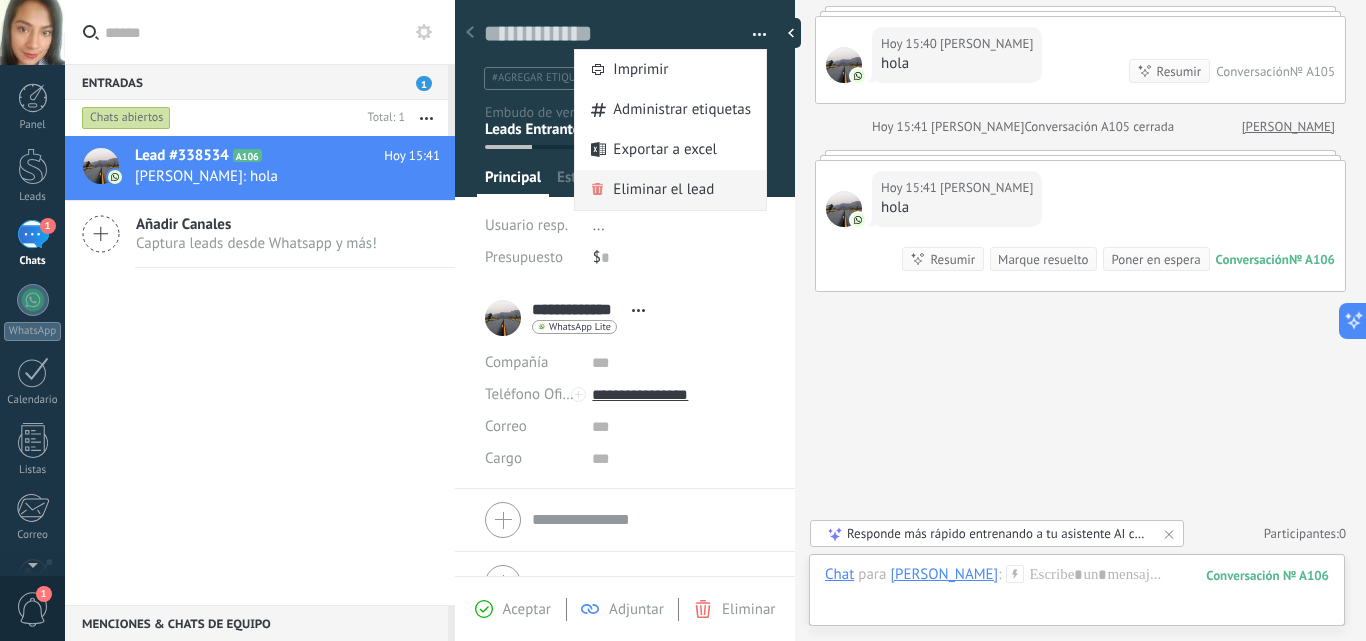 click on "Eliminar el lead" at bounding box center (663, 190) 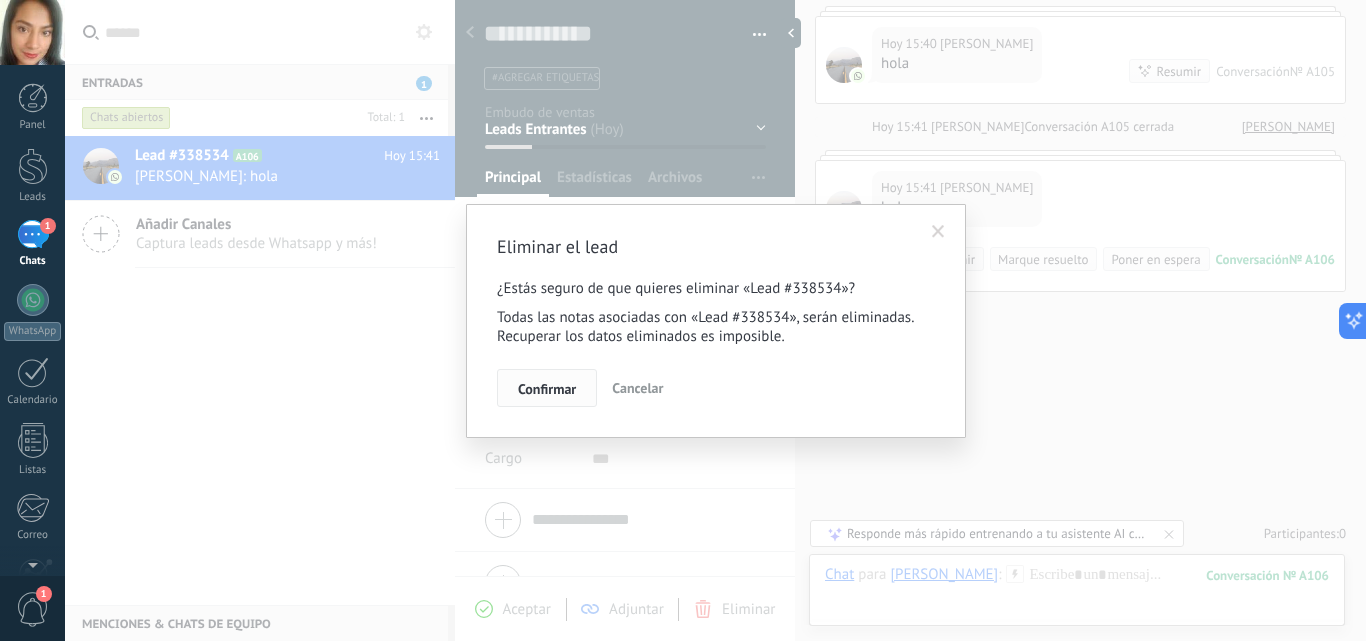 click on "Confirmar" at bounding box center [547, 389] 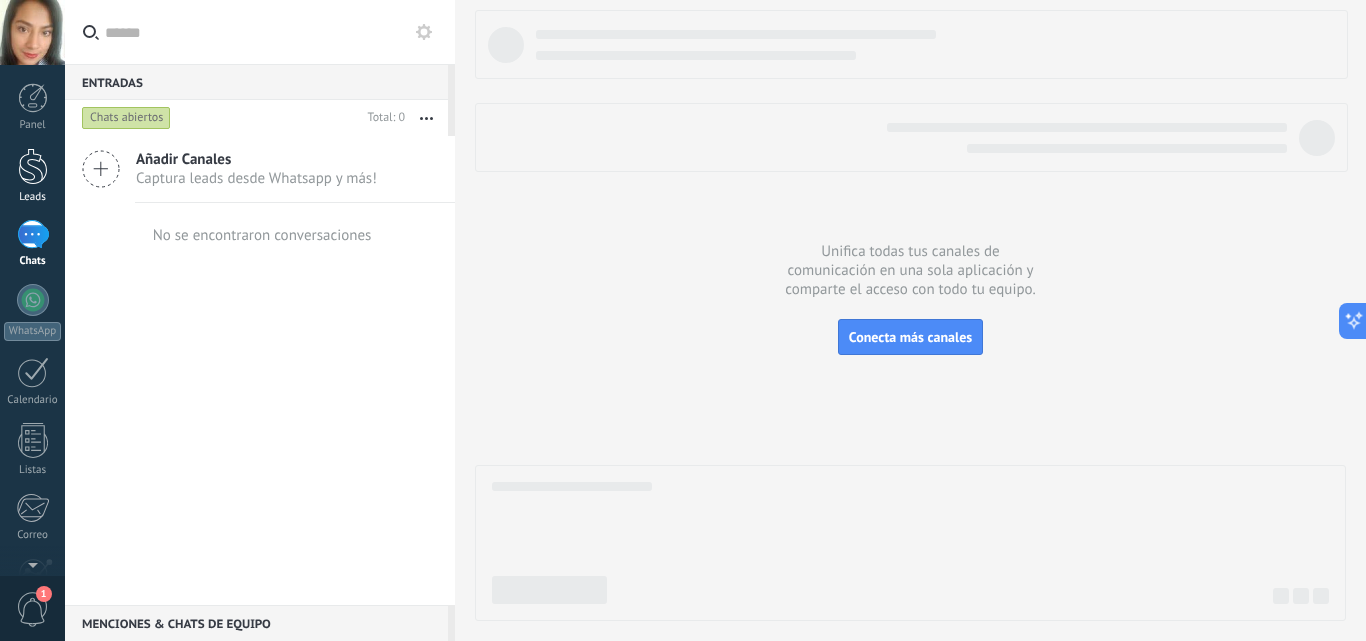 click on "Leads" at bounding box center [32, 176] 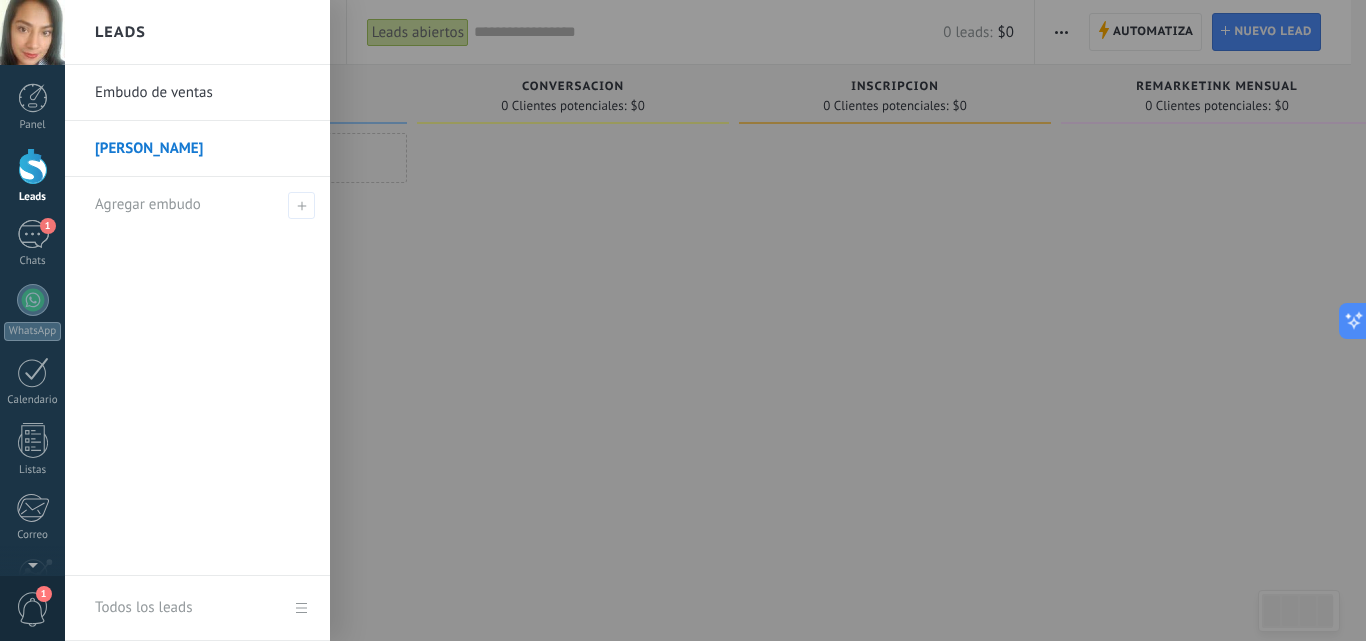 click on "Embudo de ventas [PERSON_NAME] embudo" at bounding box center [197, 320] 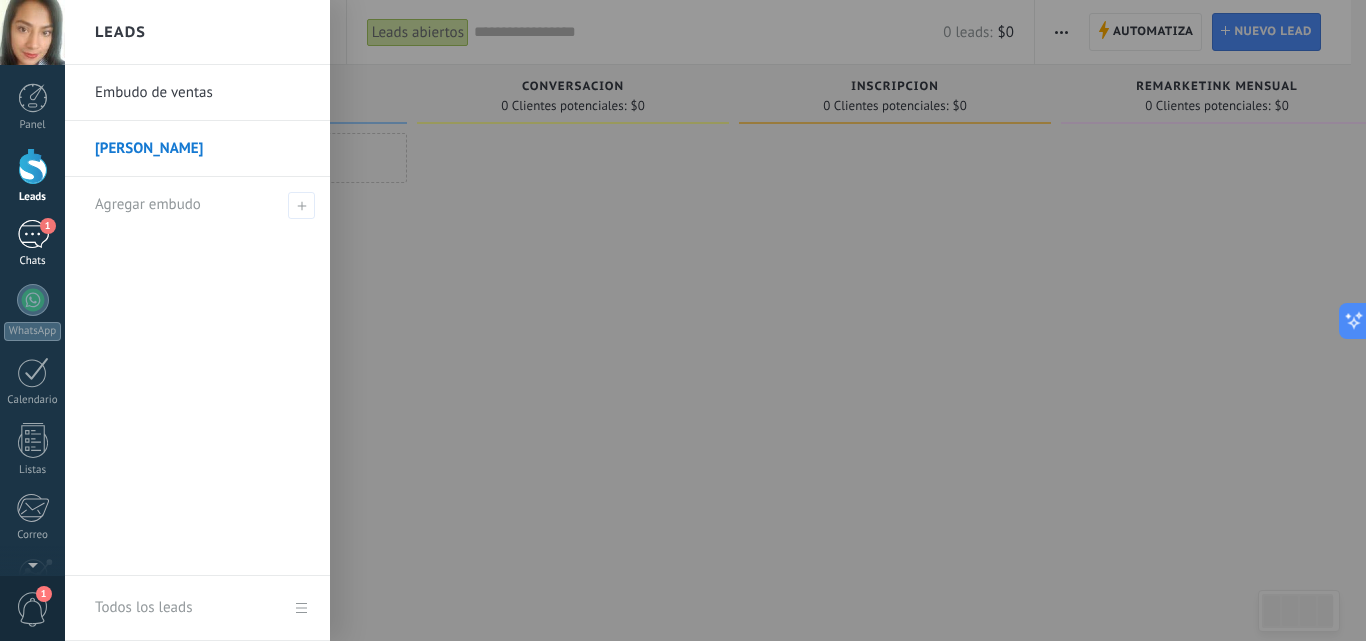 click on "1" at bounding box center (33, 234) 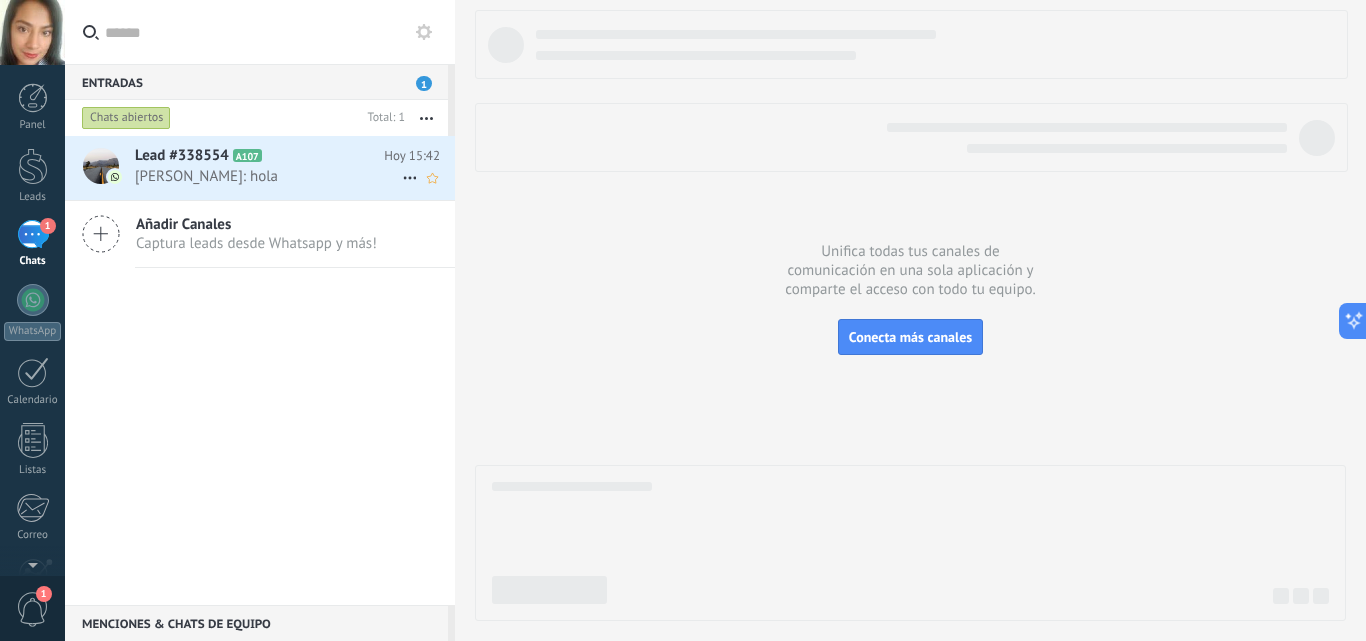 click 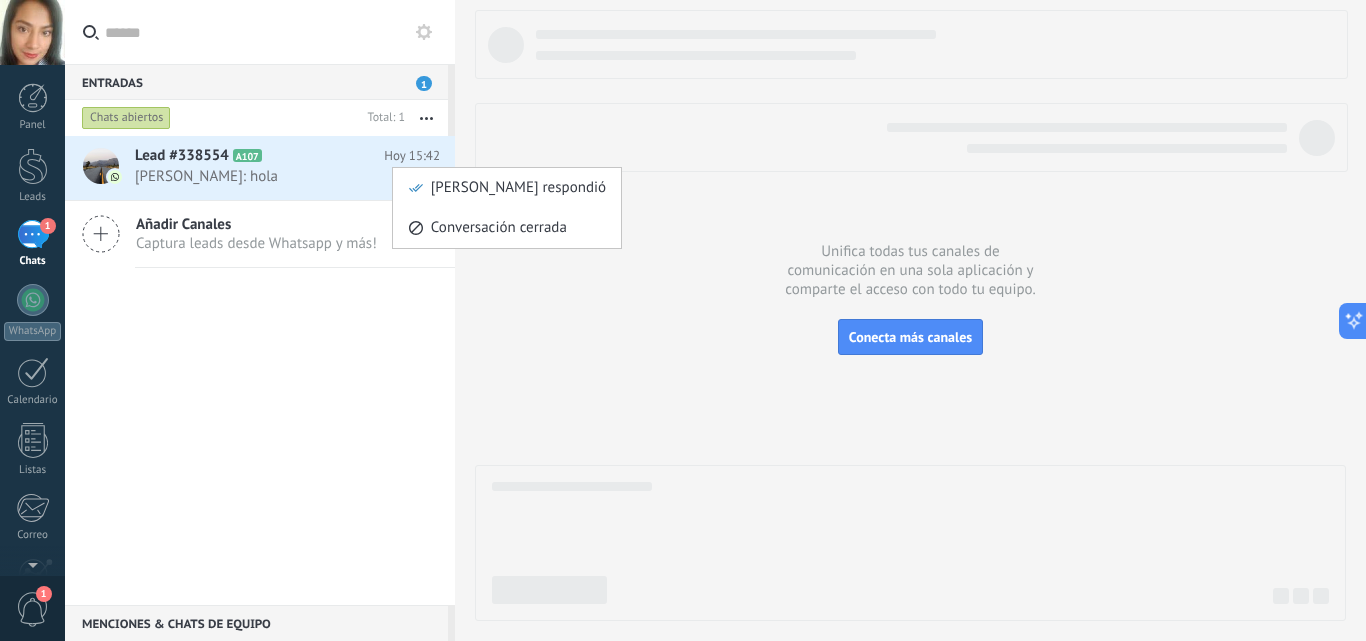 click at bounding box center [683, 320] 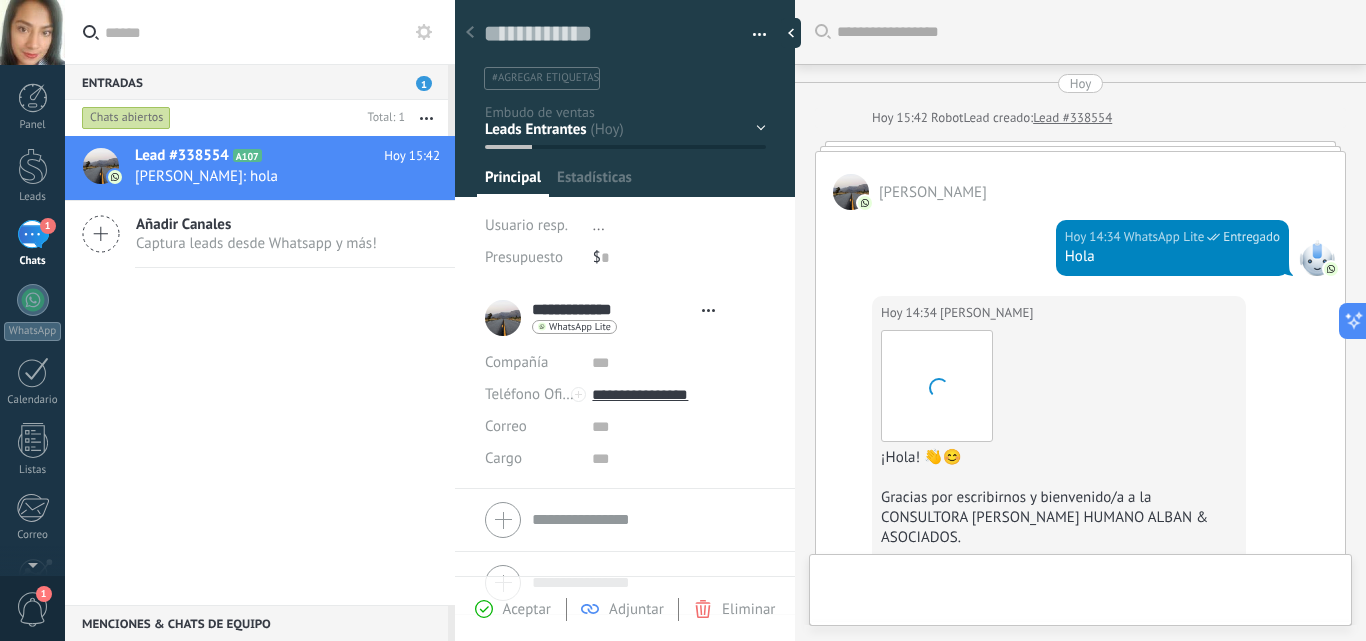 type on "**********" 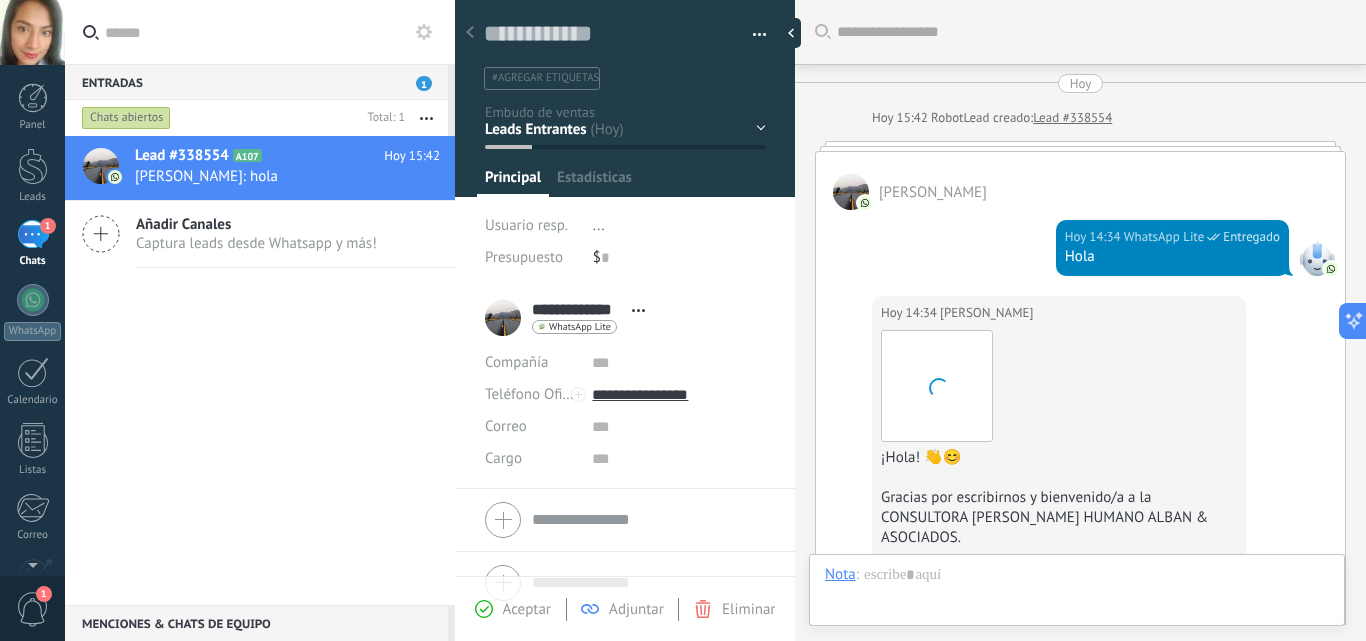 scroll, scrollTop: 30, scrollLeft: 0, axis: vertical 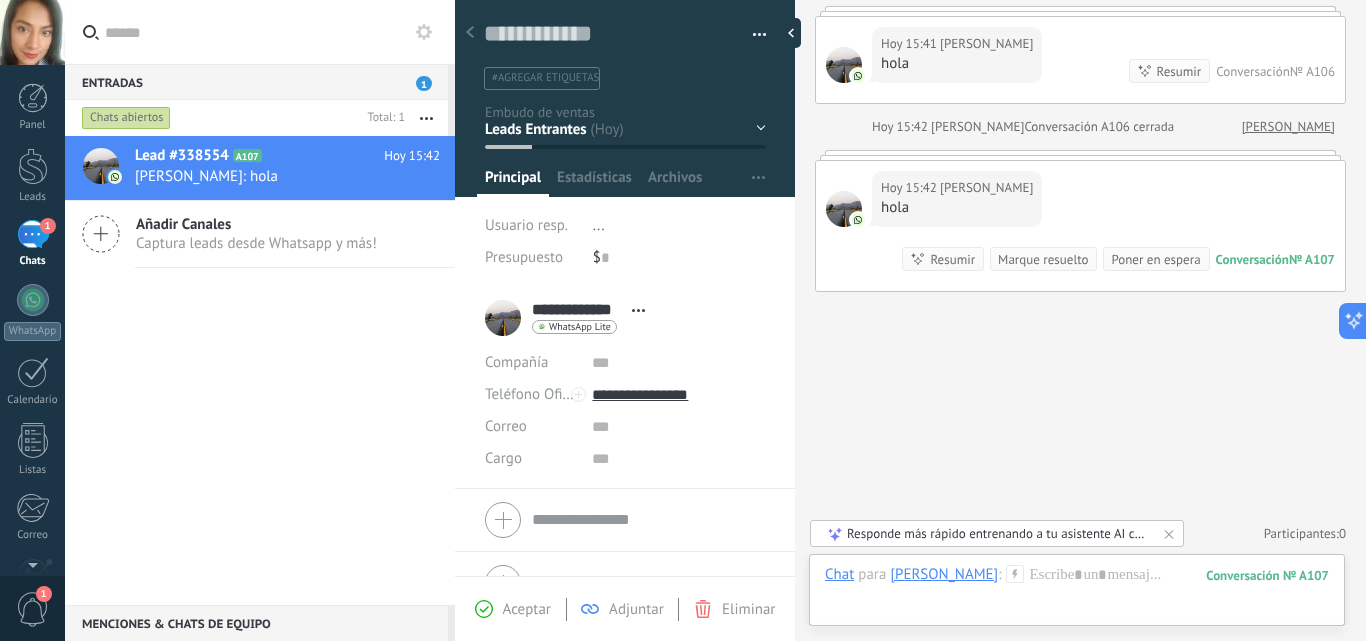 click on "Guardar y crear
Imprimir
Administrar etiquetas
Exportar a excel" at bounding box center (625, 38) 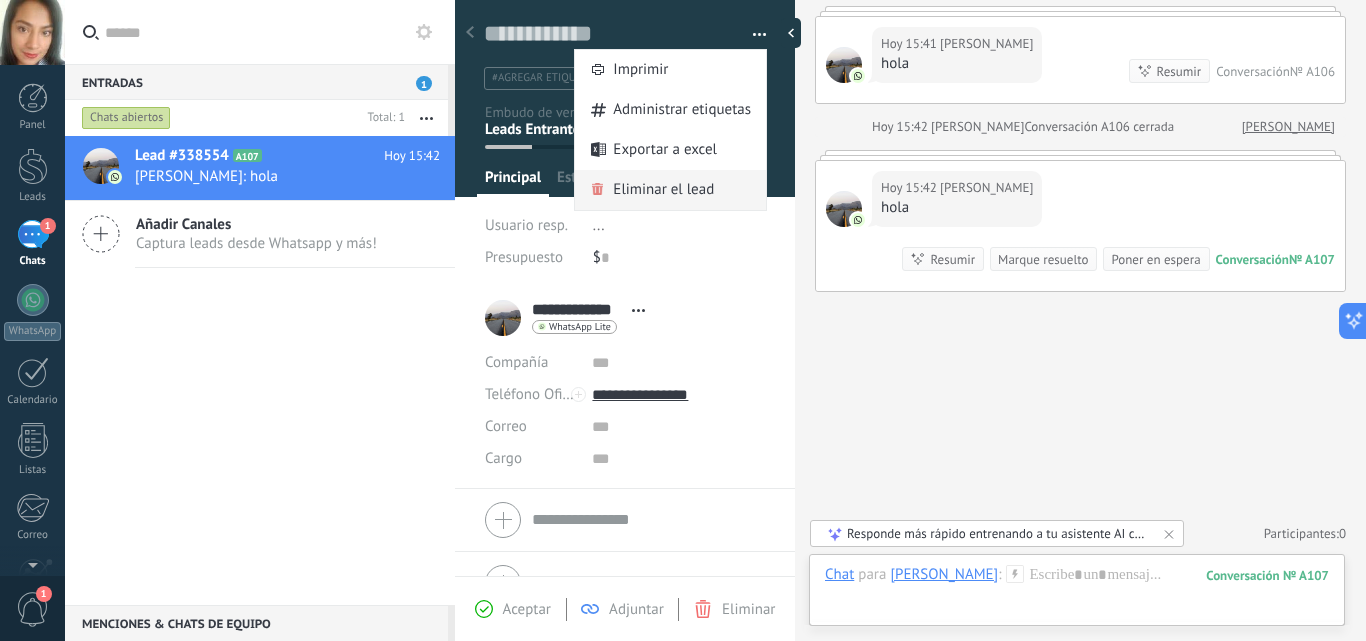 click on "Eliminar el lead" at bounding box center [663, 190] 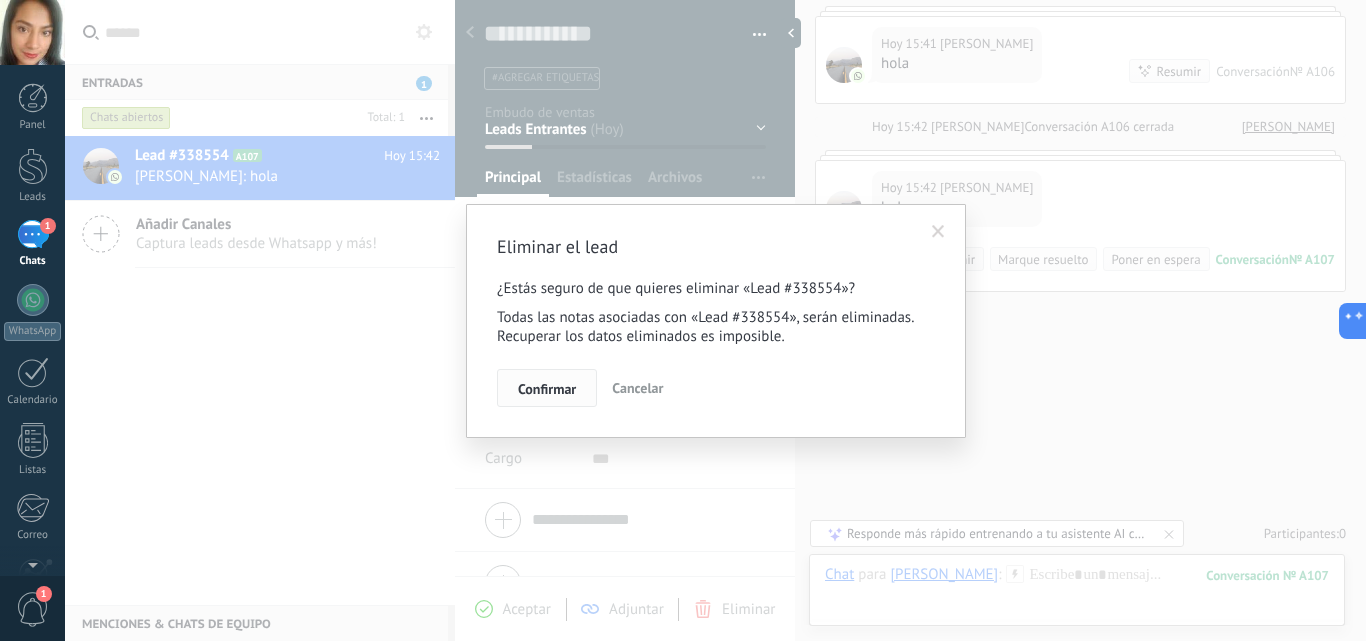 click on "Confirmar" at bounding box center [547, 388] 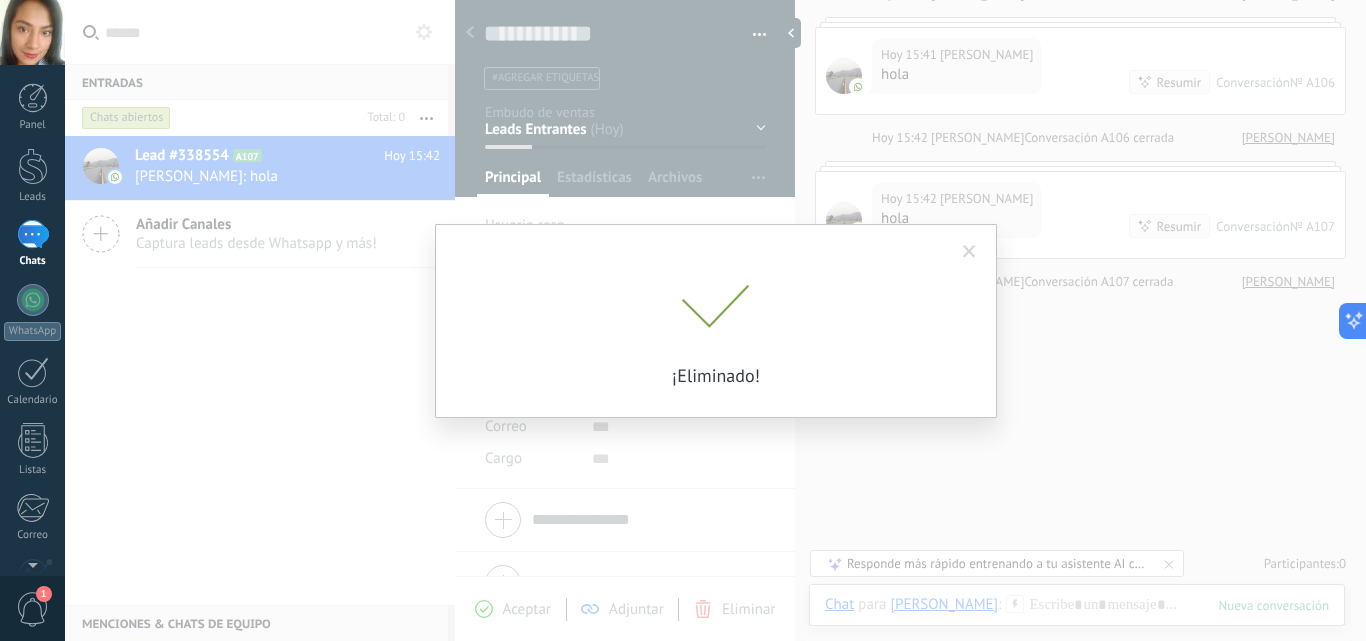 scroll, scrollTop: 1487, scrollLeft: 0, axis: vertical 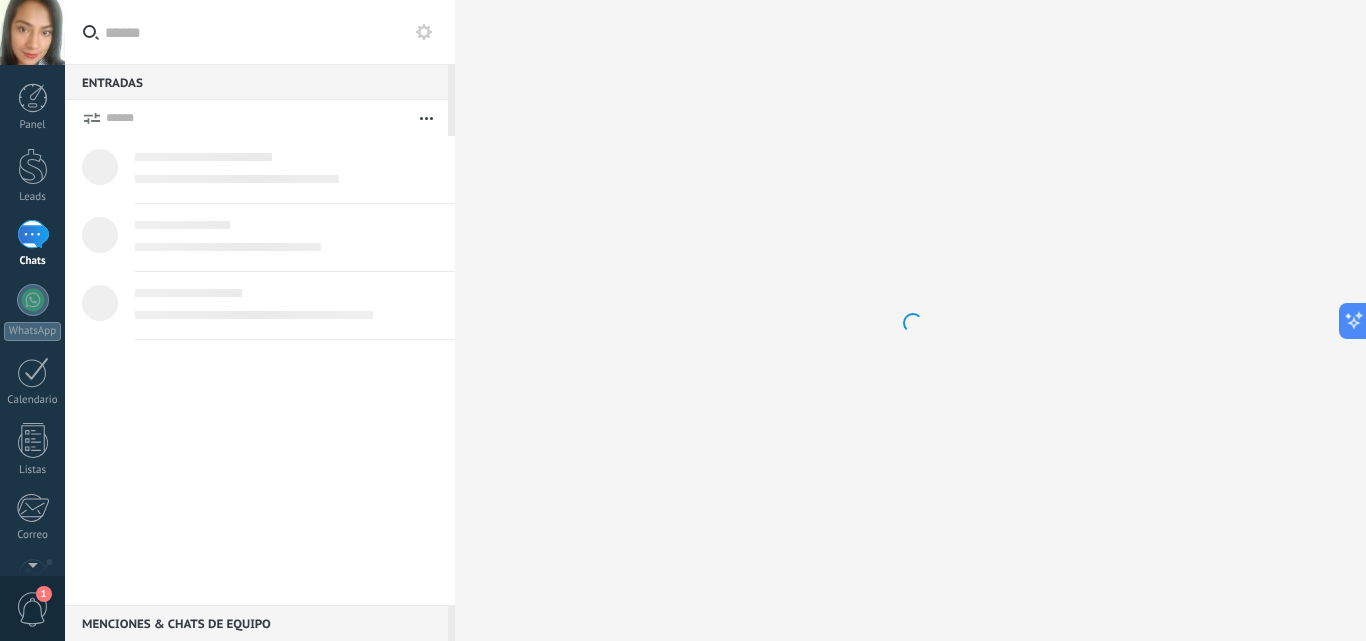 click on "Chats" at bounding box center (33, 261) 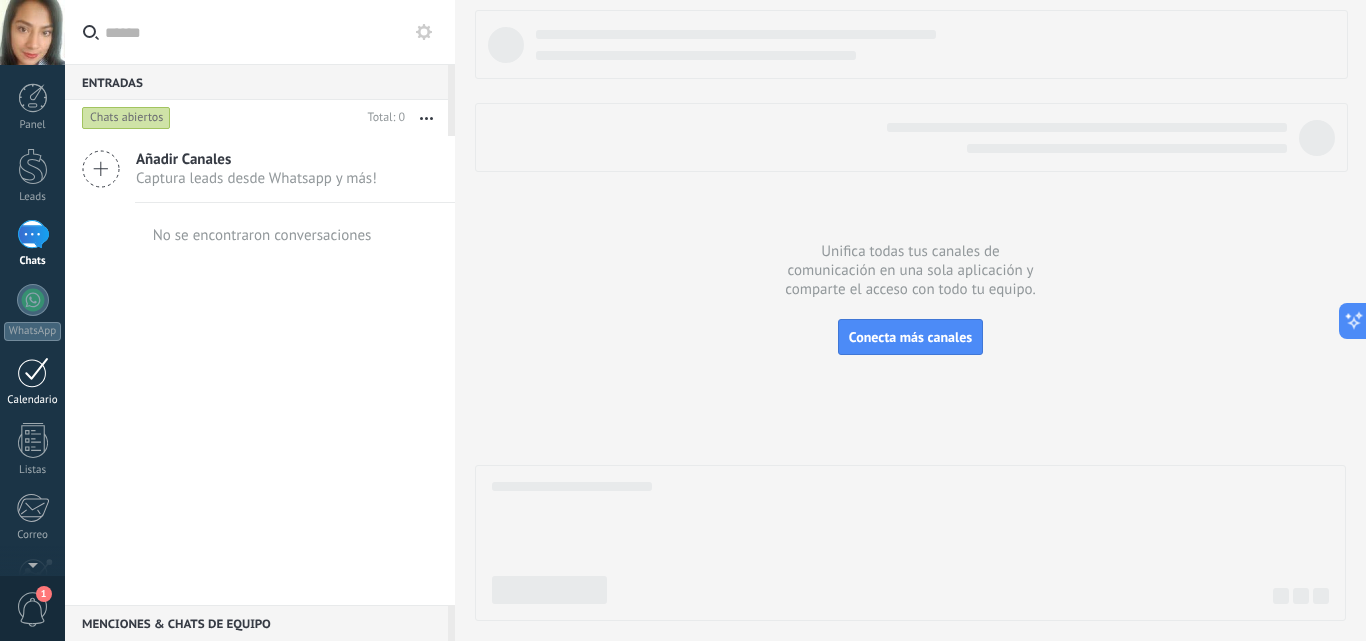 click at bounding box center (33, 372) 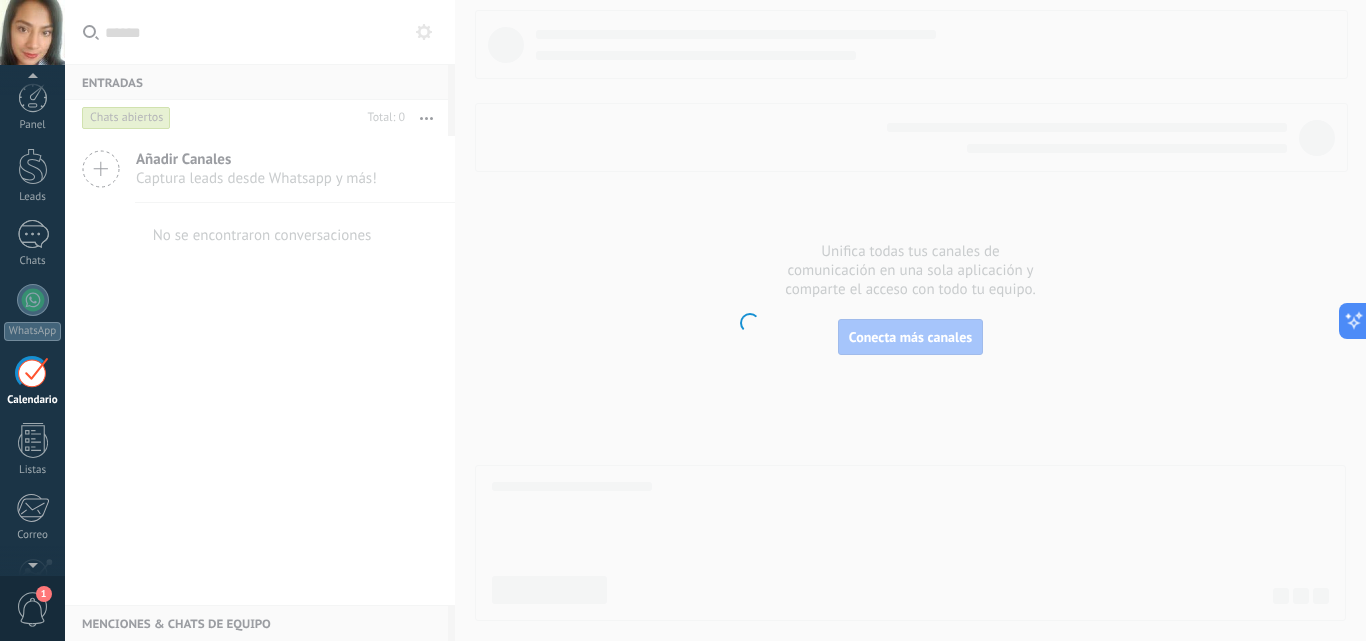 scroll, scrollTop: 6, scrollLeft: 0, axis: vertical 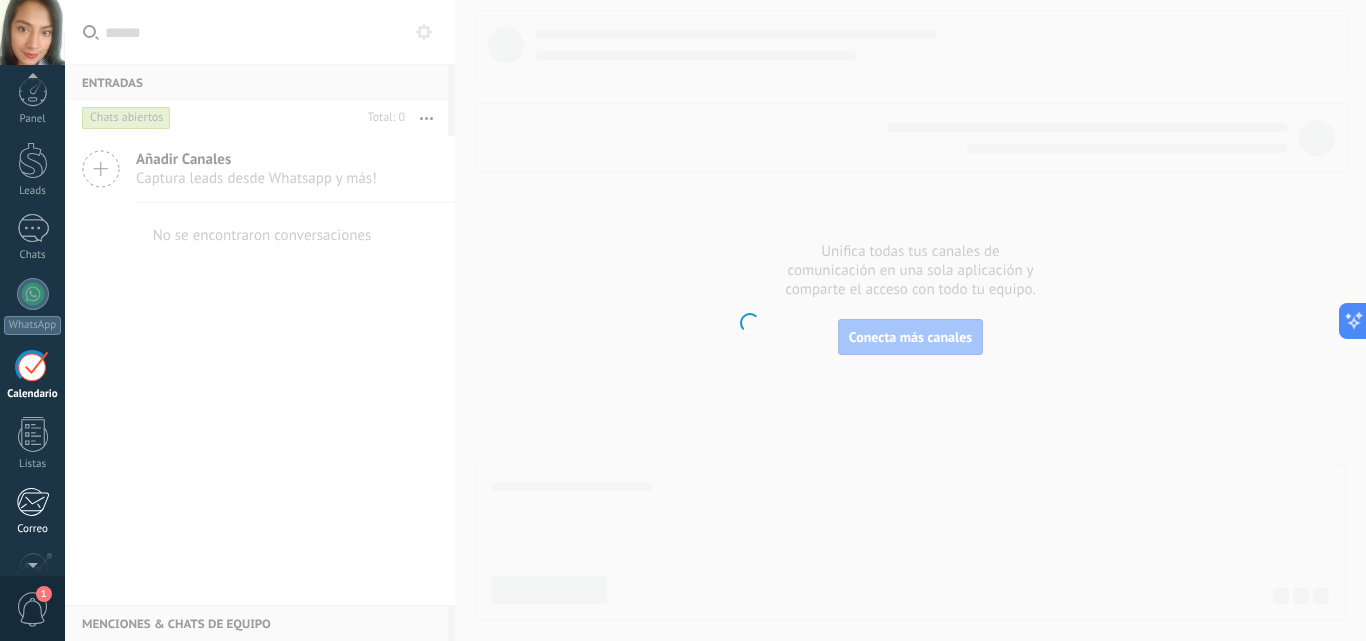 click at bounding box center (32, 502) 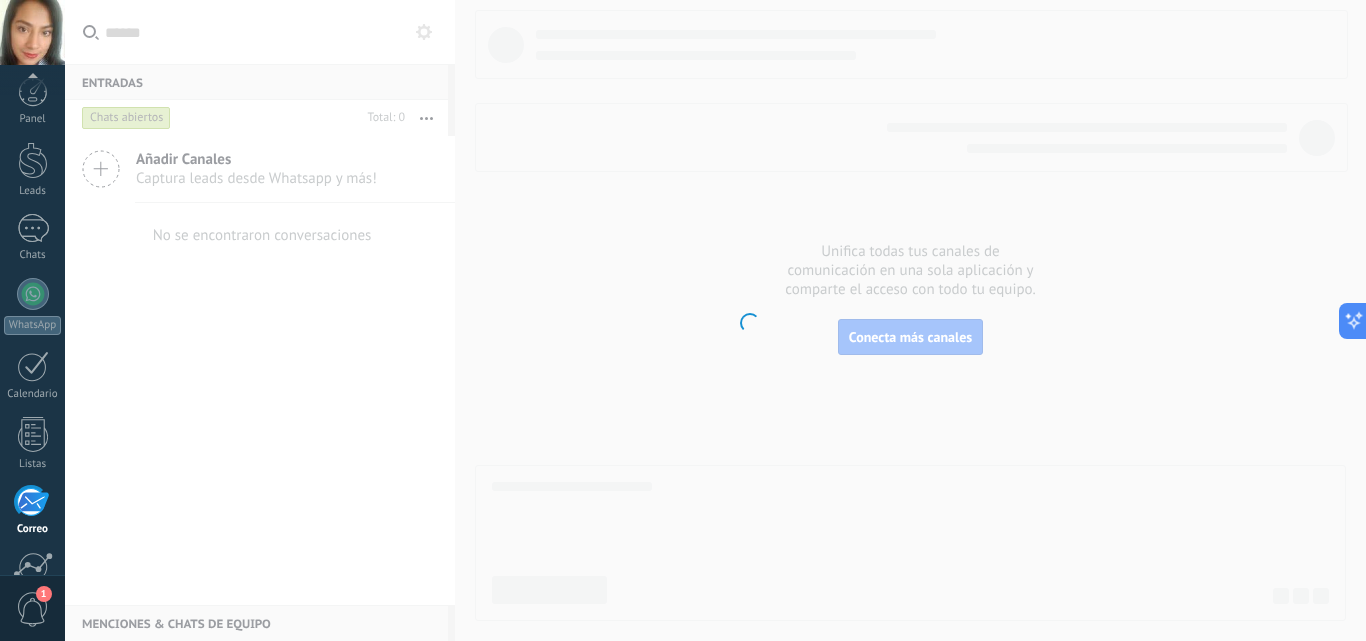click on "1" at bounding box center [44, 594] 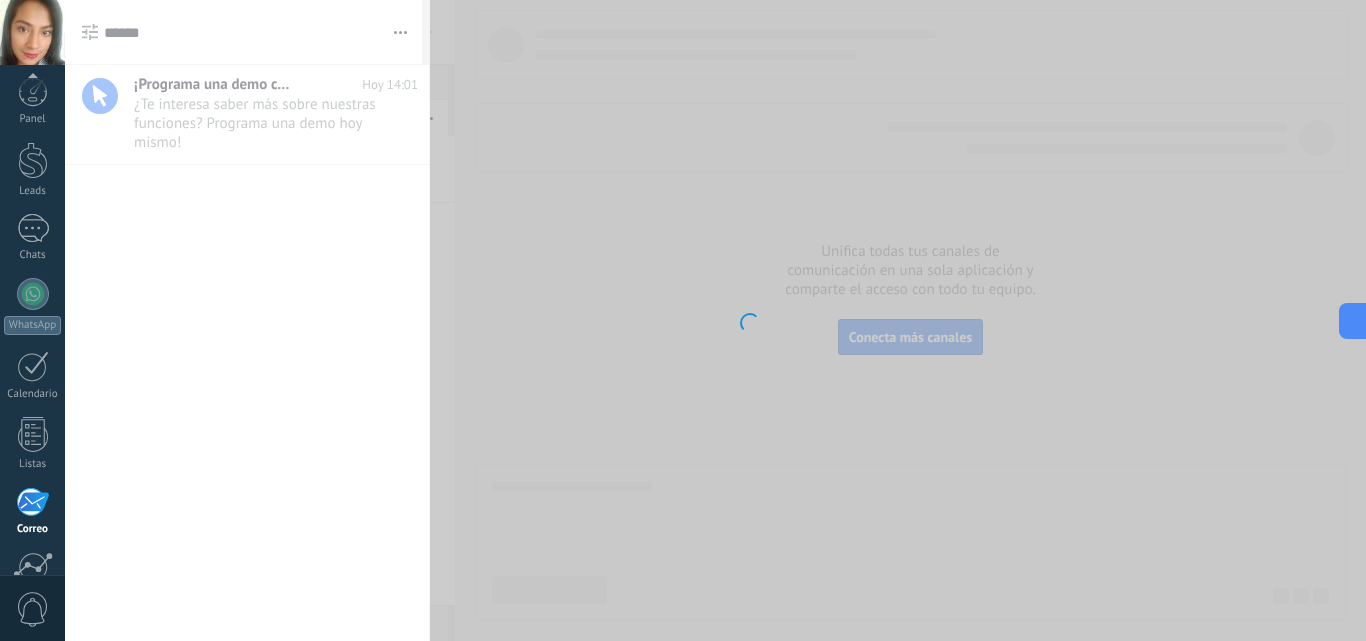 click on "0" at bounding box center [33, 609] 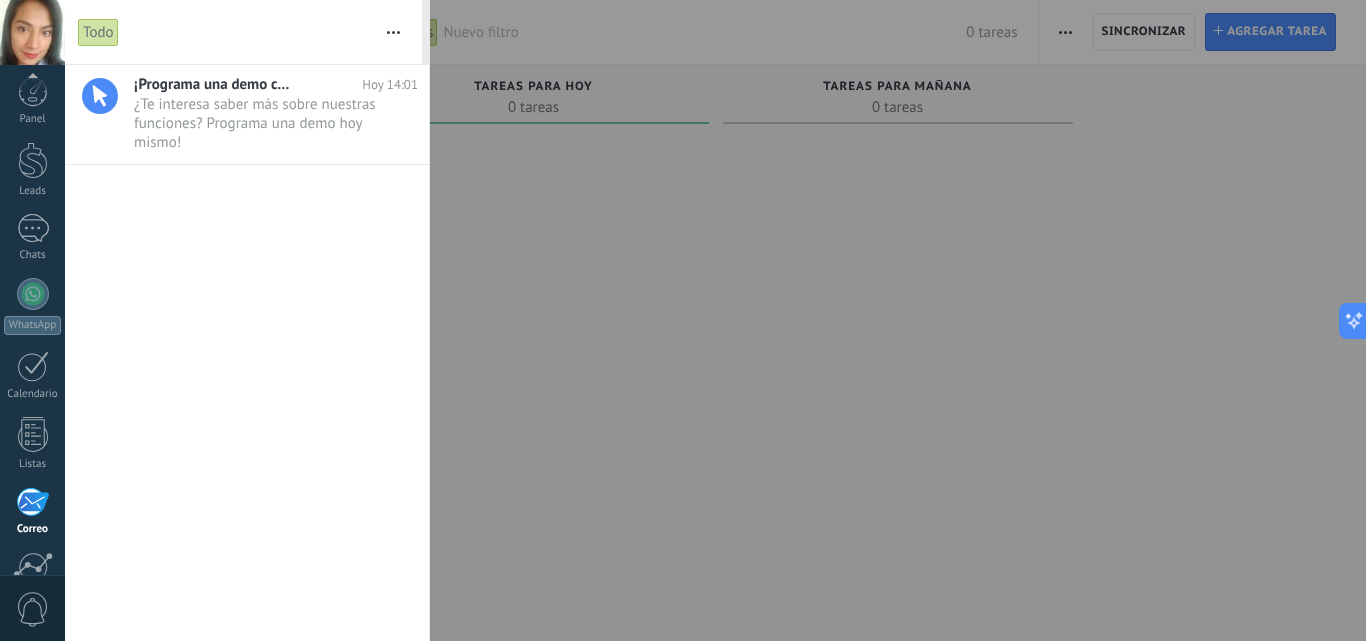 scroll, scrollTop: 191, scrollLeft: 0, axis: vertical 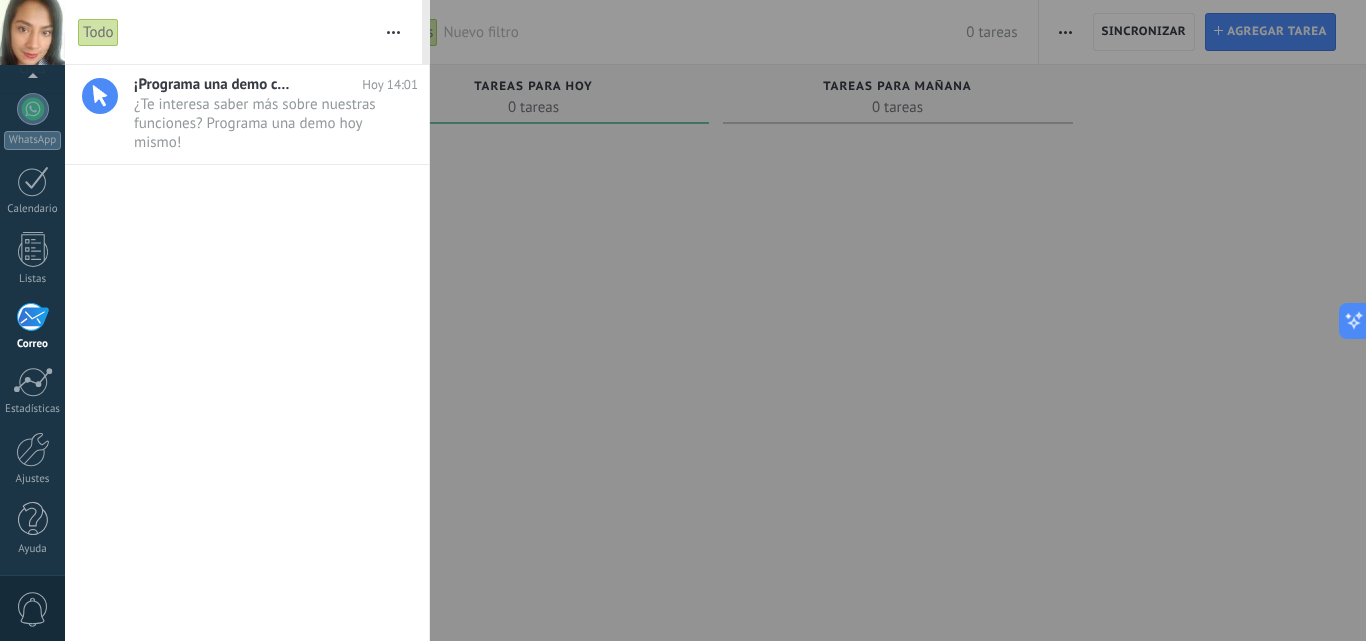 click at bounding box center [683, 320] 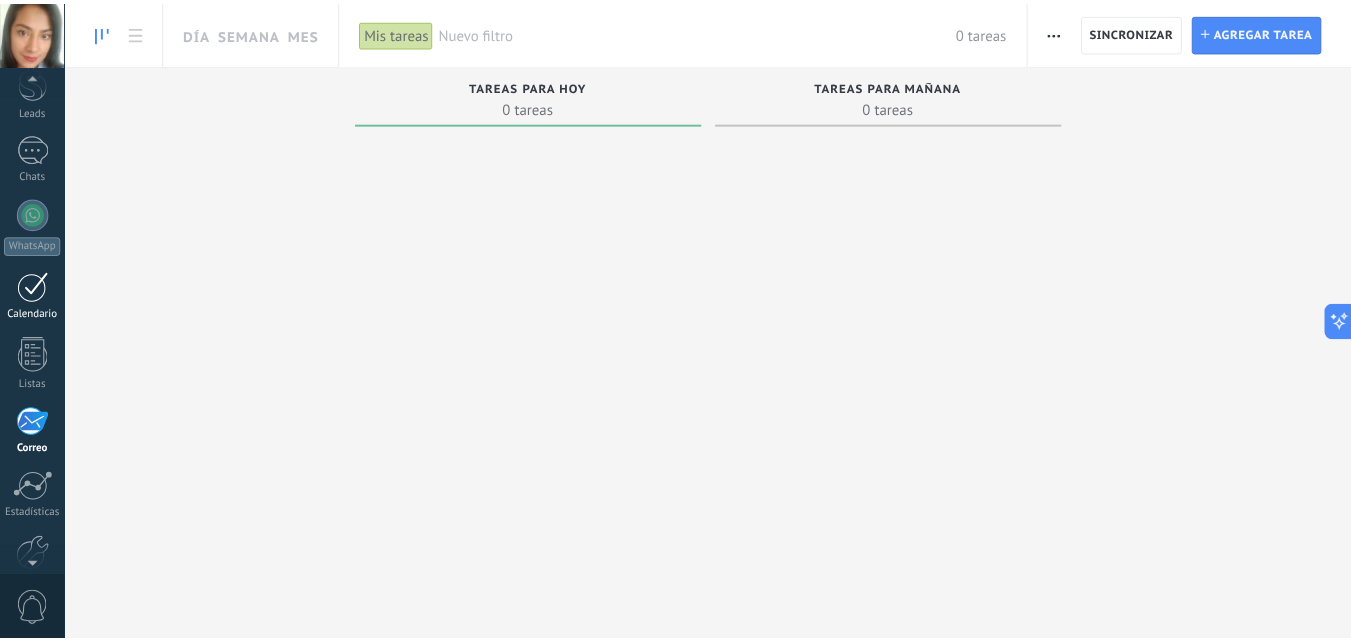 scroll, scrollTop: 0, scrollLeft: 0, axis: both 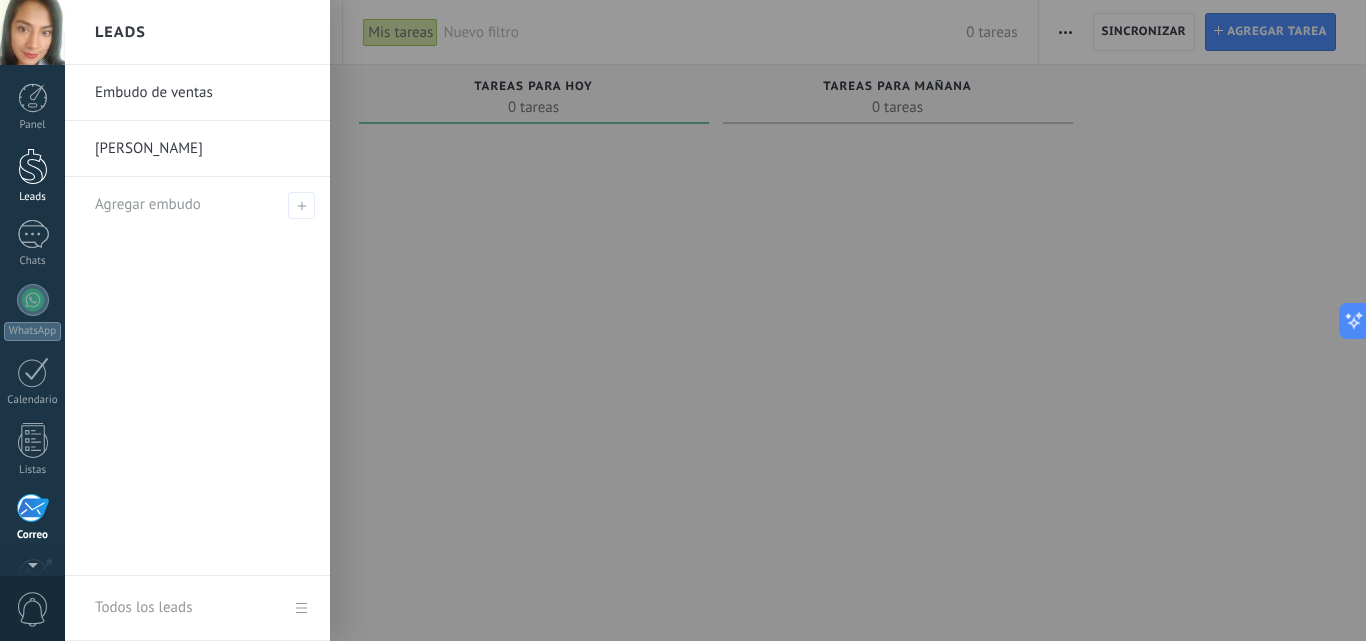 click on "Leads" at bounding box center [33, 197] 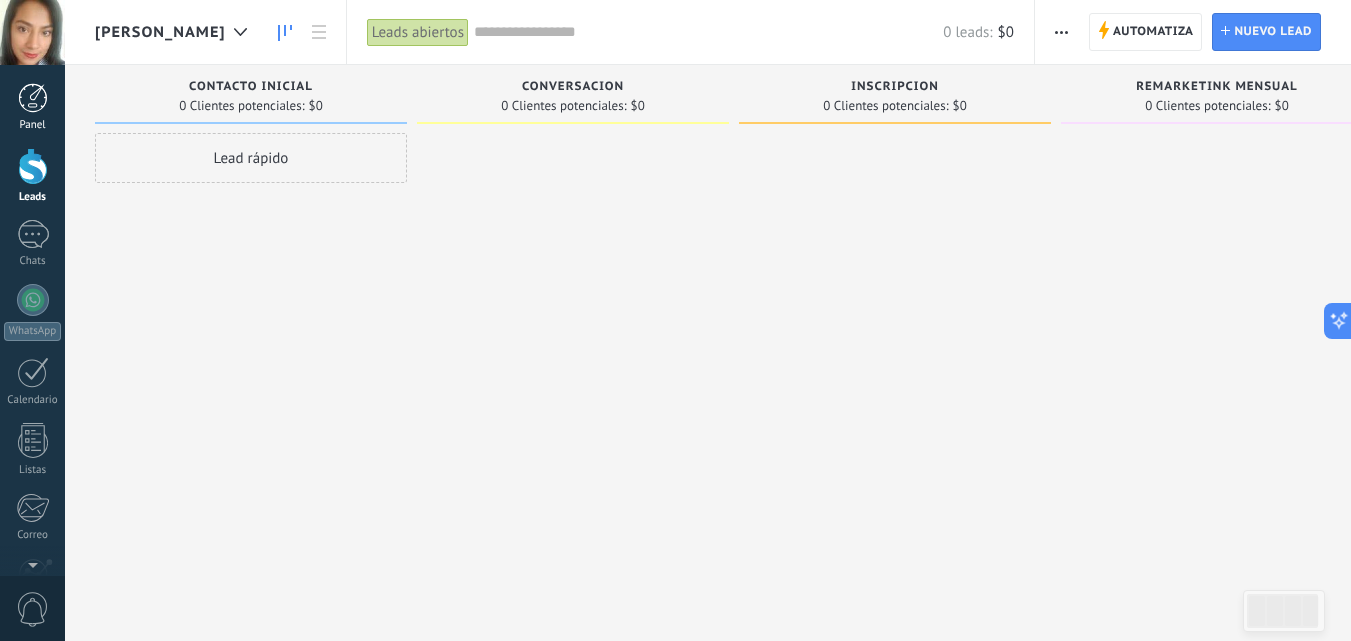 click on "Panel" at bounding box center (33, 125) 